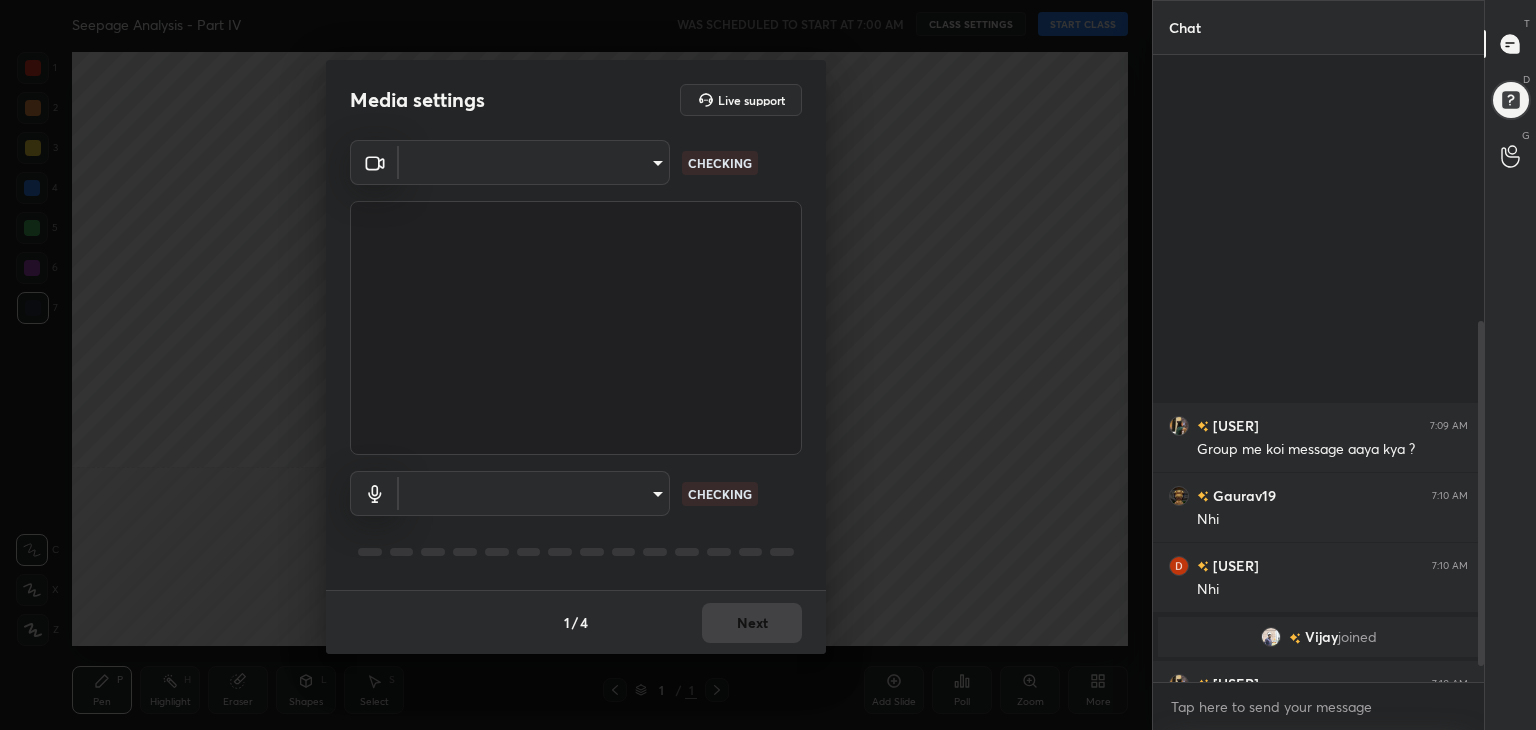 scroll, scrollTop: 0, scrollLeft: 0, axis: both 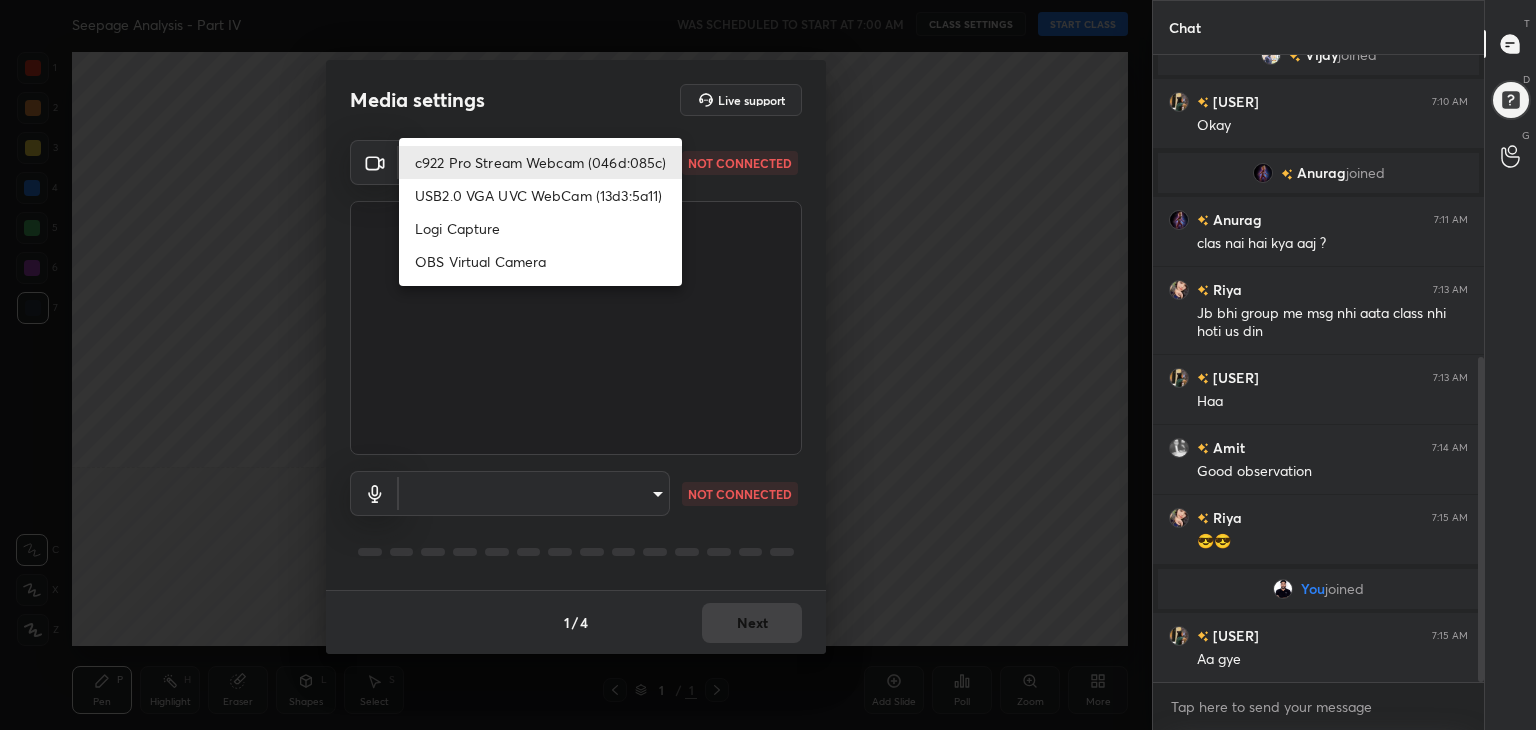 click on "1 2 3 4 5 6 7 C X Z C X Z E E Erase all   H H Seepage Analysis - Part IV WAS SCHEDULED TO START AT  7:00 AM CLASS SETTINGS START CLASS Setting up your live class Back Seepage Analysis - Part IV • L66 of Complete Course on Soil Mechanics Praveen Kumar Pen P Highlight H Eraser Shapes L Select S 1 / 1 Add Slide Poll Zoom More Chat Deepprabha 7:10 AM Nhi Vijay  joined Harsha 7:10 AM Okay Anurag  joined Anurag 7:11 AM clas nai hai kya aaj ? Riya 7:13 AM Jb bhi group me msg nhi aata class nhi hoti us din Harsha 7:13 AM Haa Amit 7:14 AM Good observation Riya 7:15 AM 😎😎 You  joined Harsha 7:15 AM Aa gye JUMP TO LATEST Enable hand raising Enable raise hand to speak to learners. Once enabled, chat will be turned off temporarily. Enable x   introducing Raise a hand with a doubt Now learners can raise their hand along with a doubt  How it works? Doubts asked by learners will show up here Raise hand disabled You have disabled Raise hand currently. Enable it to invite learners to speak Enable Can't raise hand T D G" at bounding box center [768, 365] 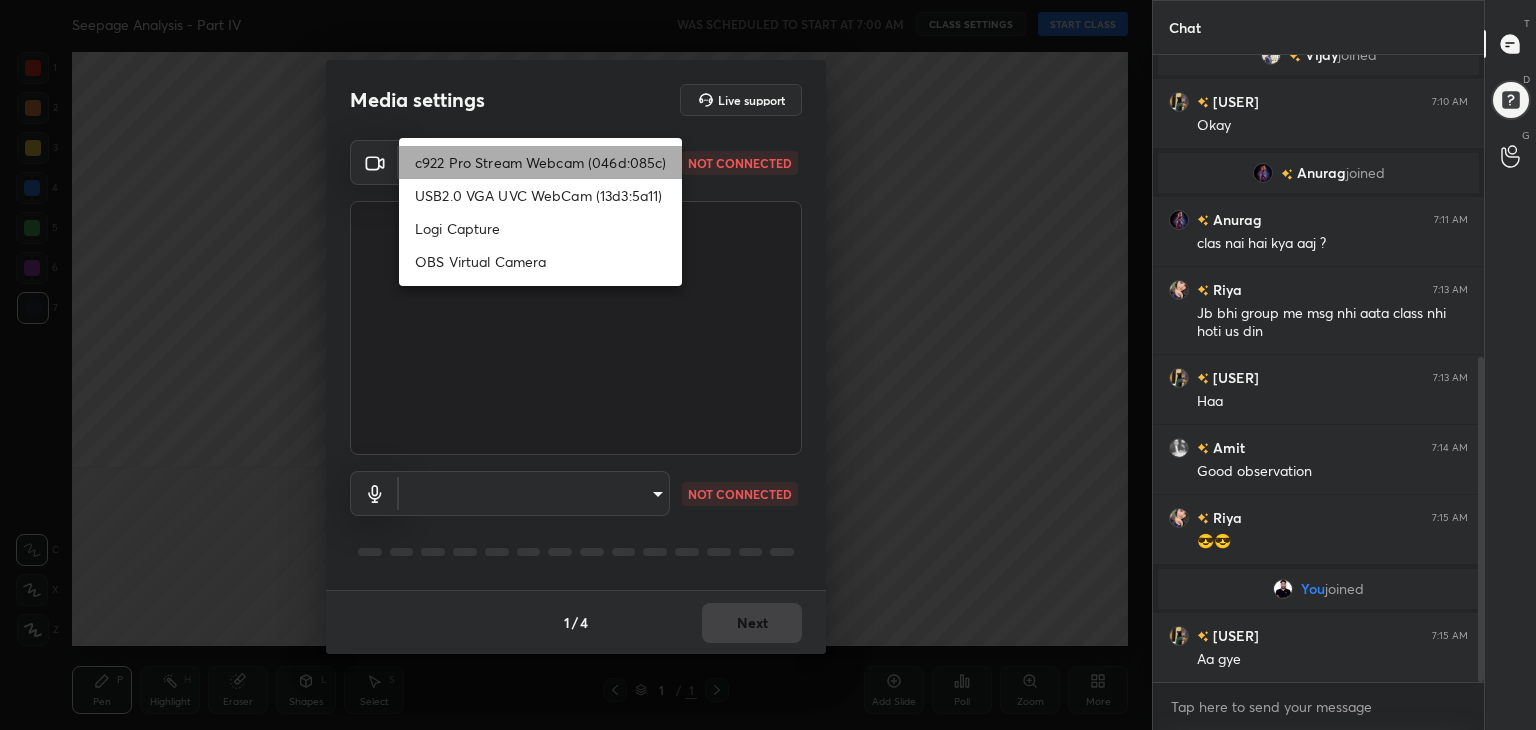 click on "c922 Pro Stream Webcam (046d:085c)" at bounding box center (540, 162) 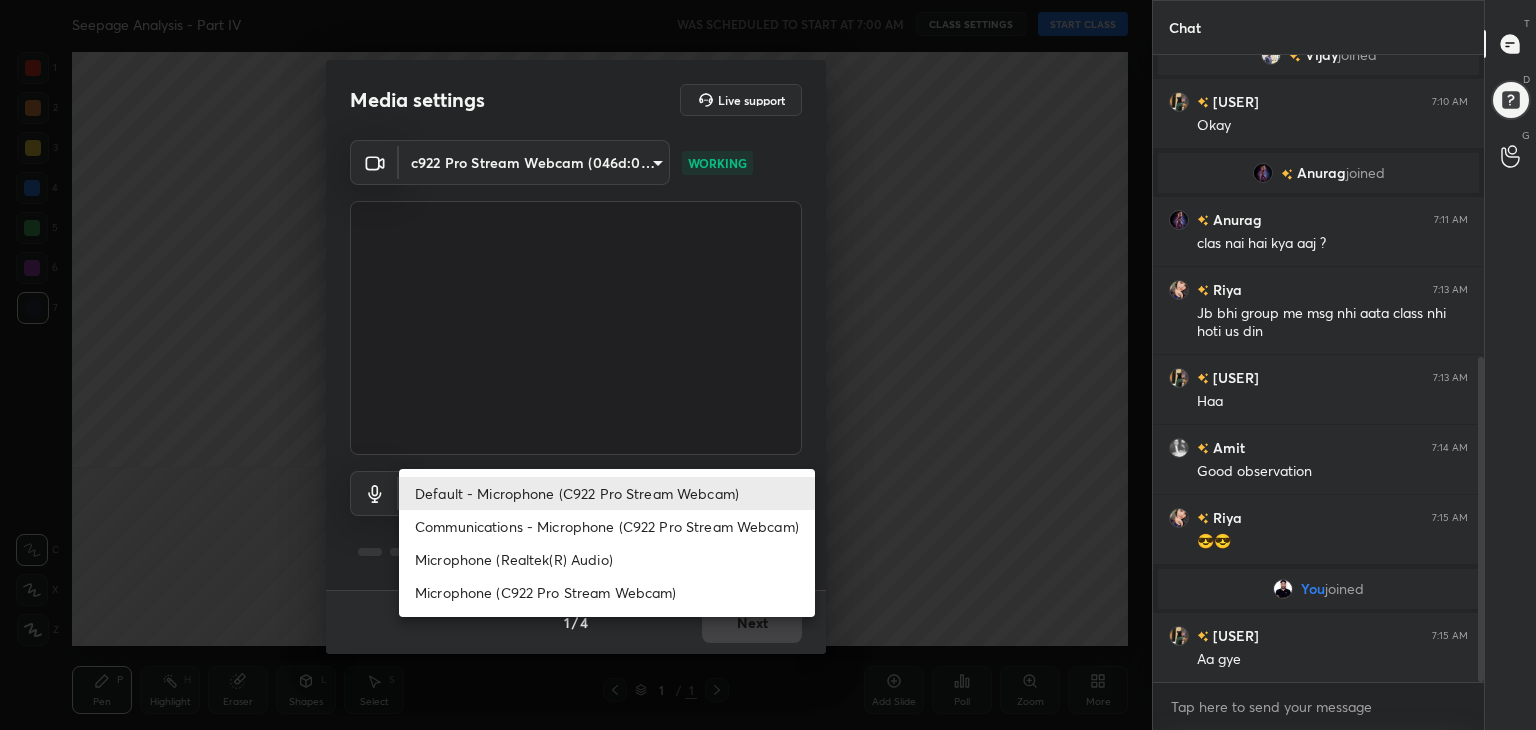 click on "1 2 3 4 5 6 7 C X Z C X Z E E Erase all   H H Seepage Analysis - Part IV WAS SCHEDULED TO START AT  7:00 AM CLASS SETTINGS START CLASS Setting up your live class Back Seepage Analysis - Part IV • L66 of Complete Course on Soil Mechanics Praveen Kumar Pen P Highlight H Eraser Shapes L Select S 1 / 1 Add Slide Poll Zoom More Chat Deepprabha 7:10 AM Nhi Vijay  joined Harsha 7:10 AM Okay Anurag  joined Anurag 7:11 AM clas nai hai kya aaj ? Riya 7:13 AM Jb bhi group me msg nhi aata class nhi hoti us din Harsha 7:13 AM Haa Amit 7:14 AM Good observation Riya 7:15 AM 😎😎 You  joined Harsha 7:15 AM Aa gye JUMP TO LATEST Enable hand raising Enable raise hand to speak to learners. Once enabled, chat will be turned off temporarily. Enable x   introducing Raise a hand with a doubt Now learners can raise their hand along with a doubt  How it works? Doubts asked by learners will show up here Raise hand disabled You have disabled Raise hand currently. Enable it to invite learners to speak Enable Can't raise hand T D G" at bounding box center [768, 365] 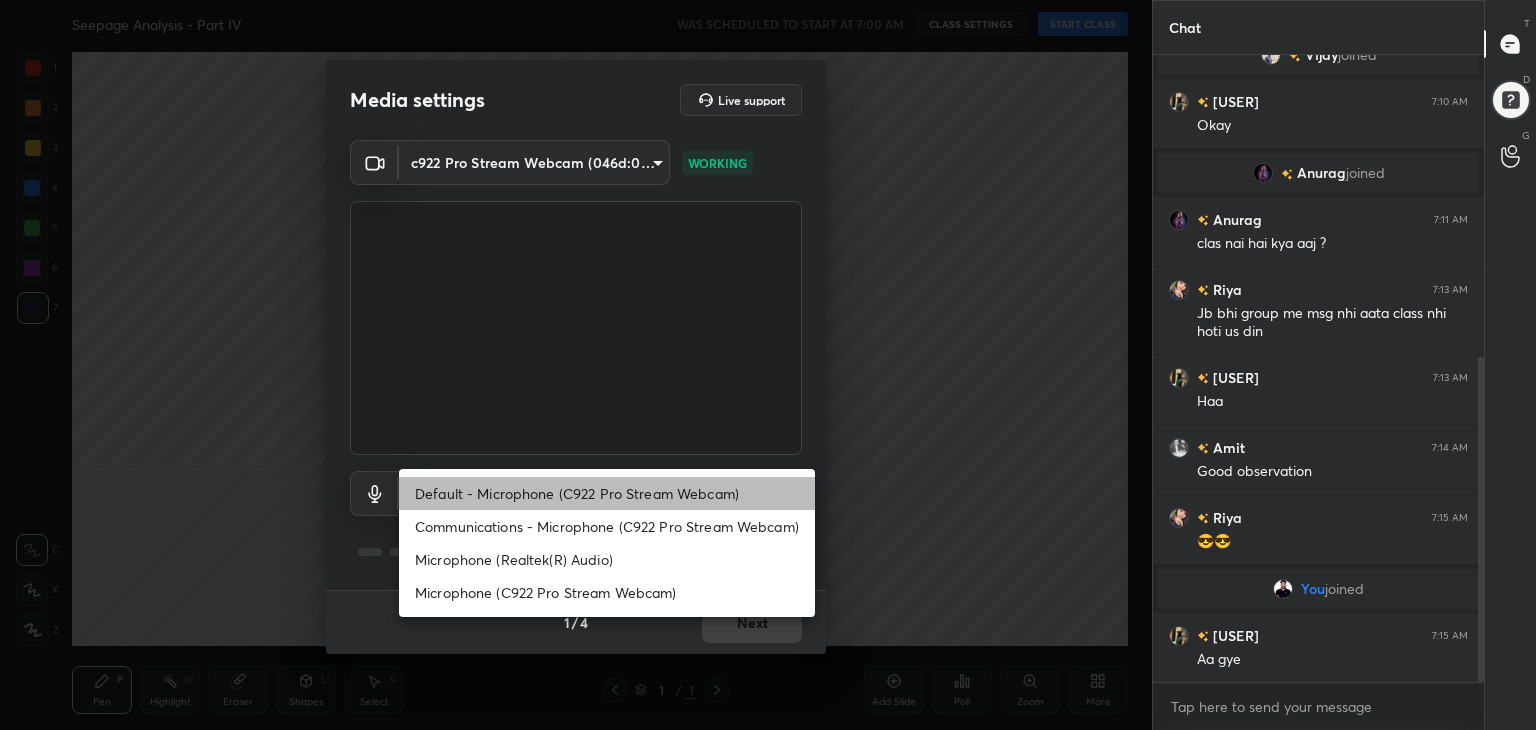 click on "Default - Microphone (C922 Pro Stream Webcam)" at bounding box center [607, 493] 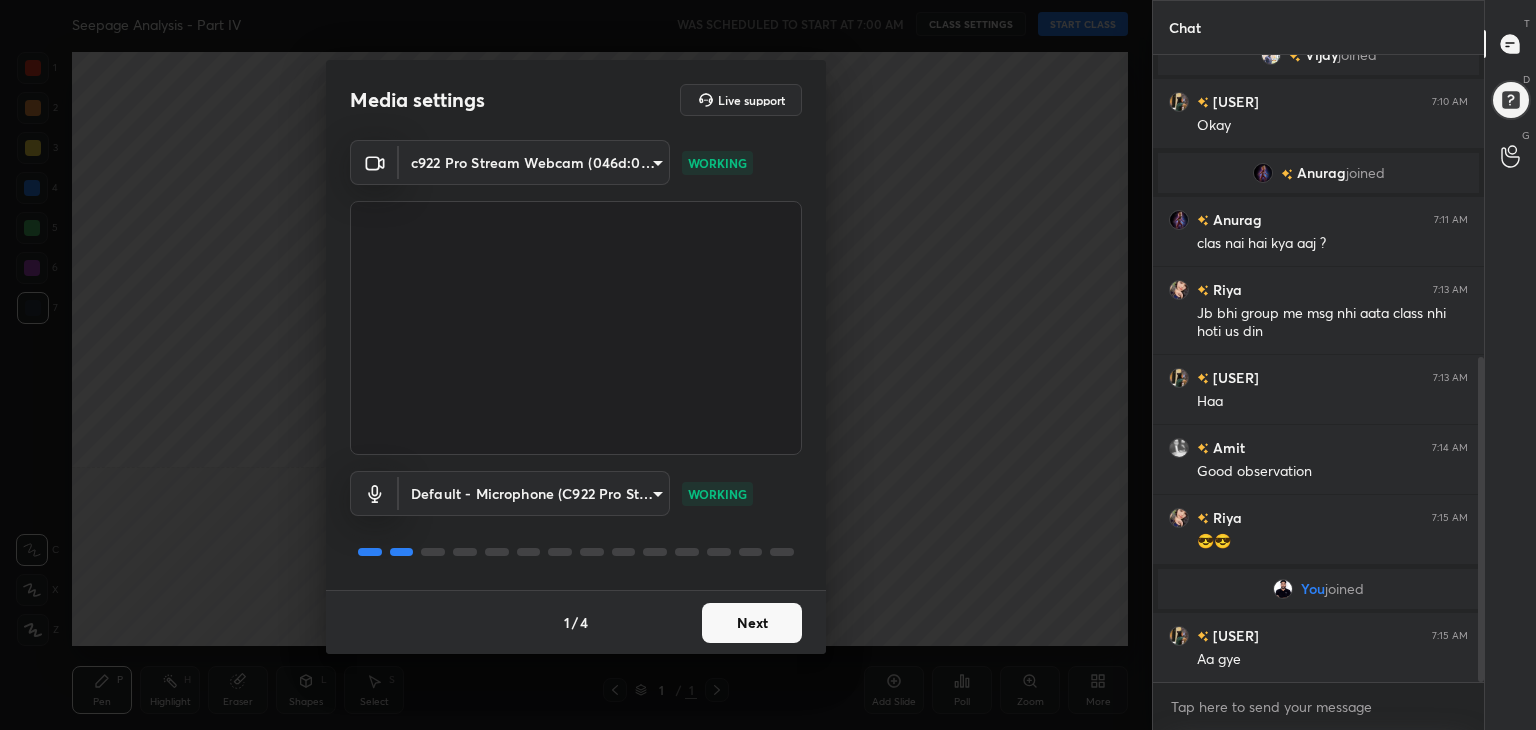 click on "Next" at bounding box center [752, 623] 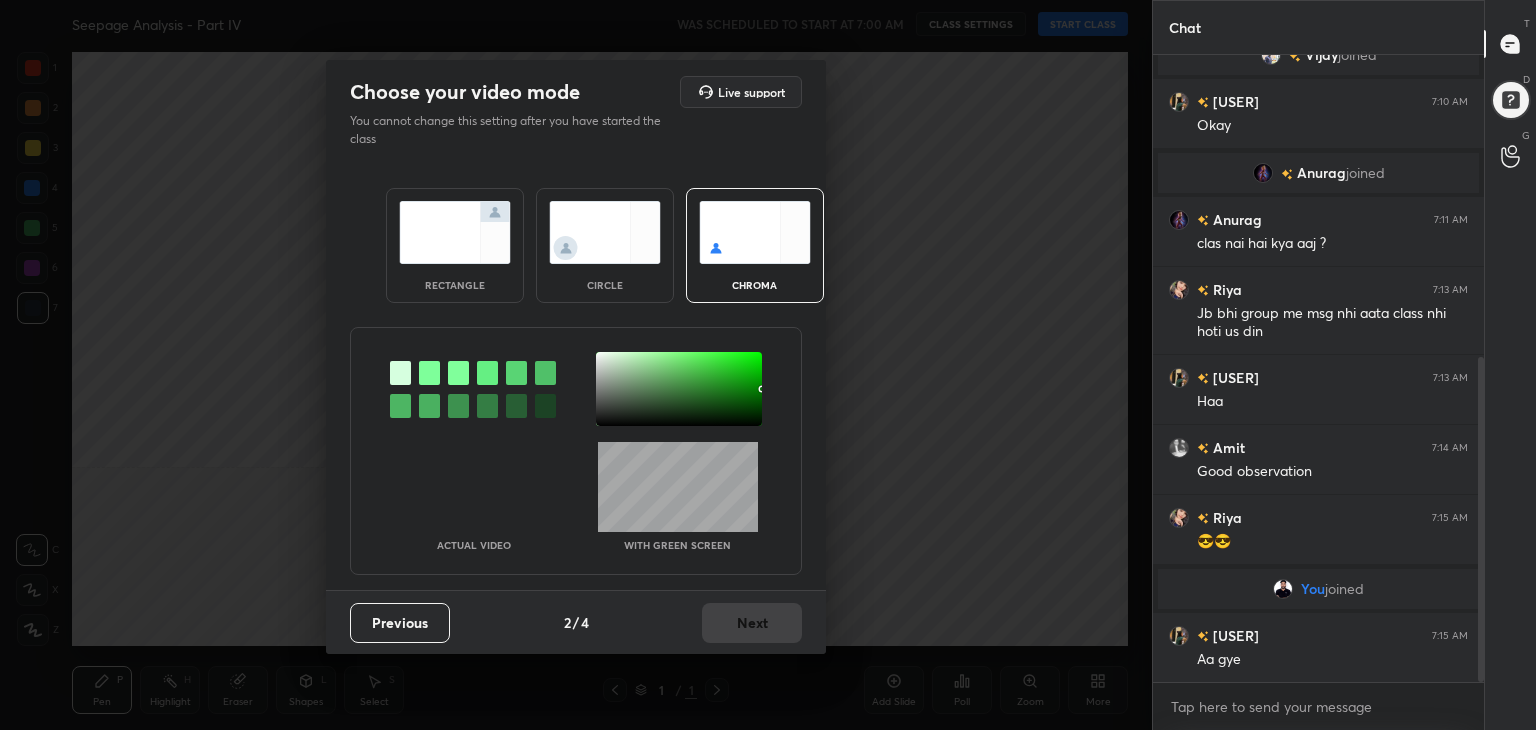 click at bounding box center [455, 232] 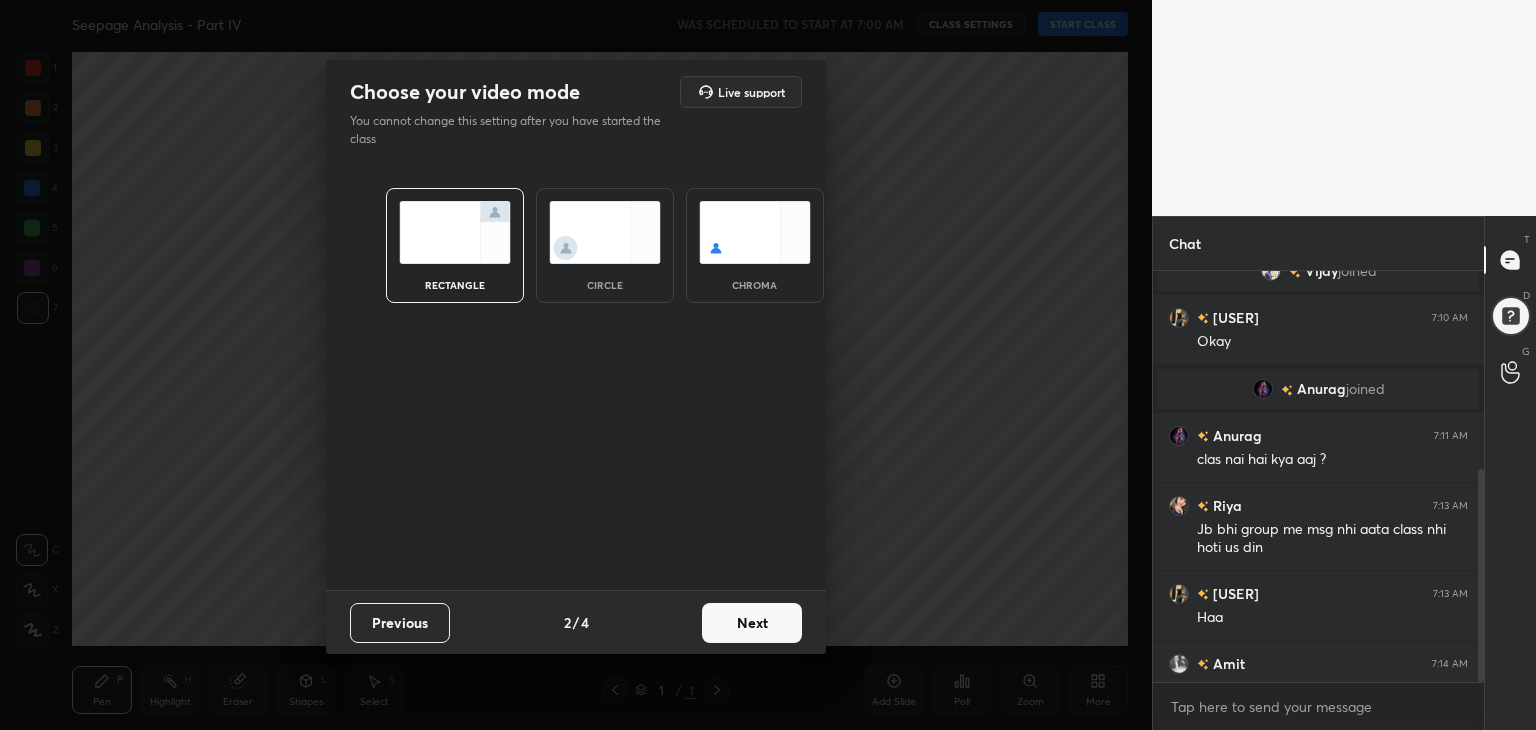 scroll, scrollTop: 405, scrollLeft: 325, axis: both 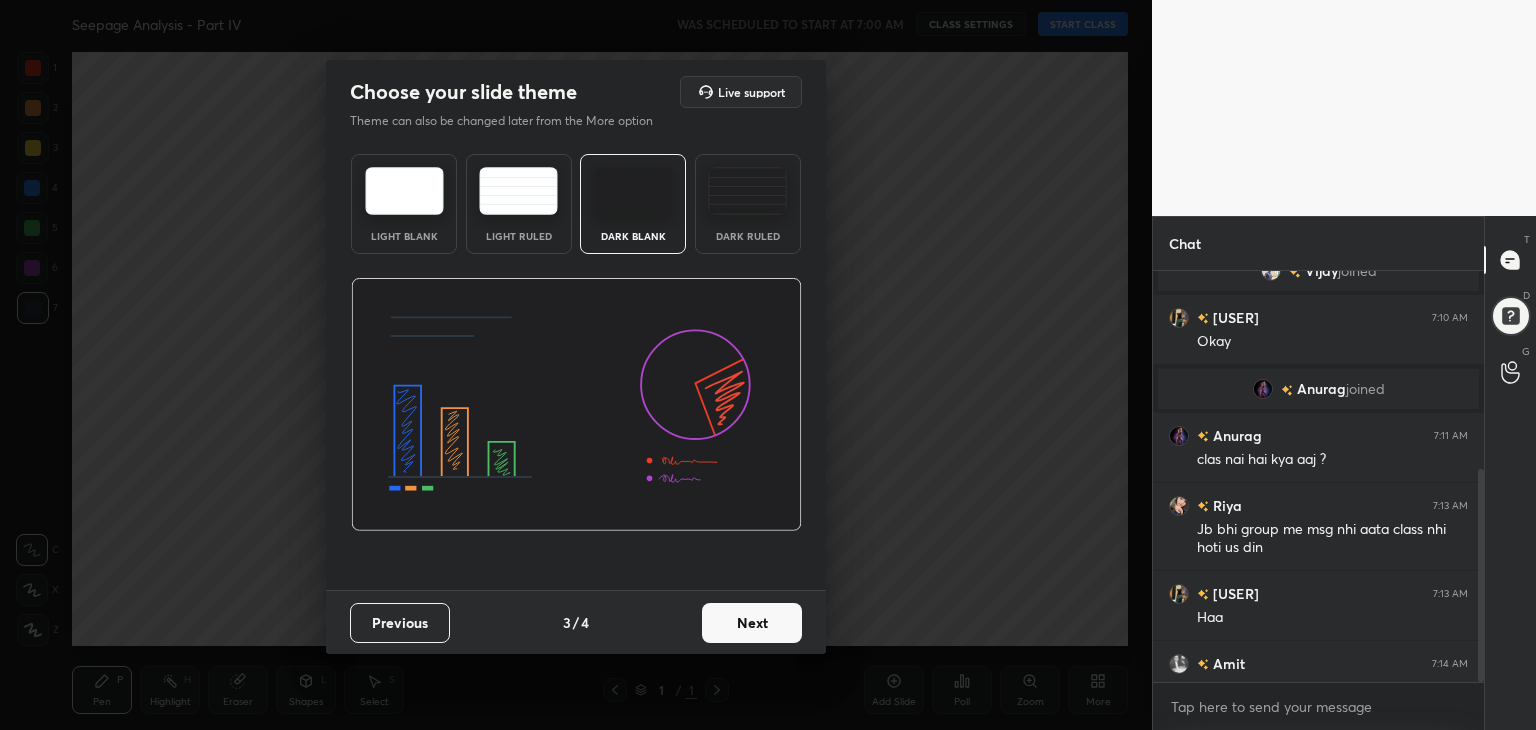 click on "Light Ruled" at bounding box center (519, 204) 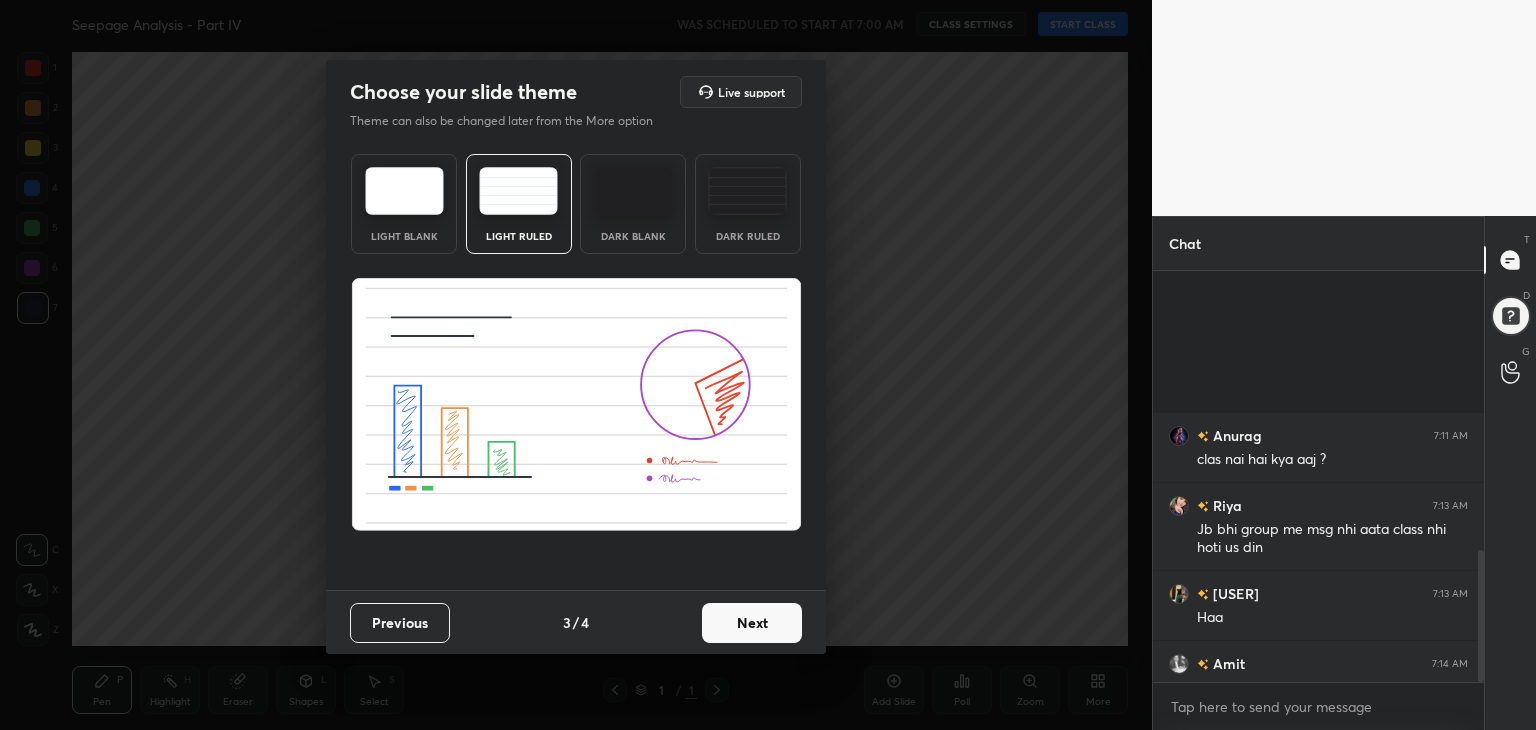 click on "Light Blank" at bounding box center [404, 204] 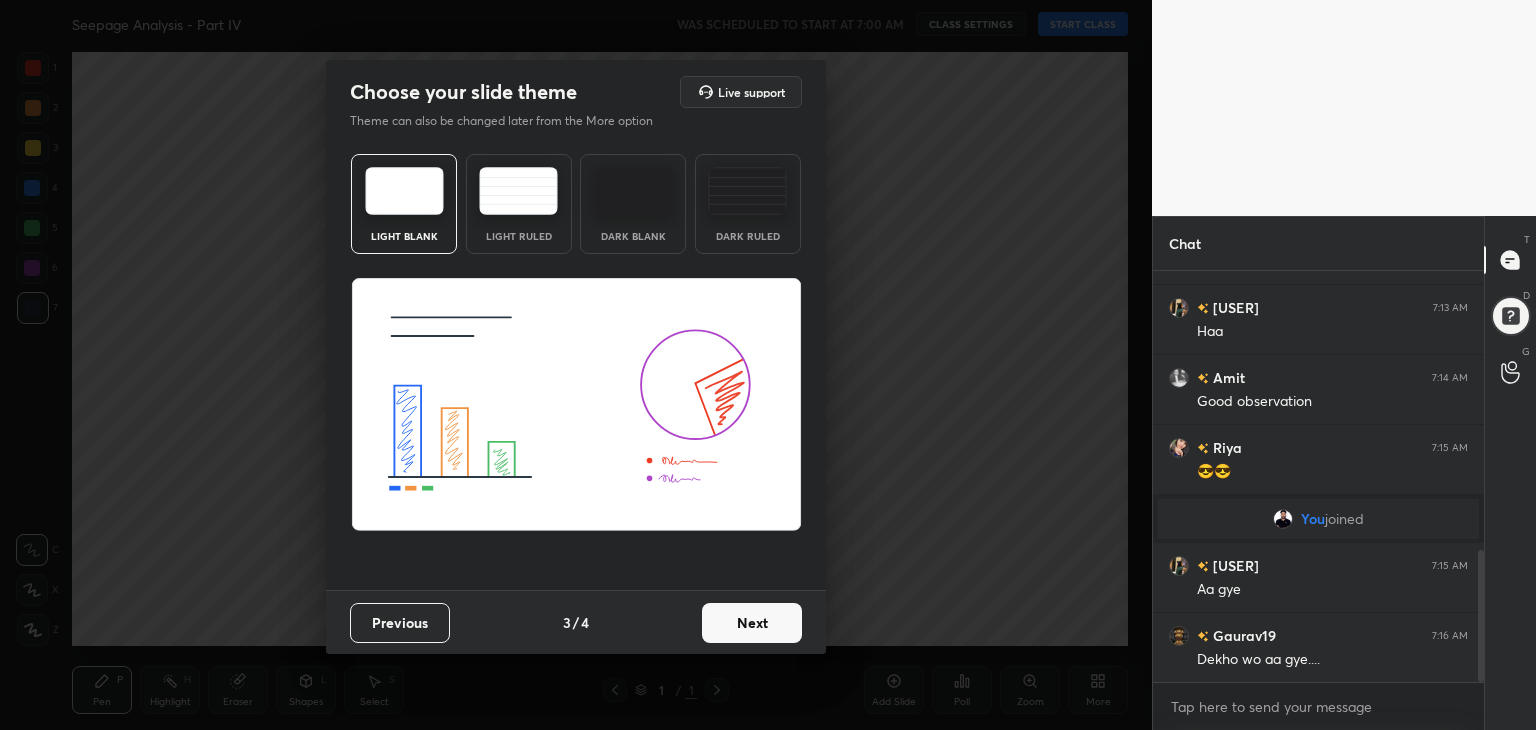 click on "Next" at bounding box center (752, 623) 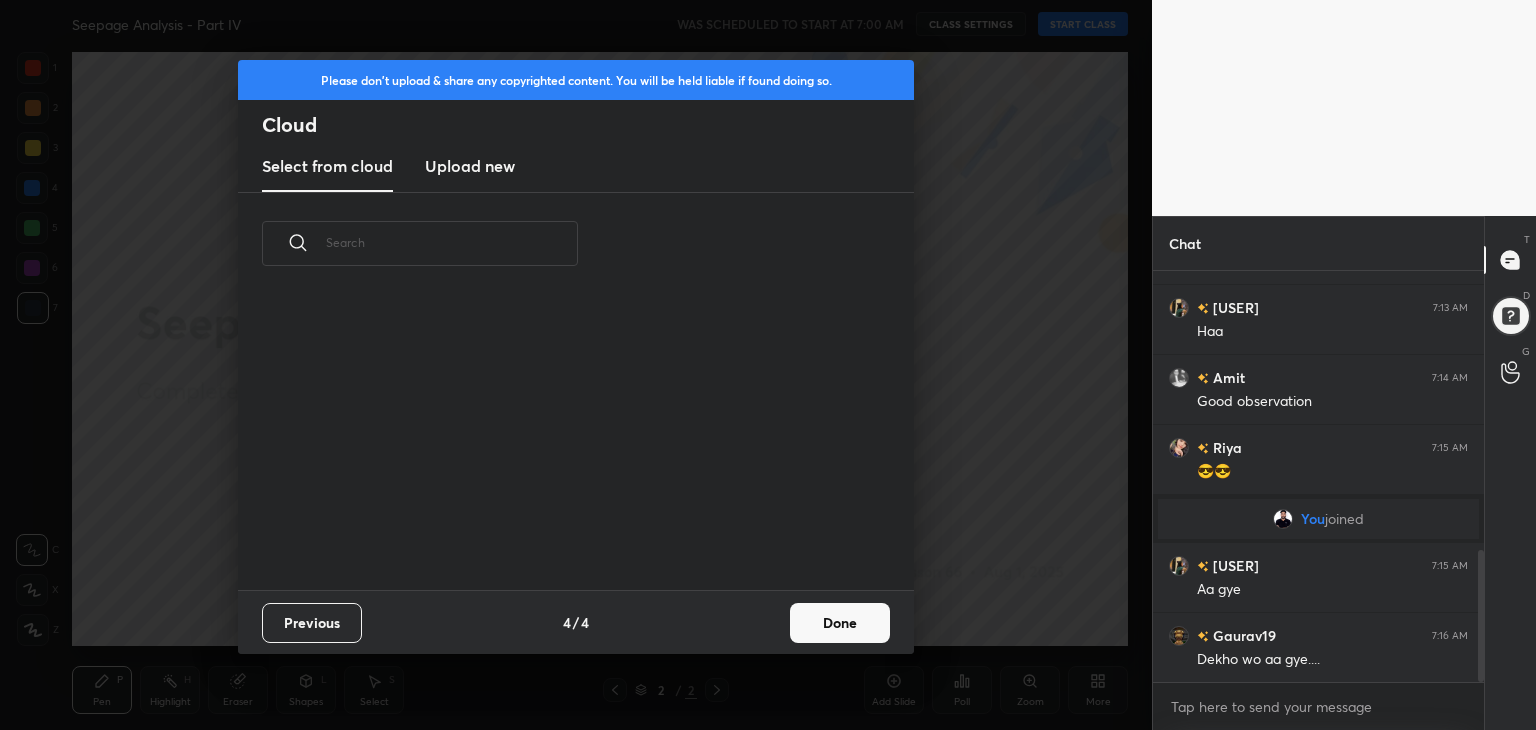 scroll, scrollTop: 6, scrollLeft: 10, axis: both 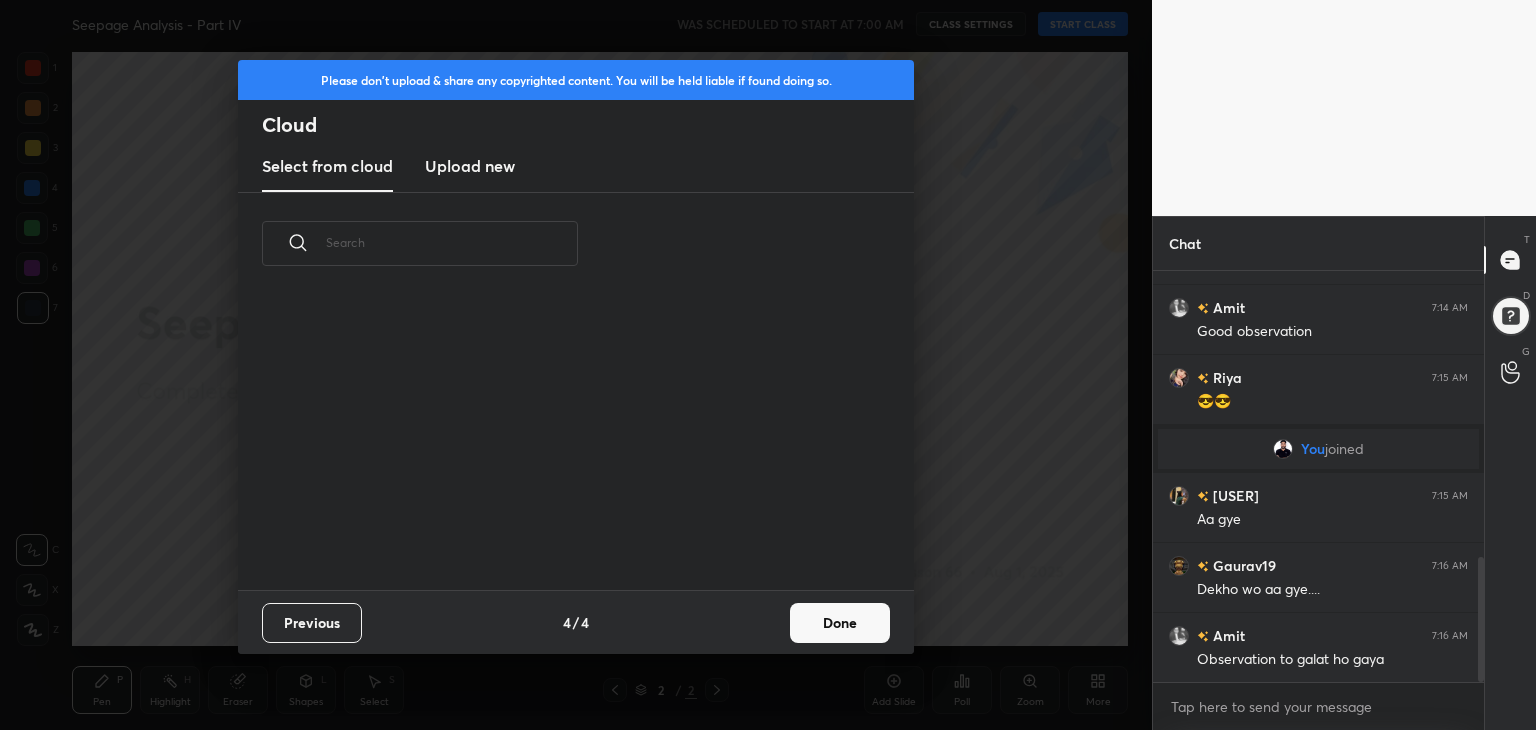click on "Done" at bounding box center (840, 623) 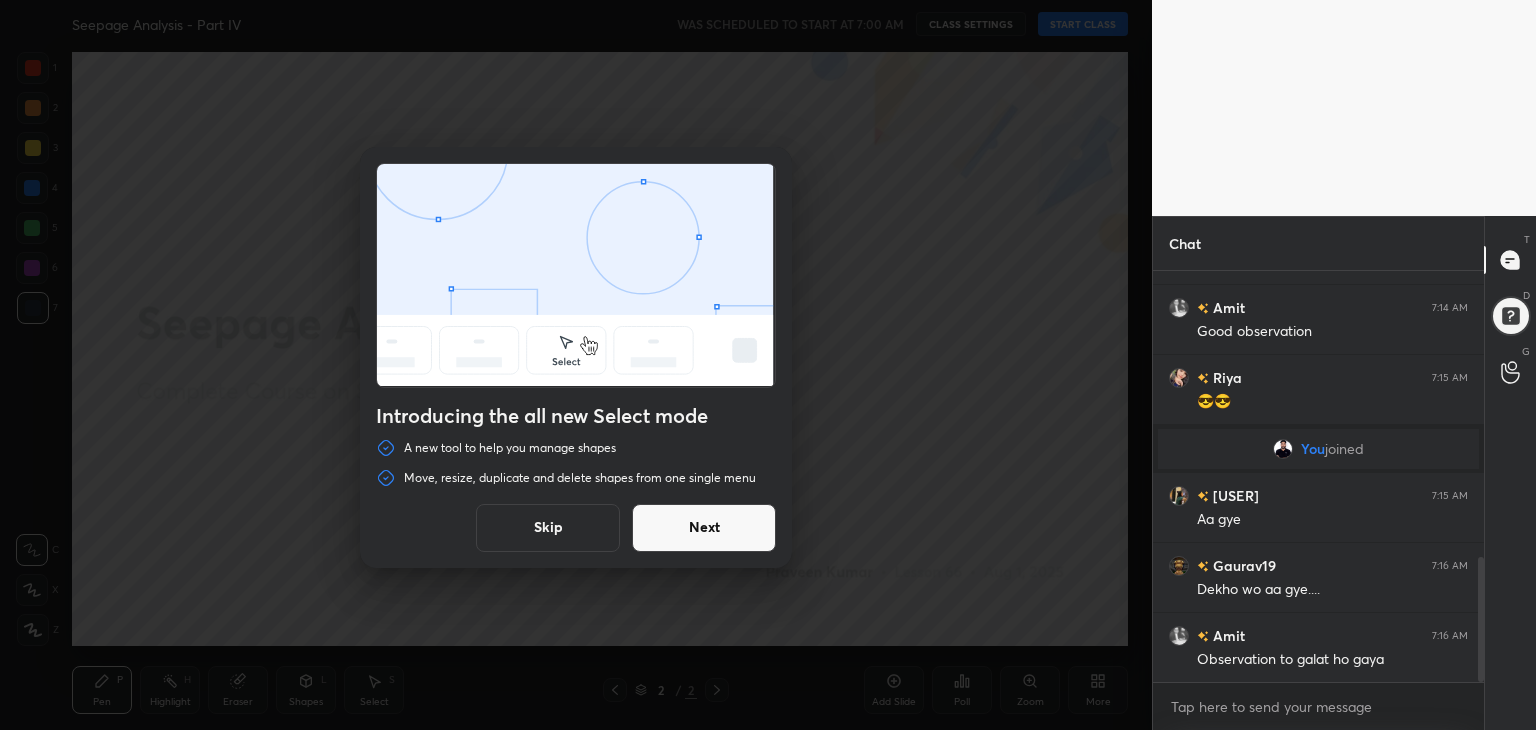 click on "Skip" at bounding box center (548, 528) 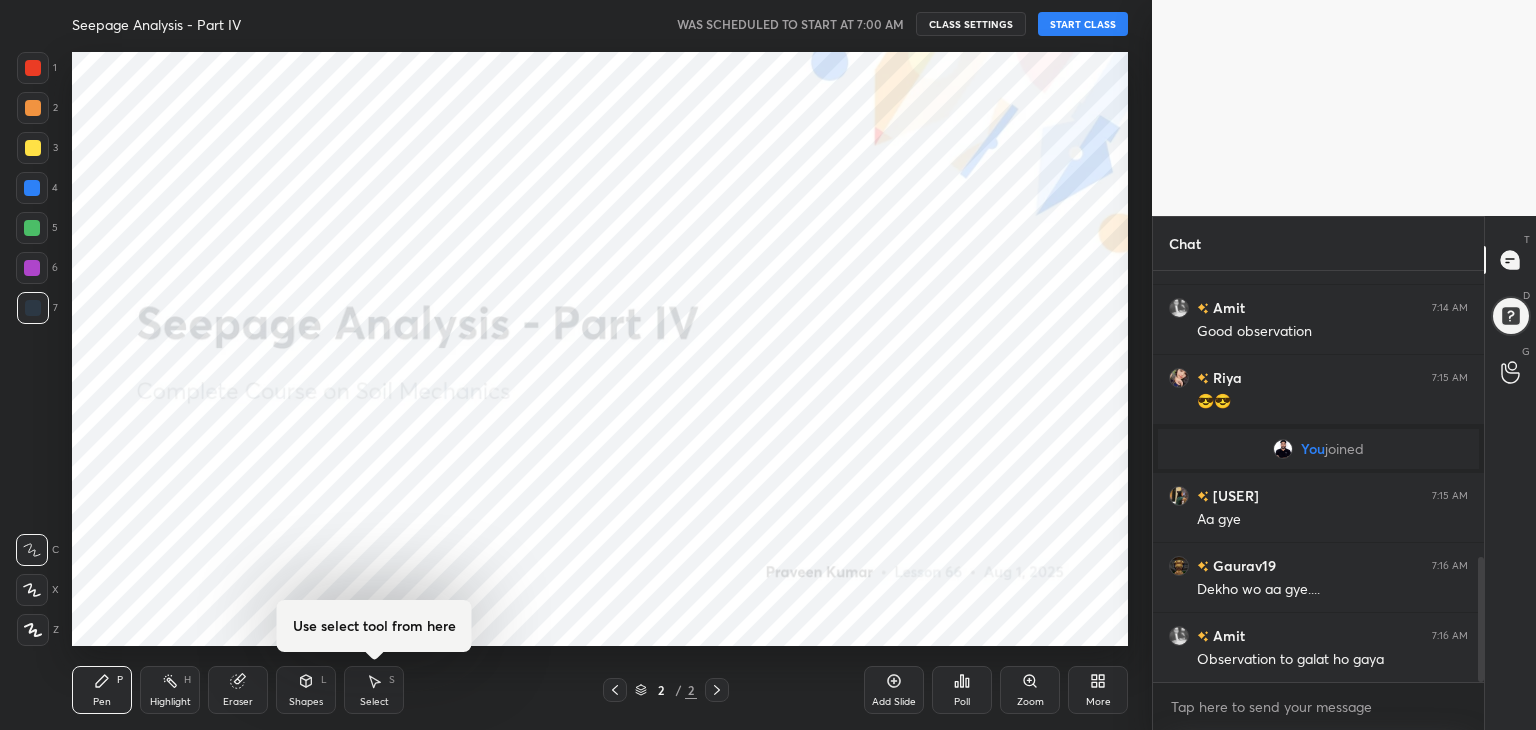click on "More" at bounding box center (1098, 702) 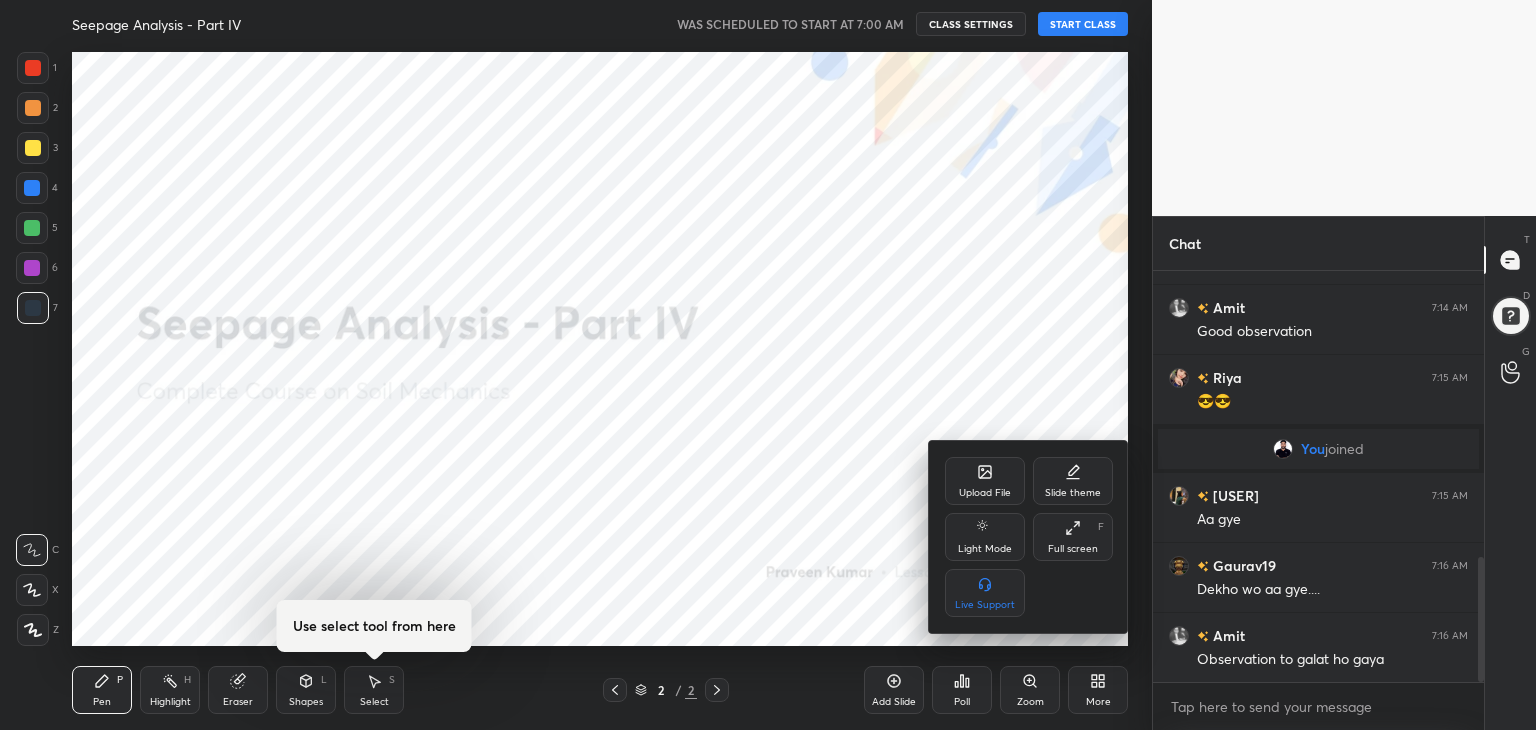 click 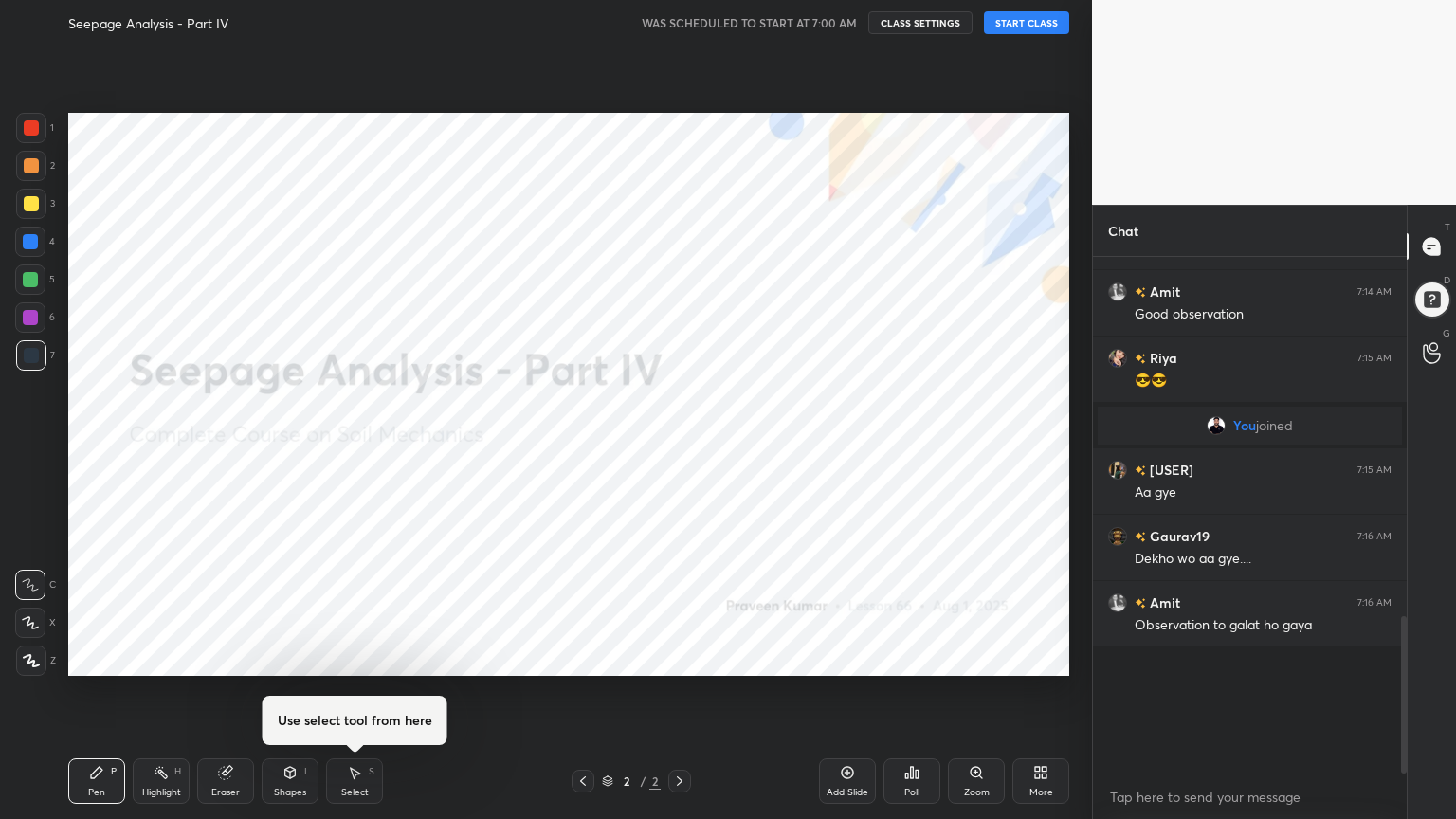 scroll, scrollTop: 94094, scrollLeft: 93776, axis: both 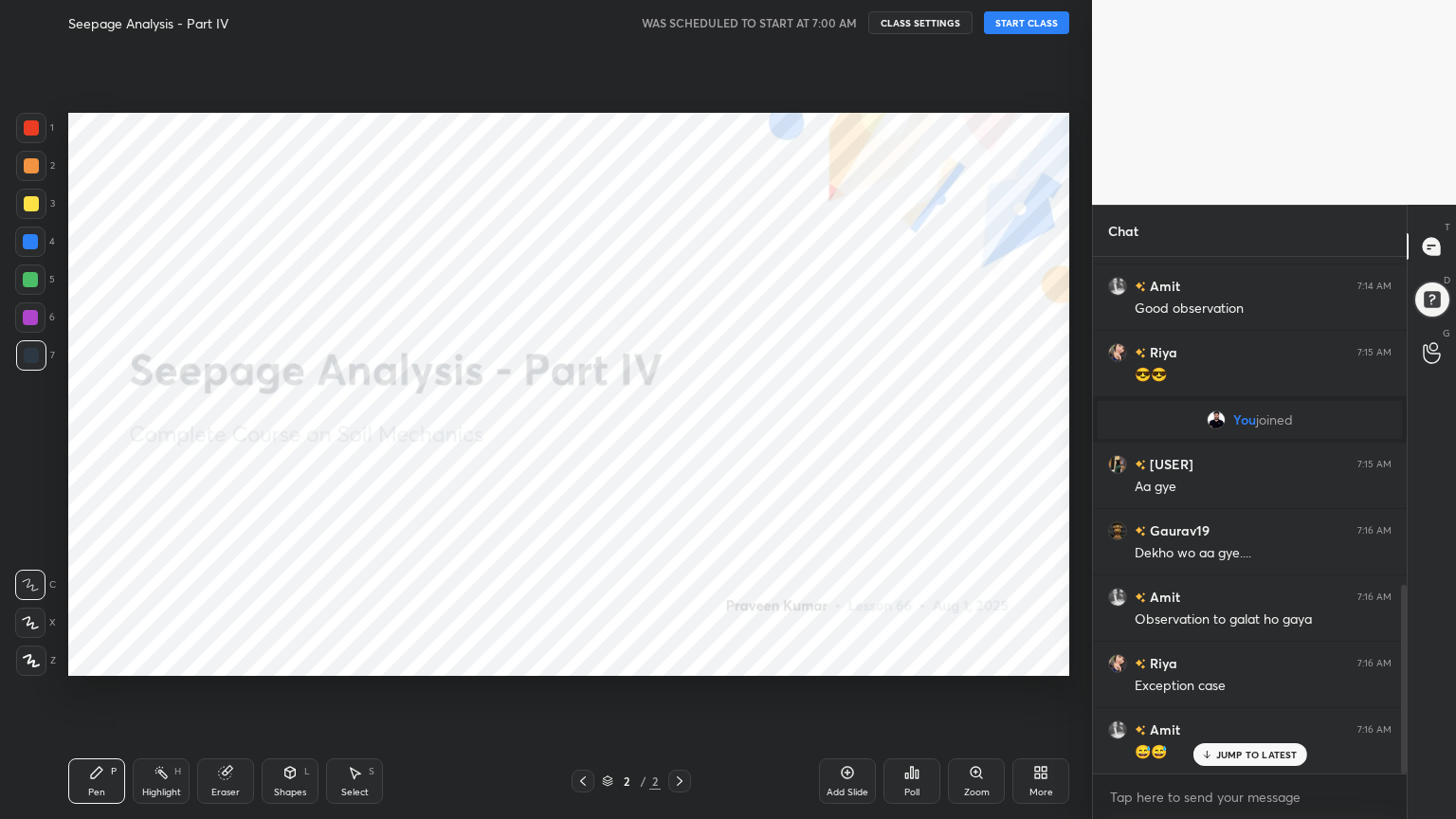 click on "JUMP TO LATEST" at bounding box center (1257, 755) 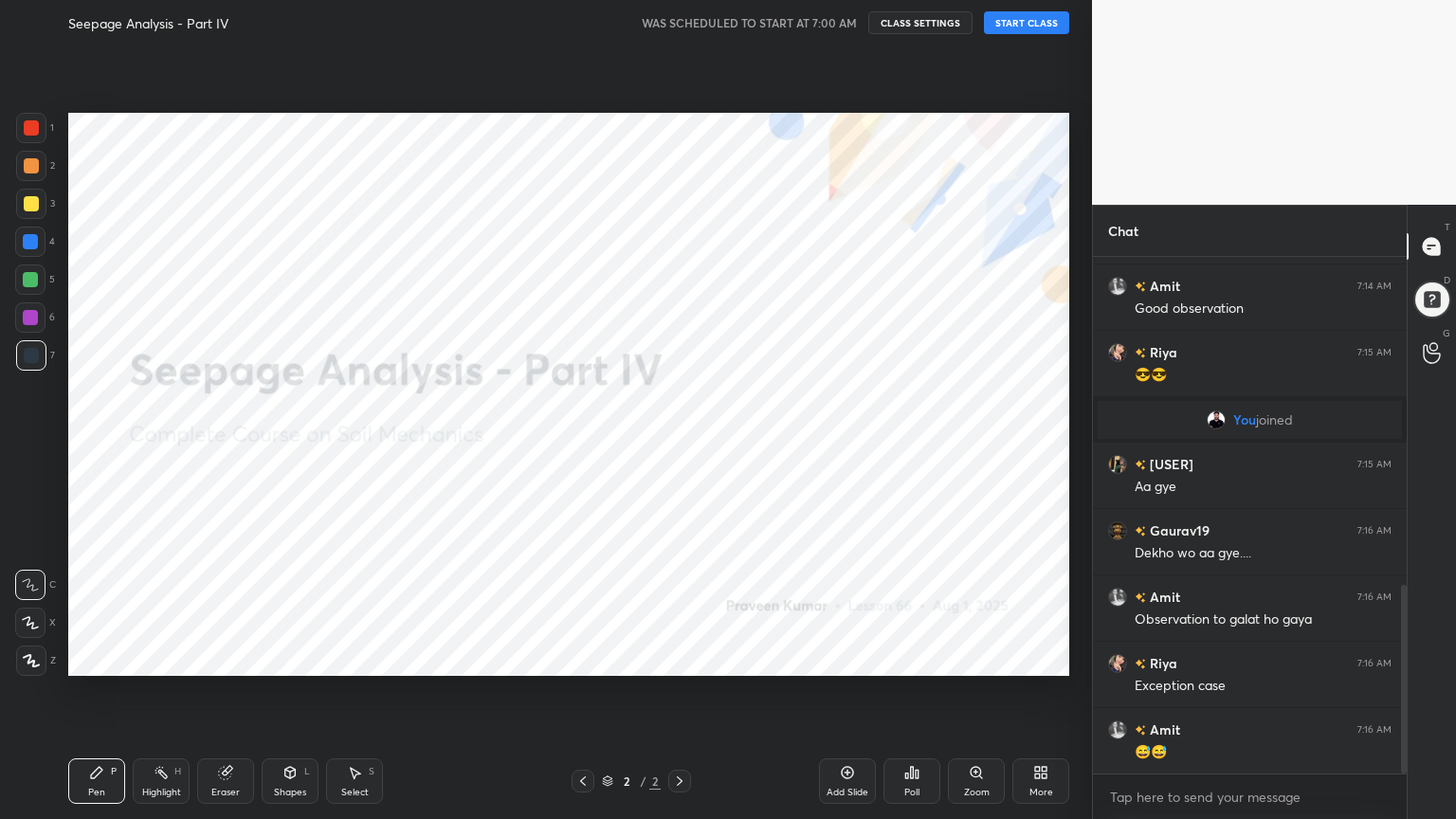 click on "😅😅" at bounding box center [1263, 753] 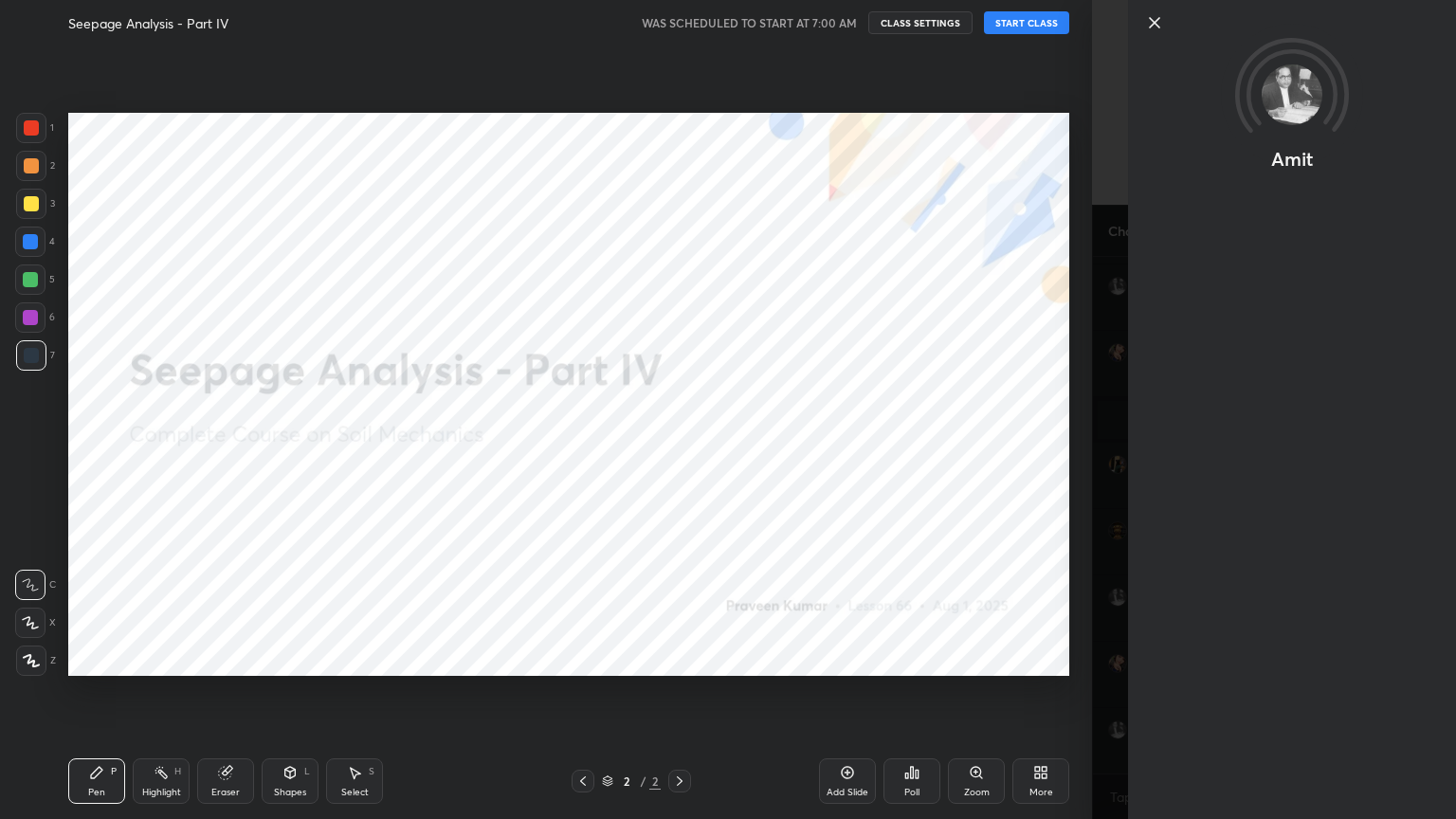 click on "Amit" at bounding box center (1274, 410) 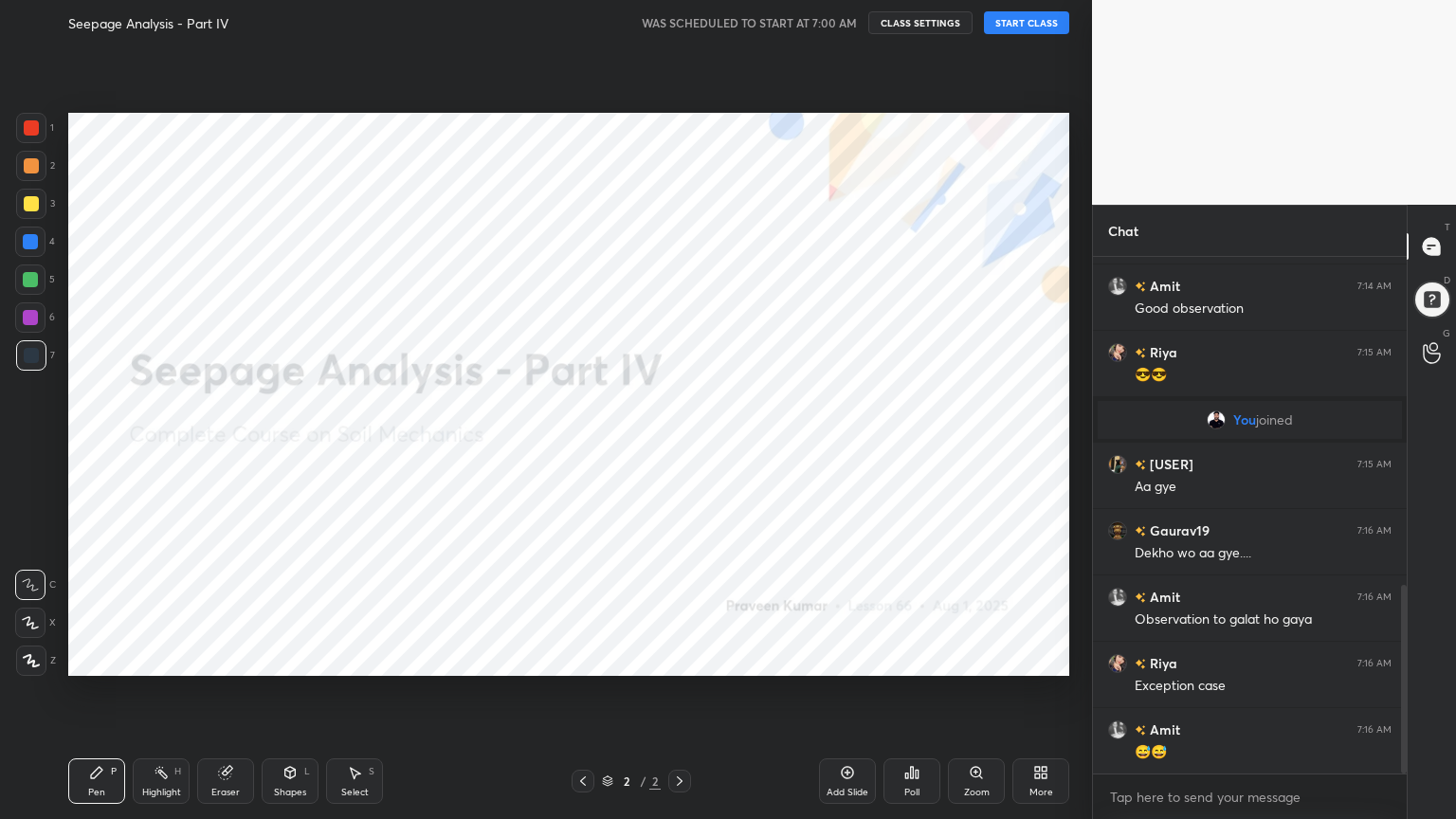 click on "START CLASS" at bounding box center [1027, 23] 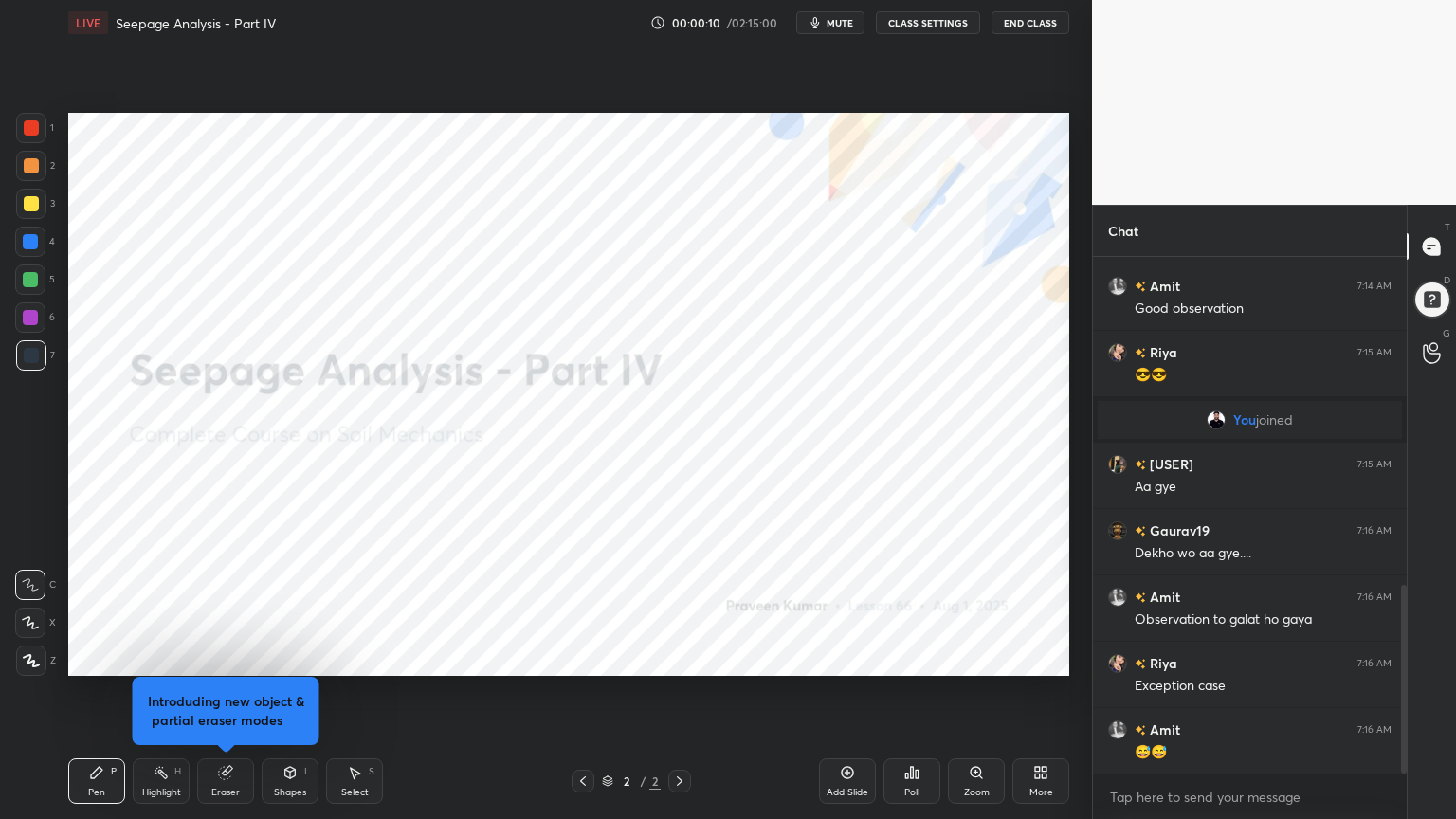 click 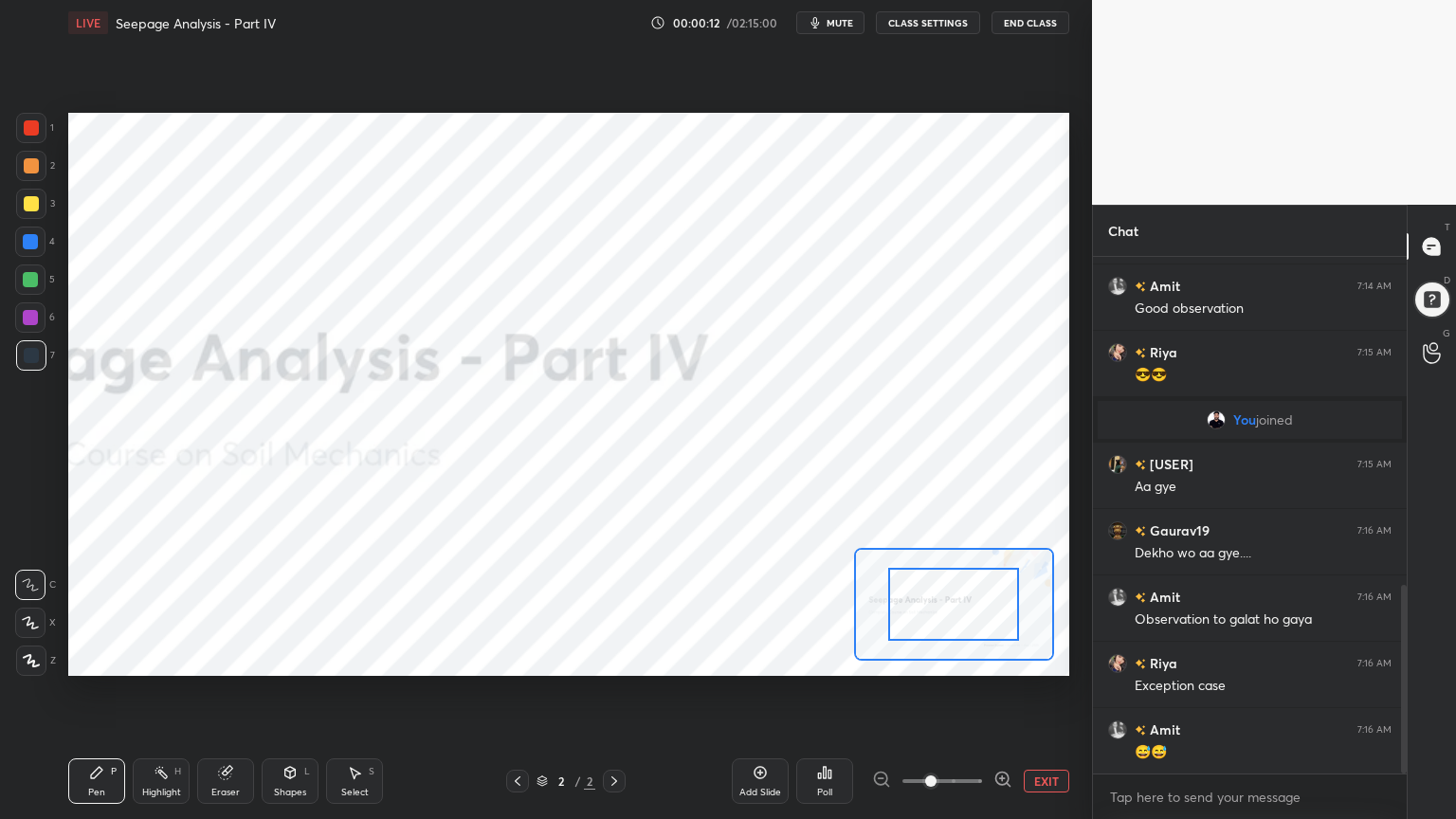 click on "EXIT" at bounding box center (1046, 781) 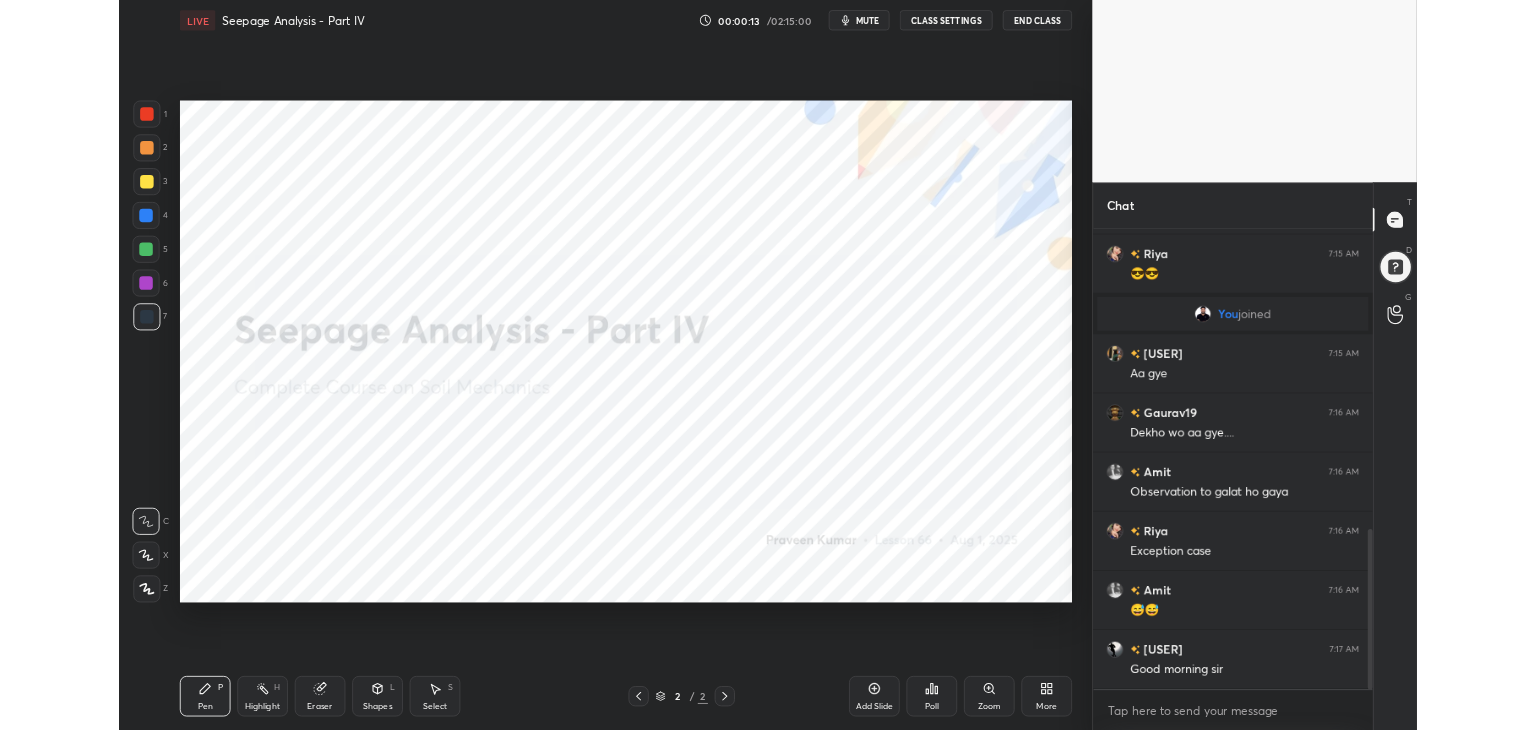 scroll, scrollTop: 1084, scrollLeft: 0, axis: vertical 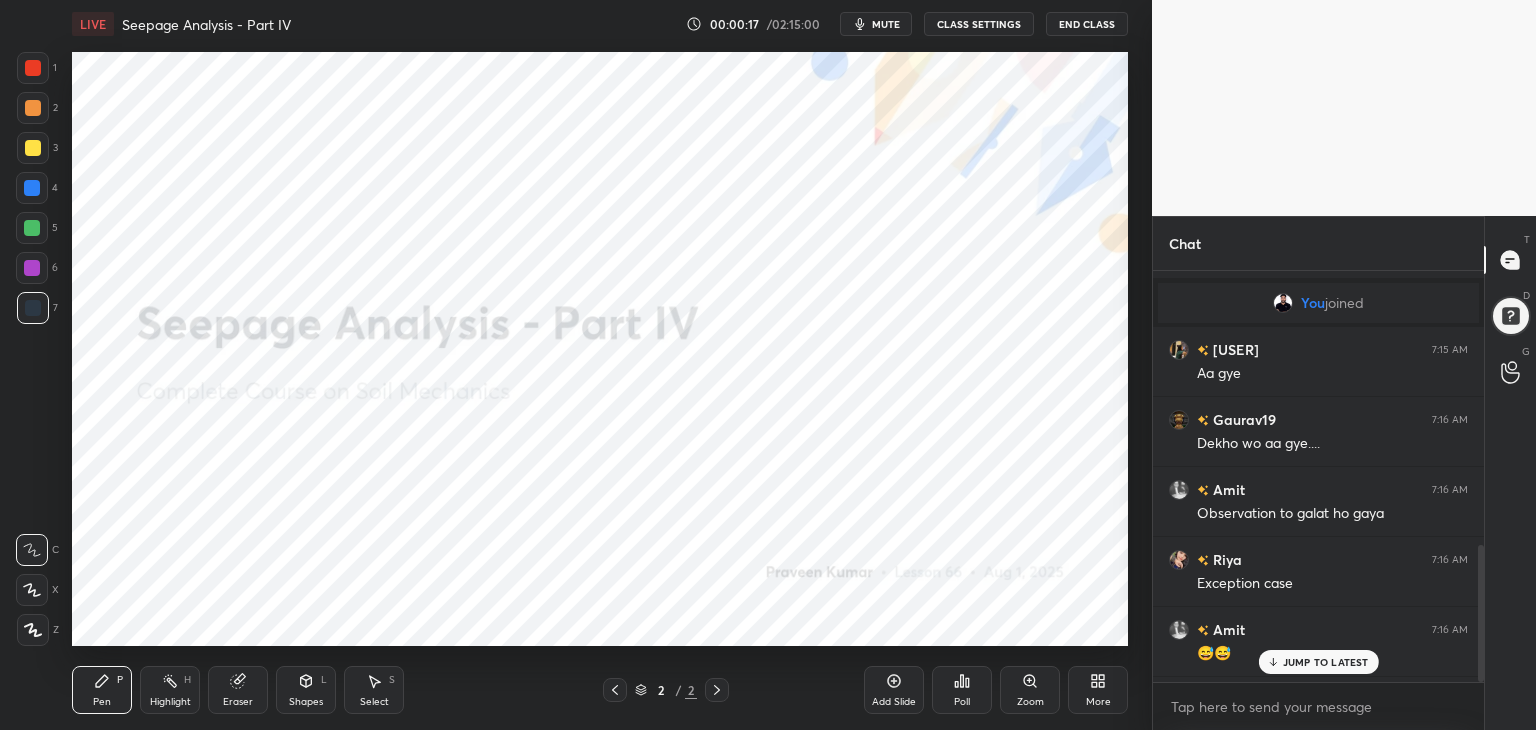 click on "More" at bounding box center (1098, 690) 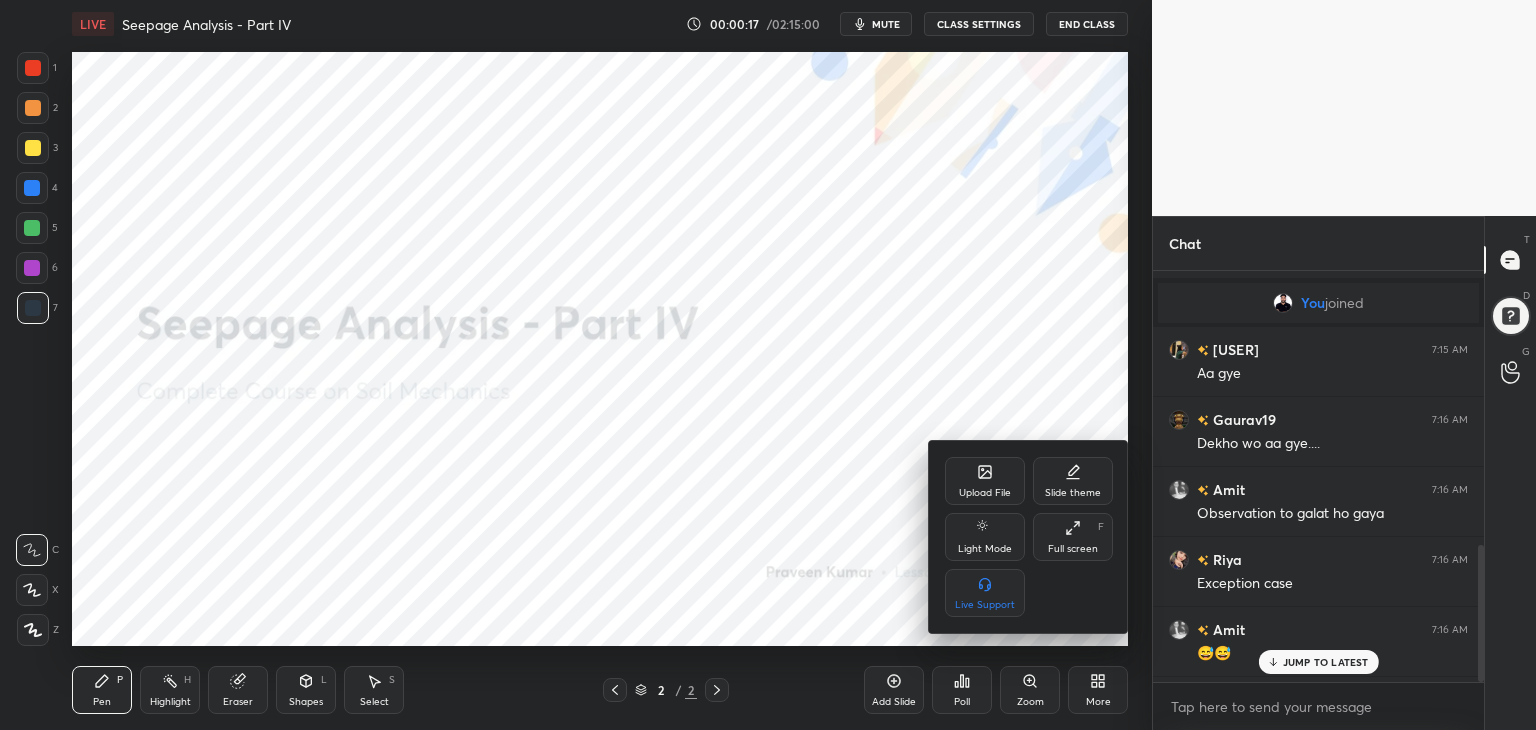 click on "Full screen F" at bounding box center [1073, 537] 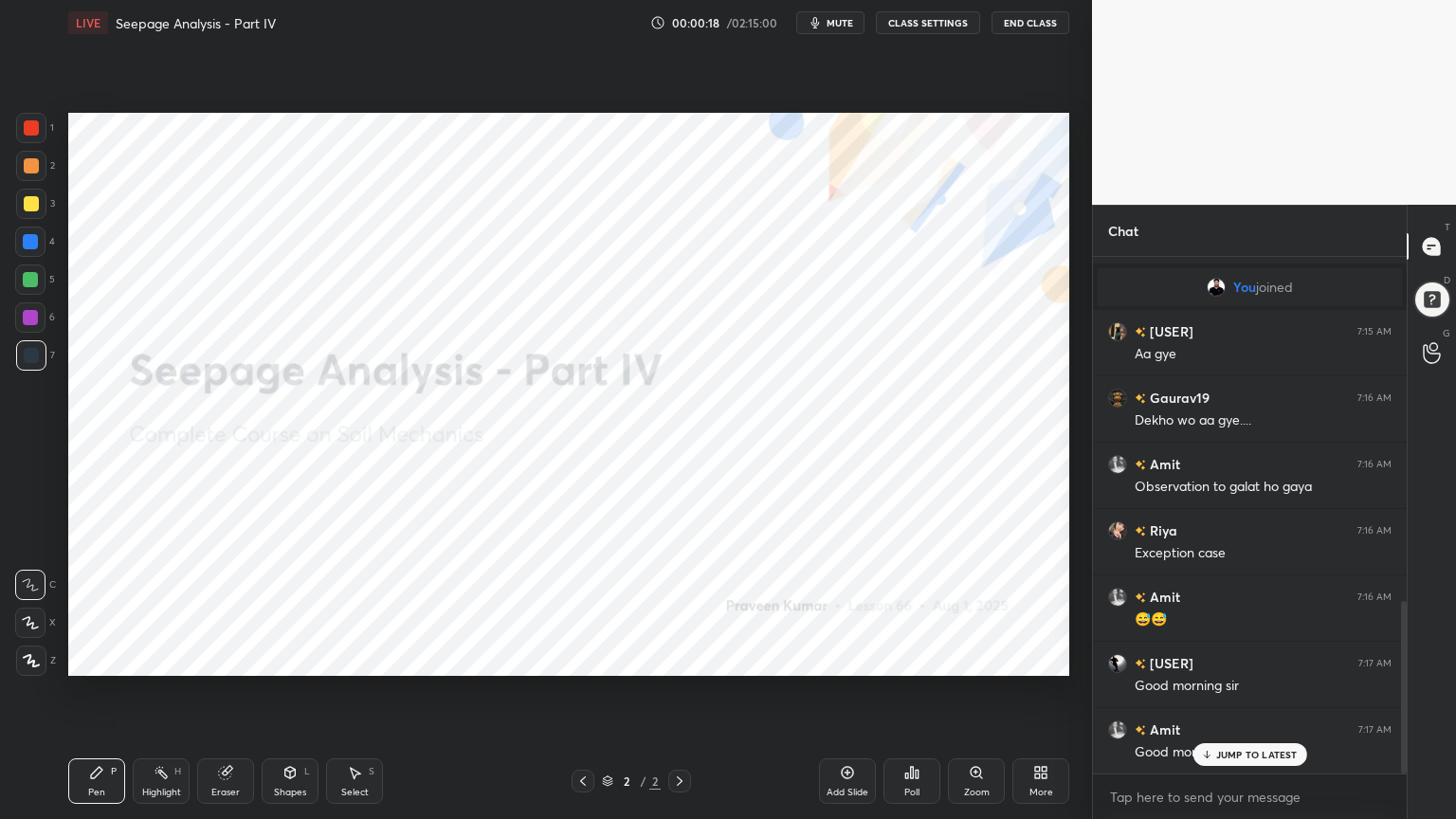 scroll, scrollTop: 94094, scrollLeft: 93776, axis: both 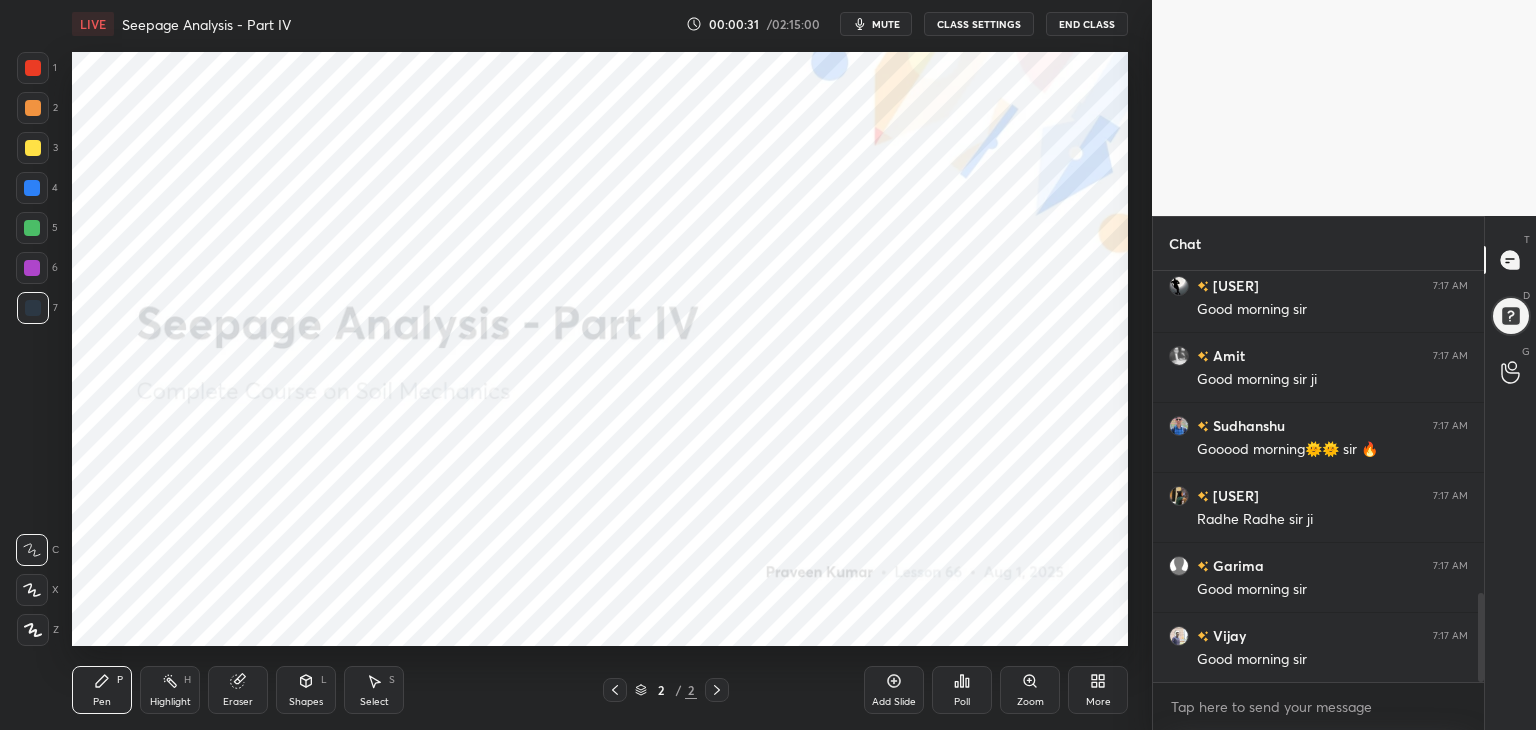 click on "More" at bounding box center (1098, 690) 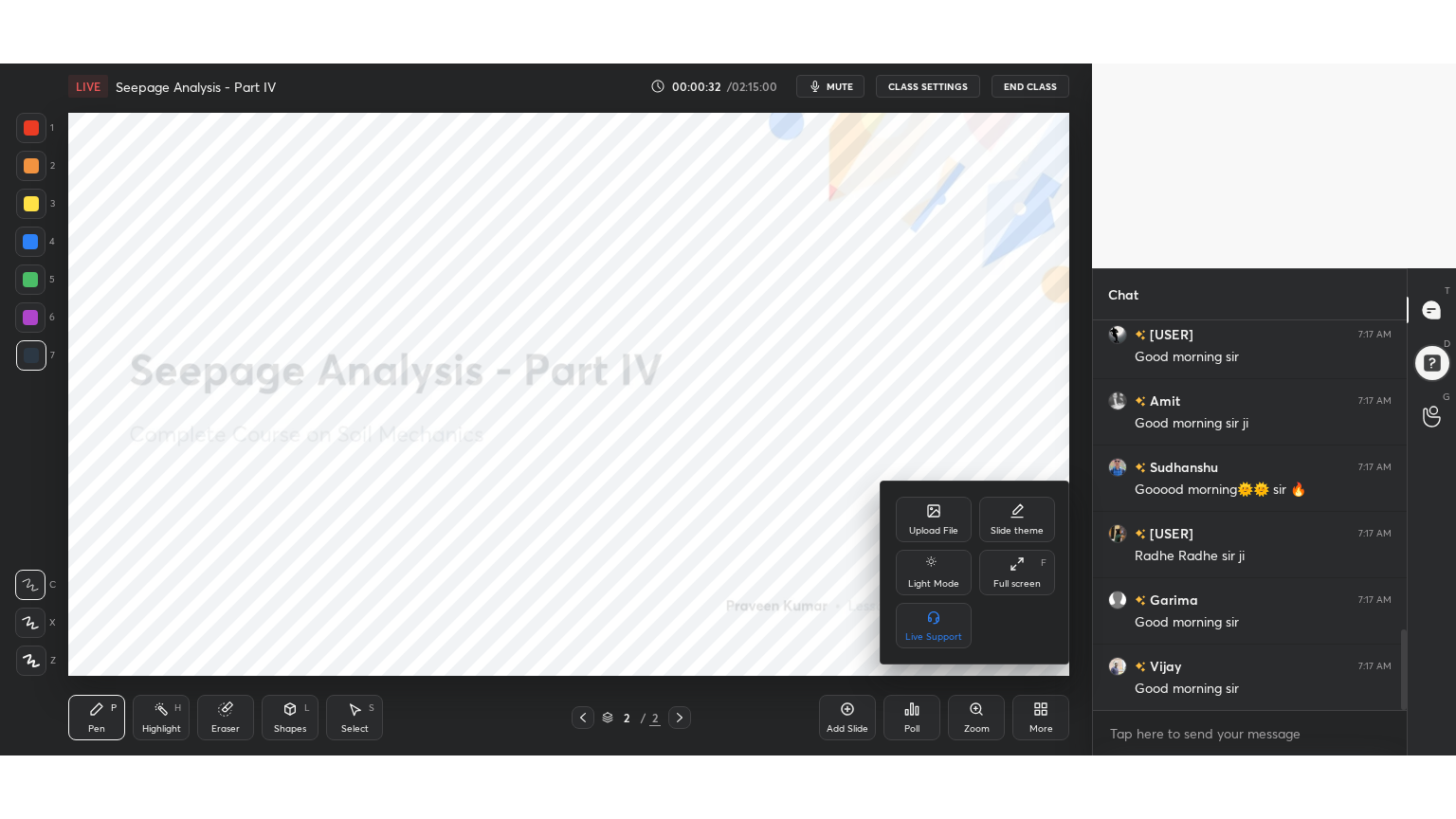 scroll, scrollTop: 1503, scrollLeft: 0, axis: vertical 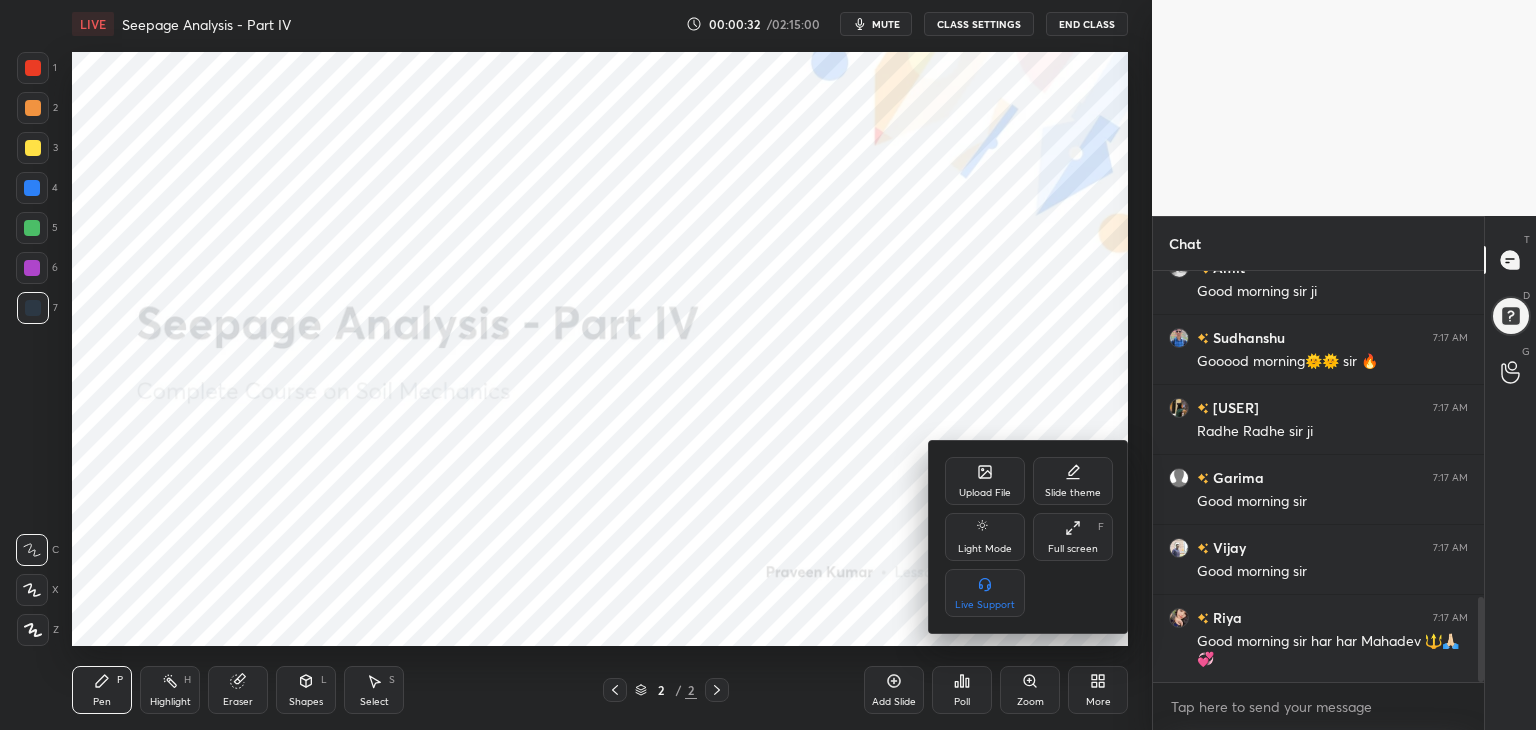 click on "Full screen F" at bounding box center [1073, 537] 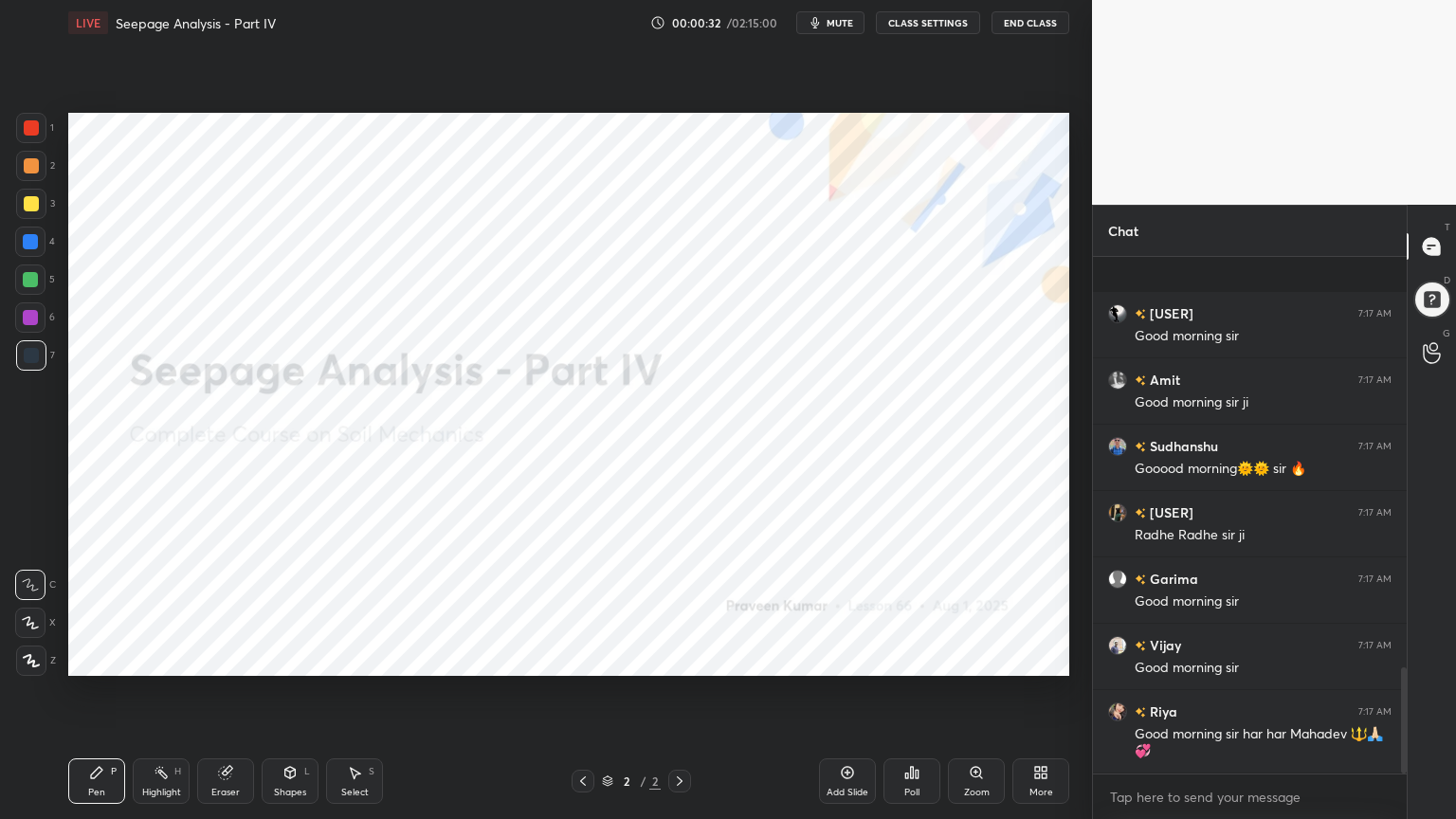 scroll, scrollTop: 94094, scrollLeft: 93776, axis: both 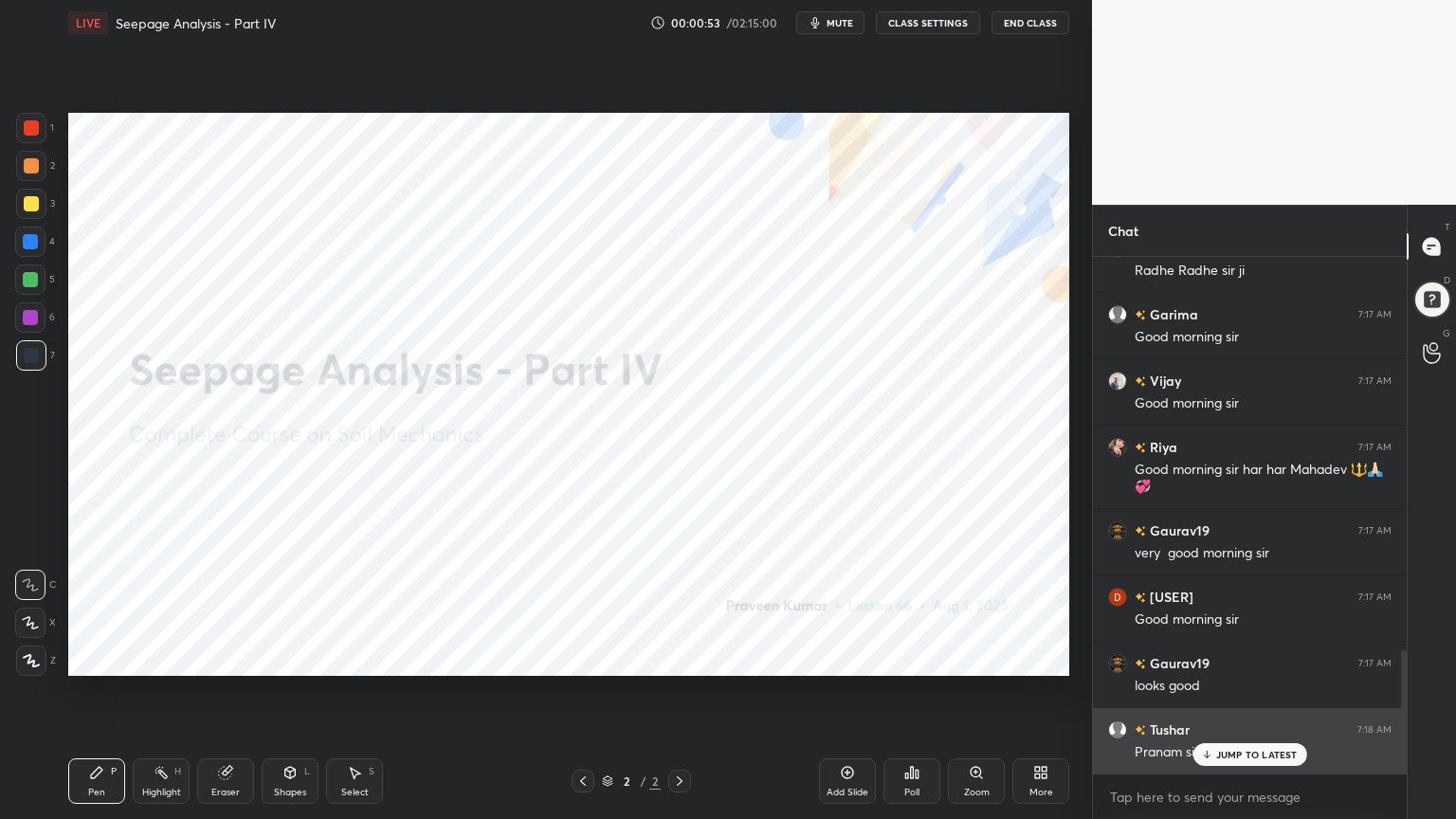 click on "JUMP TO LATEST" at bounding box center [1257, 755] 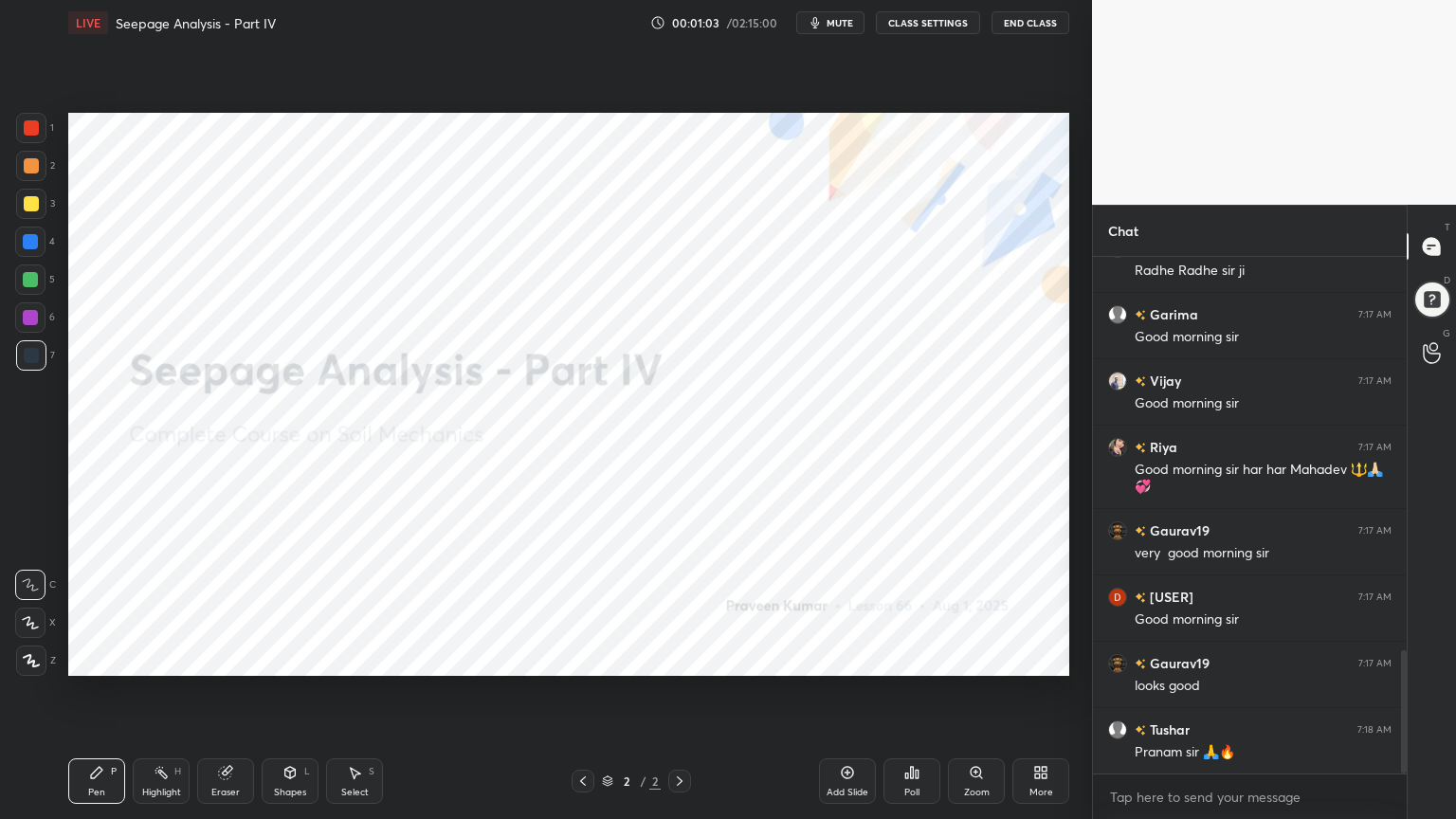 scroll, scrollTop: 1709, scrollLeft: 0, axis: vertical 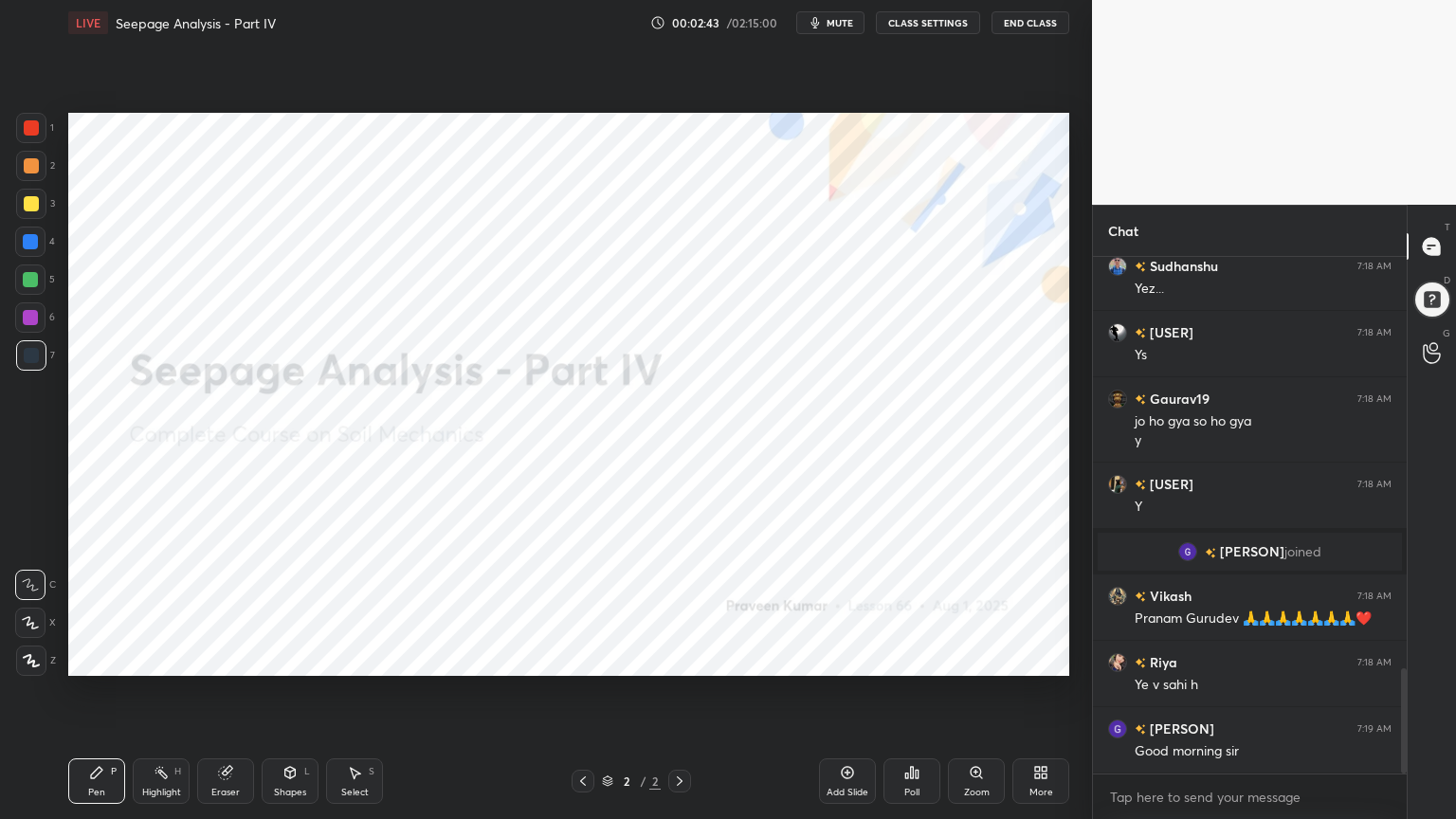 click on "End Class" at bounding box center (1030, 23) 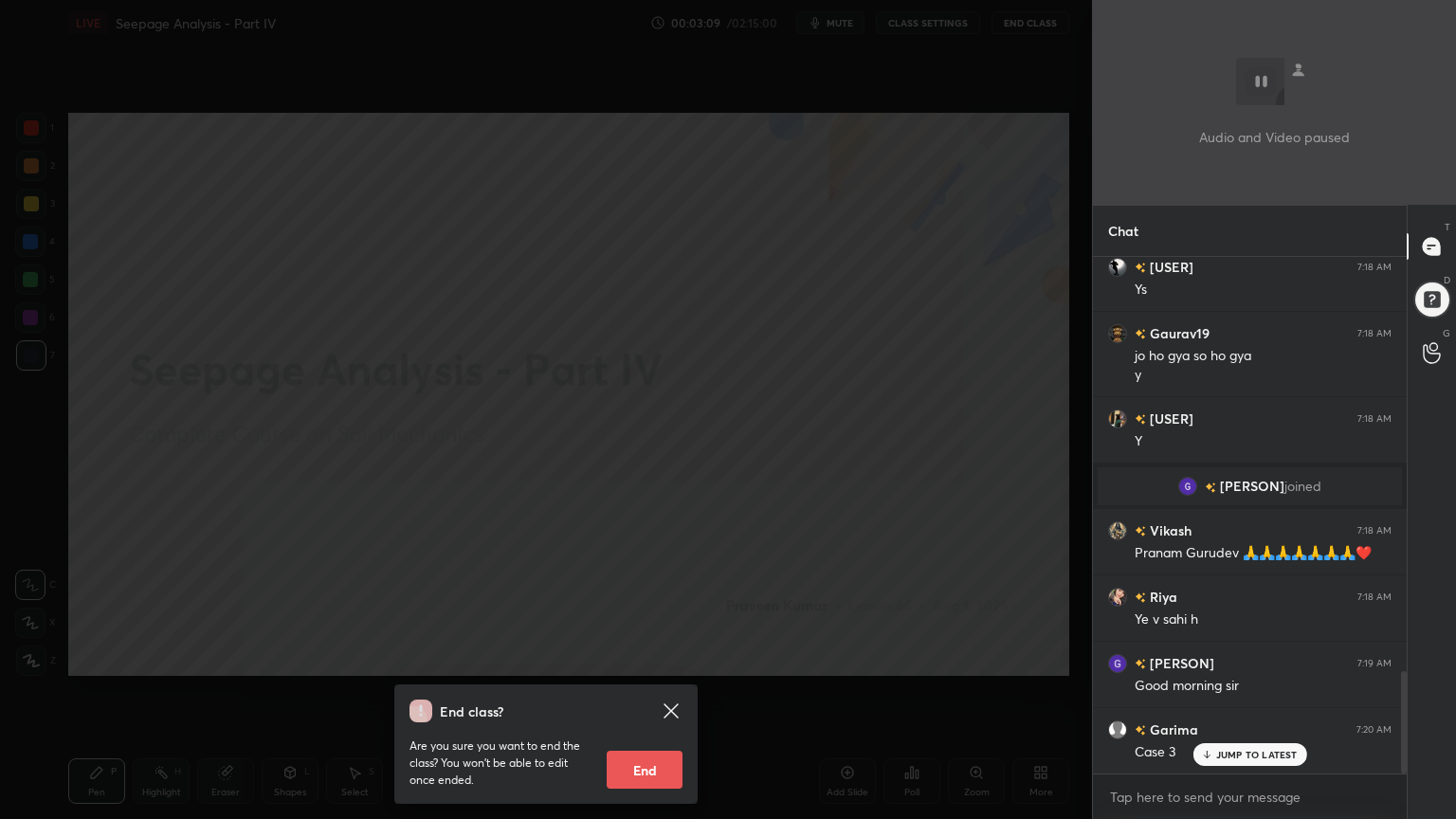 scroll, scrollTop: 2153, scrollLeft: 0, axis: vertical 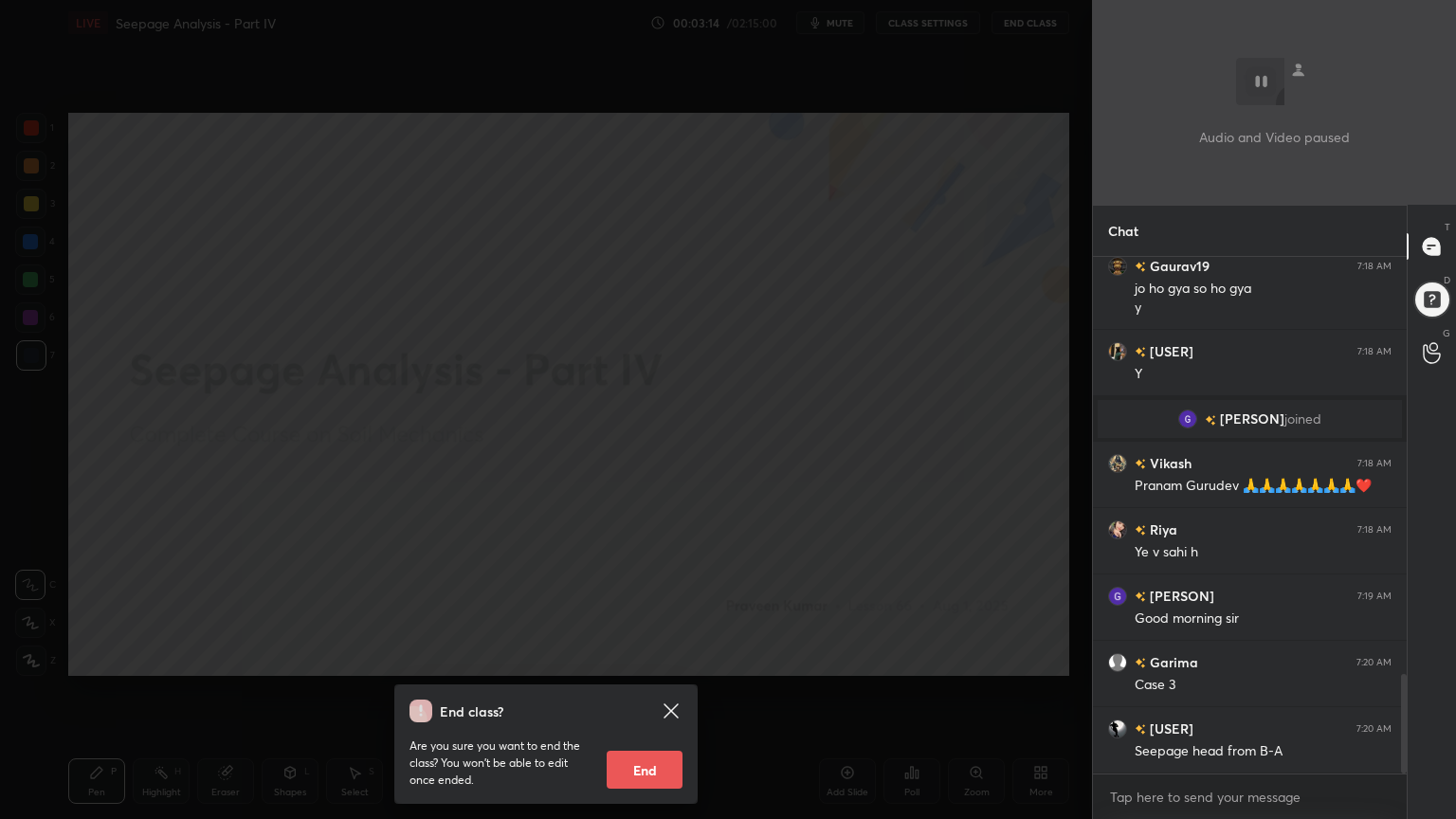 click on "End class? Are you sure you want to end the class? You won’t be able to edit once ended. End" at bounding box center (546, 410) 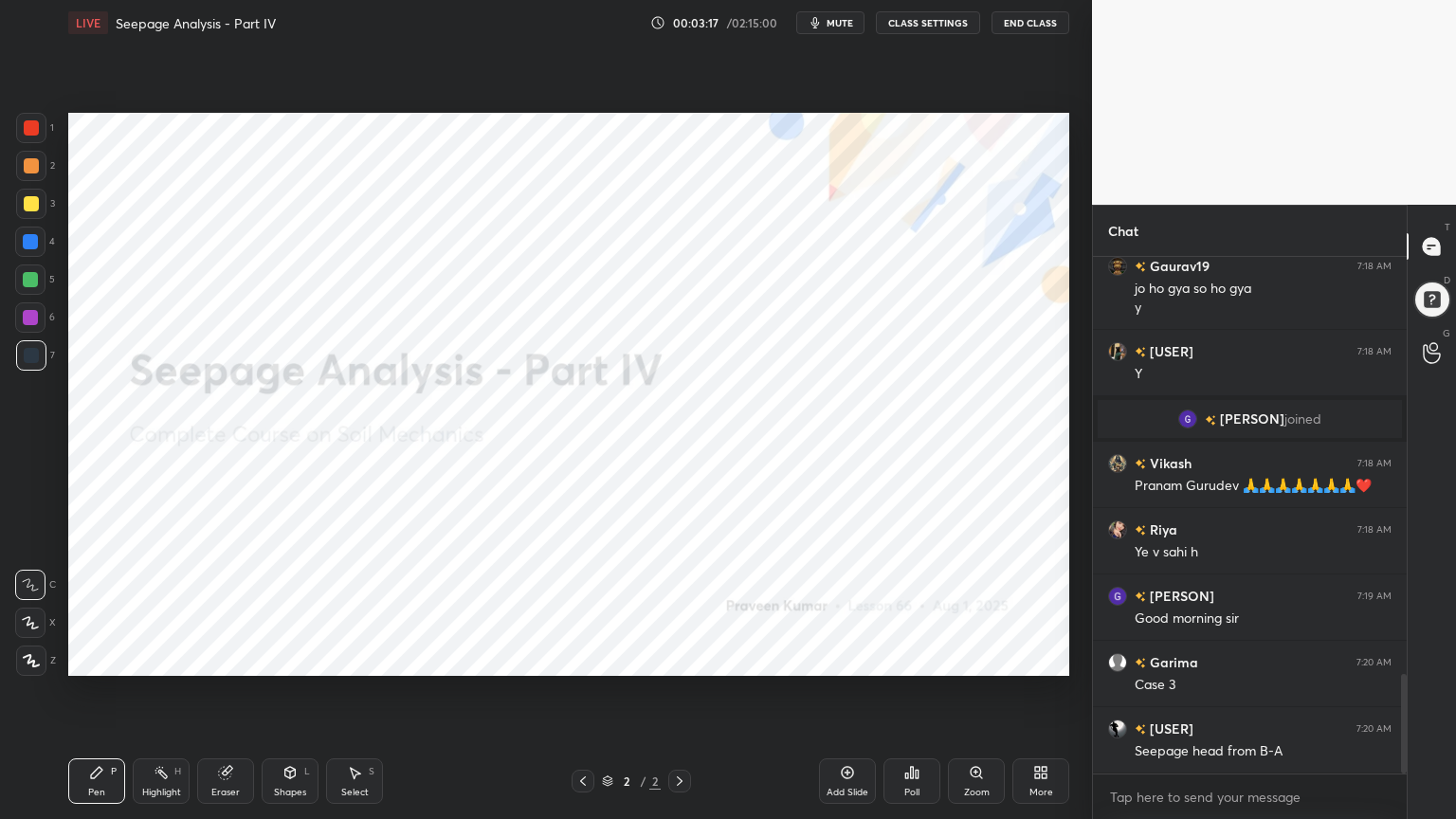 scroll, scrollTop: 2218, scrollLeft: 0, axis: vertical 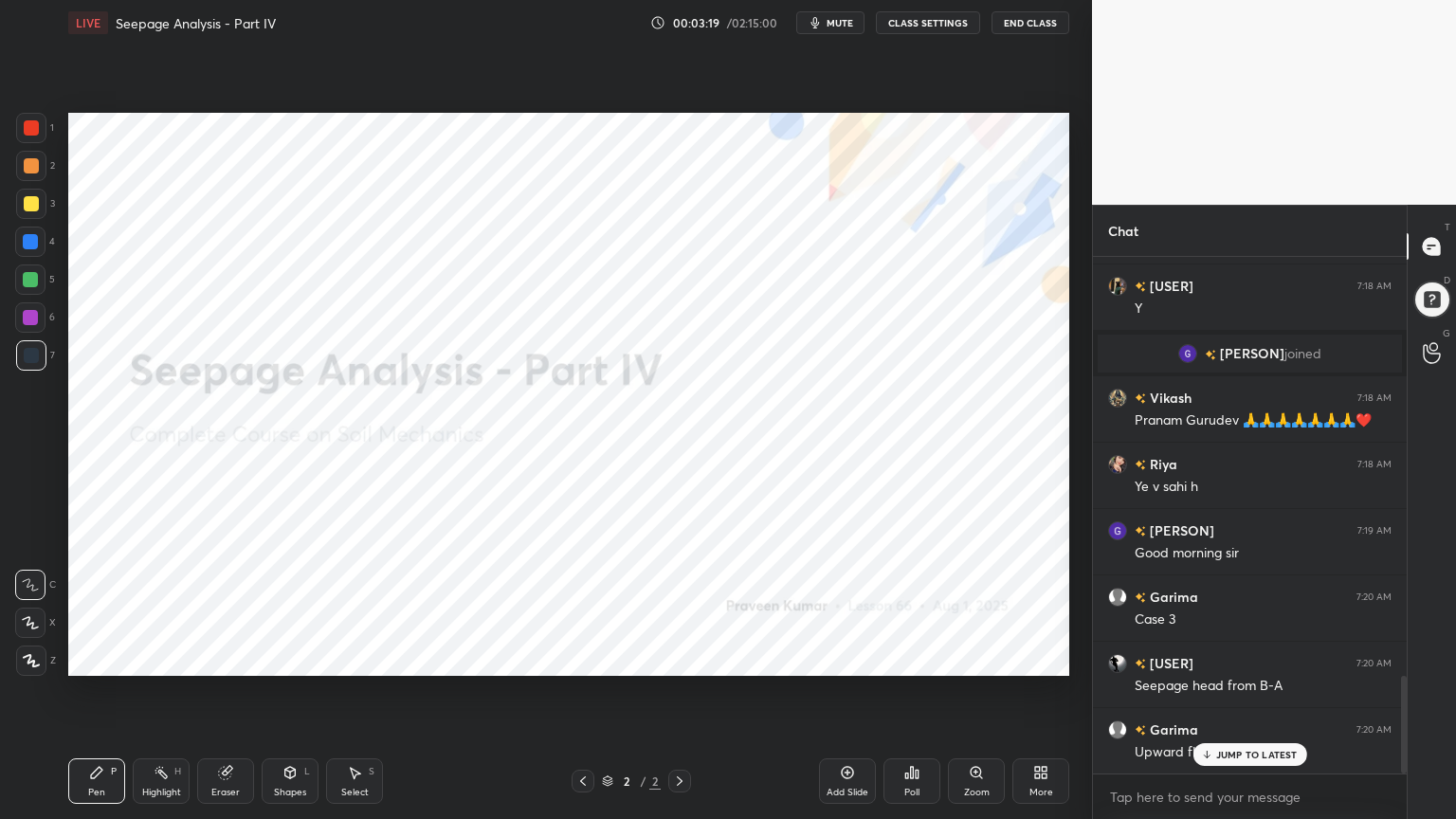 click on "More" at bounding box center (1041, 781) 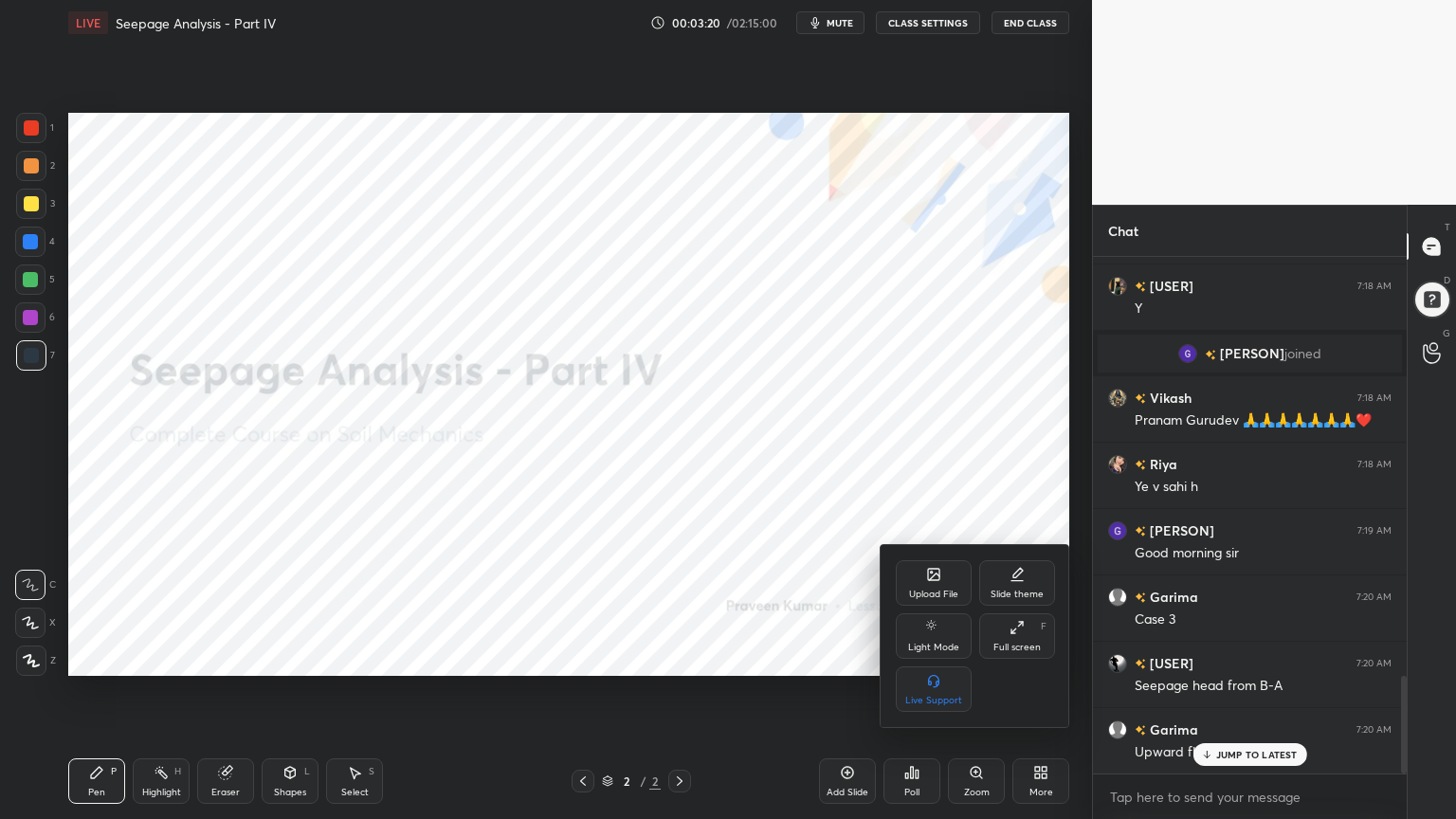 click at bounding box center [728, 410] 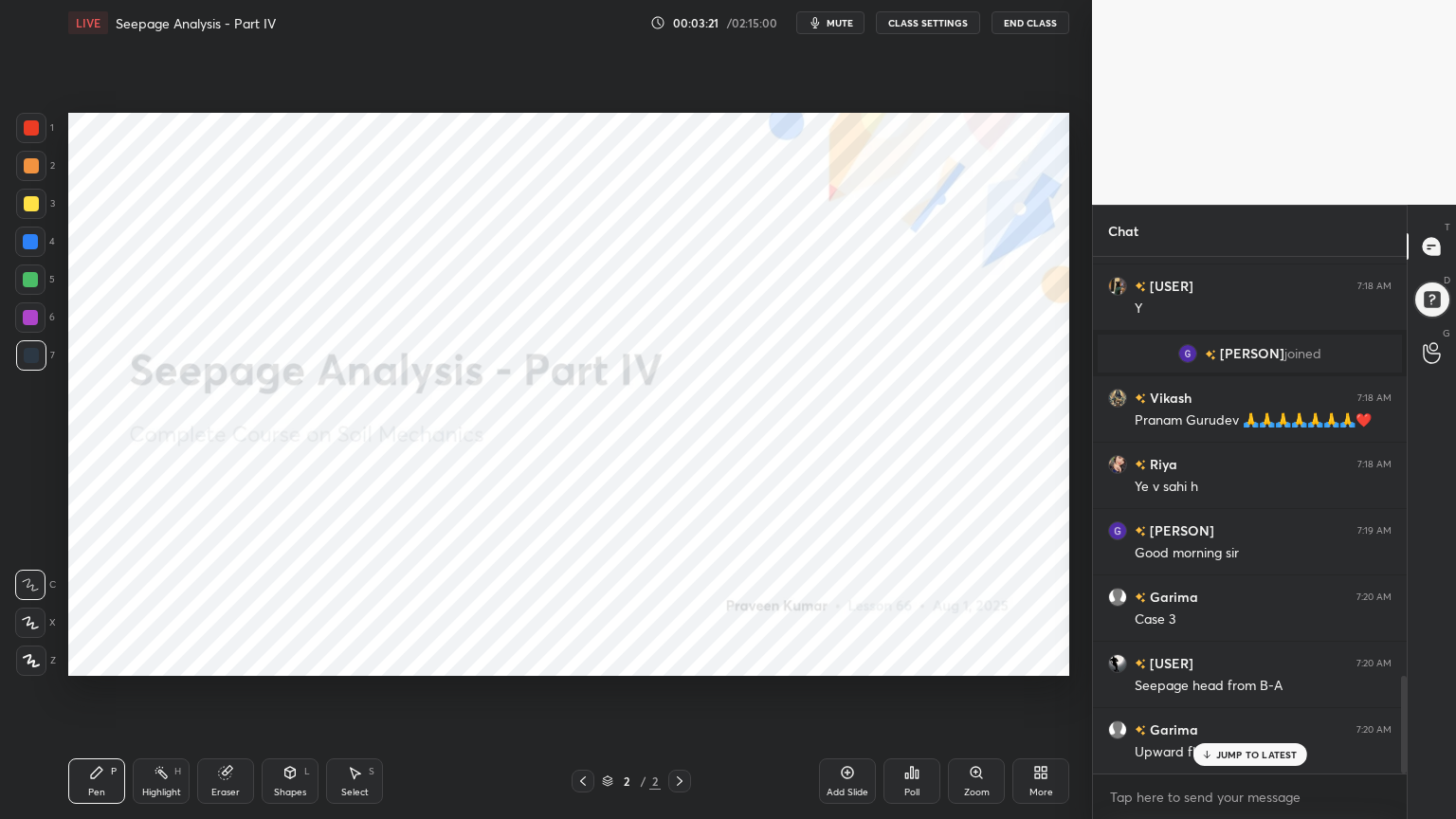 click on "Add Slide" at bounding box center (847, 781) 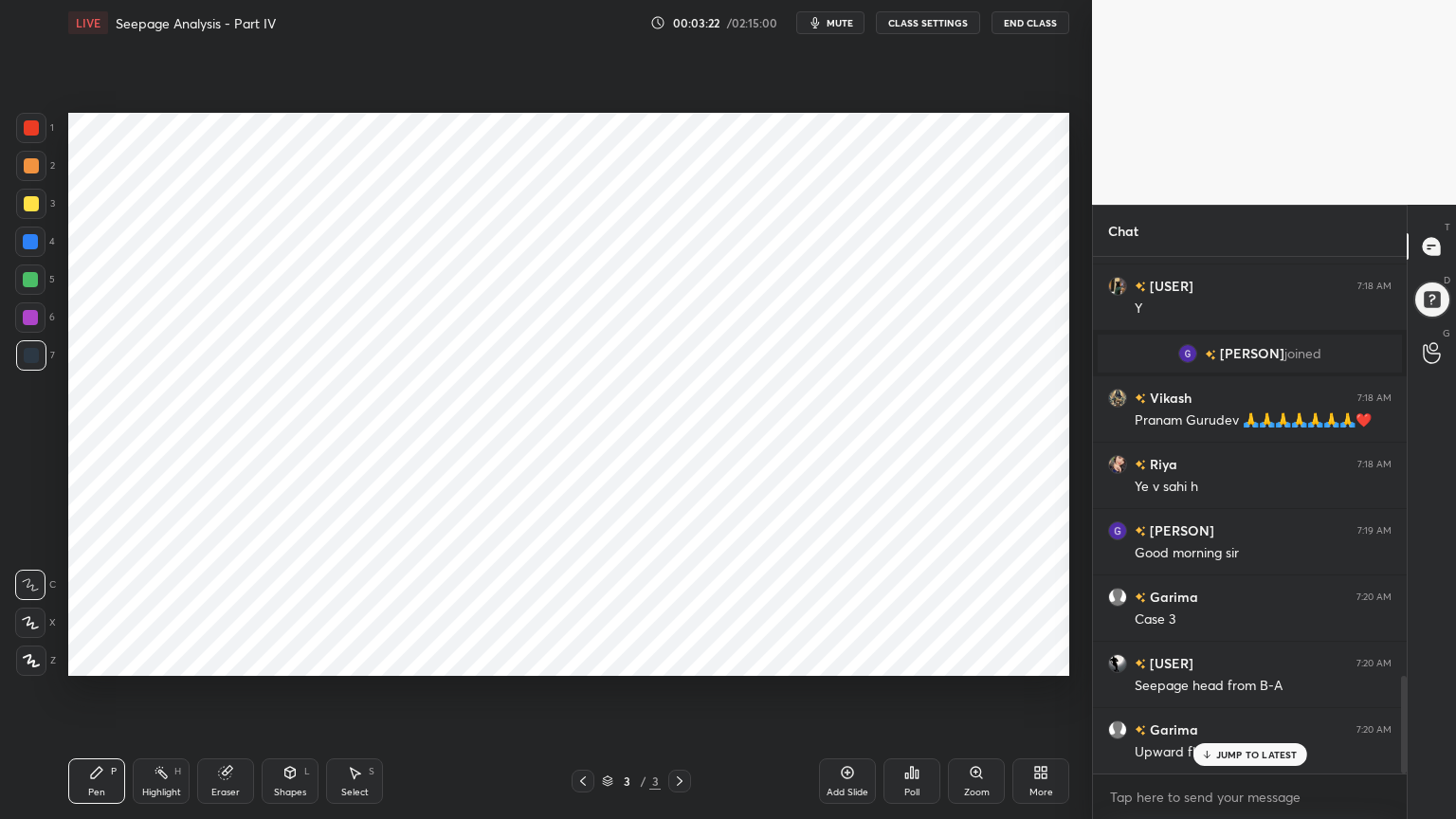 scroll, scrollTop: 2285, scrollLeft: 0, axis: vertical 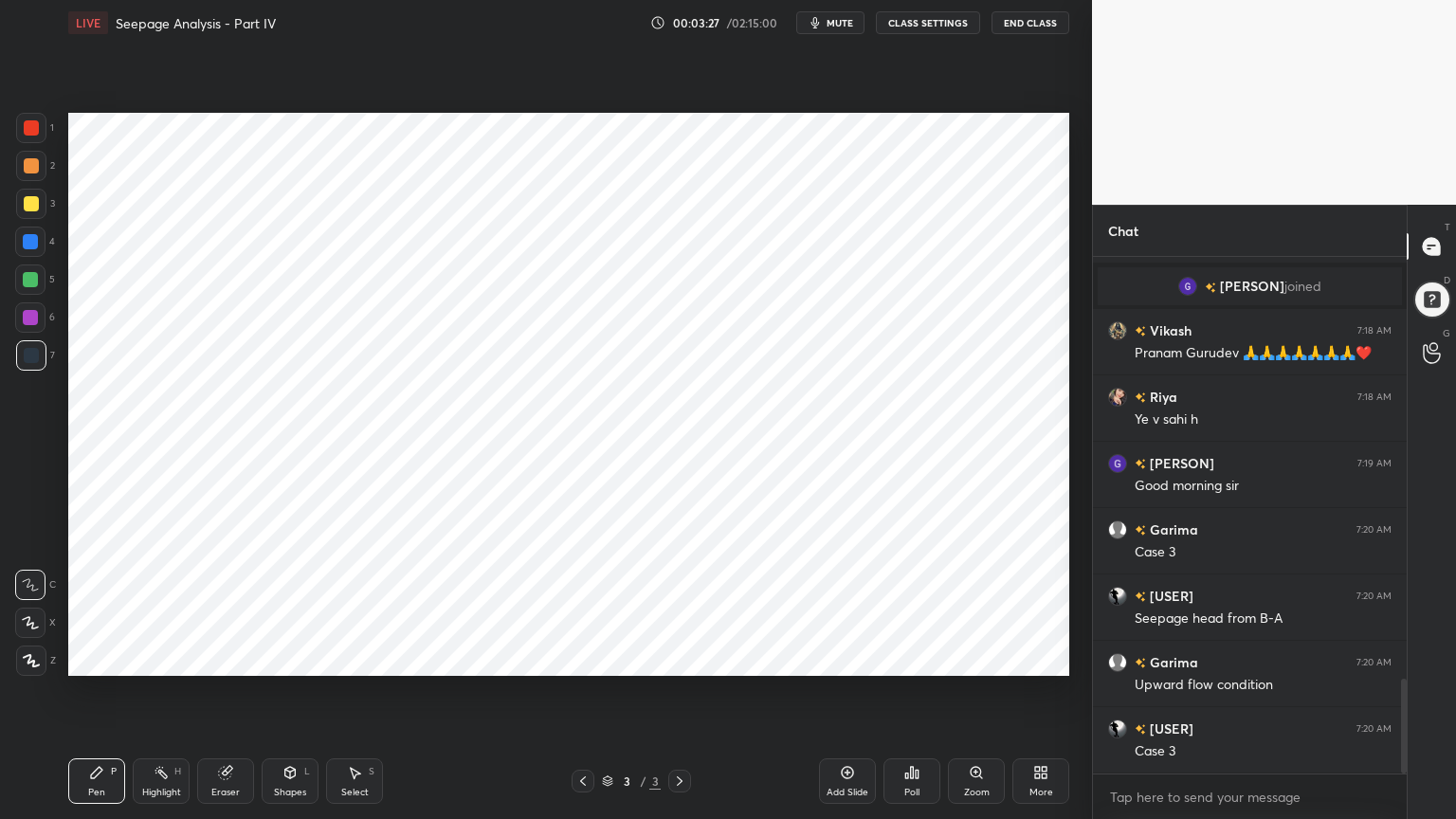 click on "More" at bounding box center (1041, 781) 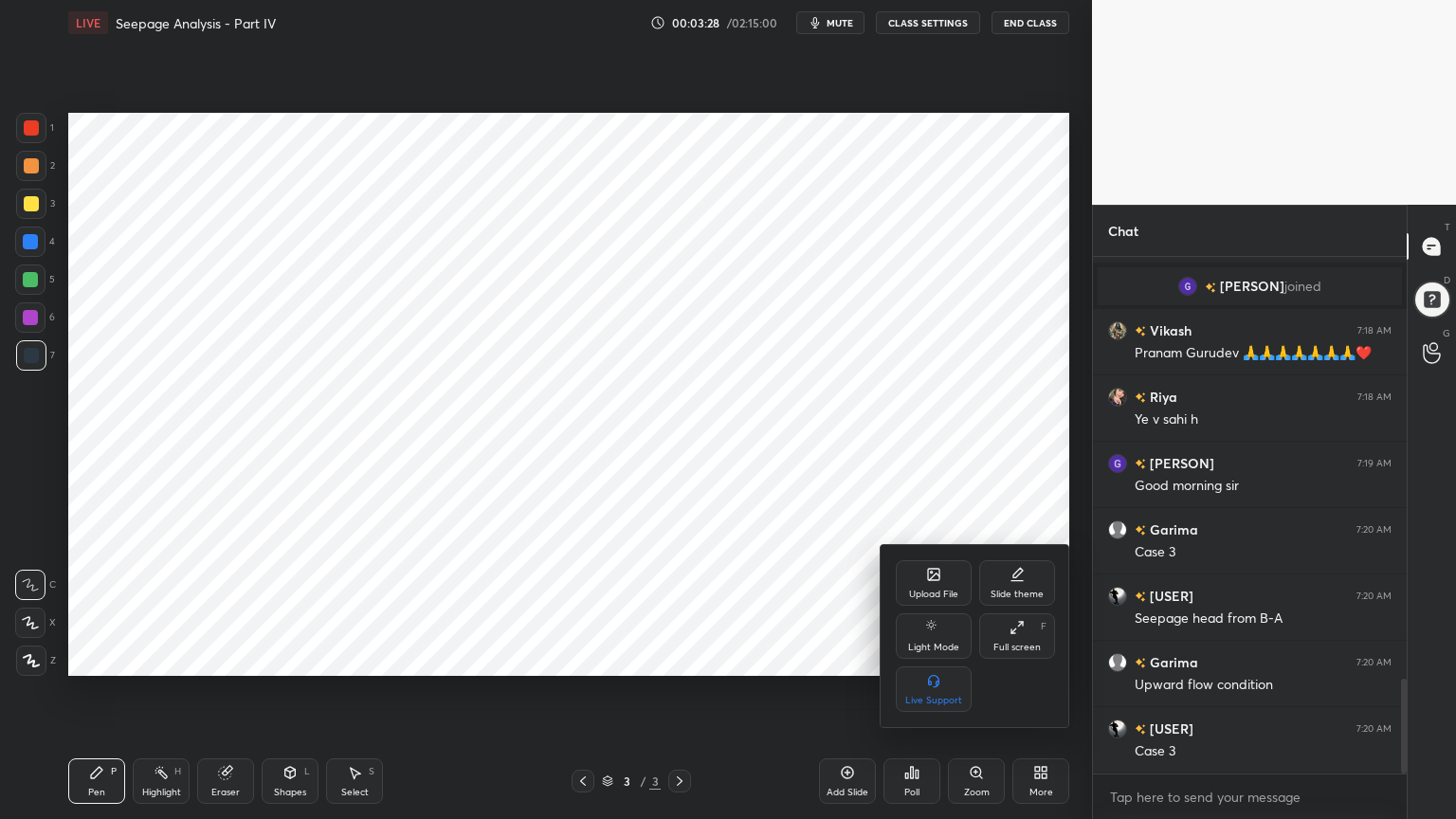 scroll, scrollTop: 2331, scrollLeft: 0, axis: vertical 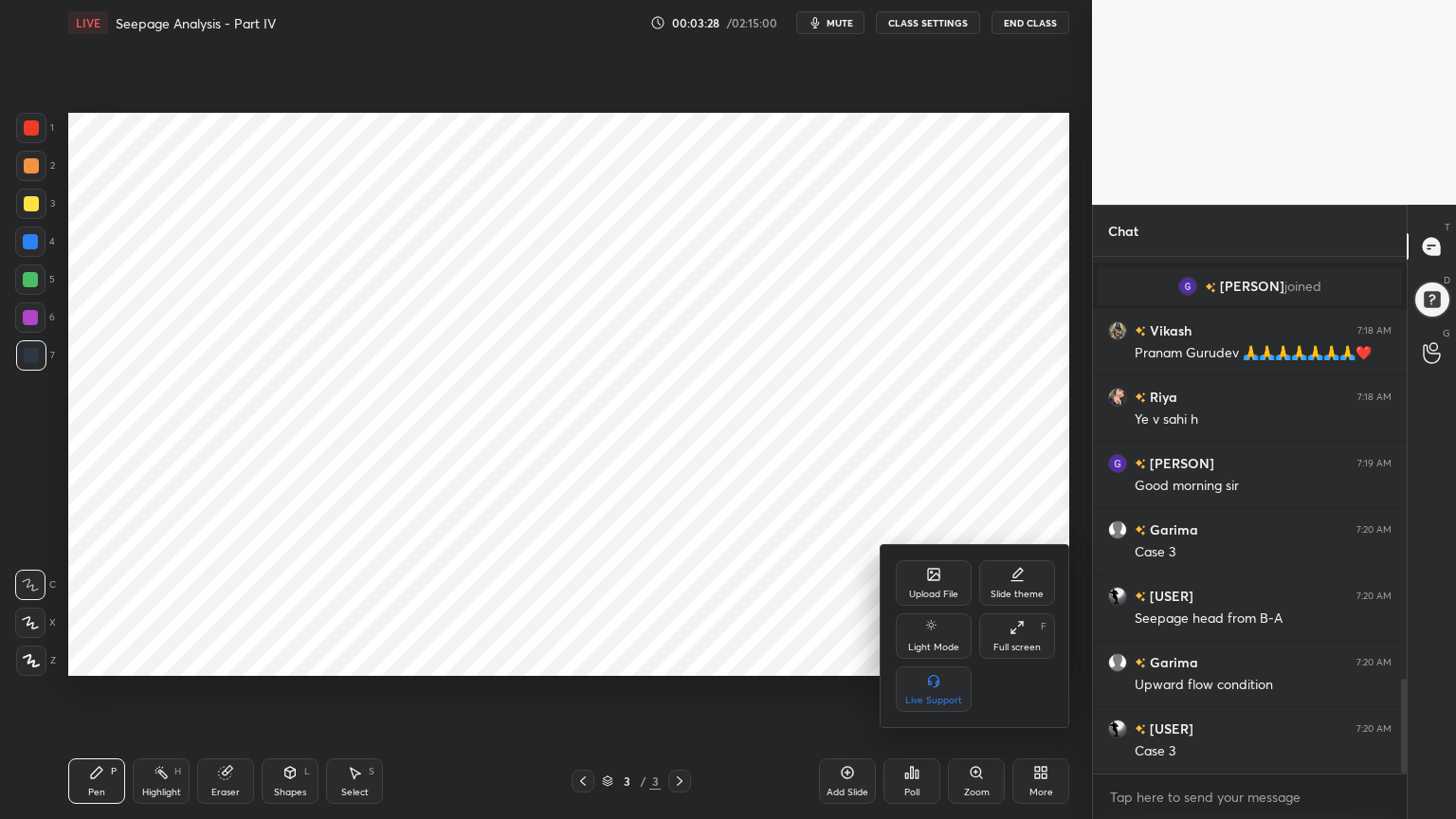 click on "Slide theme" at bounding box center (1017, 583) 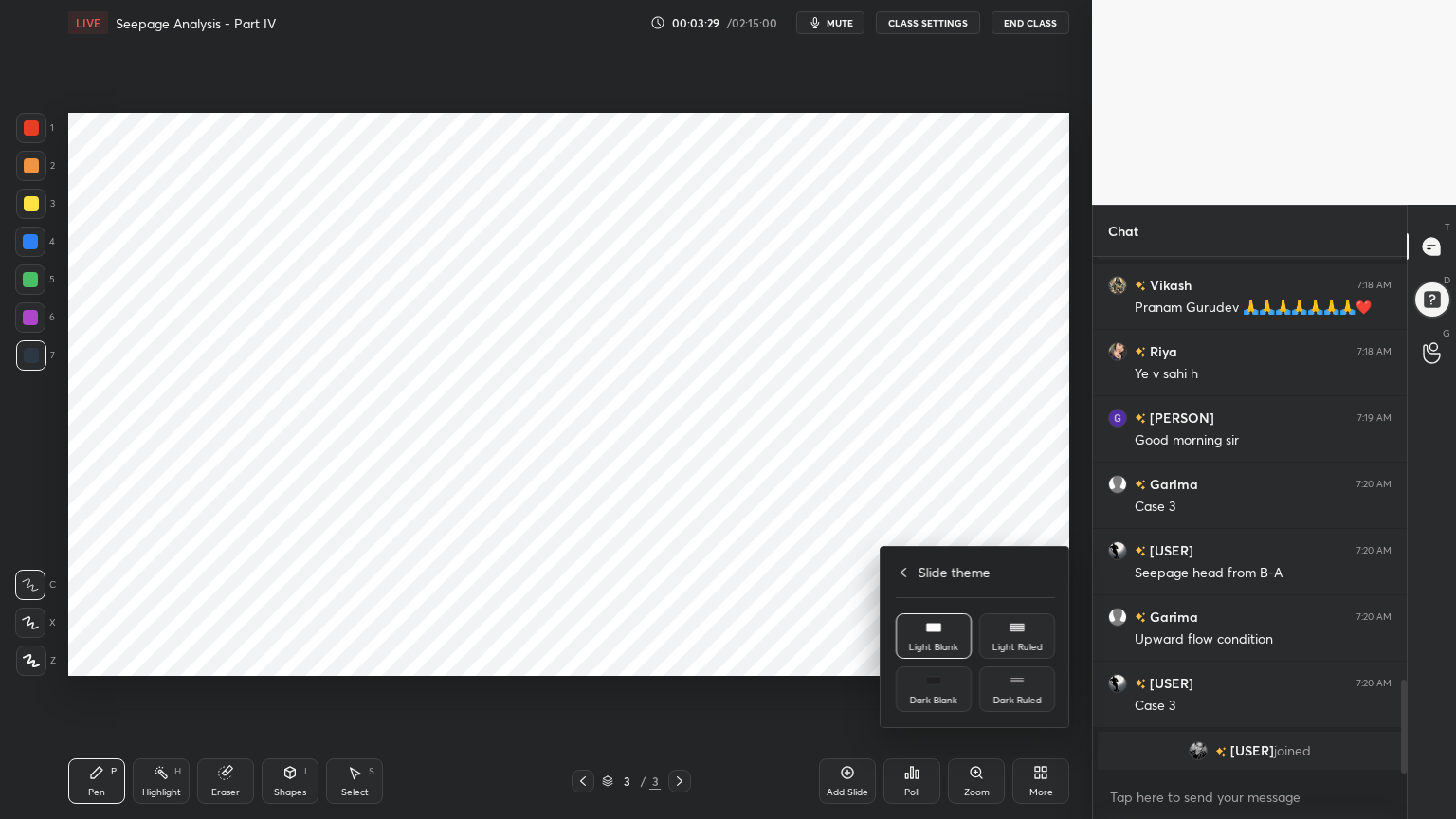 click on "Dark Blank" at bounding box center [934, 701] 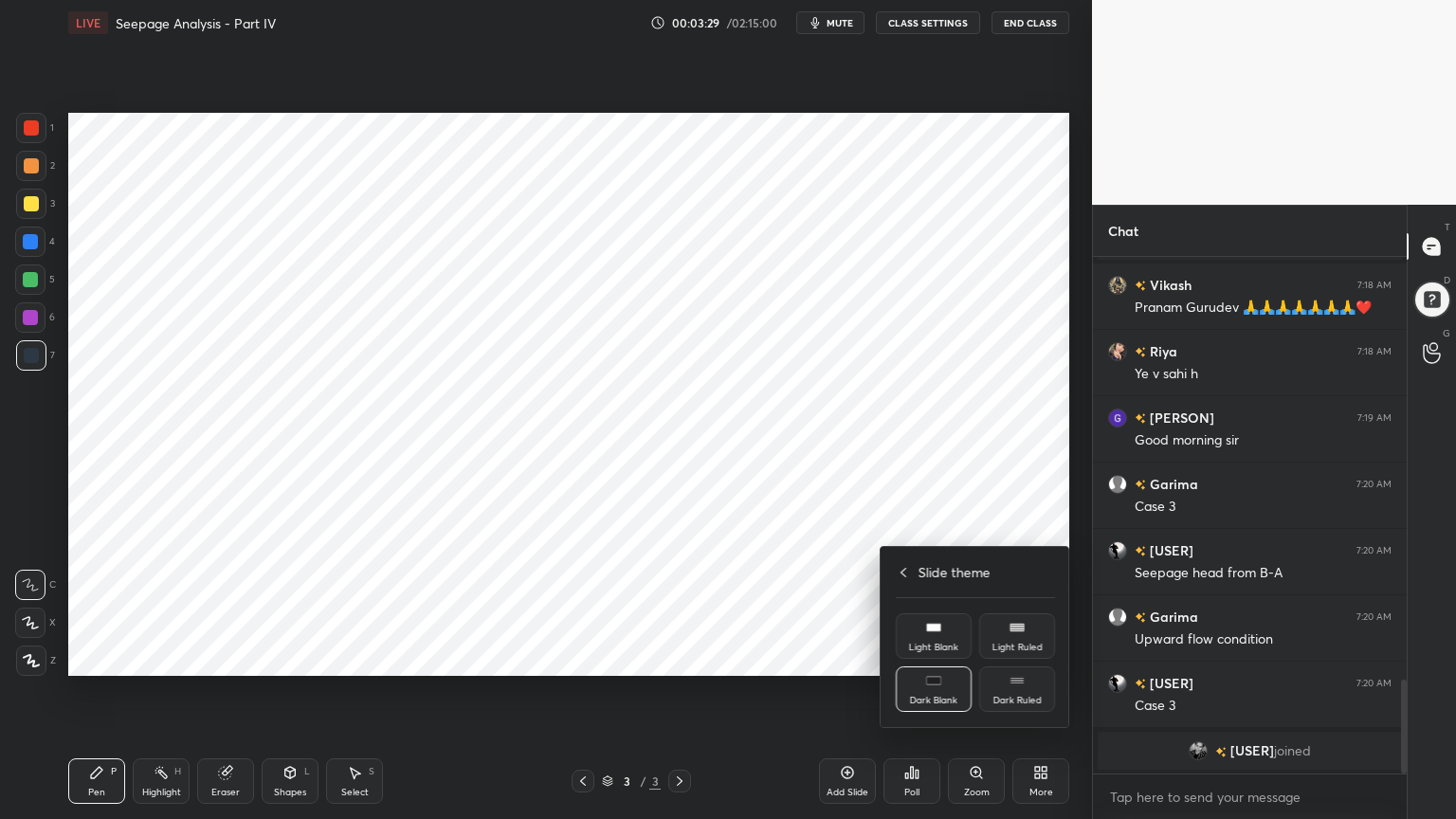 click at bounding box center [728, 410] 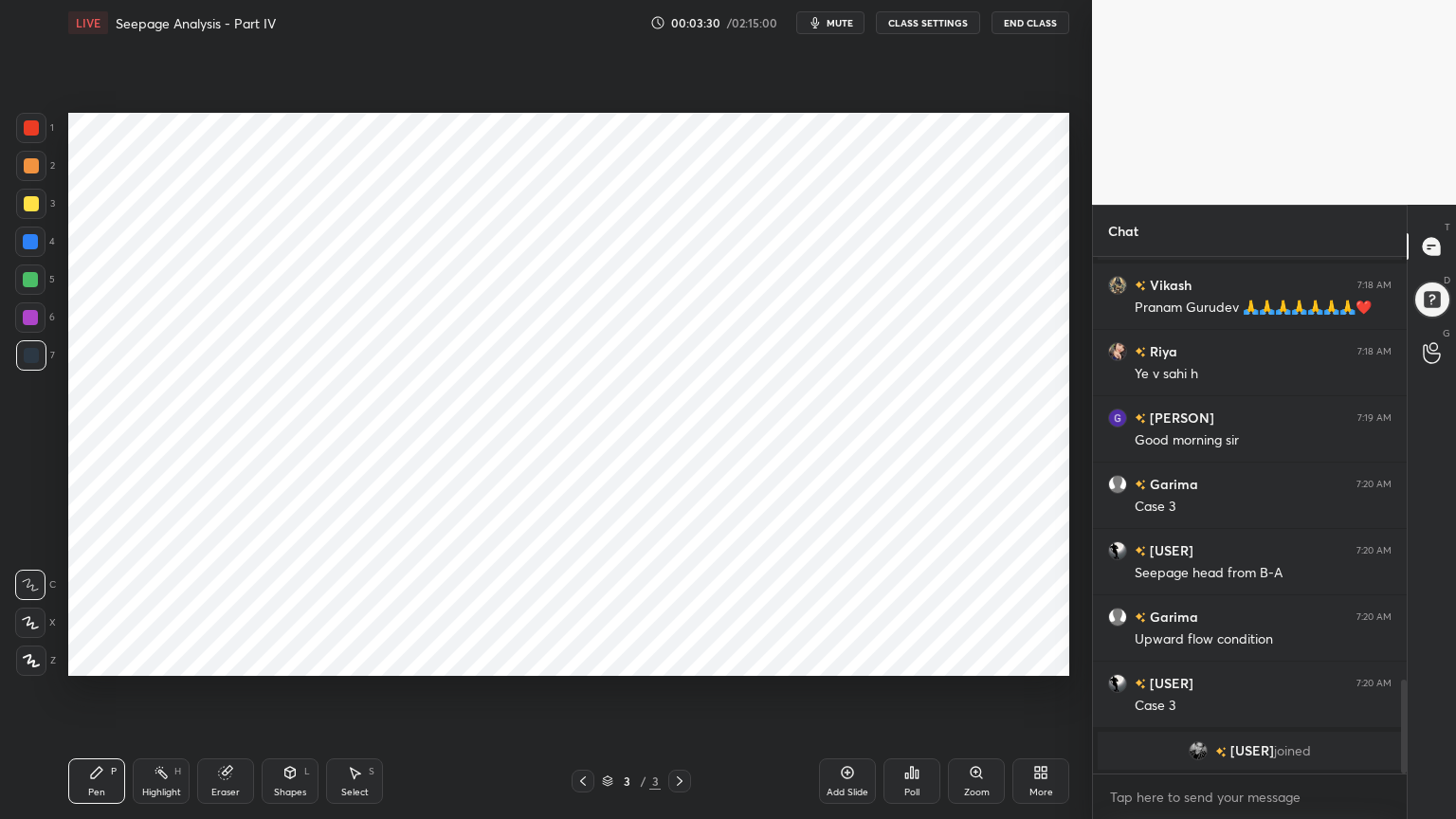 click 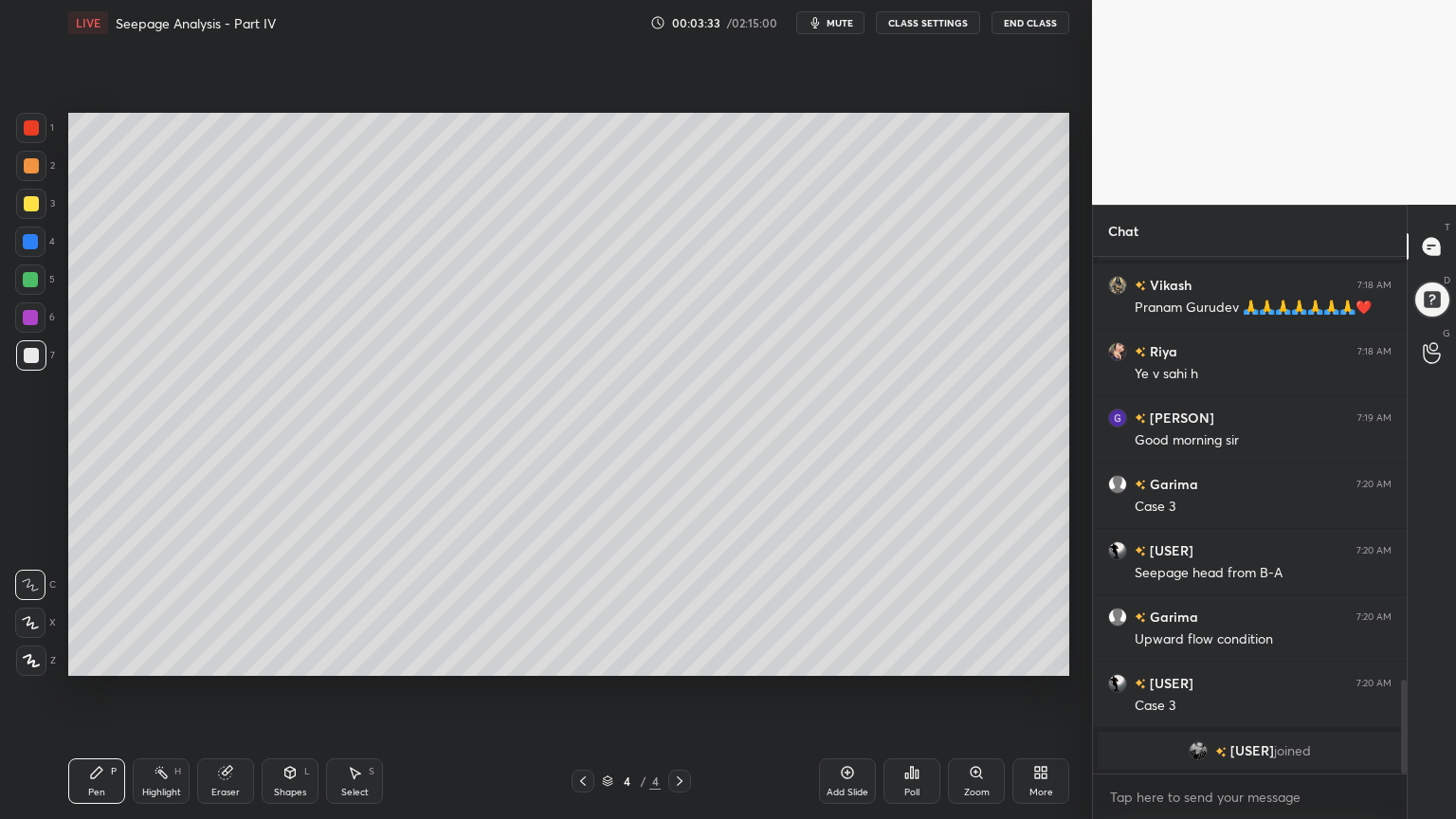click at bounding box center (31, 204) 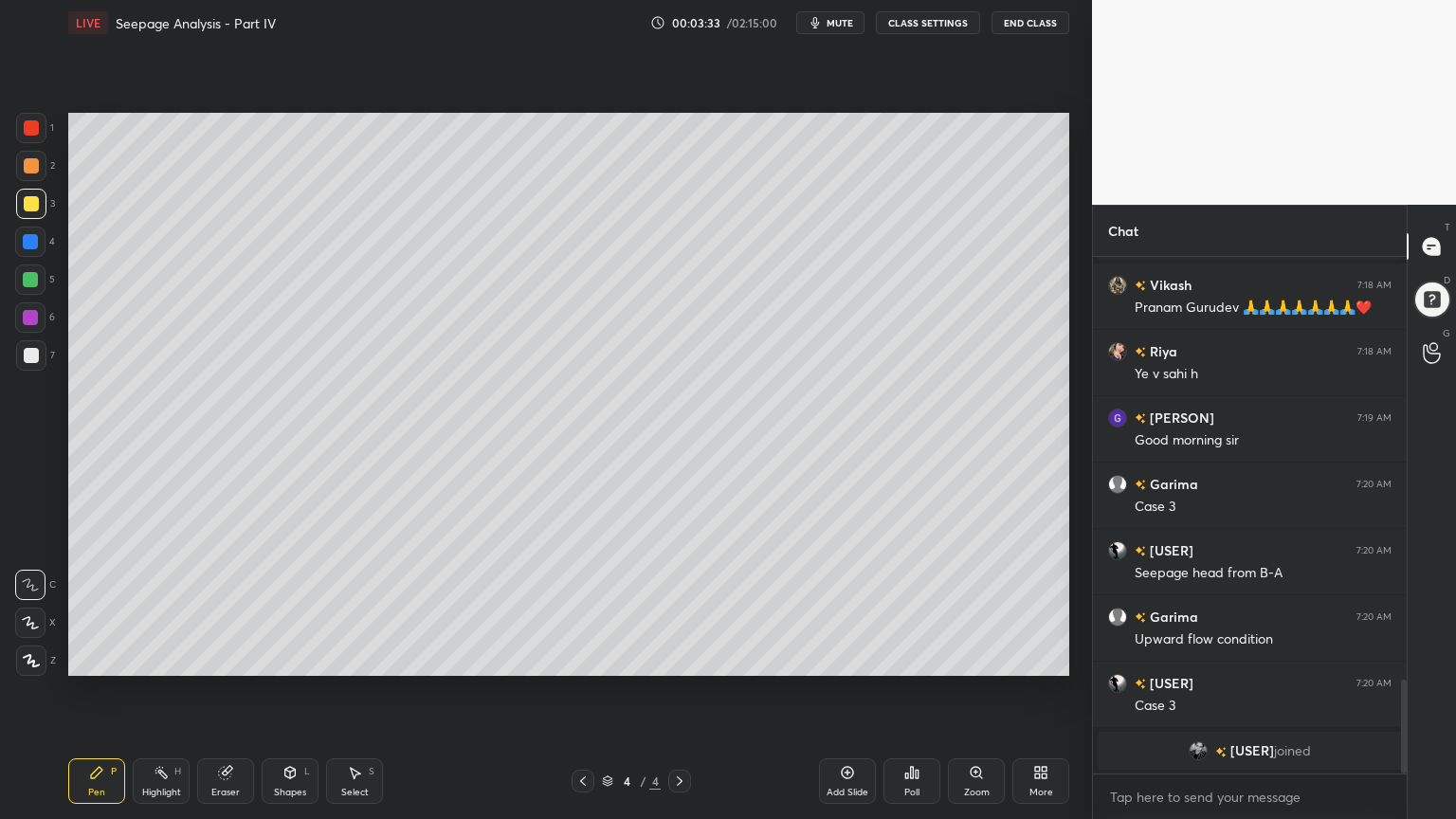 click 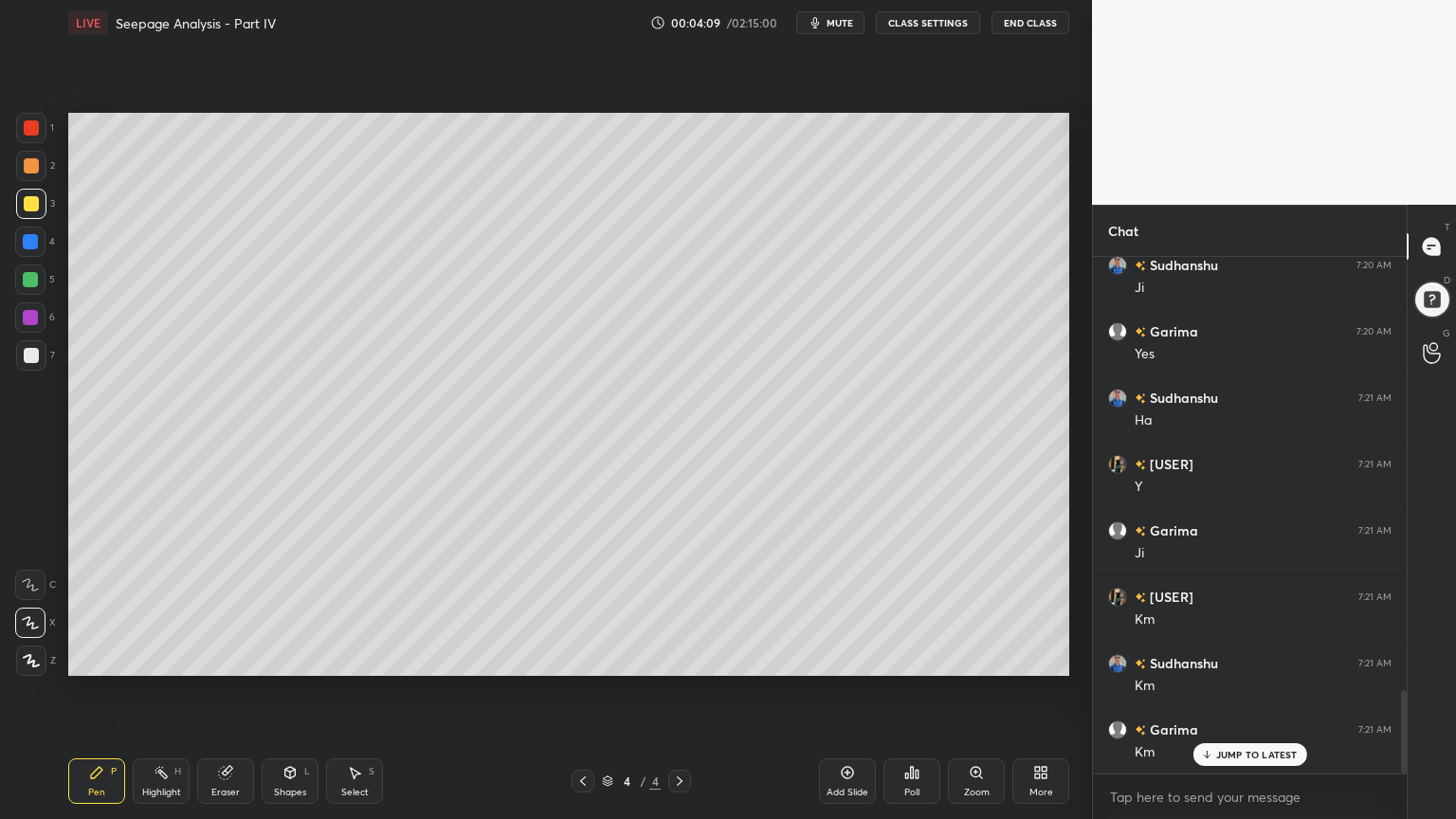 scroll, scrollTop: 2759, scrollLeft: 0, axis: vertical 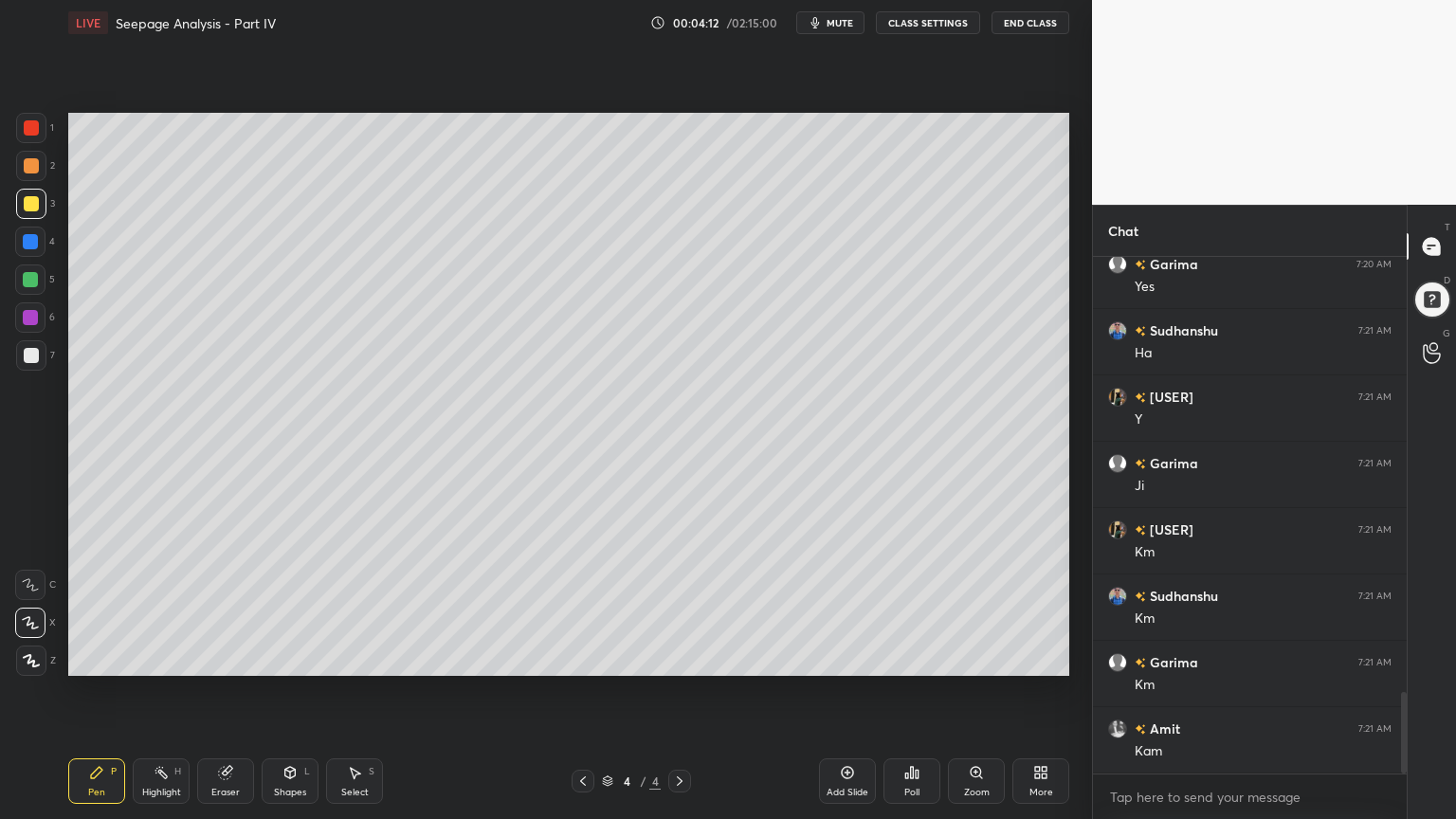 click at bounding box center (31, 355) 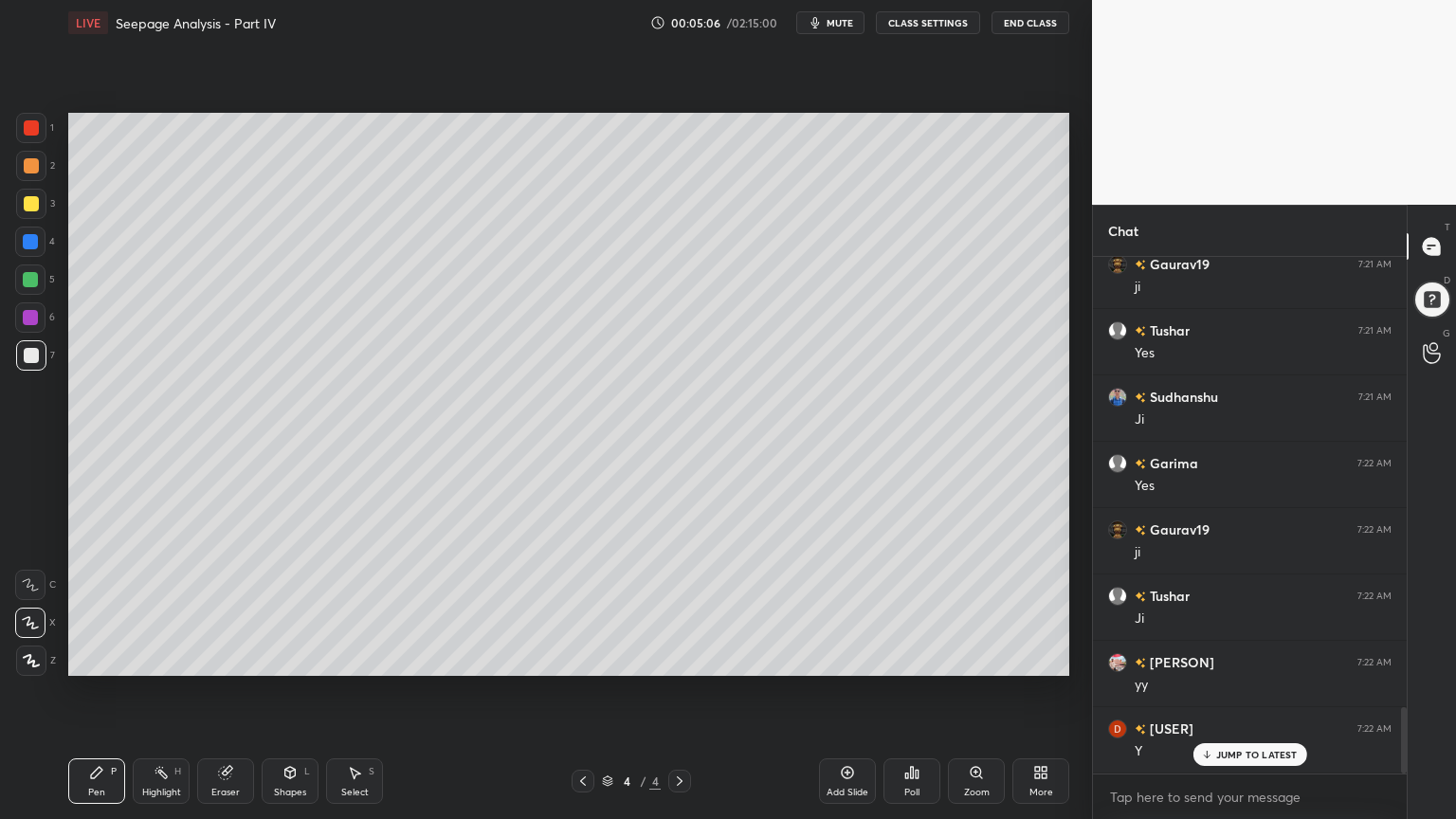 scroll, scrollTop: 3488, scrollLeft: 0, axis: vertical 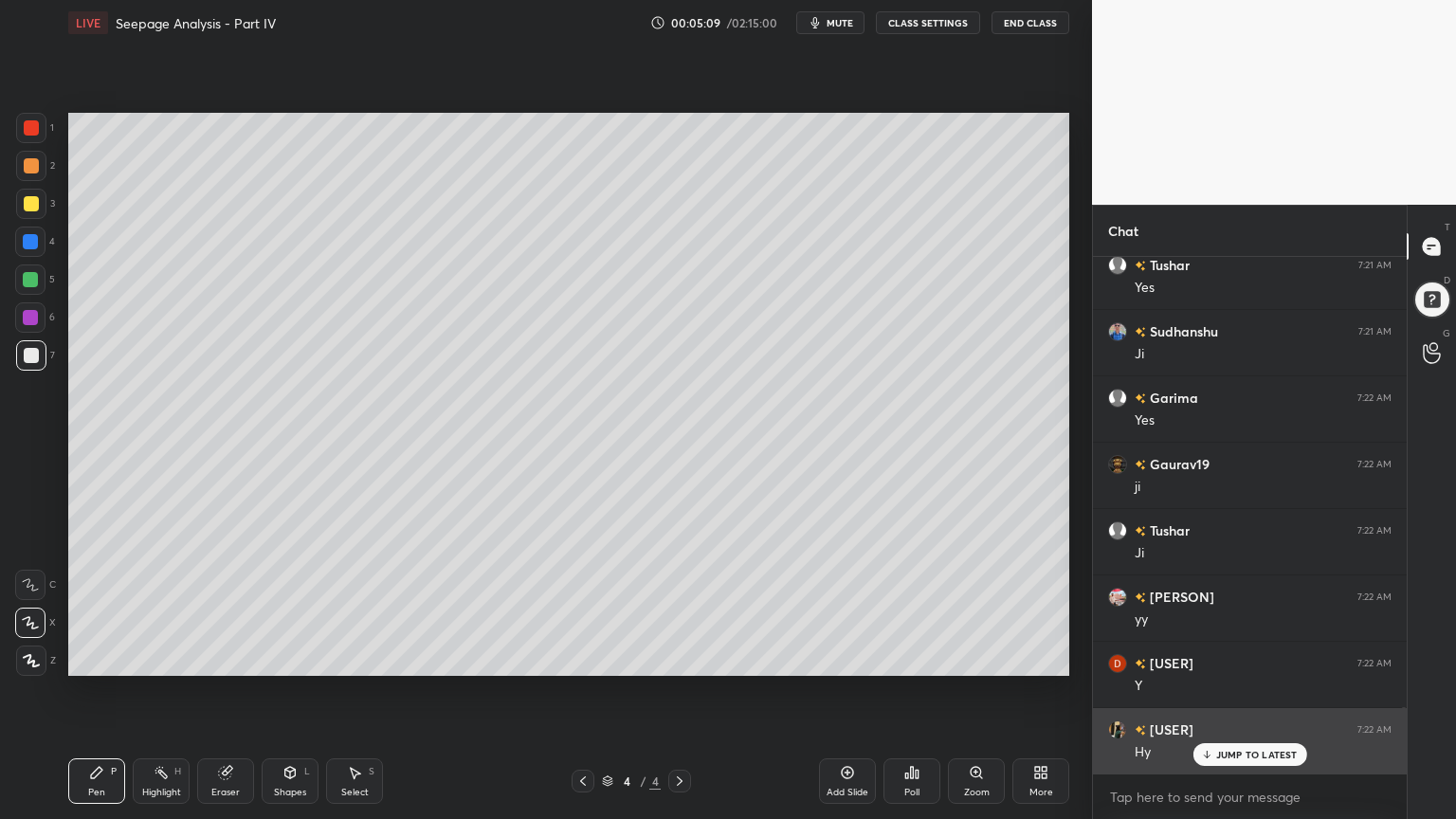click on "JUMP TO LATEST" at bounding box center [1257, 755] 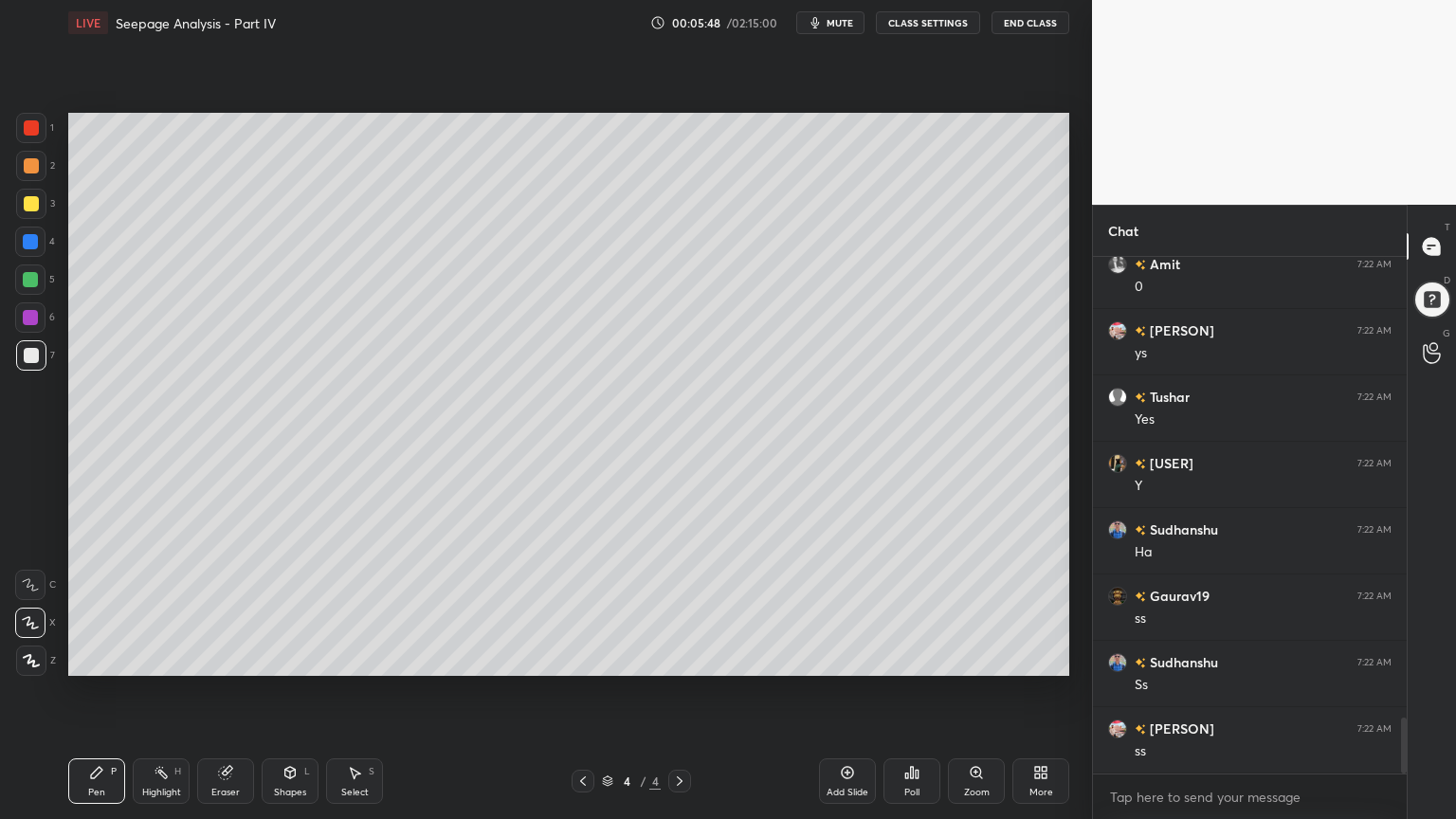 scroll, scrollTop: 4285, scrollLeft: 0, axis: vertical 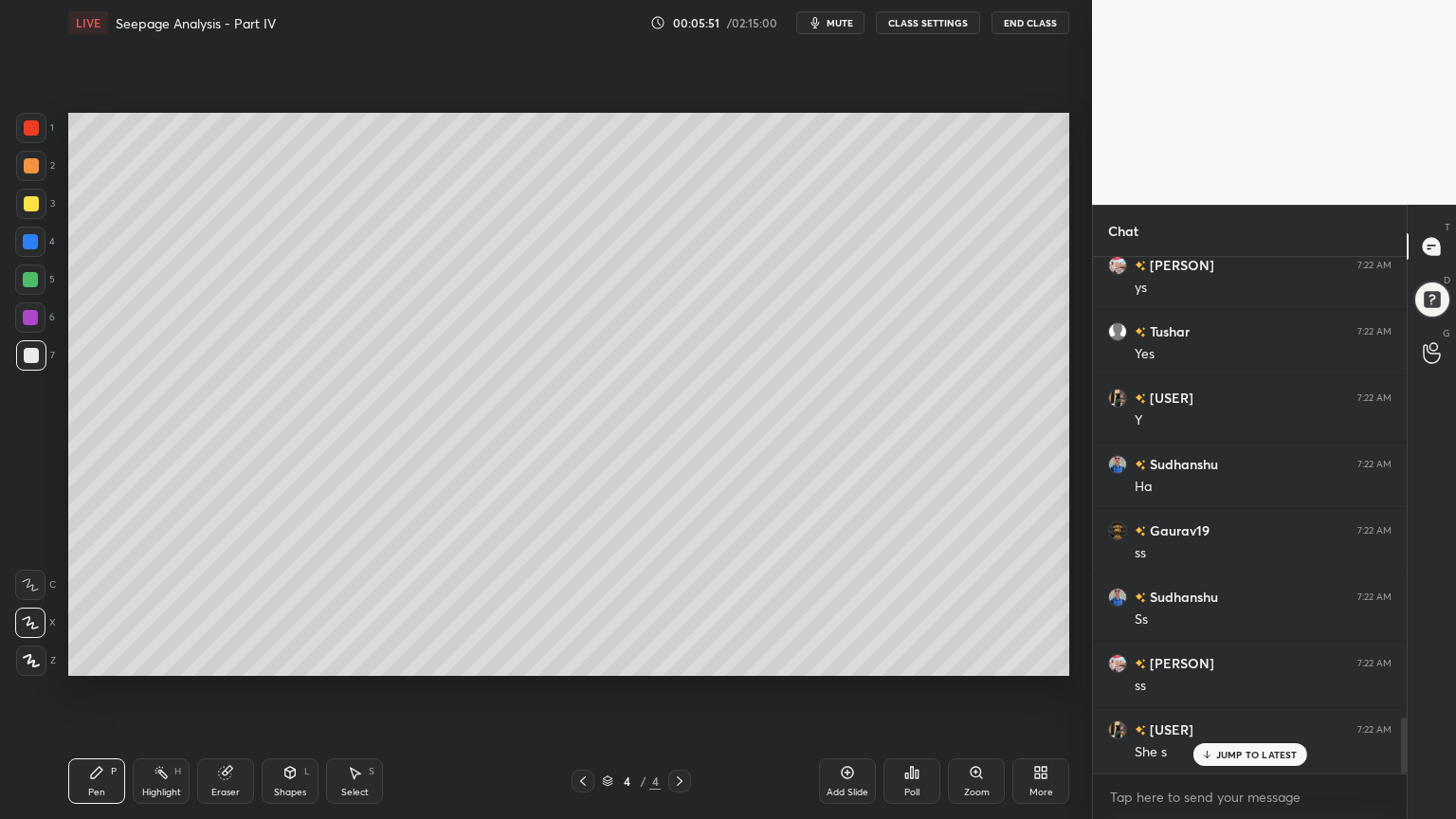 click at bounding box center [30, 242] 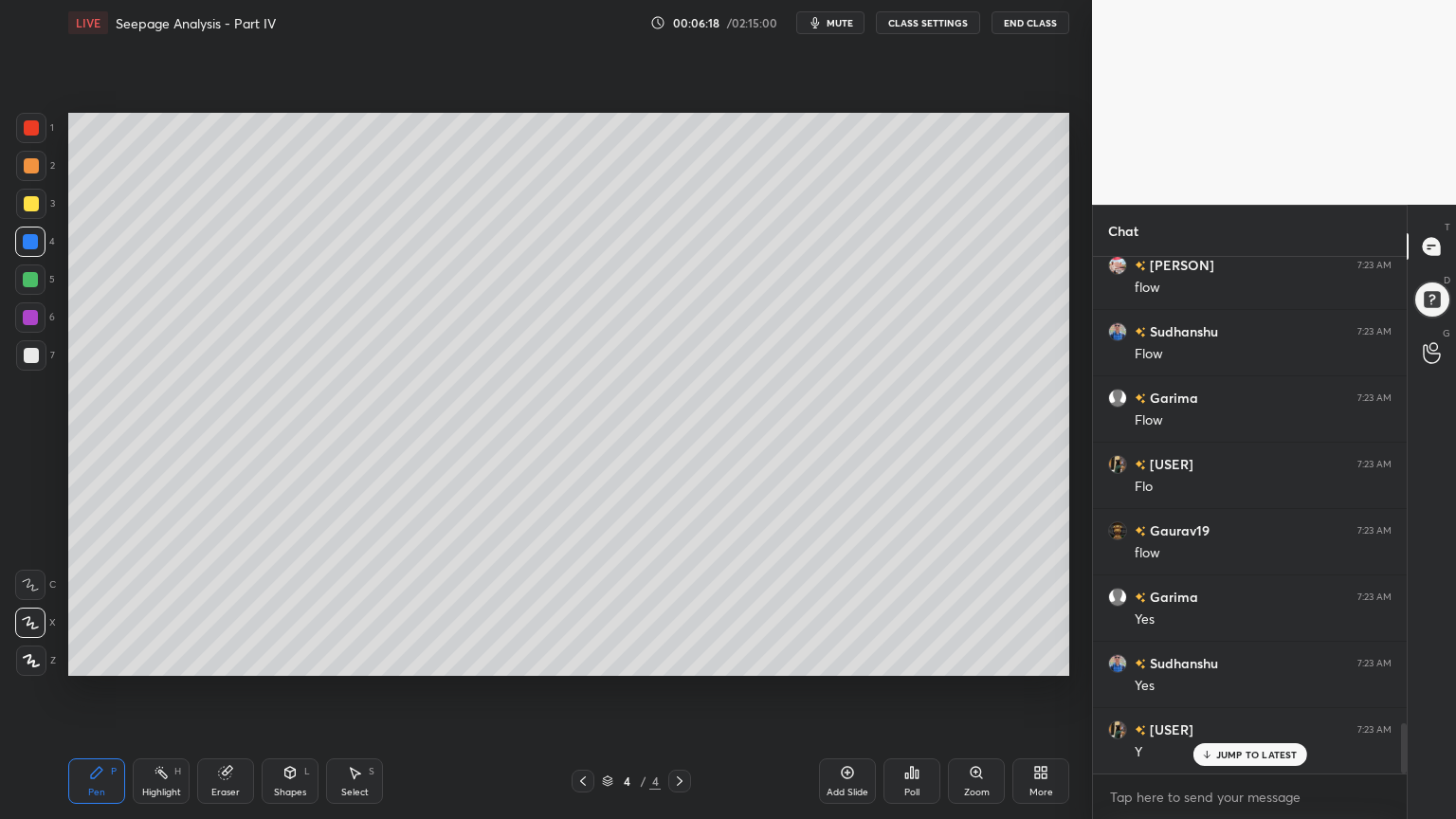 scroll, scrollTop: 4883, scrollLeft: 0, axis: vertical 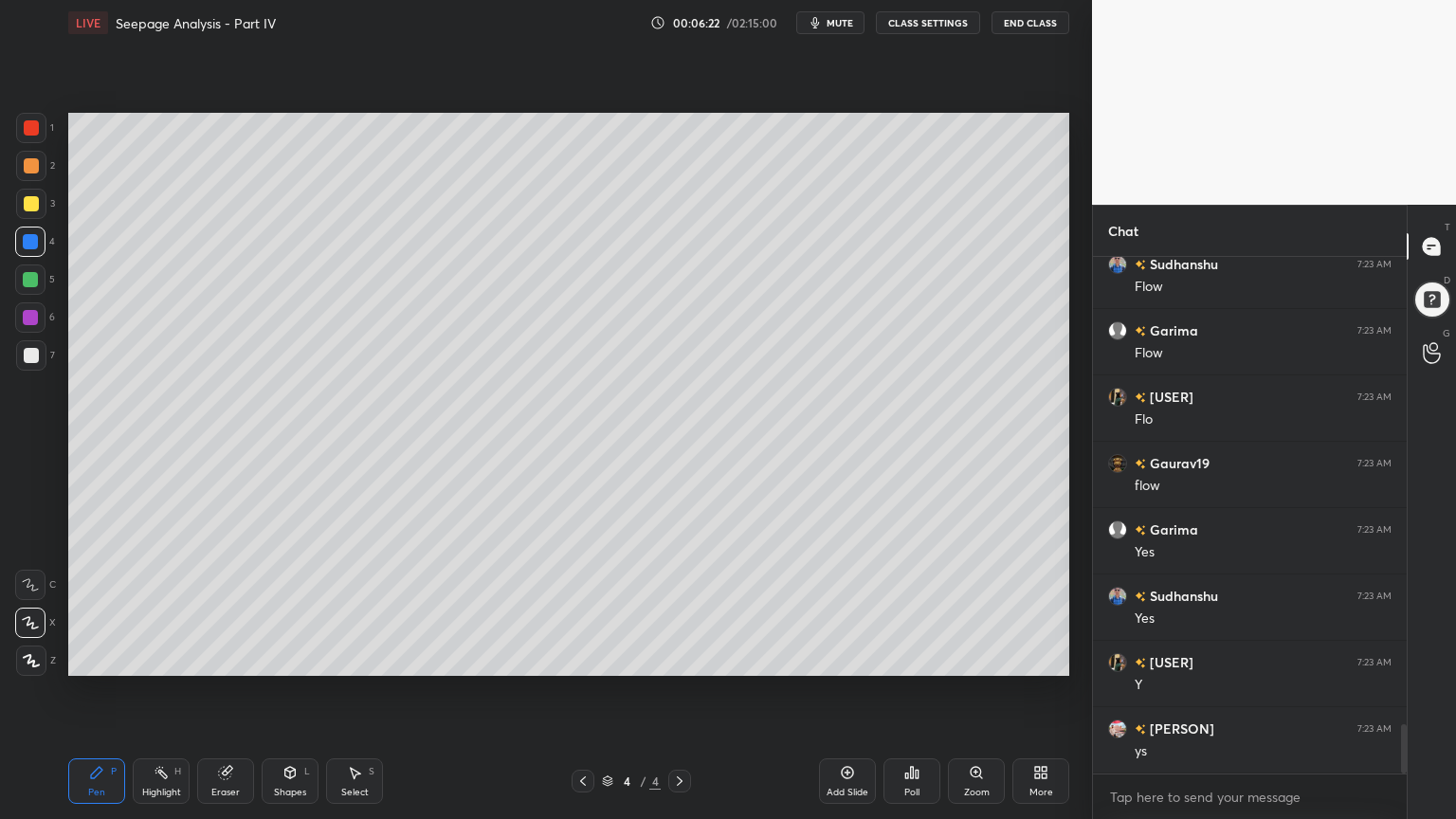 click 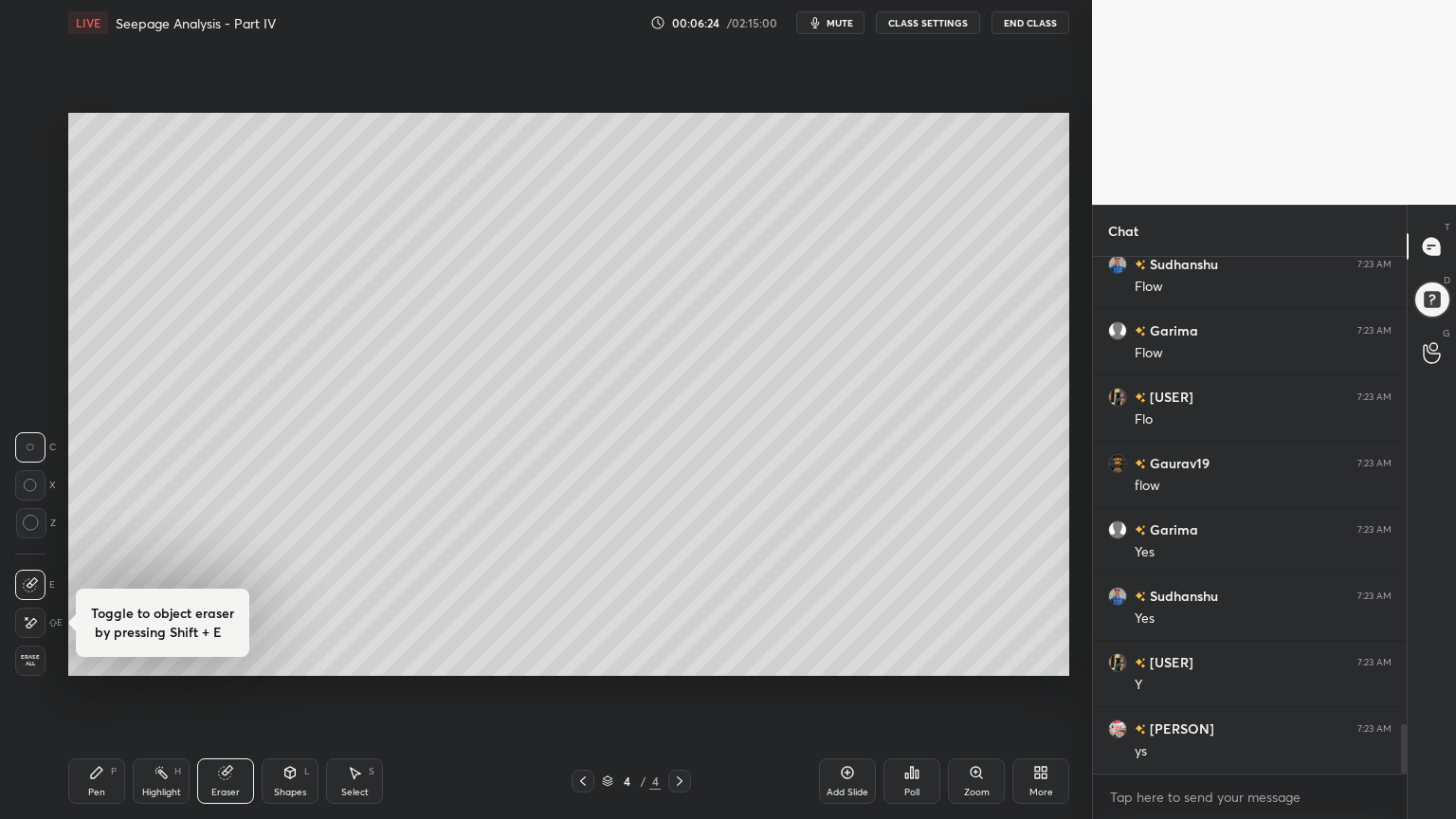 click on "Erase all" at bounding box center (30, 661) 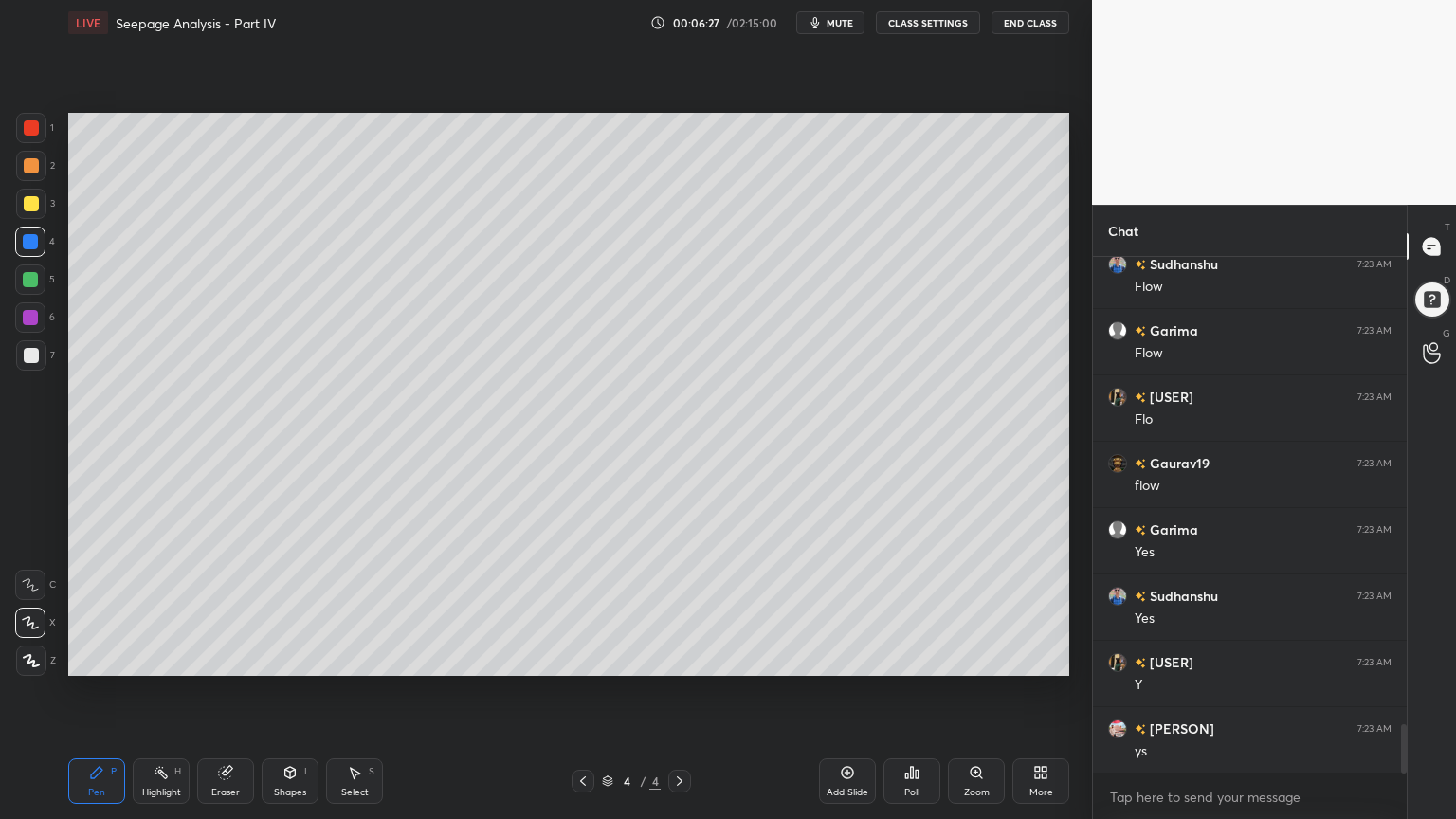 click at bounding box center (31, 204) 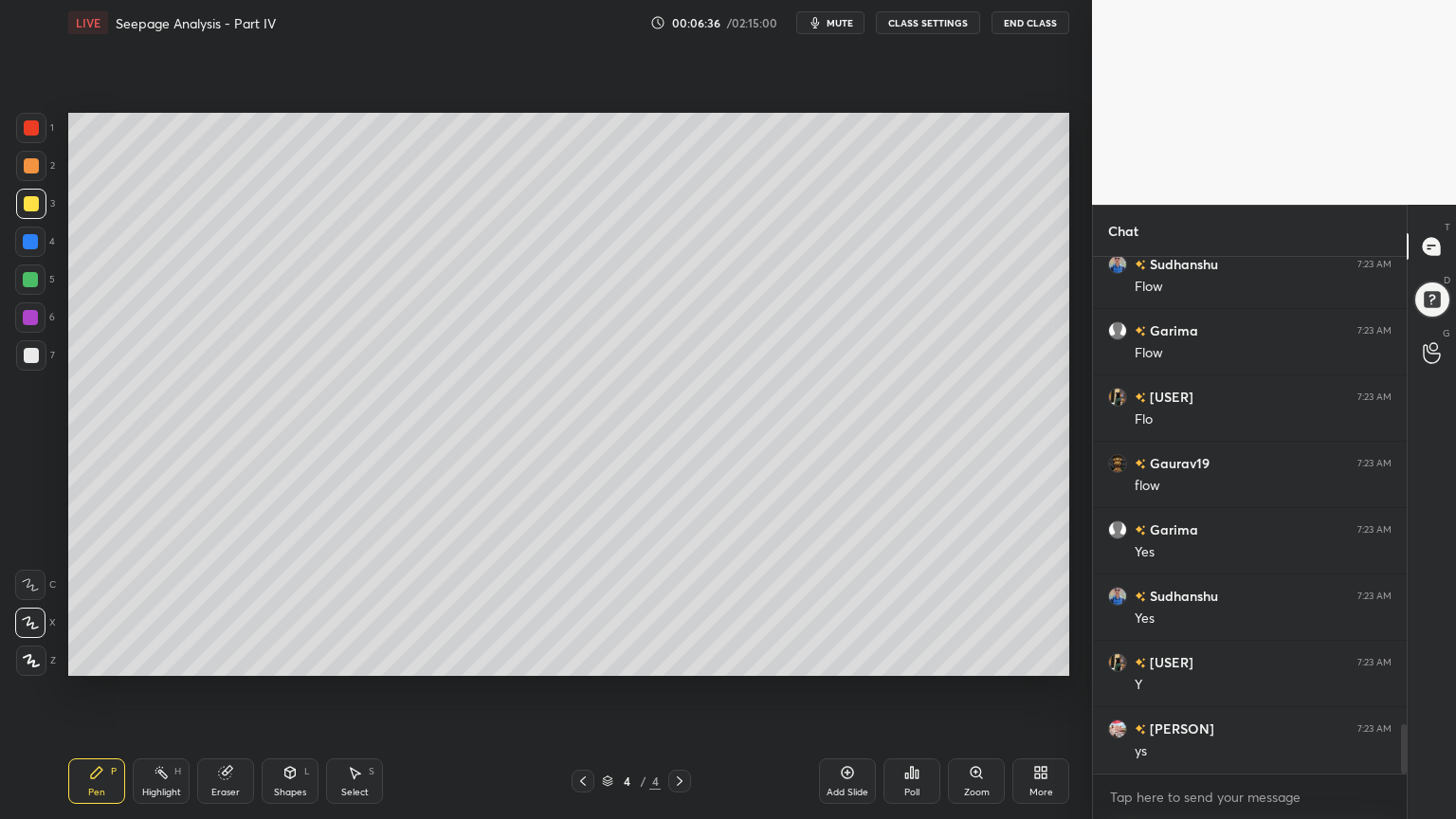click on "Shapes L" at bounding box center [290, 781] 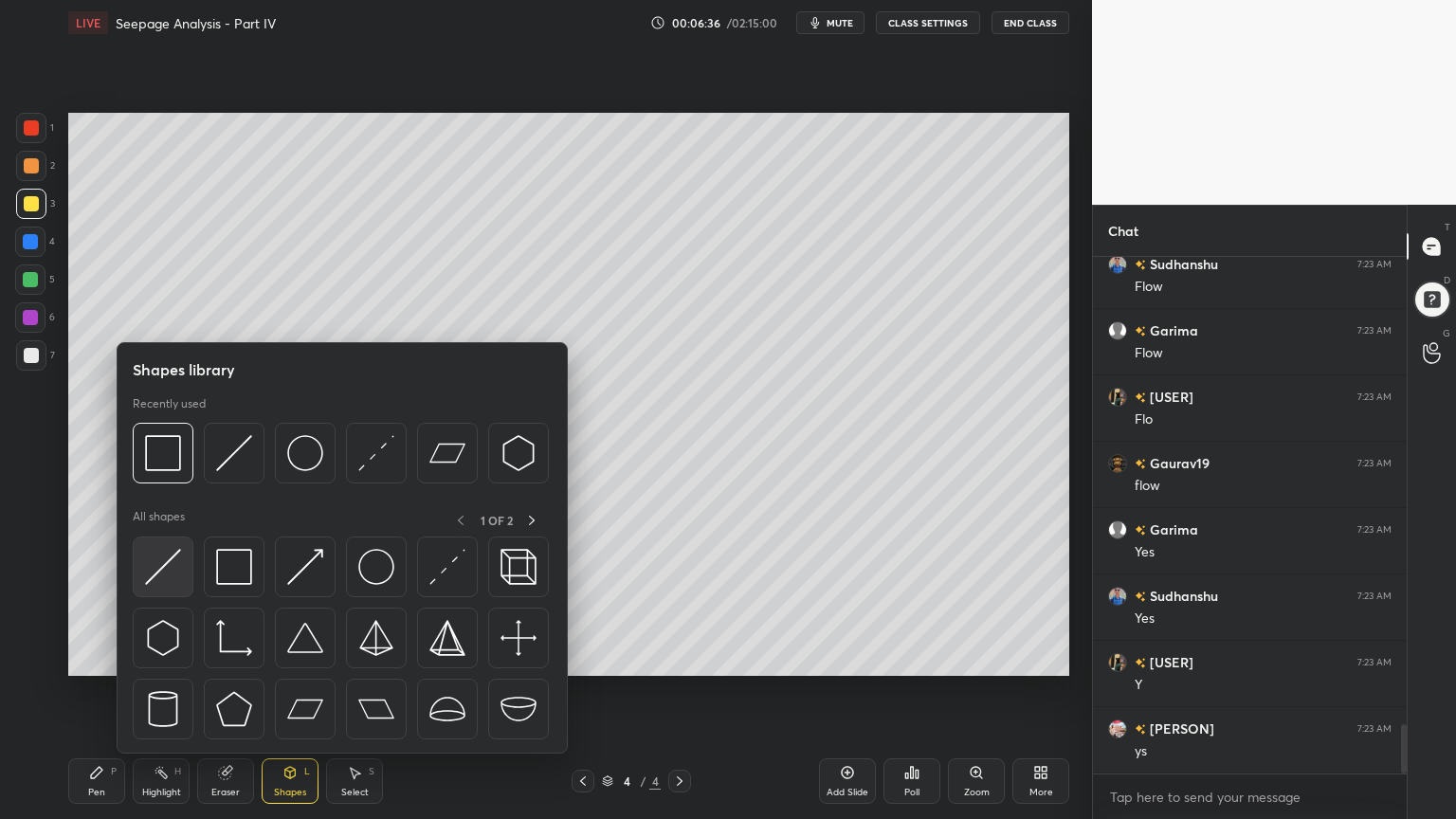 click at bounding box center (163, 567) 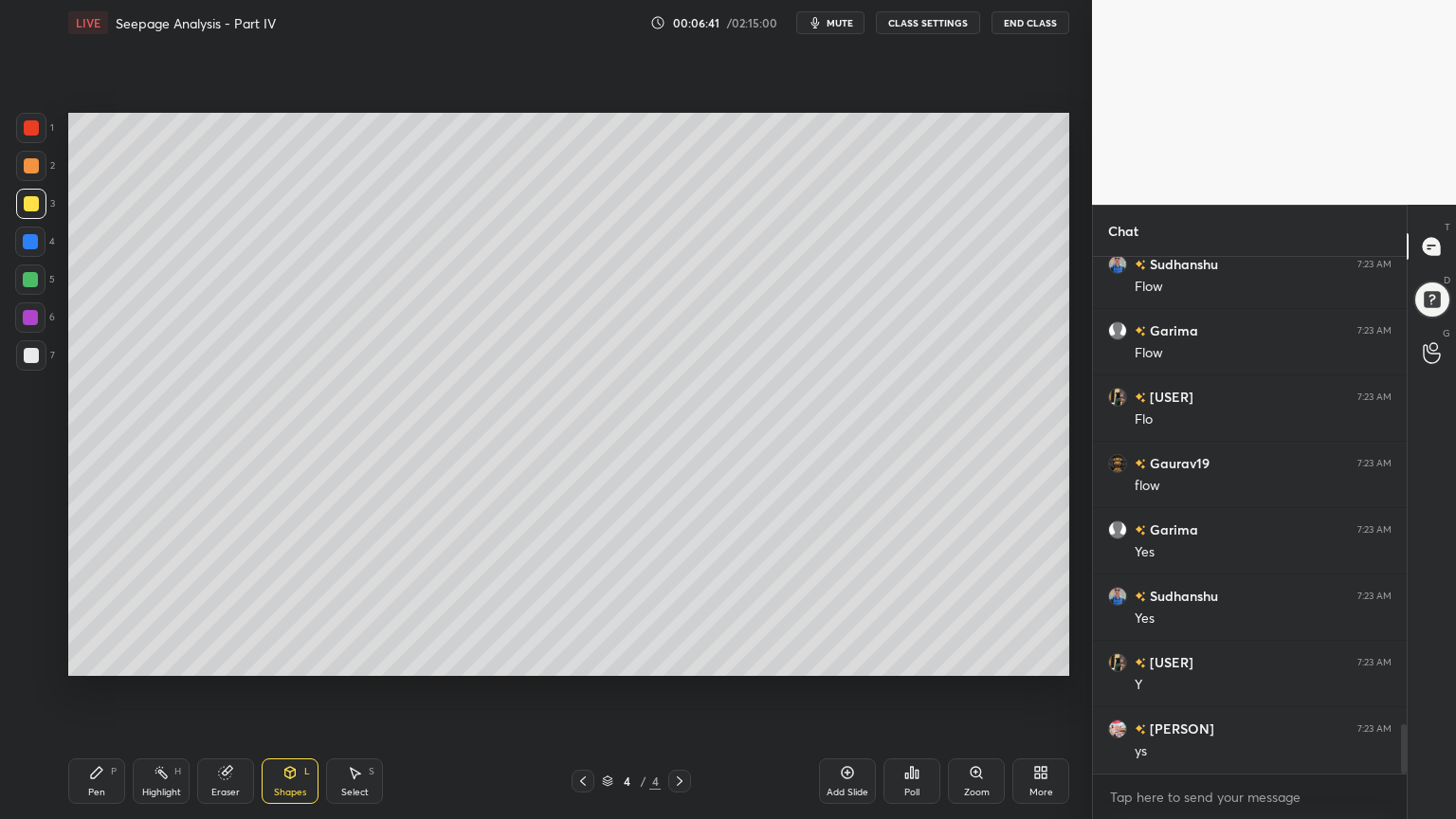 click at bounding box center [31, 355] 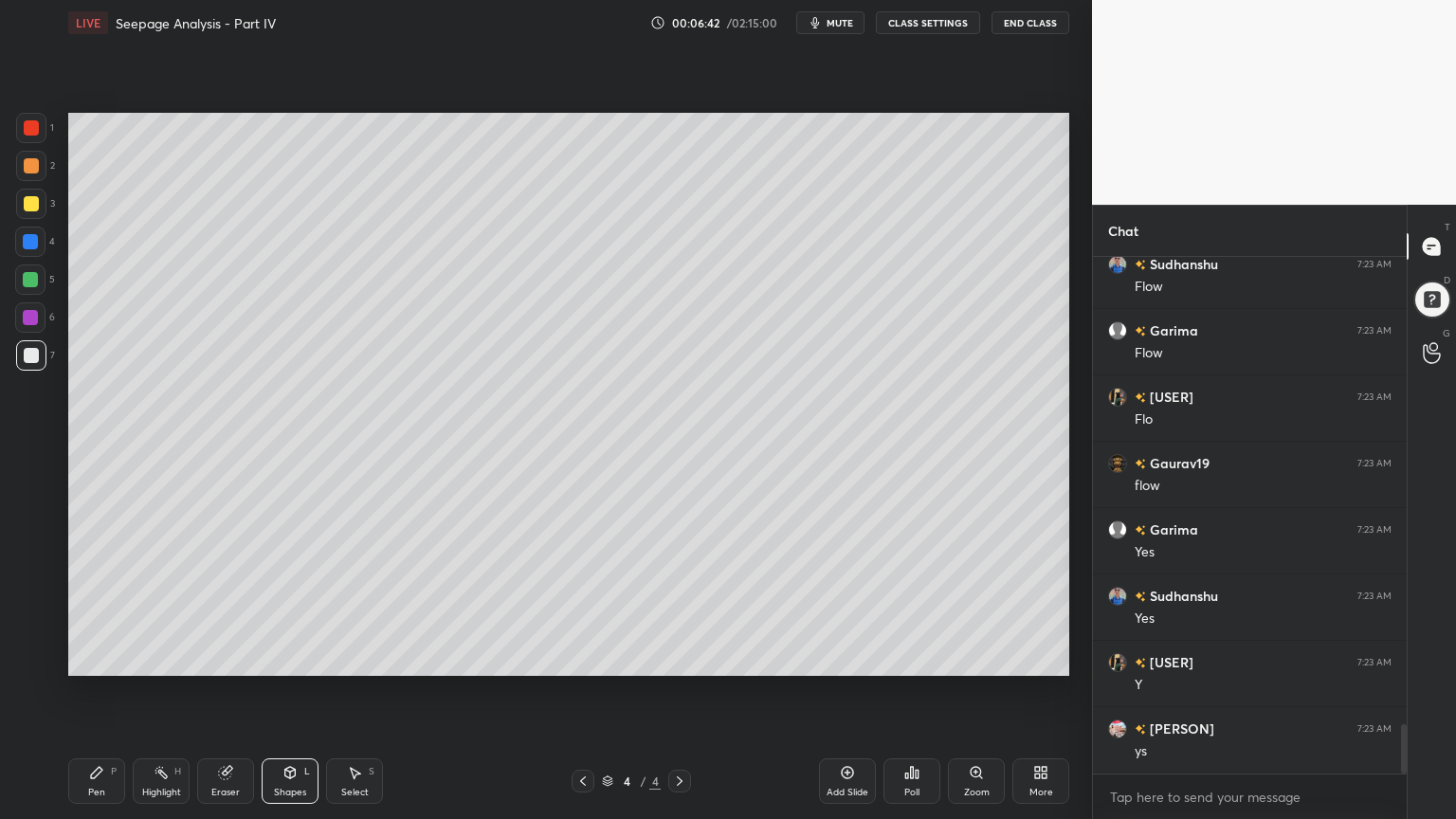 click 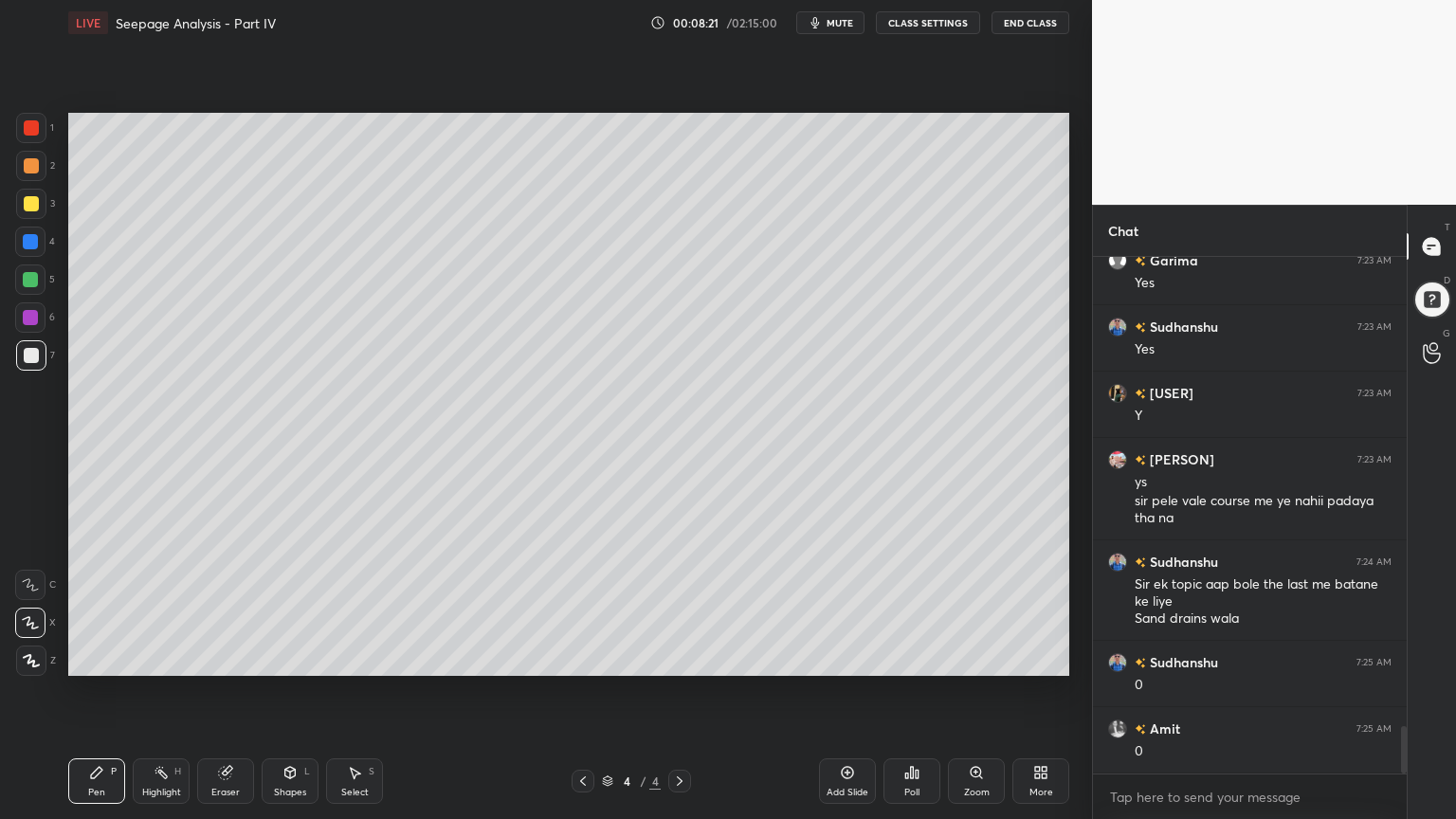 scroll, scrollTop: 5217, scrollLeft: 0, axis: vertical 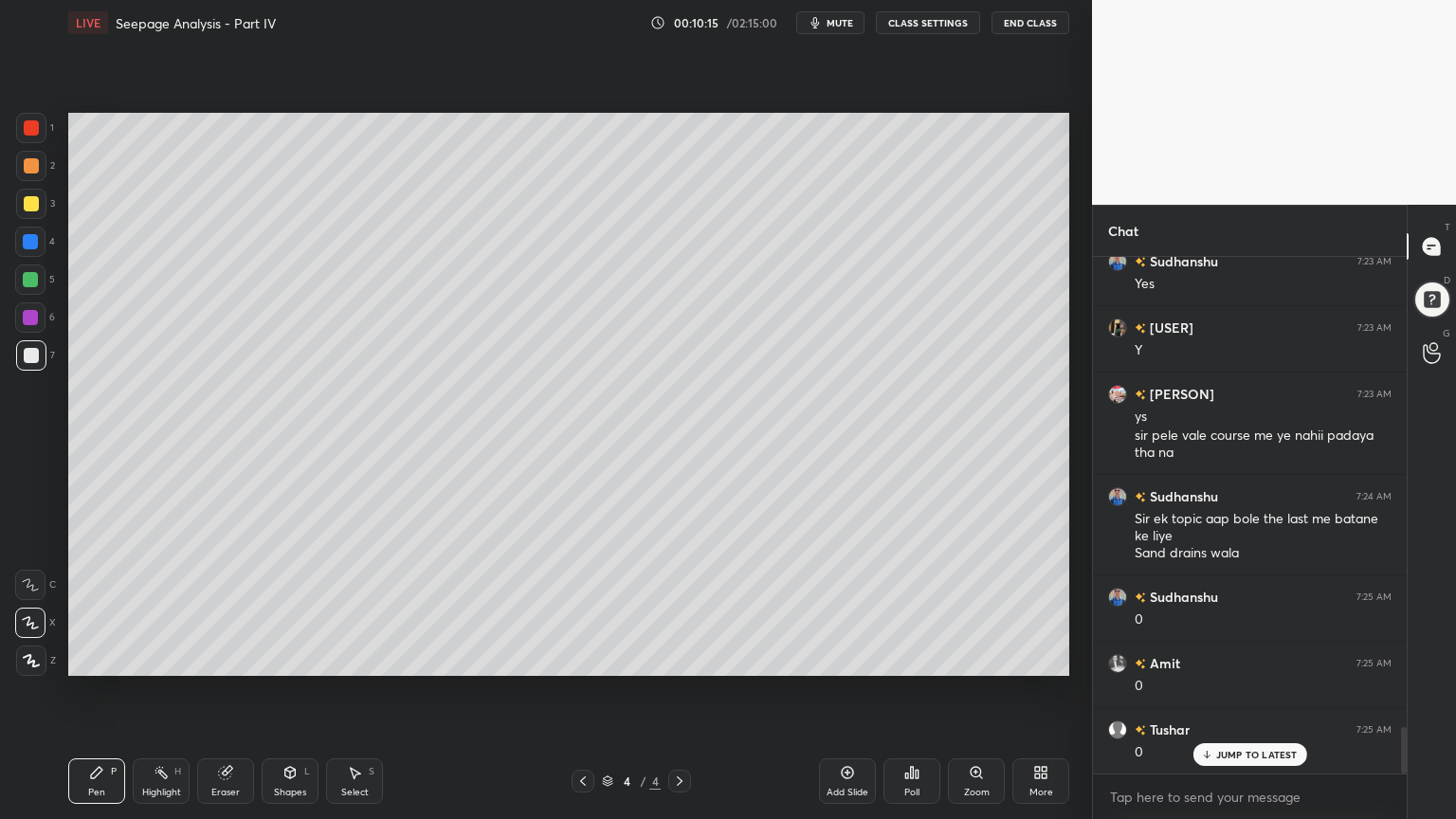 click at bounding box center (31, 204) 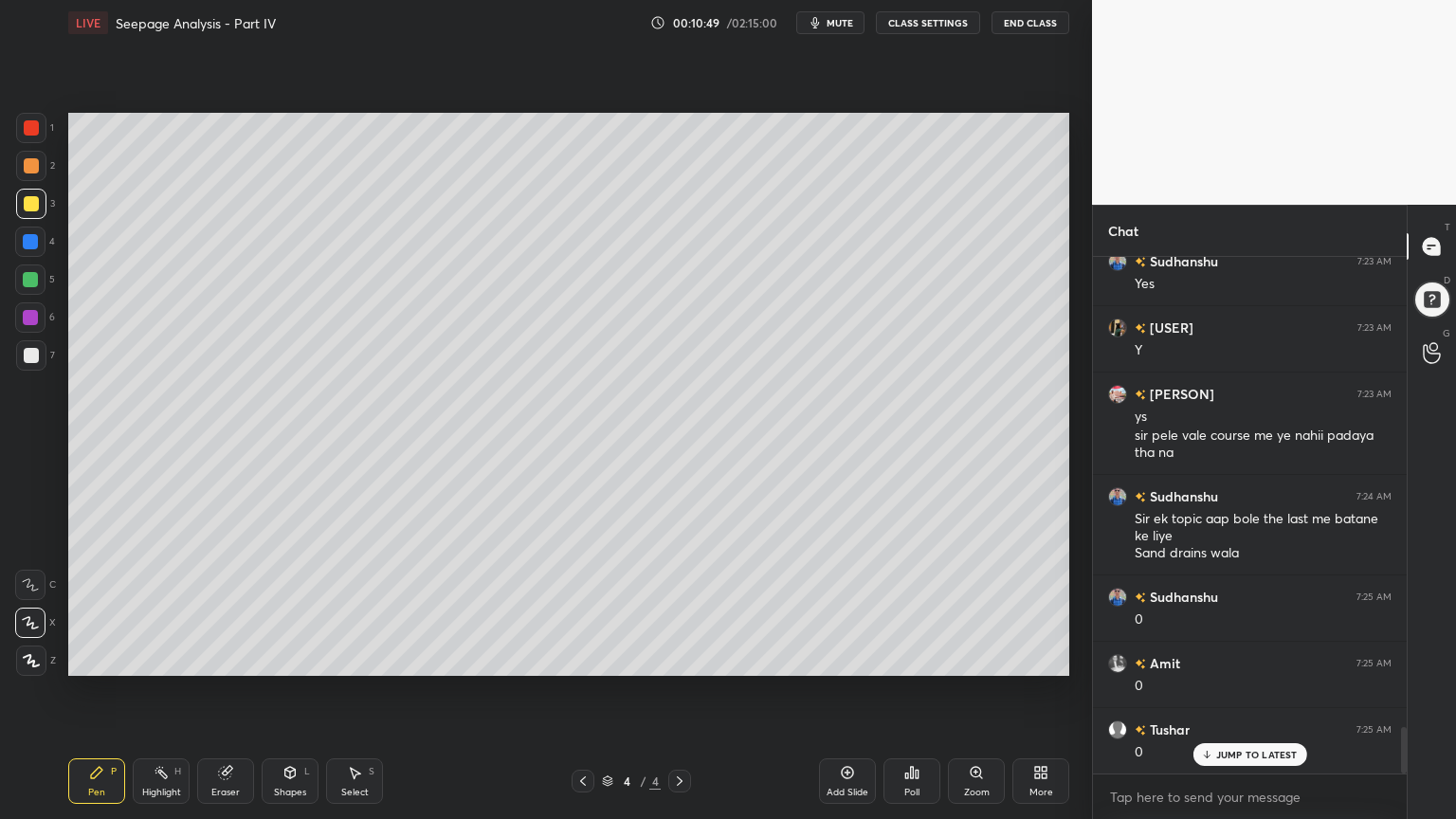 scroll, scrollTop: 5263, scrollLeft: 0, axis: vertical 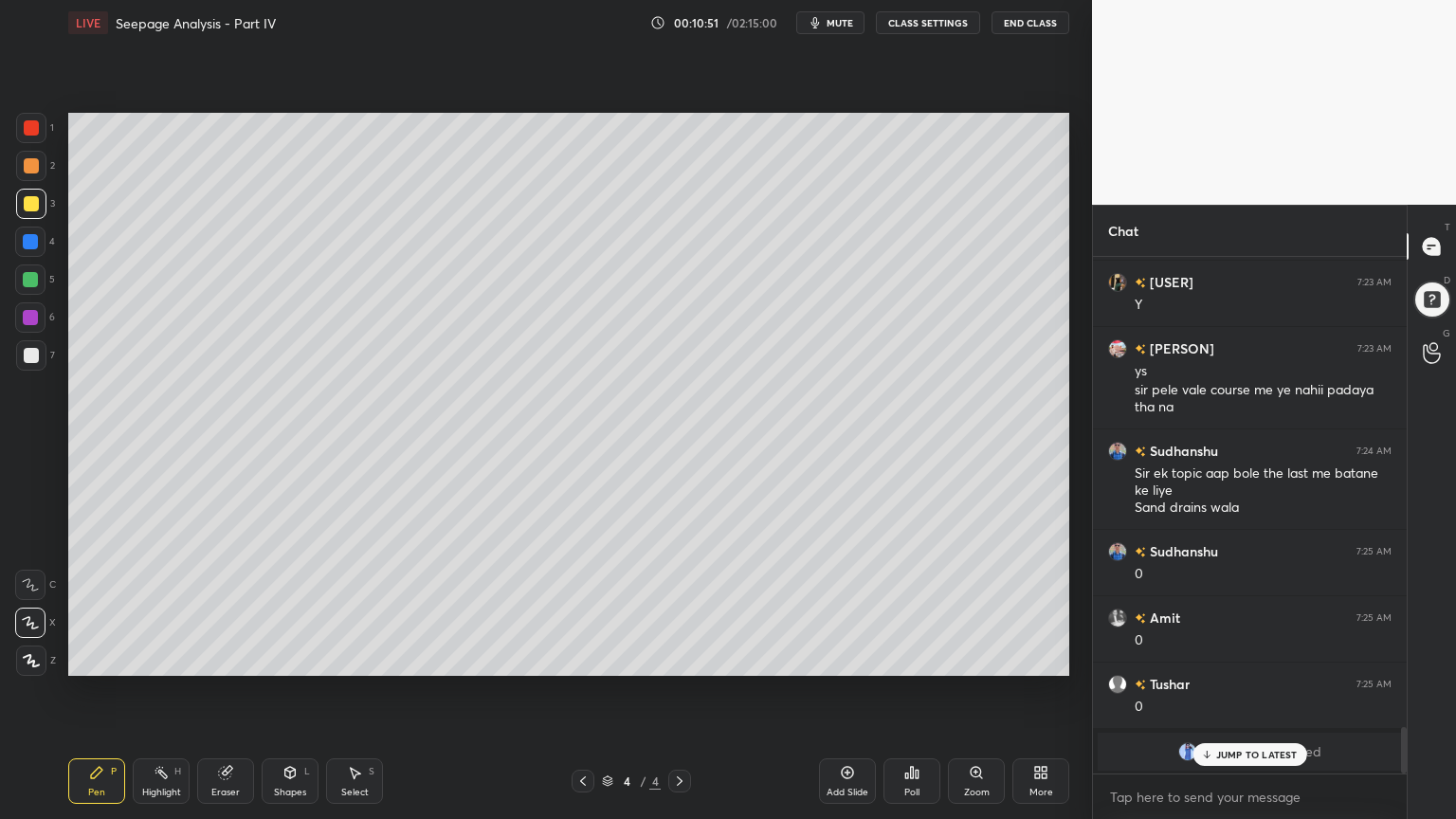 click on "JUMP TO LATEST" at bounding box center (1257, 755) 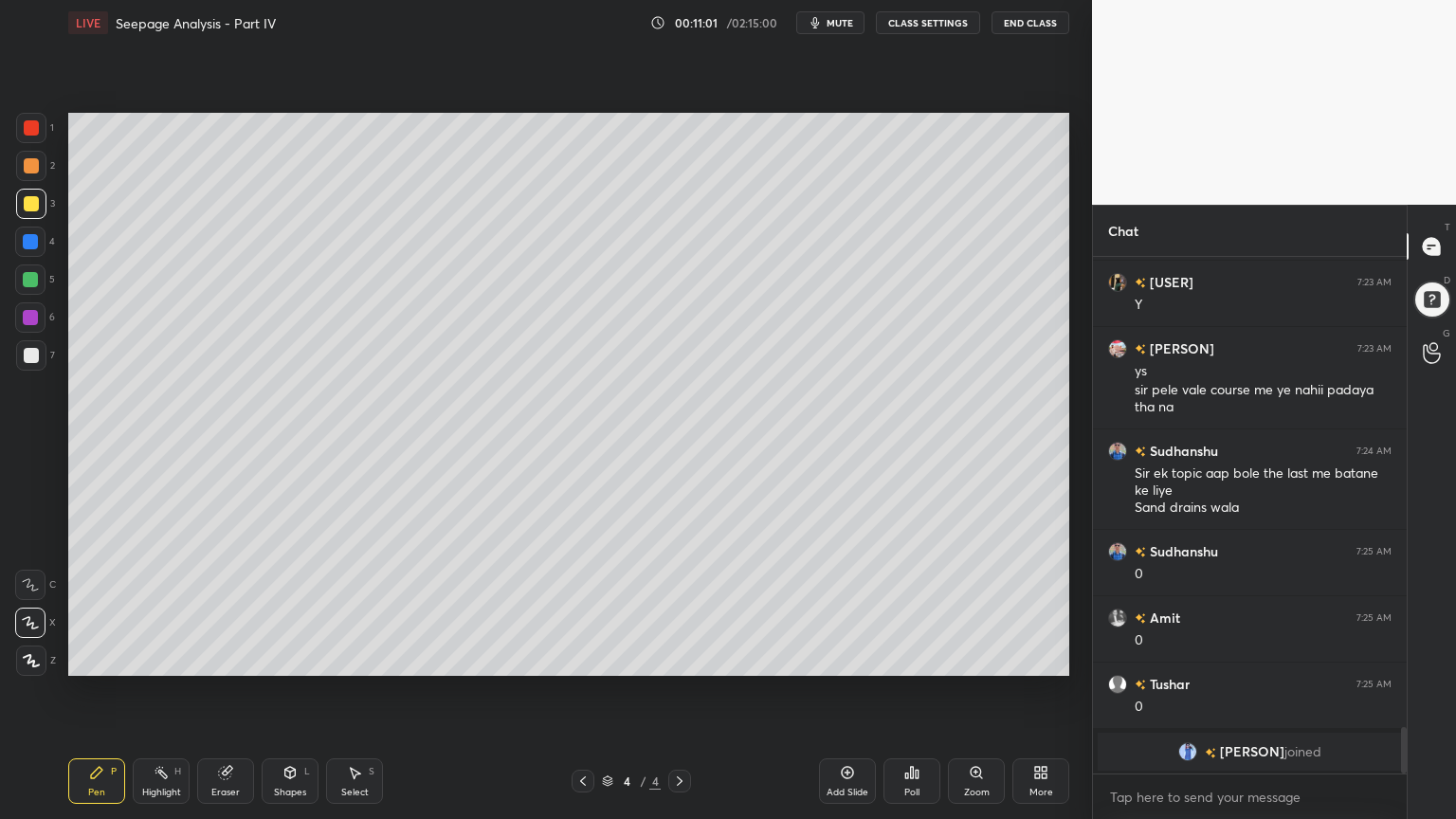 scroll, scrollTop: 5330, scrollLeft: 0, axis: vertical 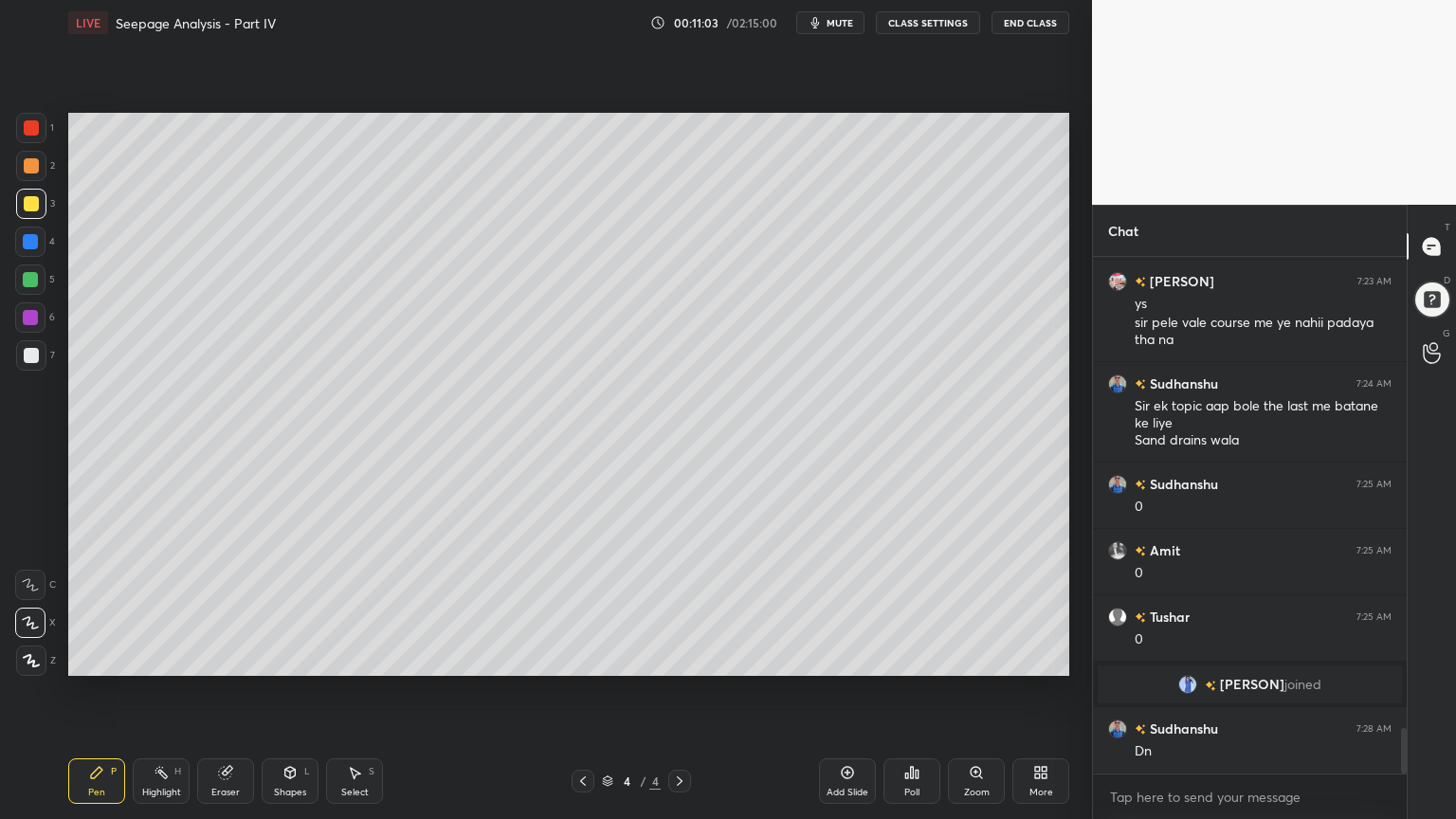 click on "Add Slide" at bounding box center (847, 781) 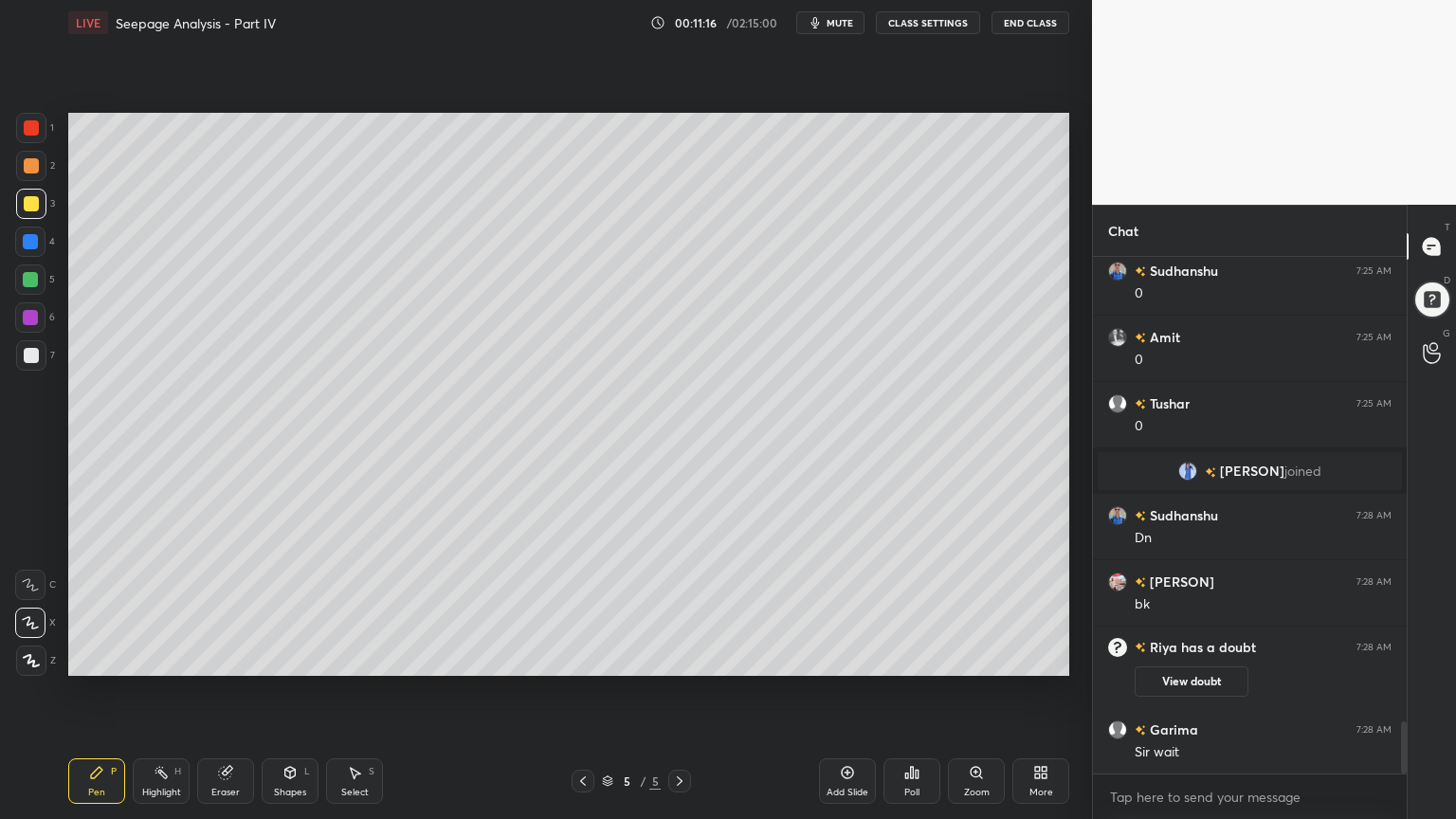 scroll, scrollTop: 4667, scrollLeft: 0, axis: vertical 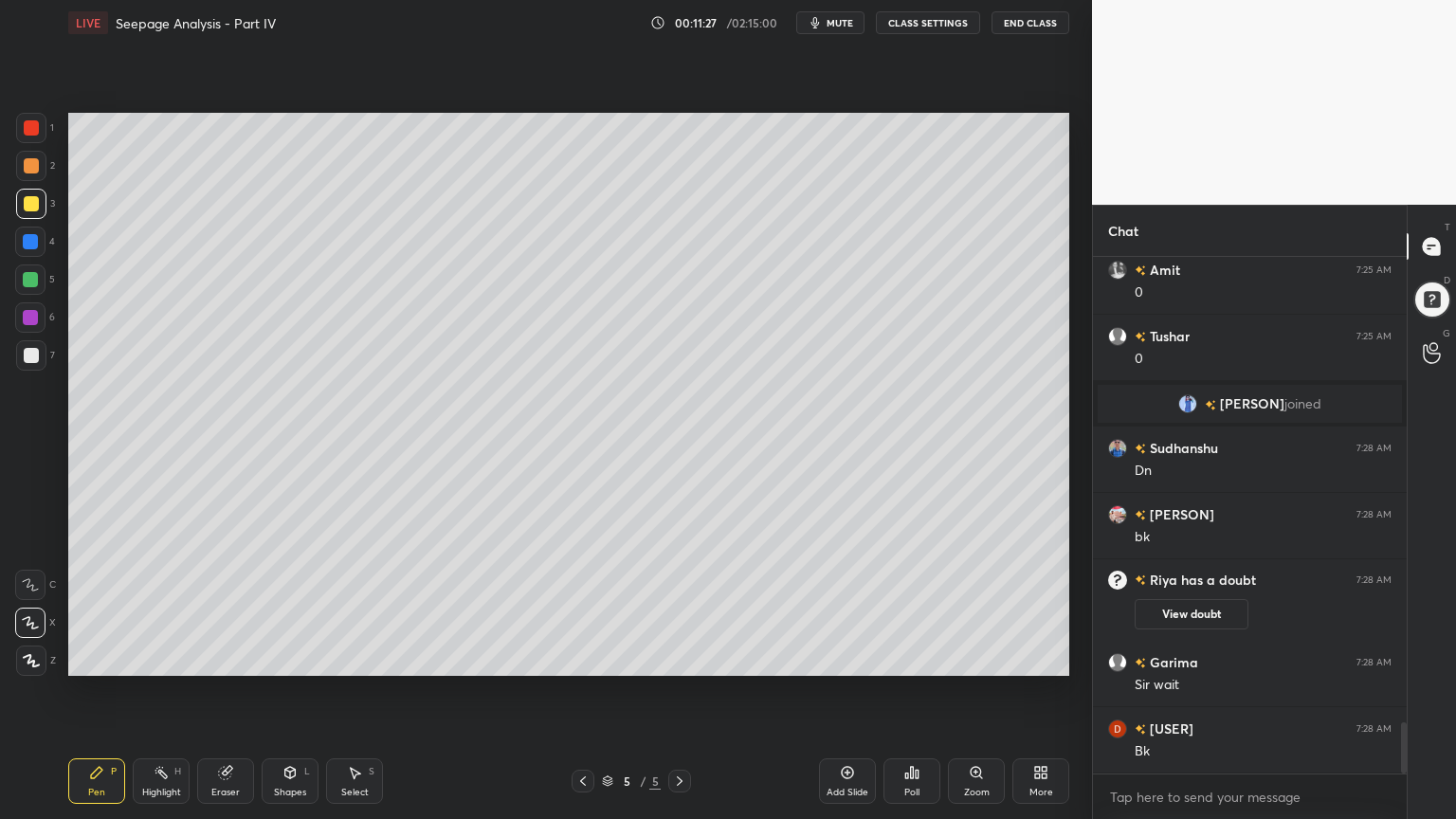 click at bounding box center [583, 781] 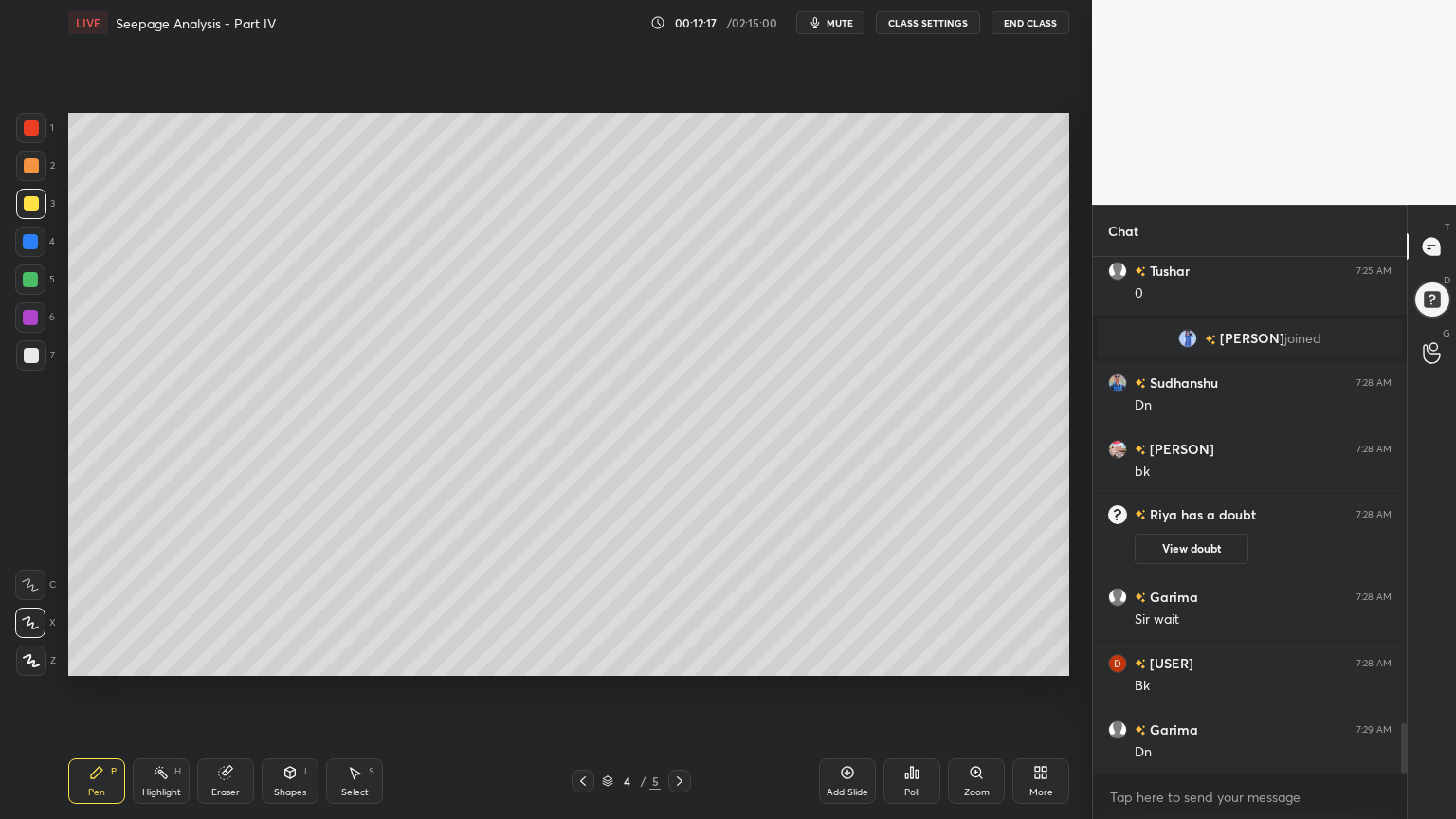 scroll, scrollTop: 4799, scrollLeft: 0, axis: vertical 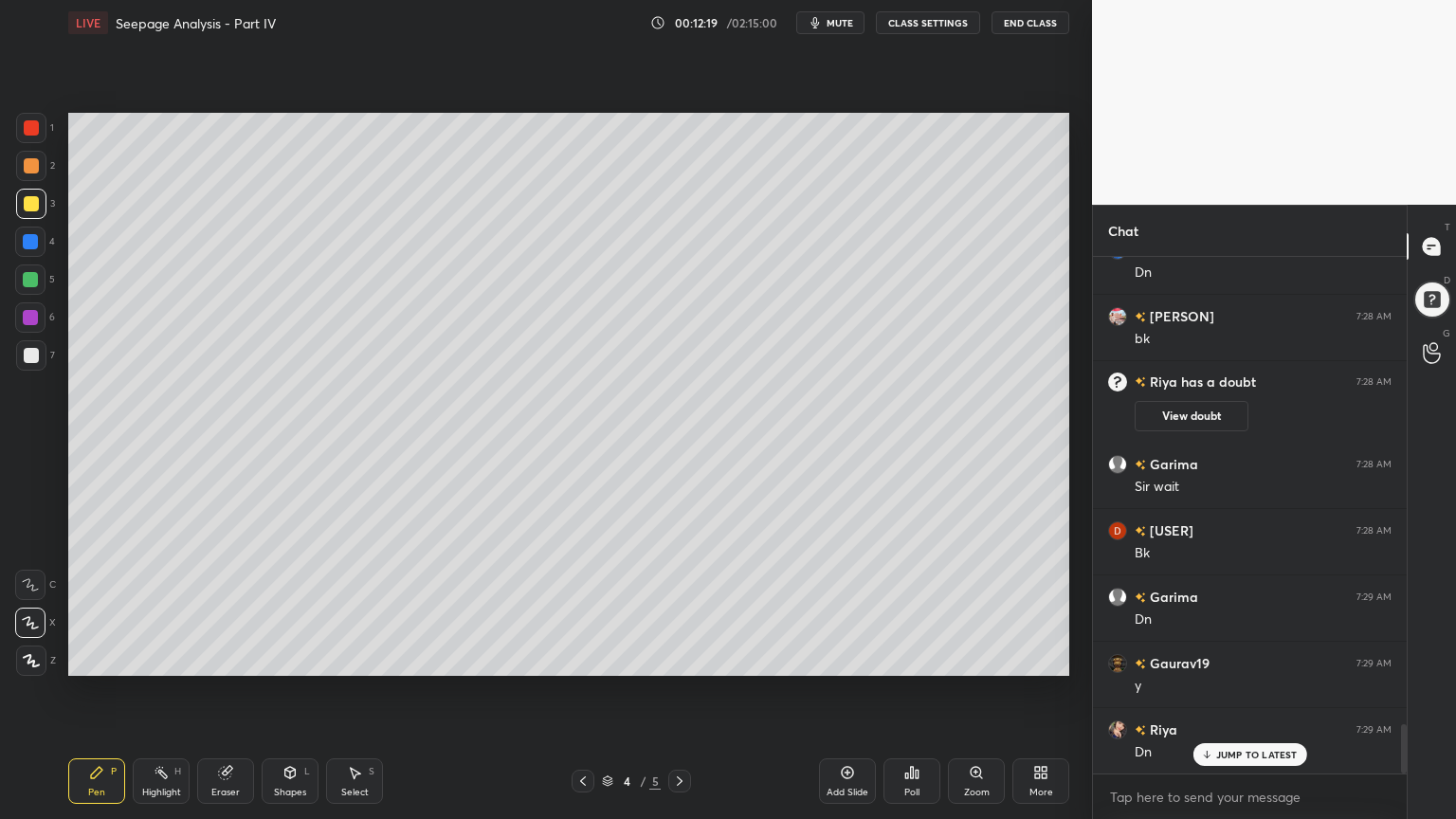 click at bounding box center (680, 781) 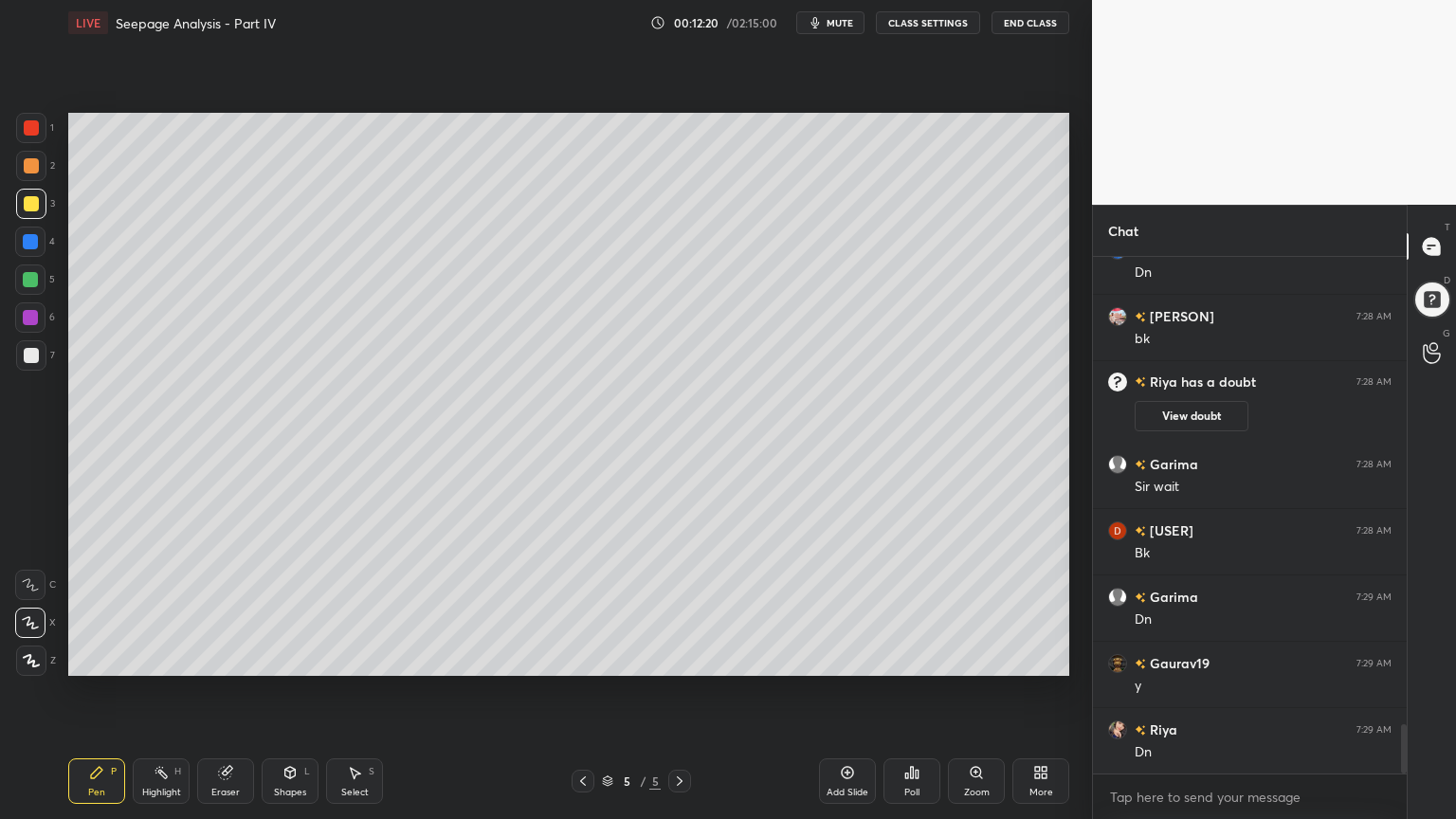 scroll, scrollTop: 4932, scrollLeft: 0, axis: vertical 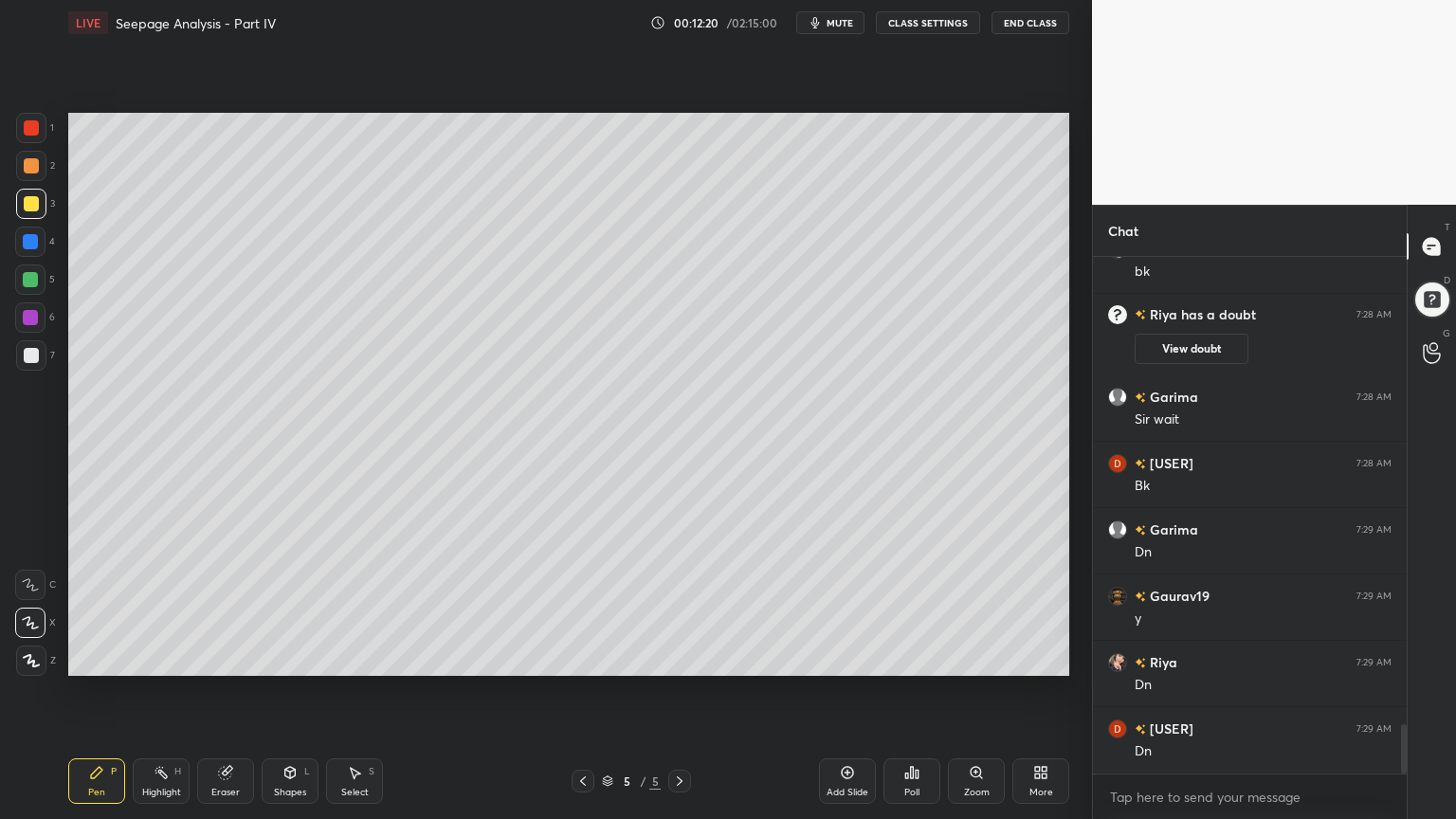 click at bounding box center [31, 128] 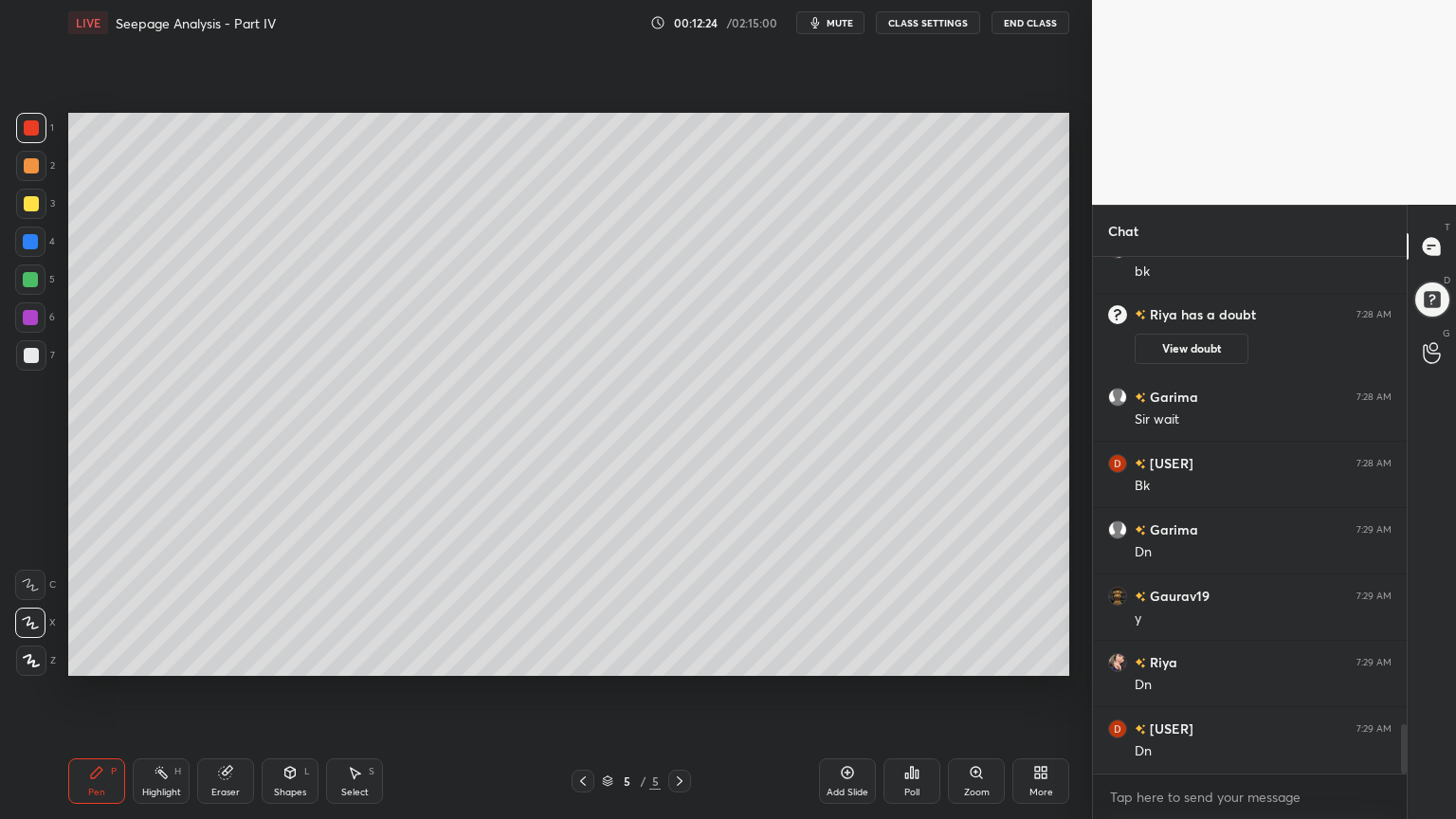 click 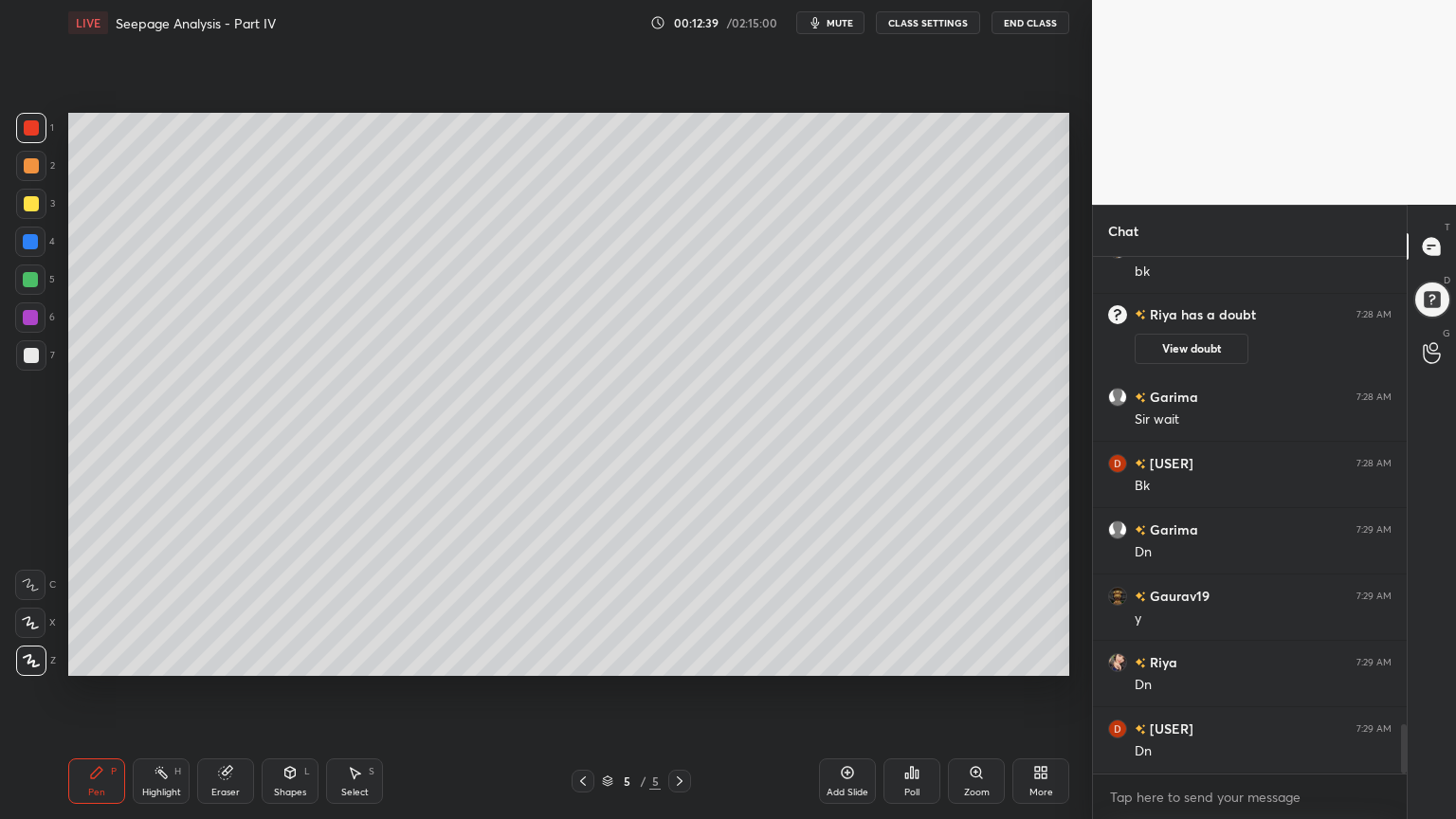click on "Shapes L" at bounding box center [290, 781] 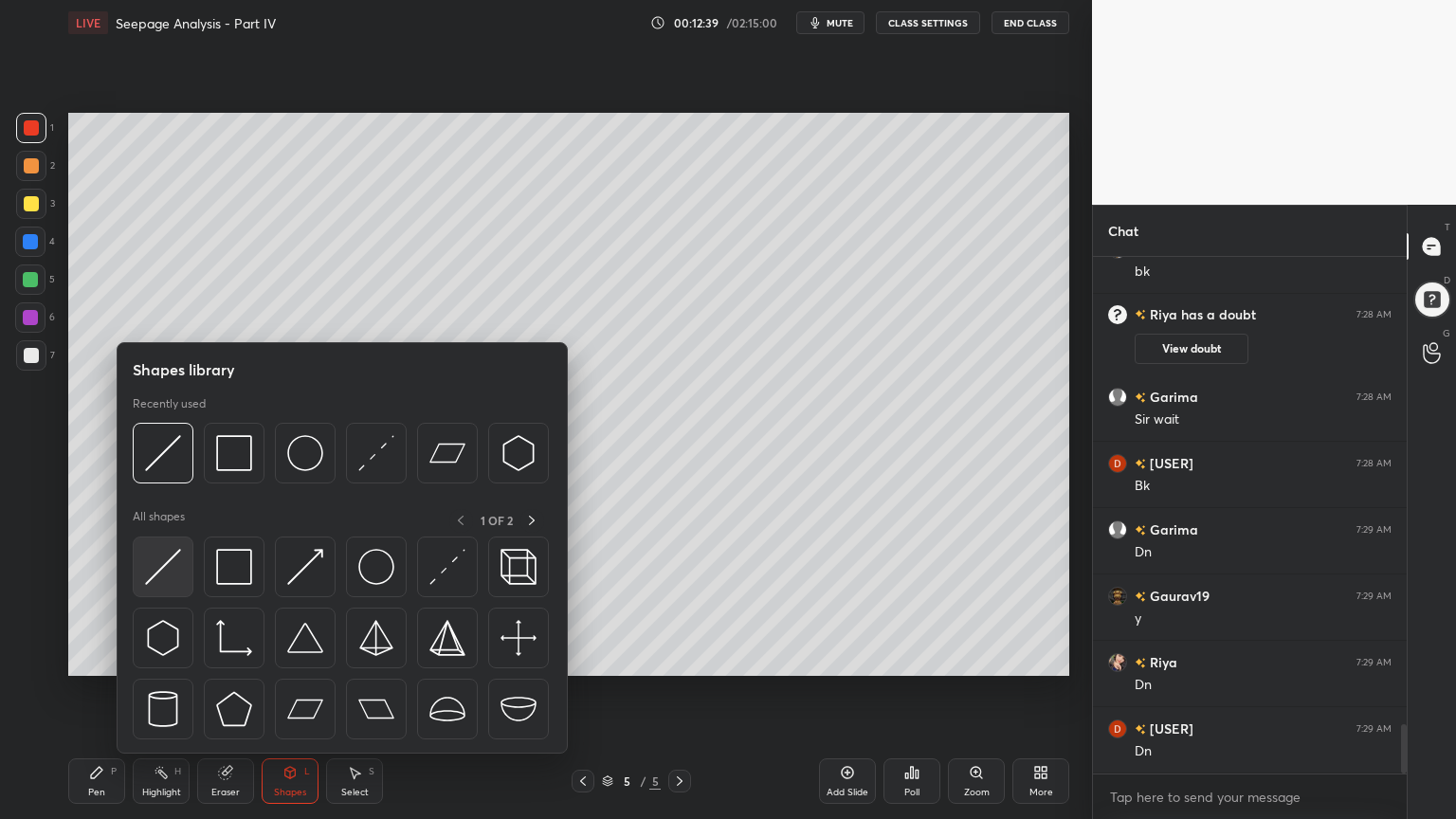 click at bounding box center (163, 567) 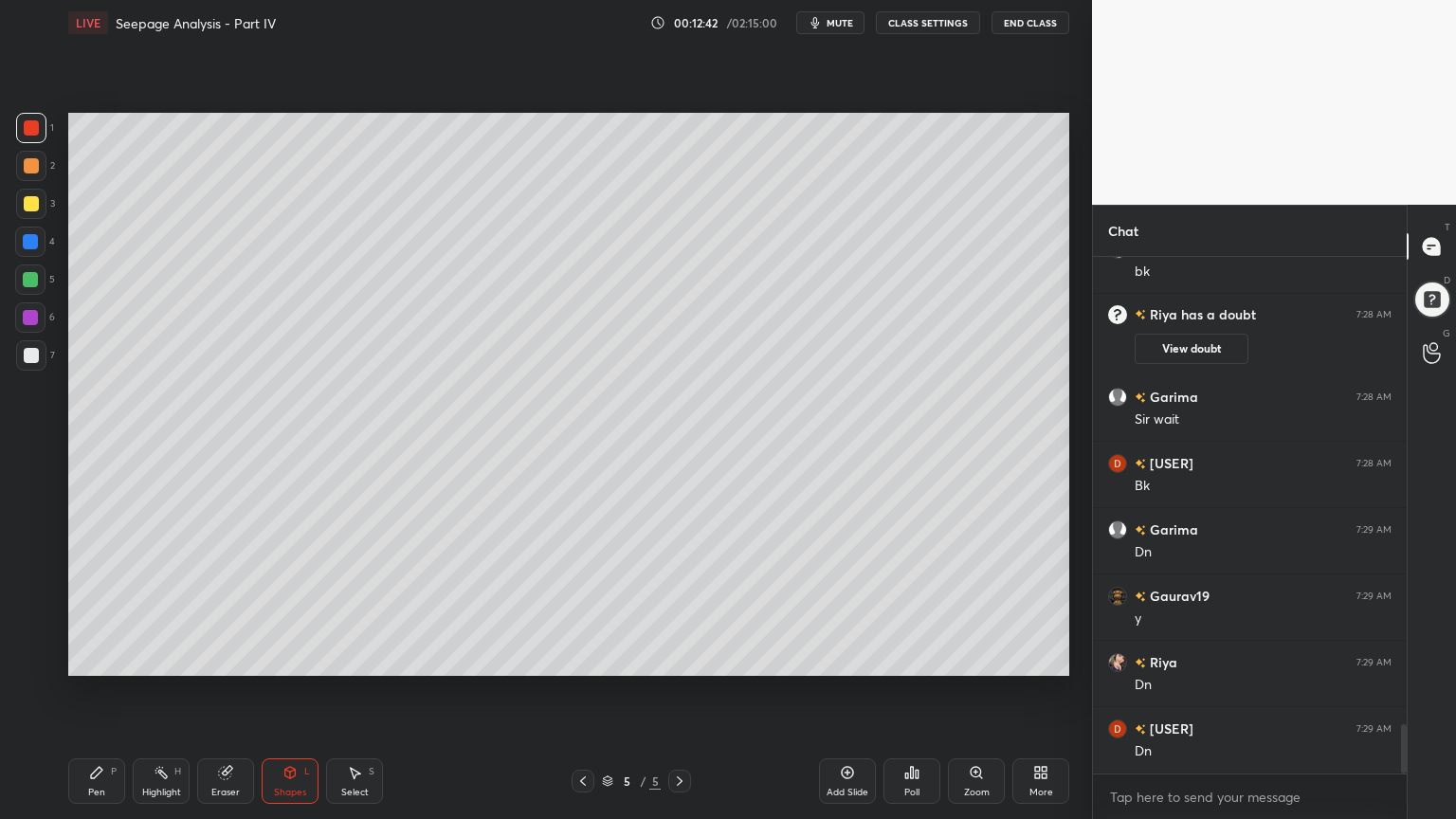 click at bounding box center (31, 204) 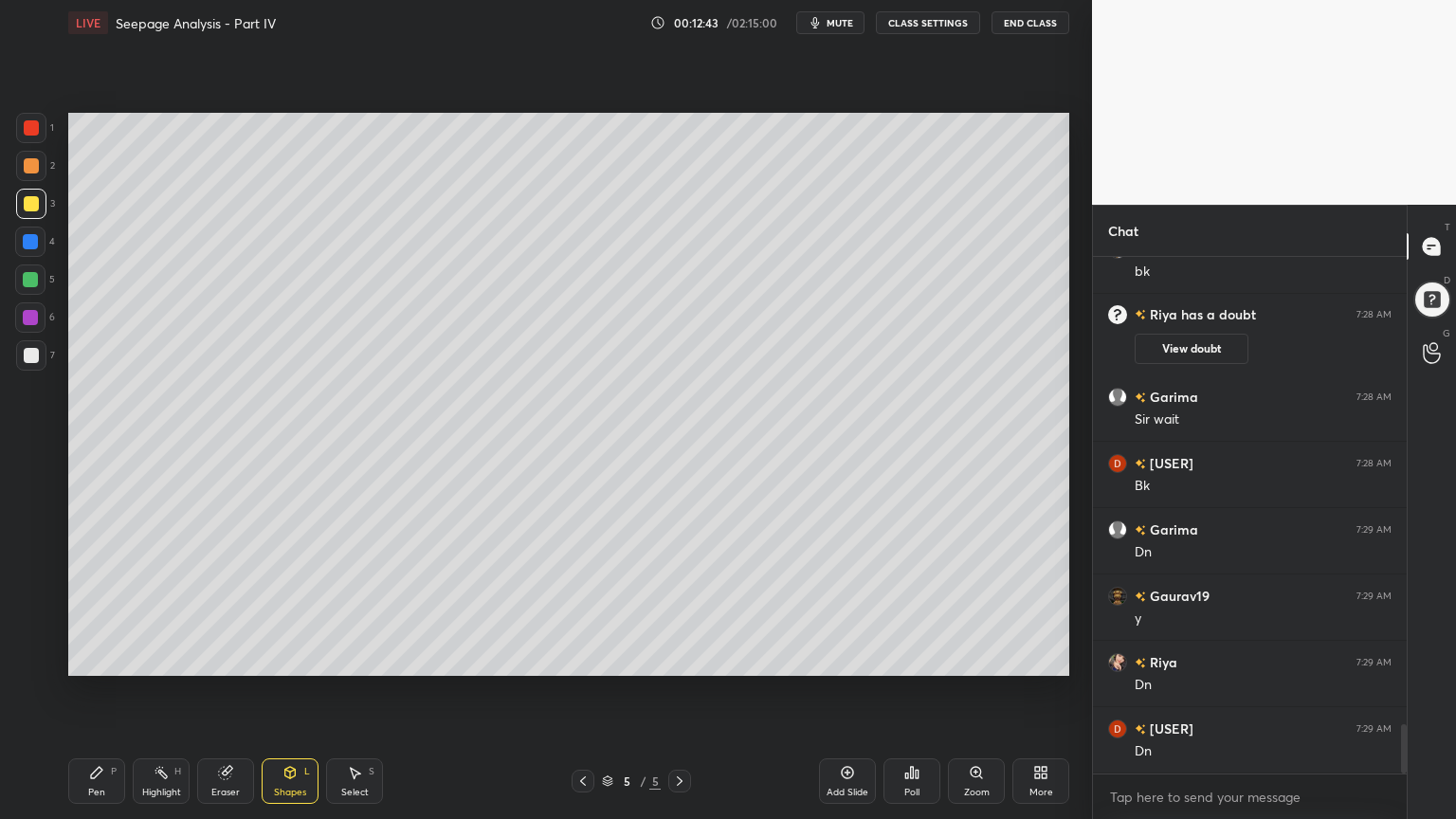 click at bounding box center [31, 355] 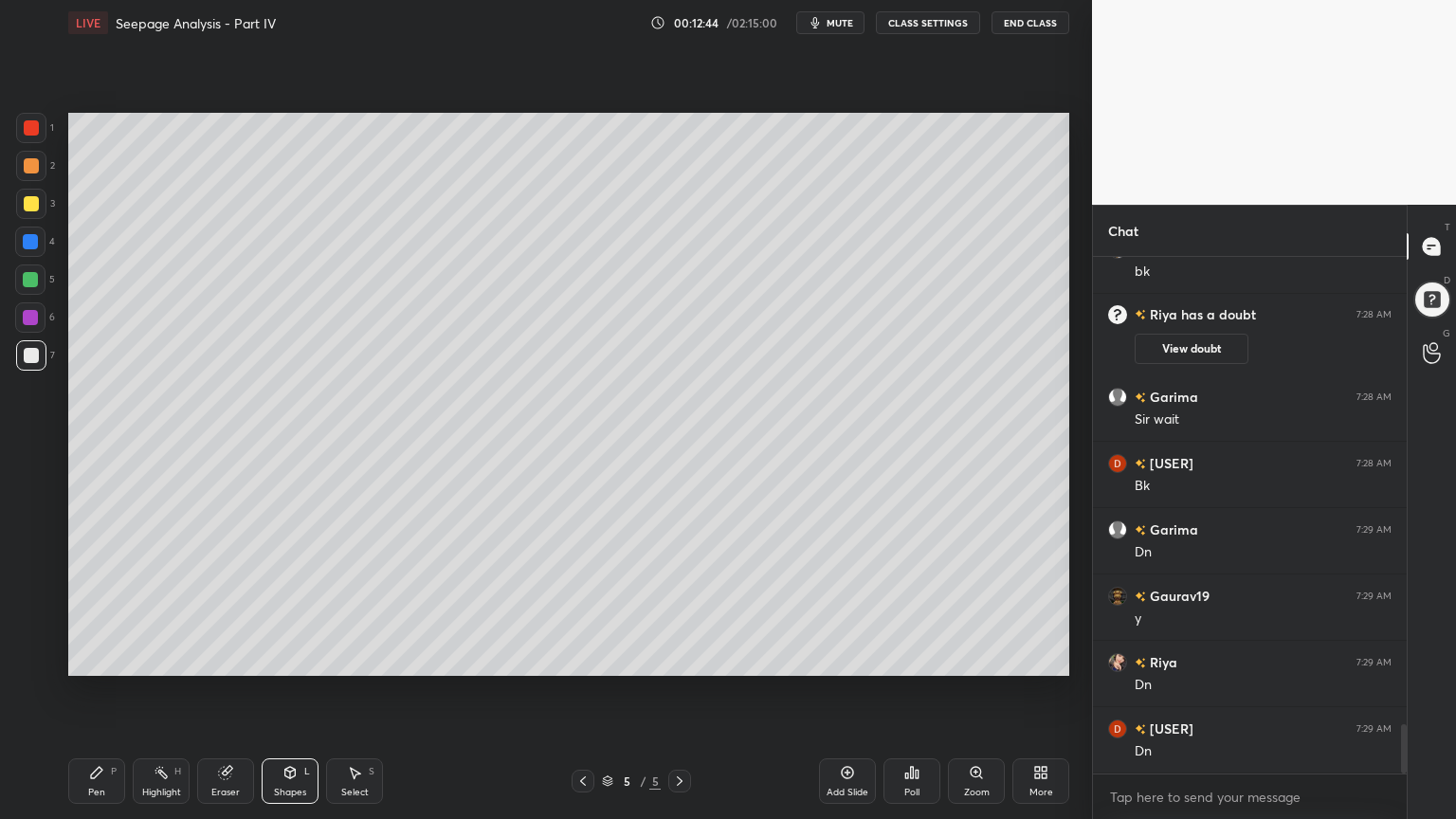 click 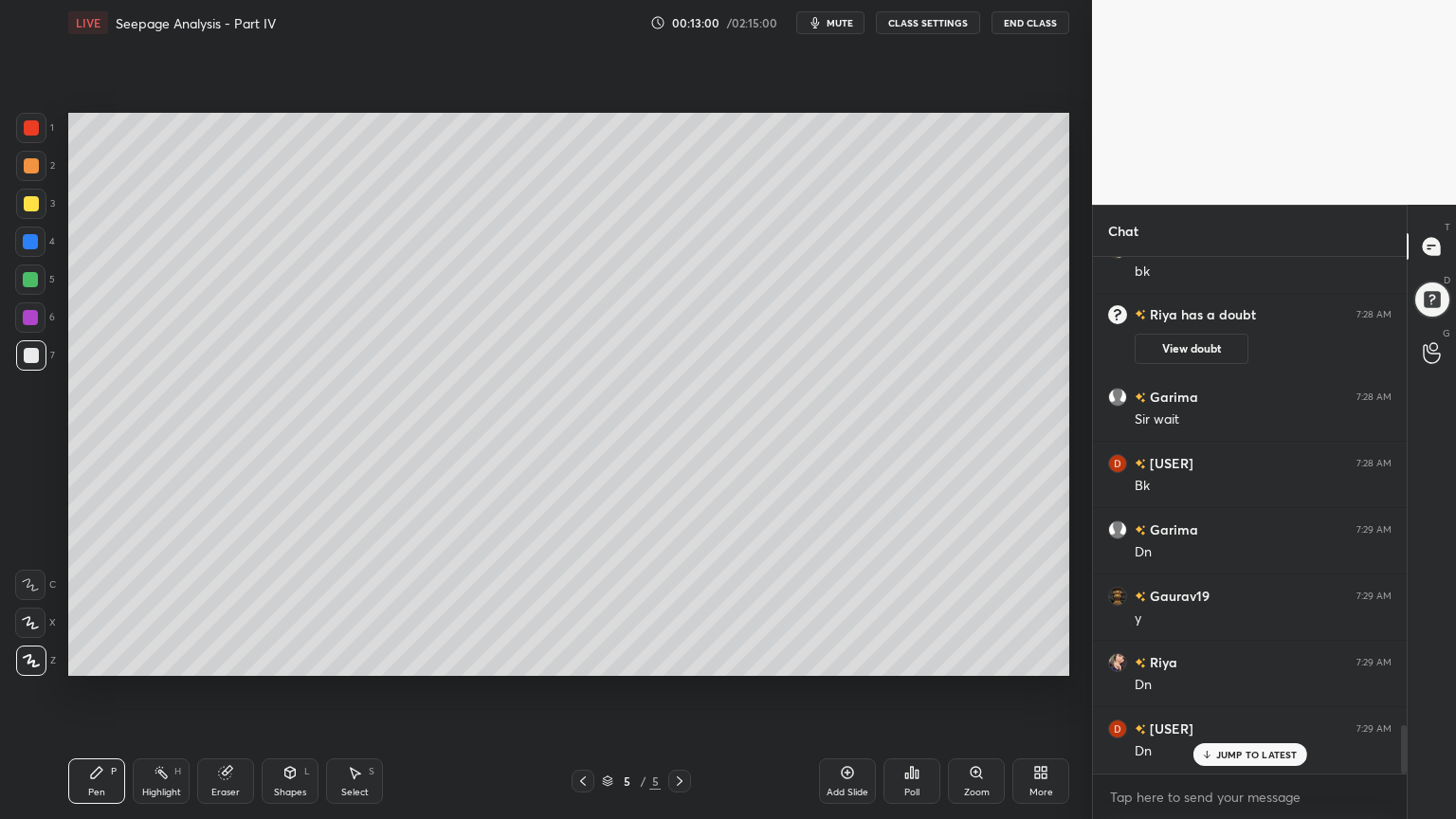scroll, scrollTop: 4997, scrollLeft: 0, axis: vertical 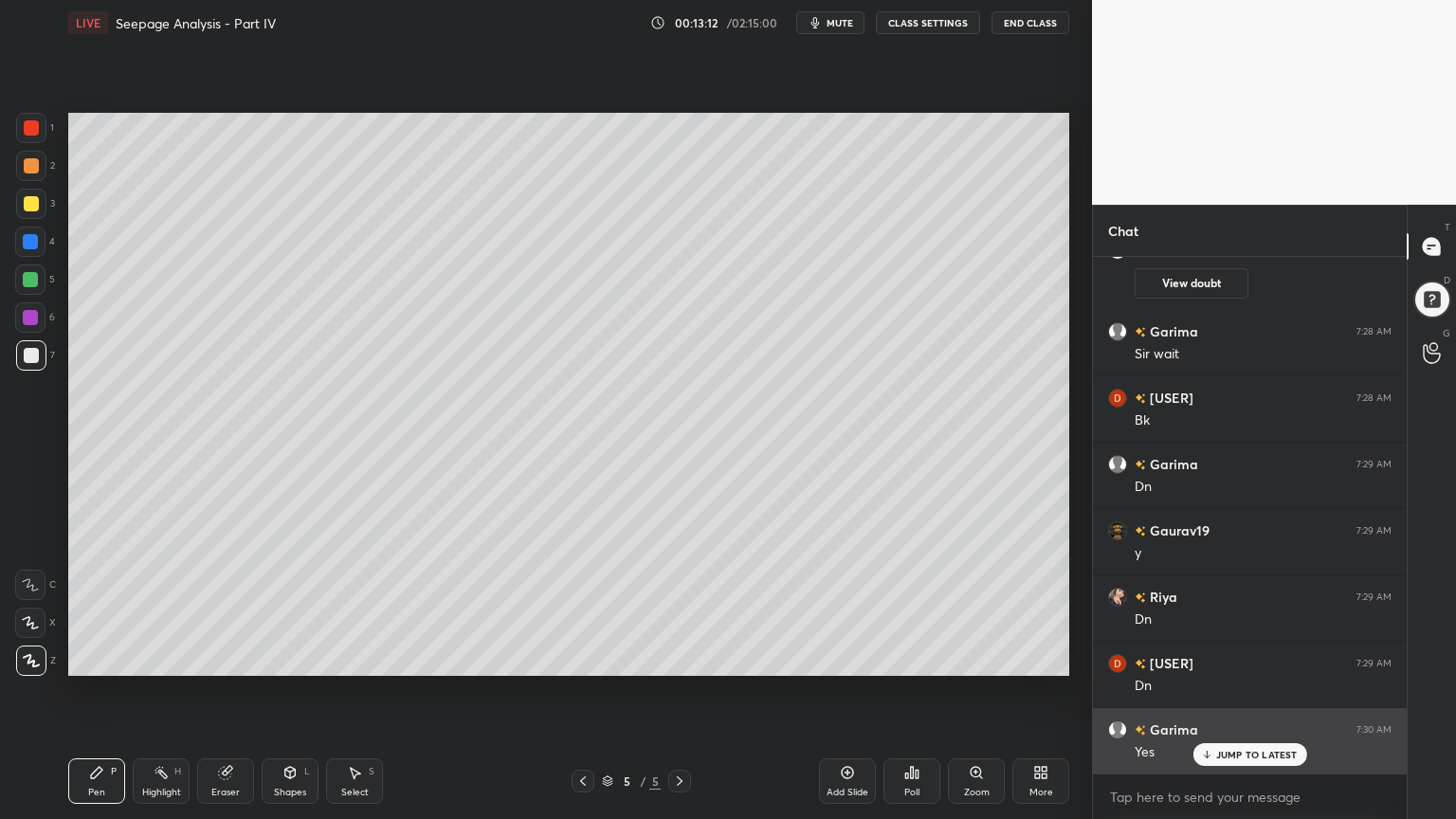click on "JUMP TO LATEST" at bounding box center [1257, 755] 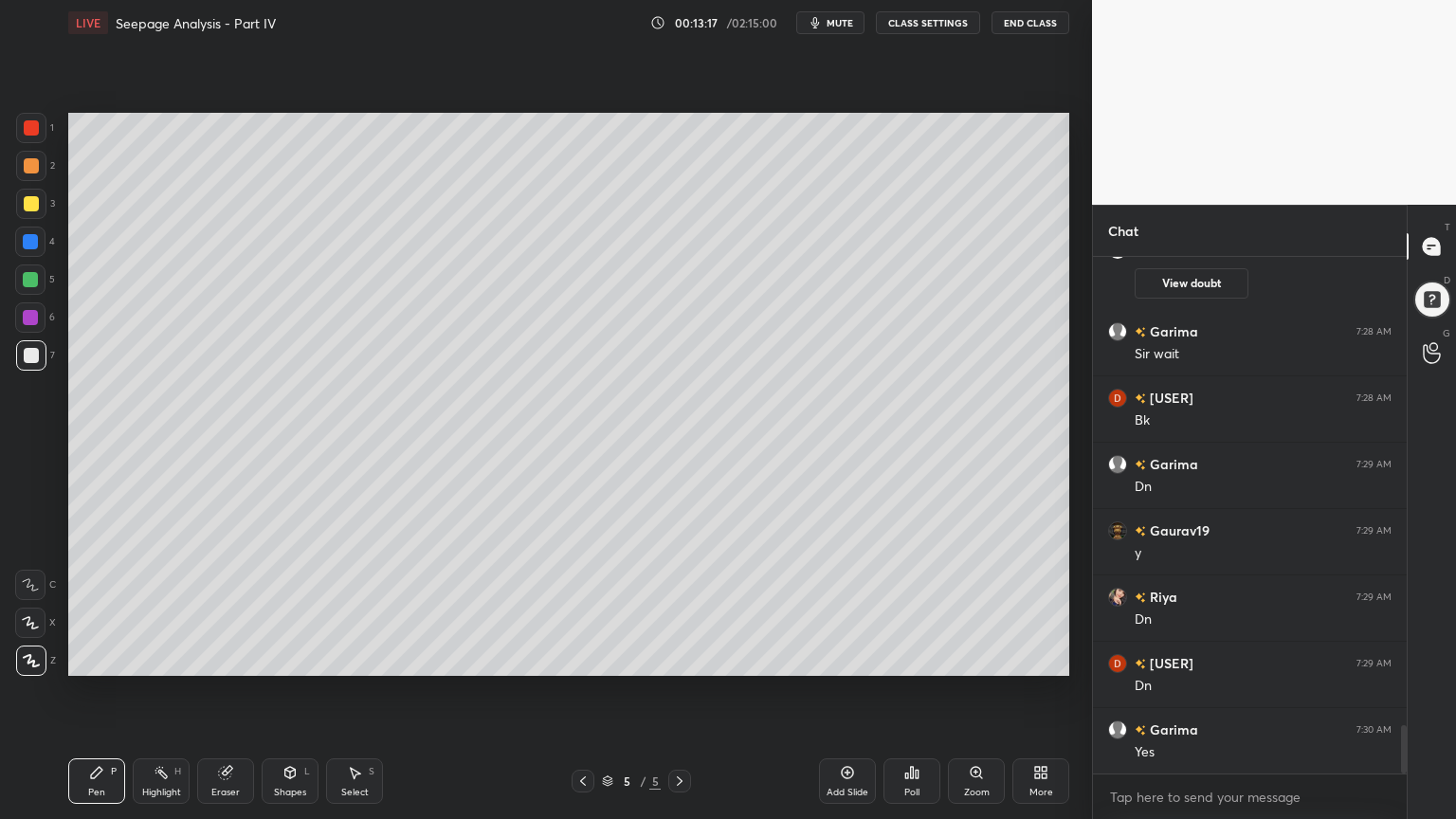 click at bounding box center (31, 204) 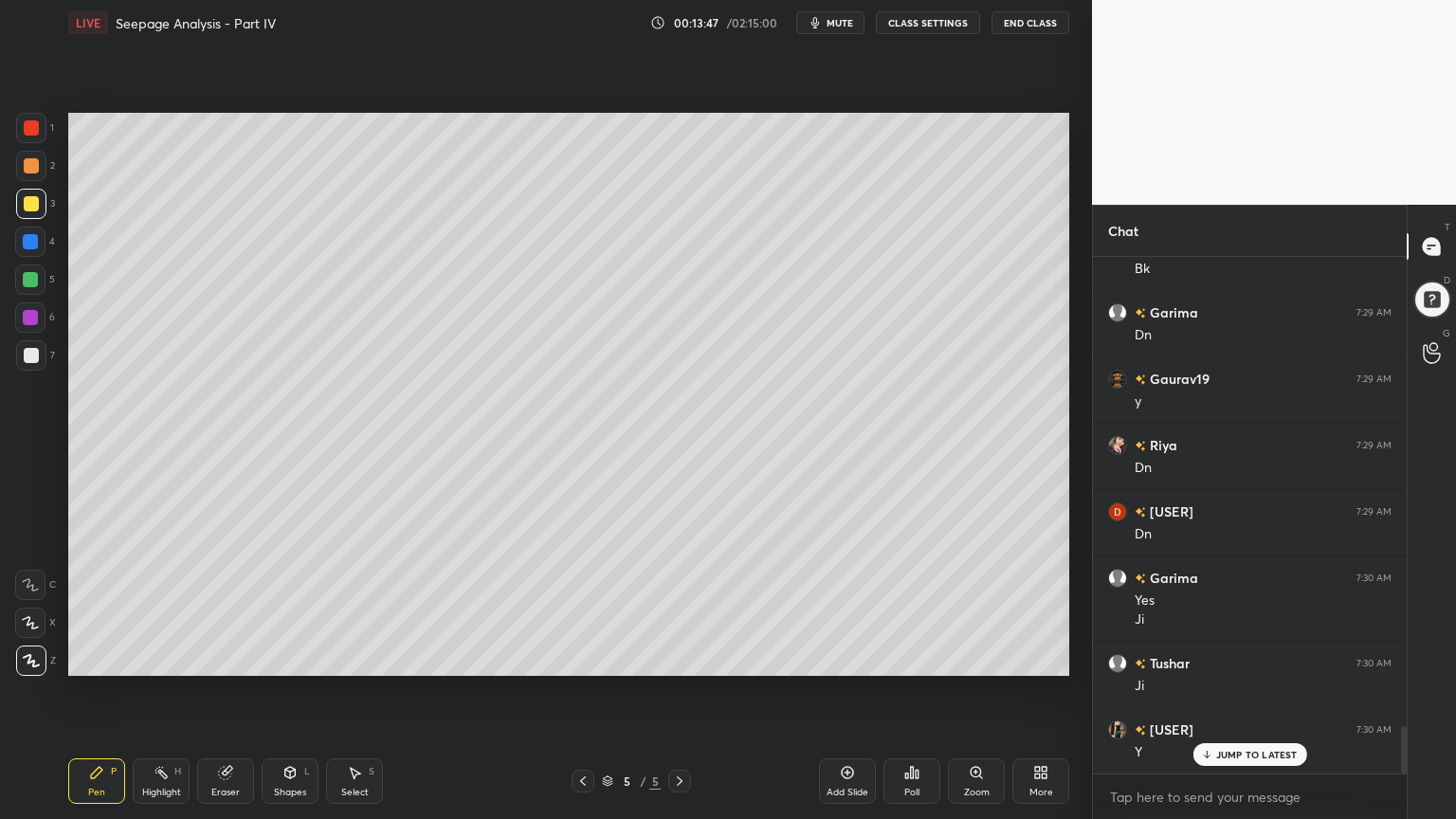 scroll, scrollTop: 5216, scrollLeft: 0, axis: vertical 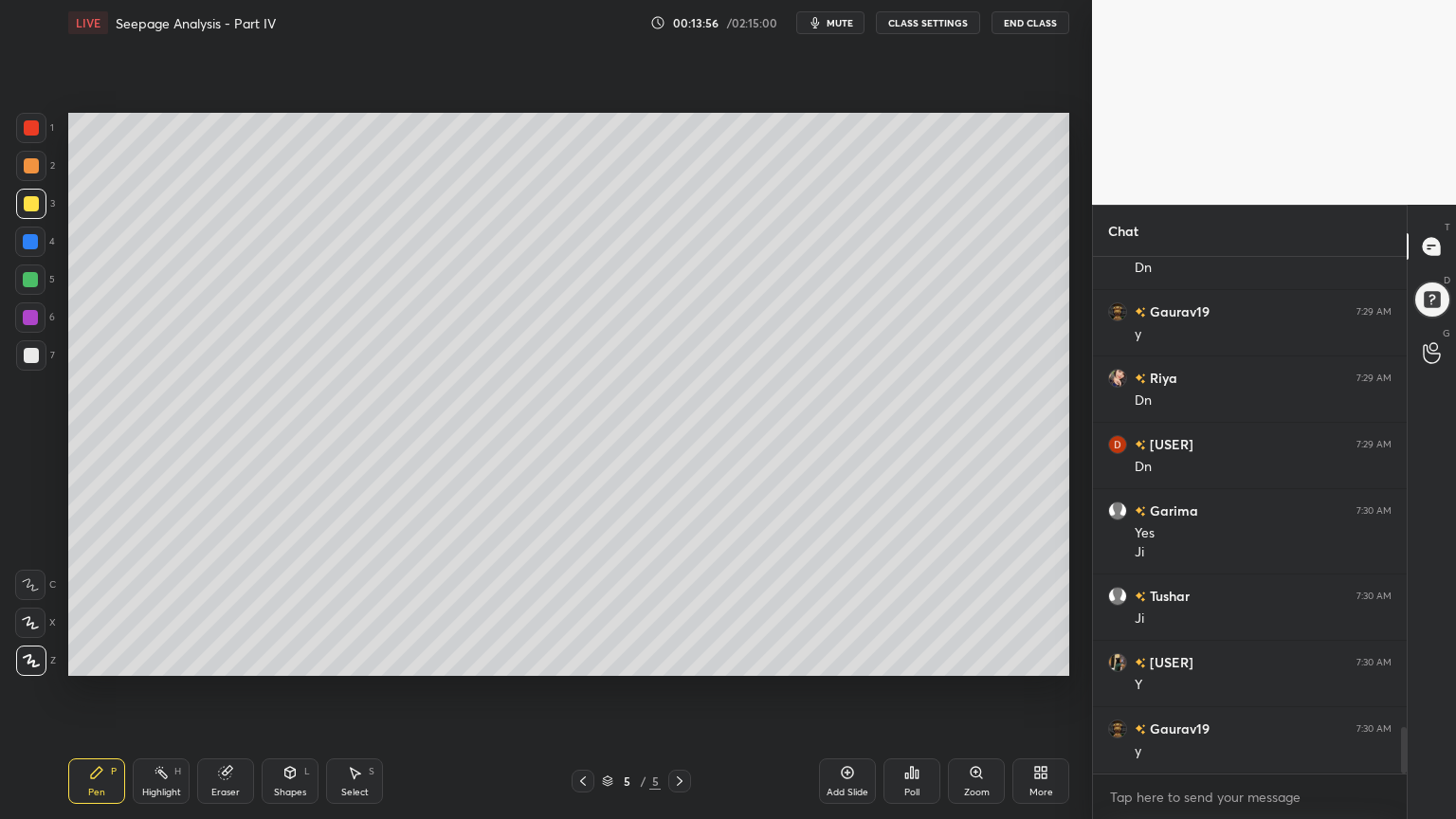 click 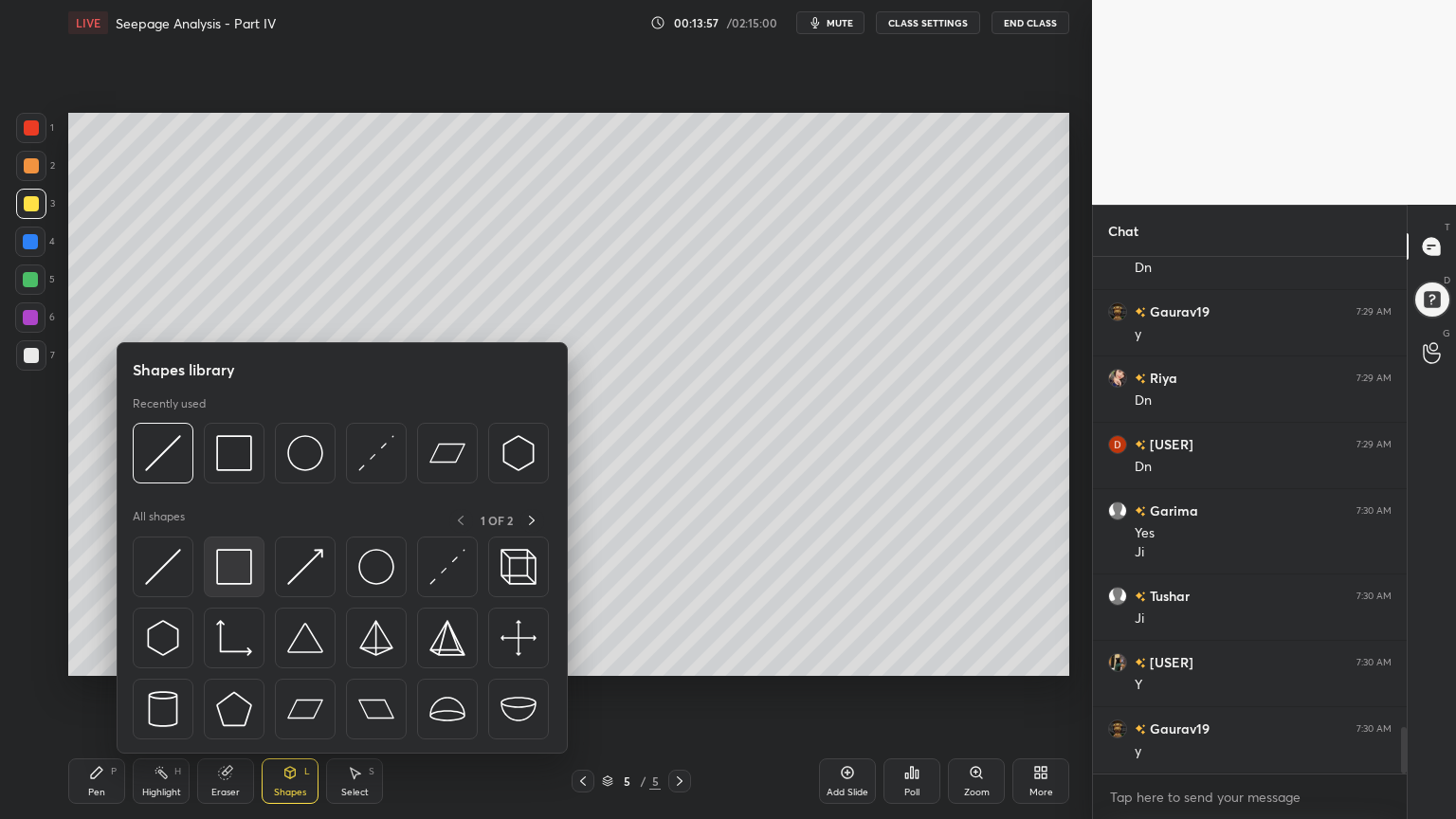 click at bounding box center [234, 567] 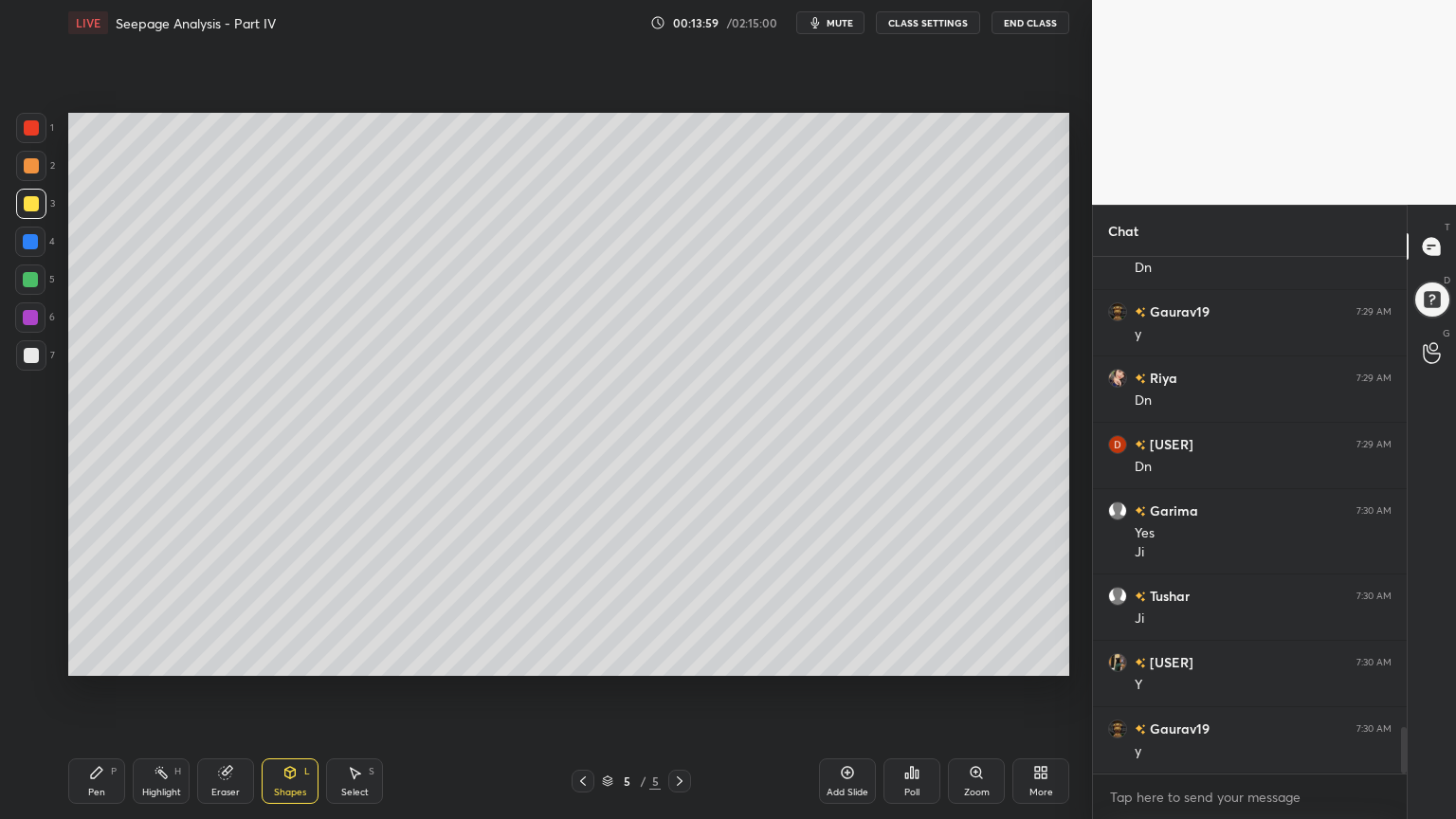 click on "Pen P" at bounding box center [97, 781] 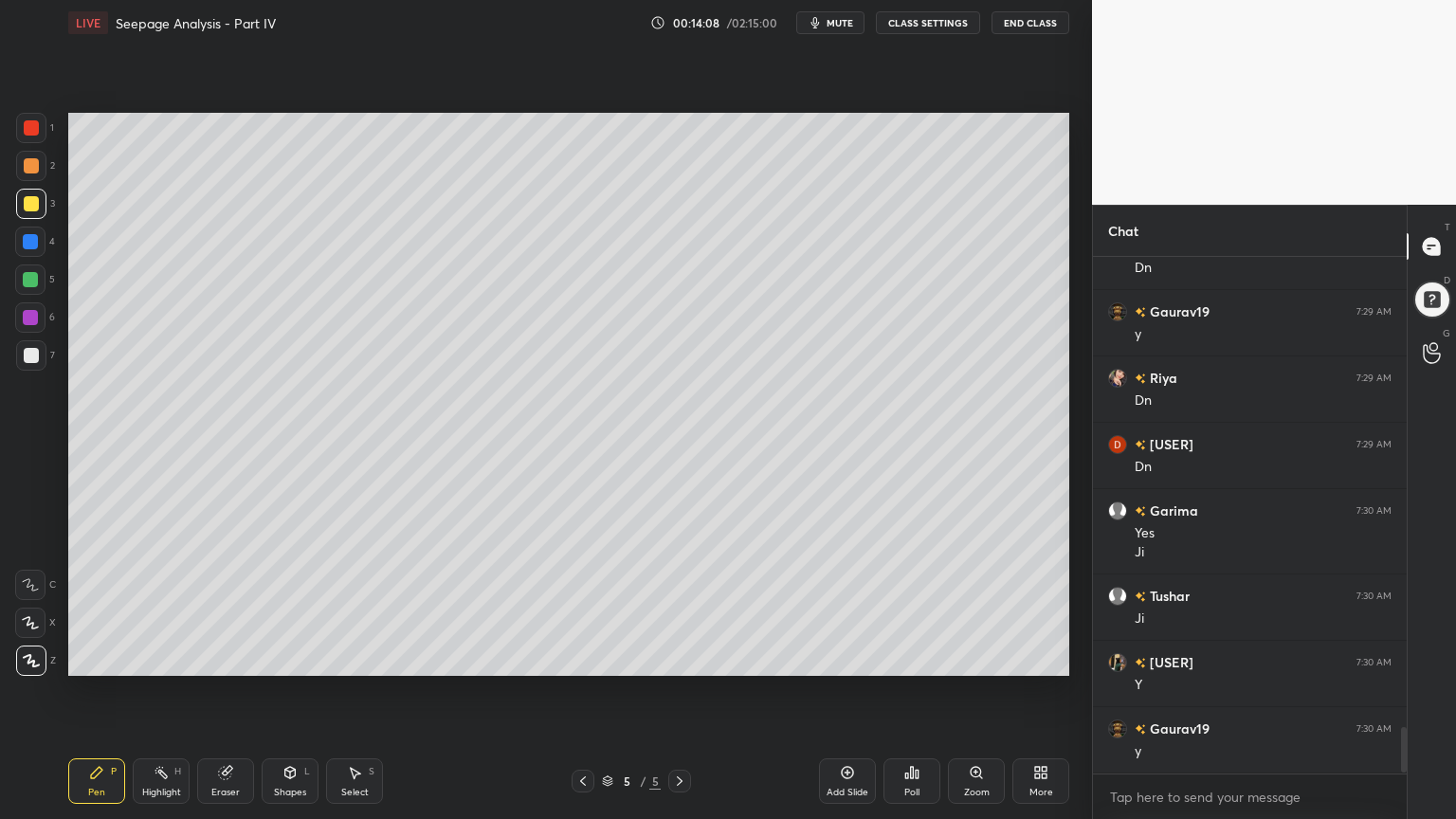 scroll, scrollTop: 5282, scrollLeft: 0, axis: vertical 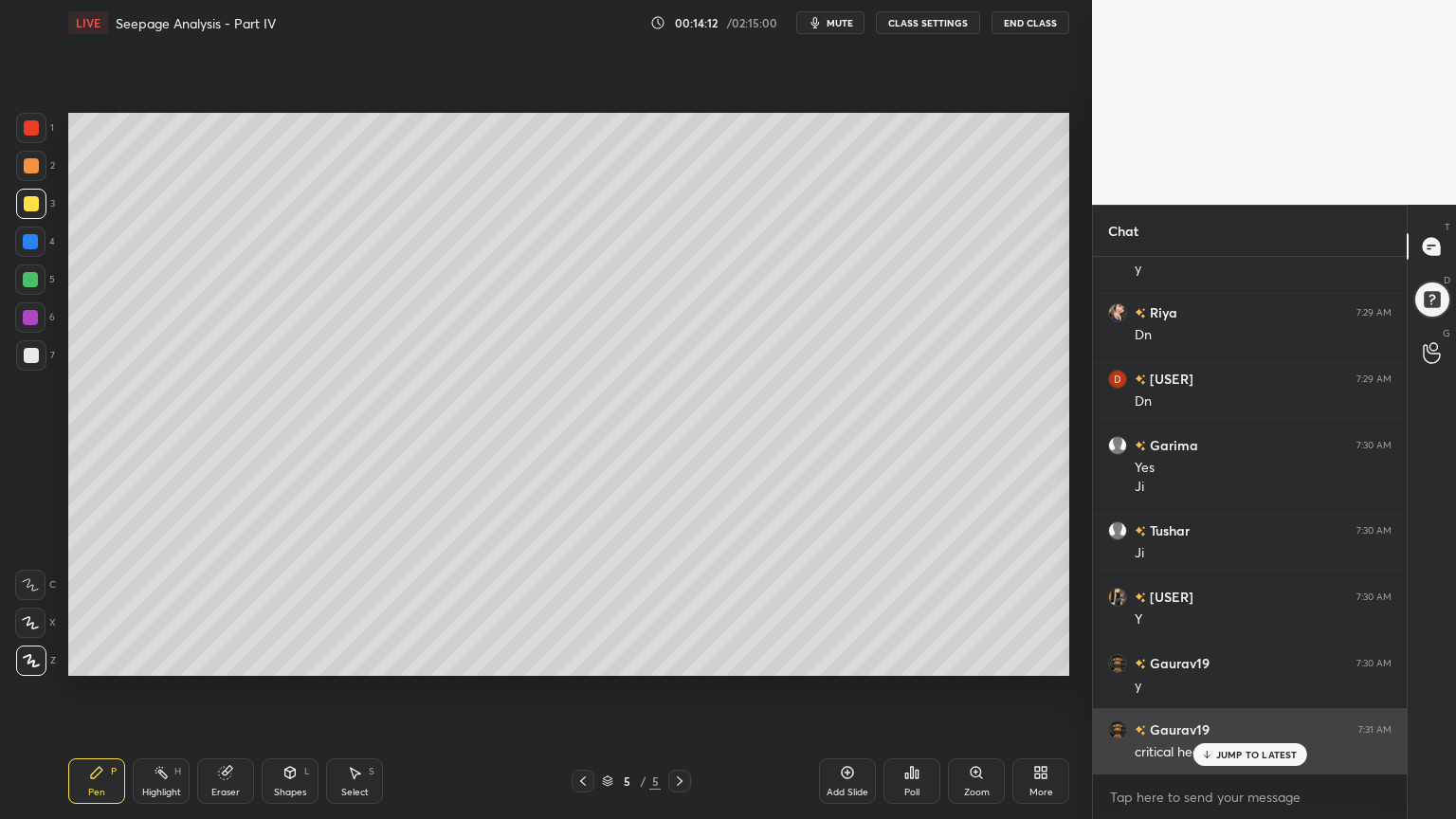 click on "JUMP TO LATEST" at bounding box center [1257, 755] 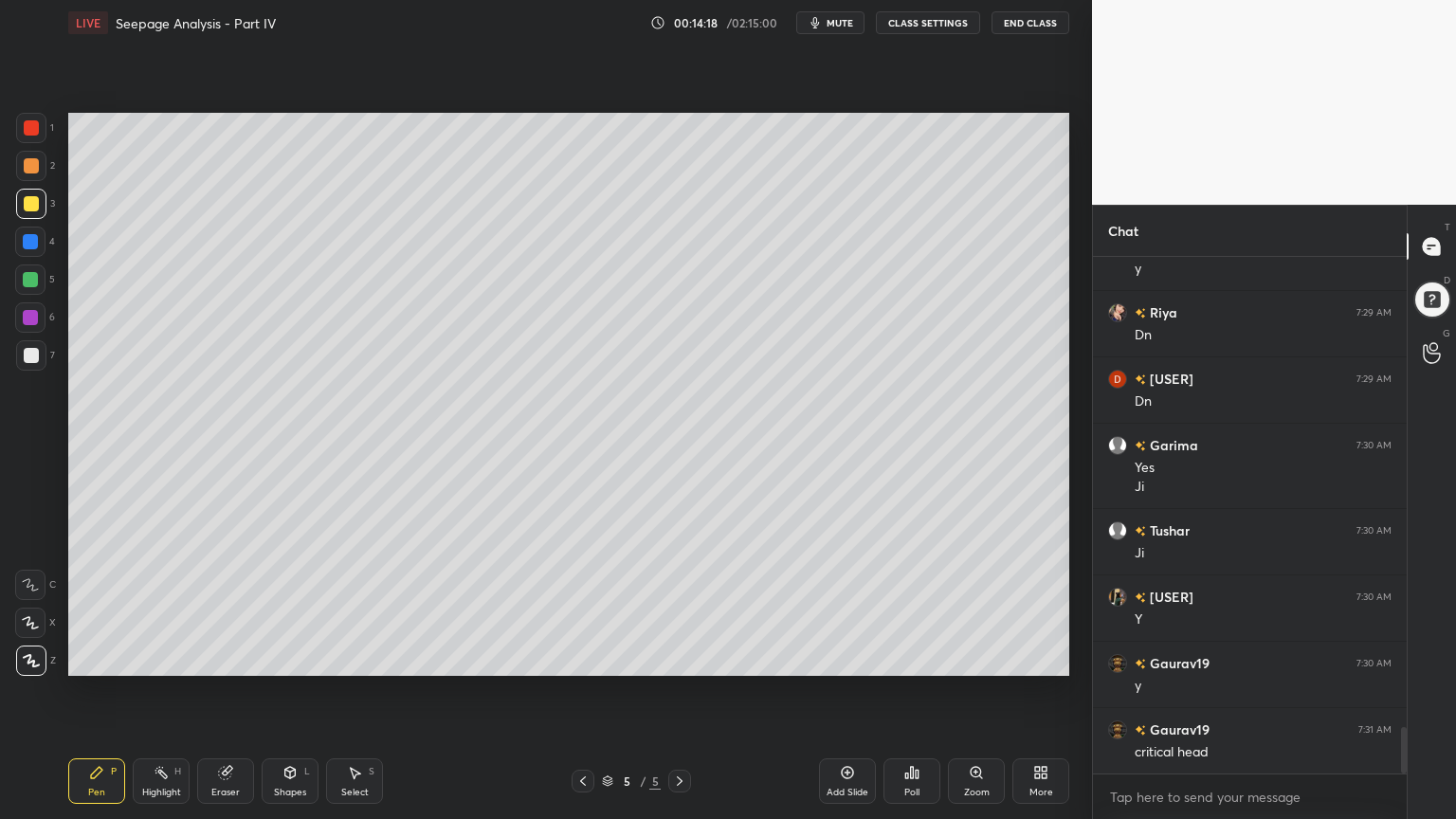 click on "Select S" at bounding box center (355, 781) 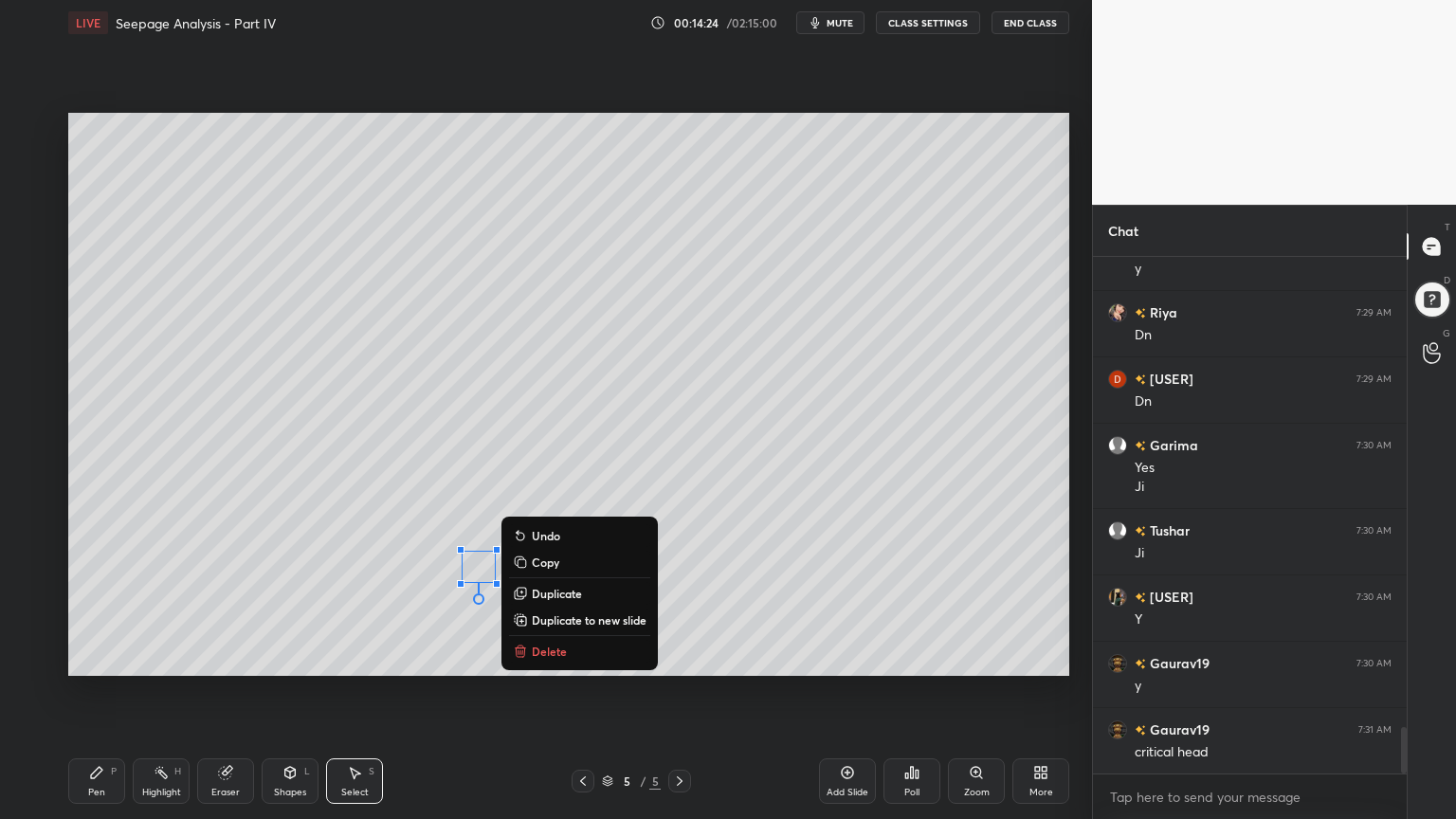 scroll, scrollTop: 5349, scrollLeft: 0, axis: vertical 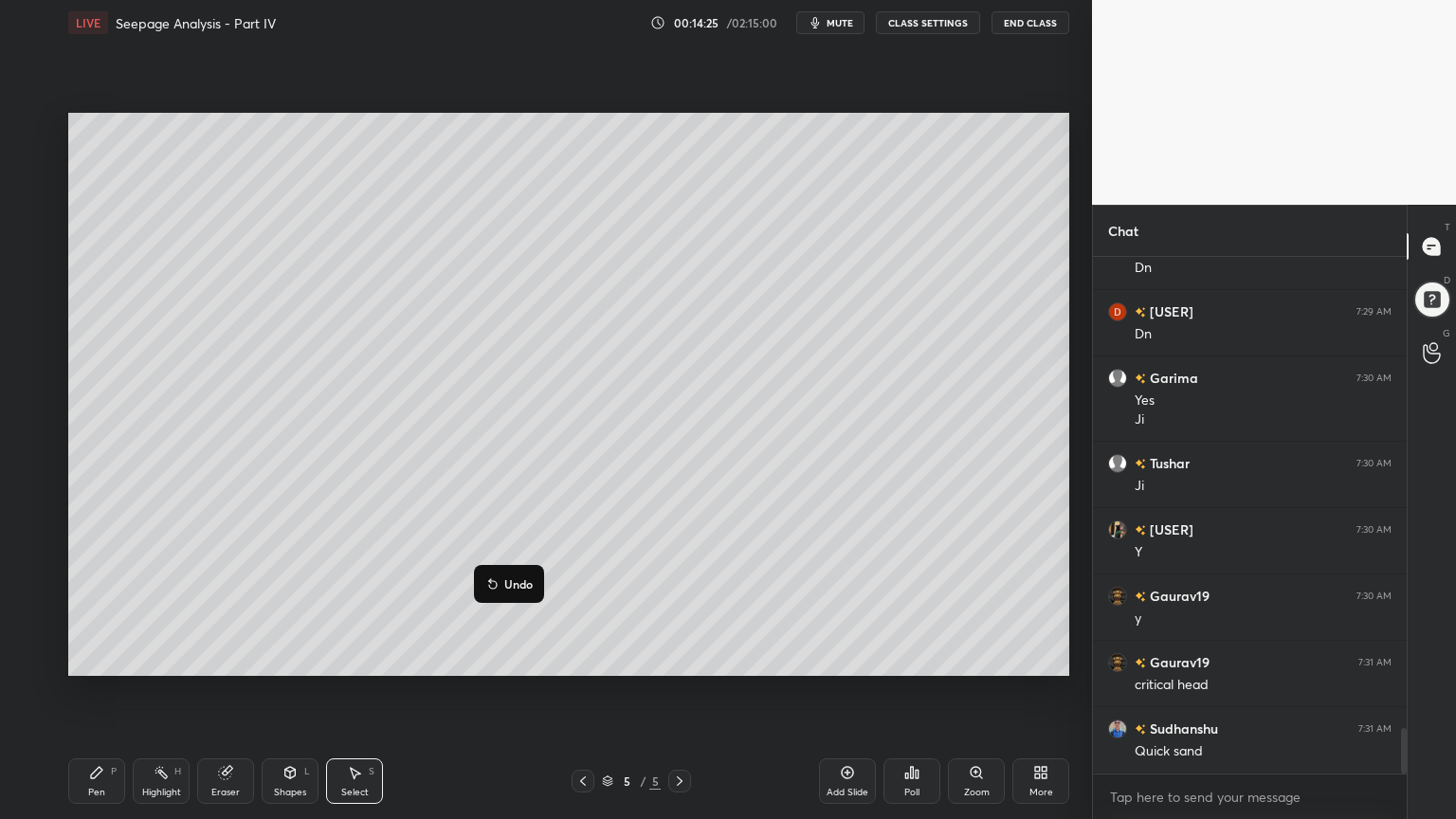 click on "0 ° Undo Copy Duplicate Duplicate to new slide Delete" at bounding box center (569, 394) 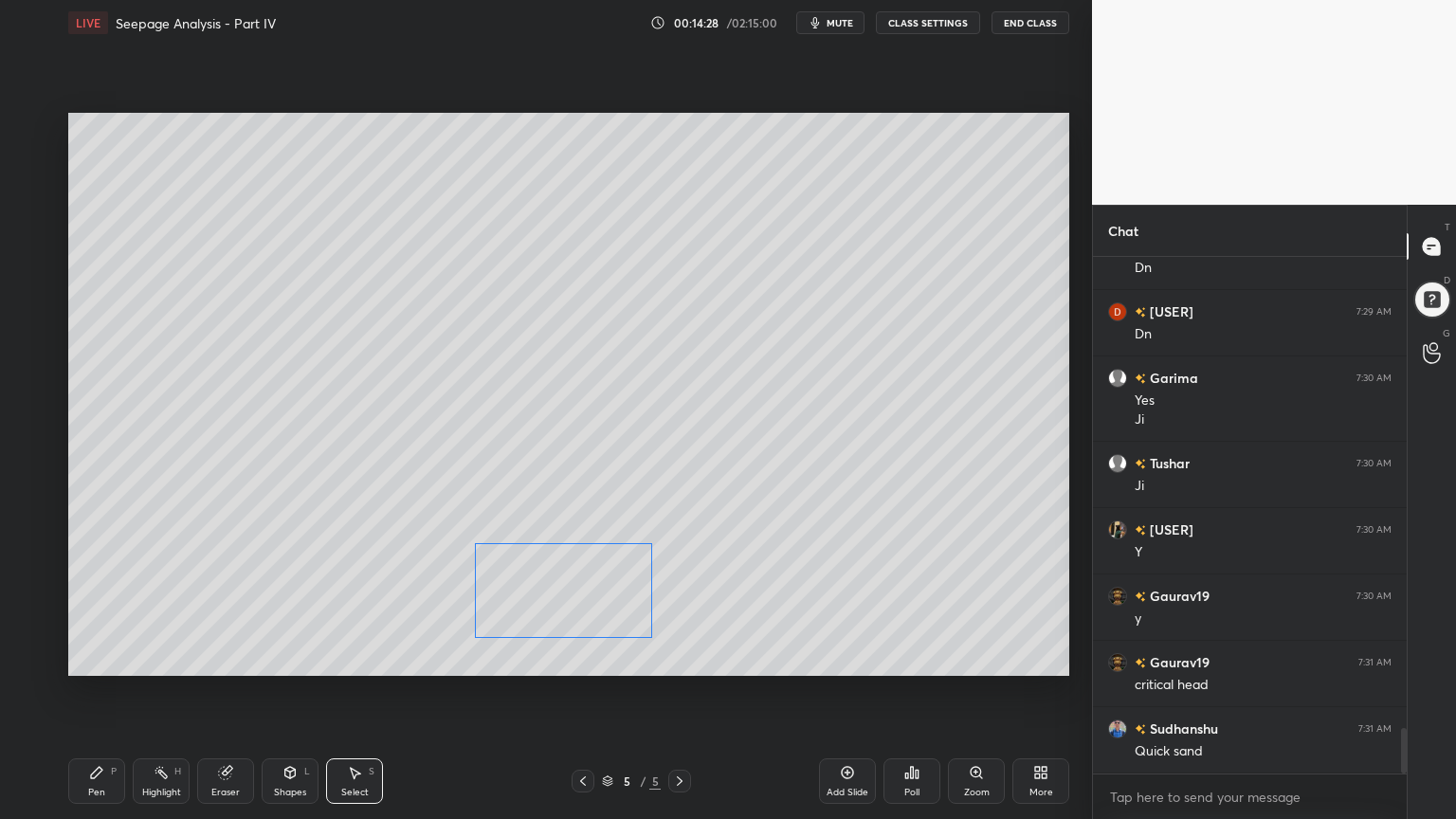scroll, scrollTop: 5414, scrollLeft: 0, axis: vertical 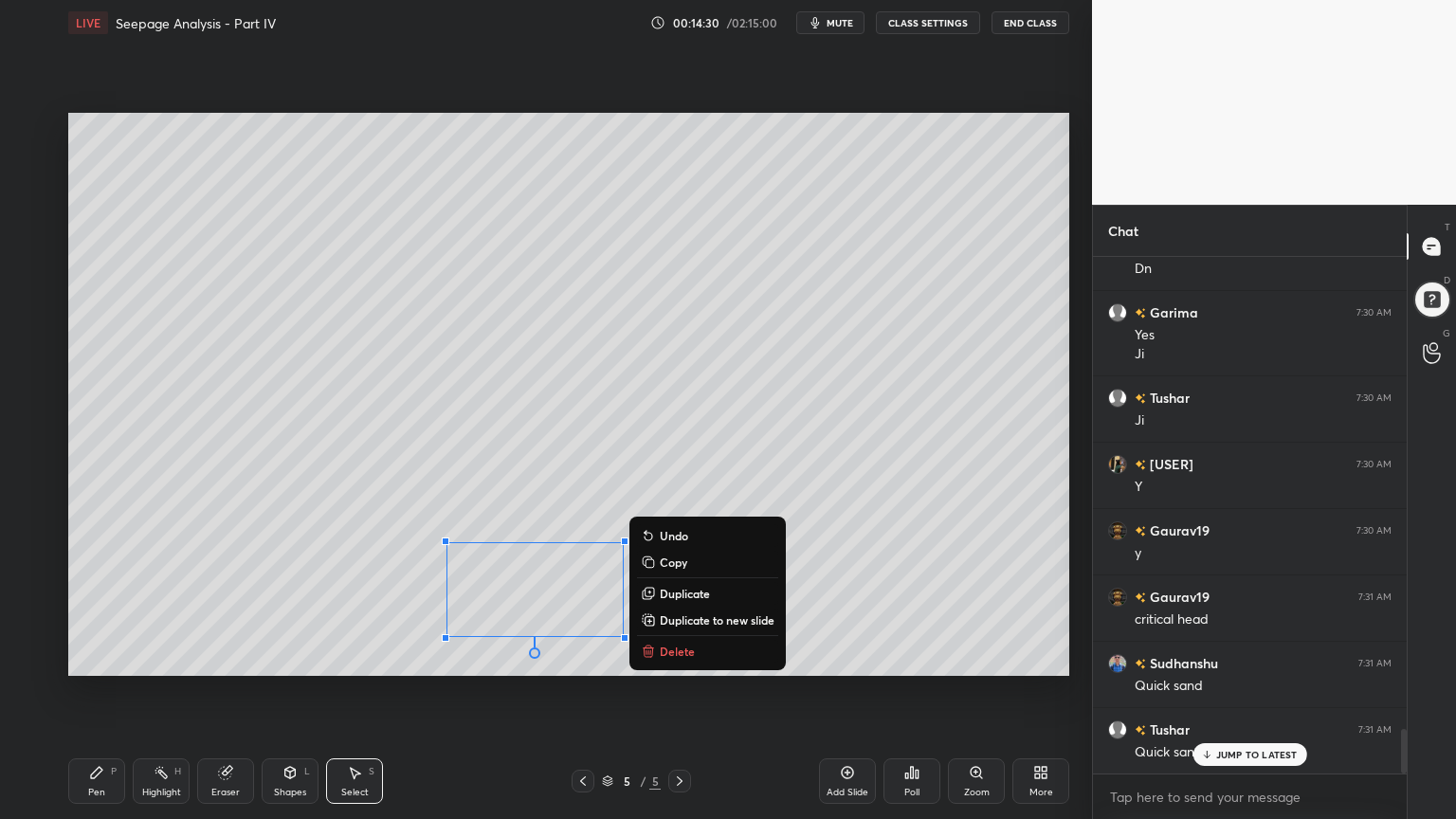click on "0 ° Undo Copy Duplicate Duplicate to new slide Delete" at bounding box center (569, 394) 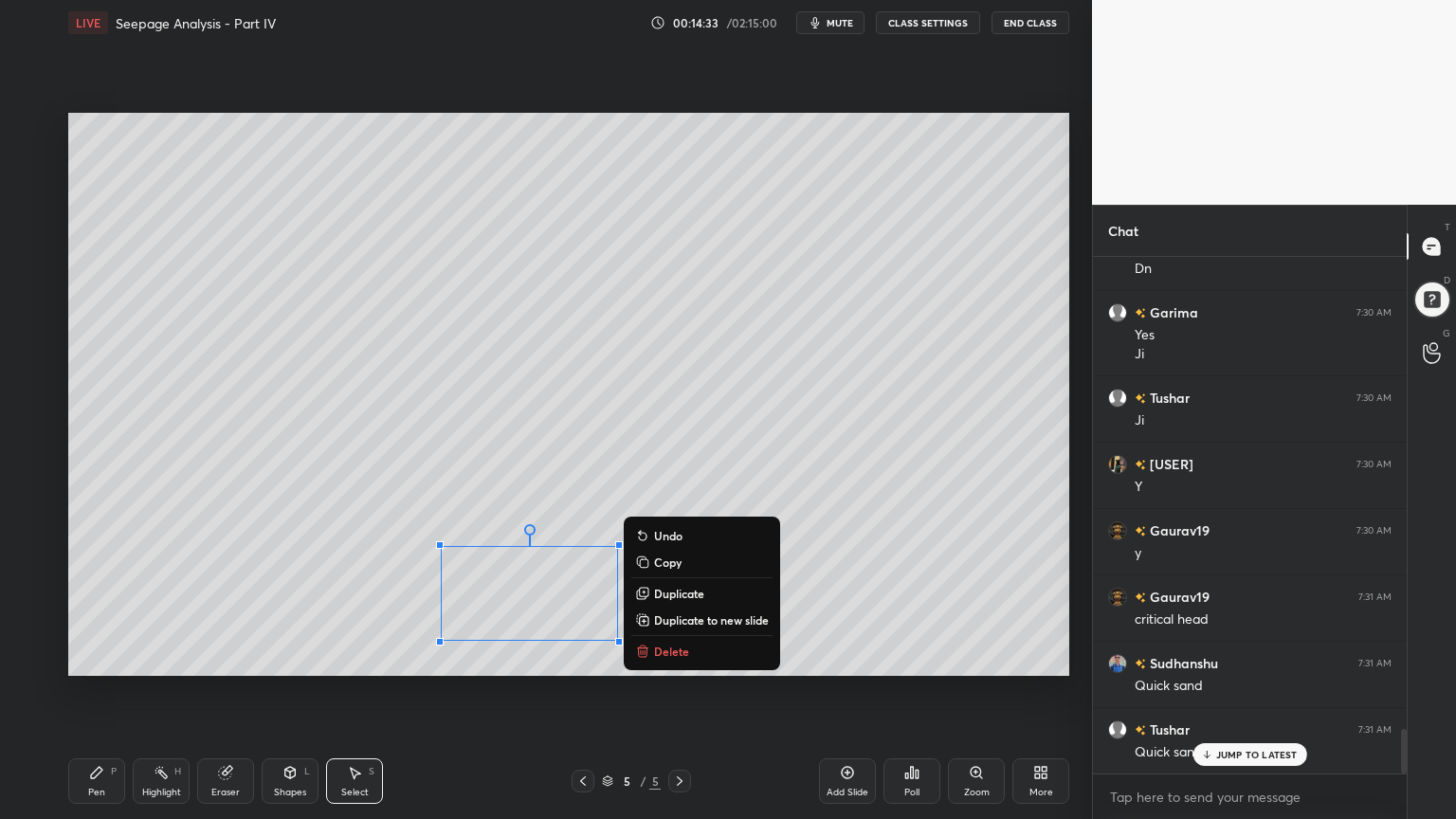 click on "0 ° Undo Copy Duplicate Duplicate to new slide Delete" at bounding box center (569, 394) 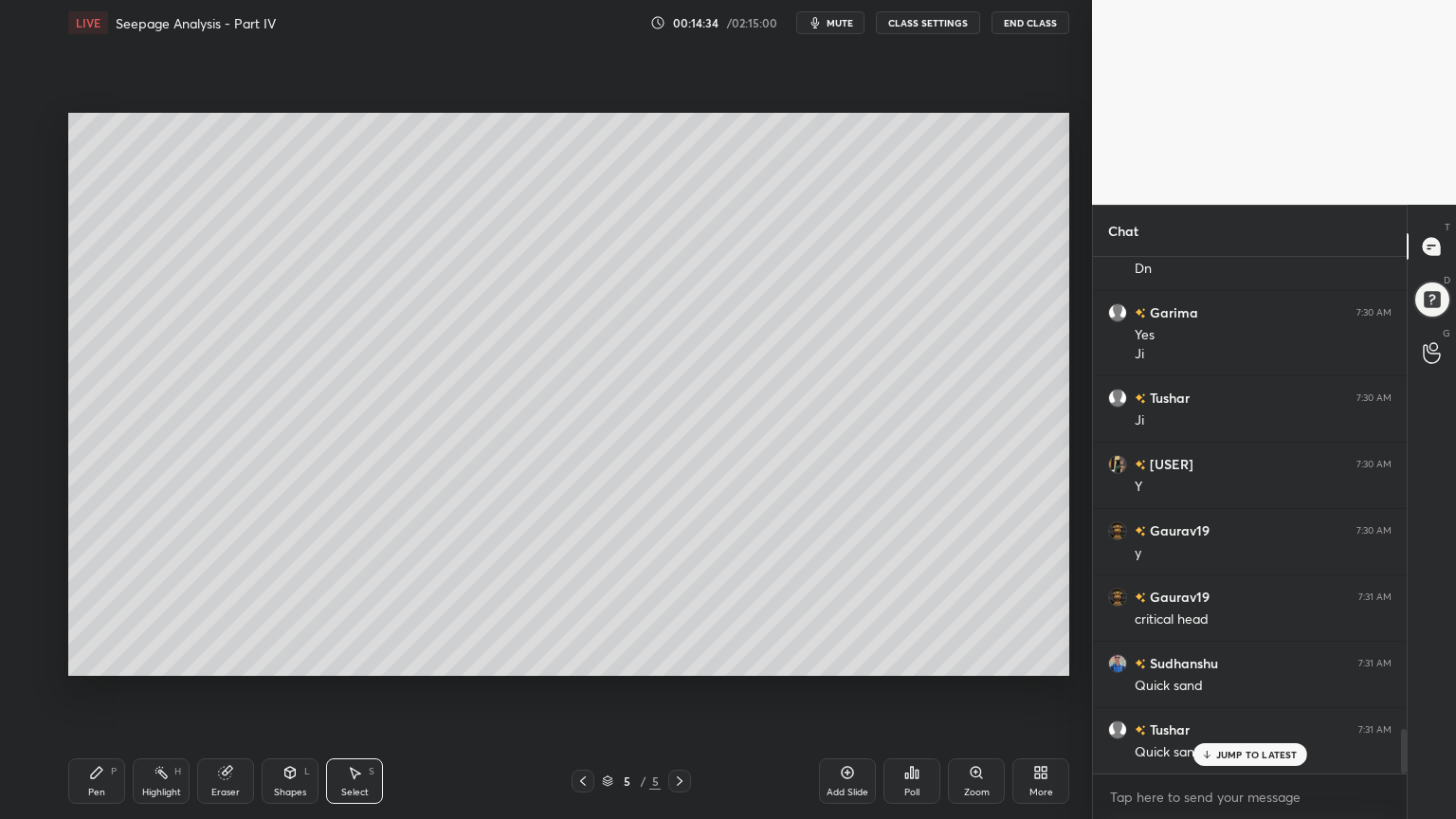 click on "Eraser" at bounding box center [226, 781] 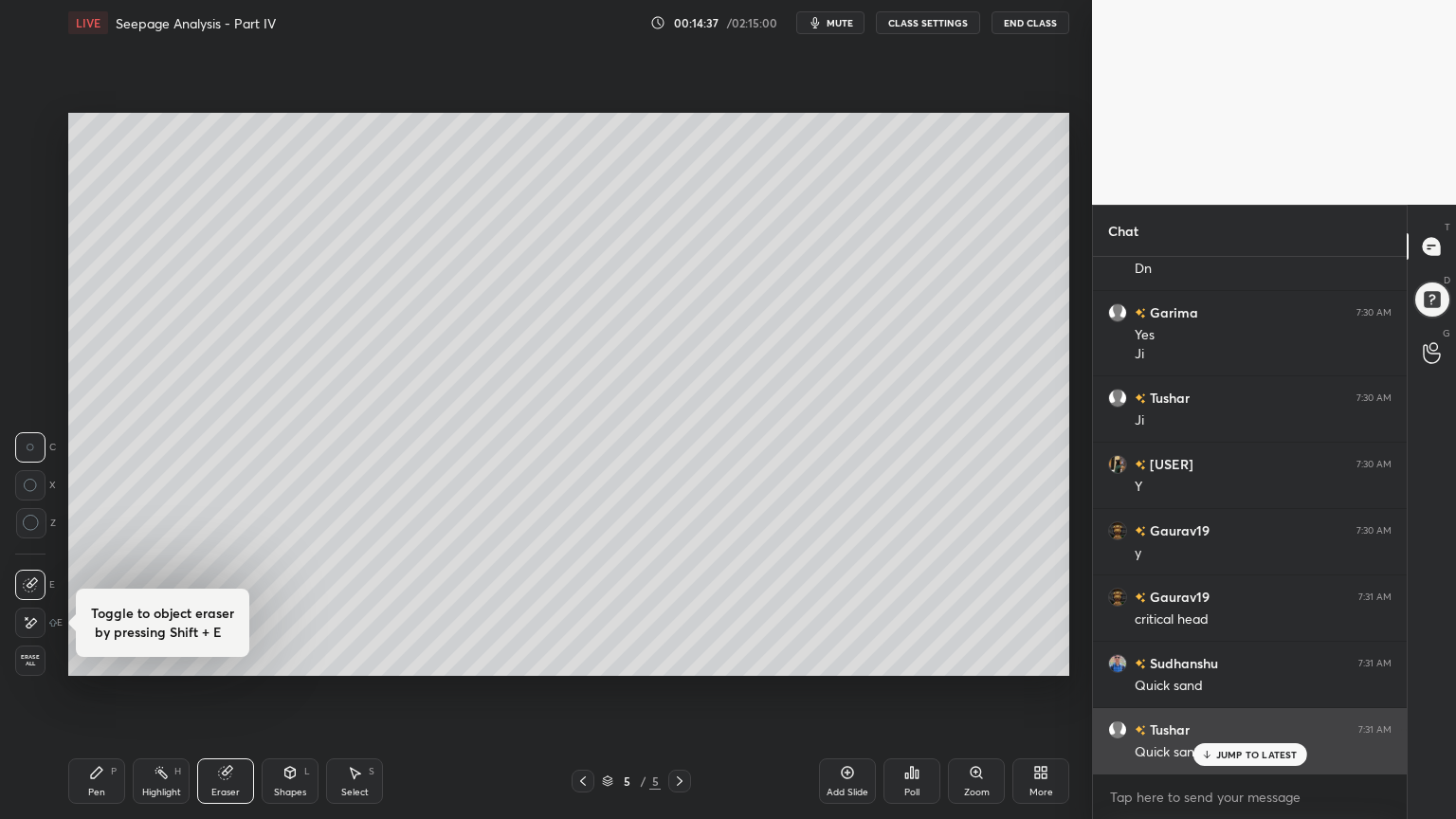 click on "JUMP TO LATEST" at bounding box center [1249, 755] 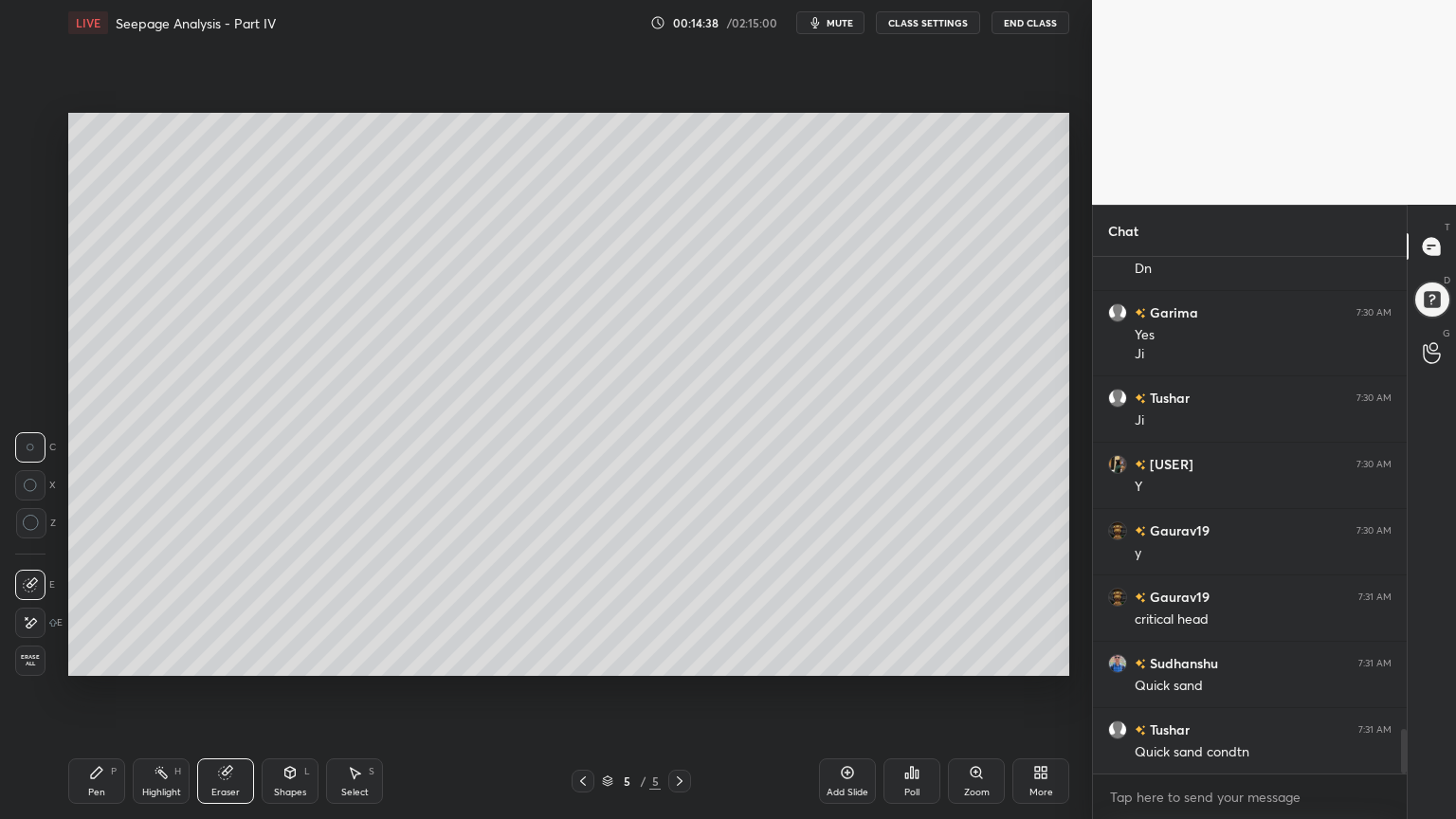 click 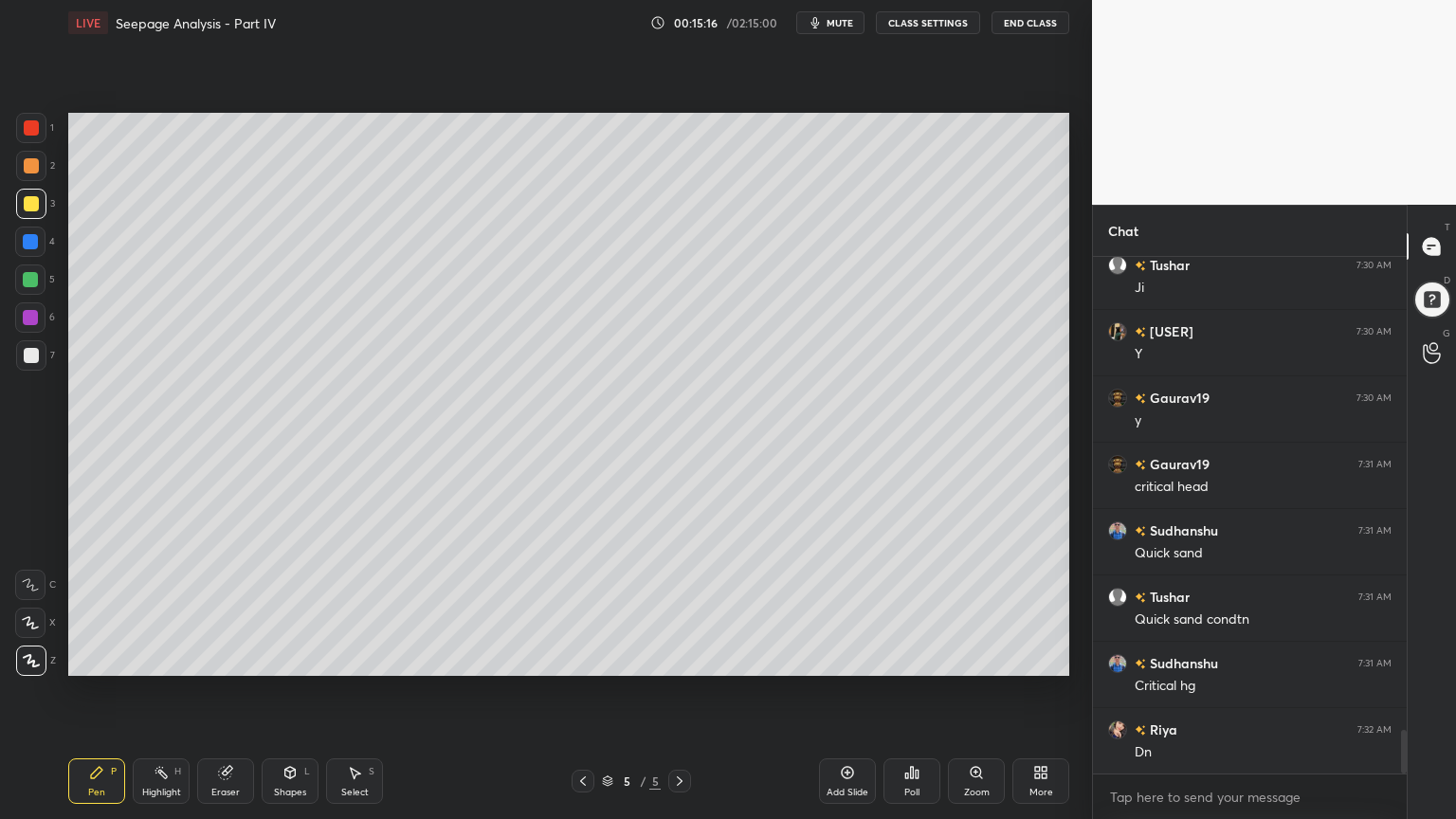 scroll, scrollTop: 5615, scrollLeft: 0, axis: vertical 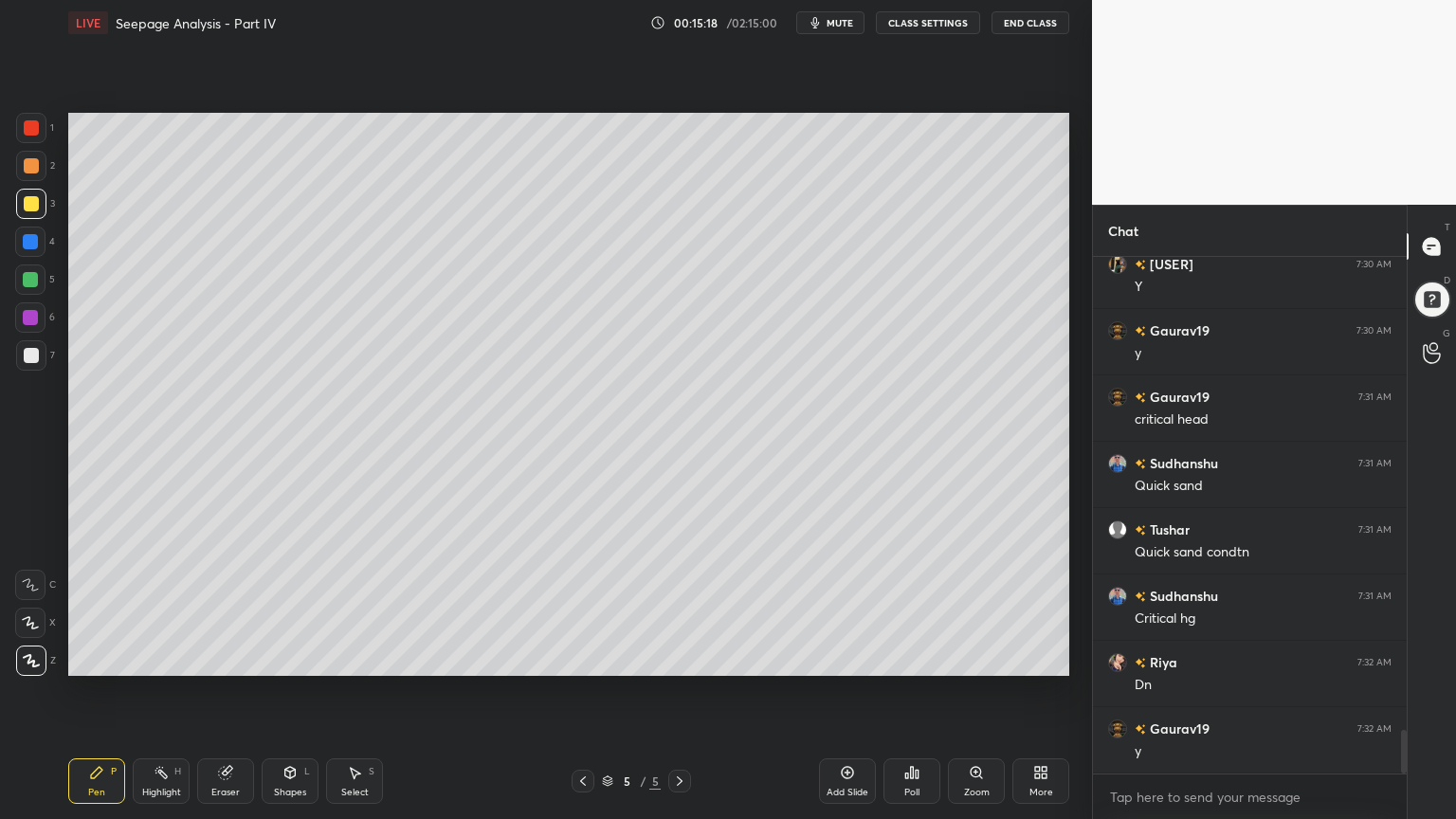click 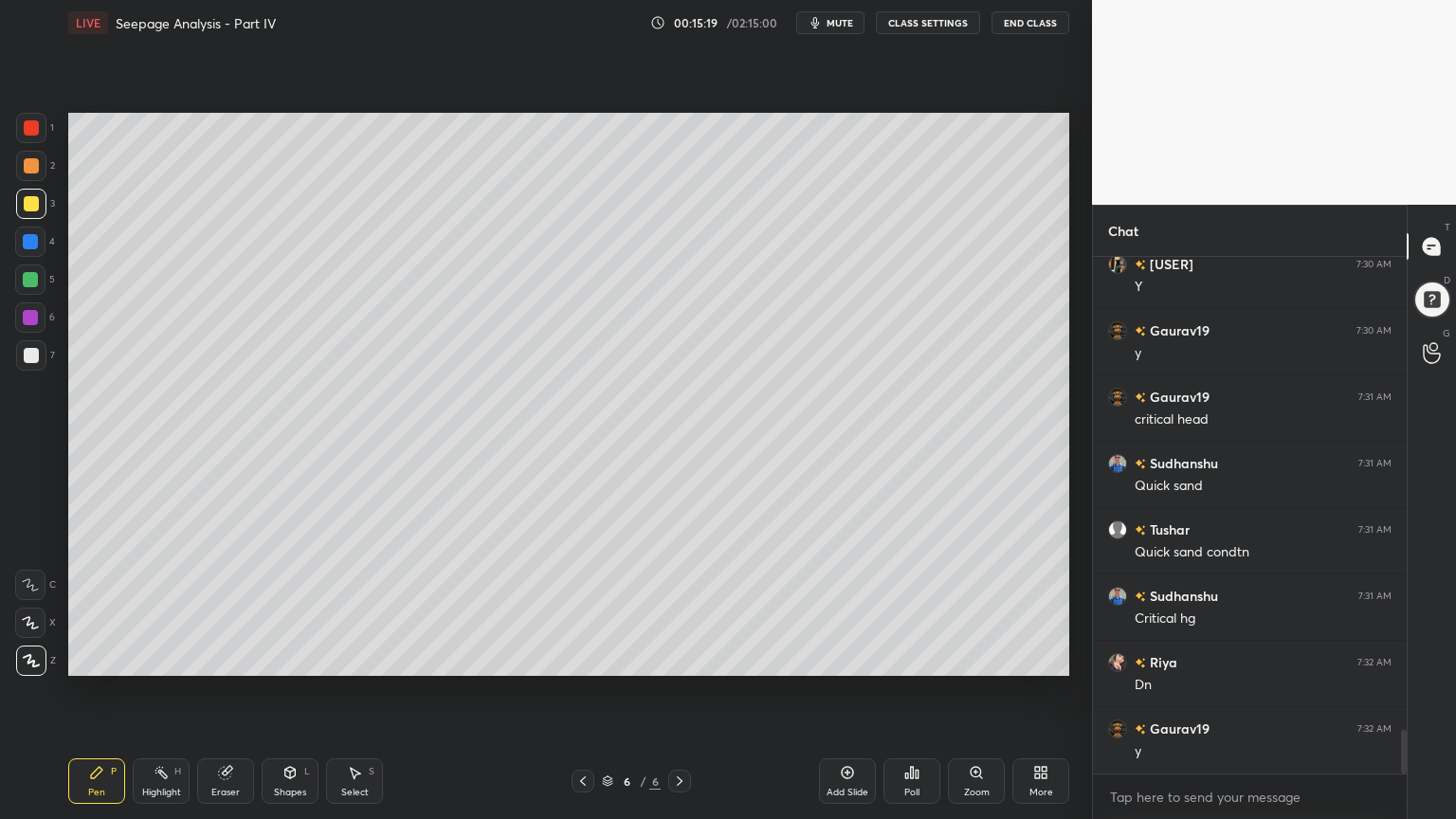 click at bounding box center (31, 204) 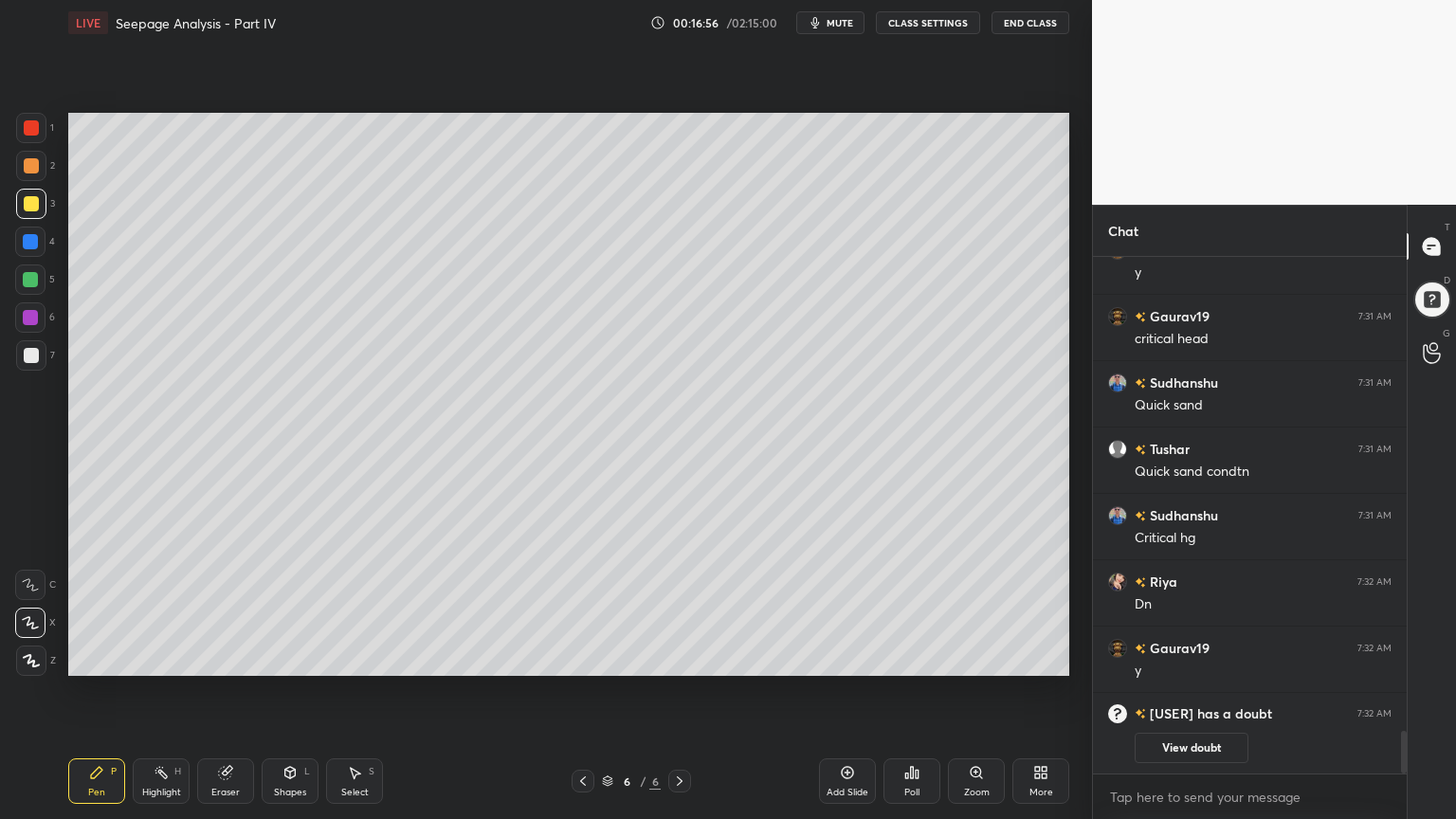 scroll, scrollTop: 5391, scrollLeft: 0, axis: vertical 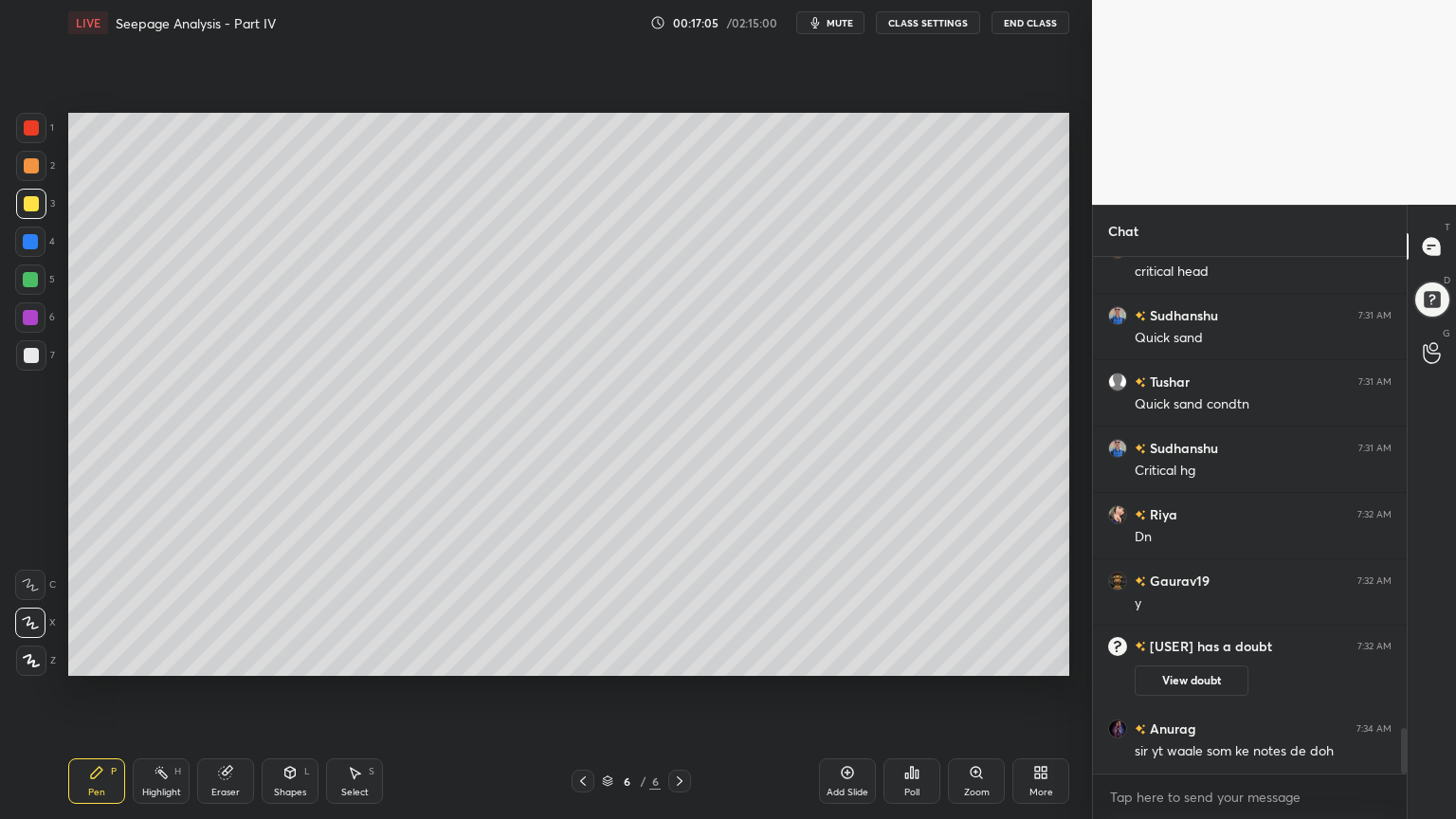 click 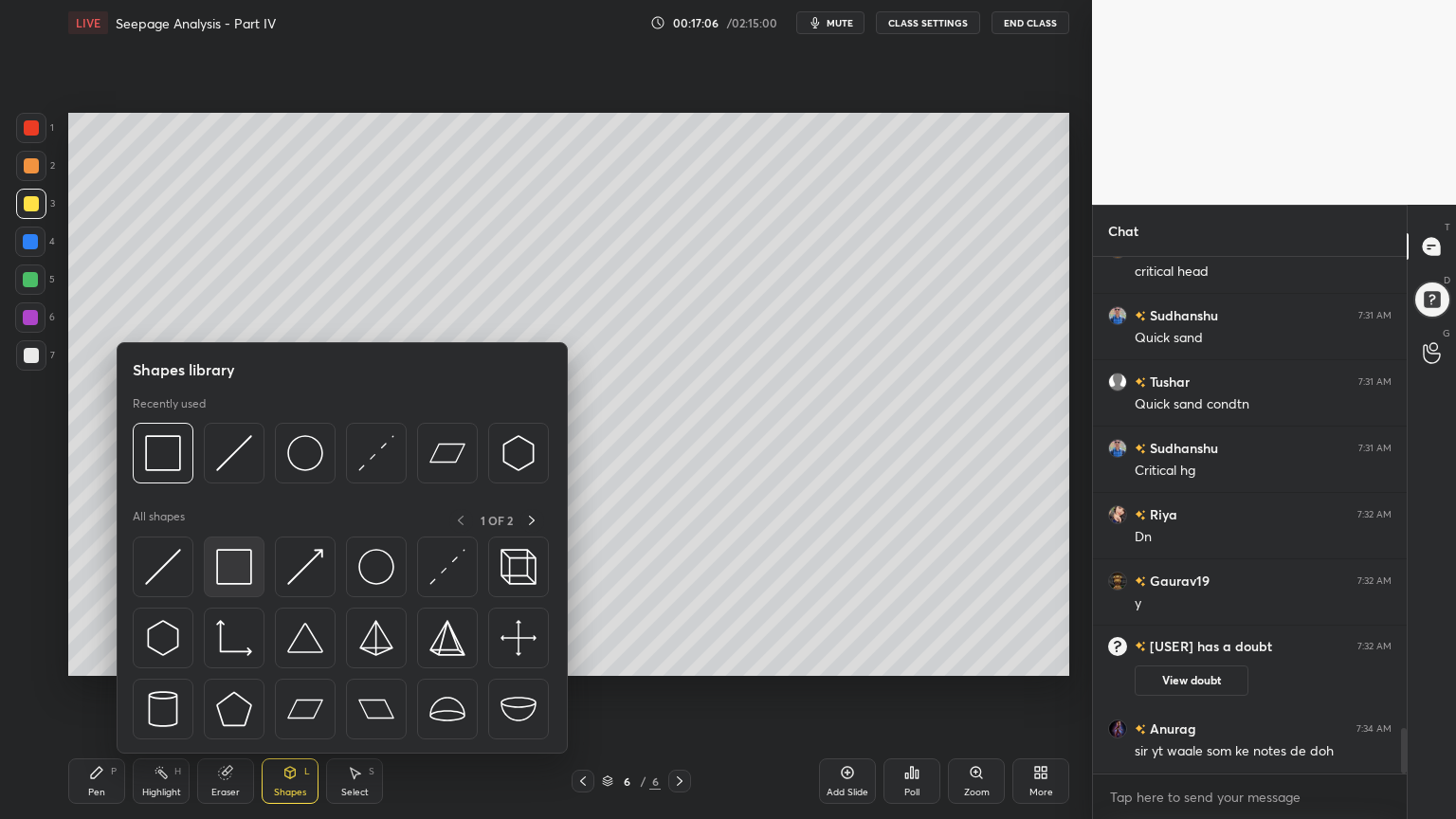 click at bounding box center (234, 567) 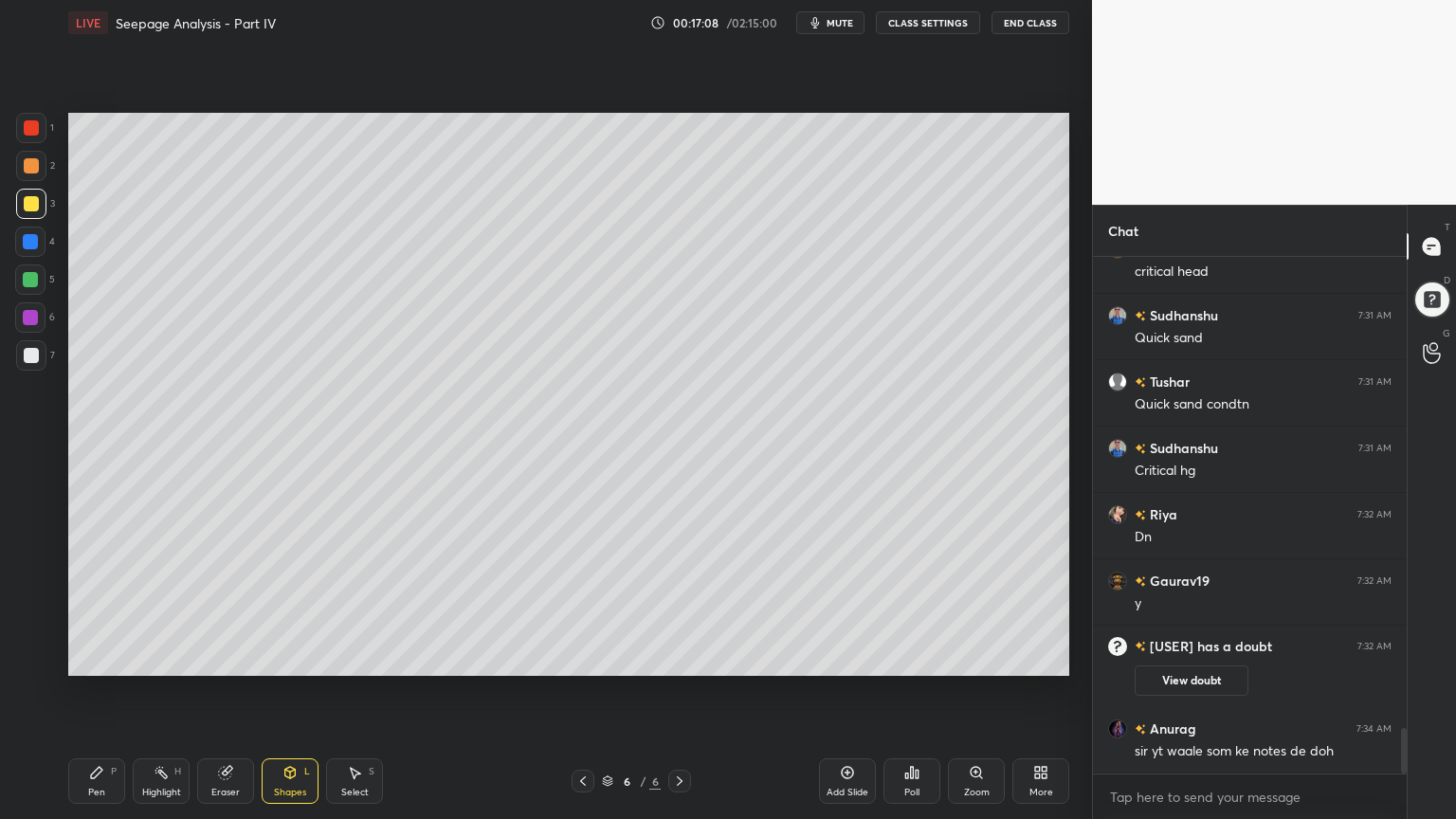 click on "Pen P" at bounding box center (97, 781) 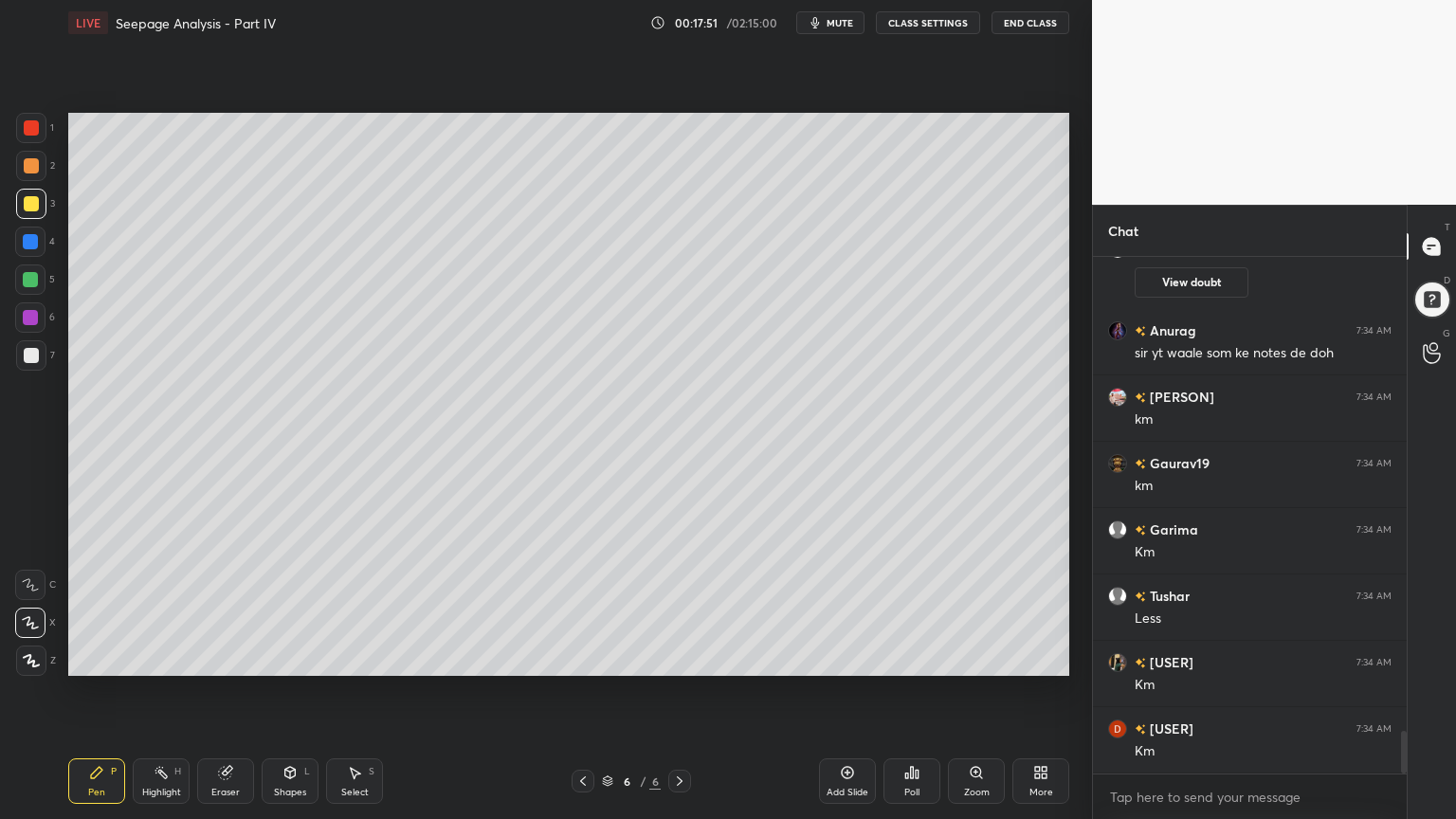 scroll, scrollTop: 5854, scrollLeft: 0, axis: vertical 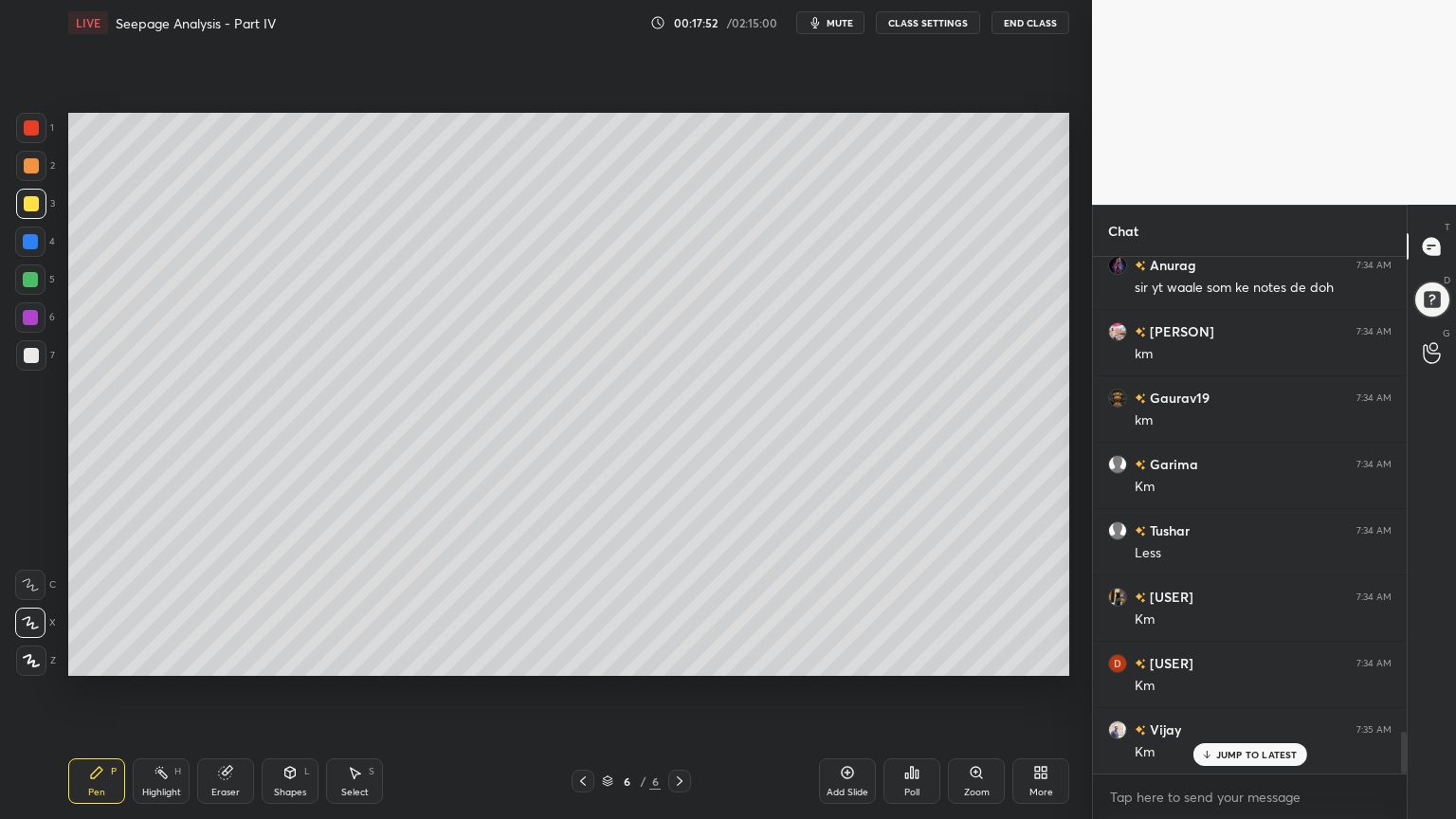 click on "JUMP TO LATEST" at bounding box center (1257, 755) 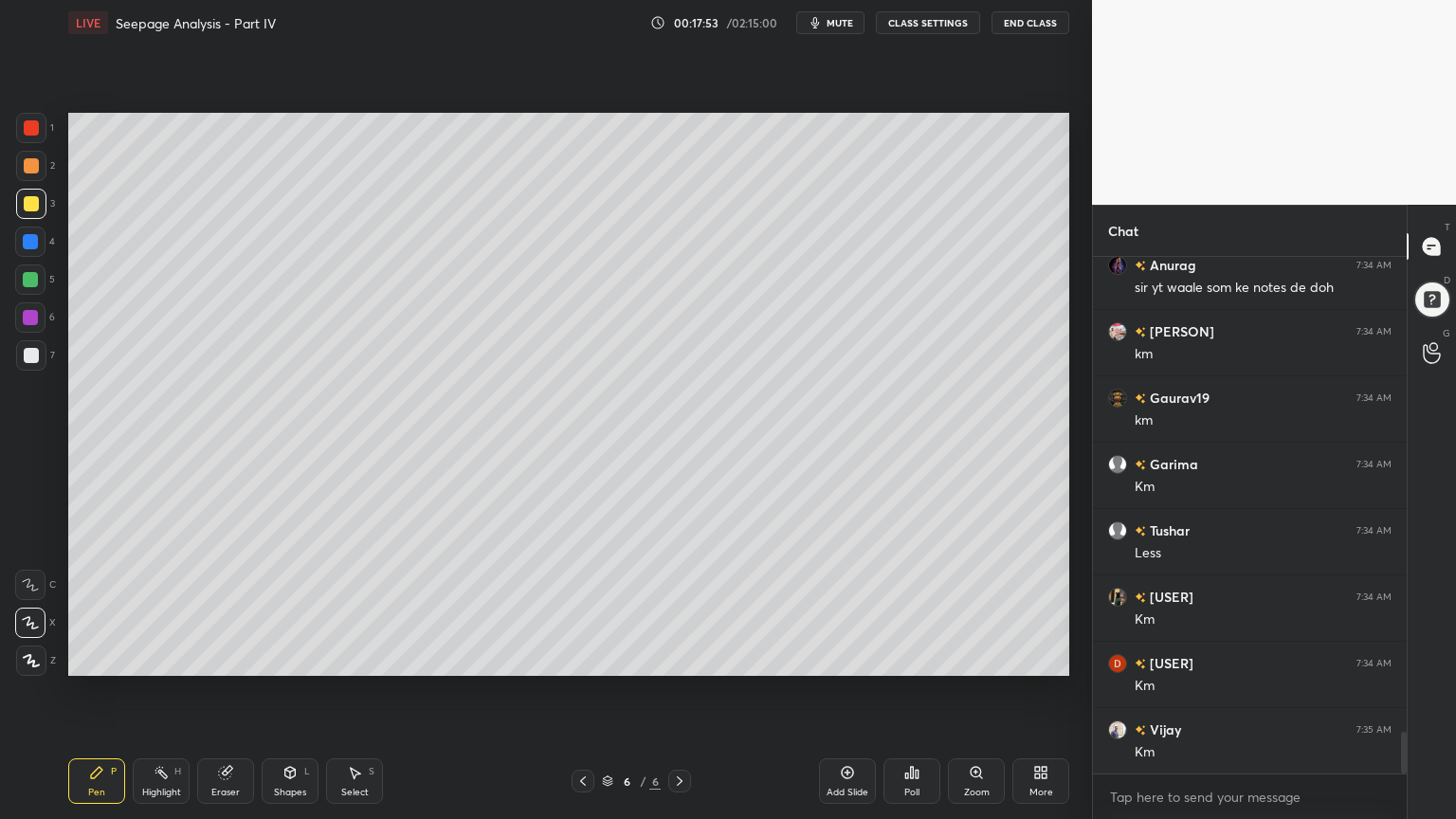 click at bounding box center (31, 128) 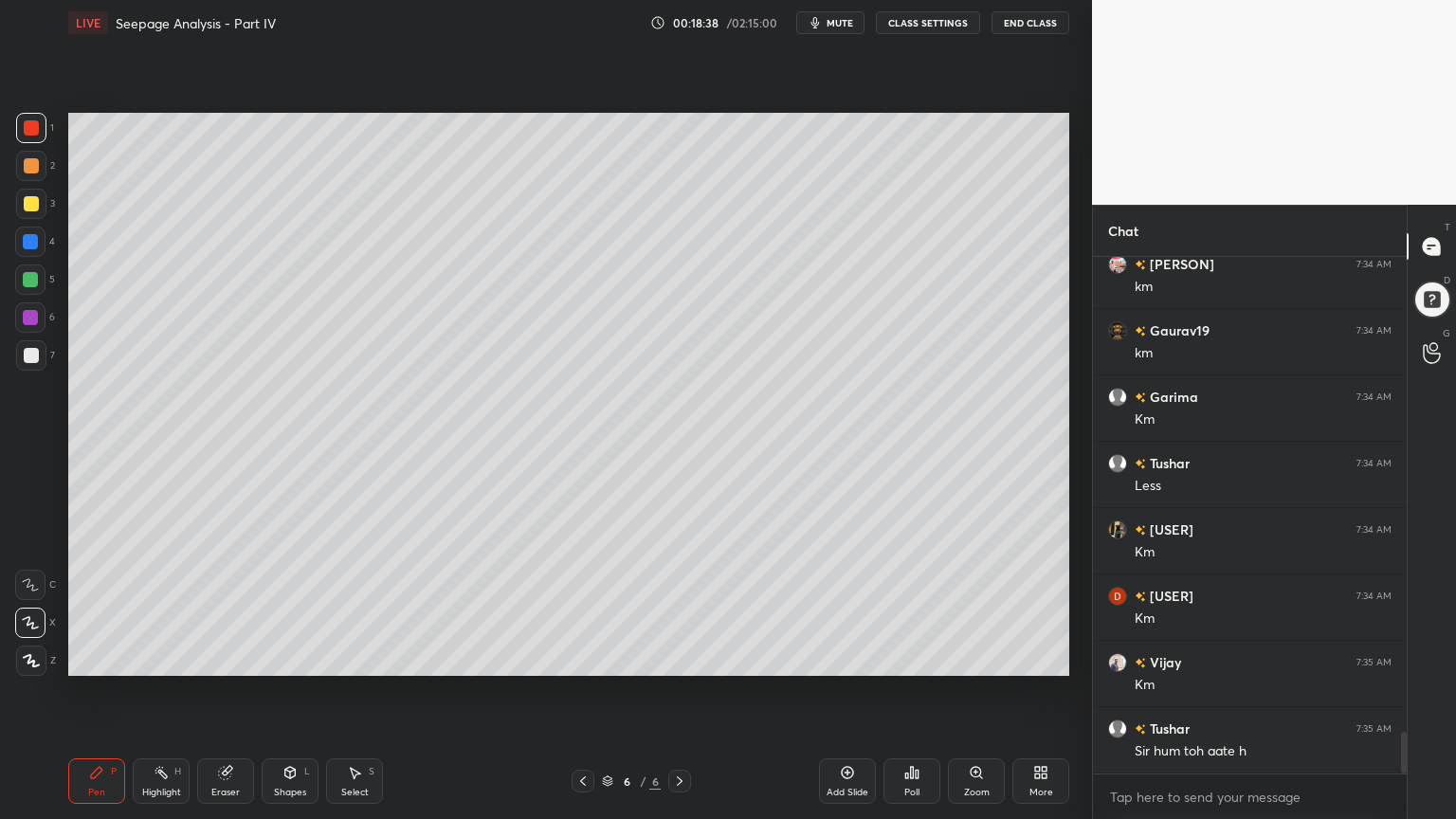 scroll, scrollTop: 6005, scrollLeft: 0, axis: vertical 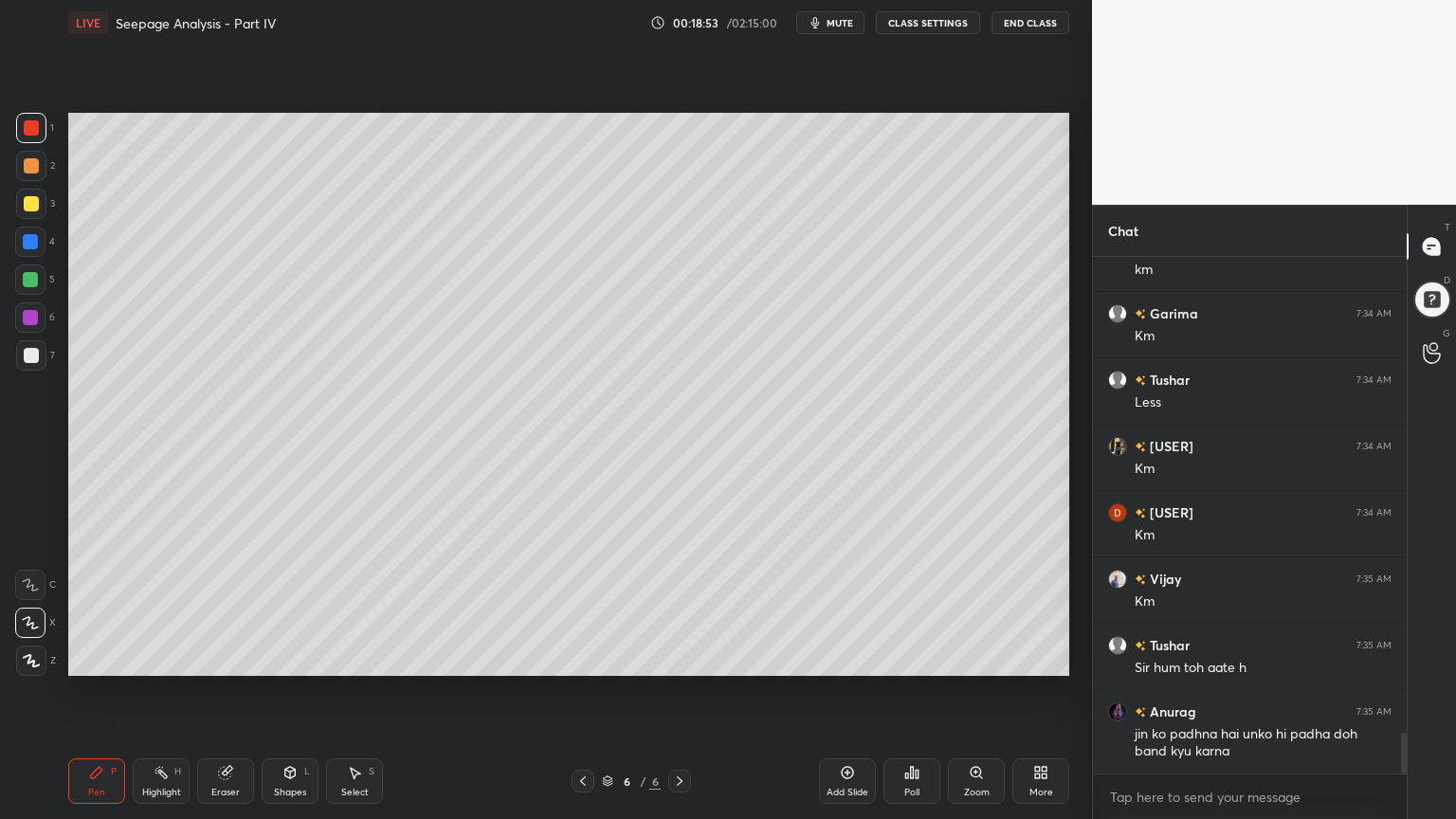 click on "3" at bounding box center [35, 208] 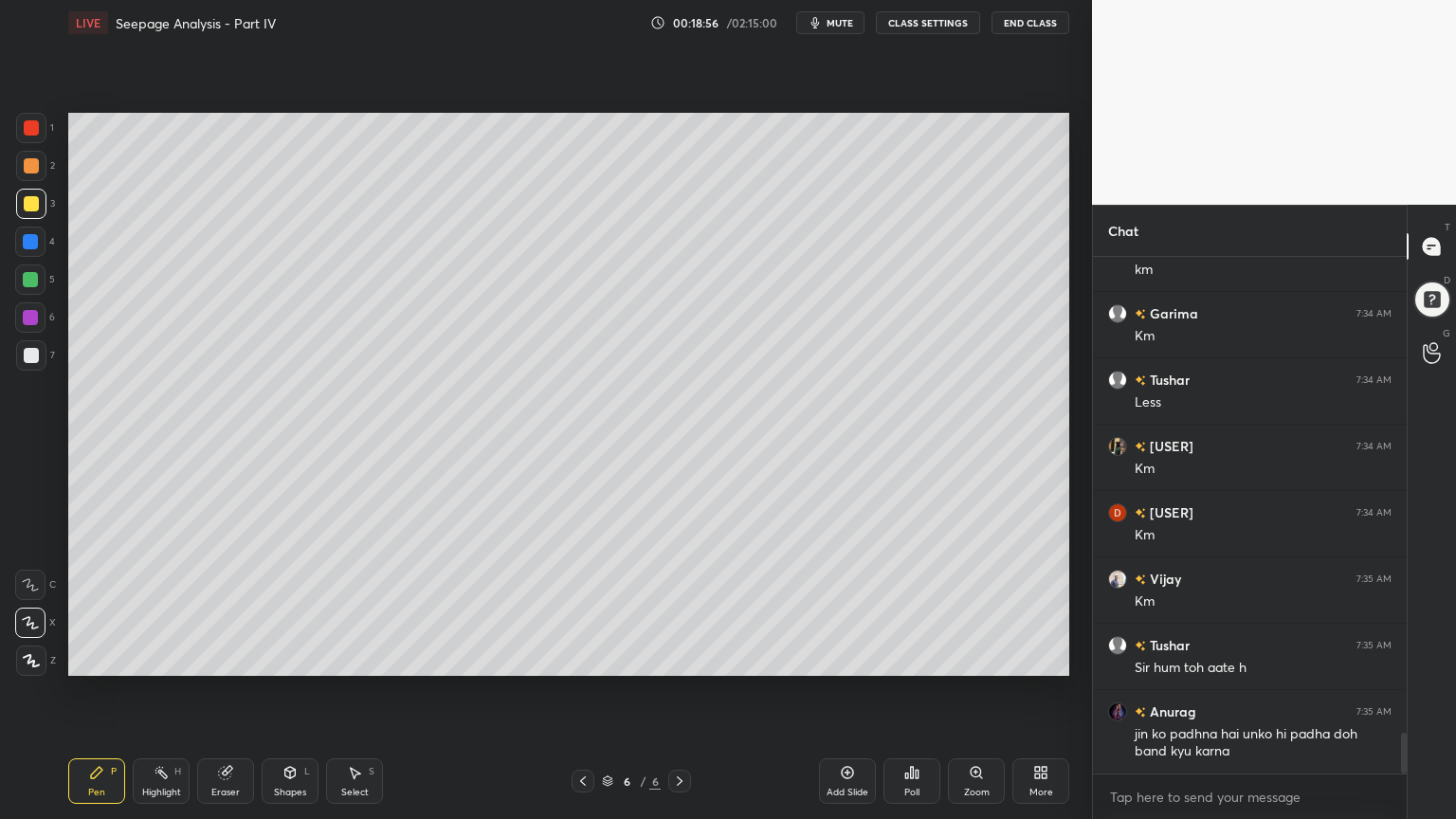 click at bounding box center (31, 355) 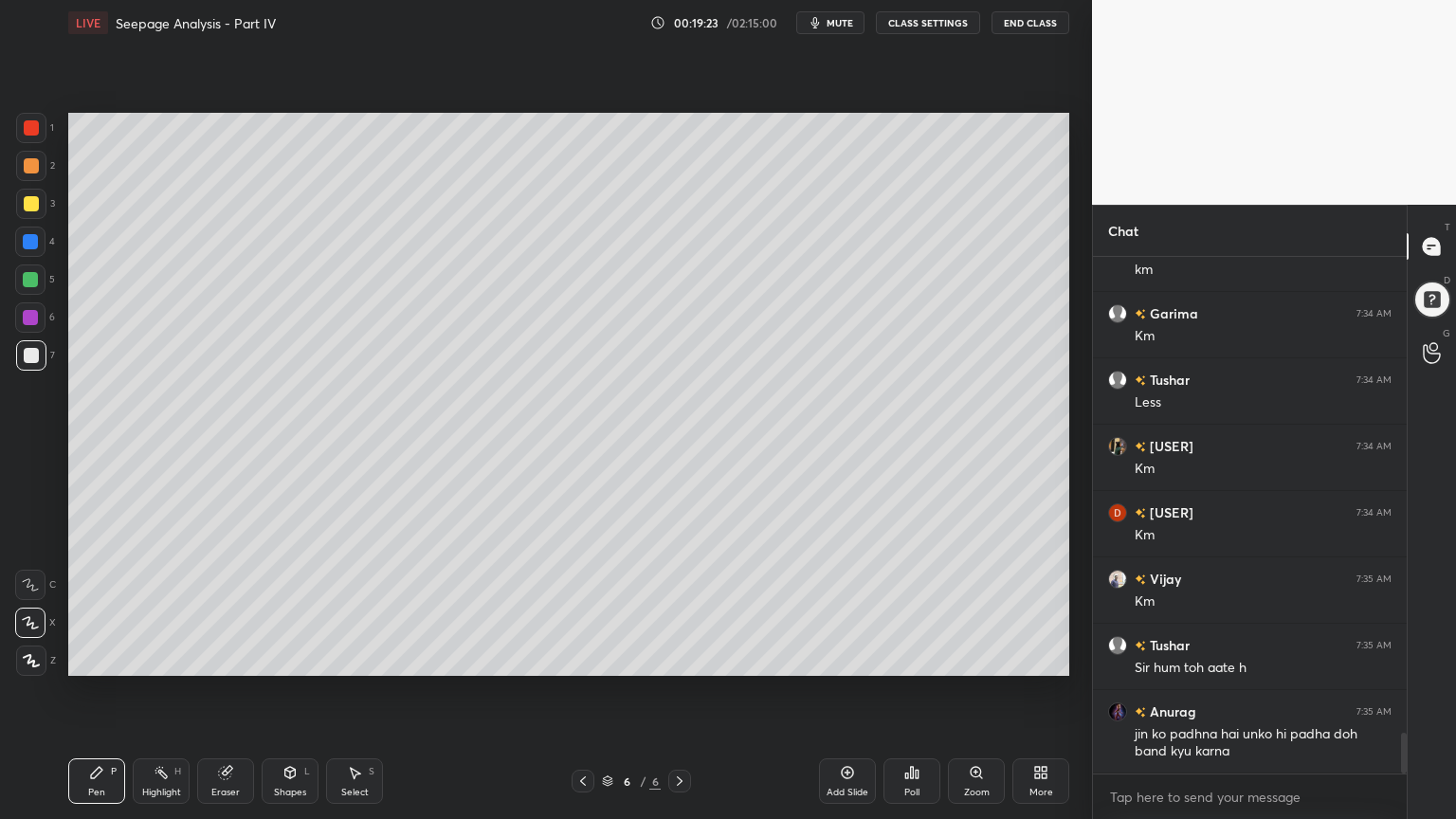 click at bounding box center (31, 204) 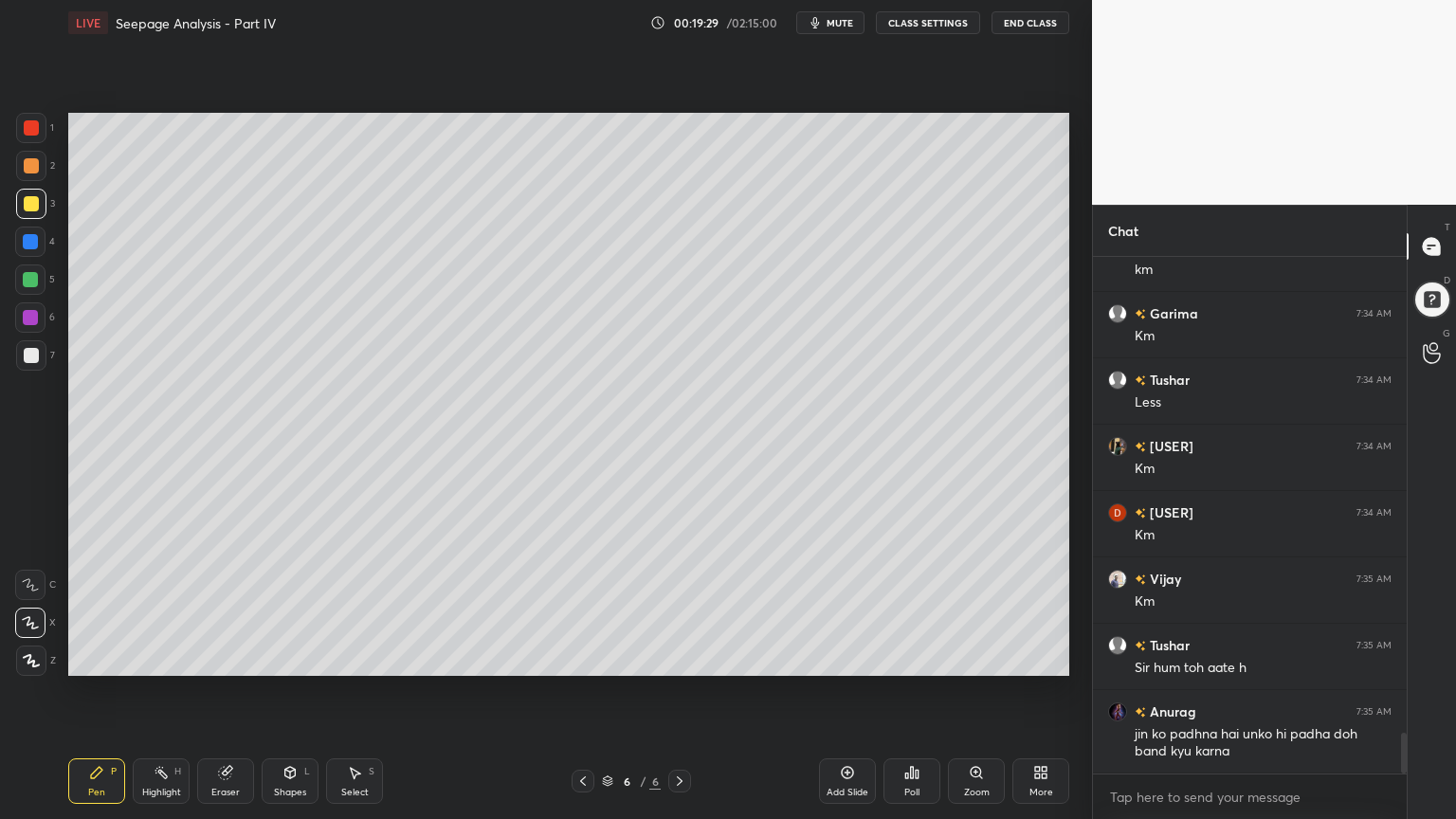 click on "Shapes L" at bounding box center [290, 781] 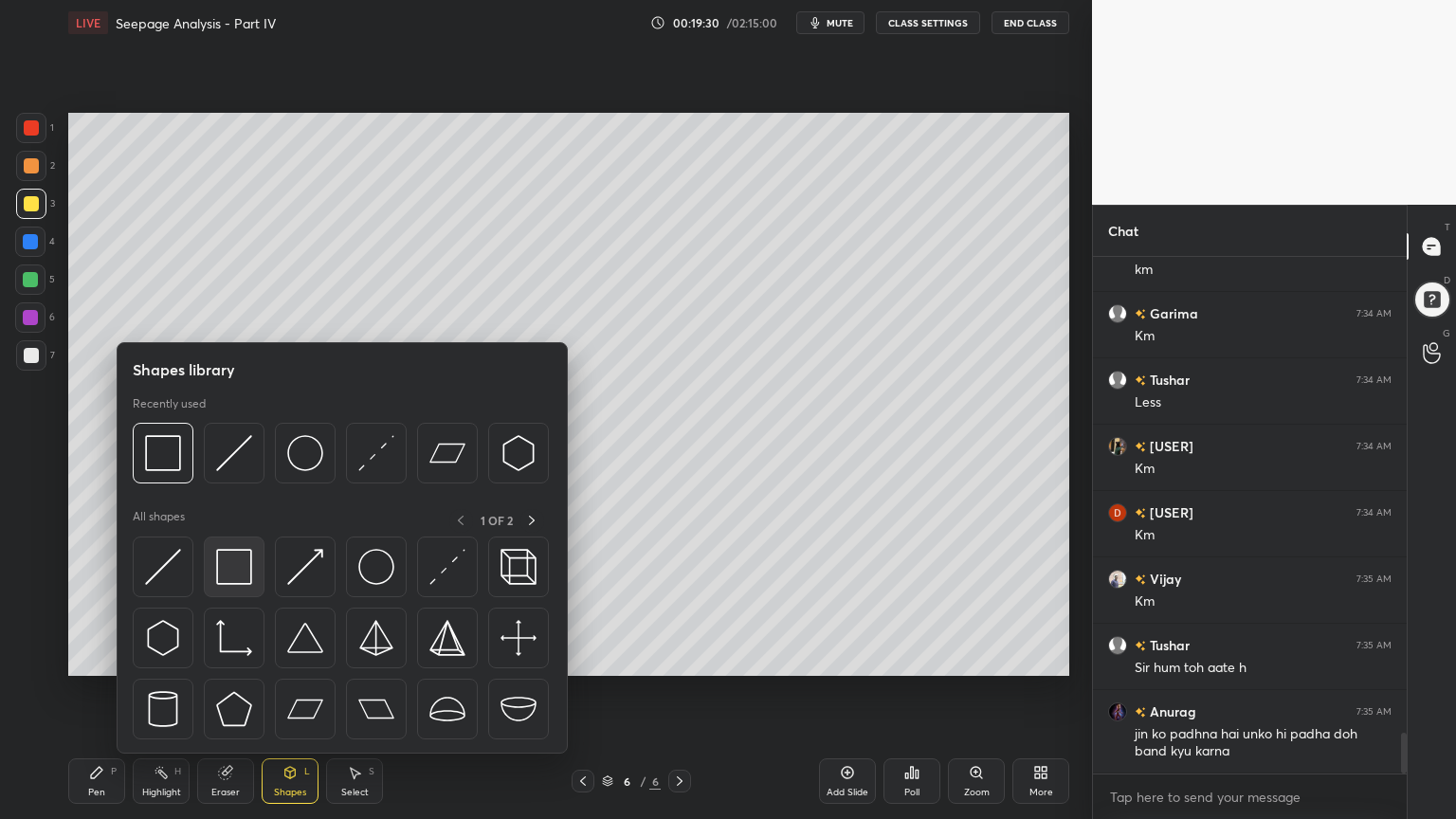 click at bounding box center (234, 567) 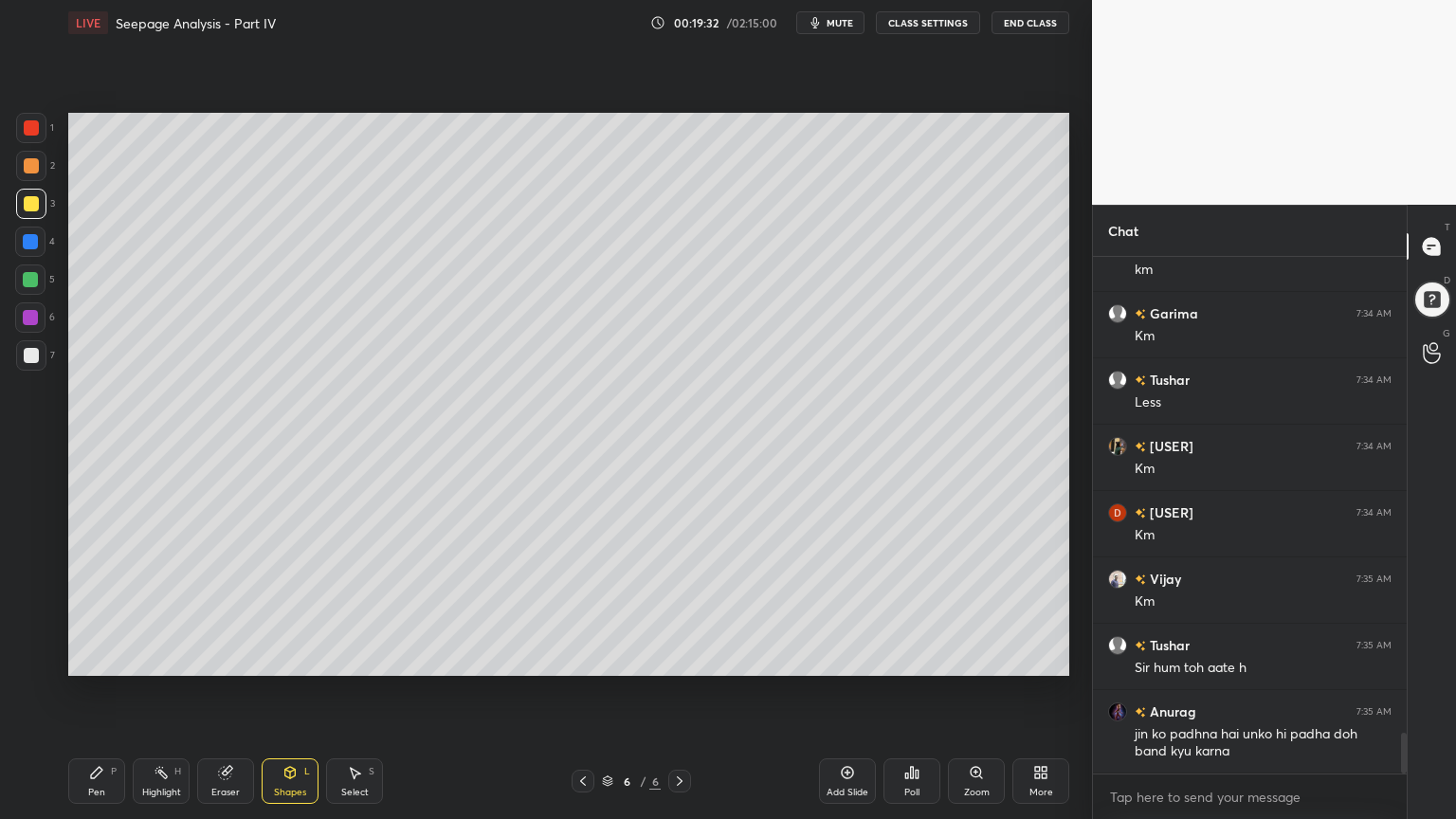 click 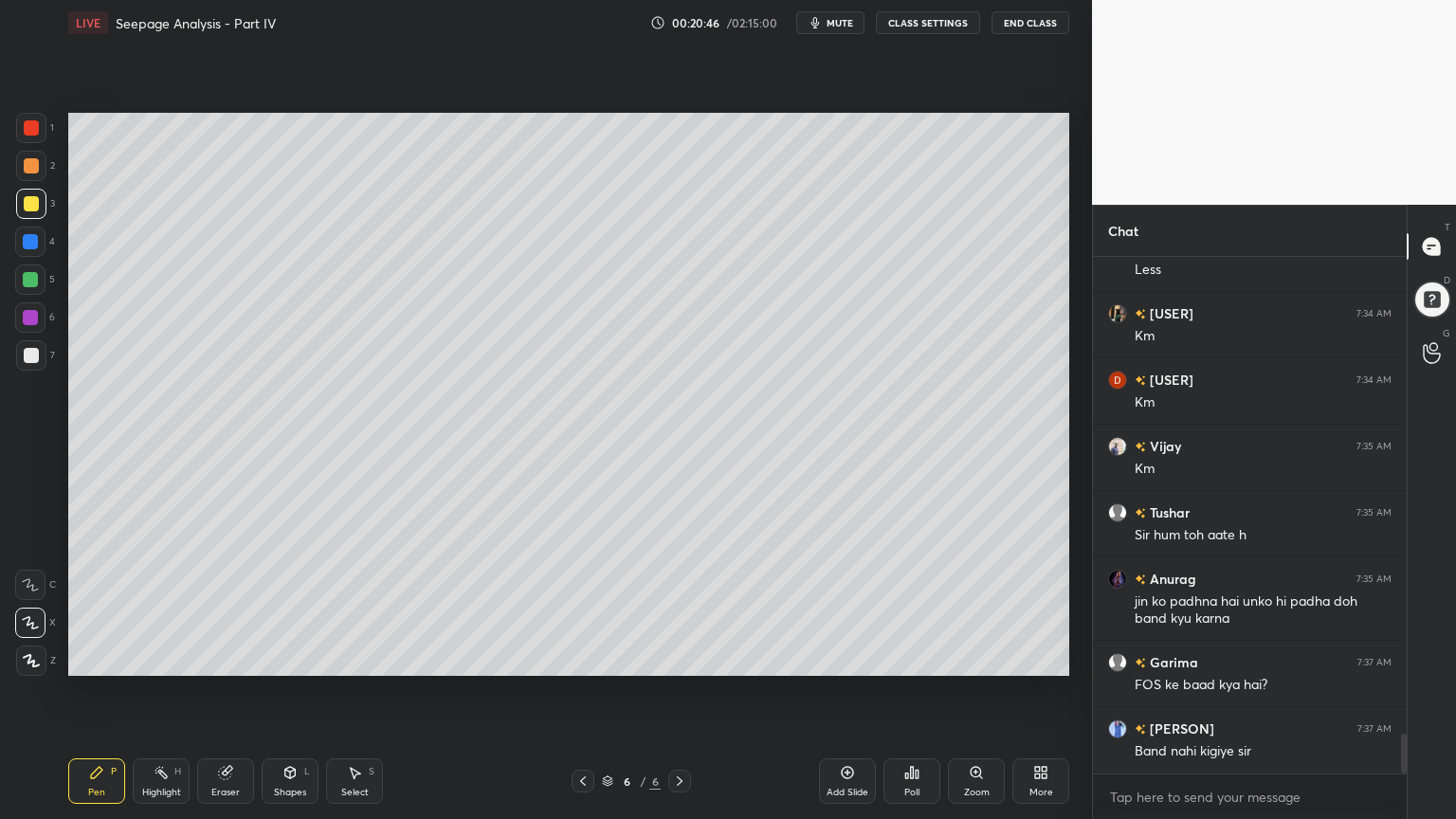 scroll, scrollTop: 6203, scrollLeft: 0, axis: vertical 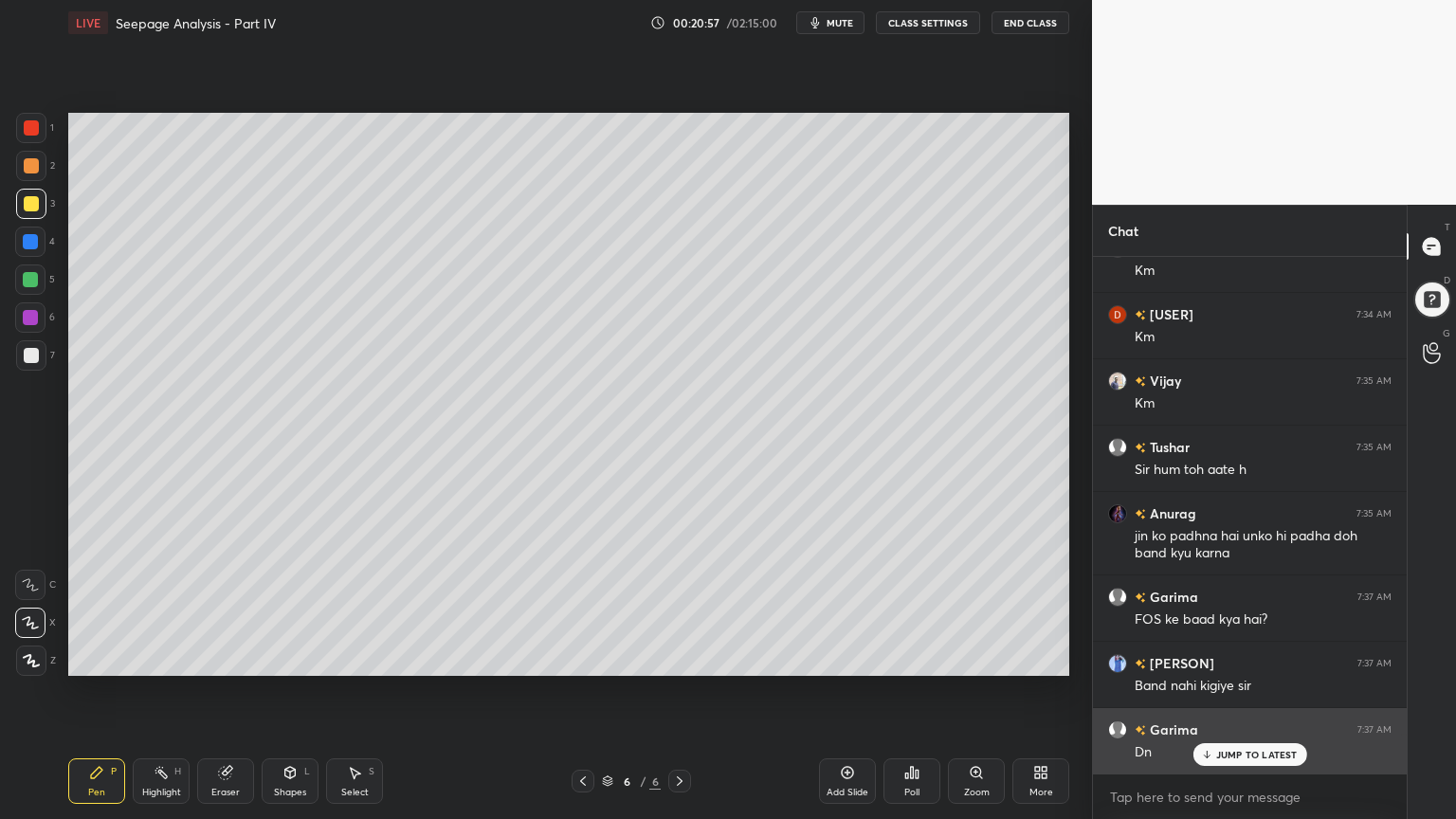 click on "JUMP TO LATEST" at bounding box center [1257, 755] 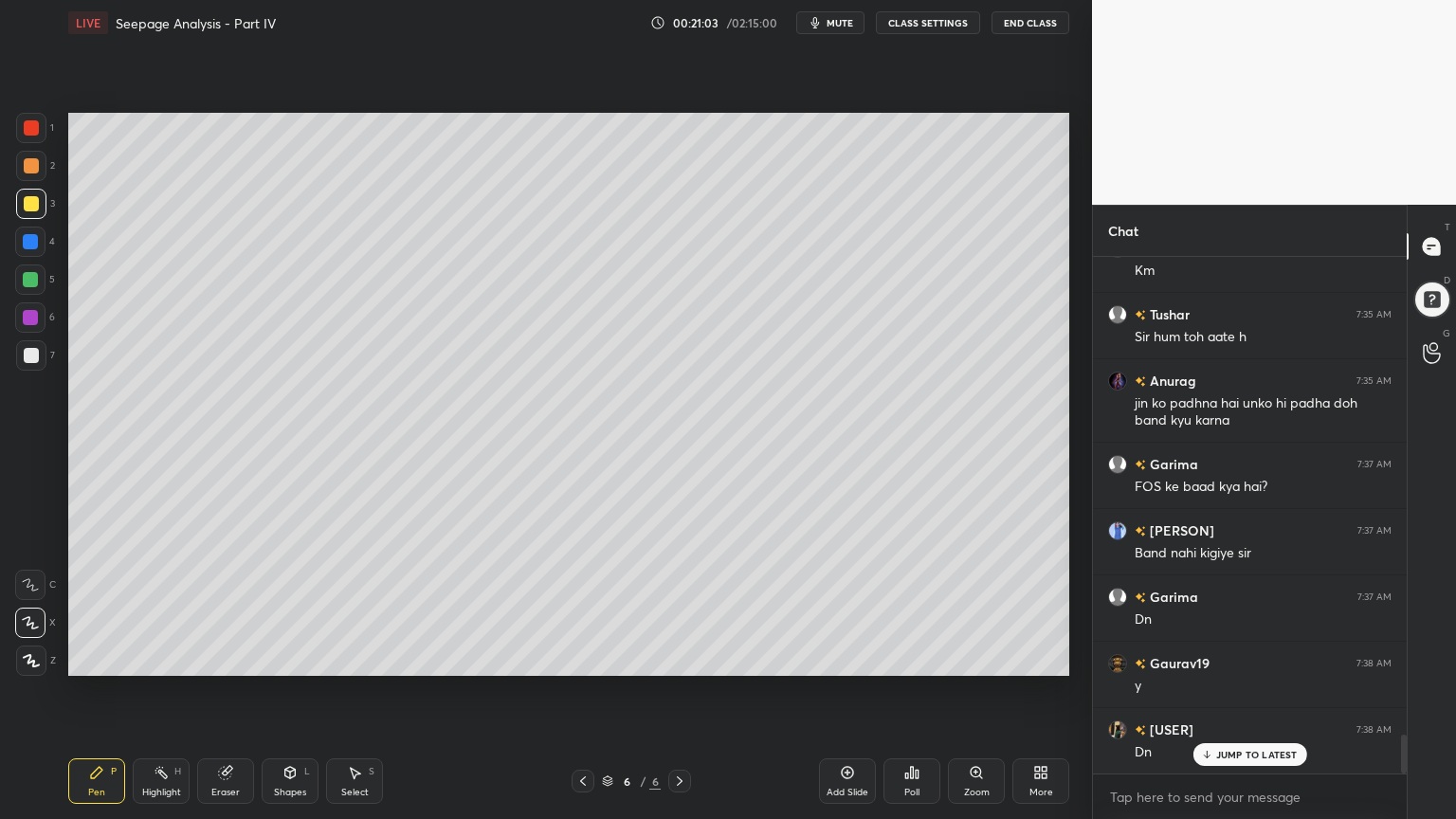 scroll, scrollTop: 6403, scrollLeft: 0, axis: vertical 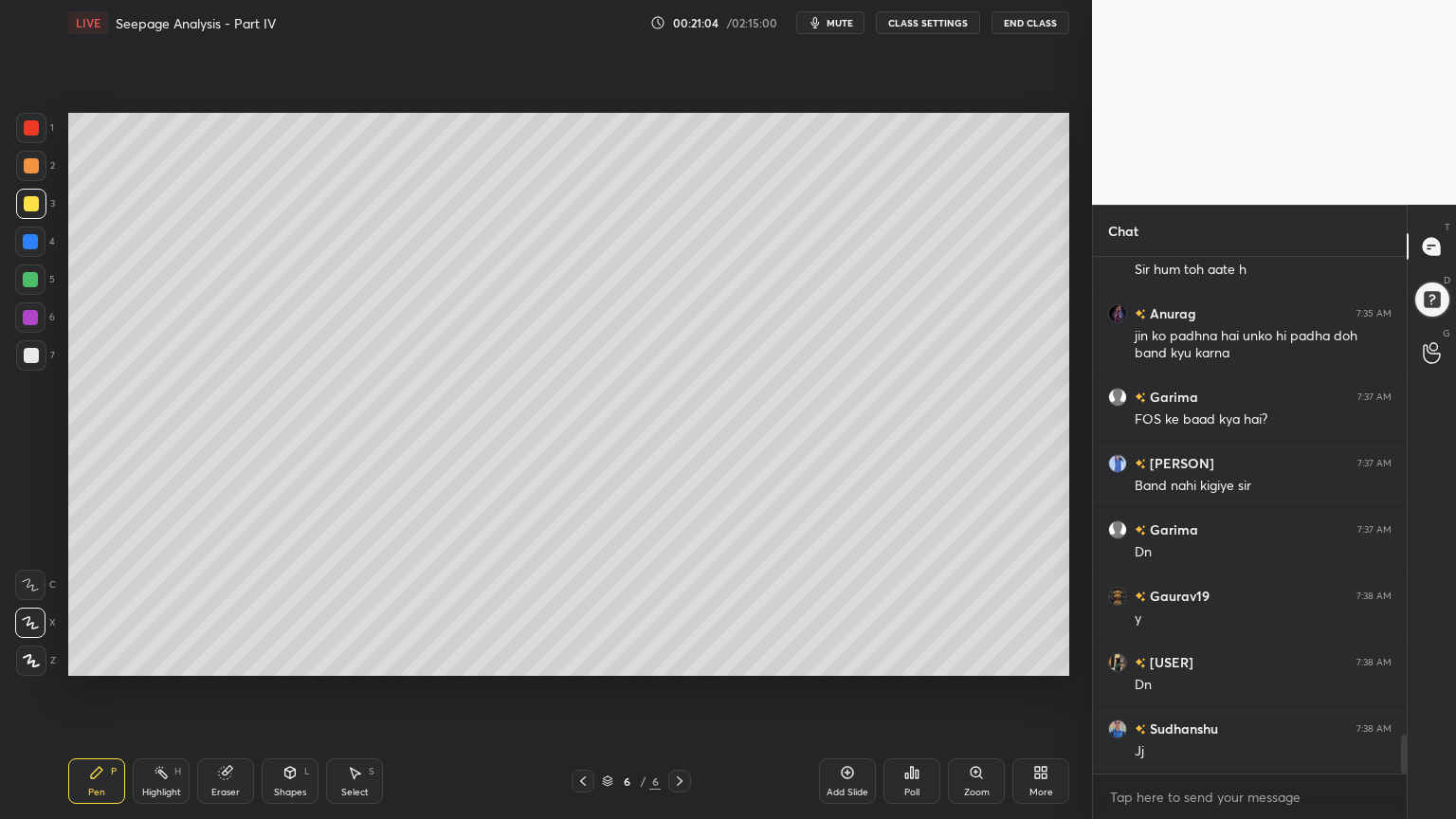 click 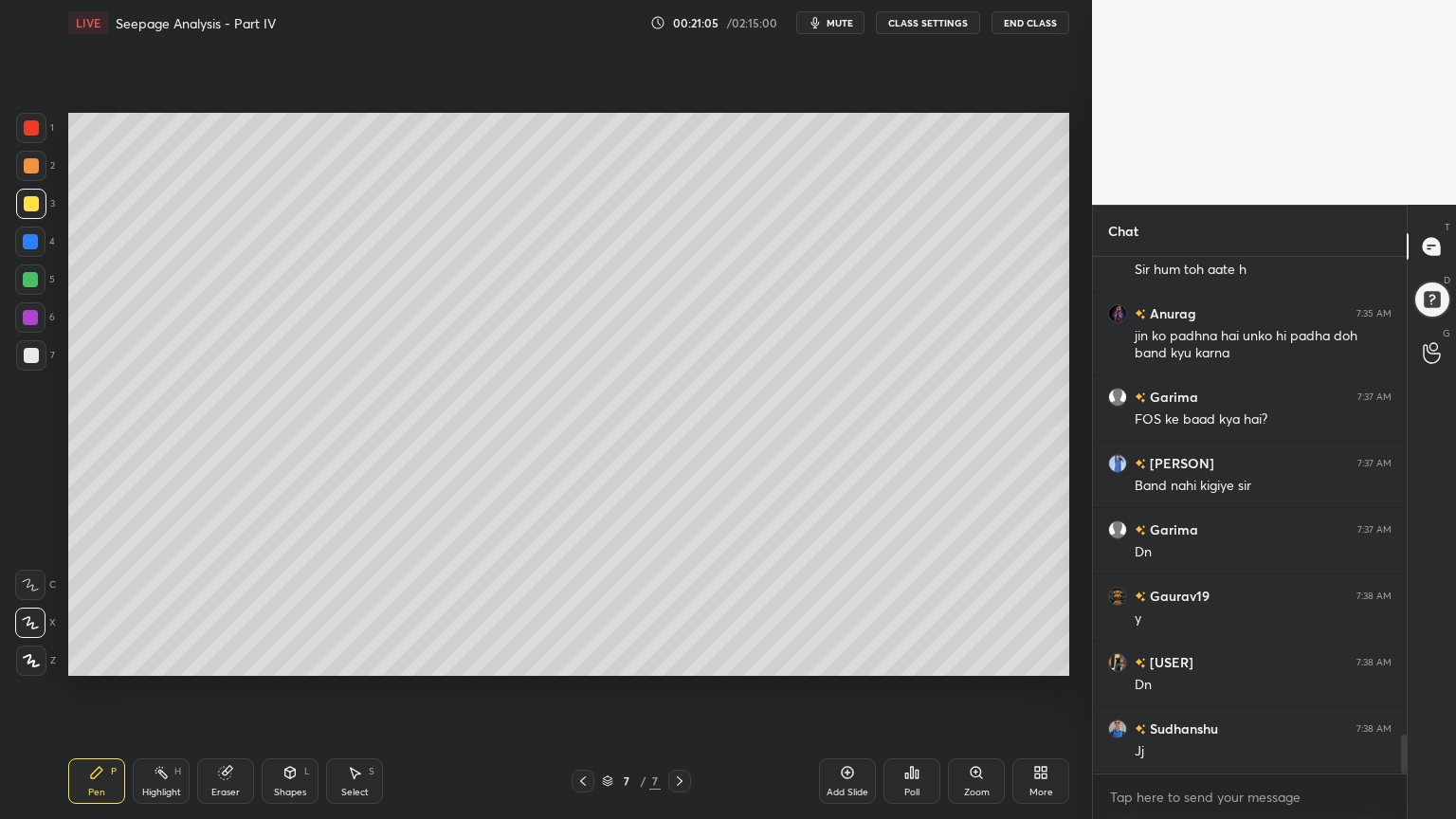 click at bounding box center [31, 204] 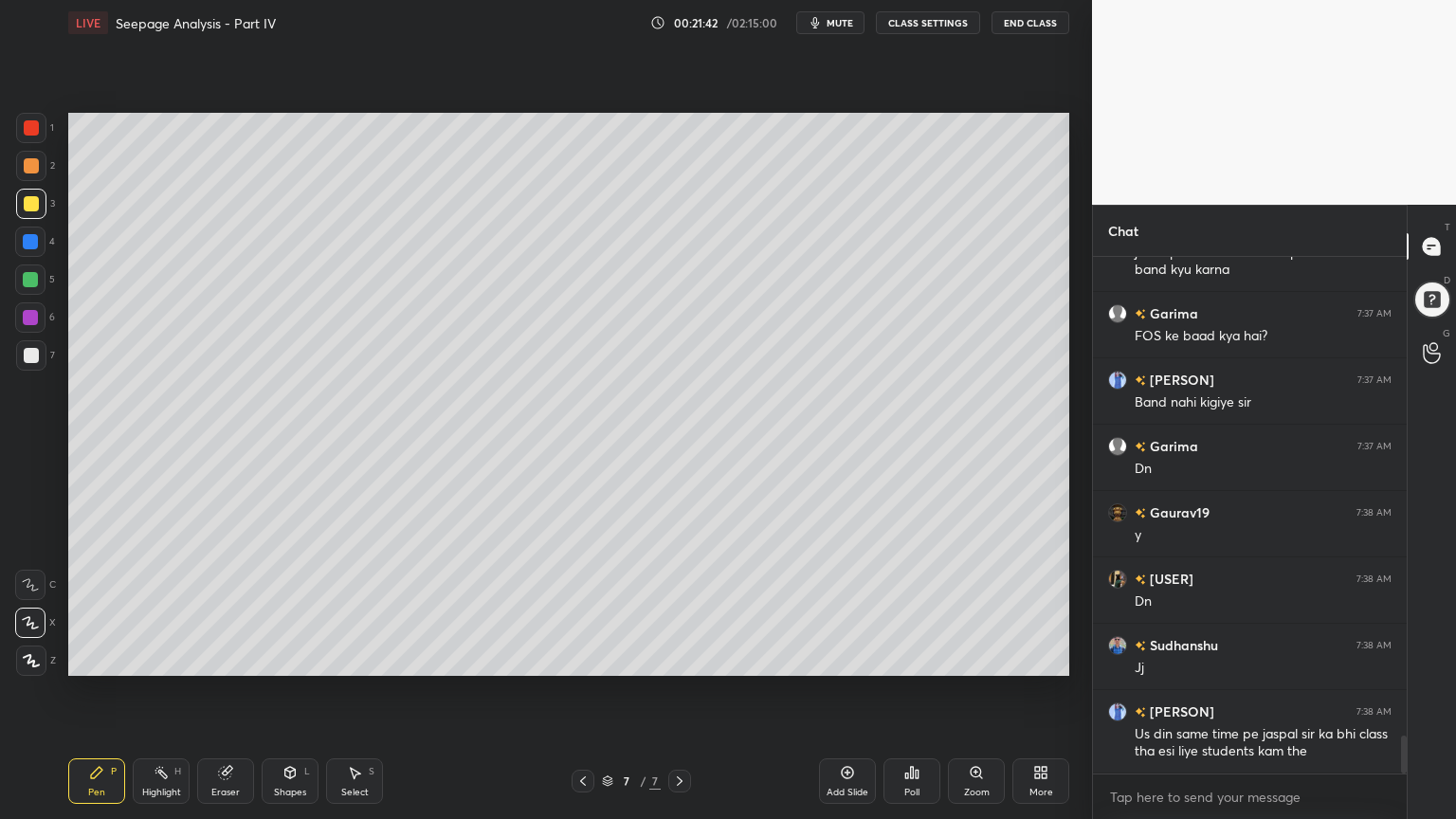 scroll, scrollTop: 6567, scrollLeft: 0, axis: vertical 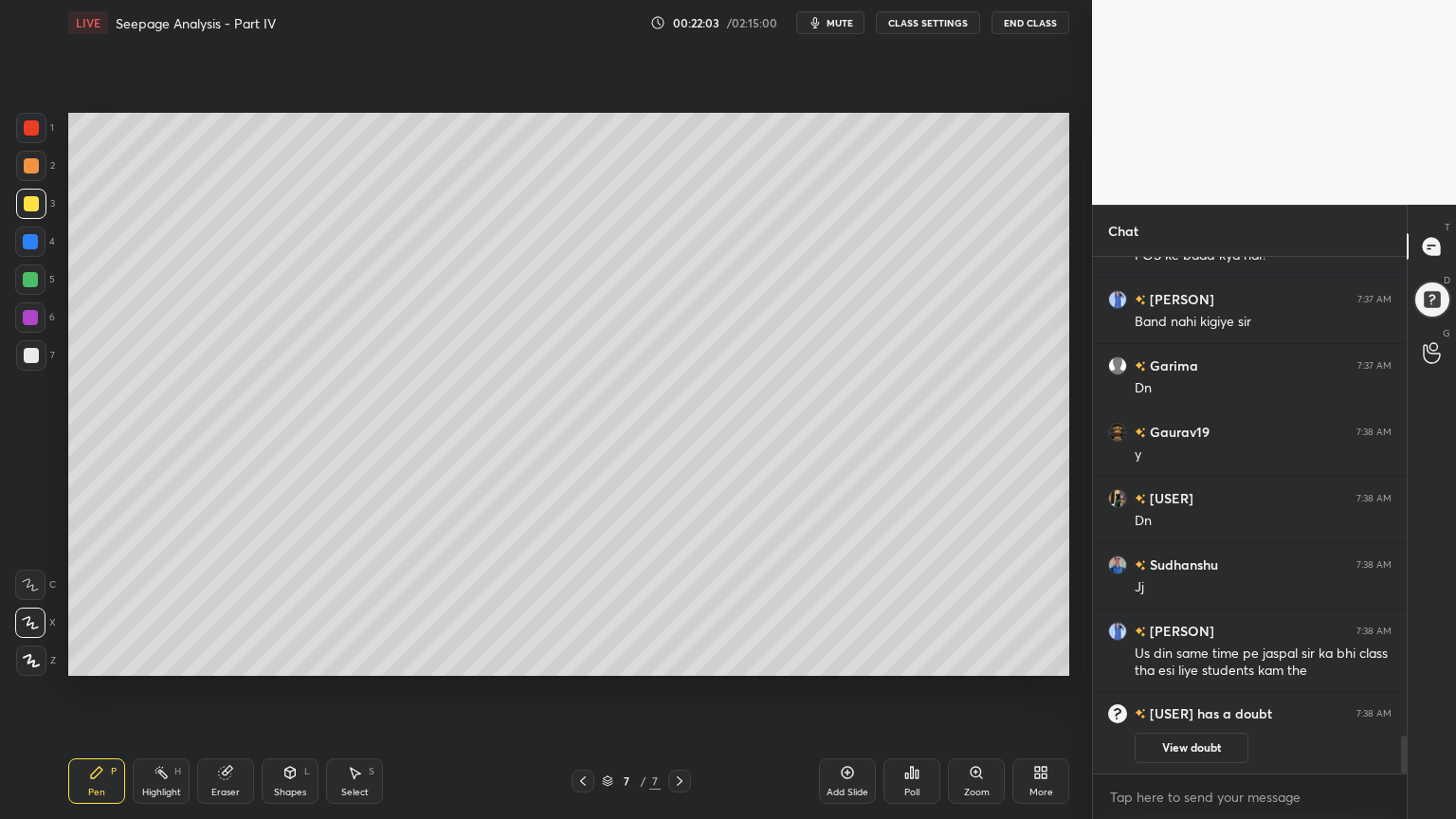 click on "Shapes L" at bounding box center [290, 781] 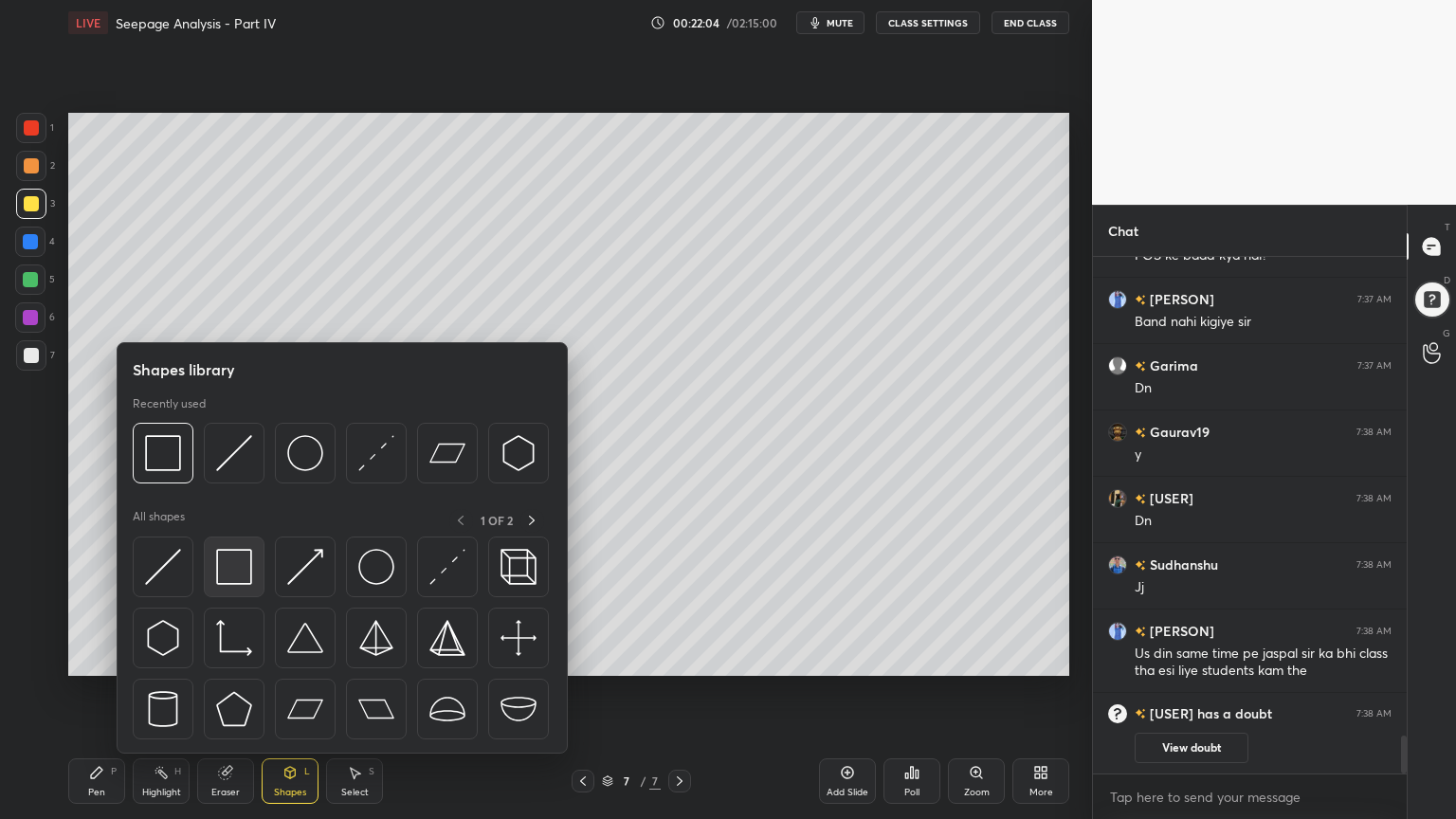 click at bounding box center [234, 567] 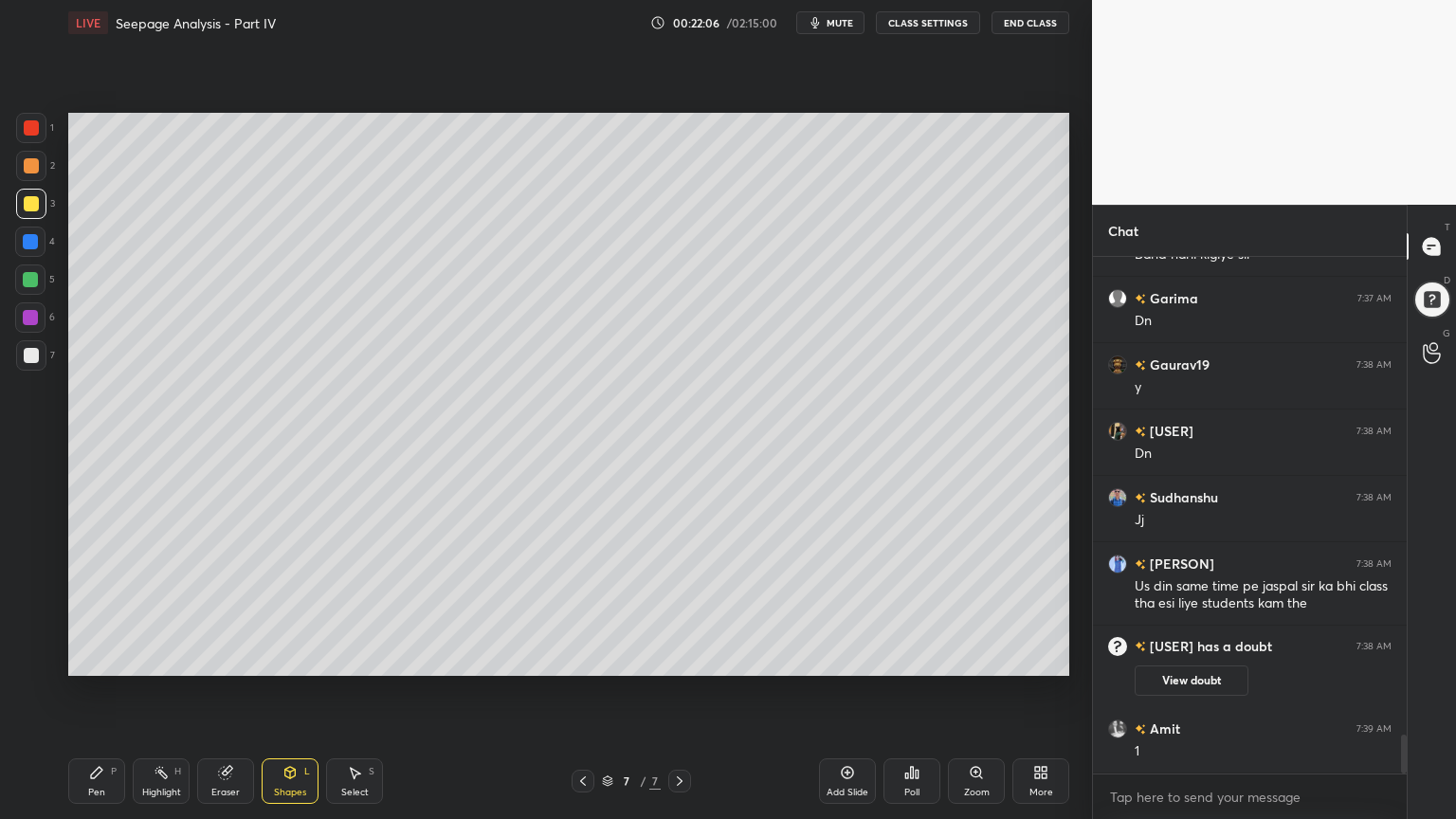 scroll, scrollTop: 6343, scrollLeft: 0, axis: vertical 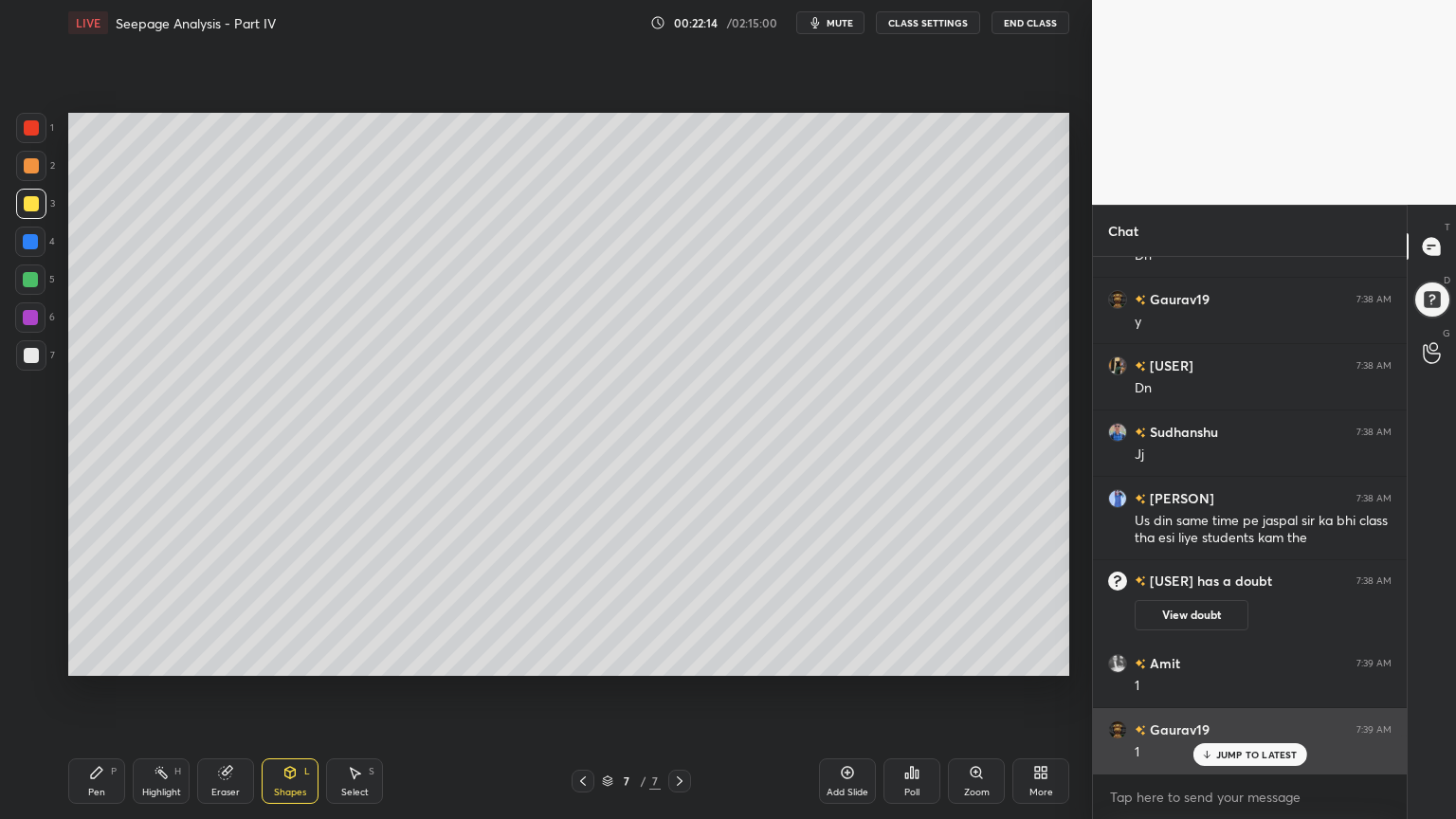 click on "JUMP TO LATEST" at bounding box center (1257, 755) 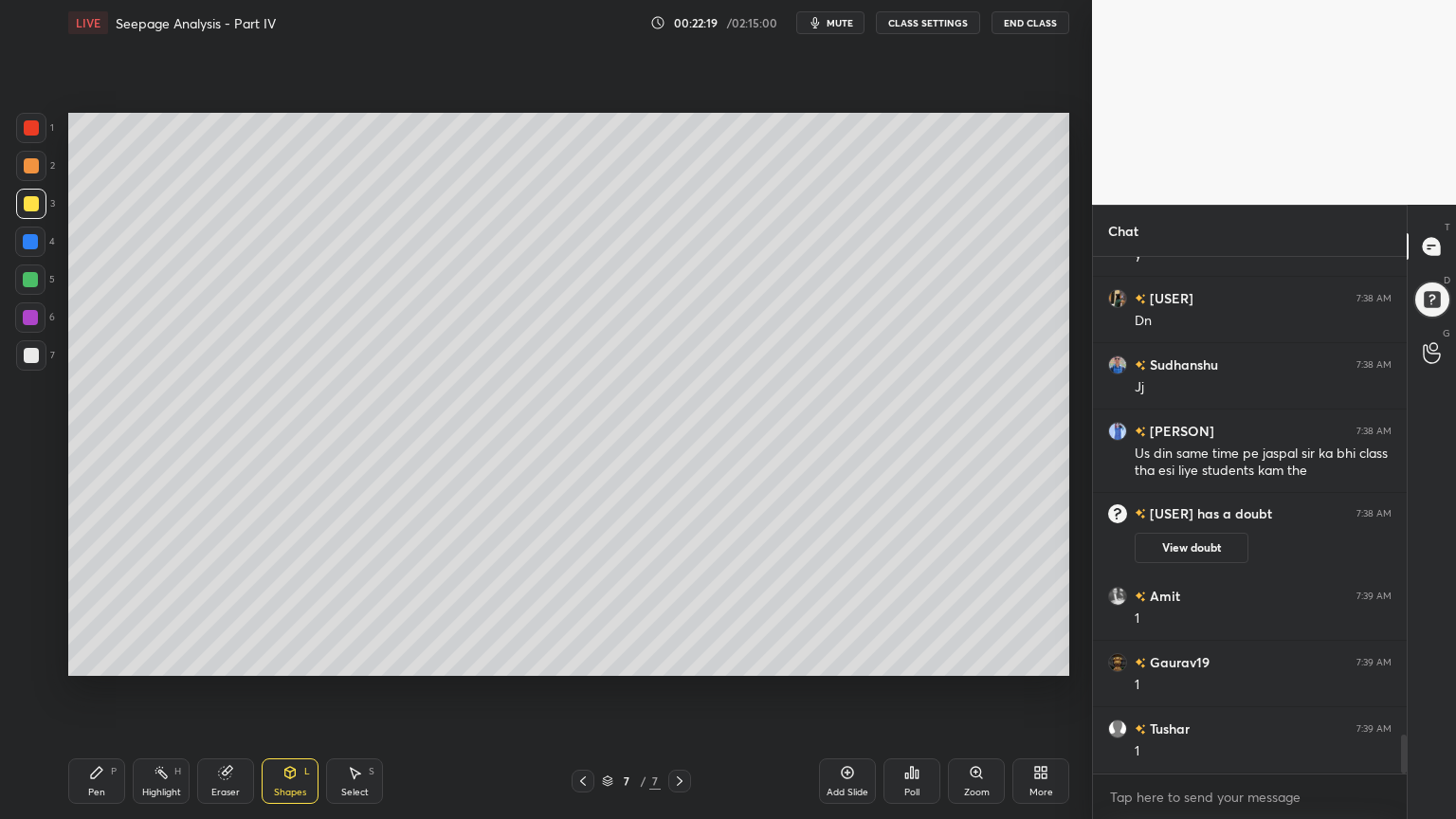 scroll, scrollTop: 6476, scrollLeft: 0, axis: vertical 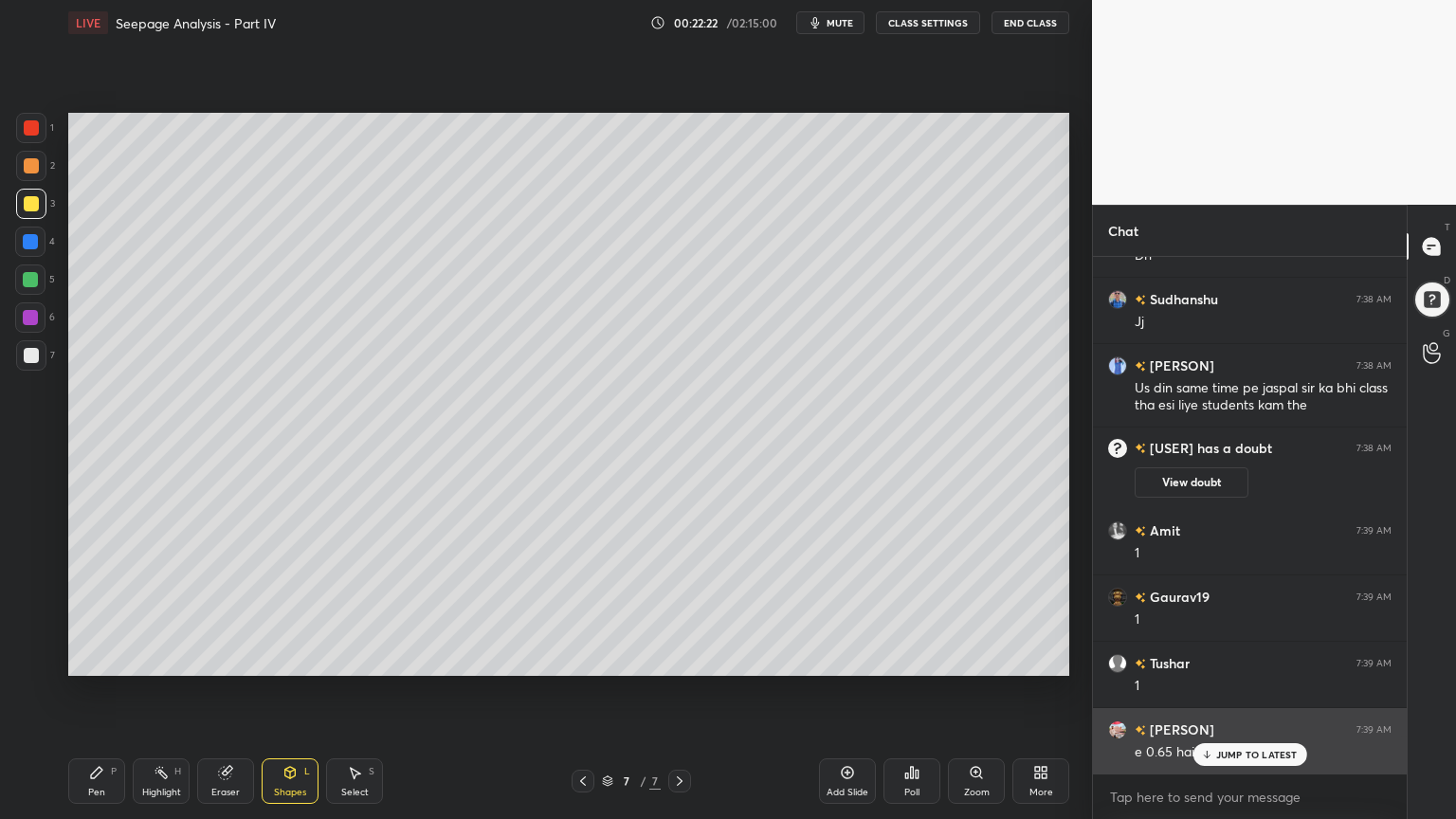 click on "JUMP TO LATEST" at bounding box center [1249, 755] 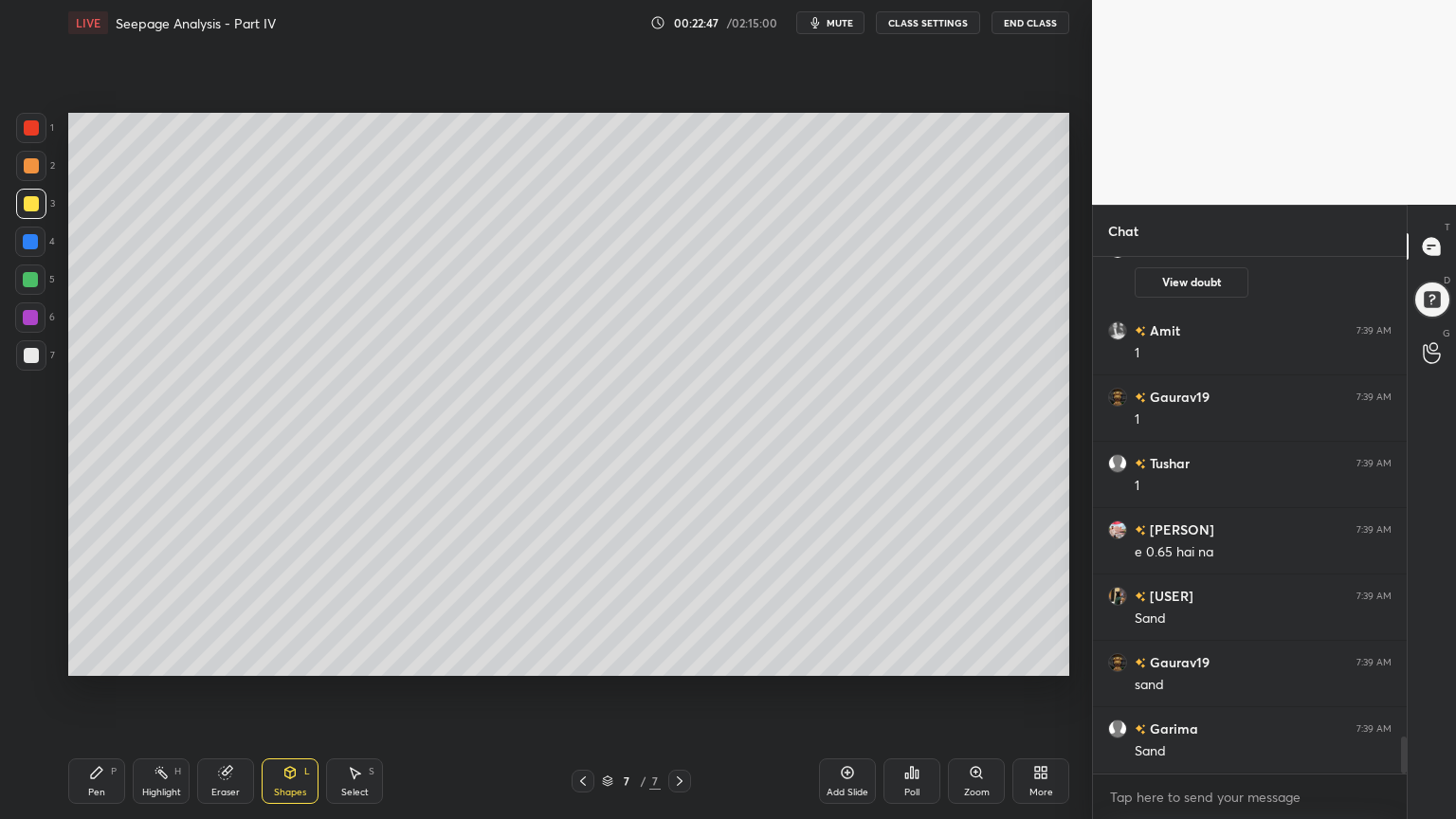scroll, scrollTop: 6742, scrollLeft: 0, axis: vertical 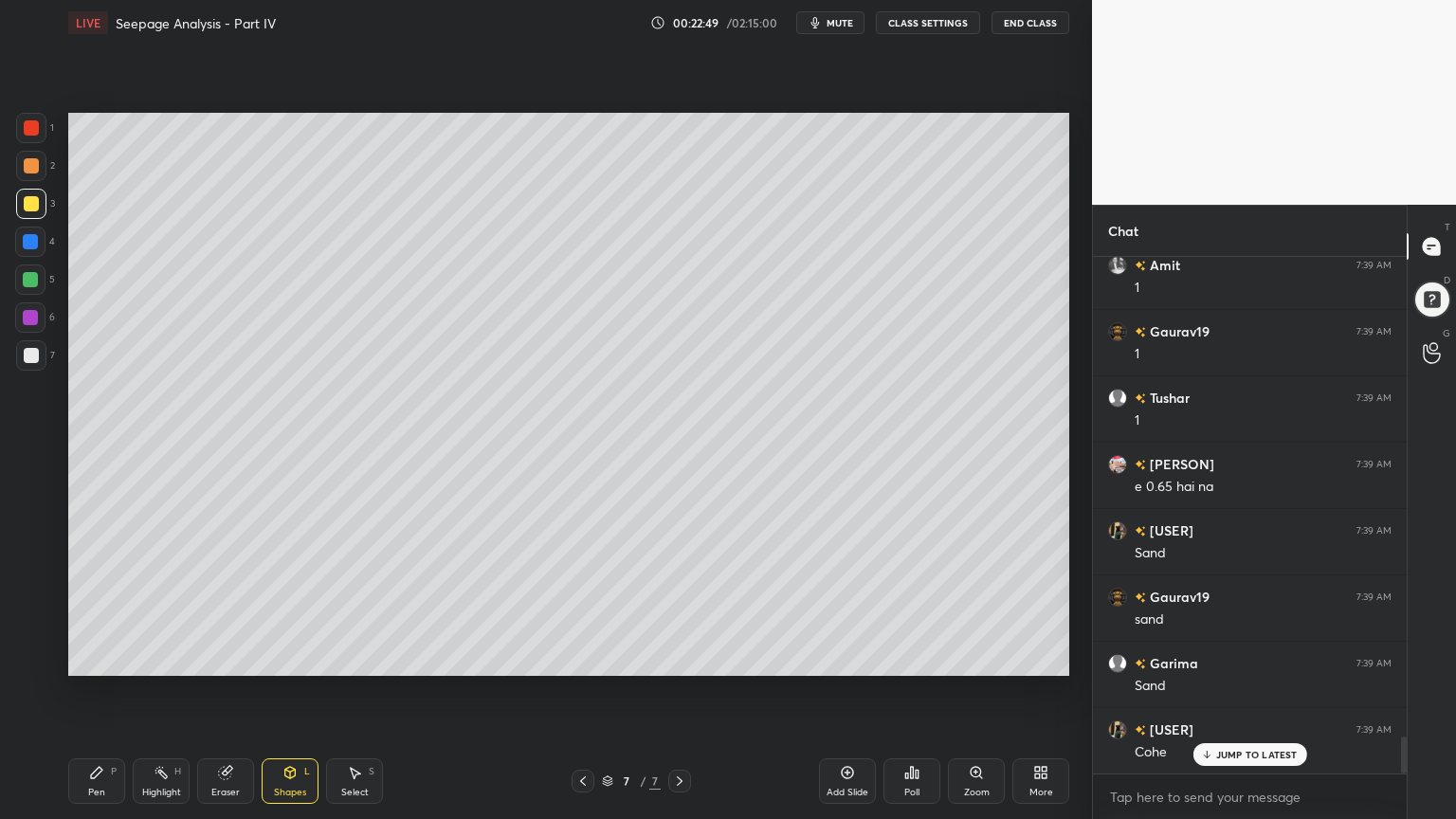 click at bounding box center (31, 355) 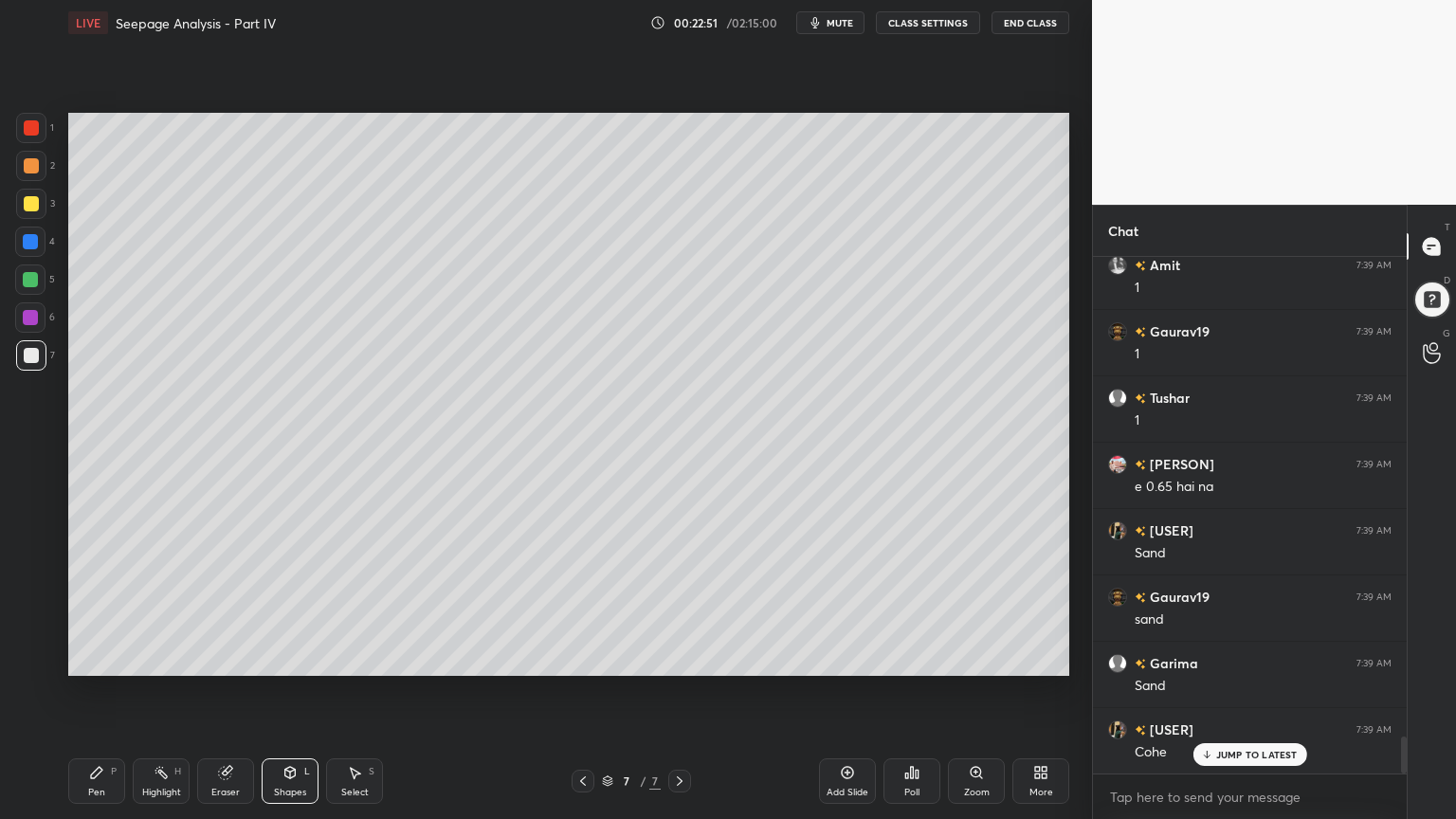 click on "Pen P" at bounding box center (97, 781) 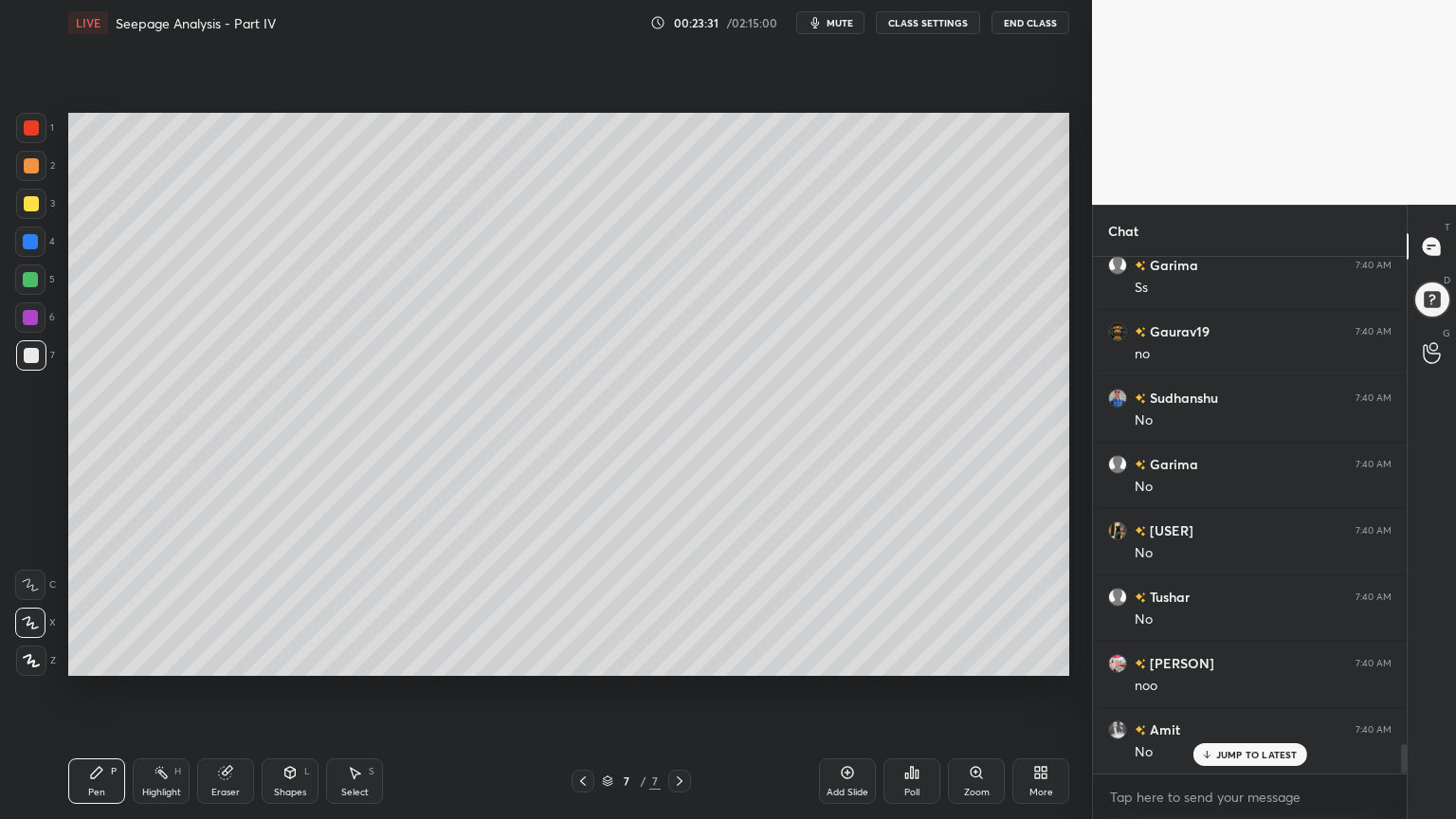scroll, scrollTop: 8553, scrollLeft: 0, axis: vertical 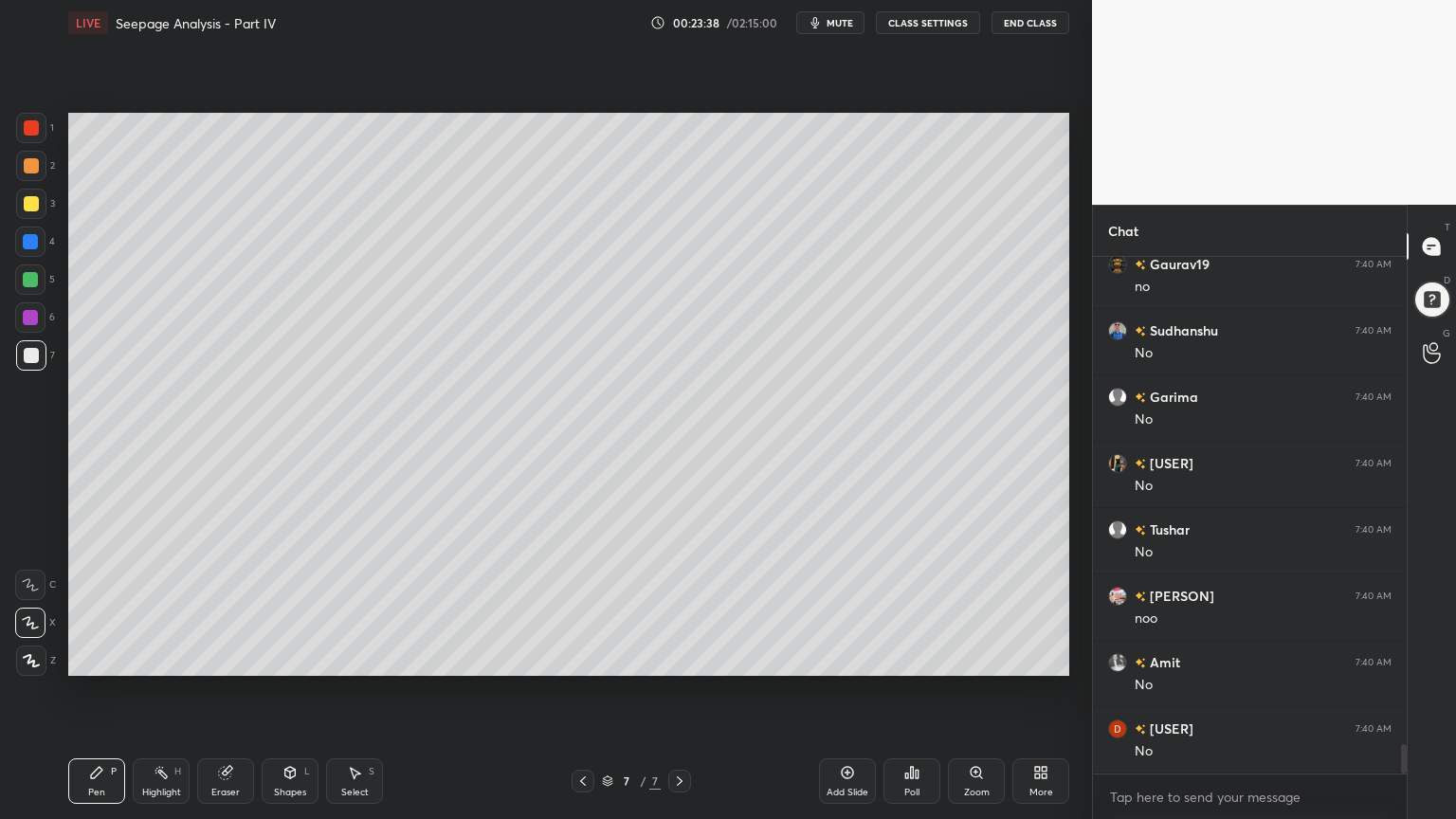 click 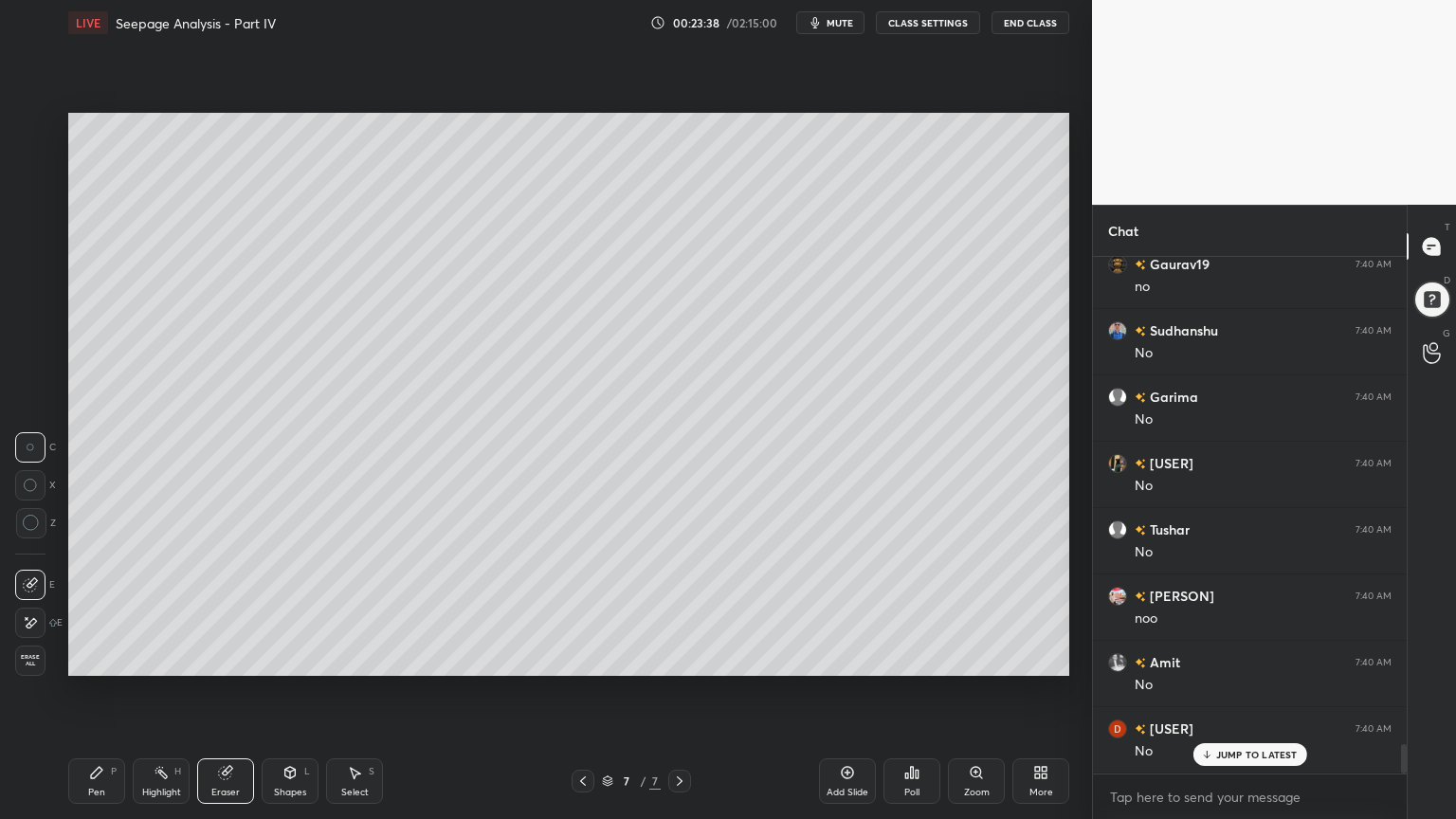 scroll, scrollTop: 8618, scrollLeft: 0, axis: vertical 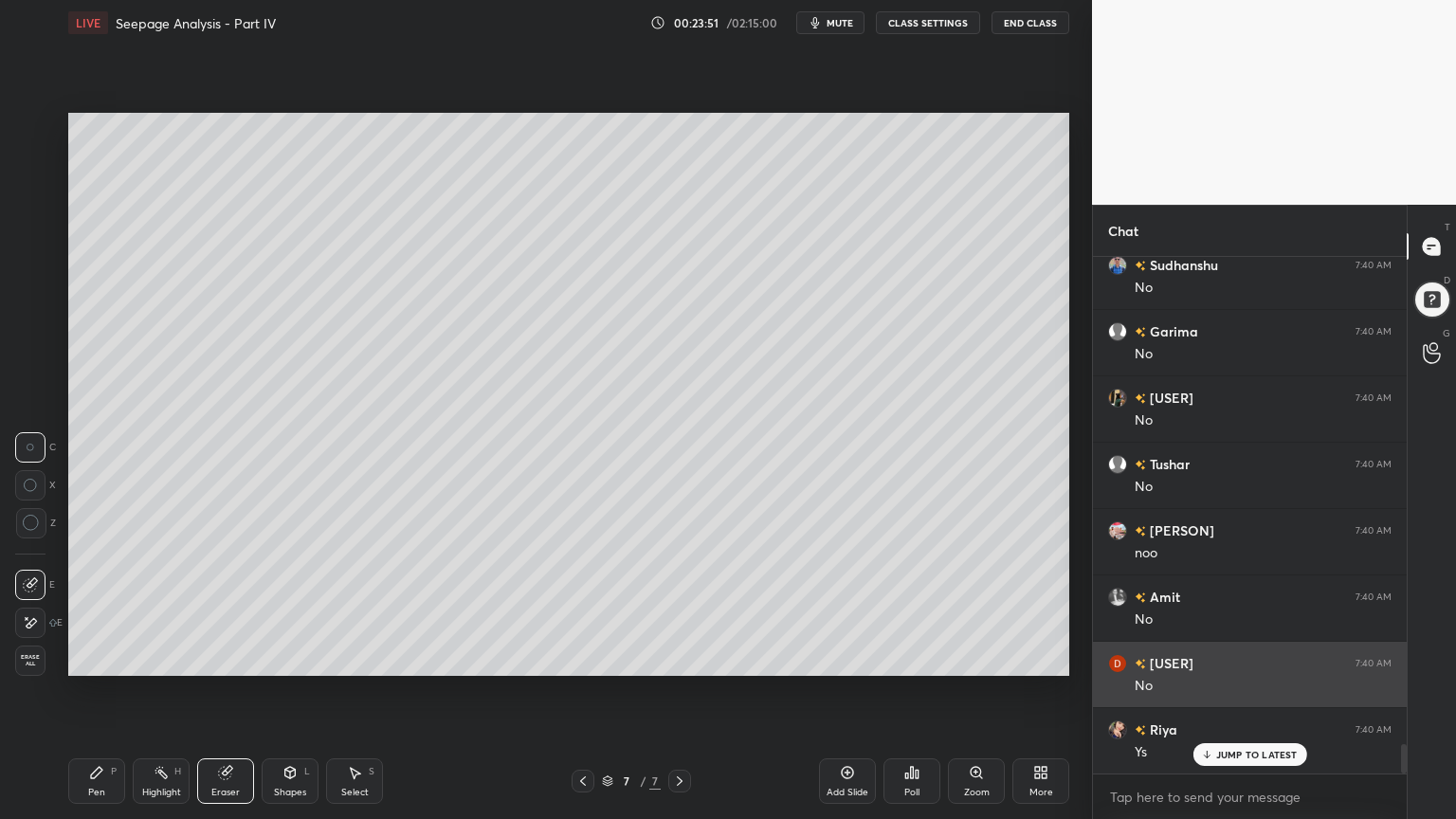 click on "JUMP TO LATEST" at bounding box center (1257, 755) 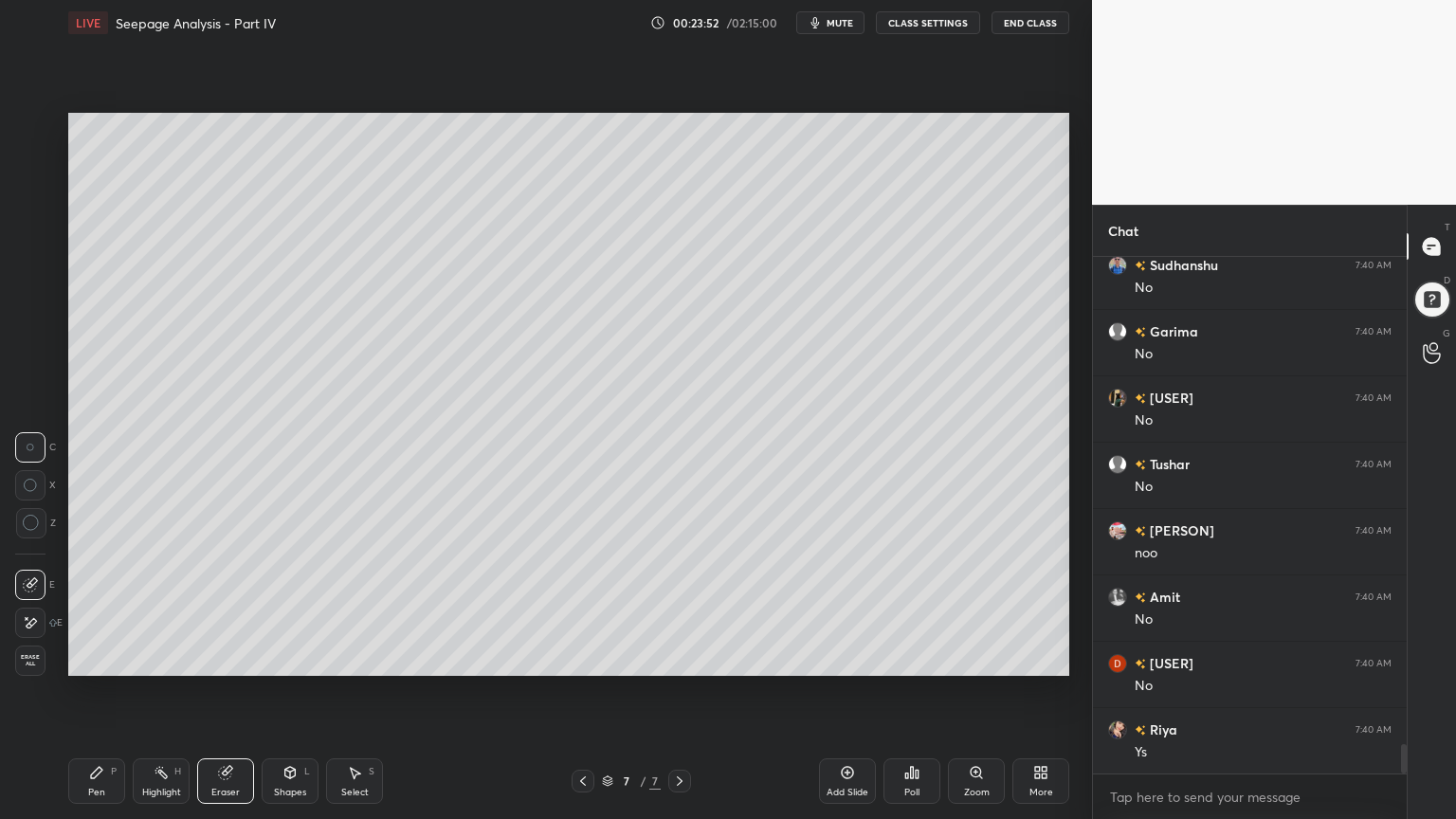 click 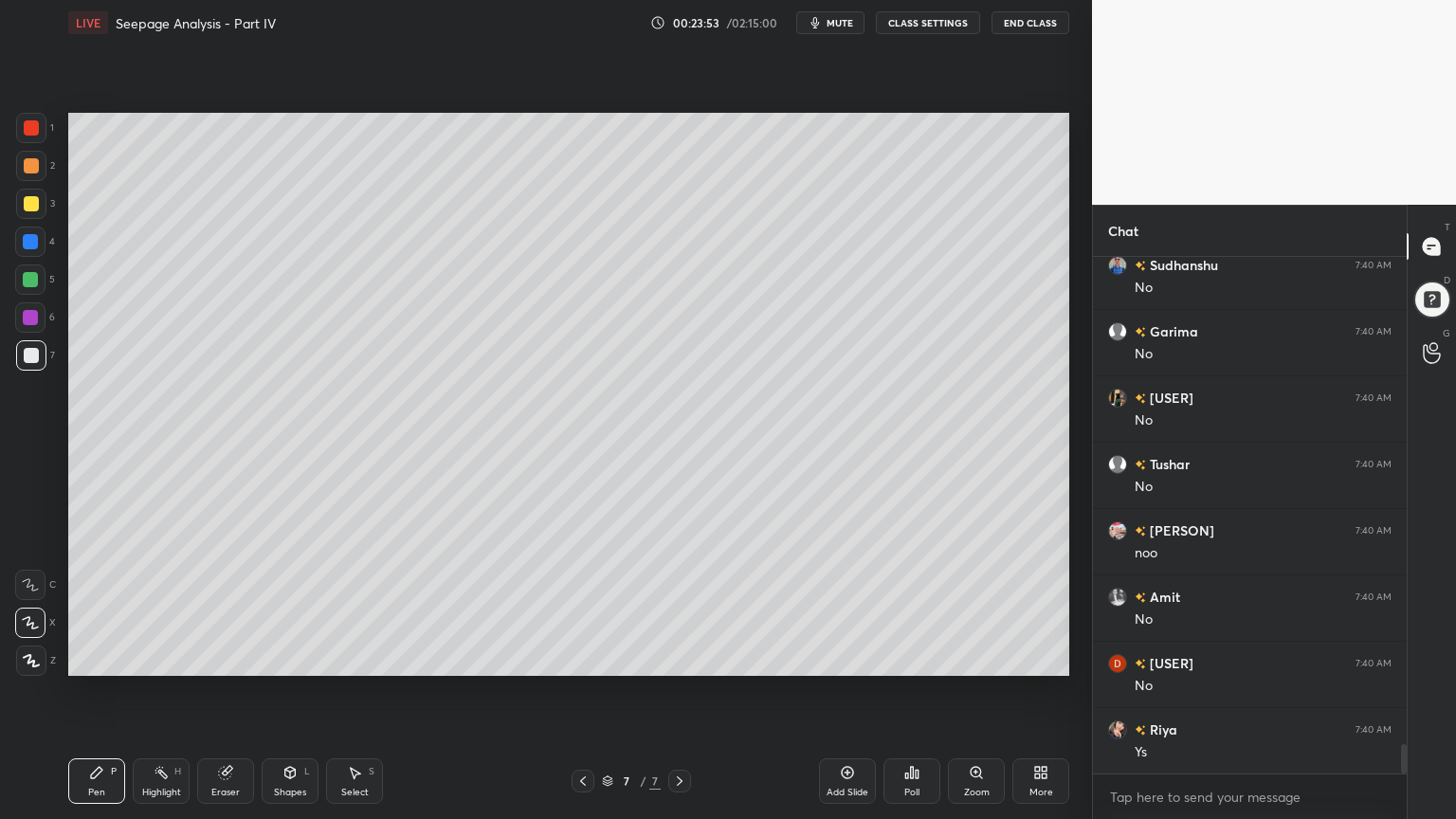 click at bounding box center [31, 204] 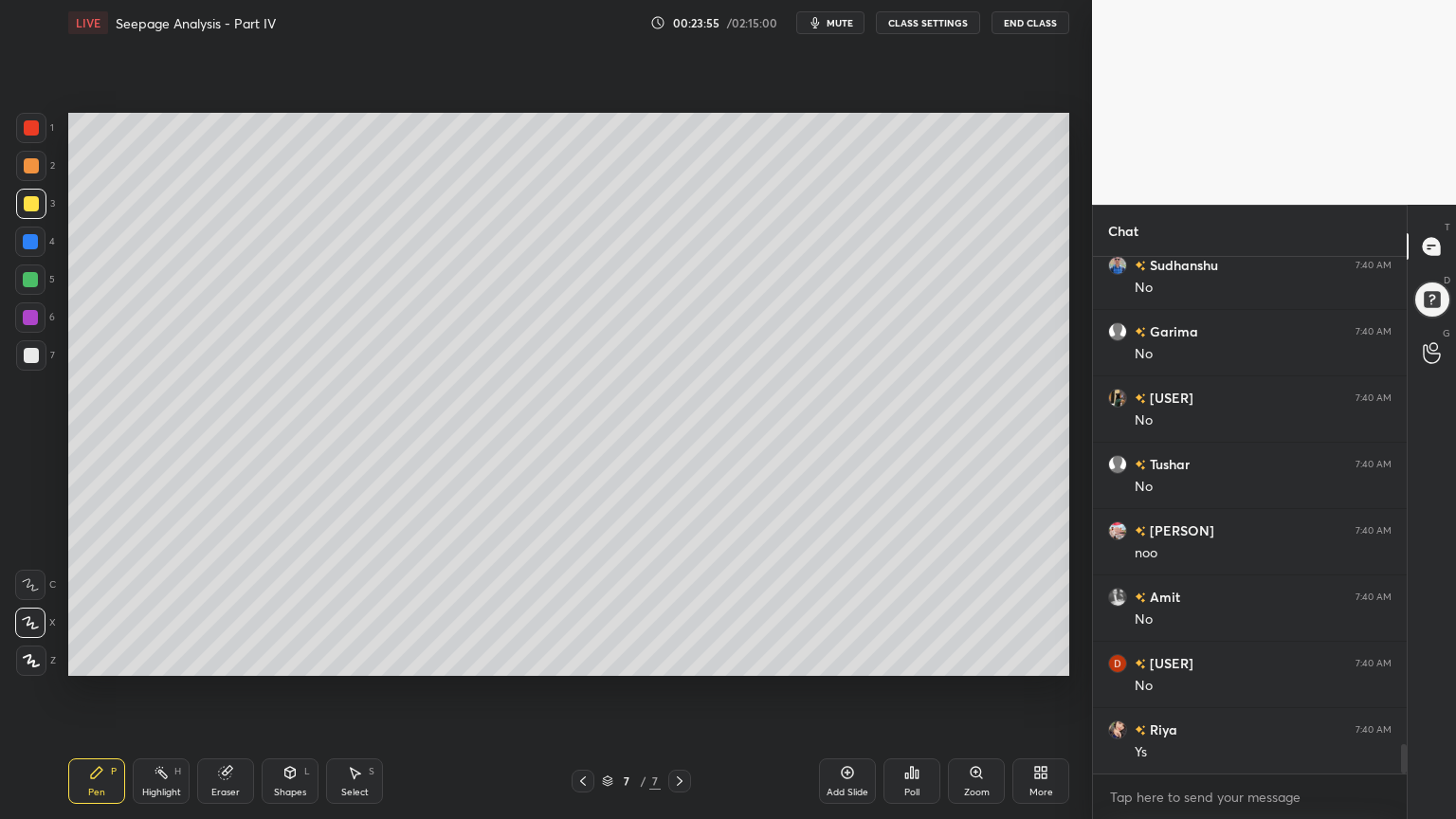 click at bounding box center [31, 355] 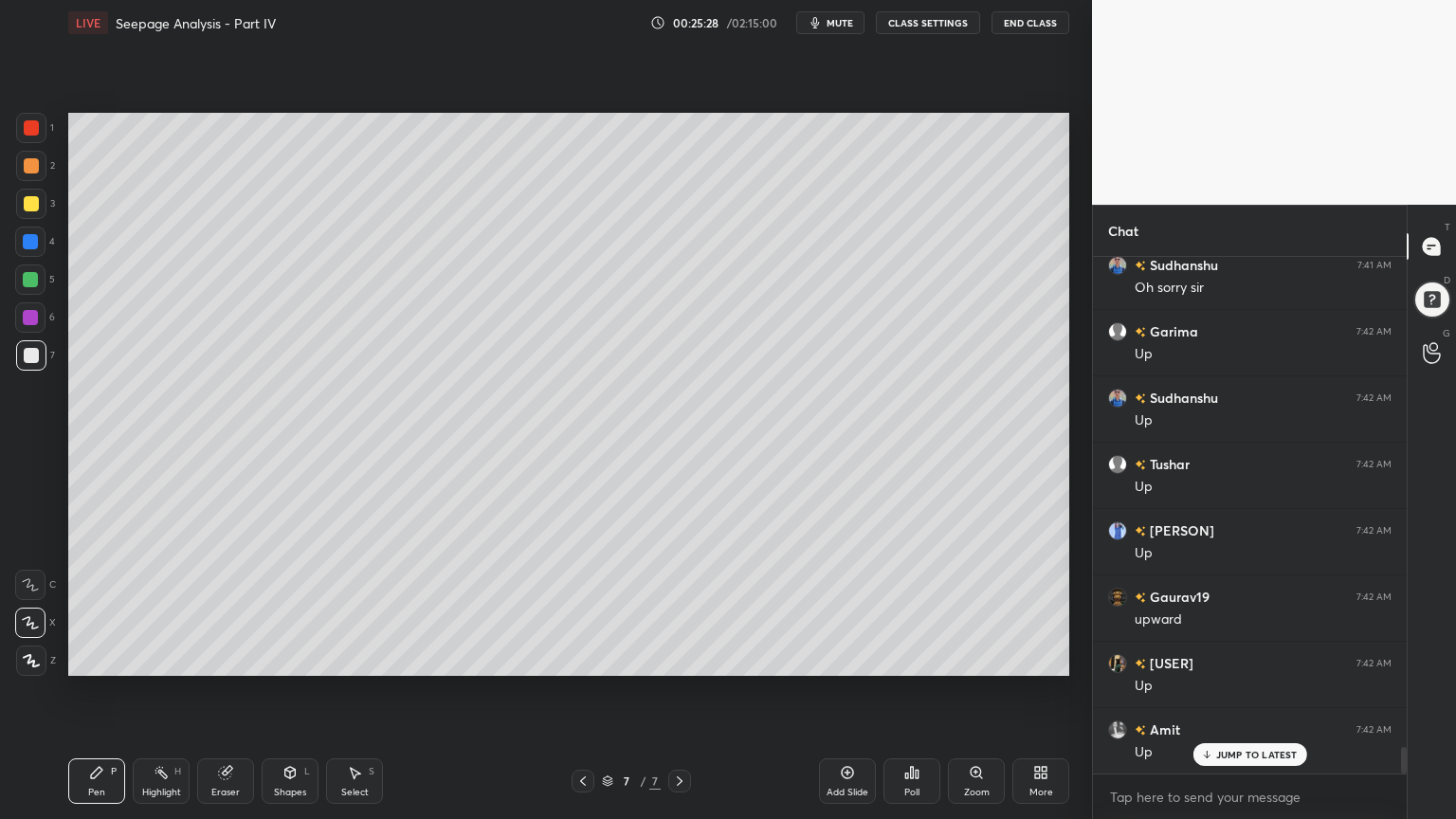 scroll, scrollTop: 9747, scrollLeft: 0, axis: vertical 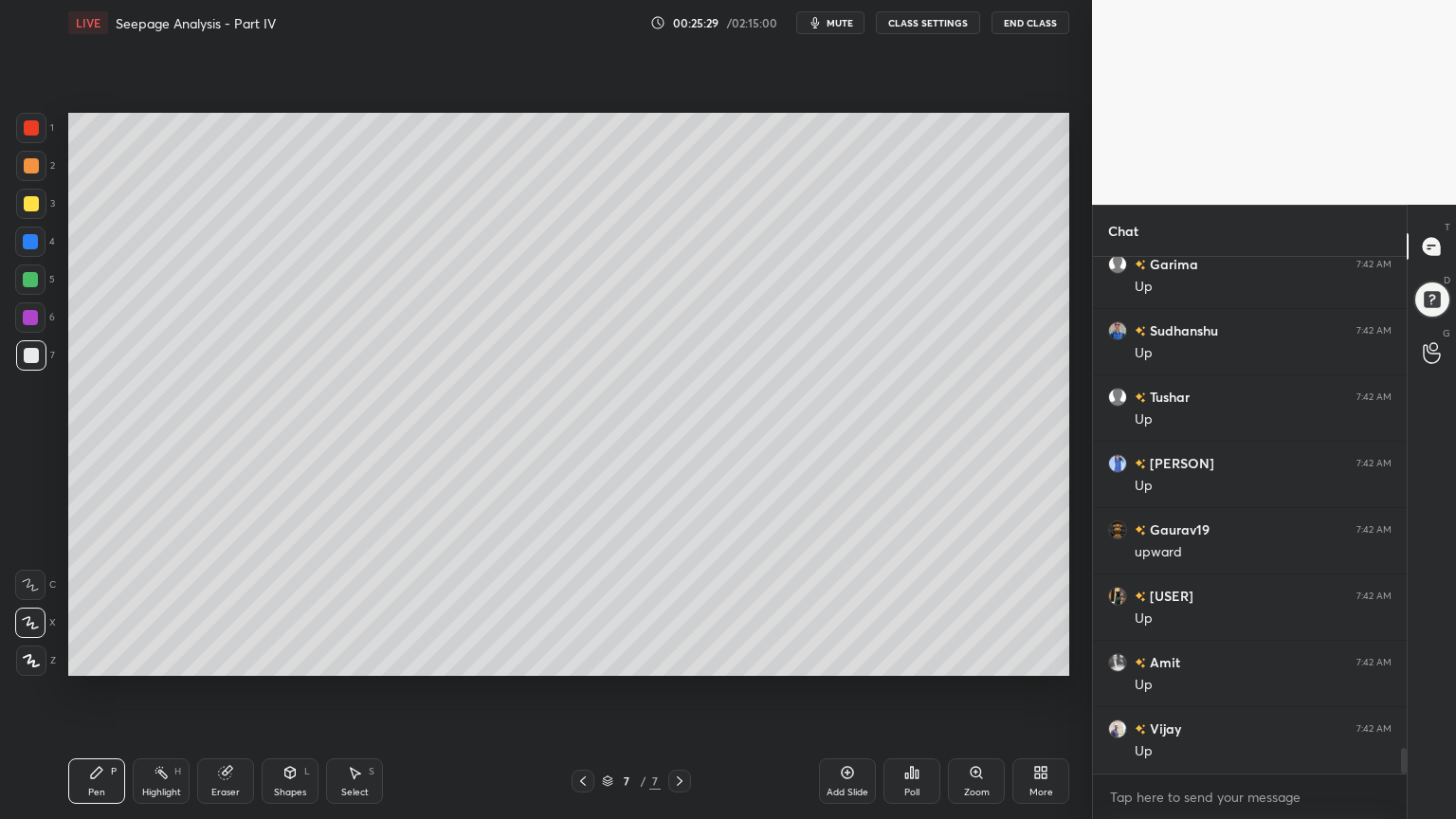 click at bounding box center (31, 204) 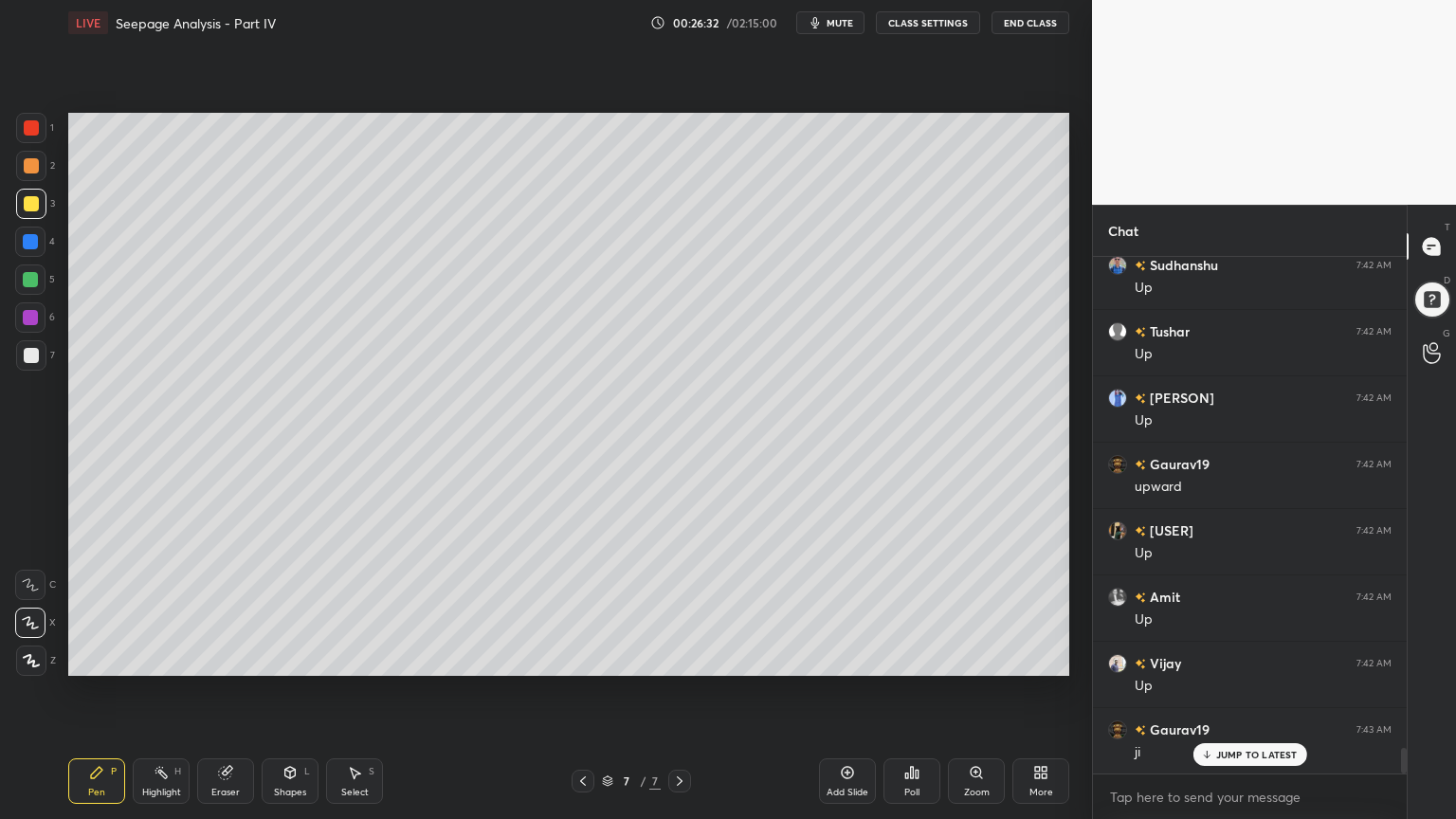 scroll, scrollTop: 9880, scrollLeft: 0, axis: vertical 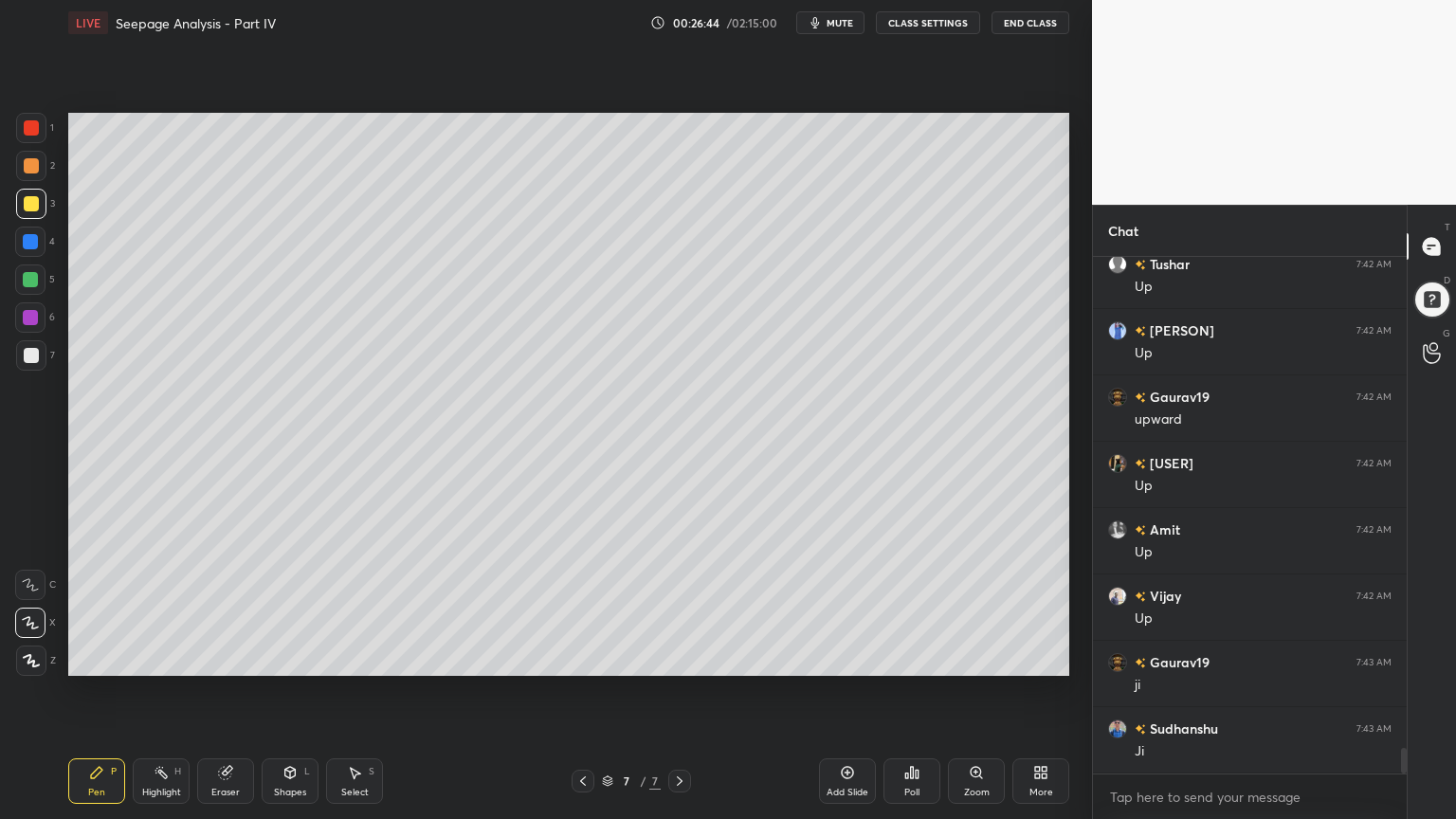 click 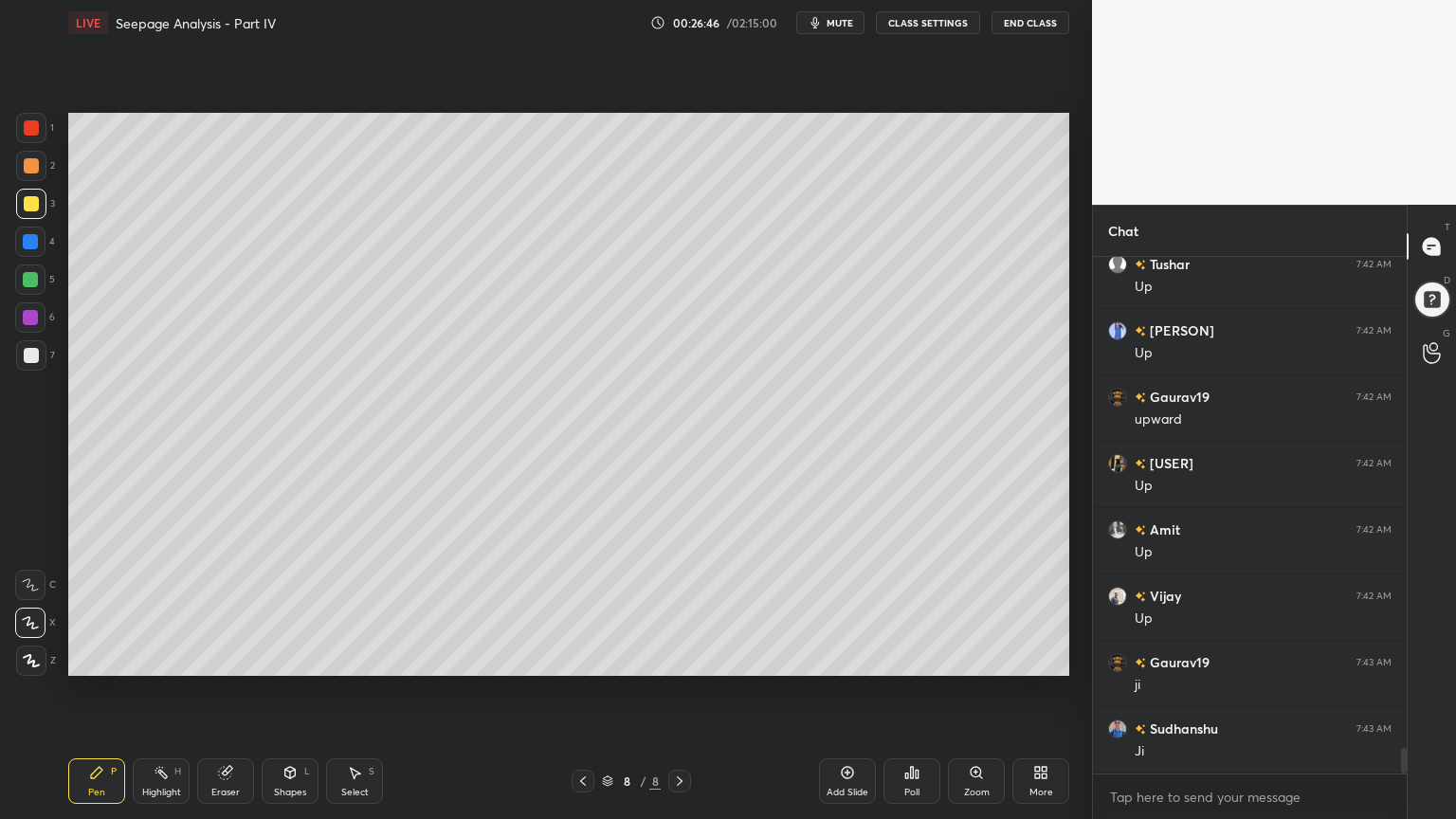 click at bounding box center (31, 128) 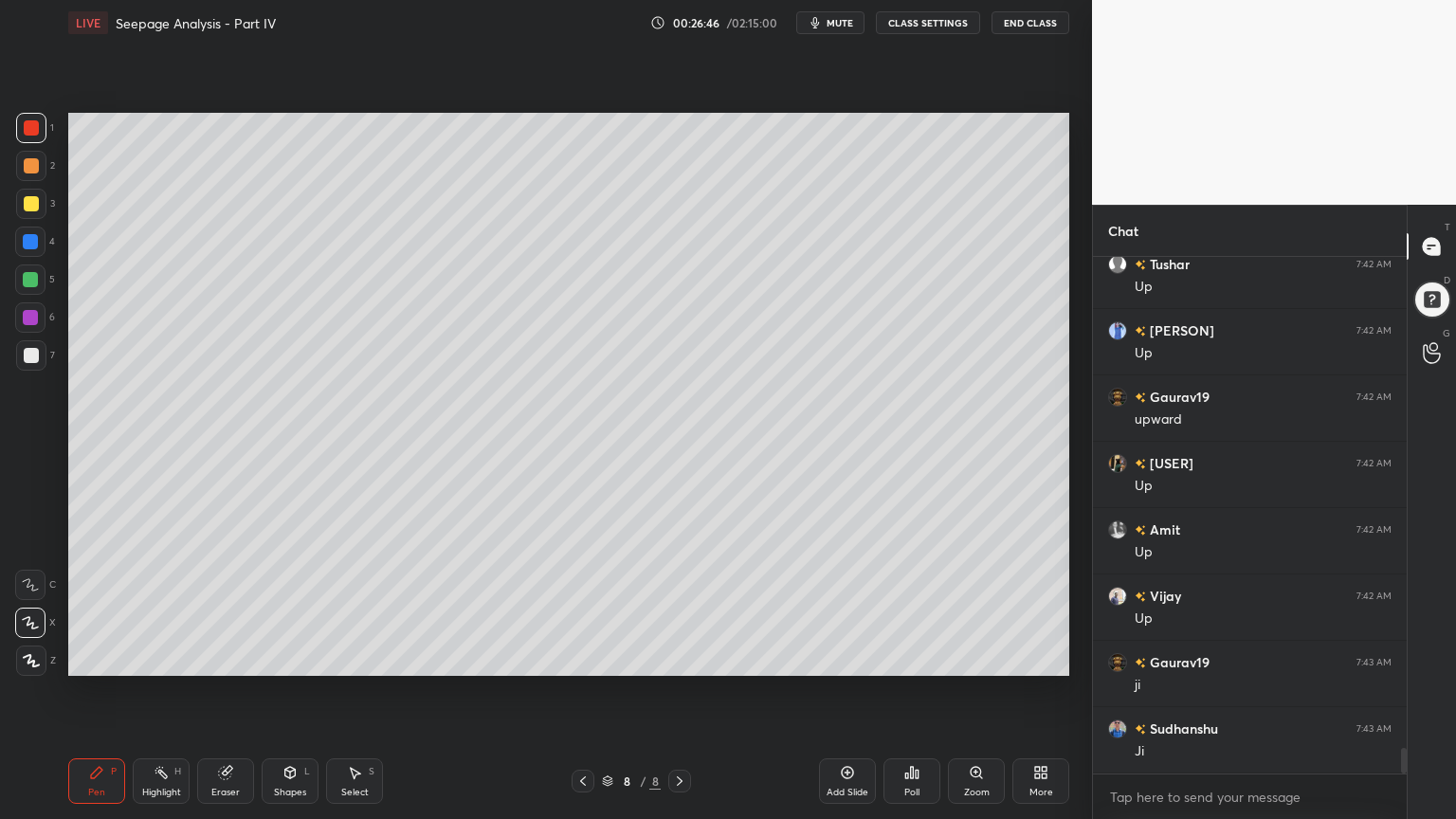 click at bounding box center (31, 661) 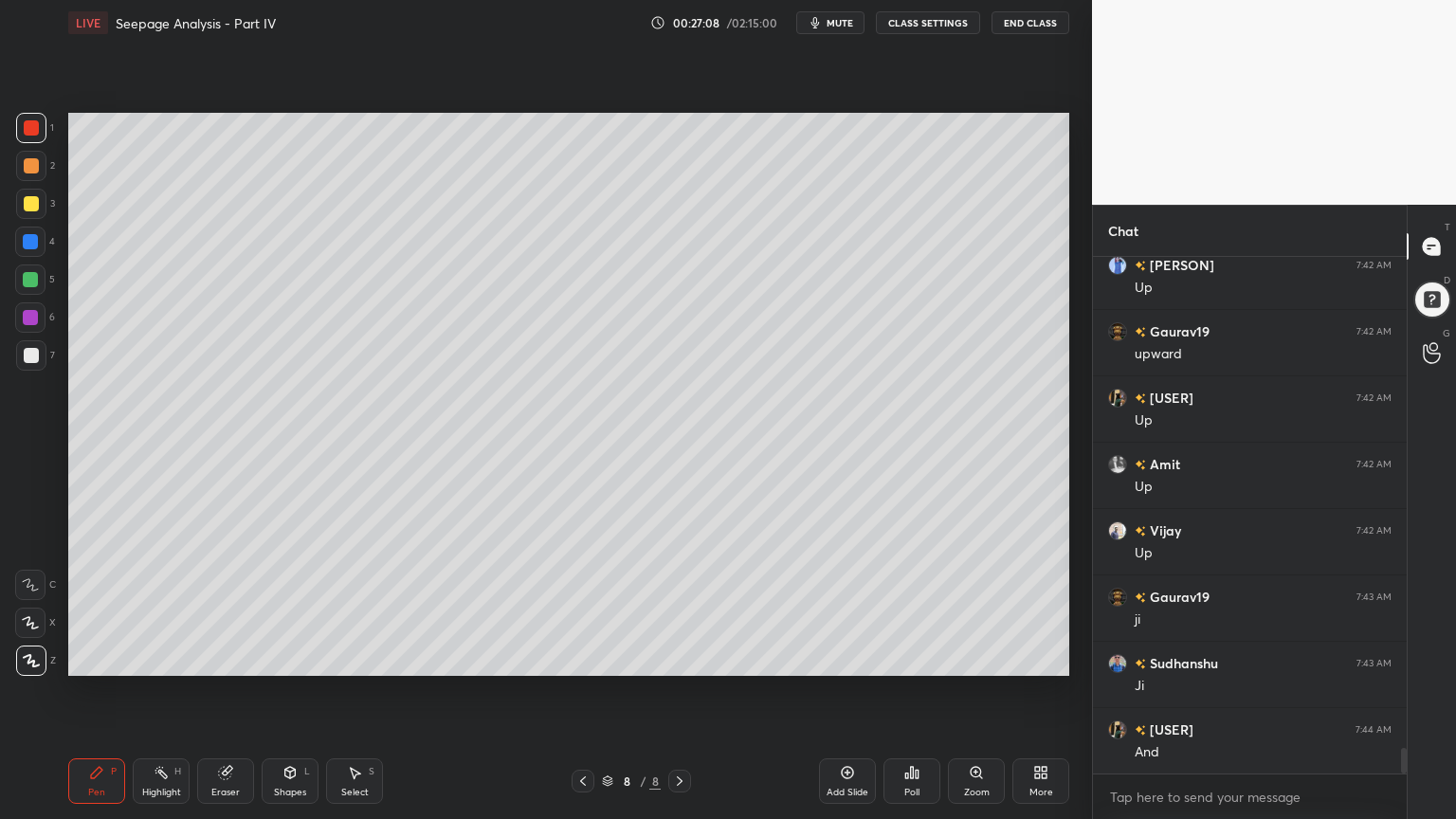 scroll, scrollTop: 10013, scrollLeft: 0, axis: vertical 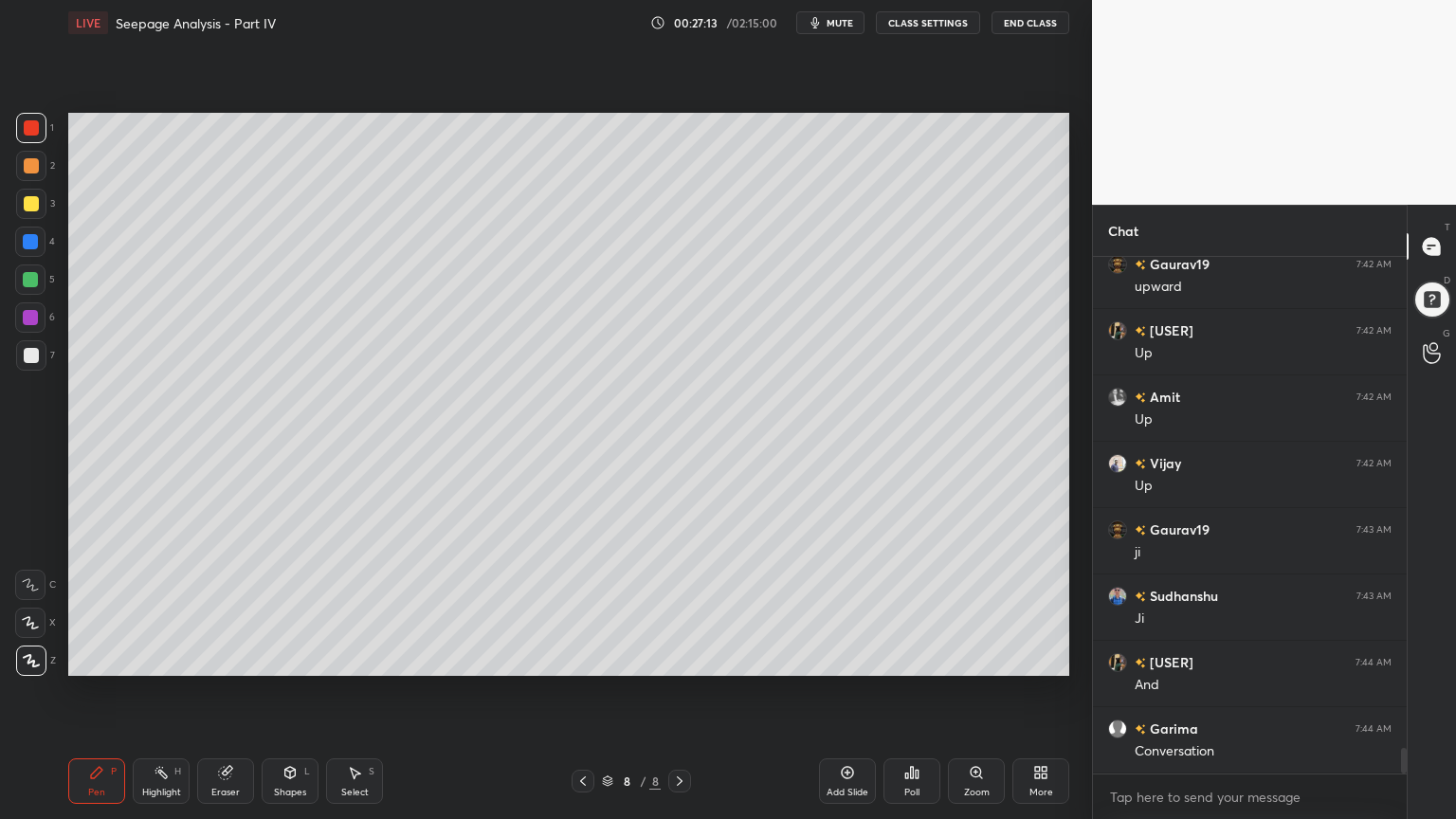click 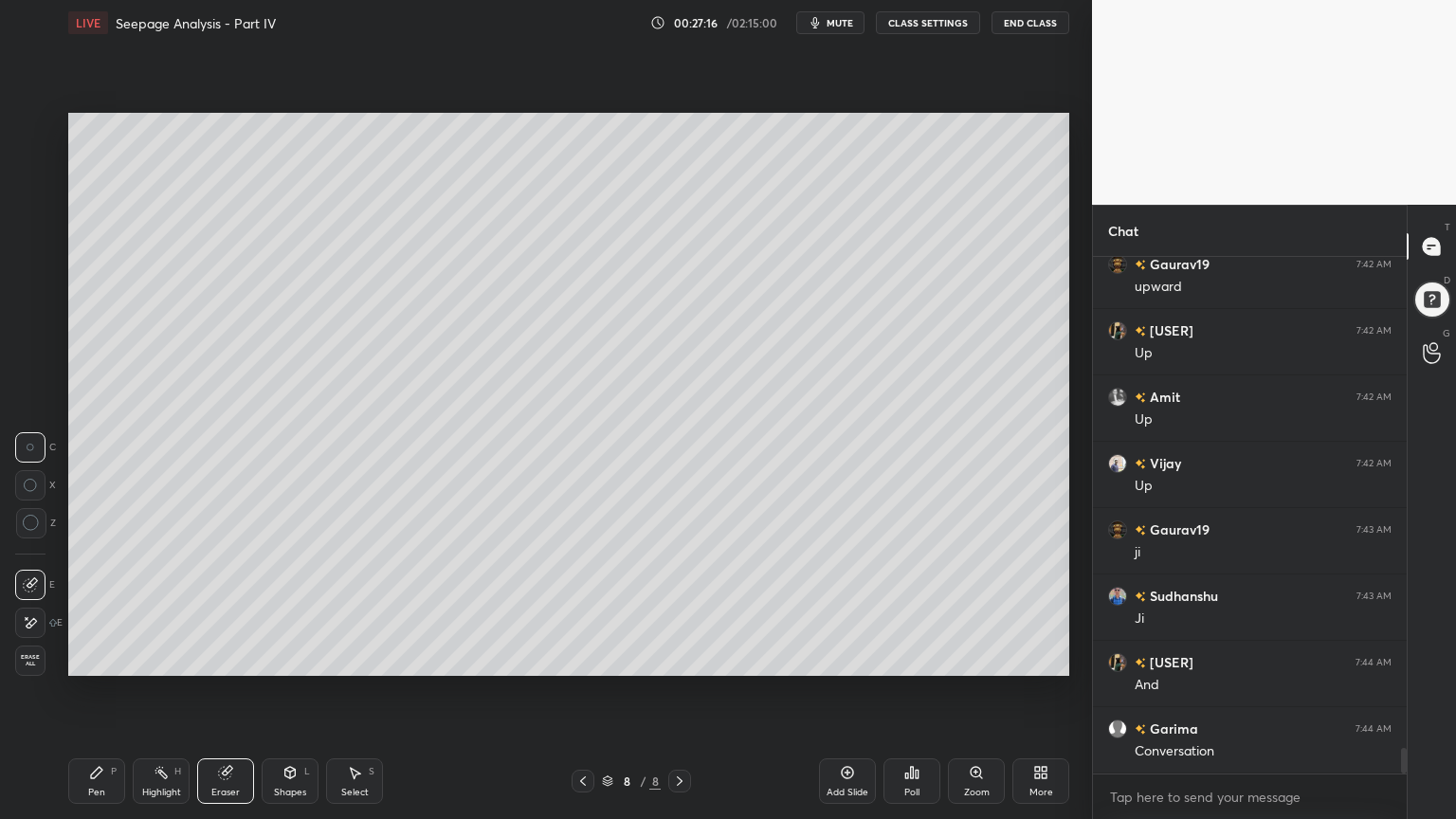 click 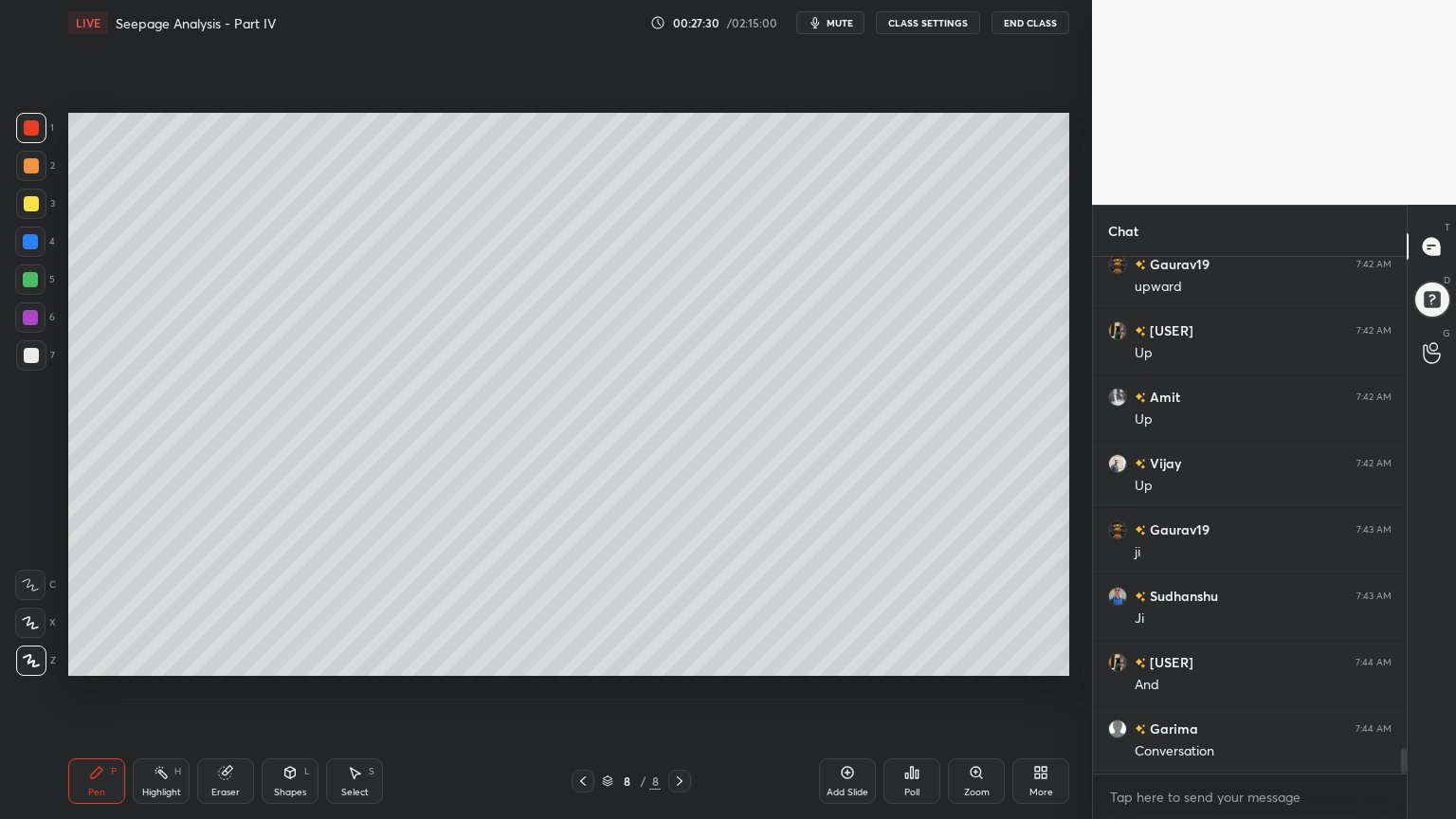 click on "Shapes L" at bounding box center (290, 781) 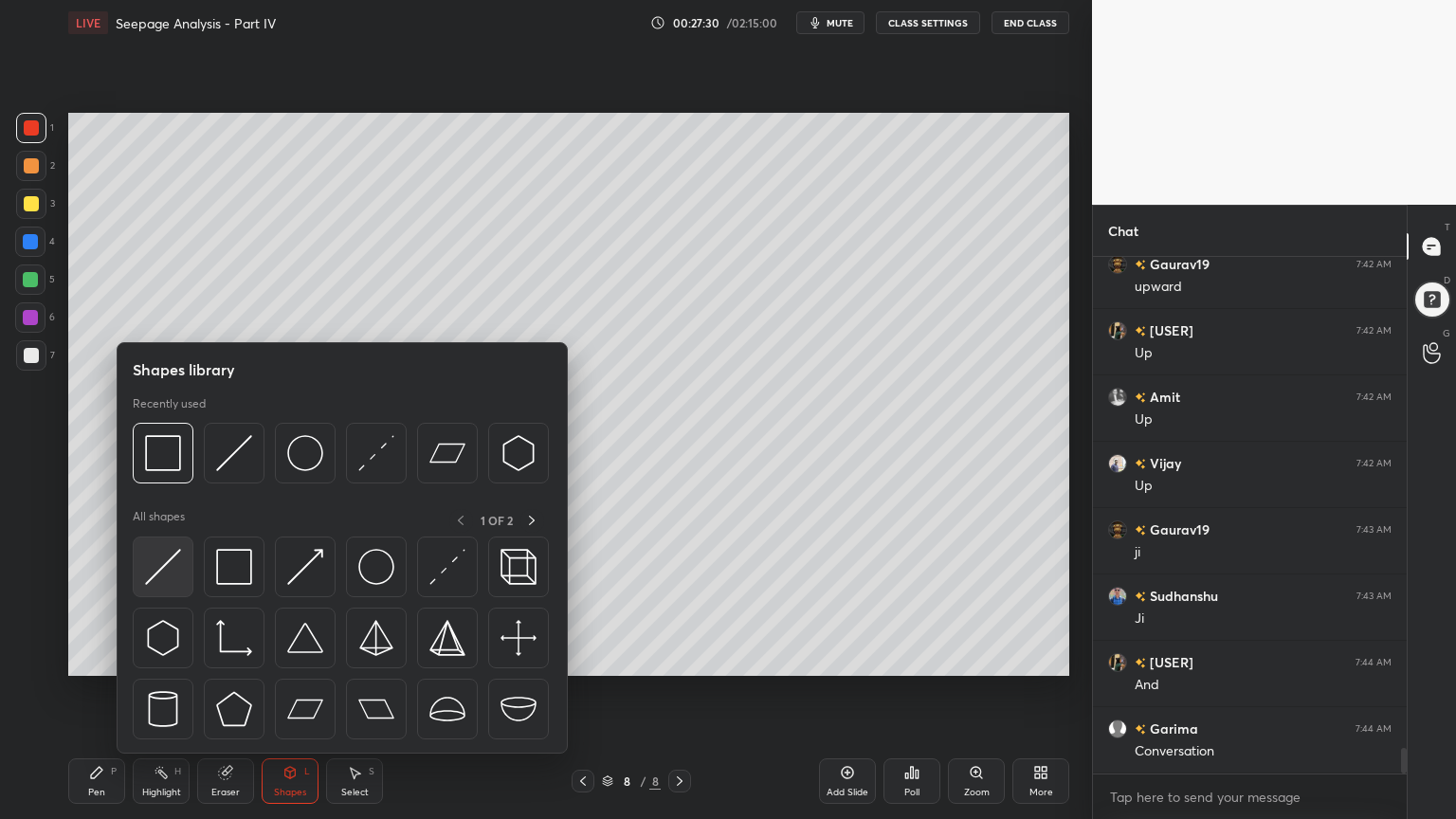click at bounding box center [163, 567] 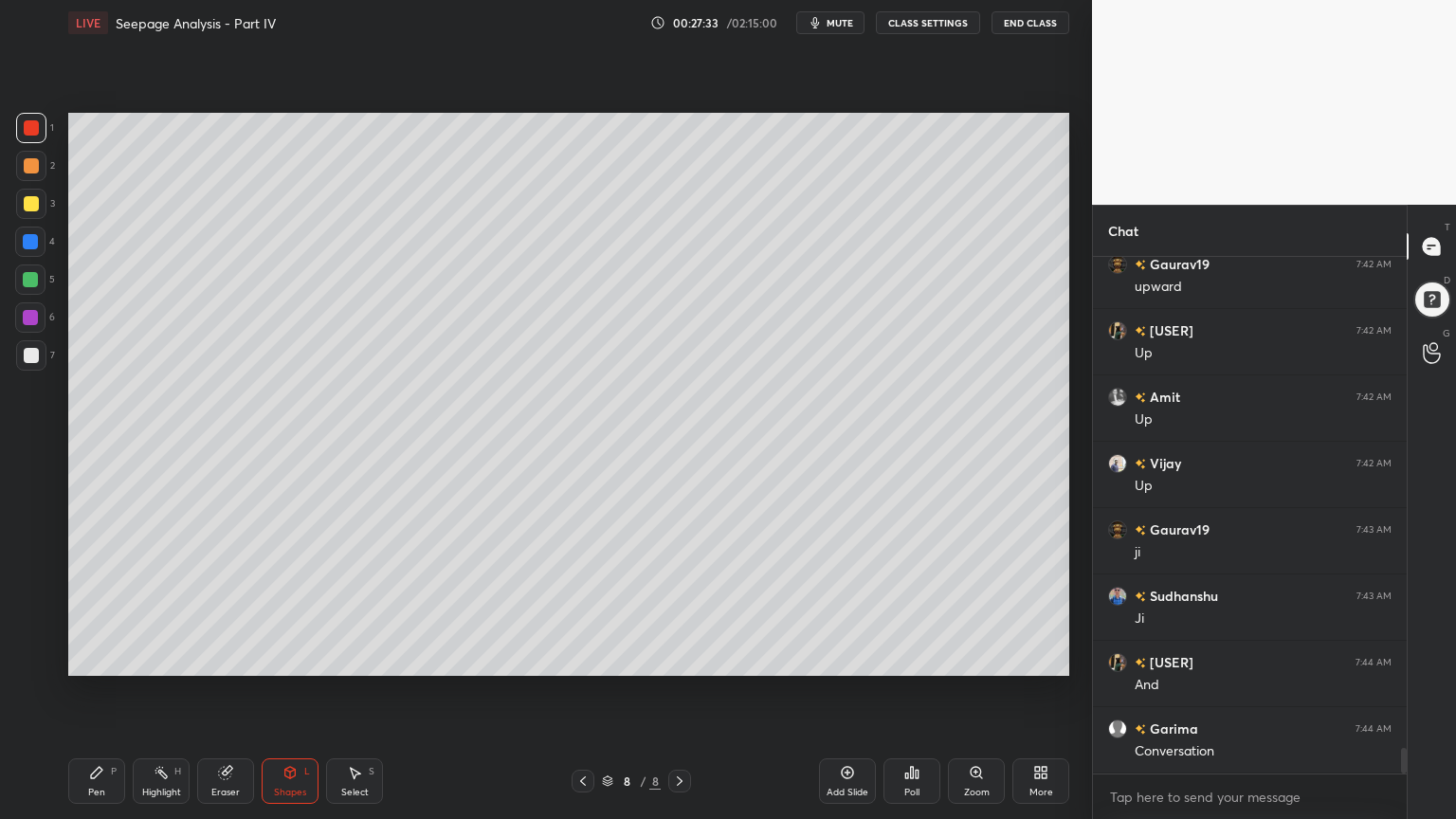 click at bounding box center (31, 355) 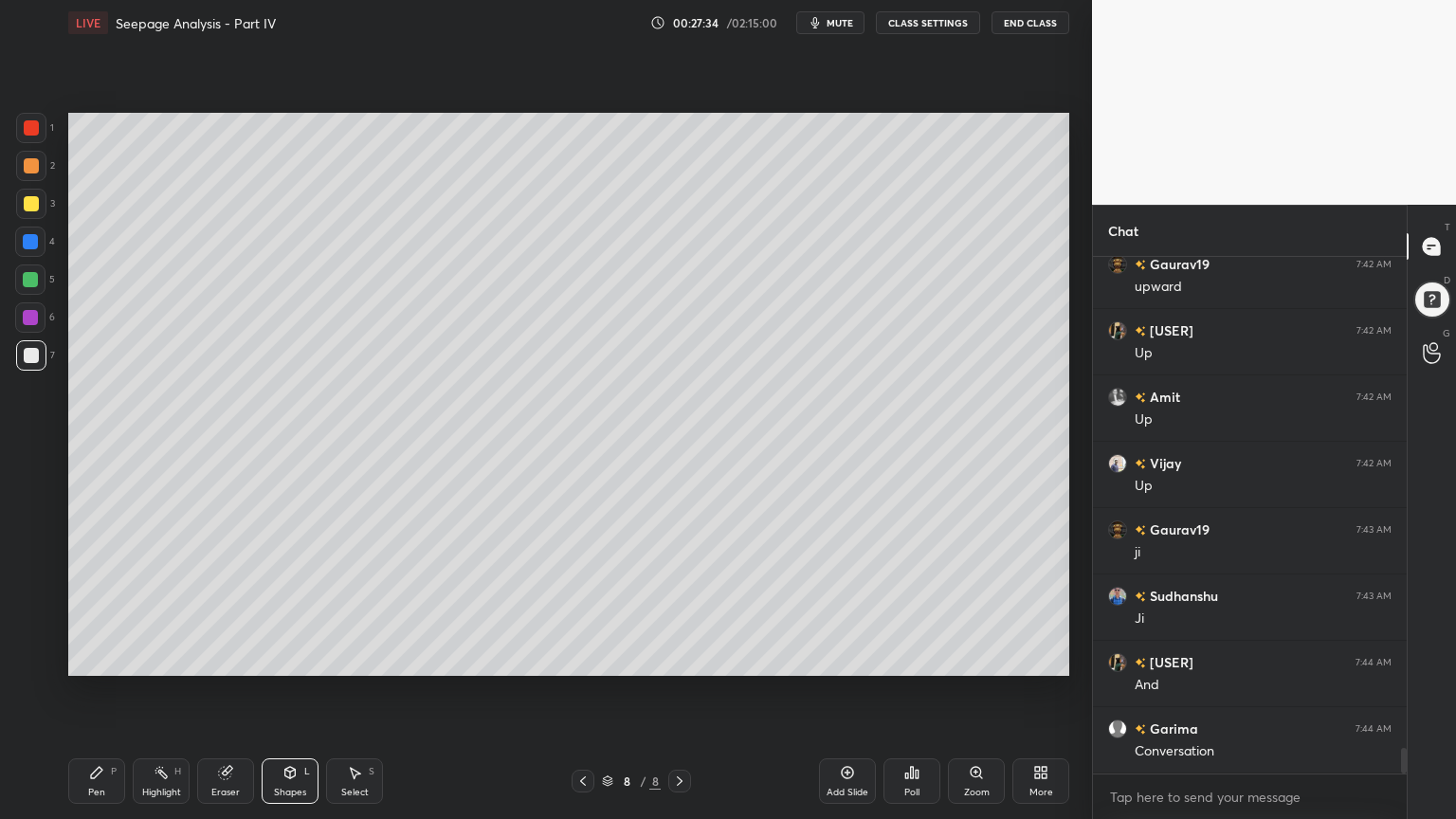 click on "Pen P" at bounding box center [97, 781] 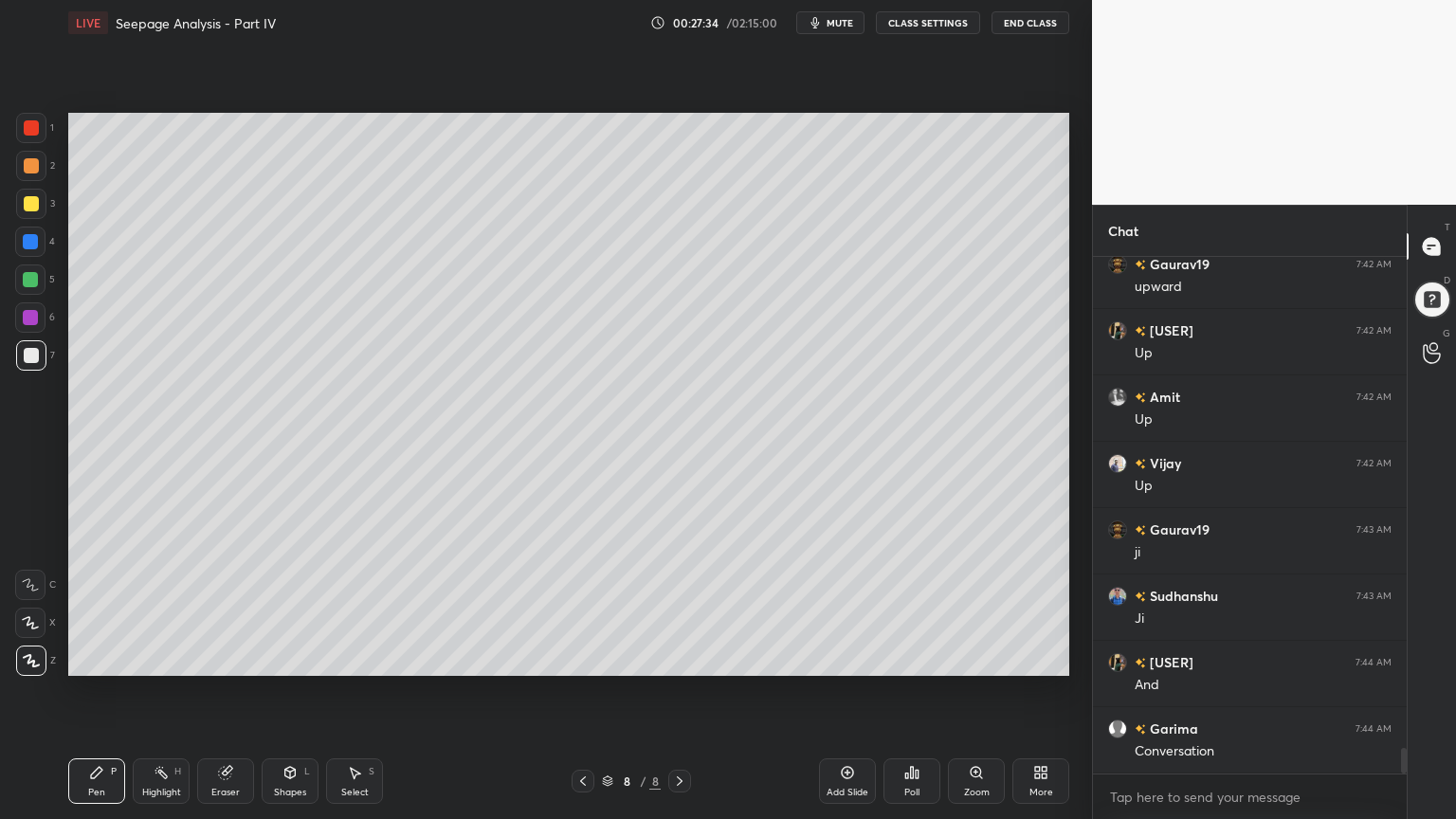 click 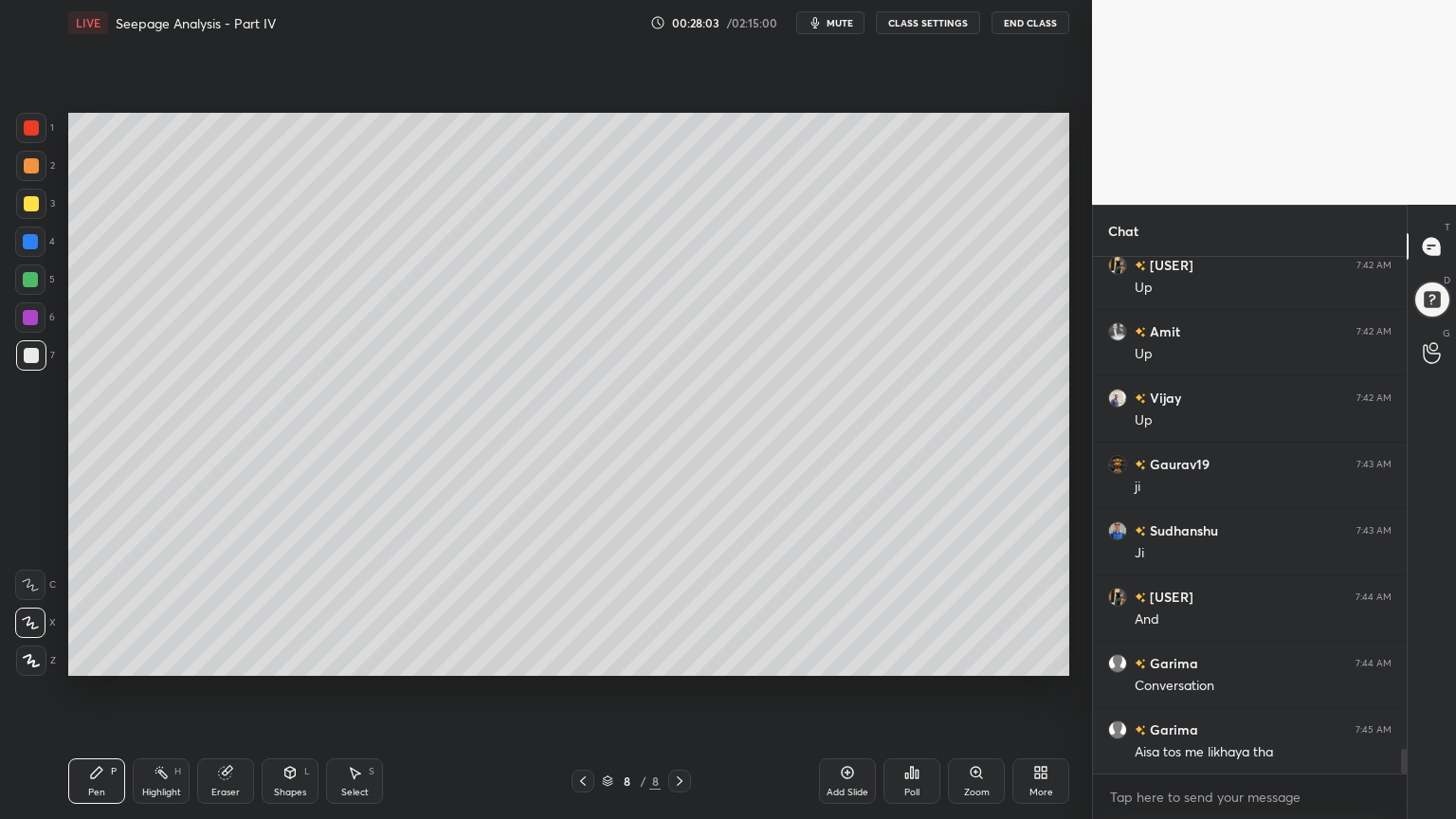 scroll, scrollTop: 10146, scrollLeft: 0, axis: vertical 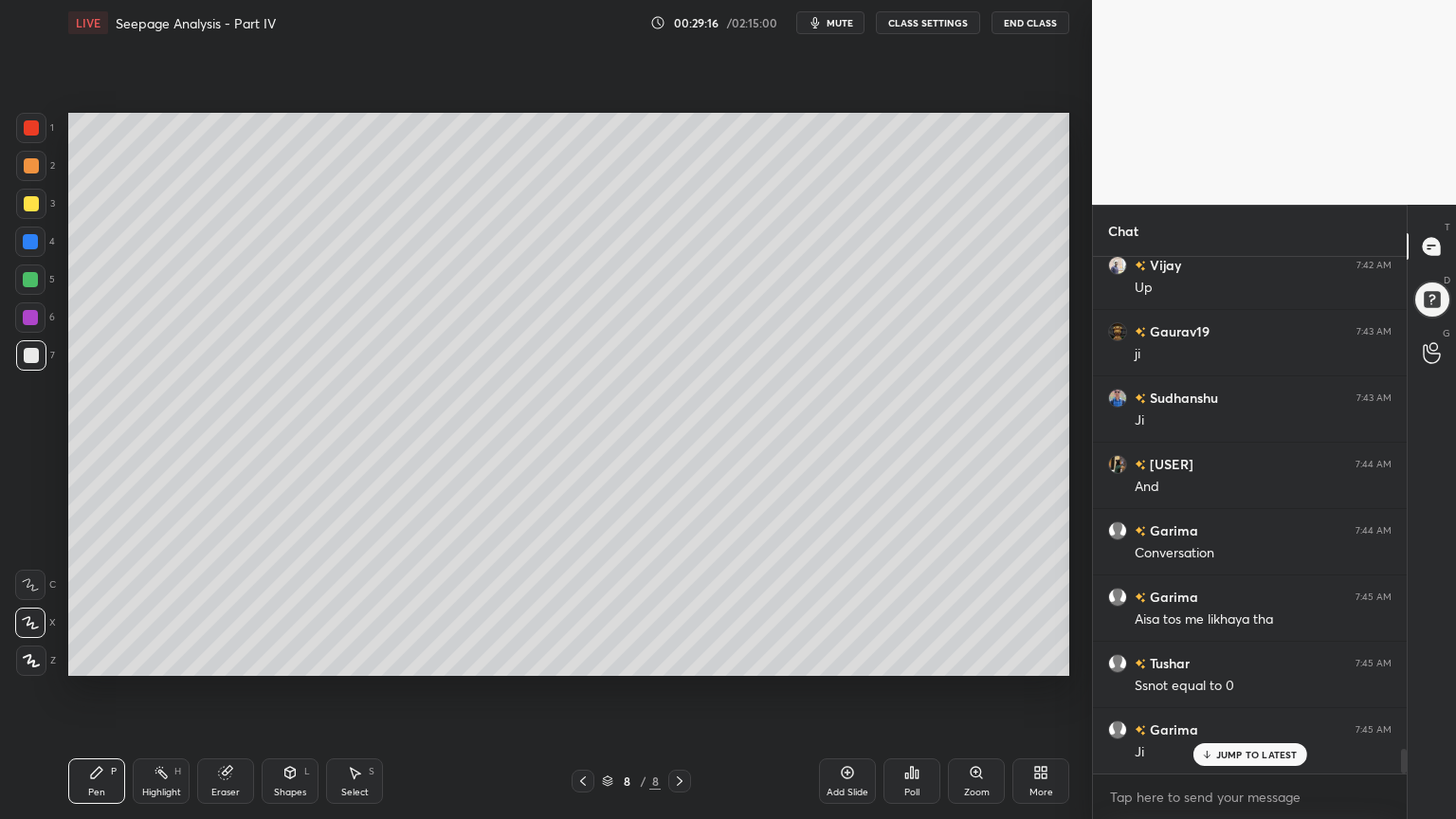 click at bounding box center [31, 204] 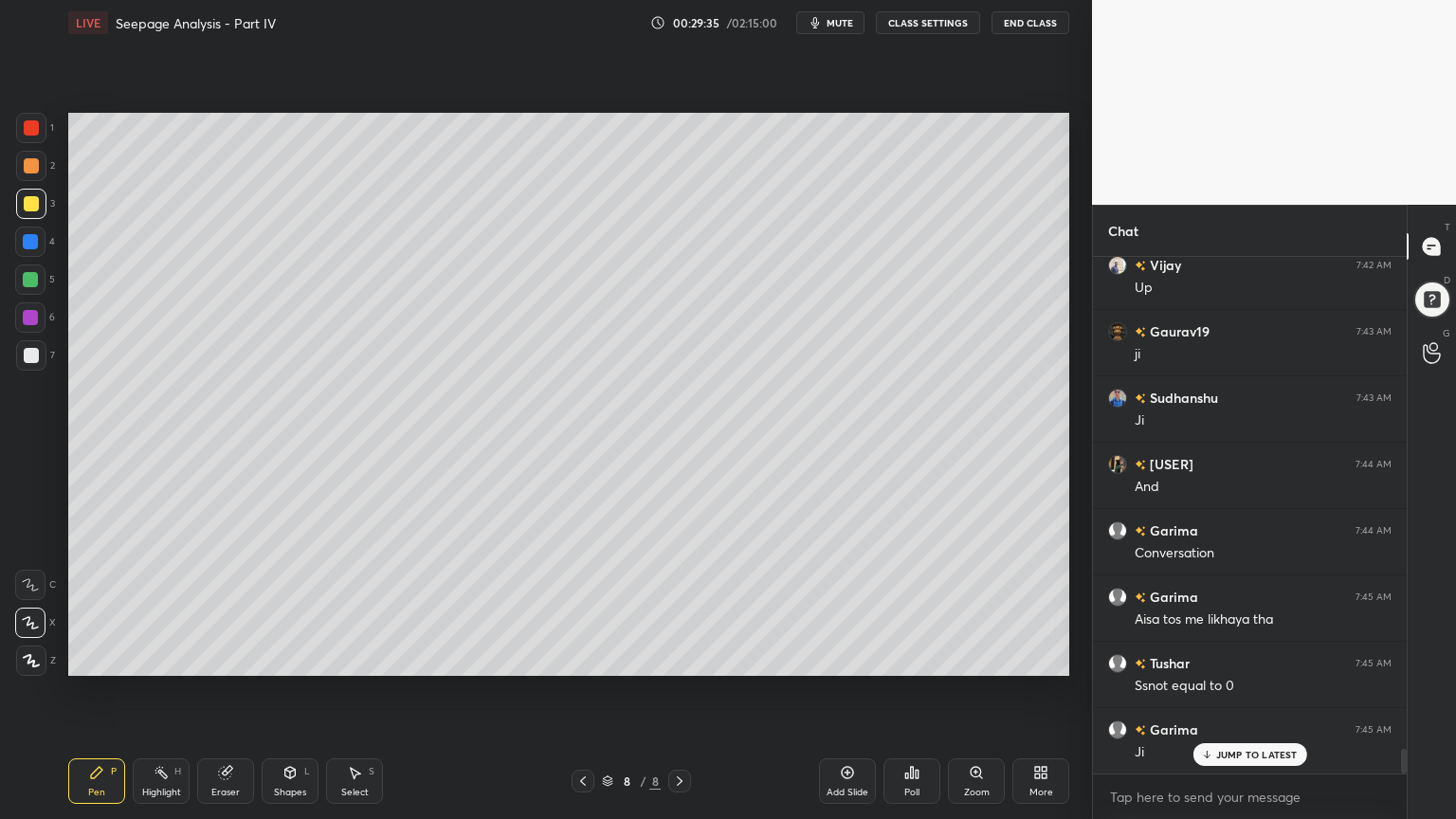 click at bounding box center (31, 355) 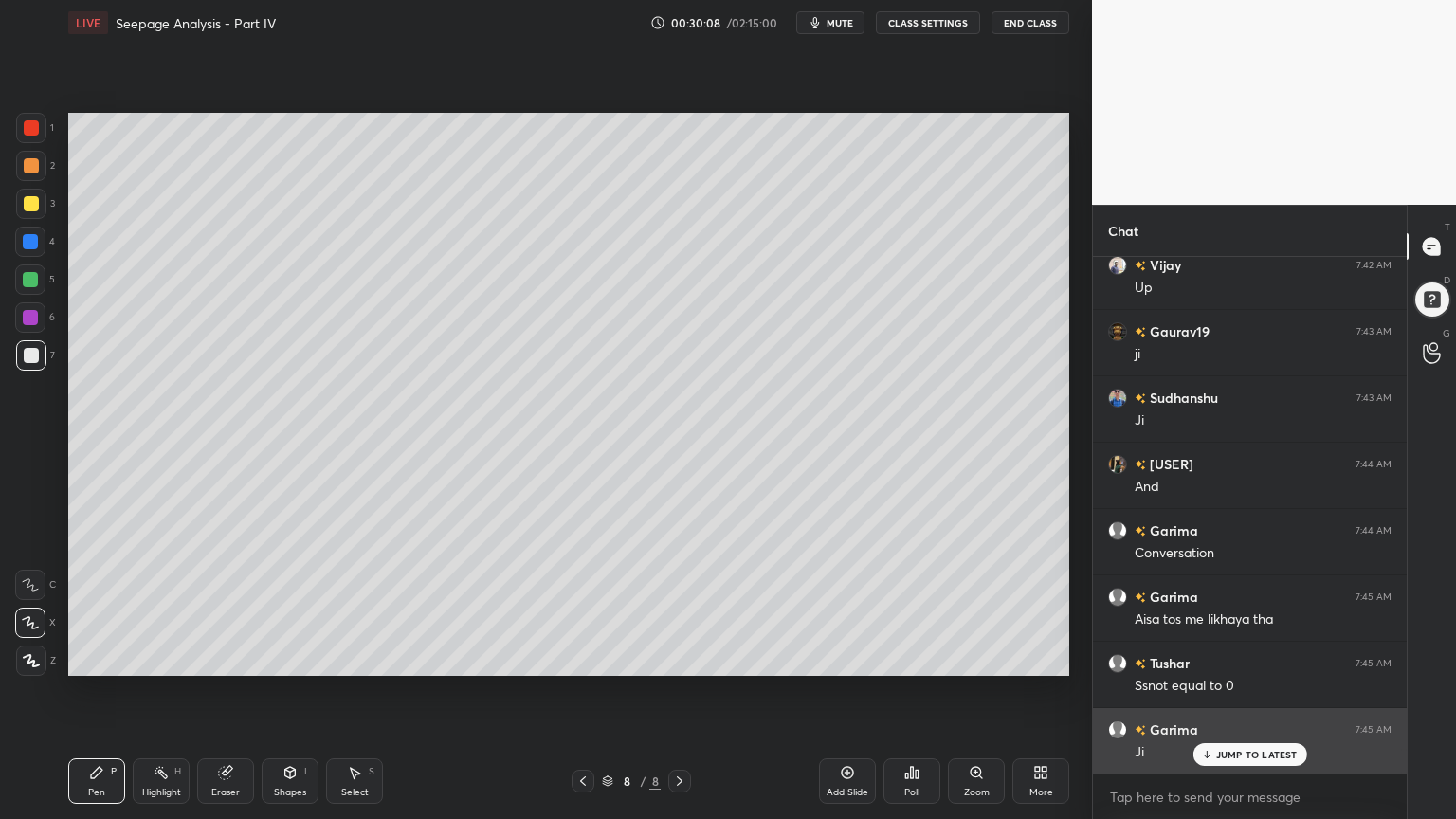 click on "JUMP TO LATEST" at bounding box center [1257, 755] 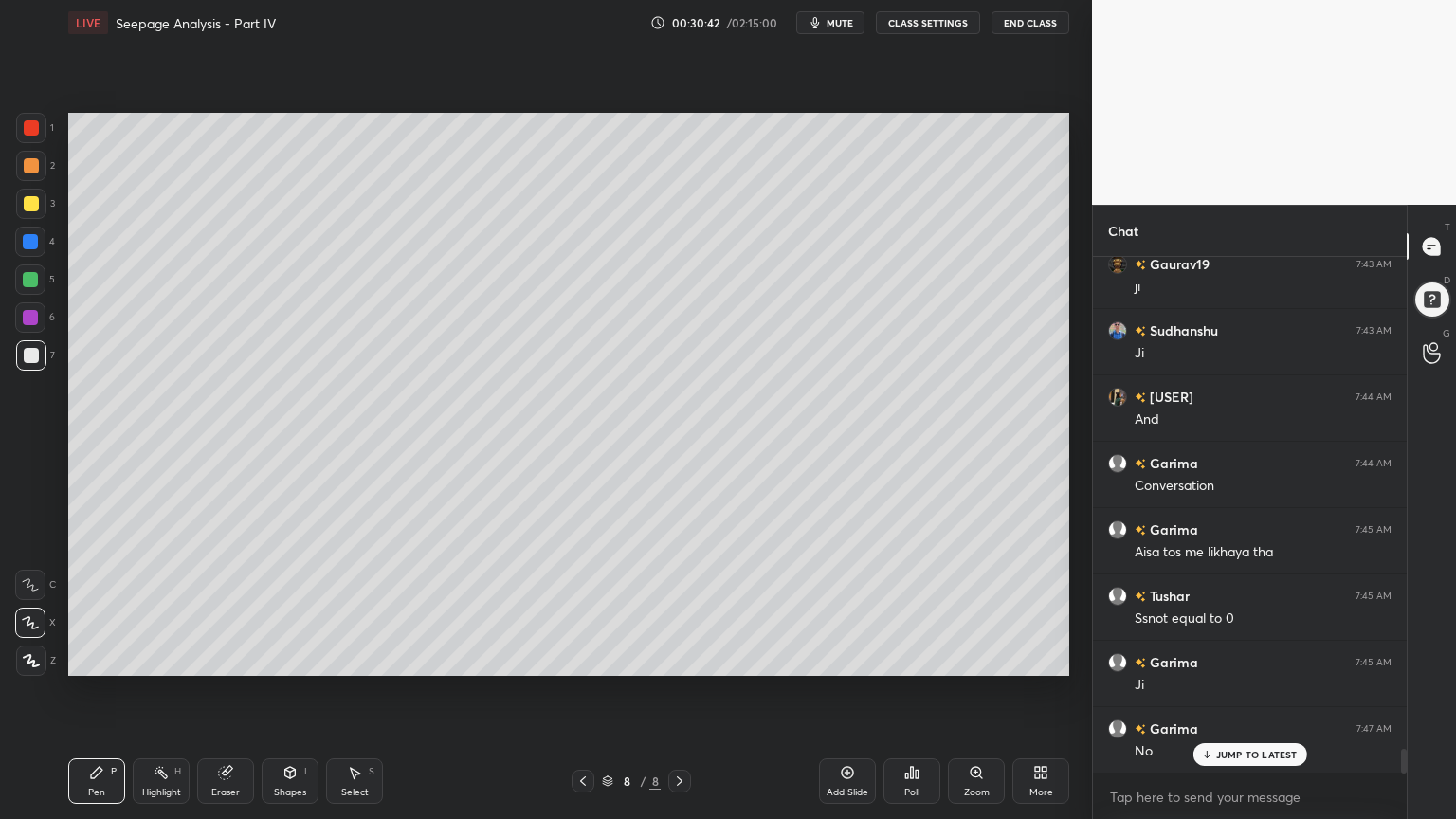 scroll, scrollTop: 10344, scrollLeft: 0, axis: vertical 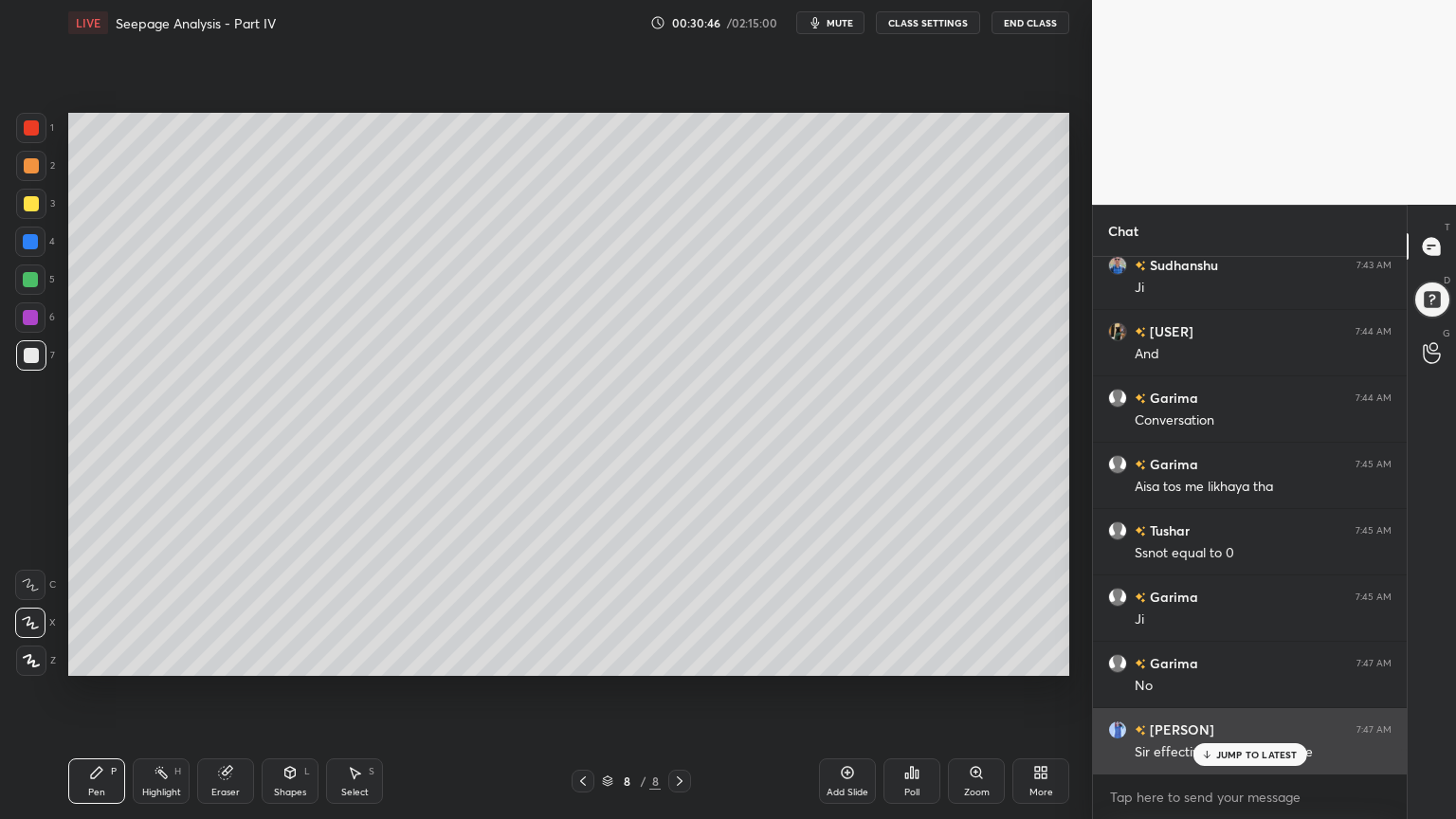 click on "JUMP TO LATEST" at bounding box center (1257, 755) 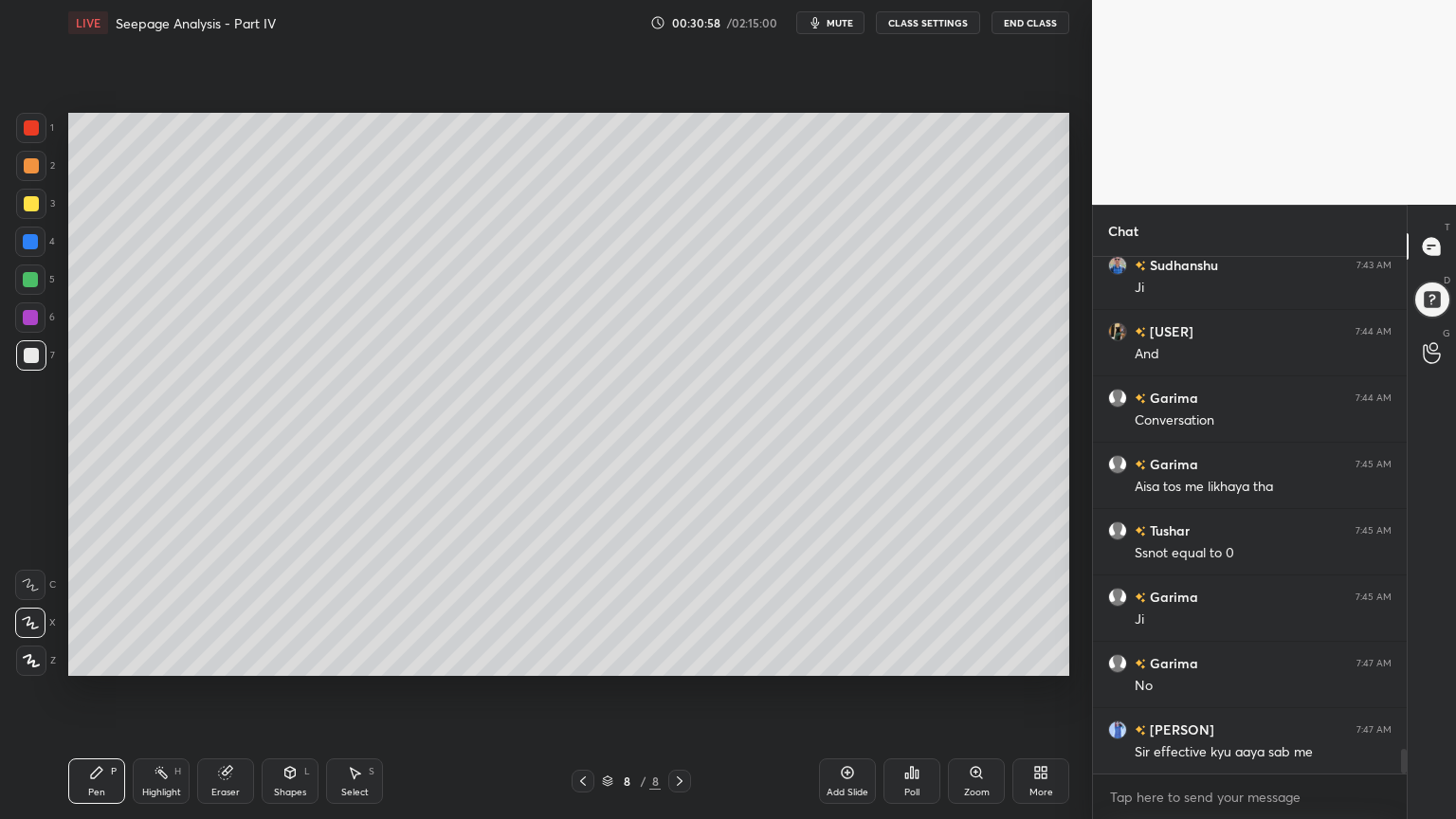 scroll, scrollTop: 10411, scrollLeft: 0, axis: vertical 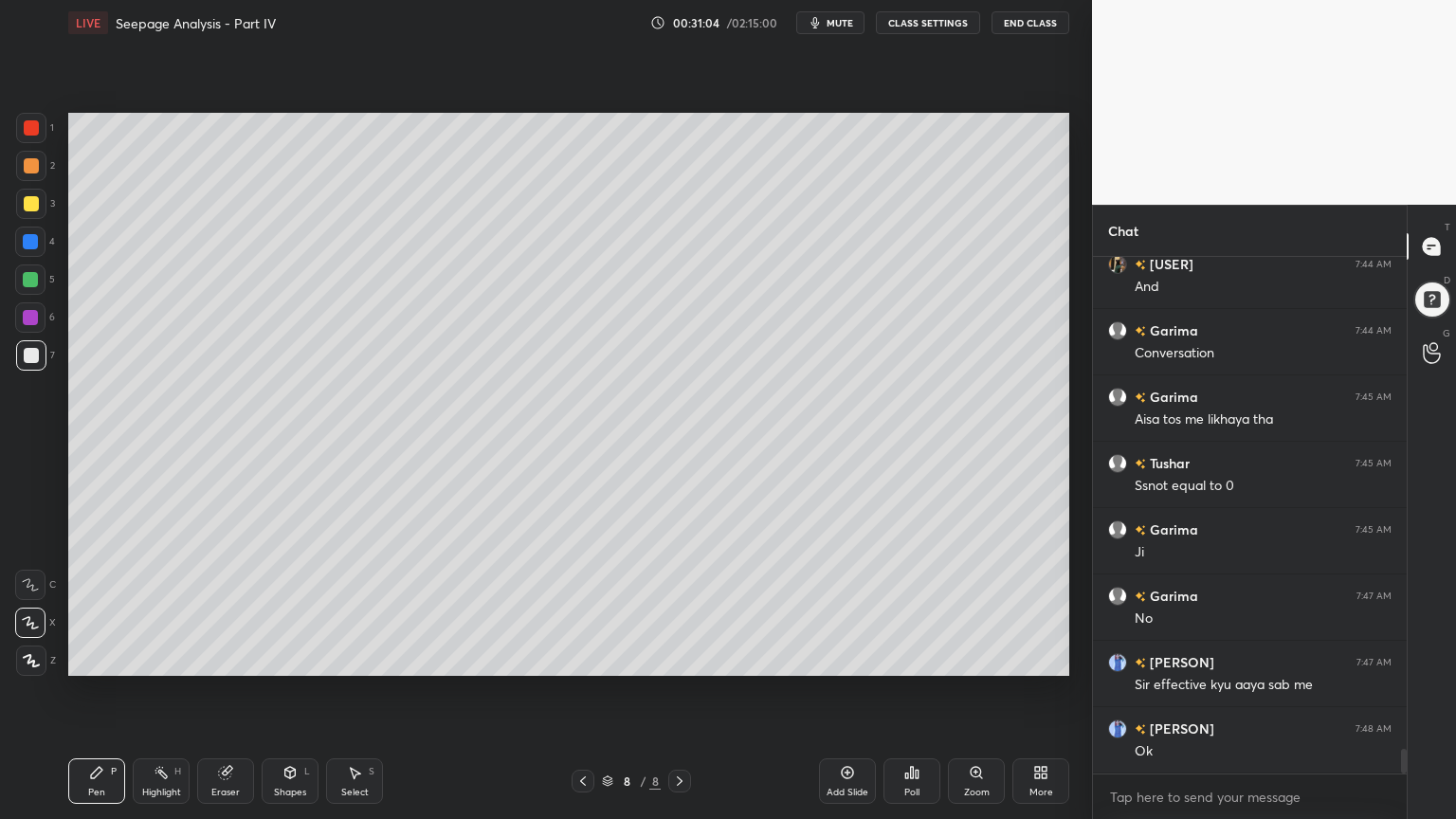 click 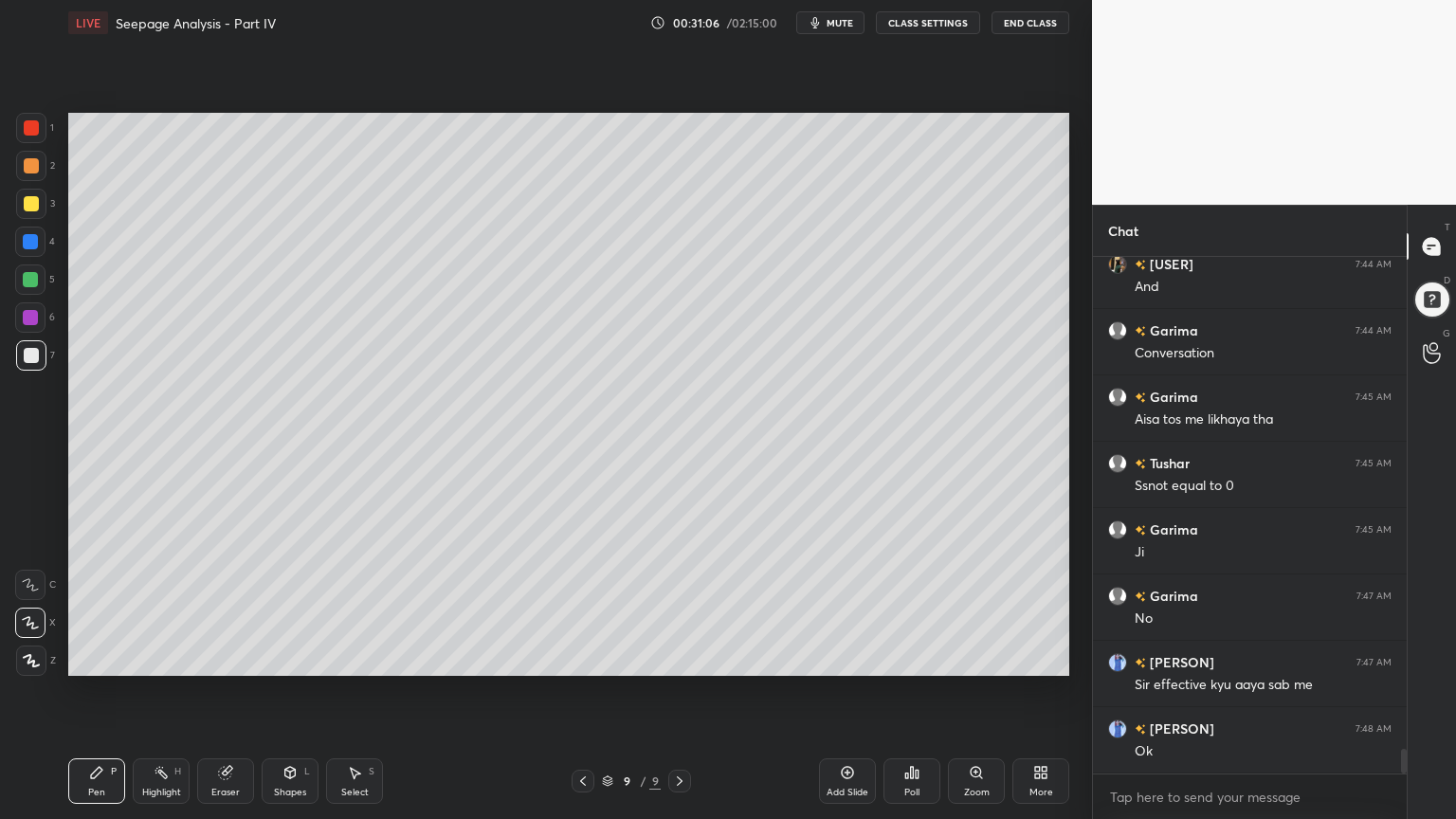 click at bounding box center (31, 204) 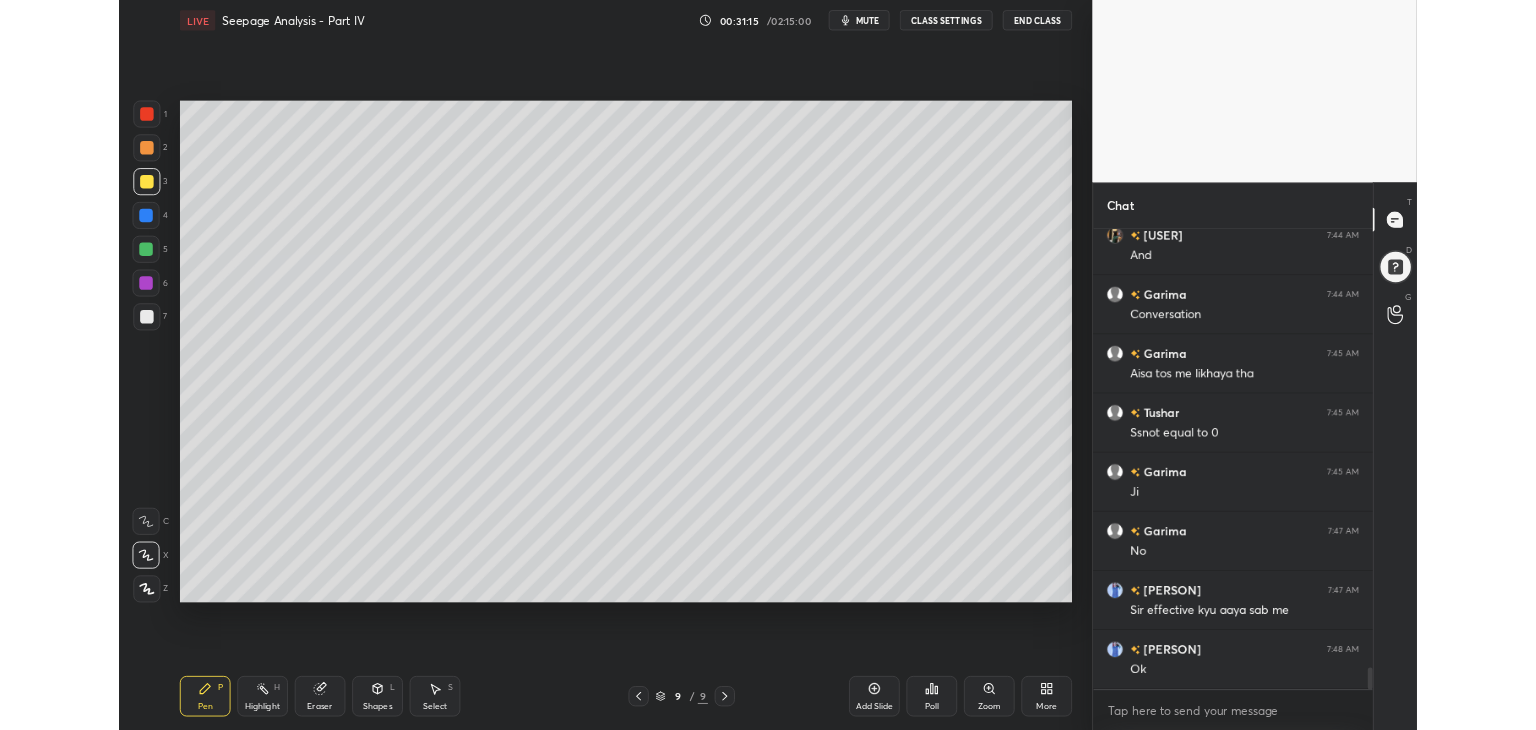scroll, scrollTop: 11068, scrollLeft: 0, axis: vertical 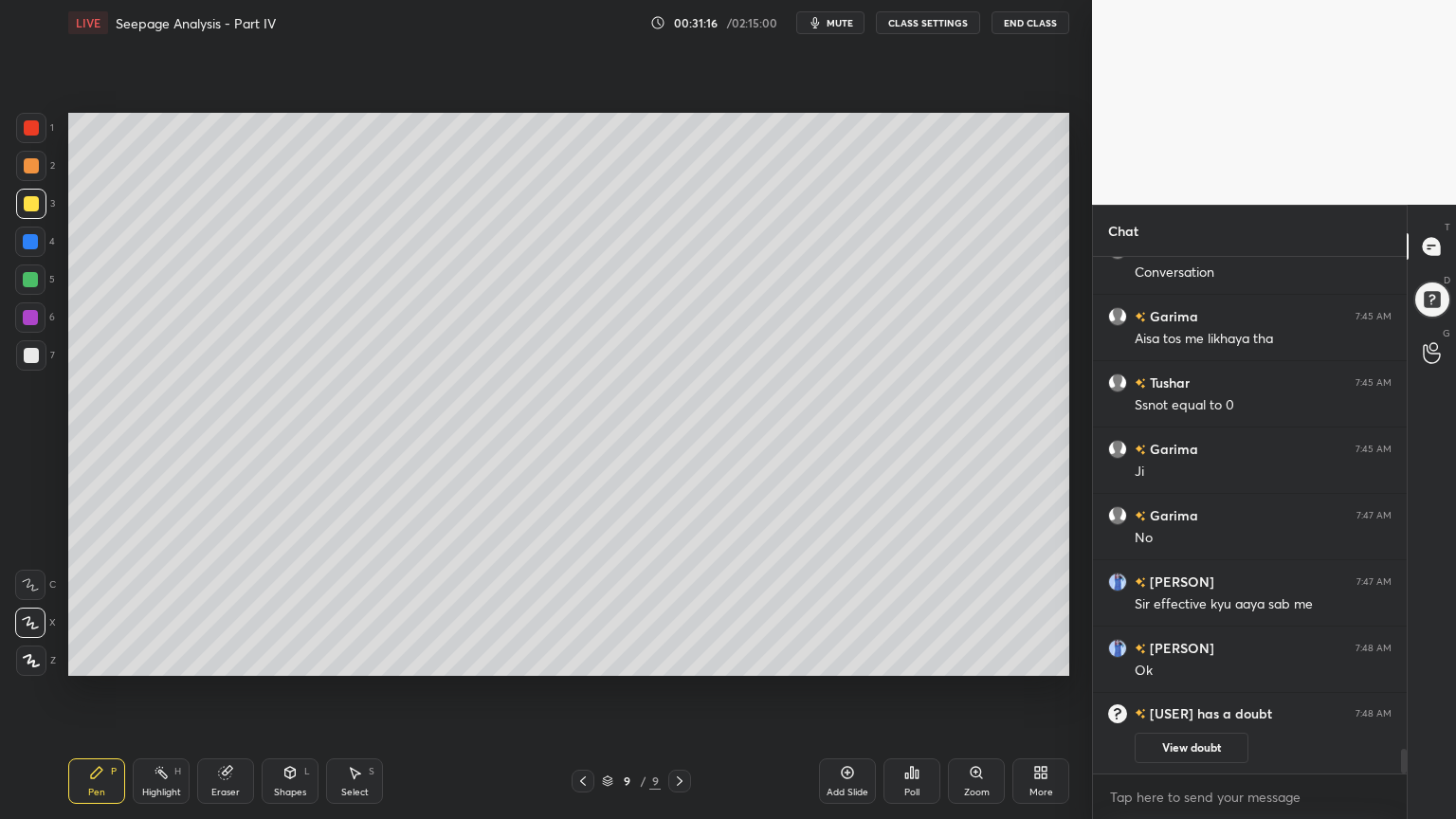 click 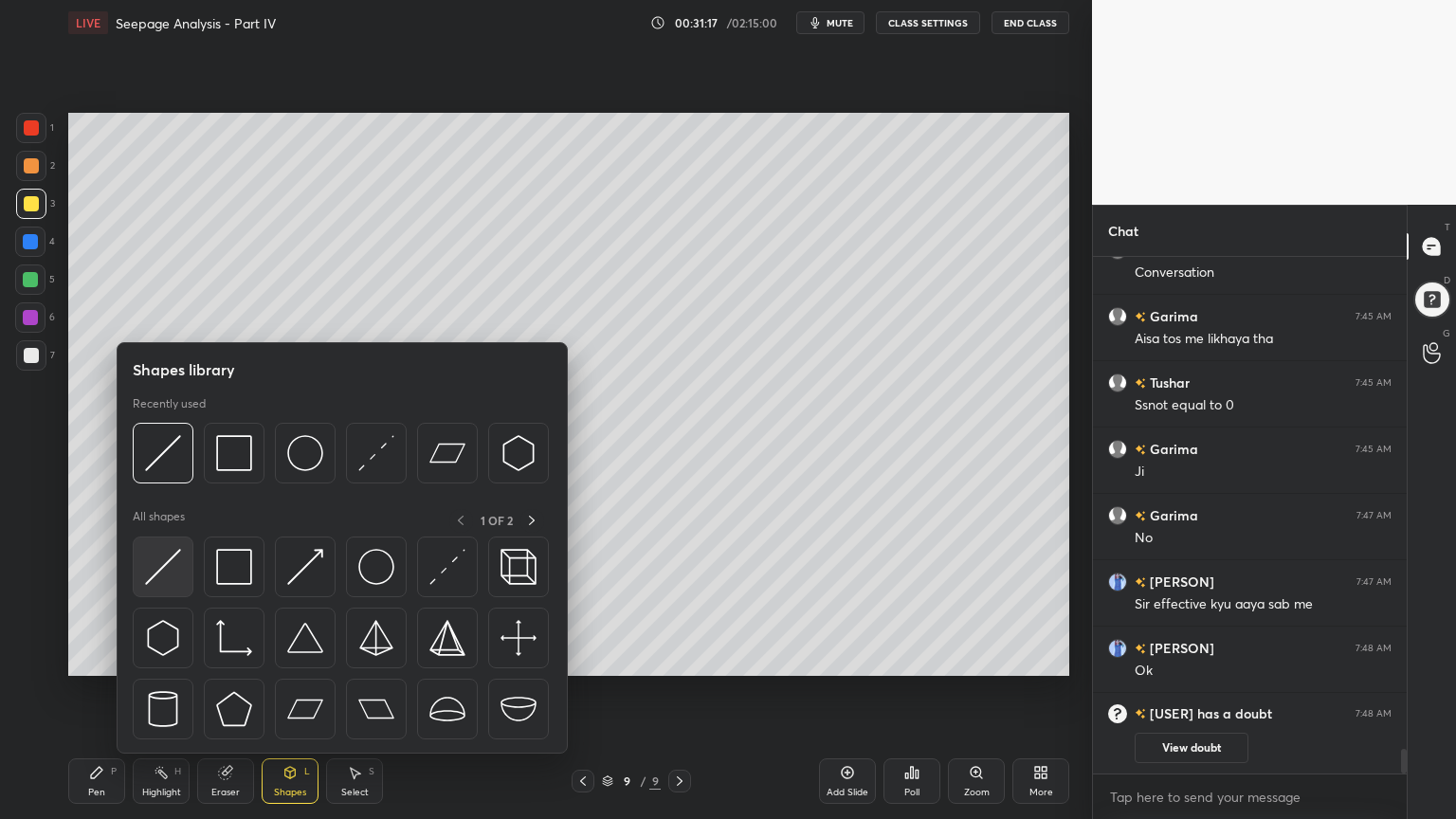 click at bounding box center (163, 567) 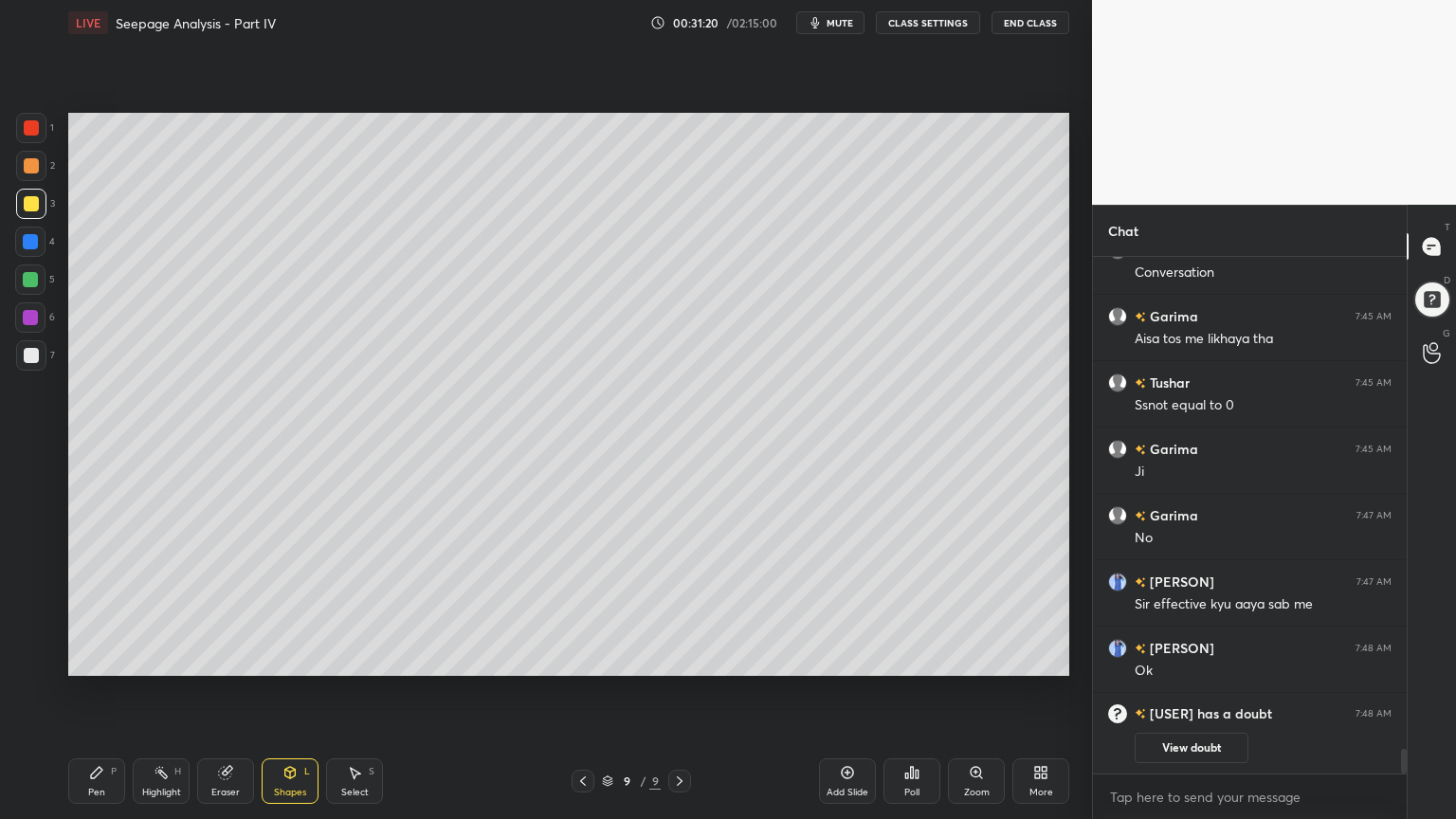 click at bounding box center [31, 355] 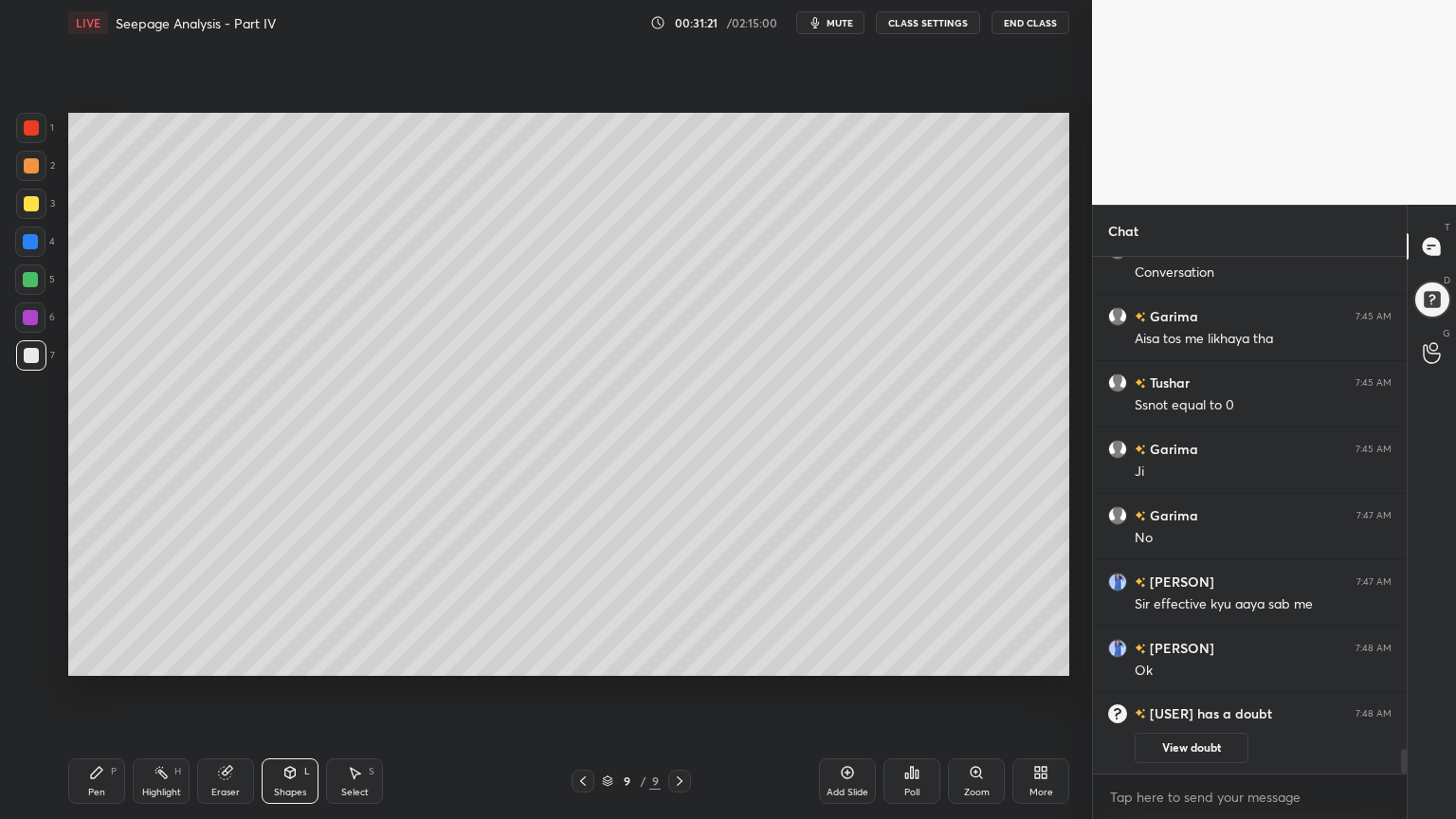 click on "Pen P" at bounding box center [97, 781] 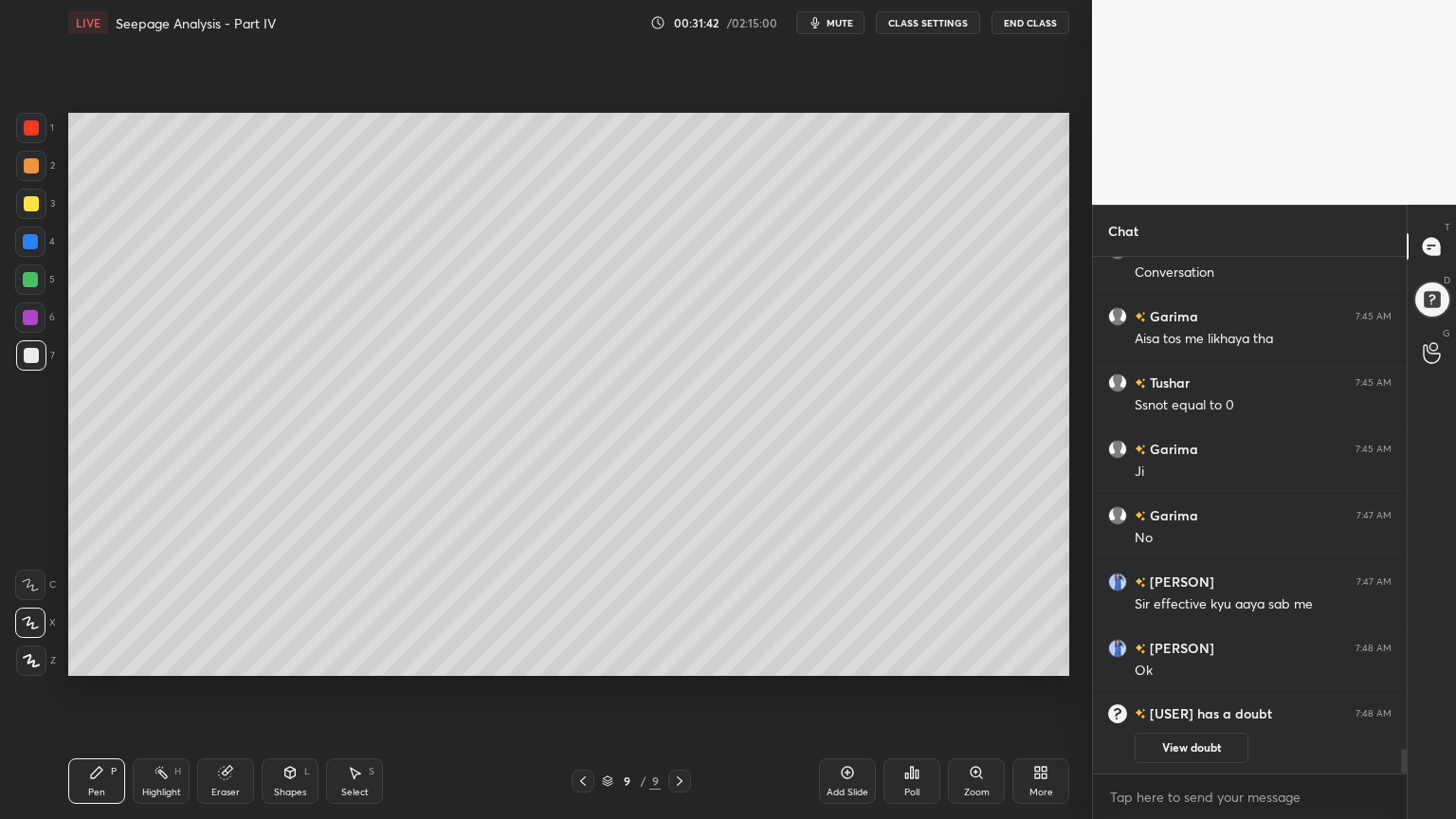 click 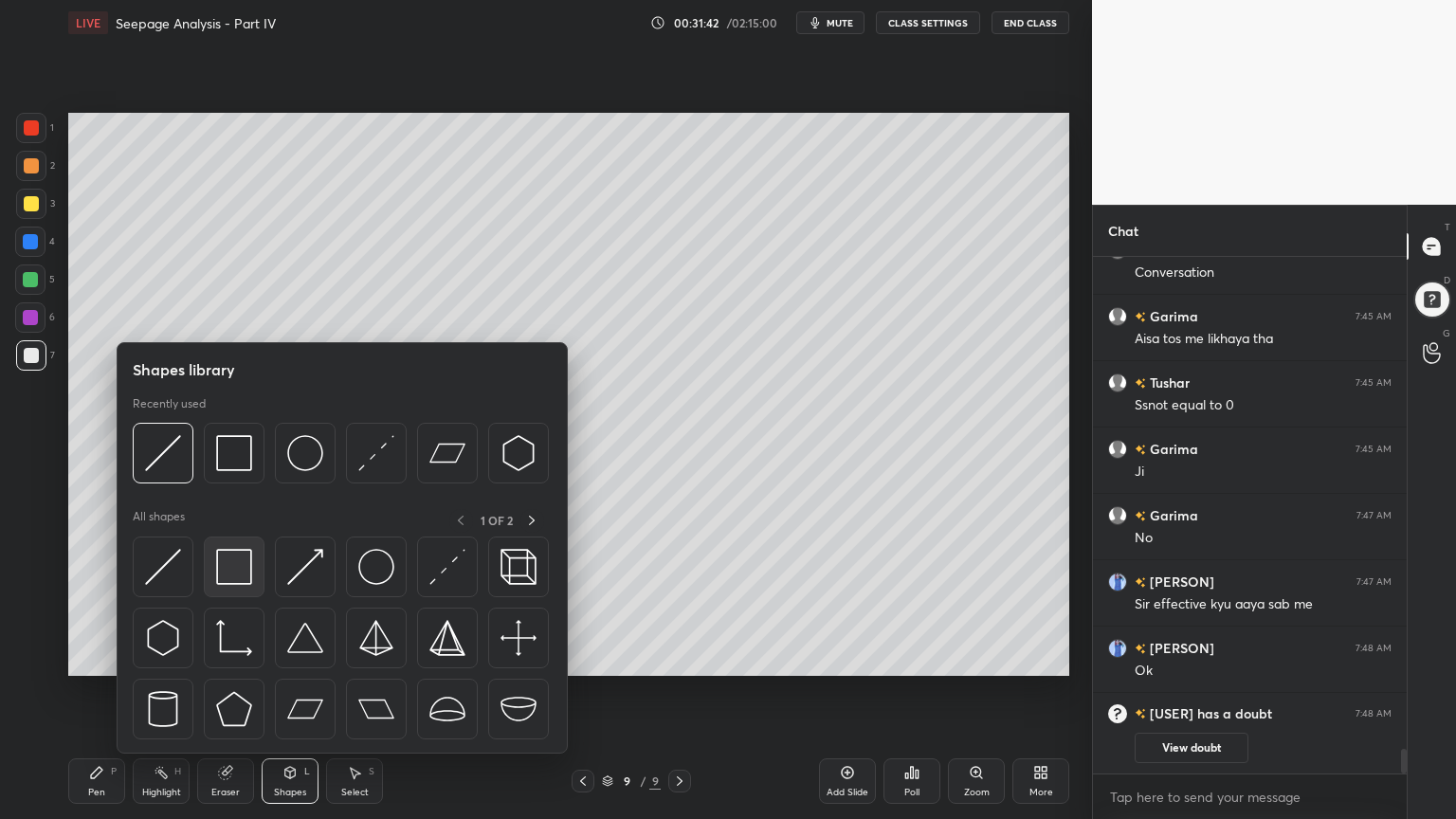 click at bounding box center (234, 567) 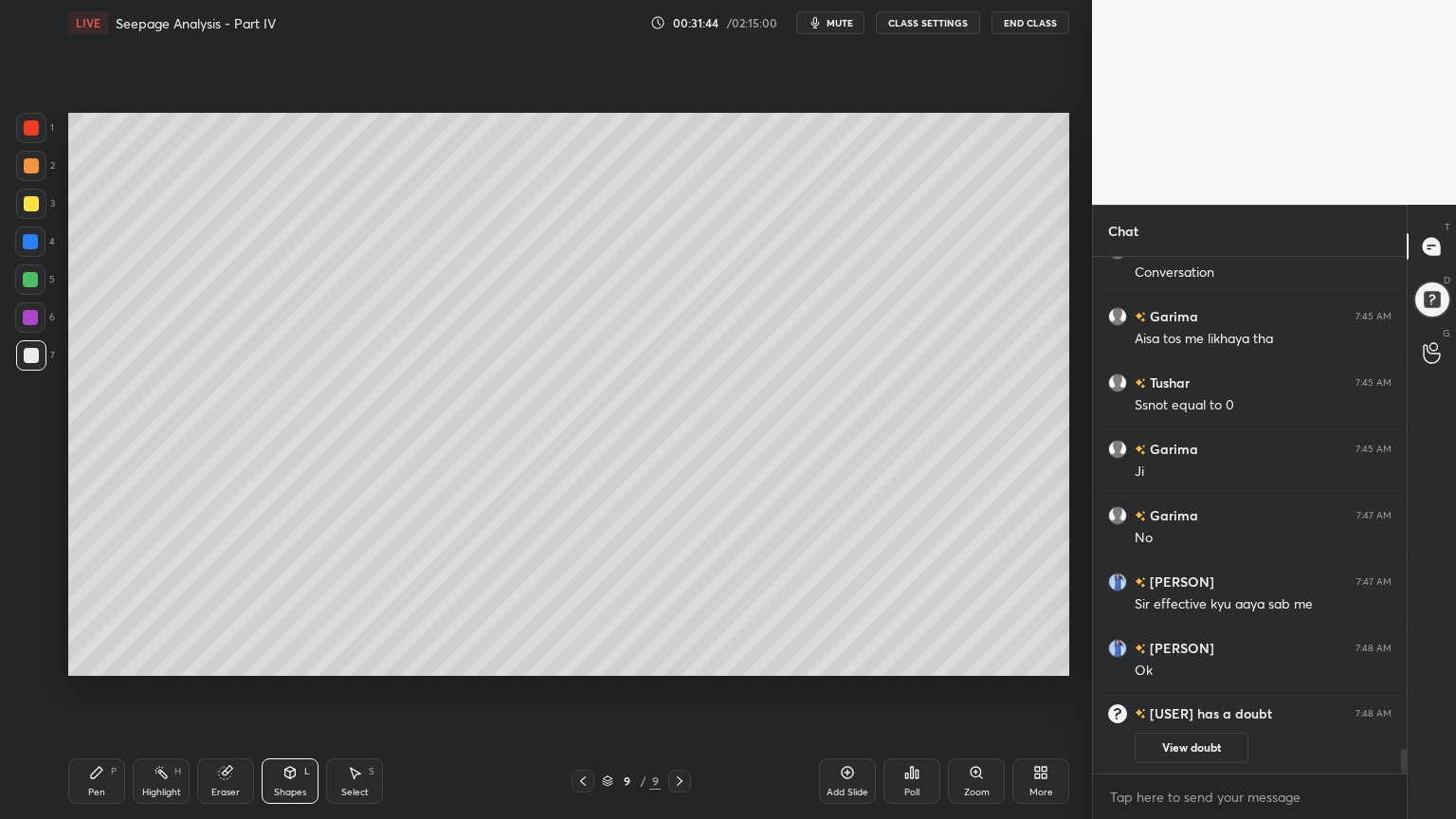 click on "Shapes L" at bounding box center [290, 781] 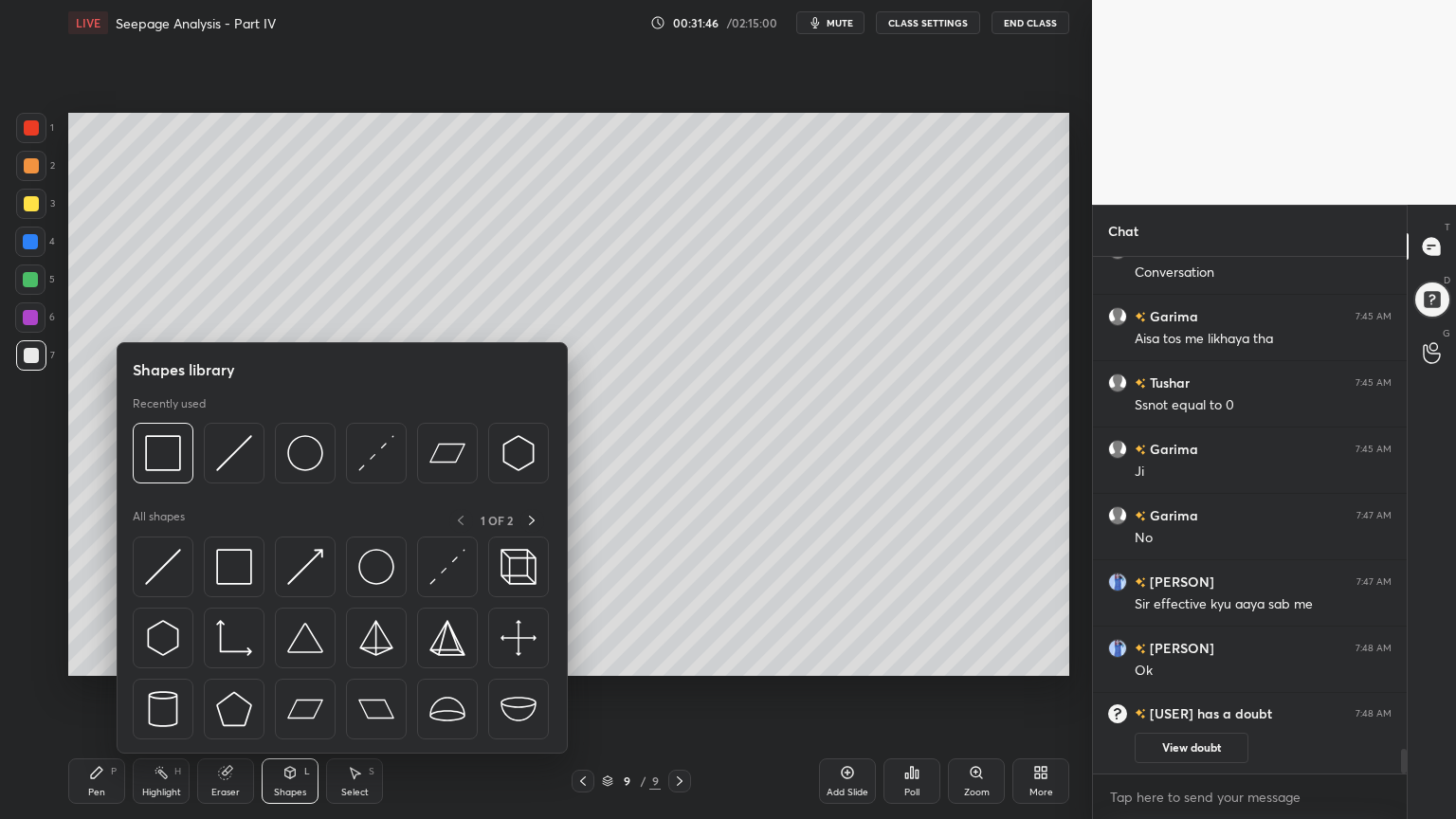 click at bounding box center [31, 355] 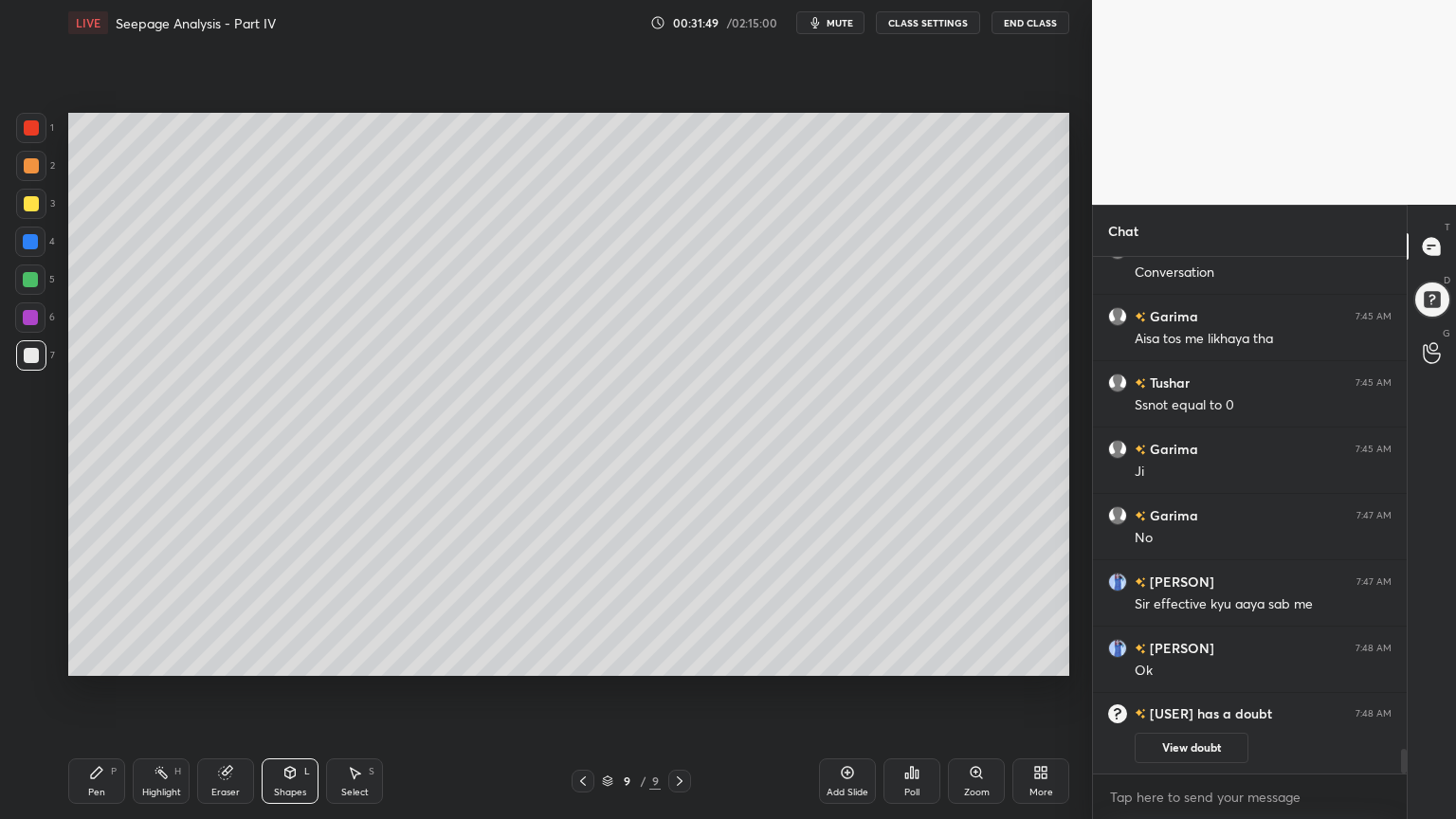 click at bounding box center [31, 355] 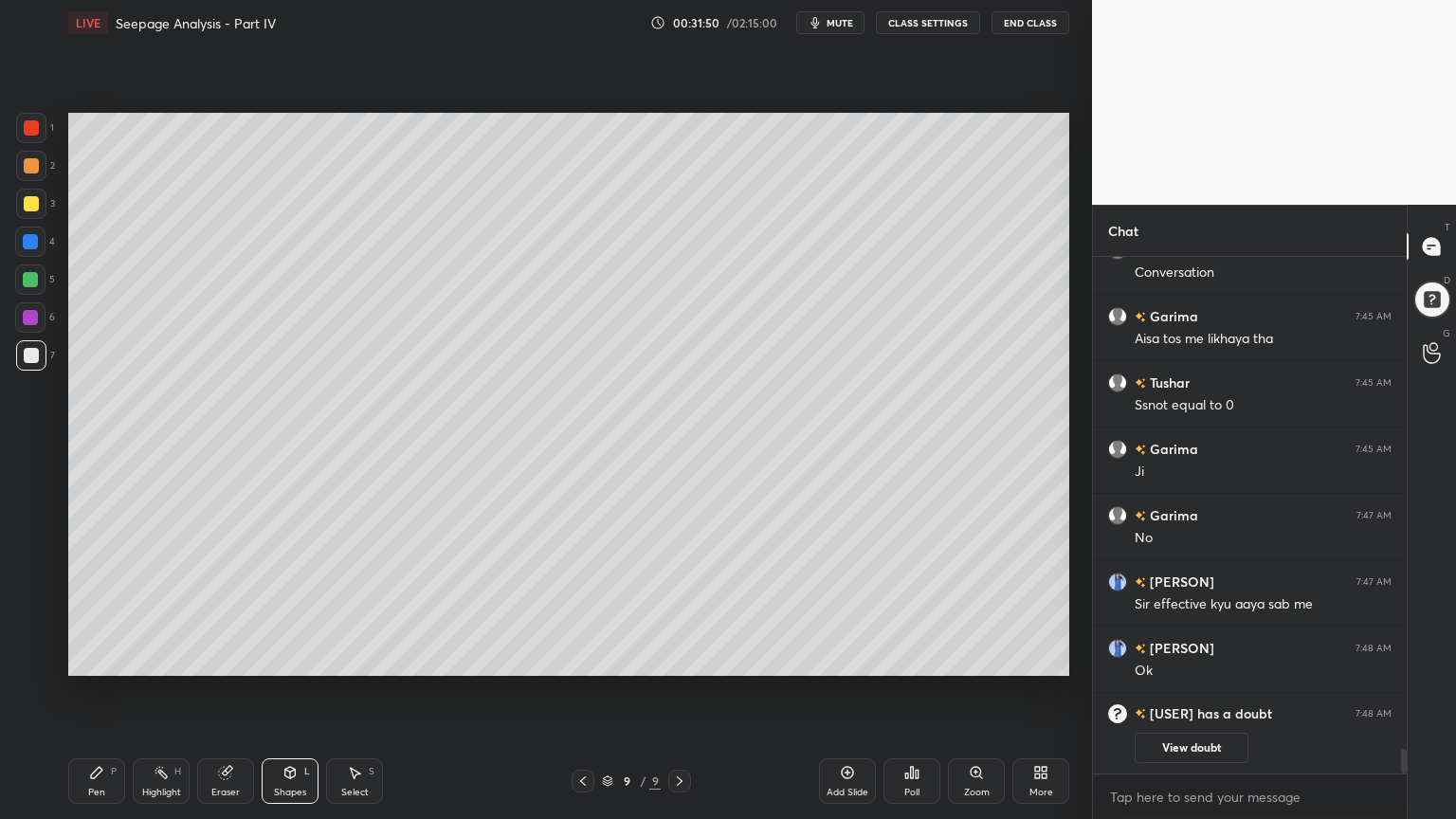 click on "Pen P" at bounding box center (97, 781) 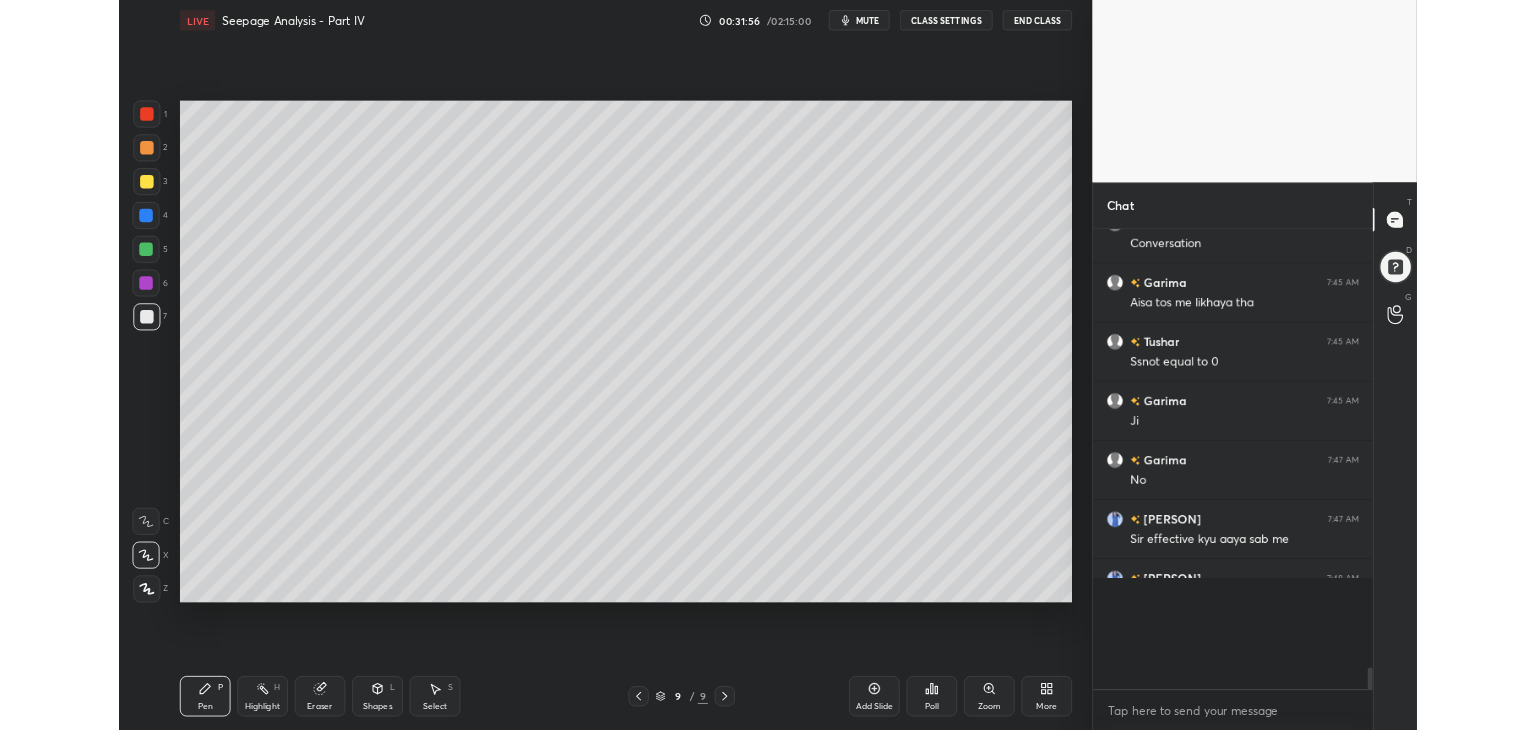 scroll, scrollTop: 602, scrollLeft: 1072, axis: both 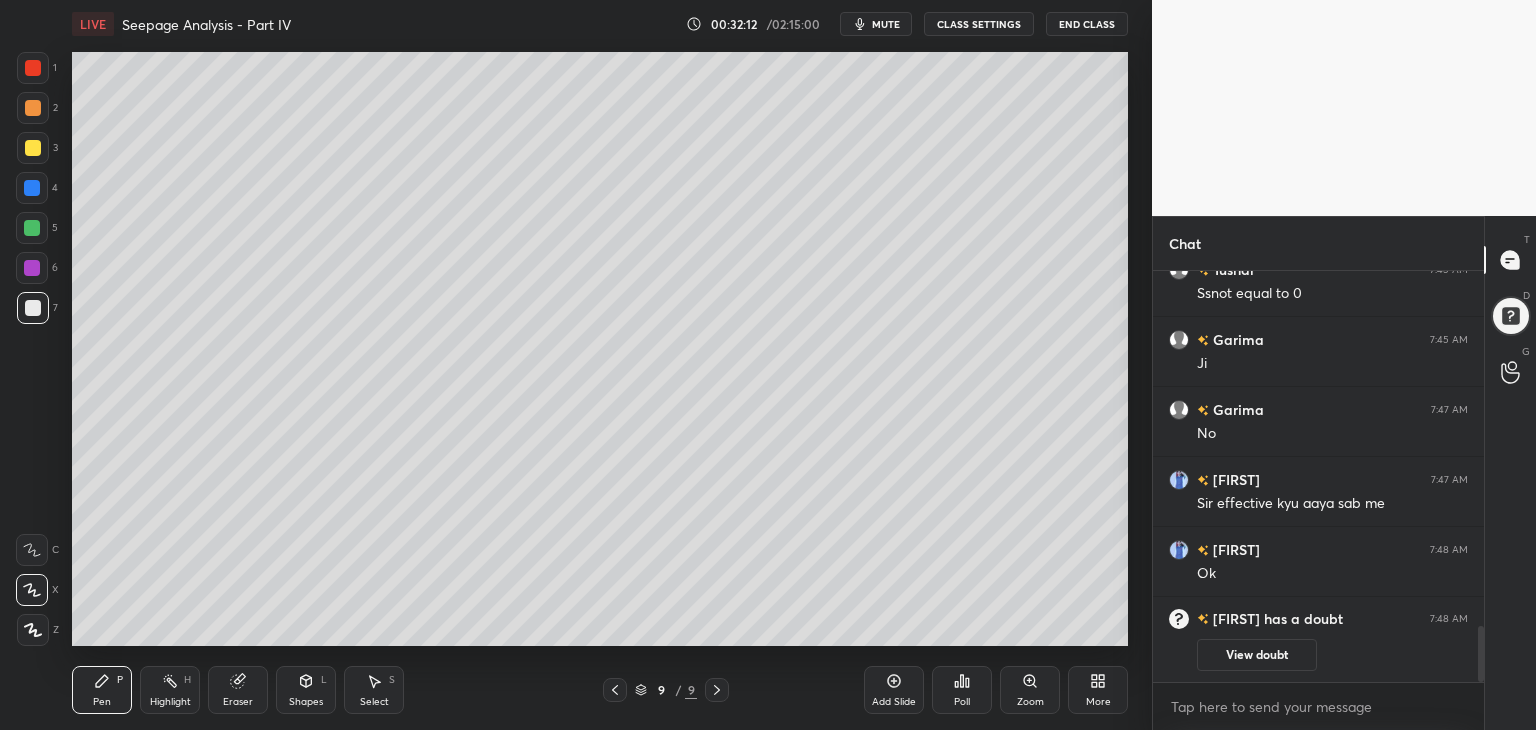 click on "More" at bounding box center [1098, 690] 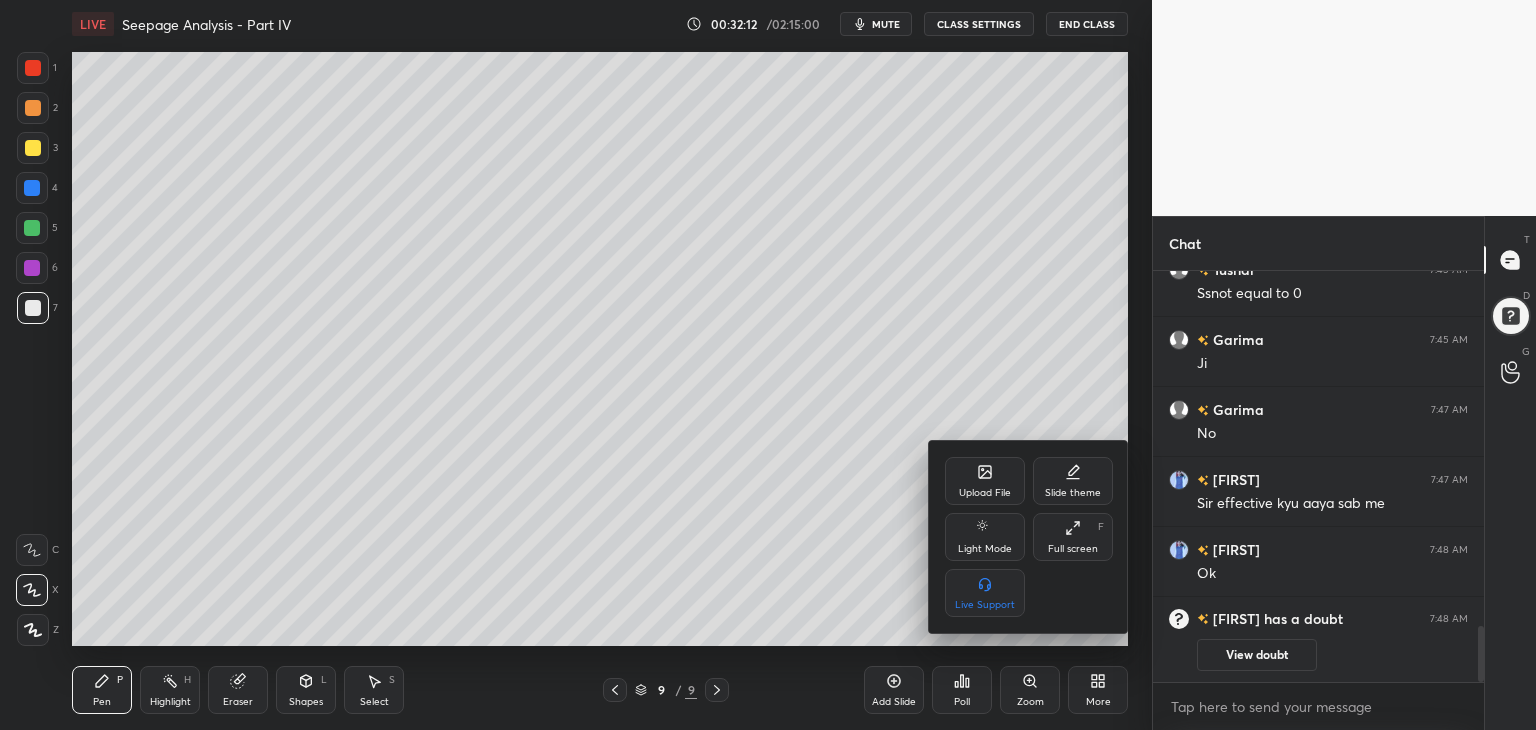 click on "Full screen F" at bounding box center (1073, 537) 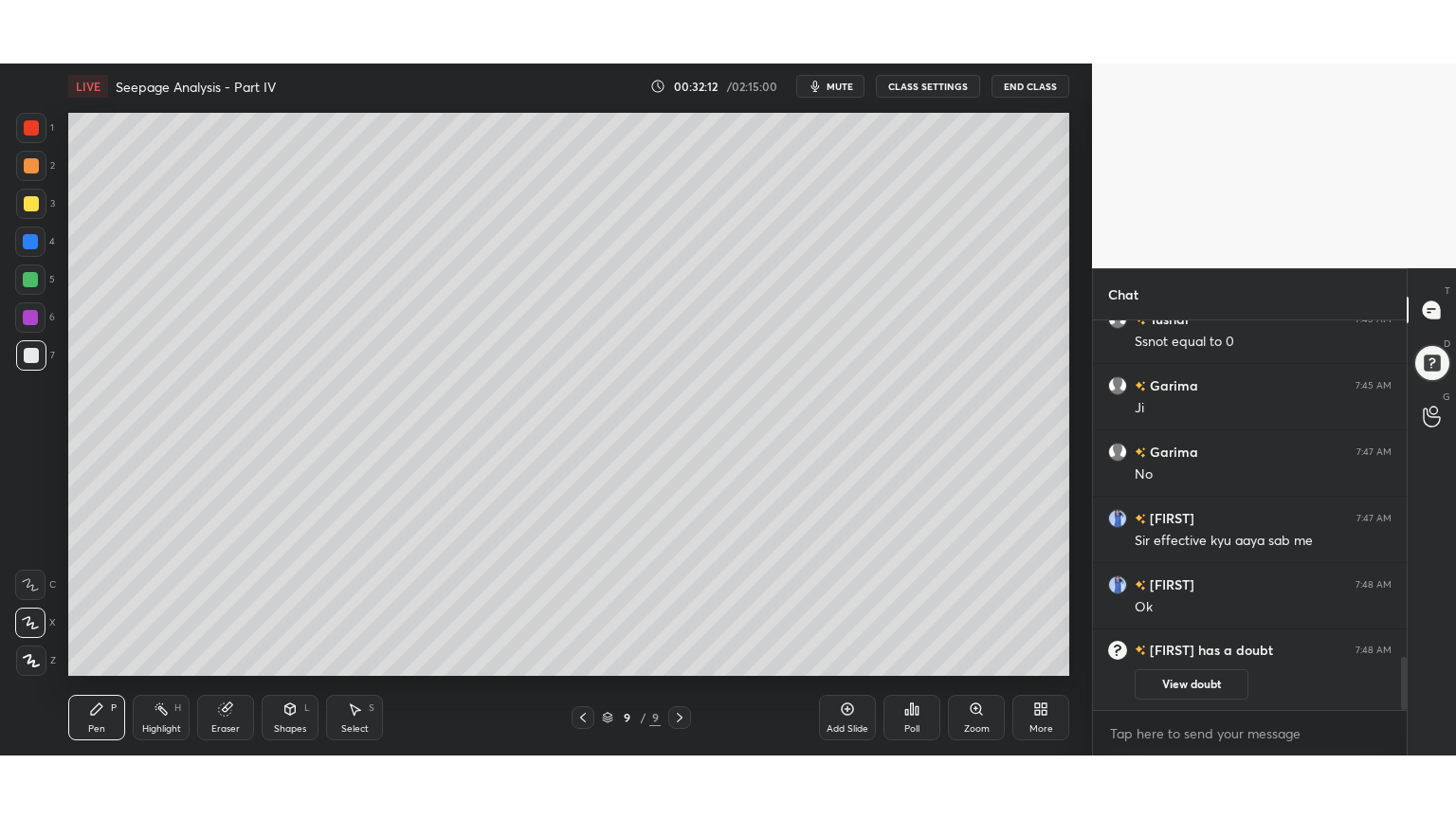 scroll, scrollTop: 94094, scrollLeft: 93776, axis: both 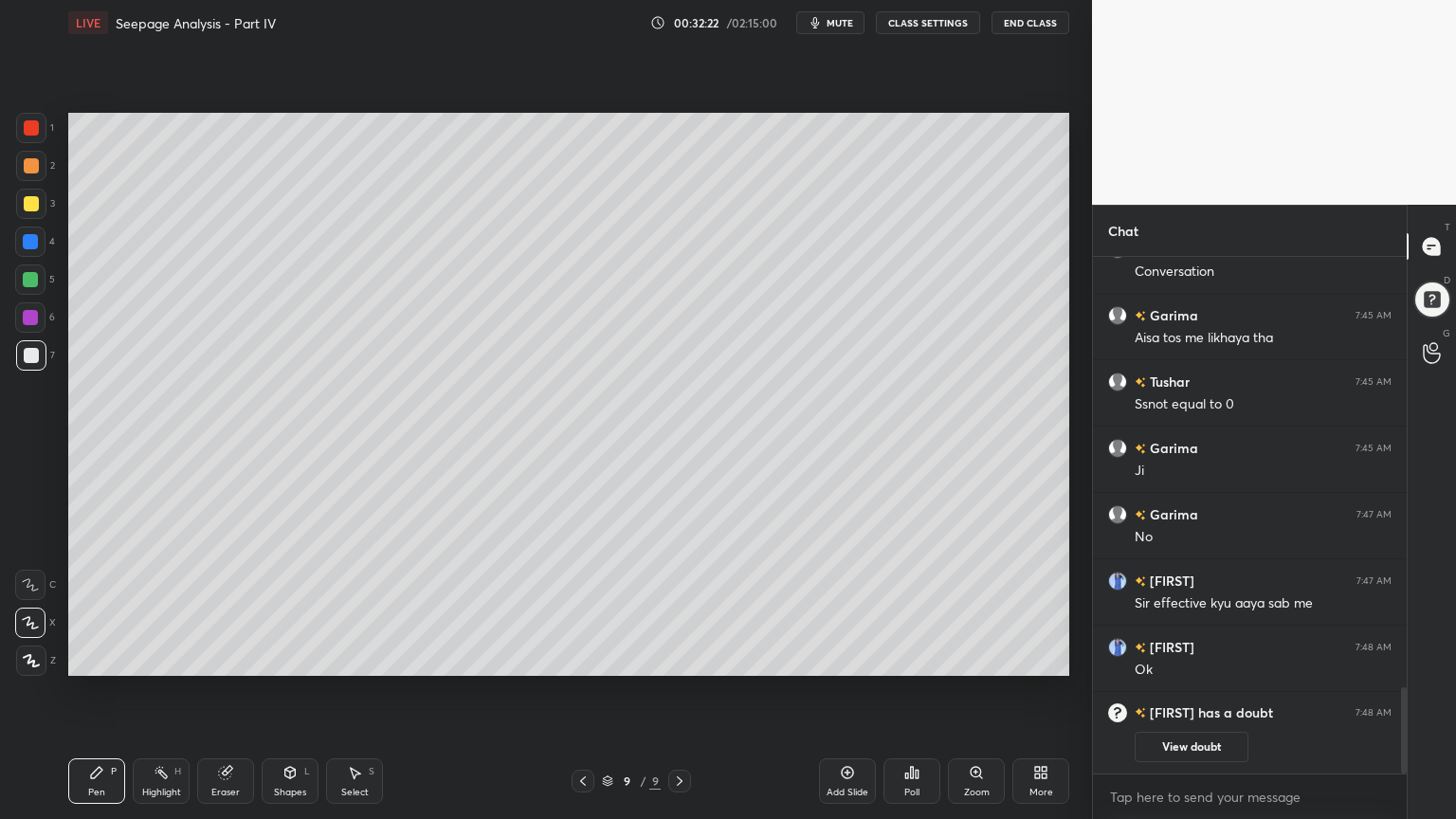 click at bounding box center [31, 355] 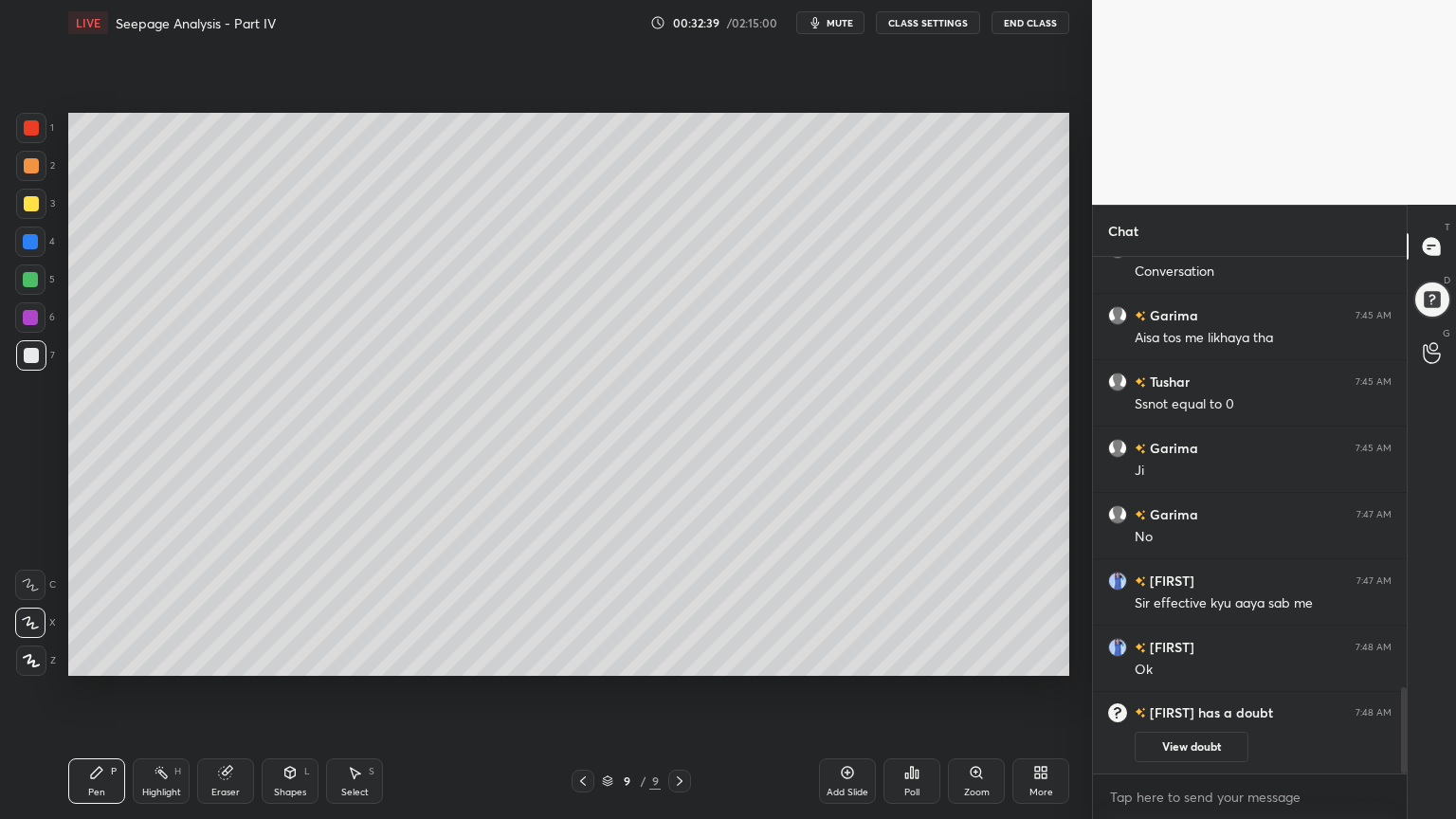 click on "mute" at bounding box center (840, 23) 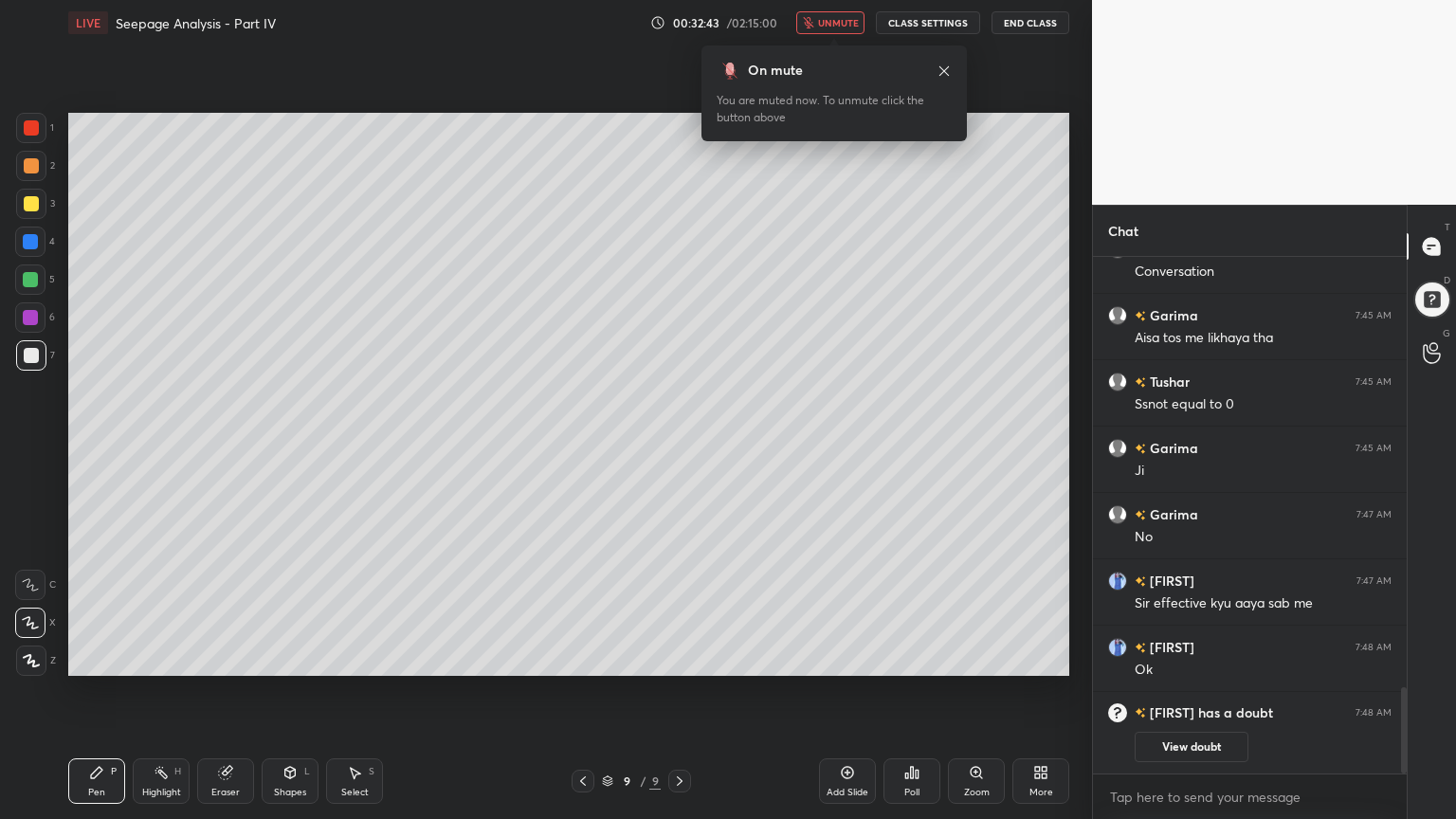 click on "unmute" at bounding box center [838, 23] 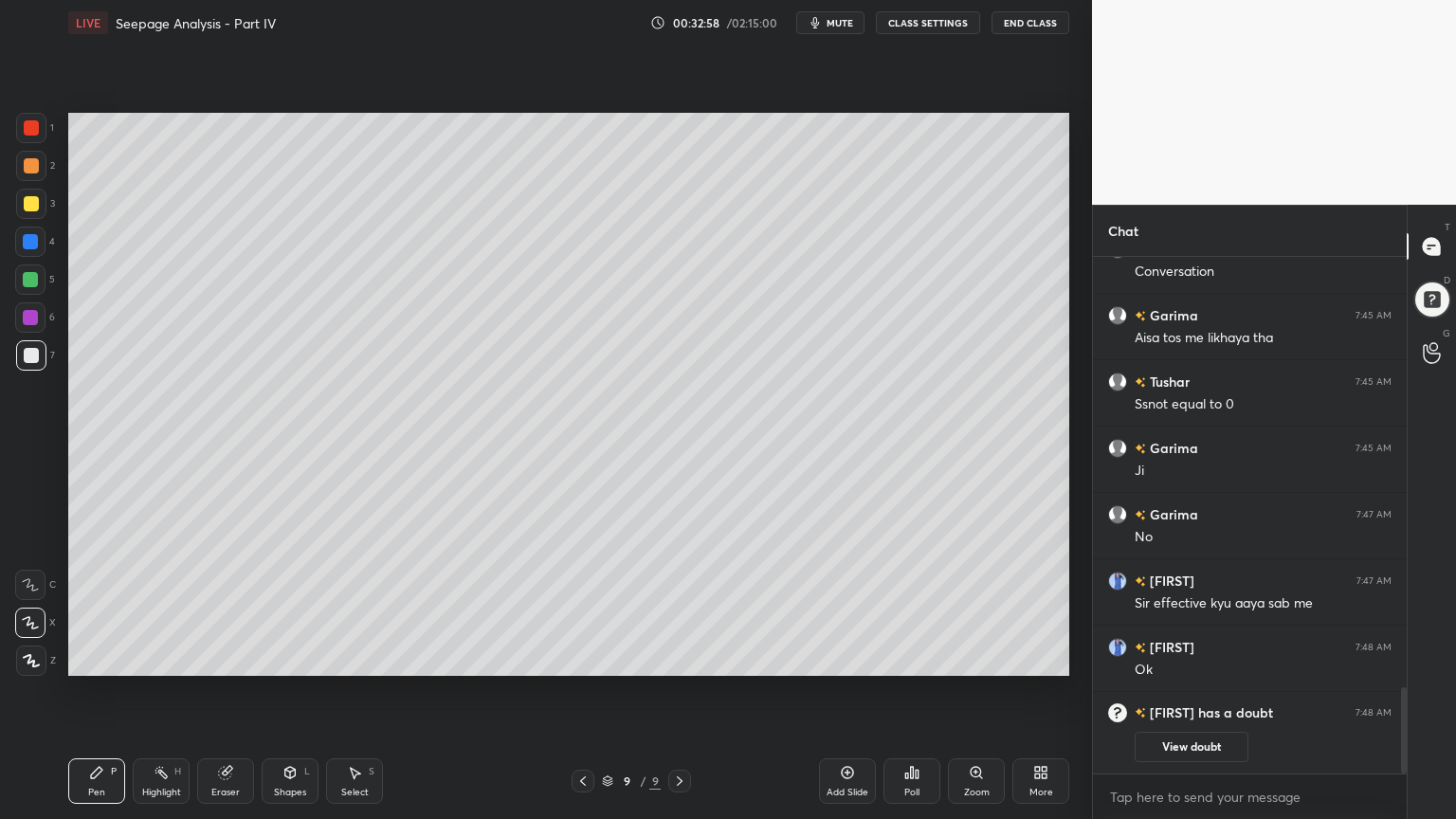 click at bounding box center [31, 204] 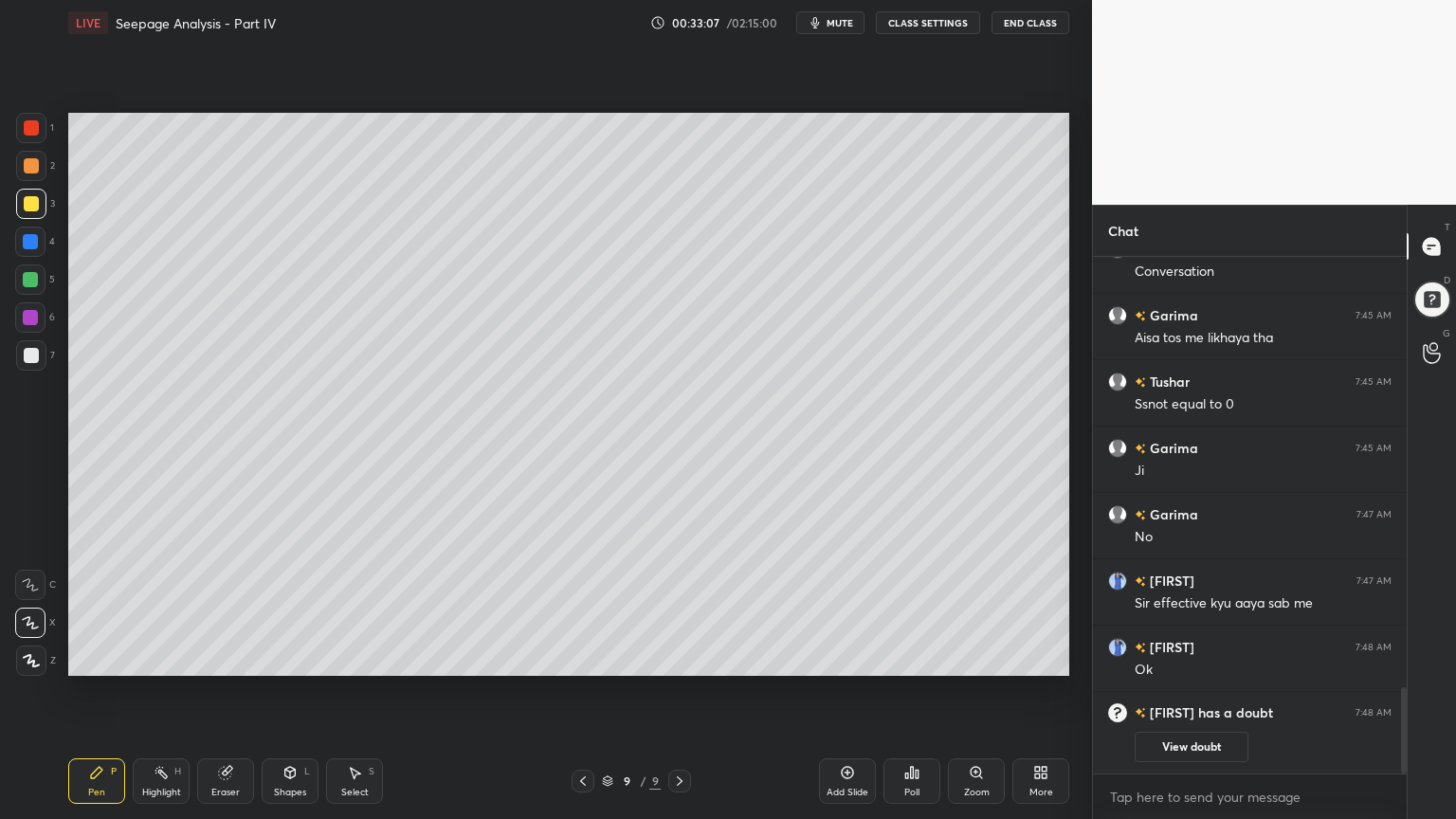 click on "Shapes L" at bounding box center (290, 781) 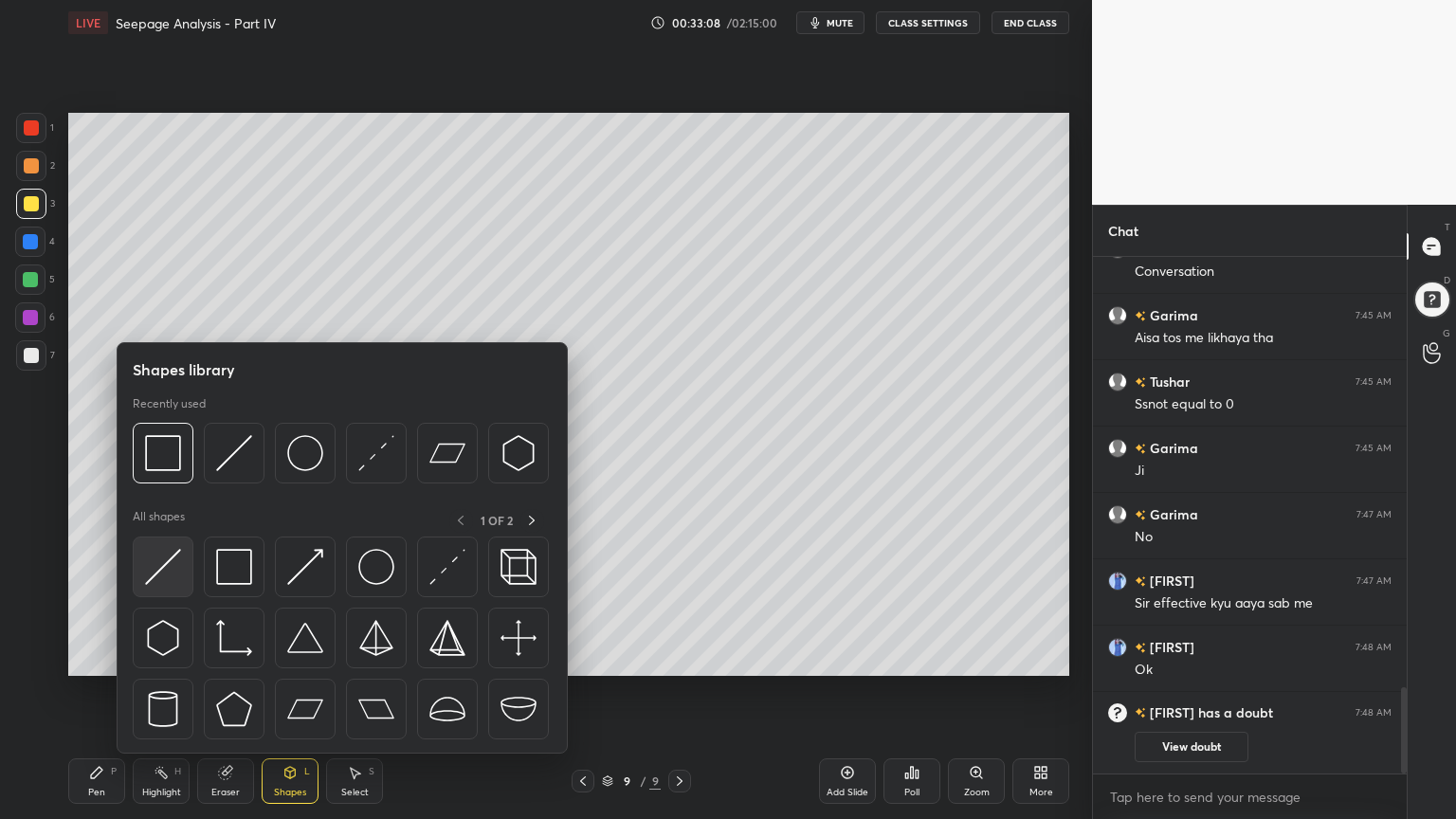click at bounding box center (163, 567) 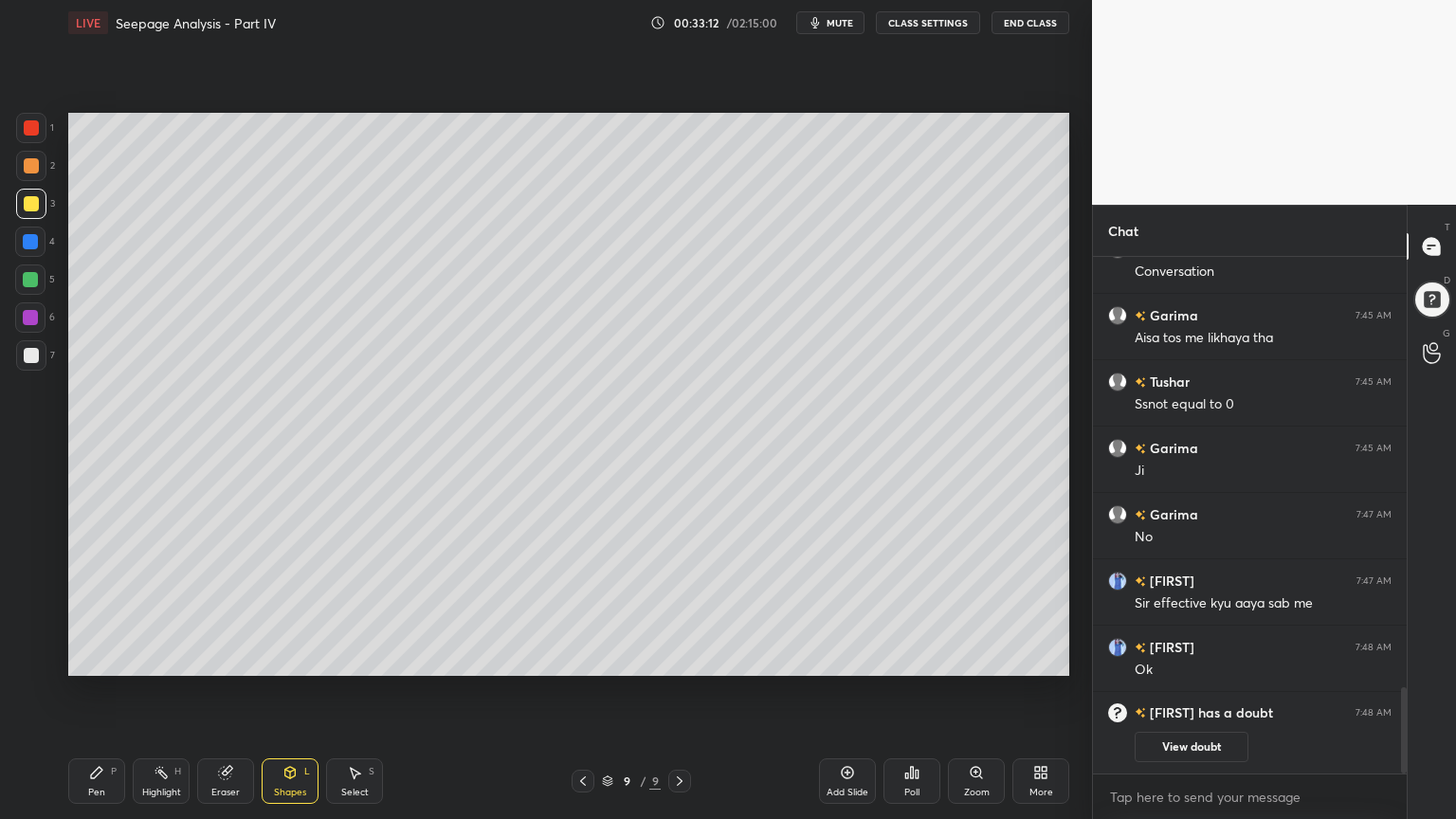 click at bounding box center [31, 355] 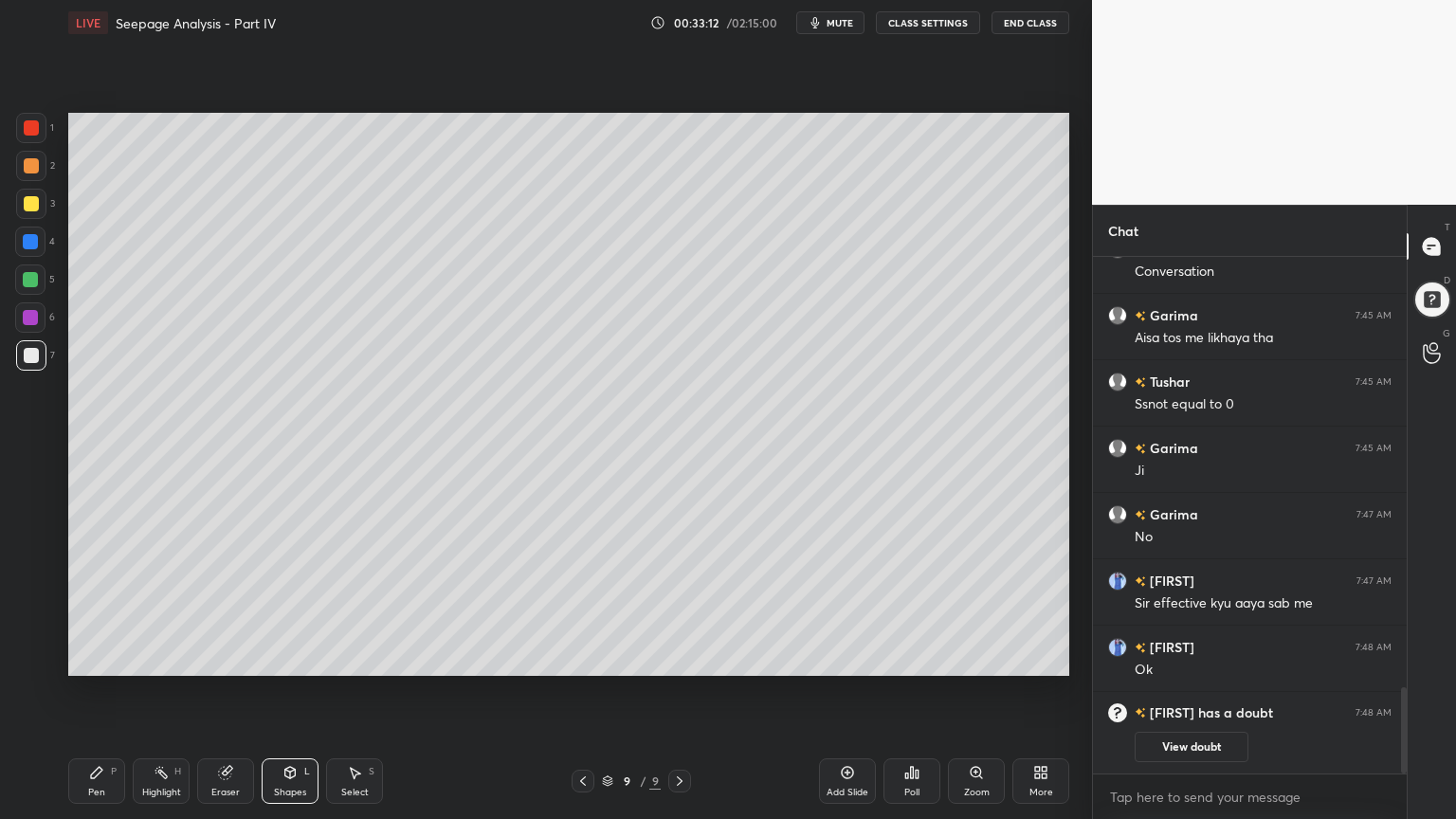 click on "Pen P Highlight H Eraser Shapes L Select S 9 / 9 Add Slide Poll Zoom More" at bounding box center (569, 781) 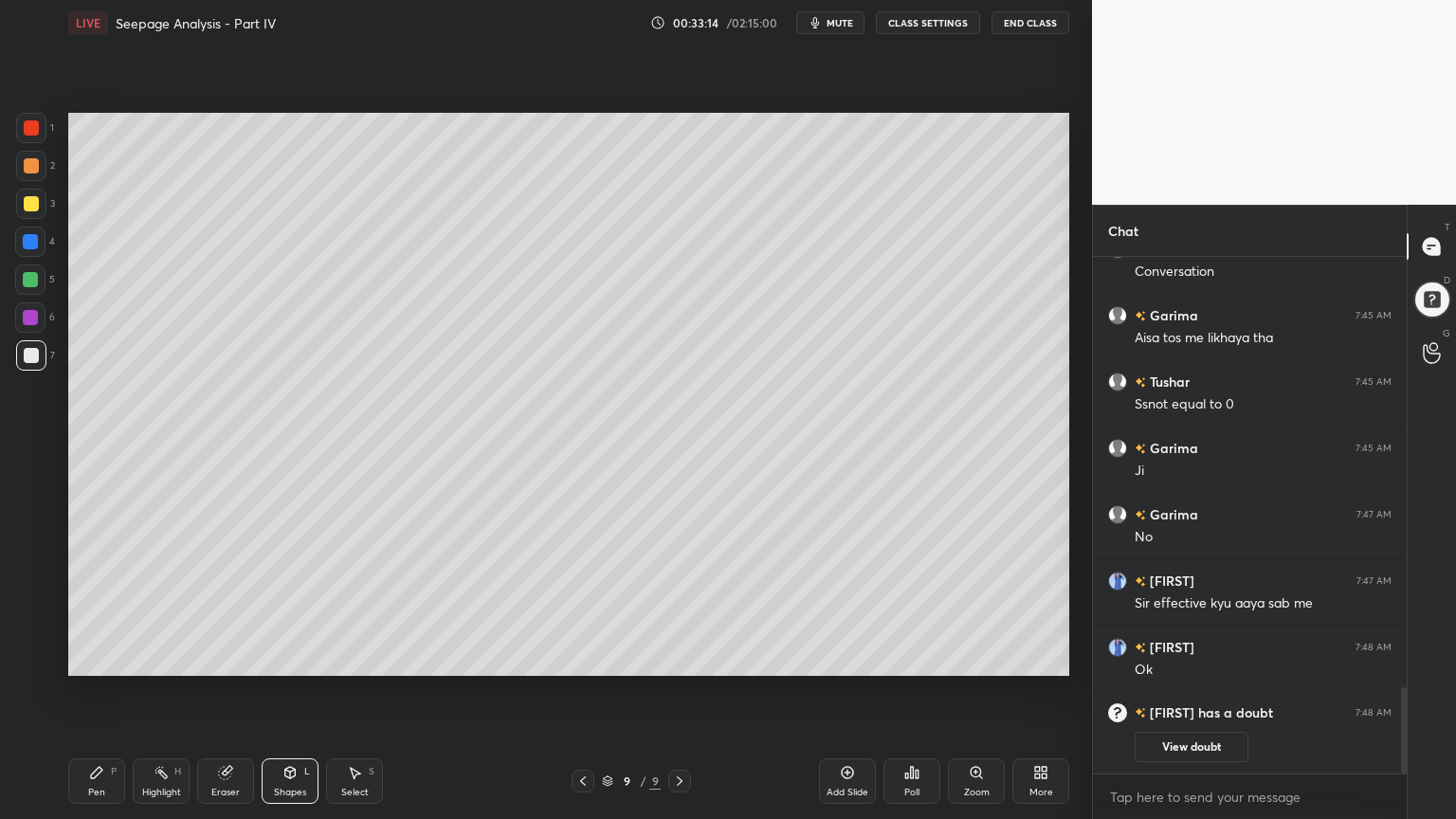 click on "Pen P Highlight H Eraser Shapes L Select S 9 / 9 Add Slide Poll Zoom More" at bounding box center [569, 781] 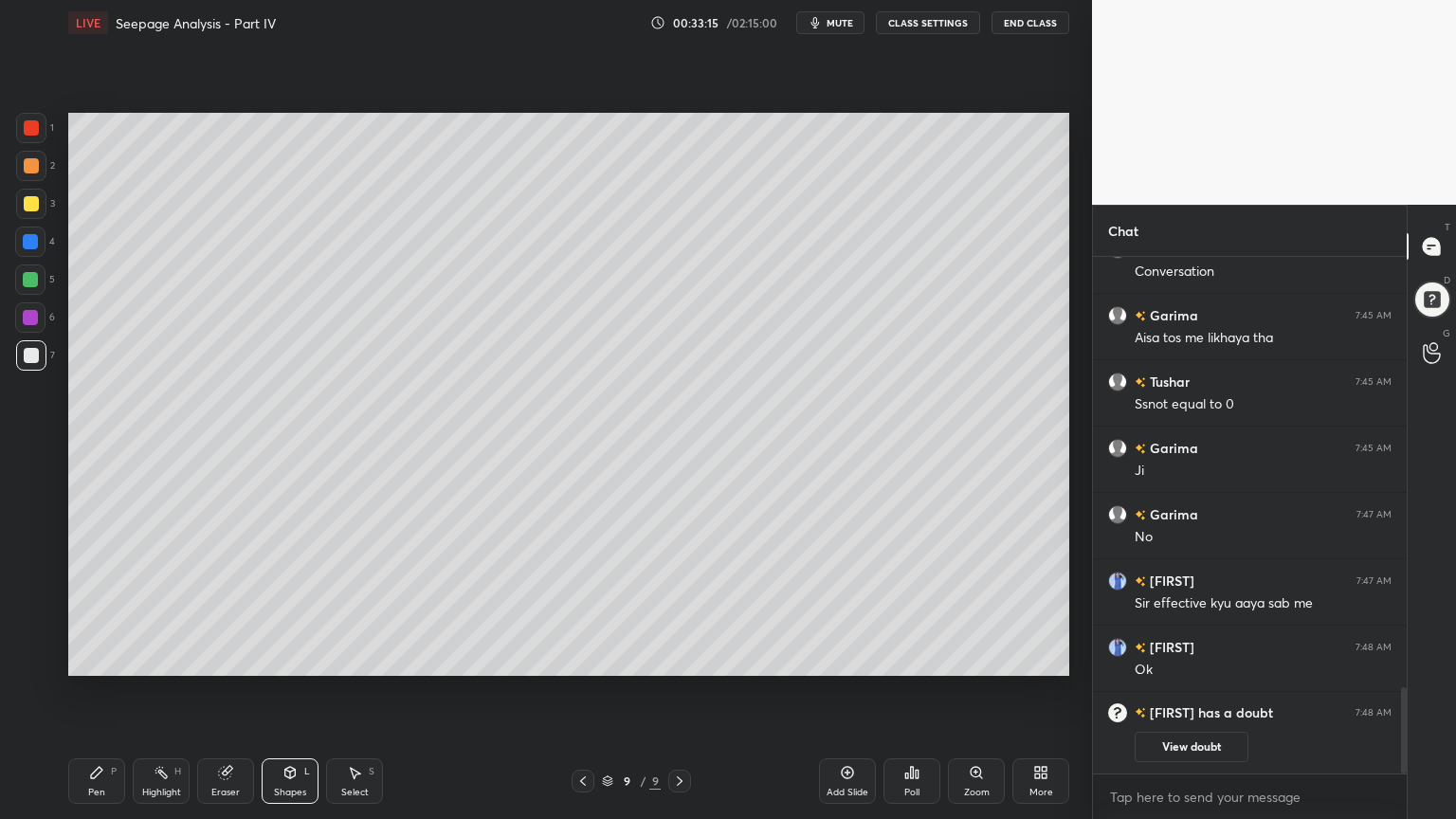 click 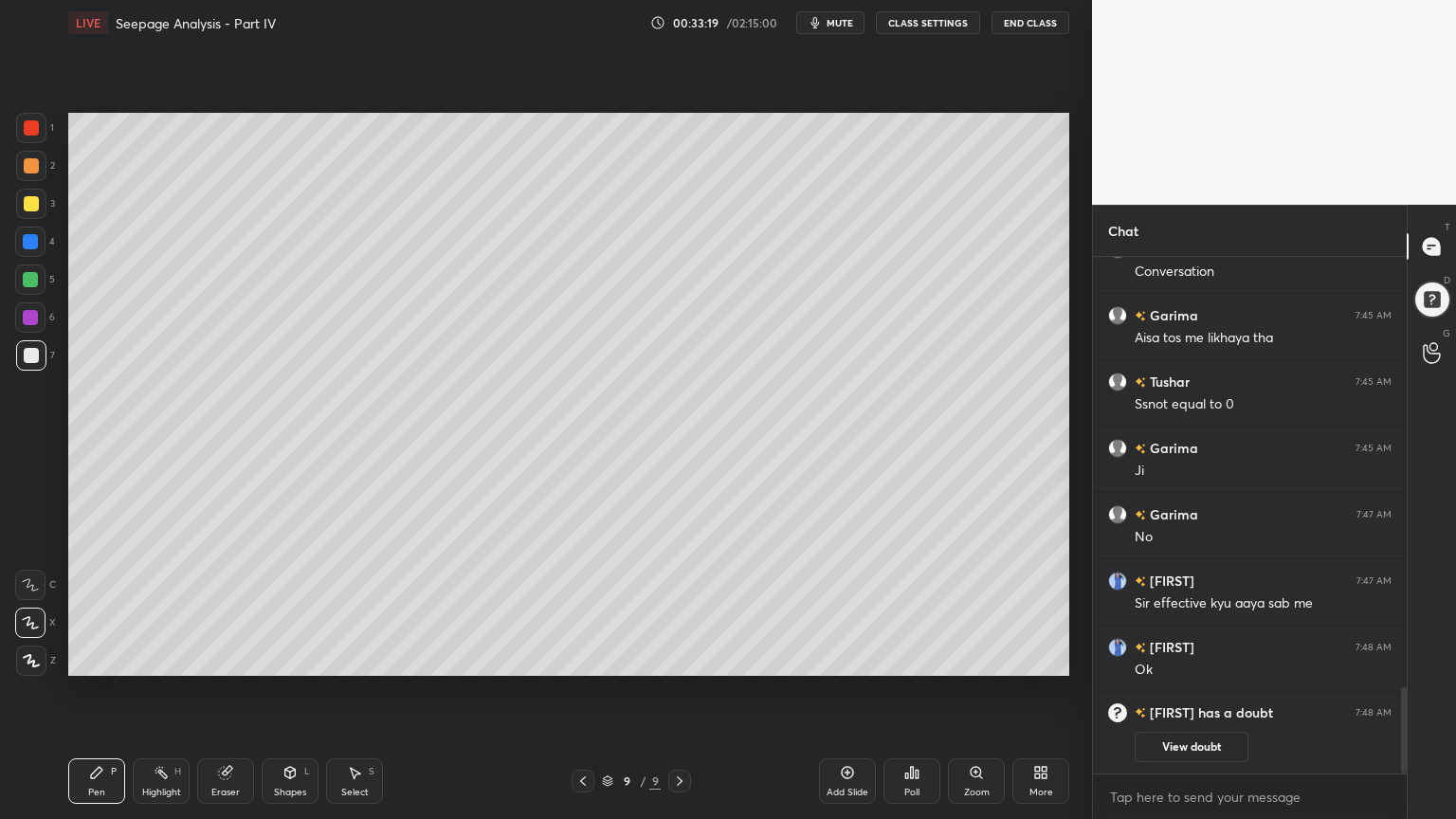 click on "Eraser" at bounding box center [226, 781] 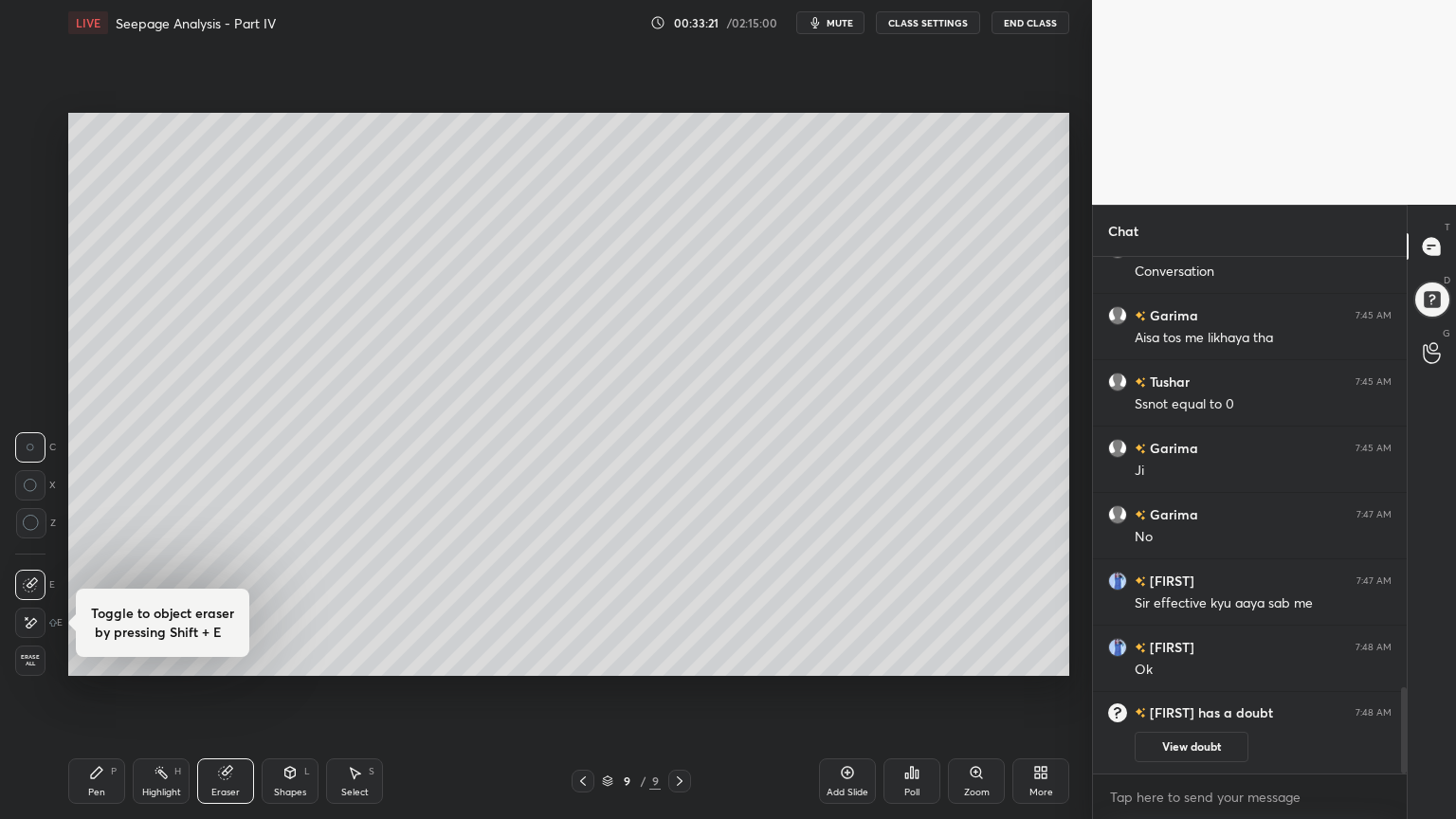 click on "Pen P" at bounding box center (97, 781) 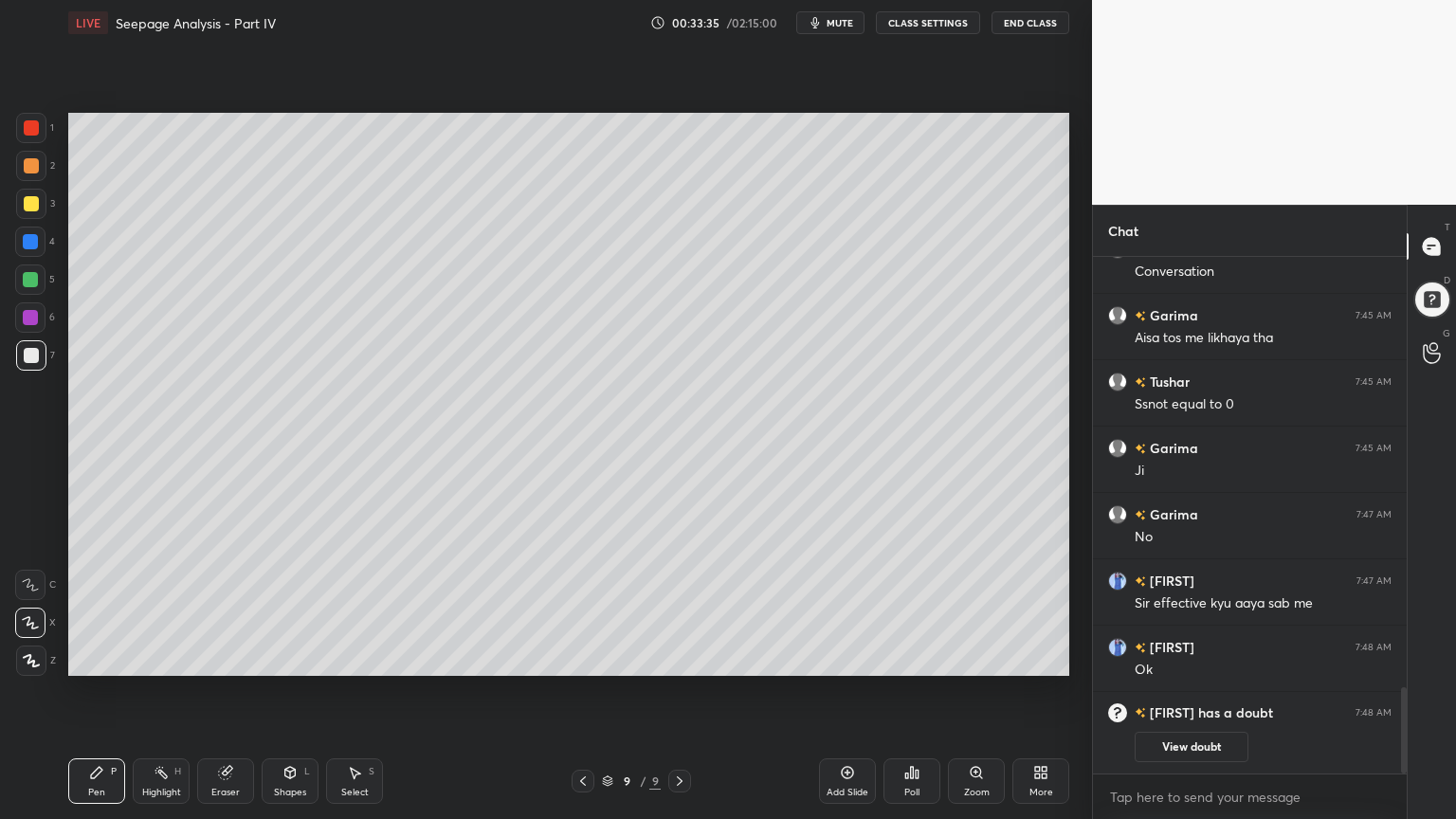 click 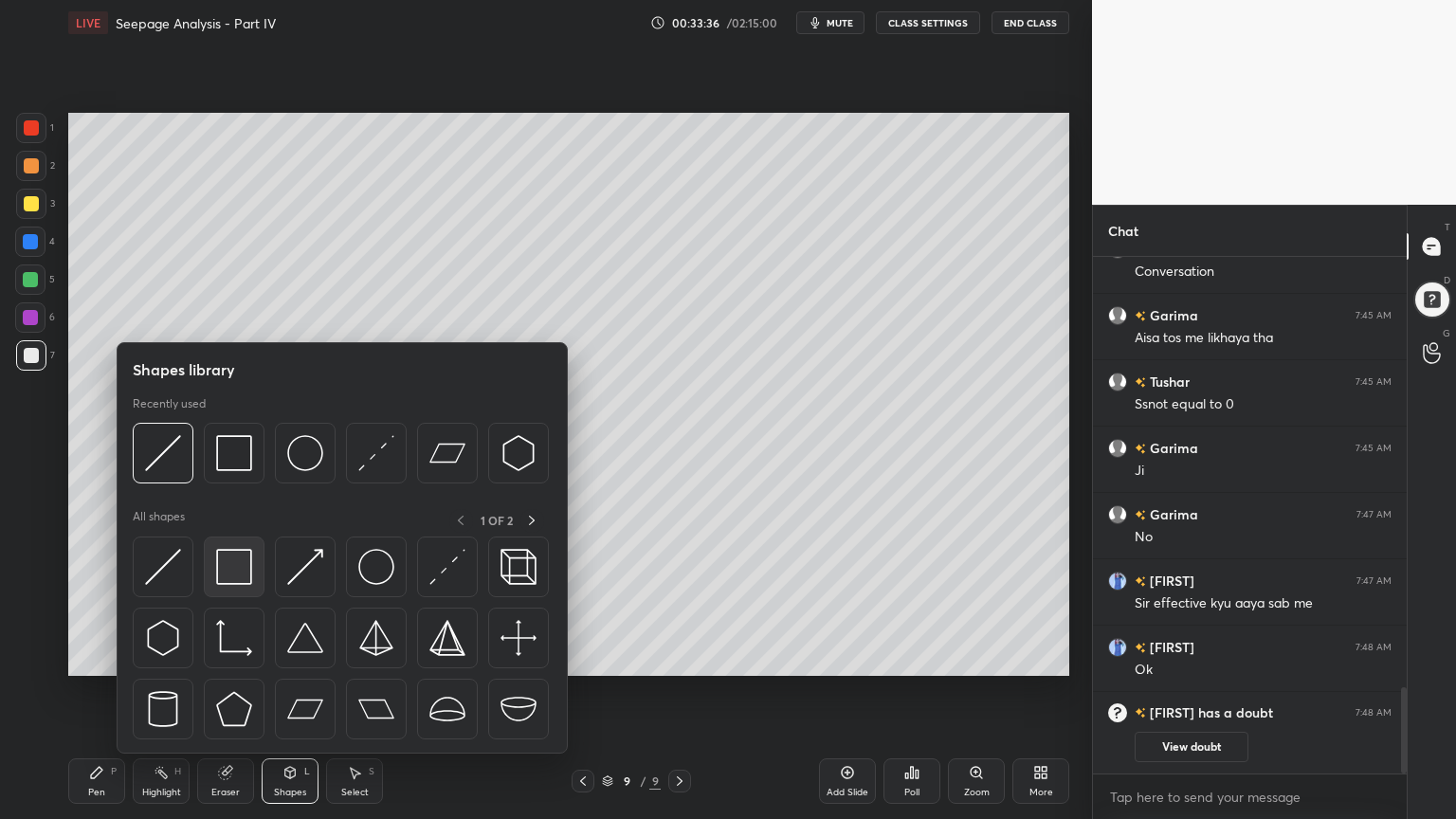 click at bounding box center [234, 567] 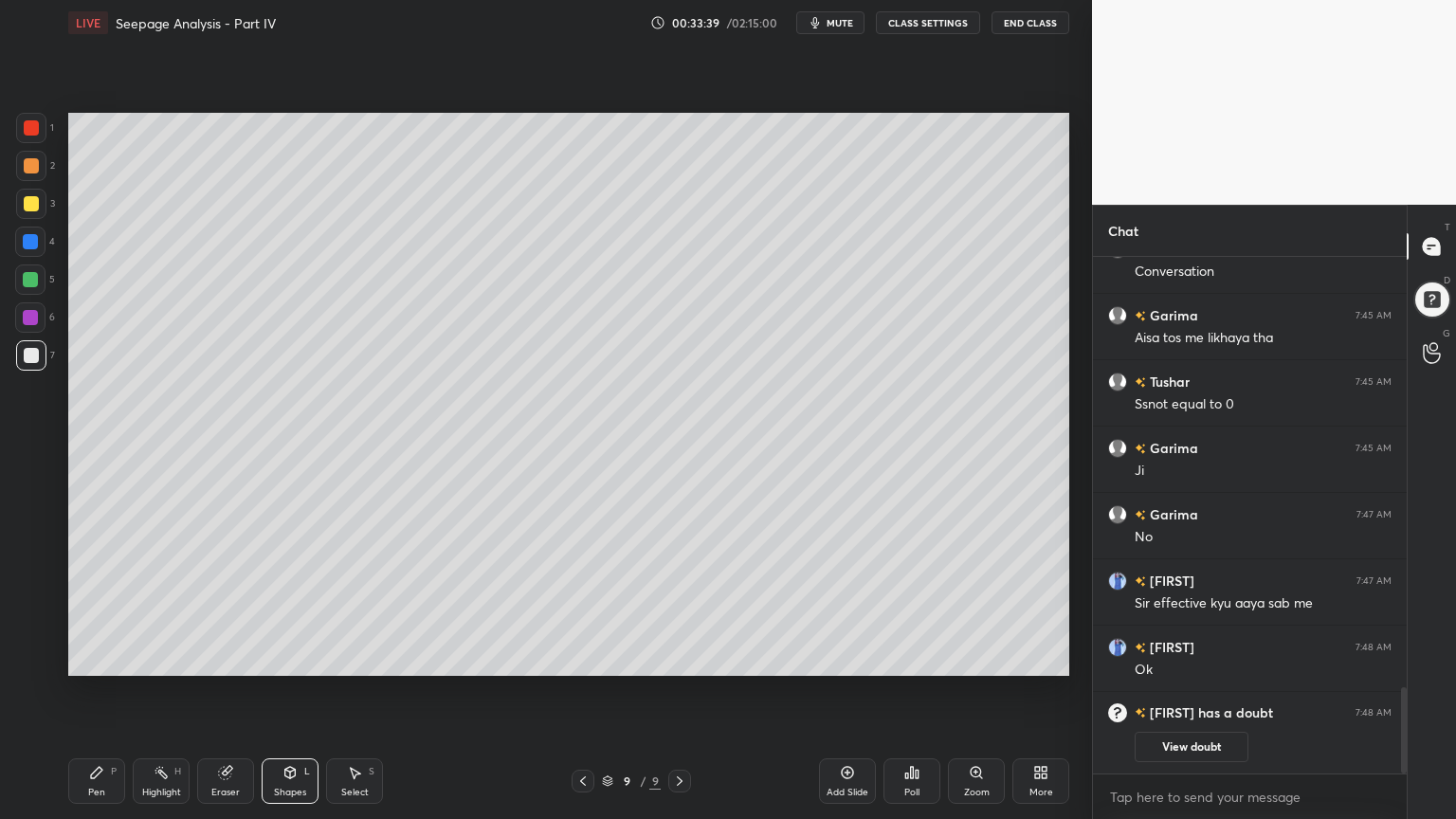 click at bounding box center (31, 204) 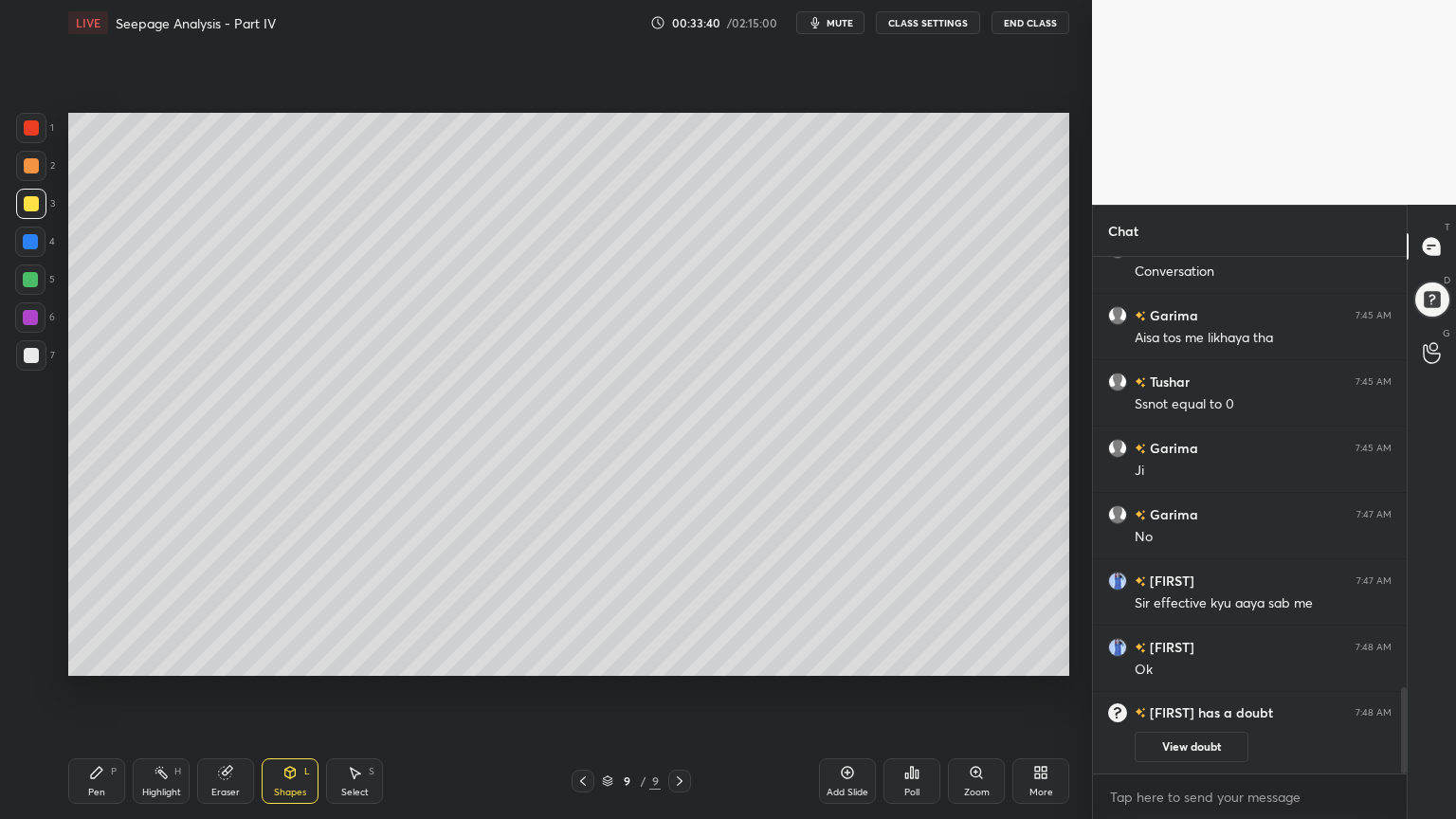 click on "Pen P" at bounding box center [97, 781] 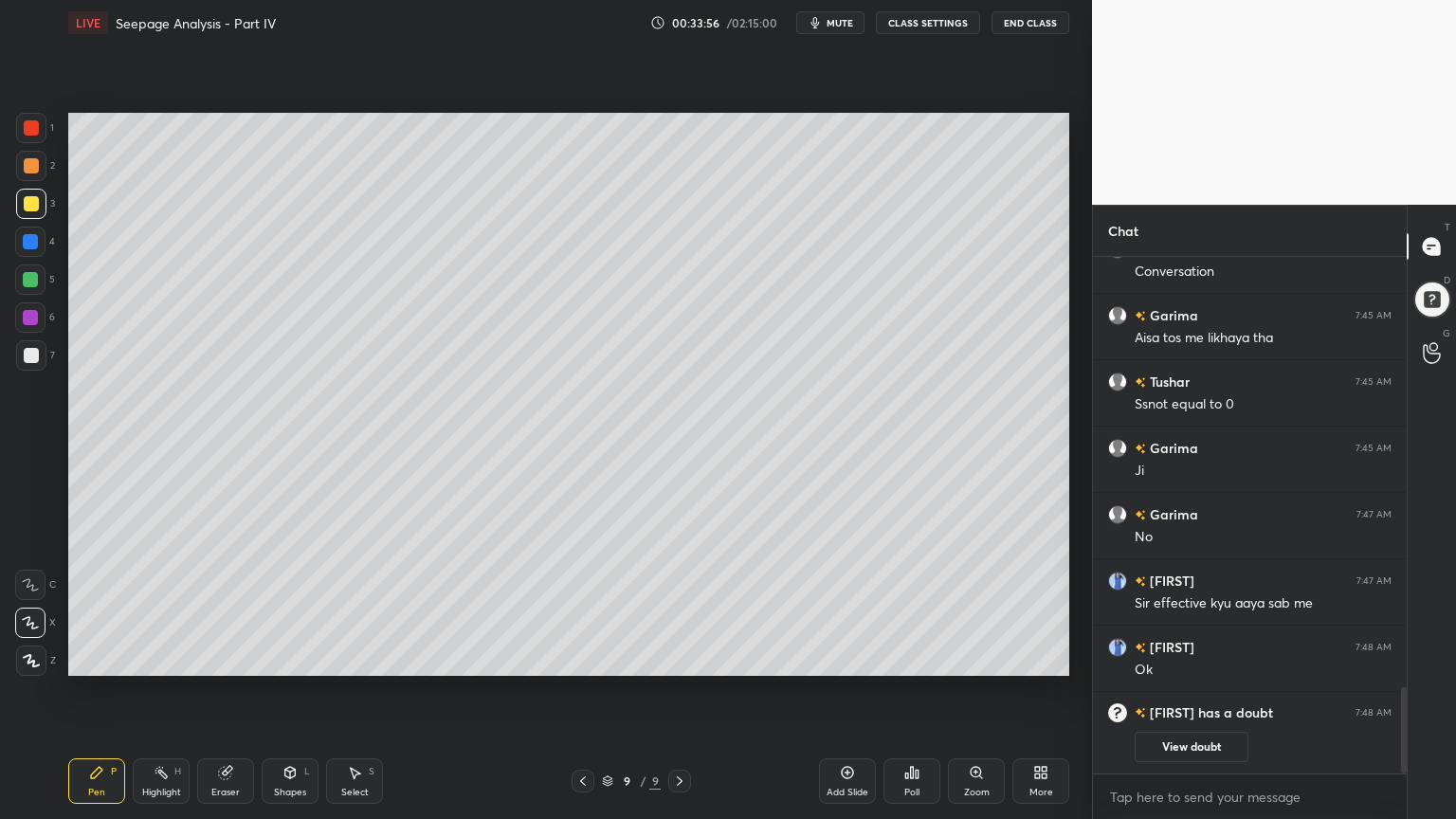 scroll, scrollTop: 2285, scrollLeft: 0, axis: vertical 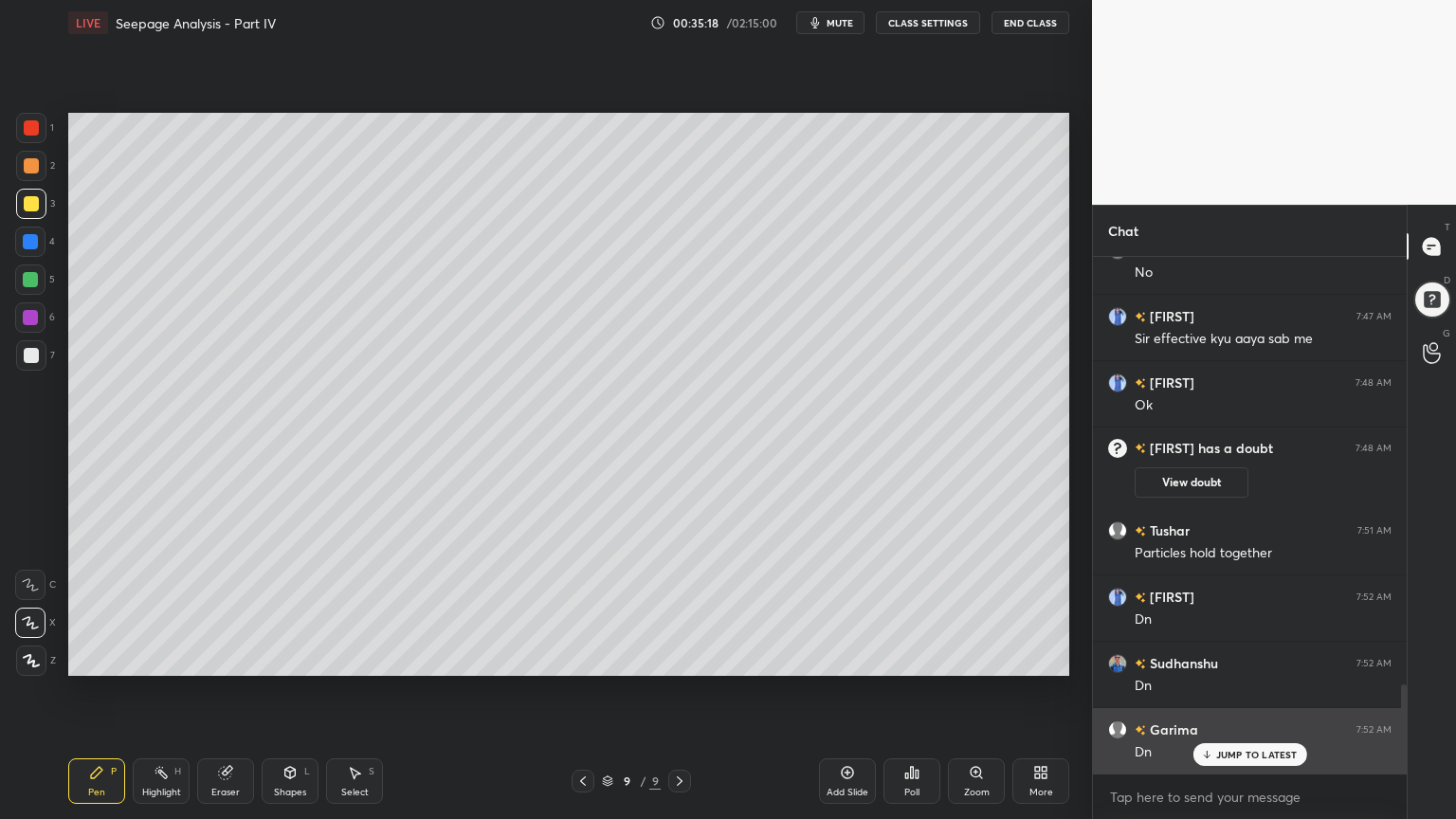 click on "JUMP TO LATEST" at bounding box center (1257, 755) 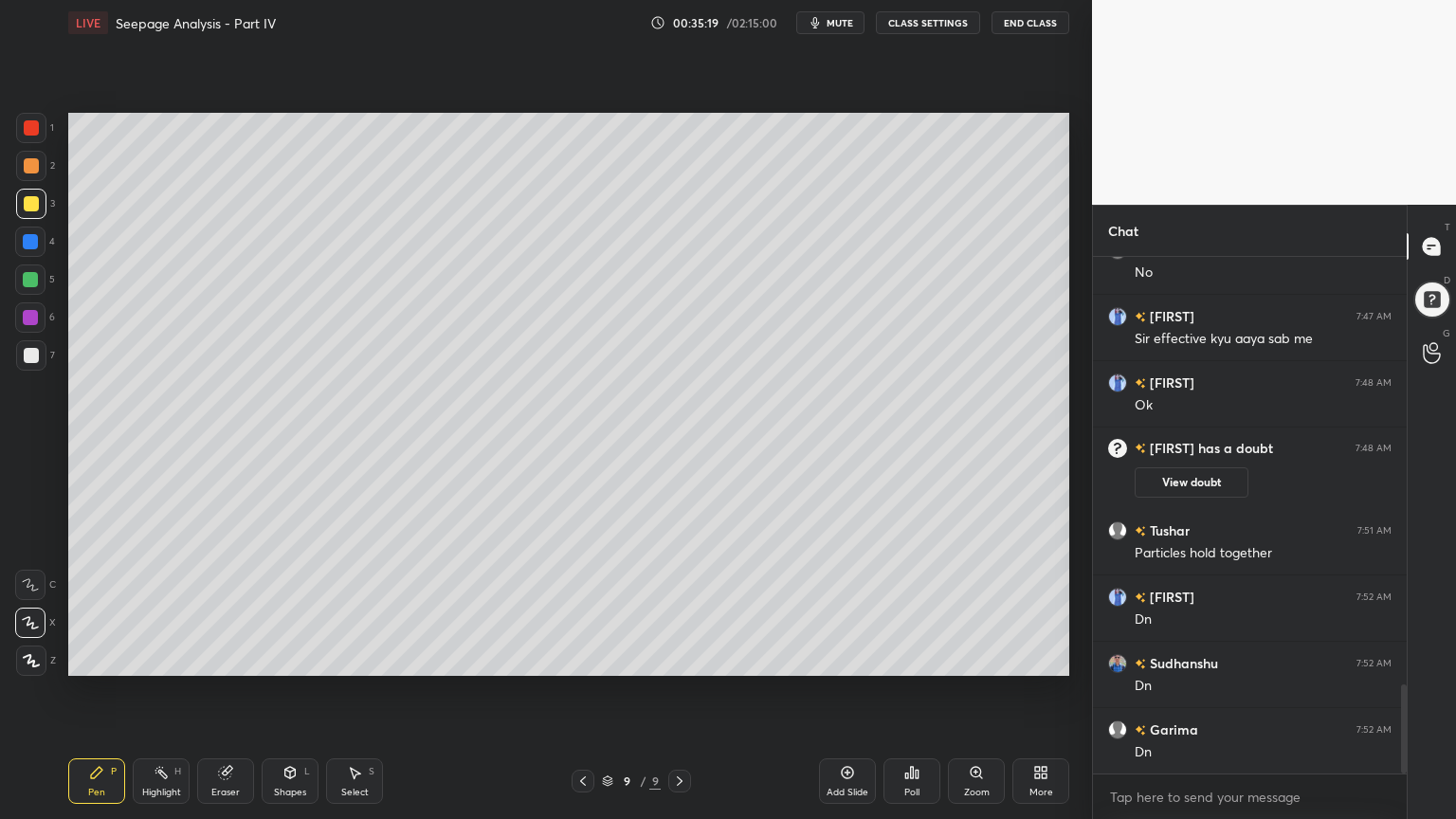 click 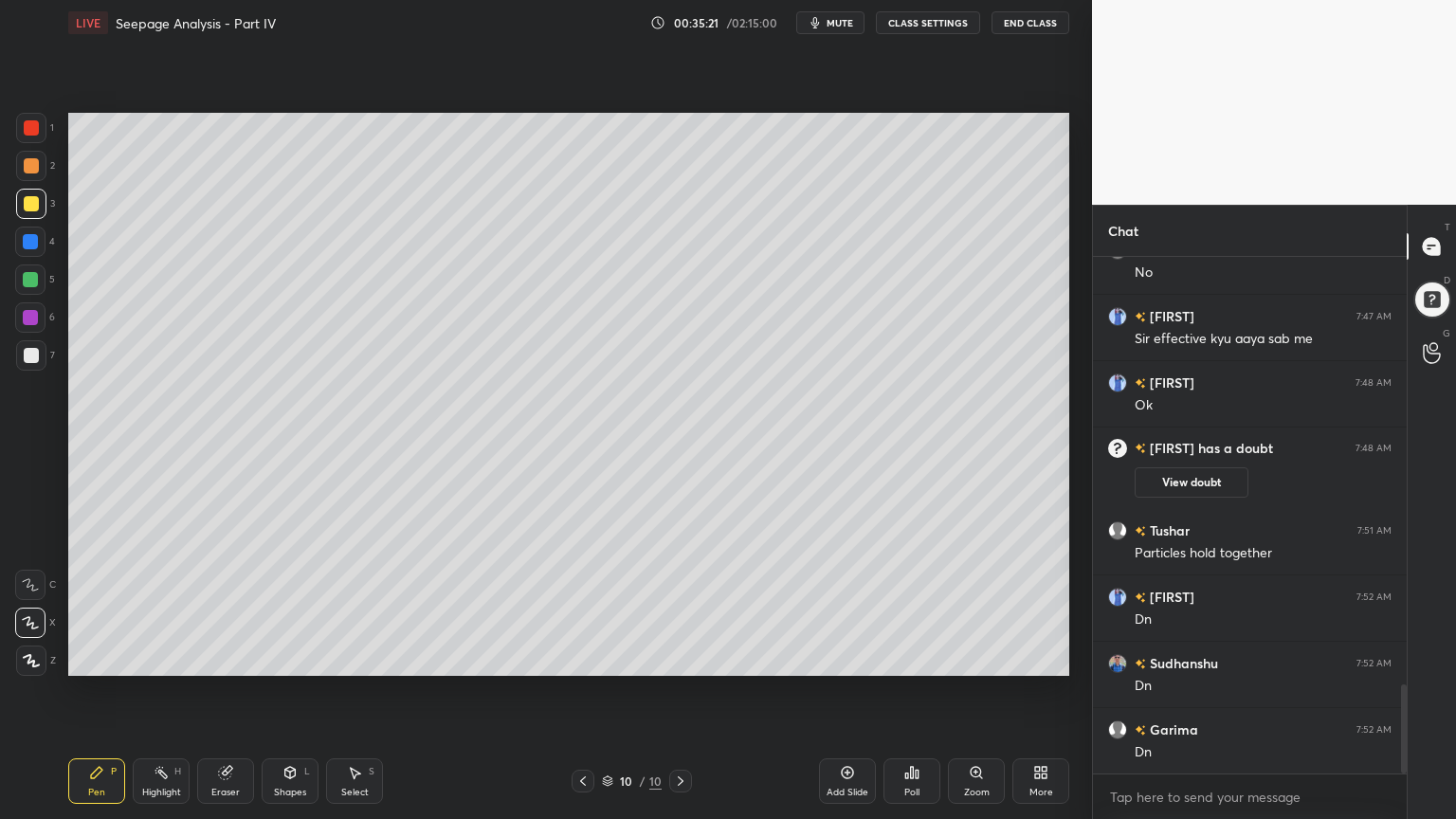 click at bounding box center (31, 204) 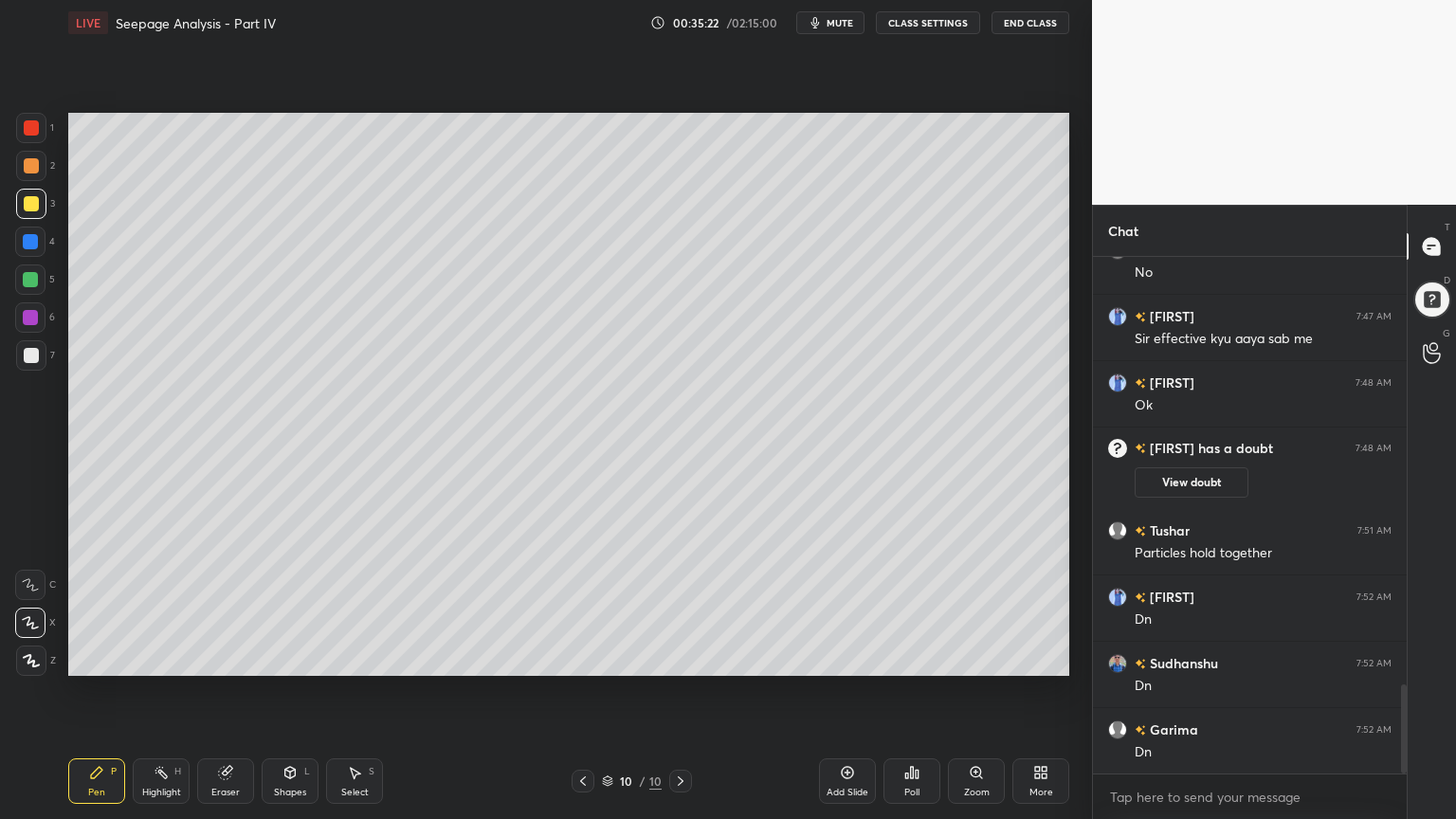 click at bounding box center (31, 128) 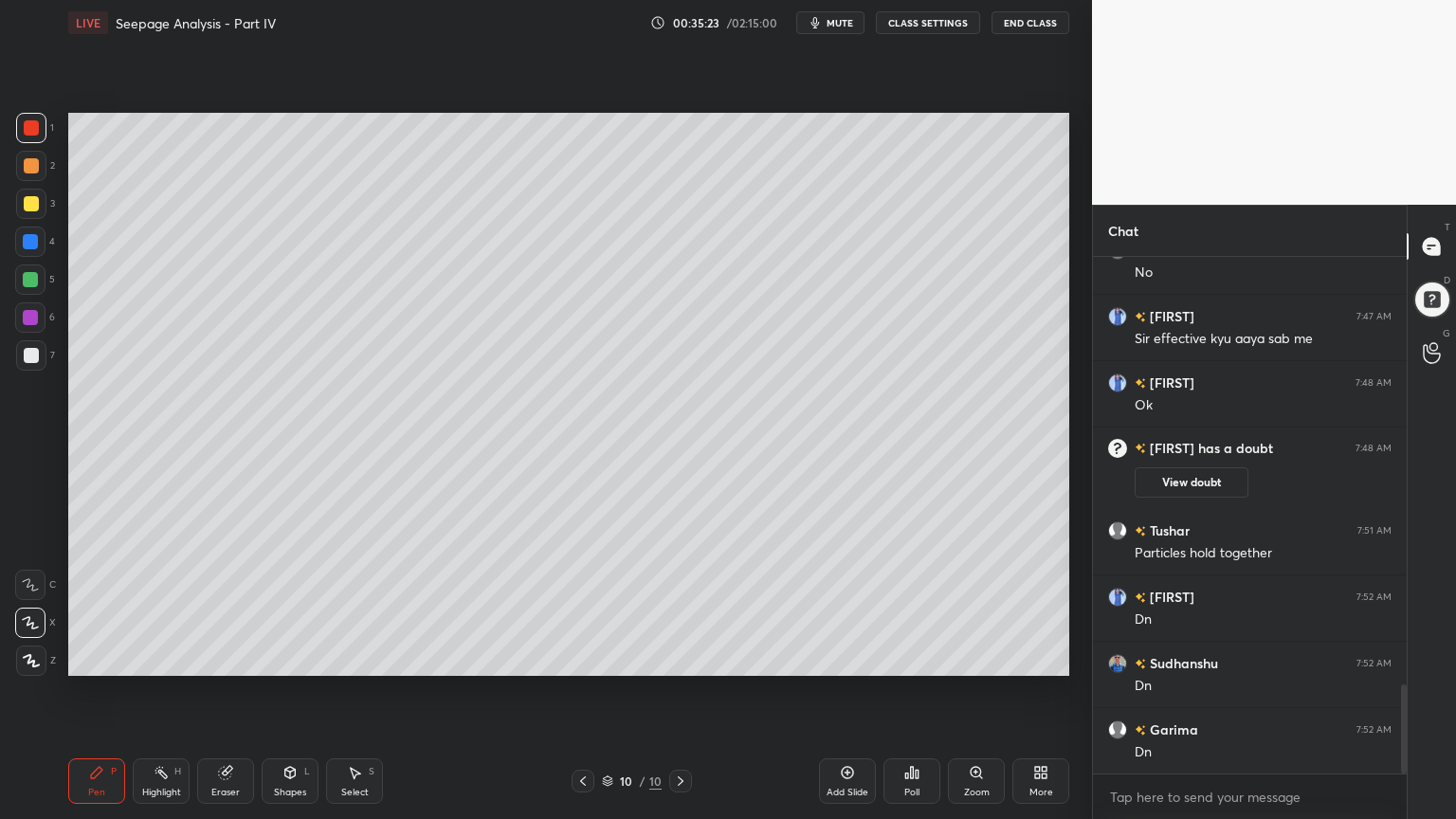 click 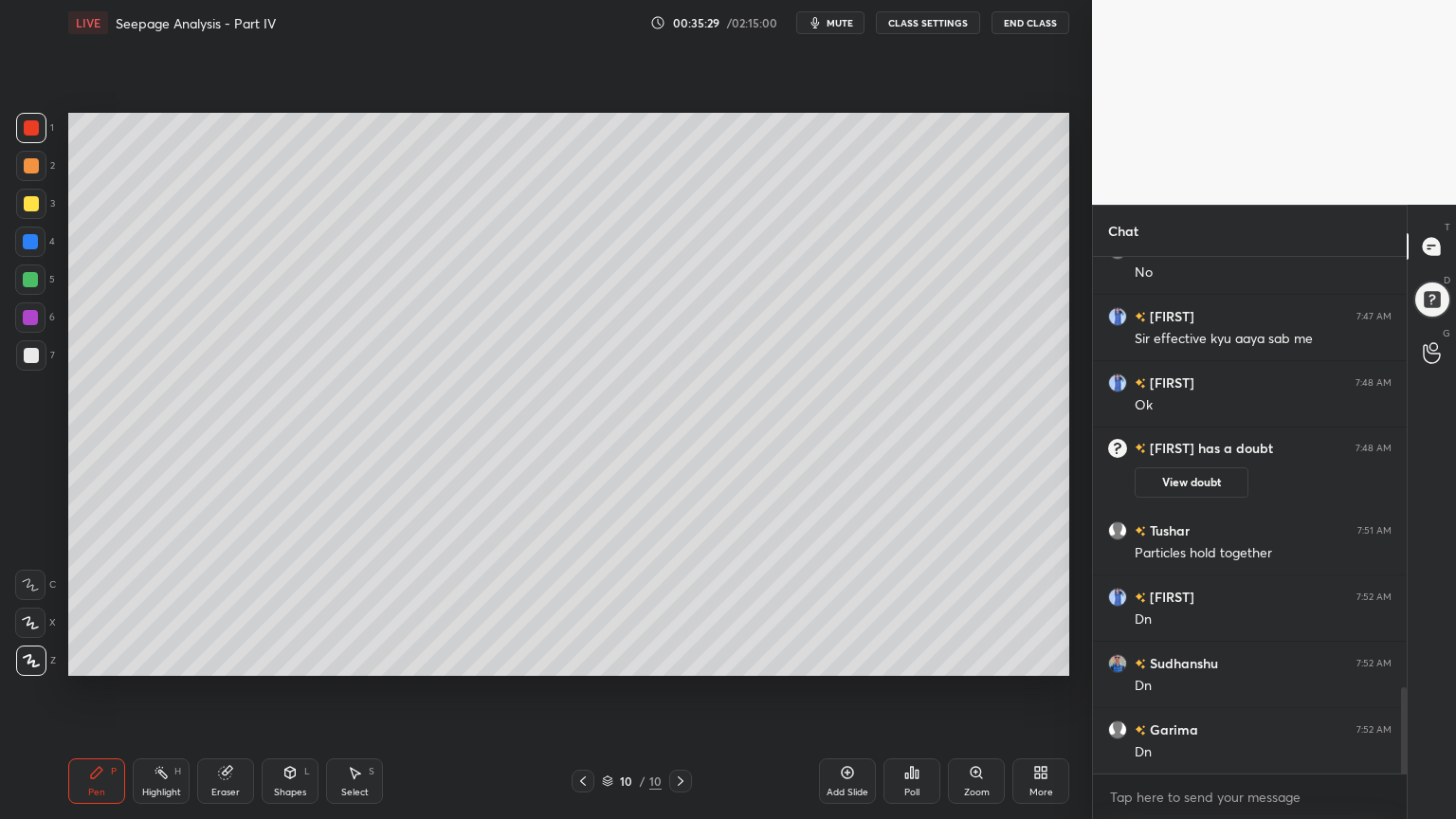 scroll, scrollTop: 2566, scrollLeft: 0, axis: vertical 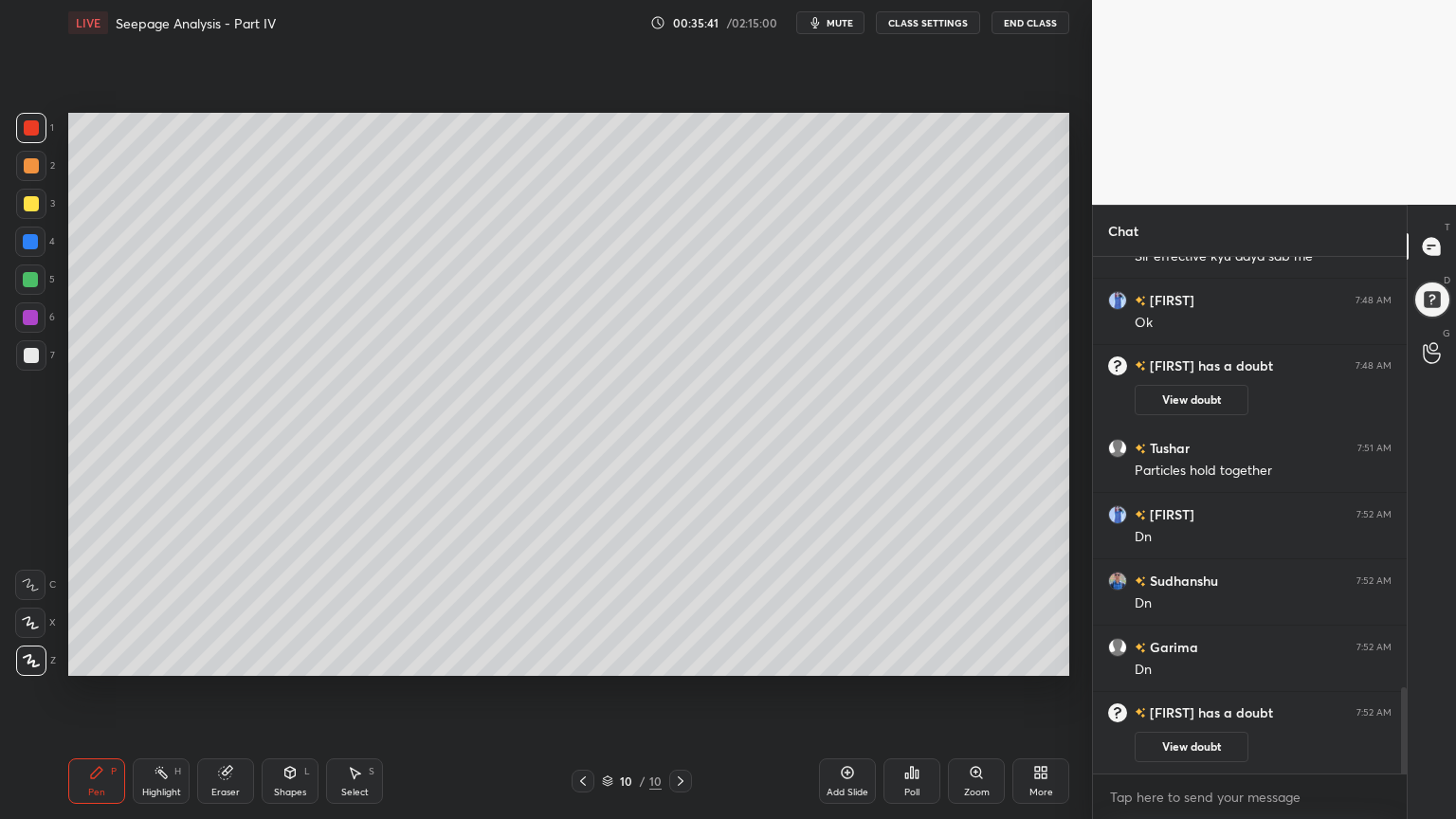 click 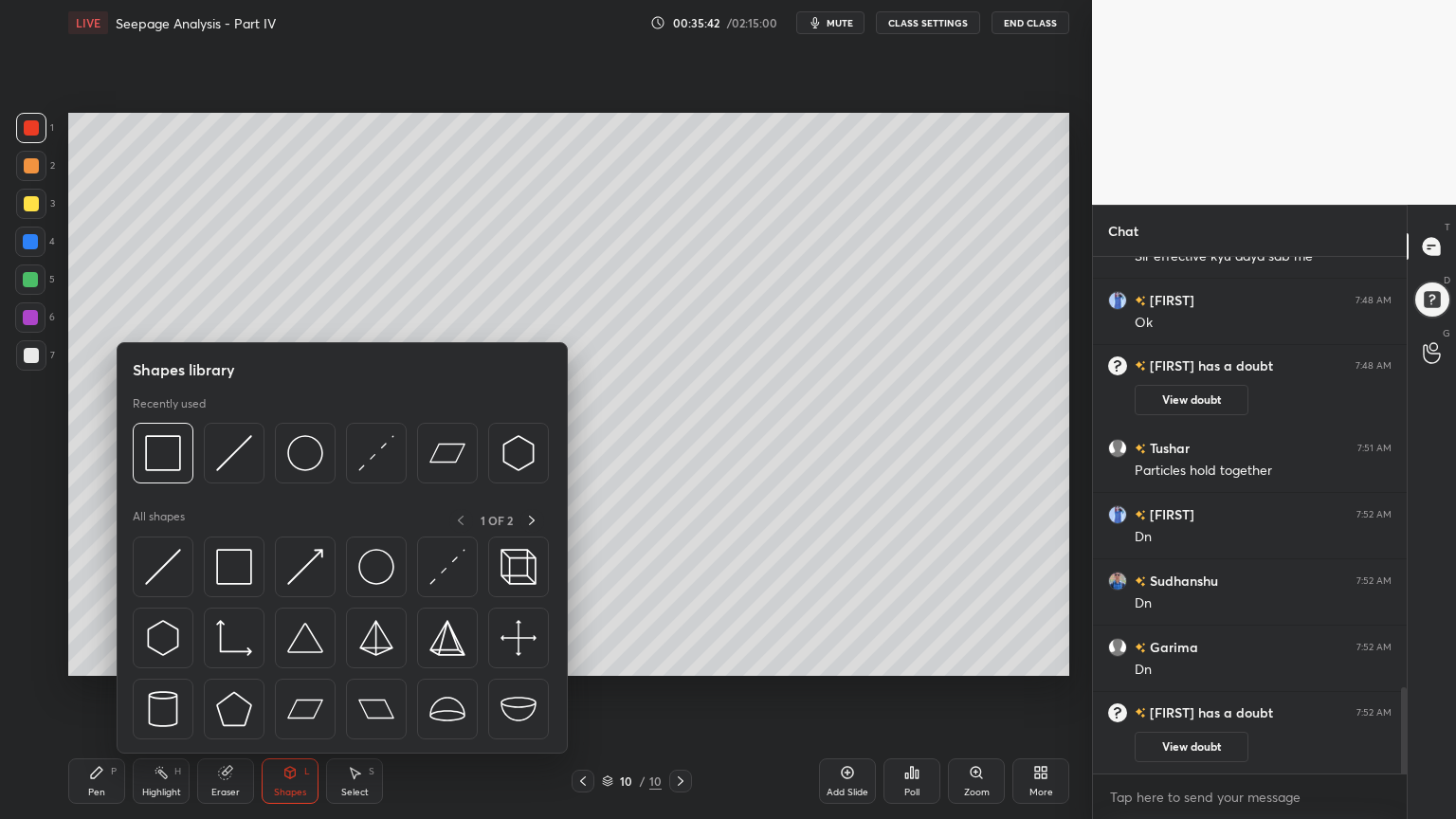click at bounding box center [163, 567] 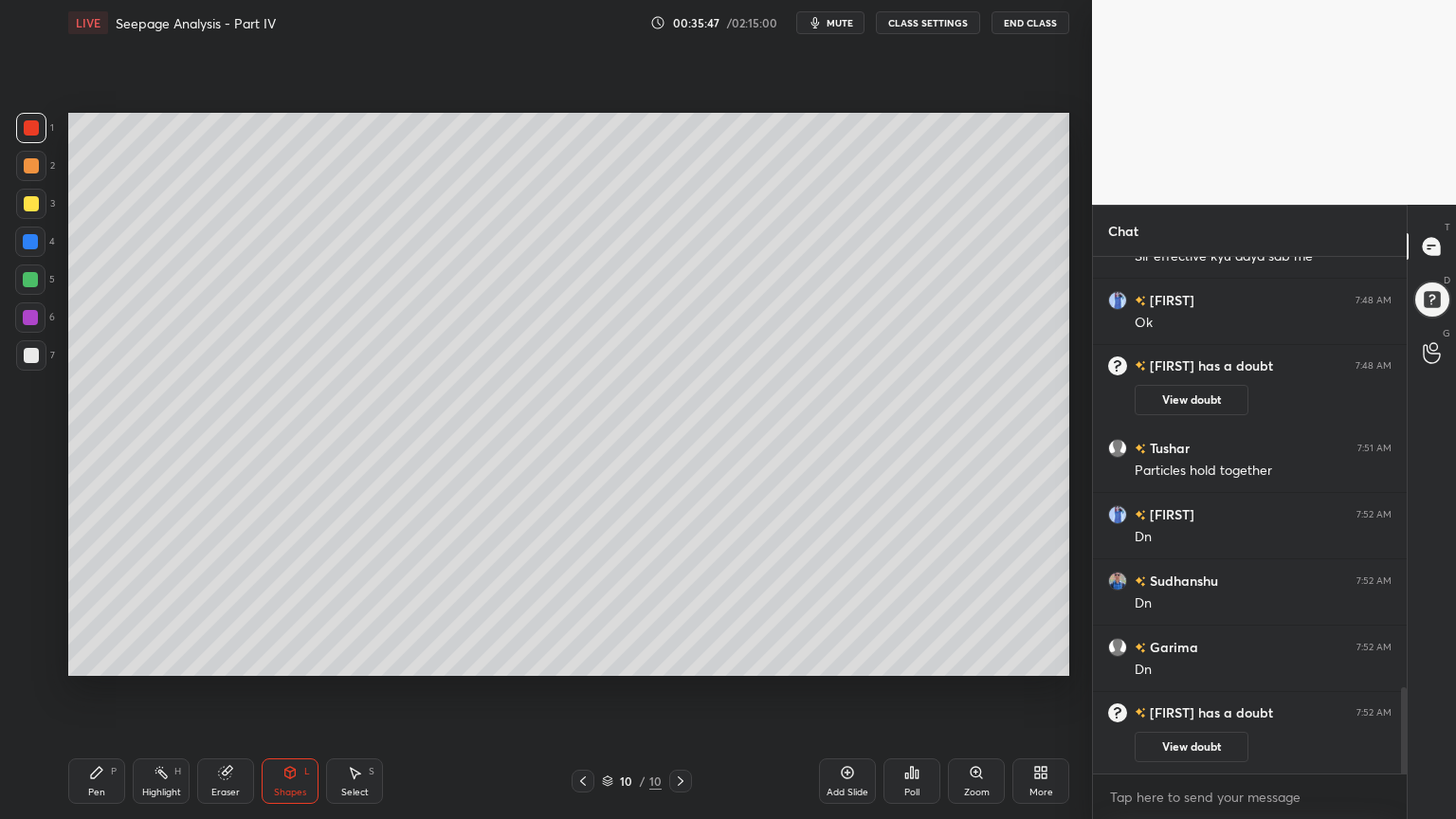 click at bounding box center (31, 355) 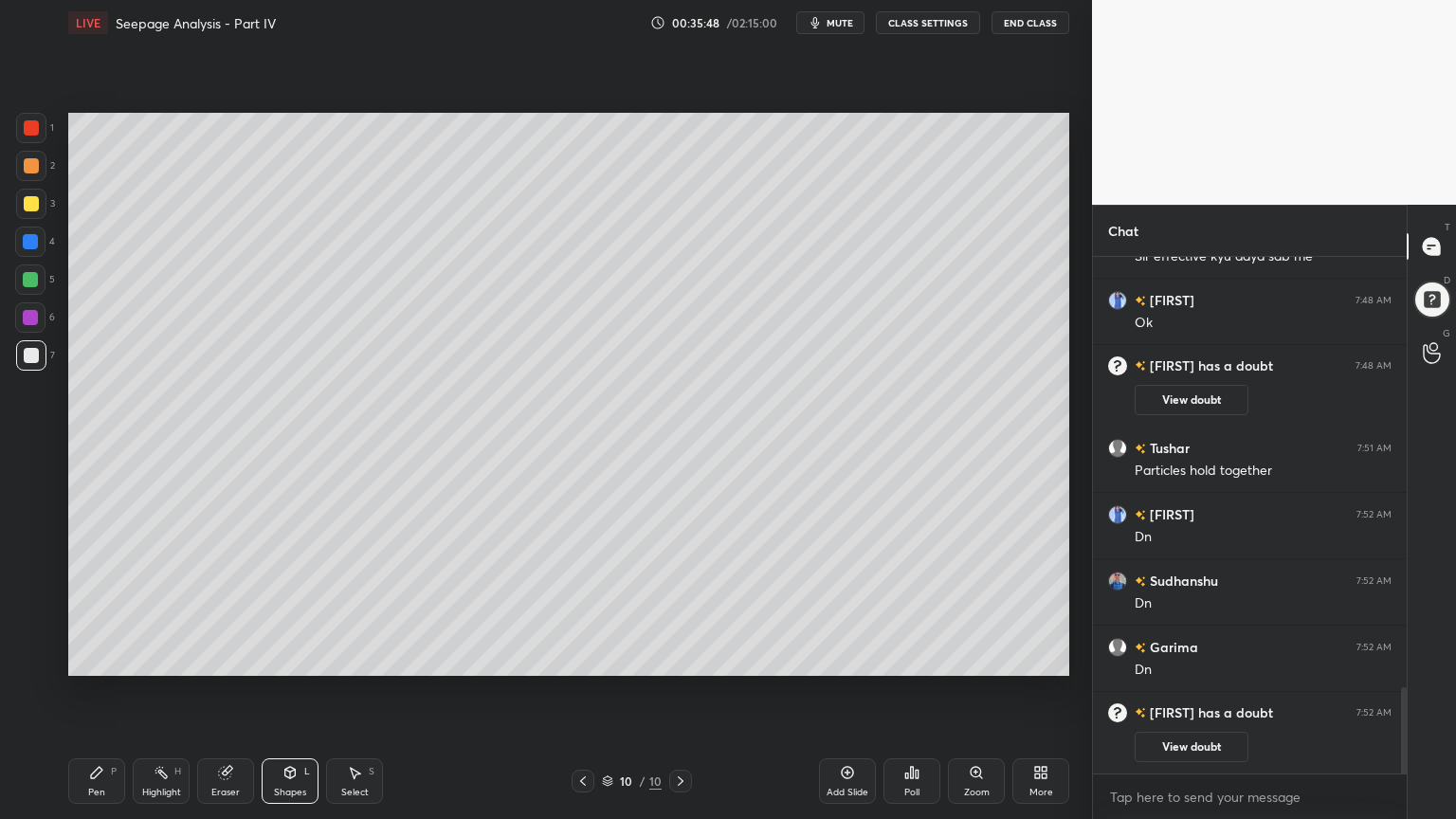 click 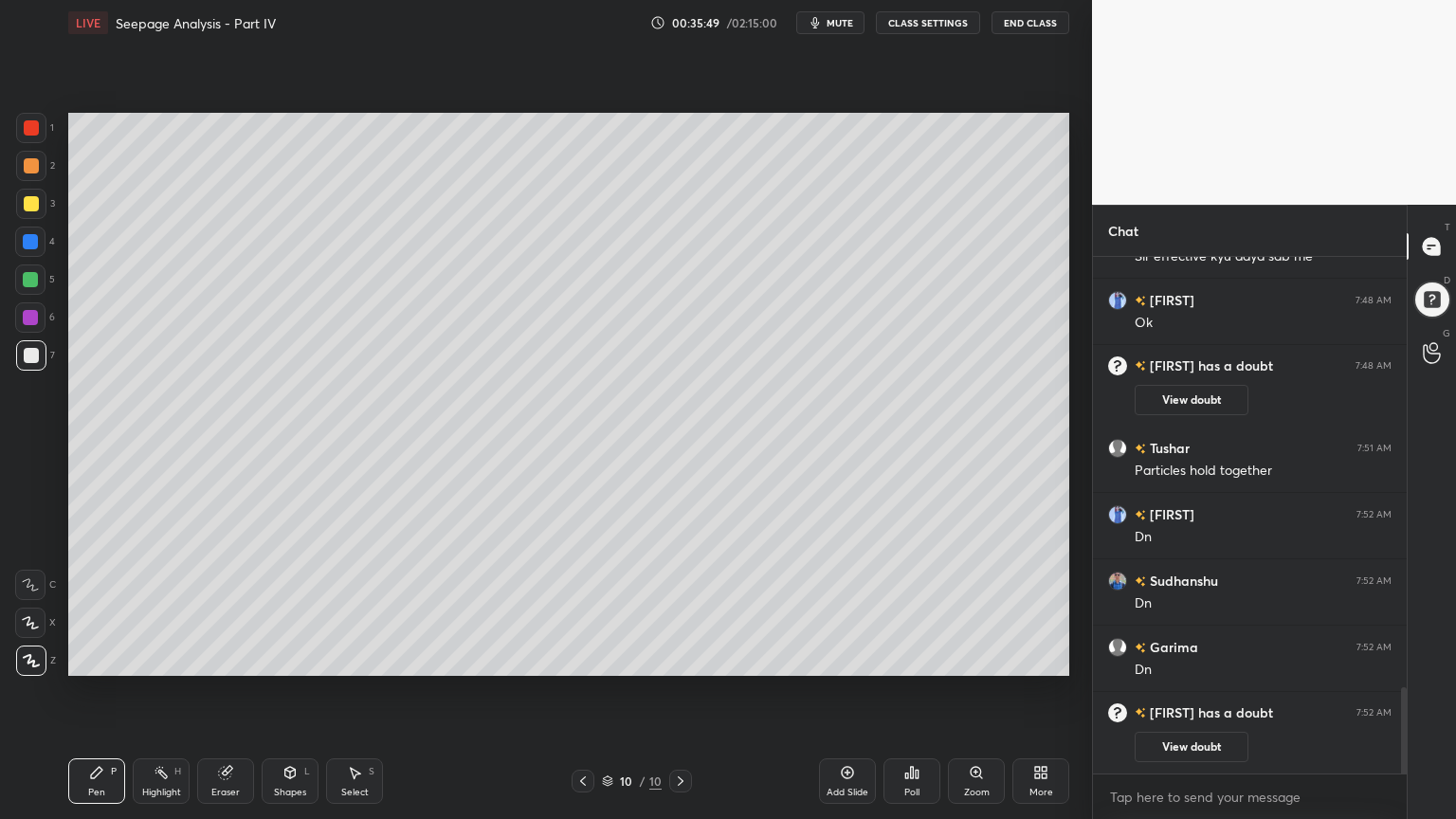 click 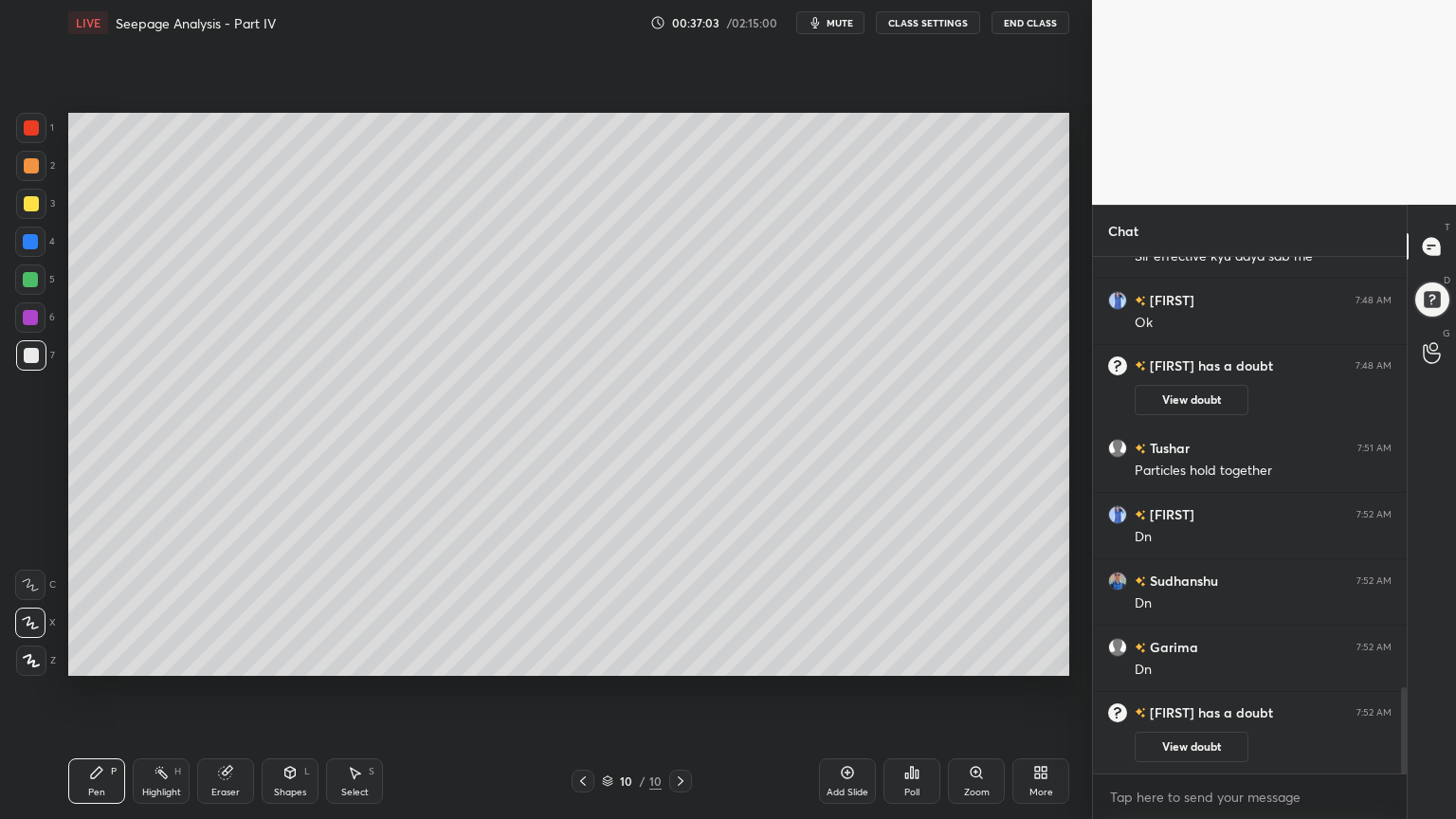 scroll, scrollTop: 2460, scrollLeft: 0, axis: vertical 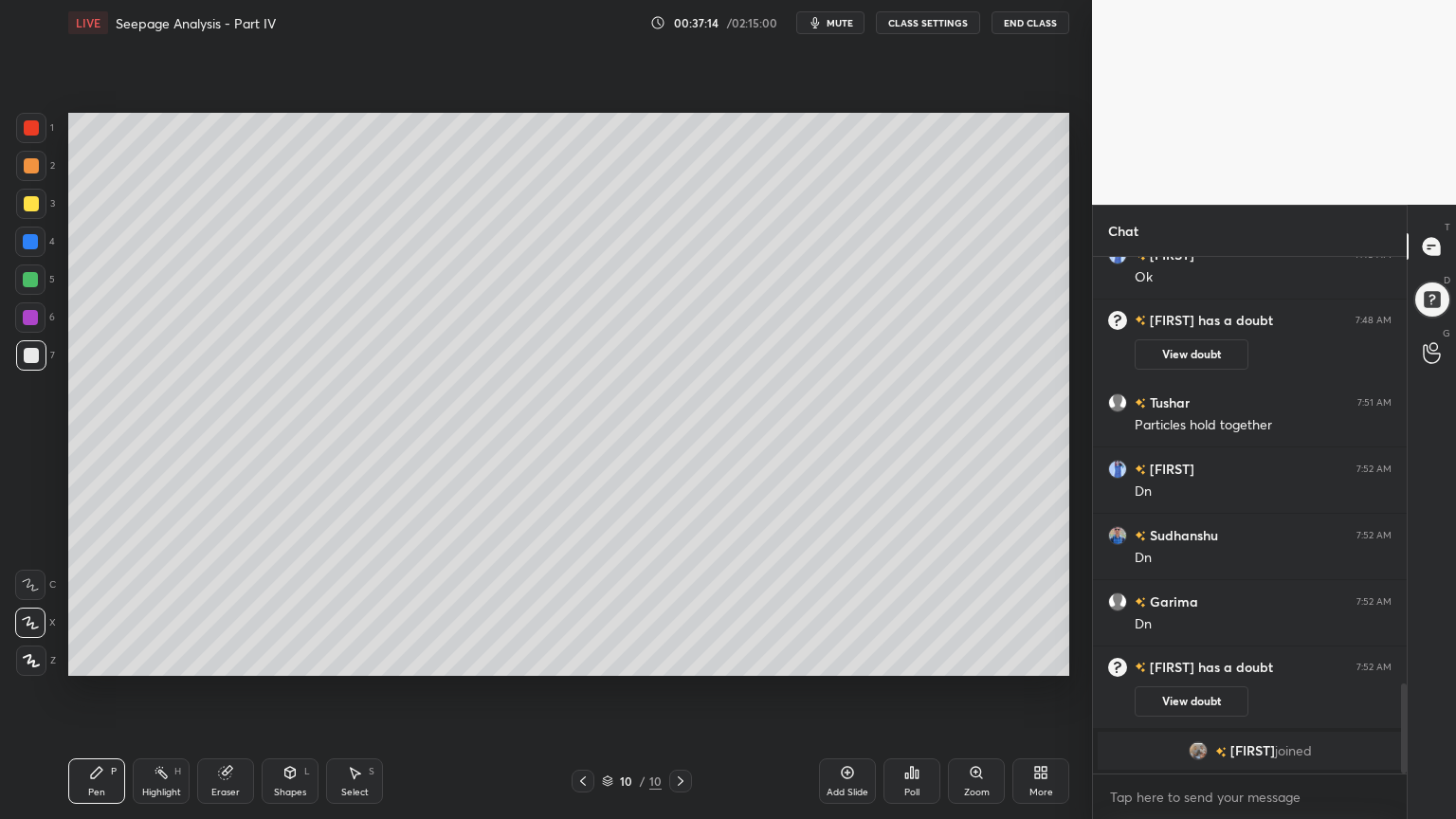 click at bounding box center (31, 204) 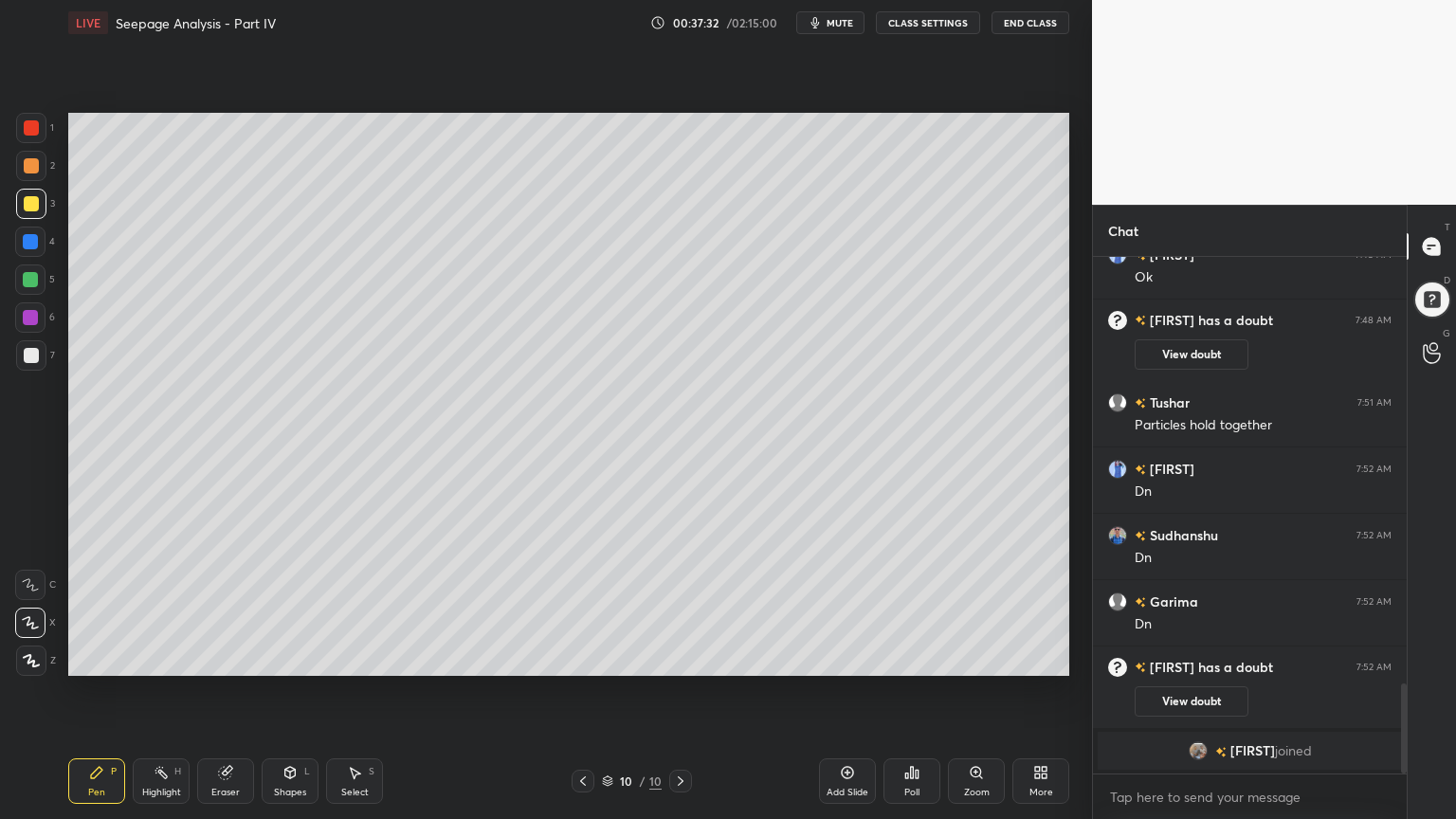 click at bounding box center [31, 204] 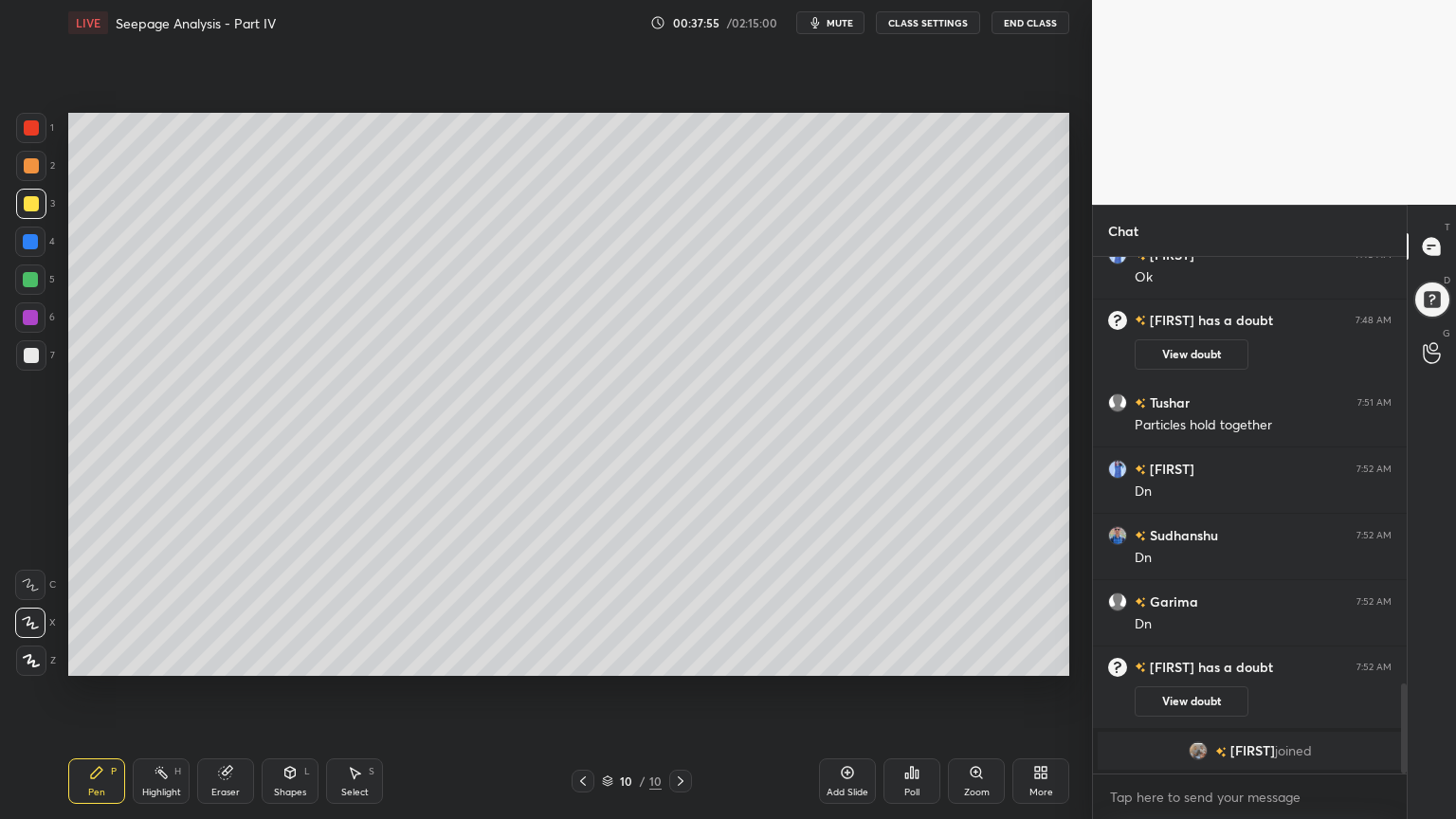 click on "Pen P Highlight H Eraser Shapes L Select S 10 / 10 Add Slide Poll Zoom More" at bounding box center (569, 781) 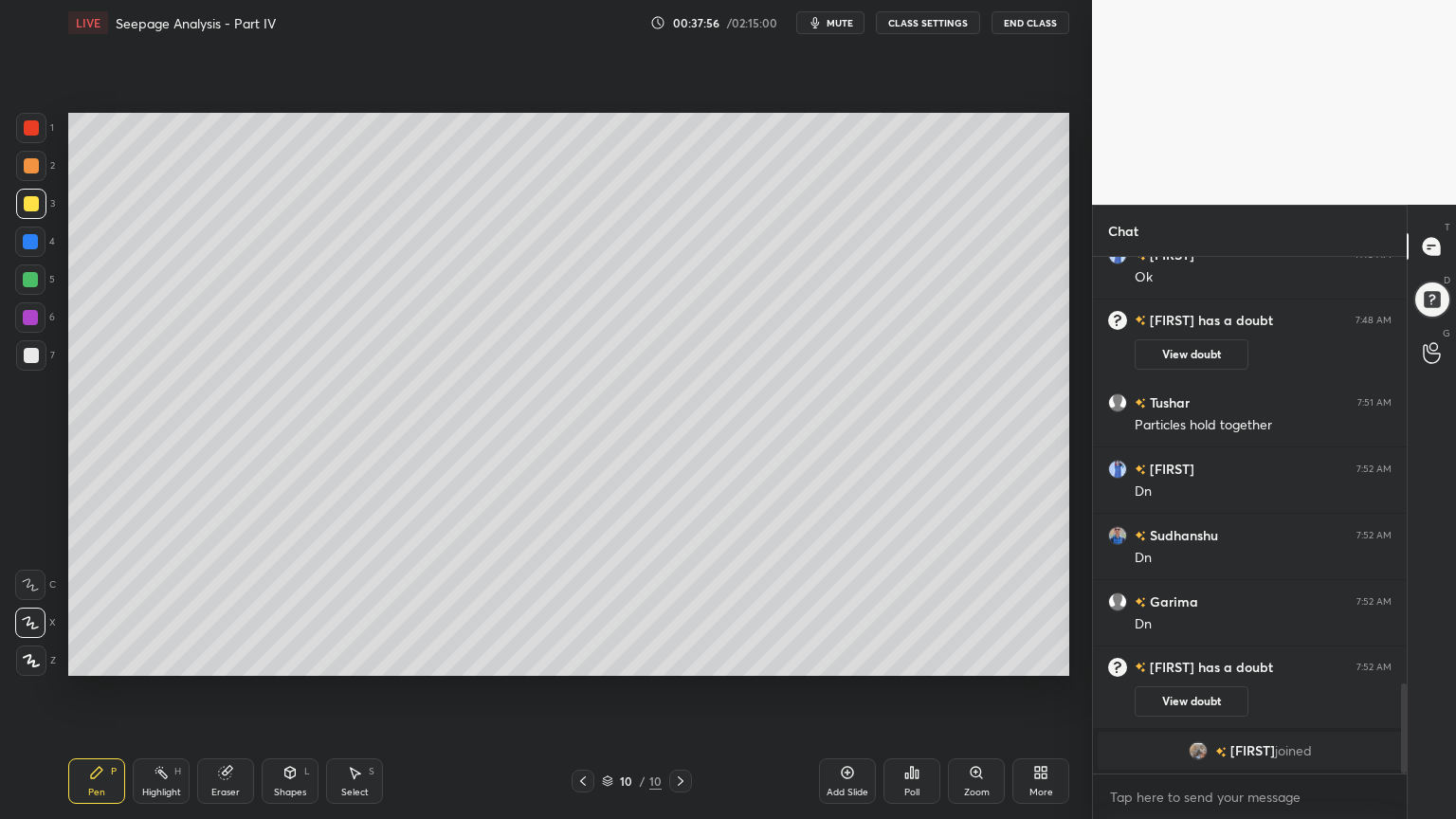 click 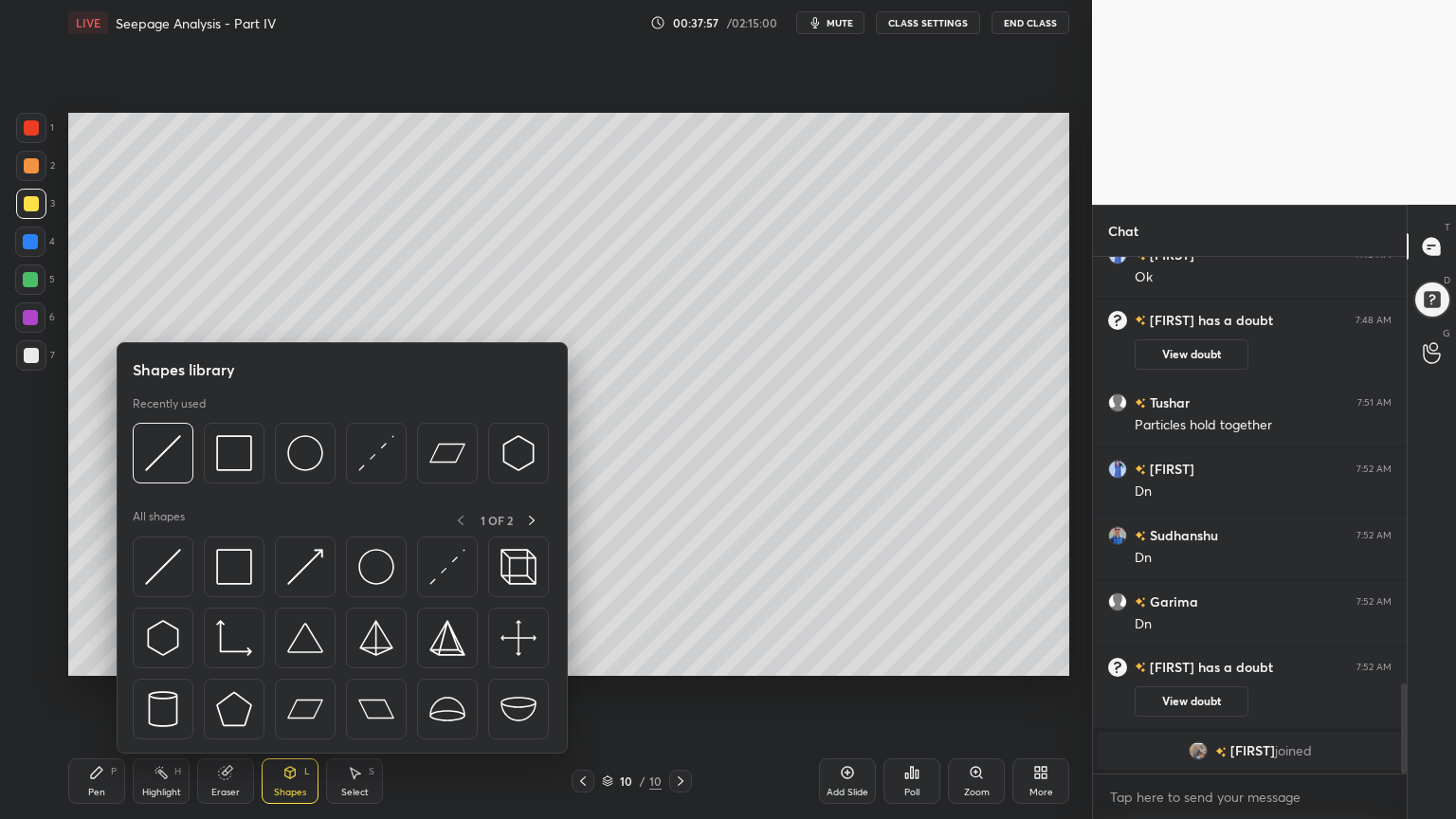 click at bounding box center (234, 567) 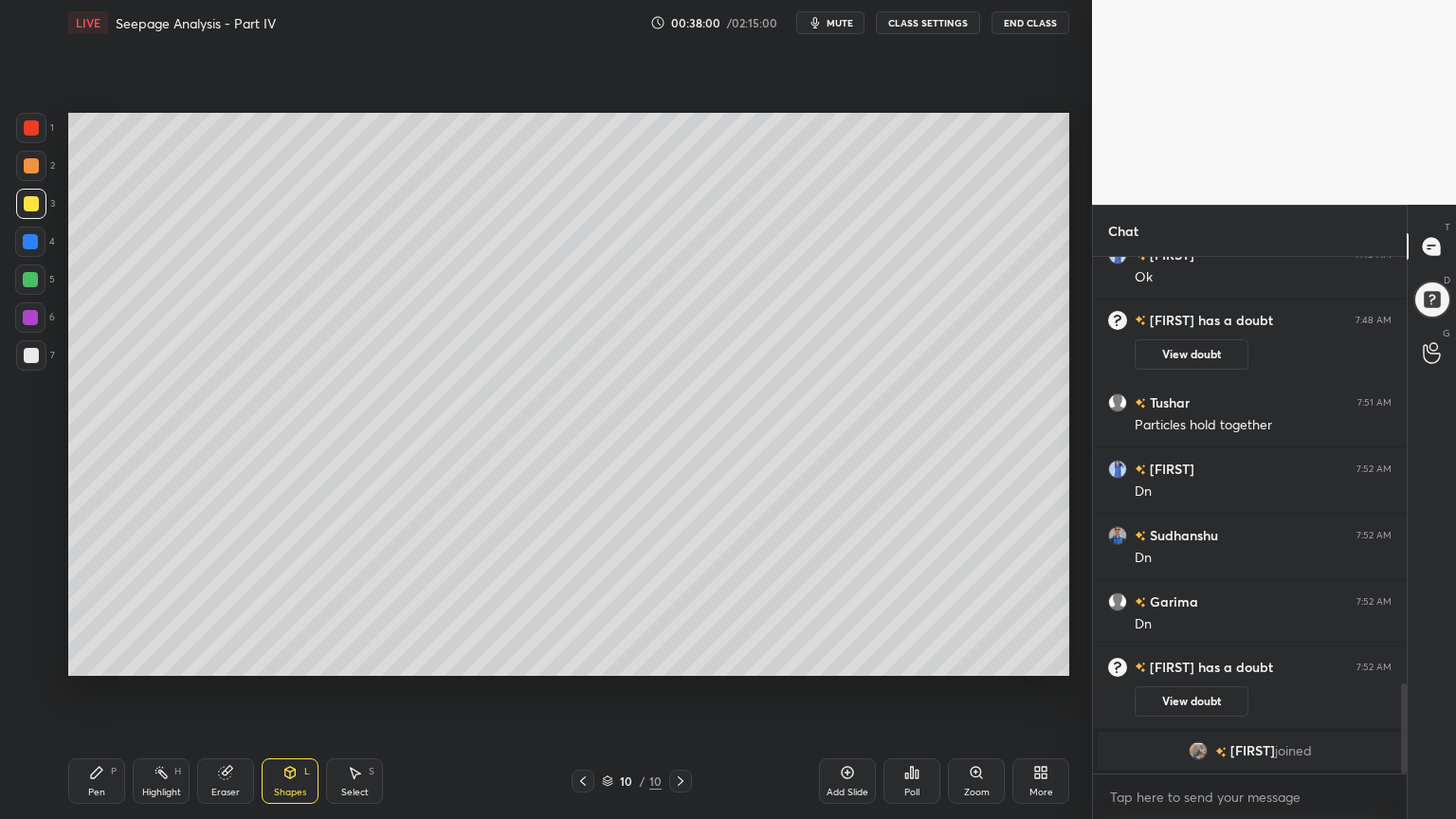 click at bounding box center [31, 204] 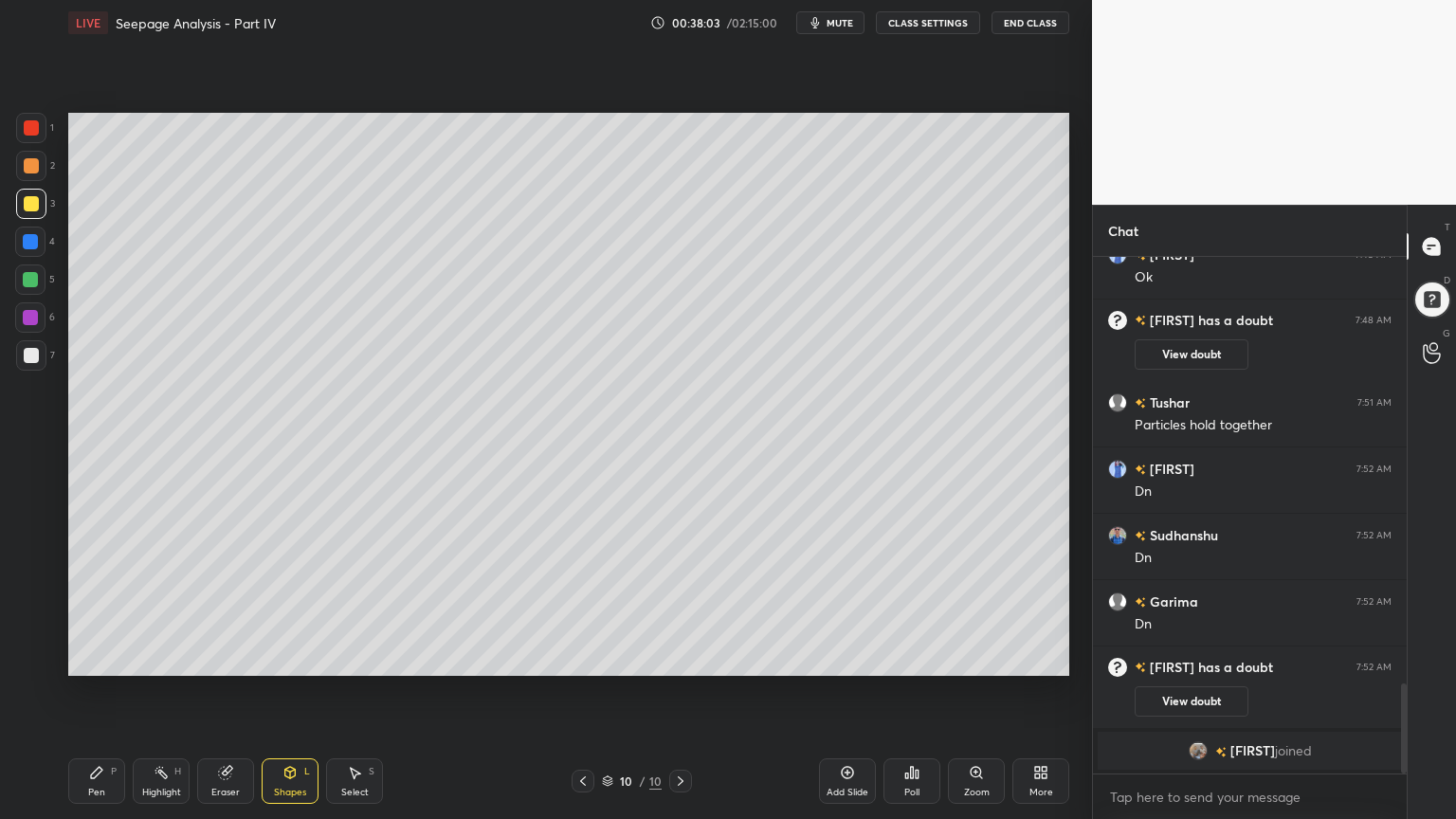 click at bounding box center (31, 166) 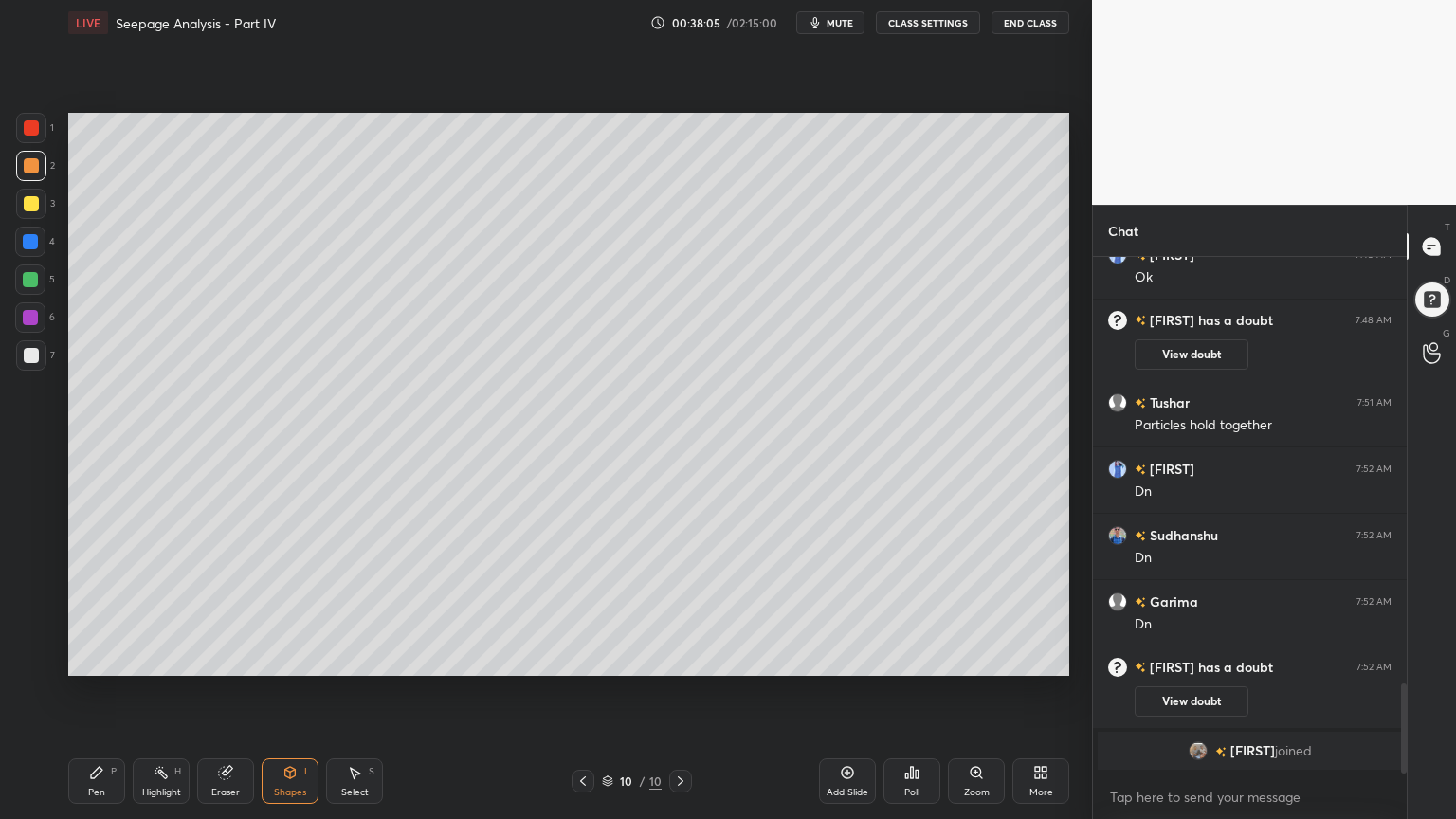 click on "Pen P" at bounding box center [97, 781] 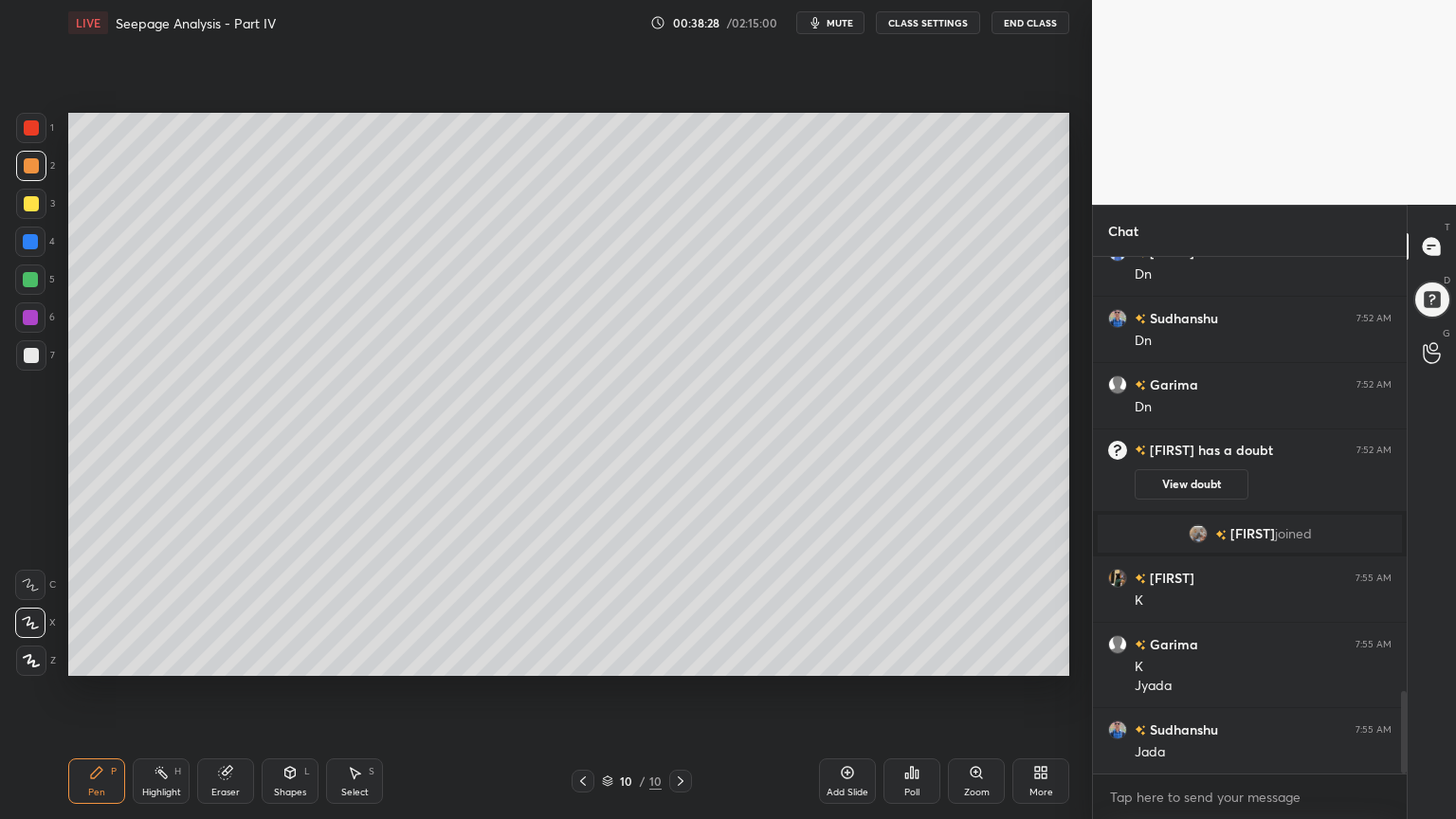 scroll, scrollTop: 2725, scrollLeft: 0, axis: vertical 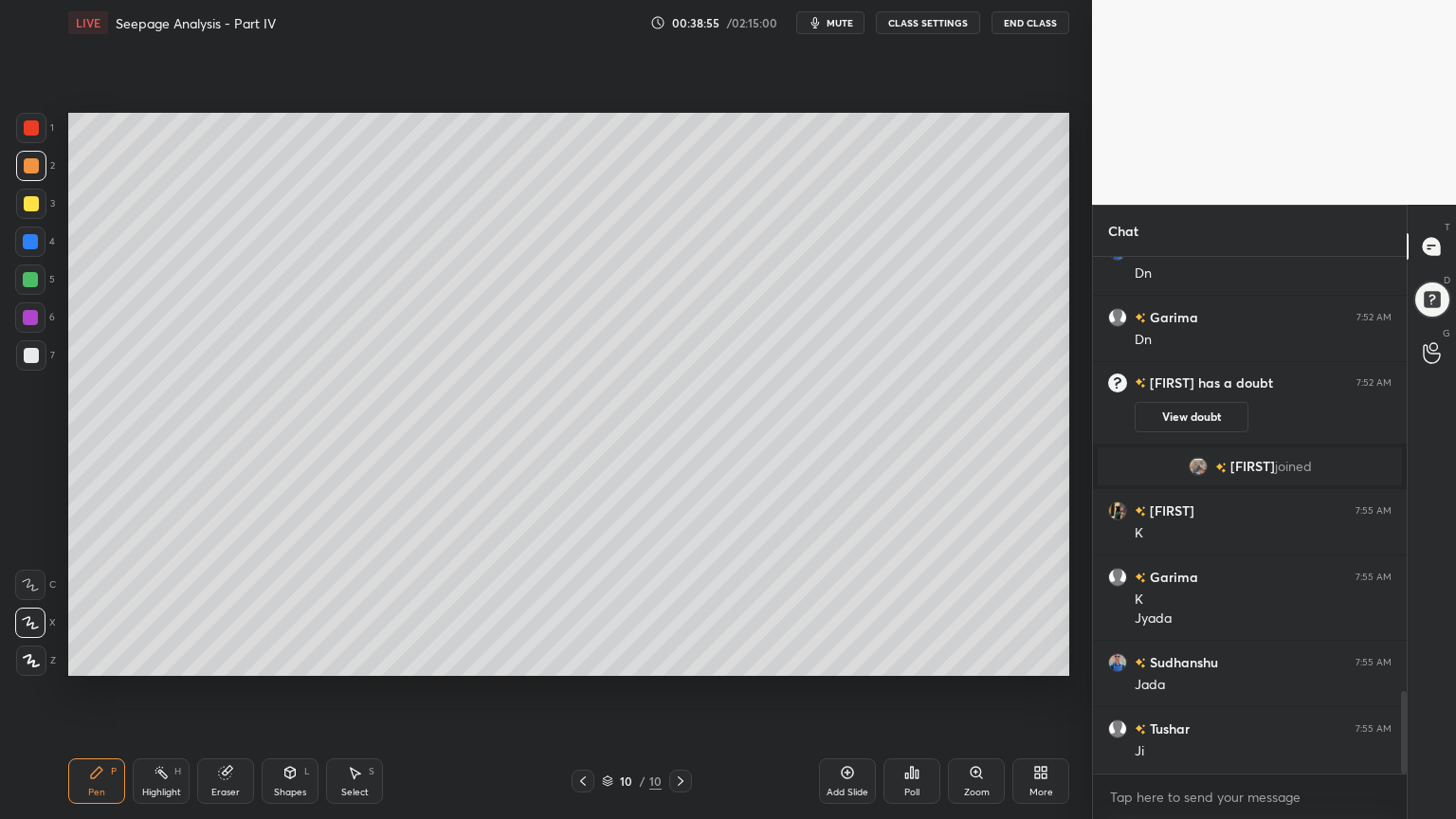 click at bounding box center (31, 204) 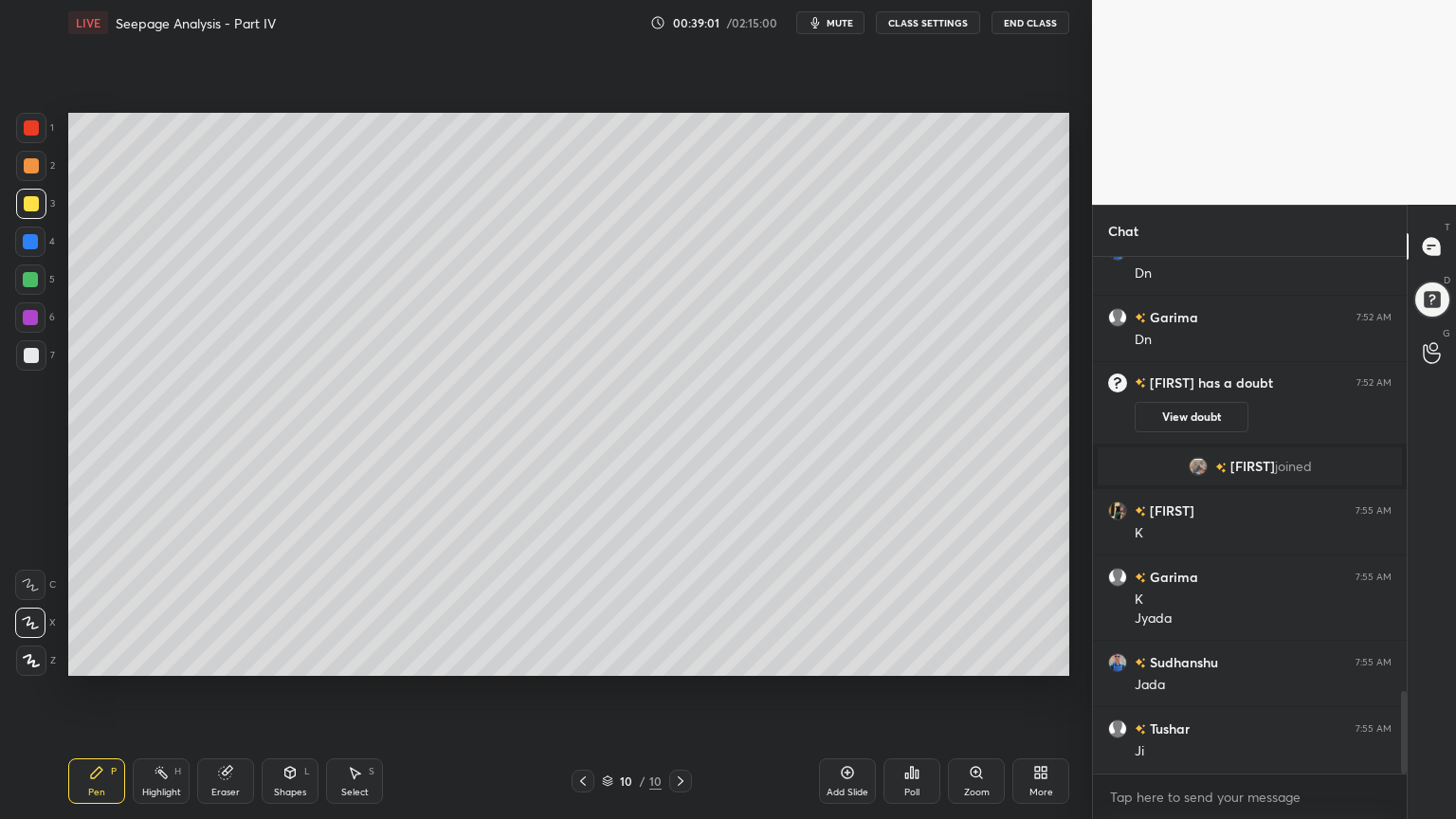 click 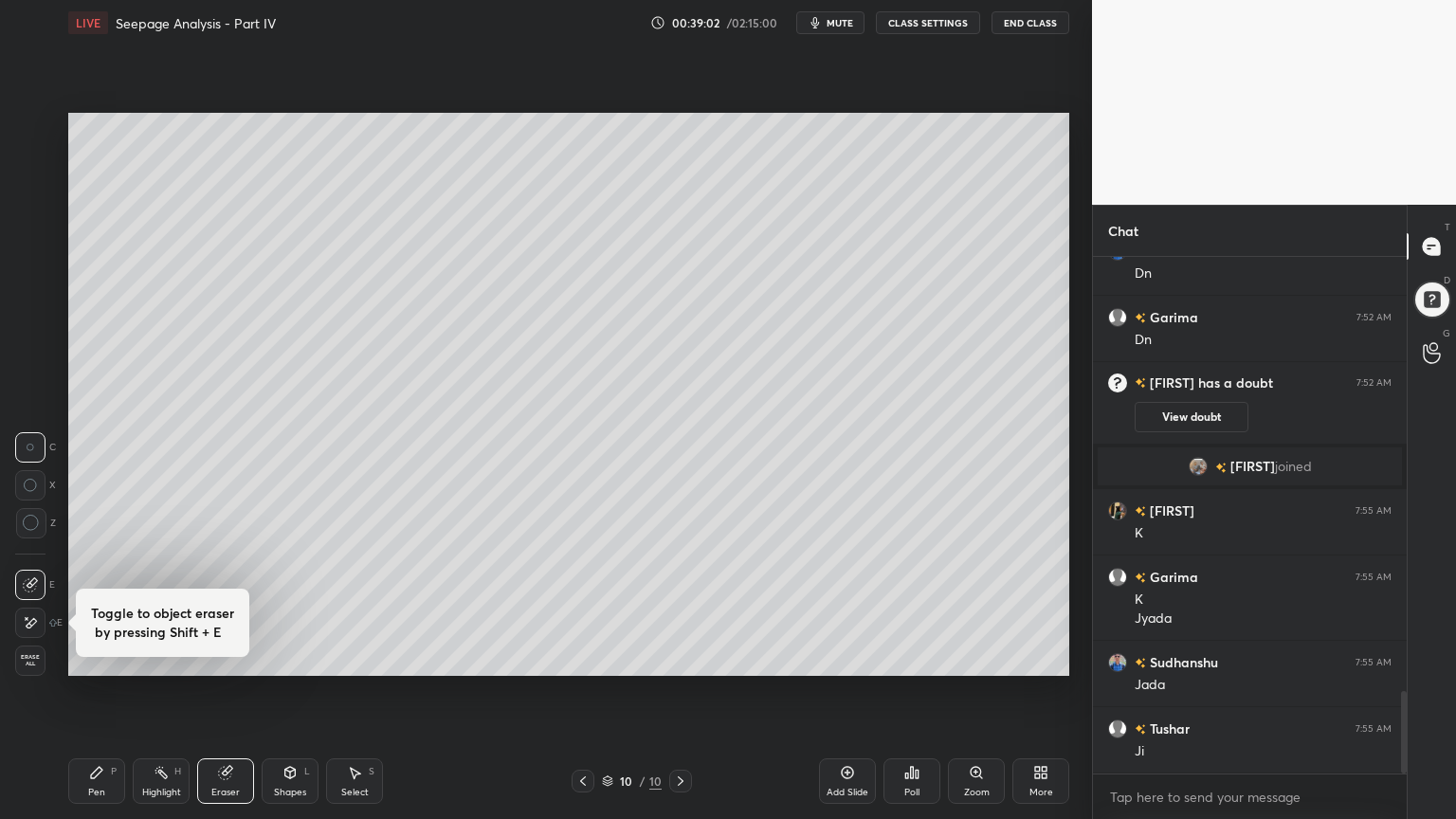 scroll, scrollTop: 2791, scrollLeft: 0, axis: vertical 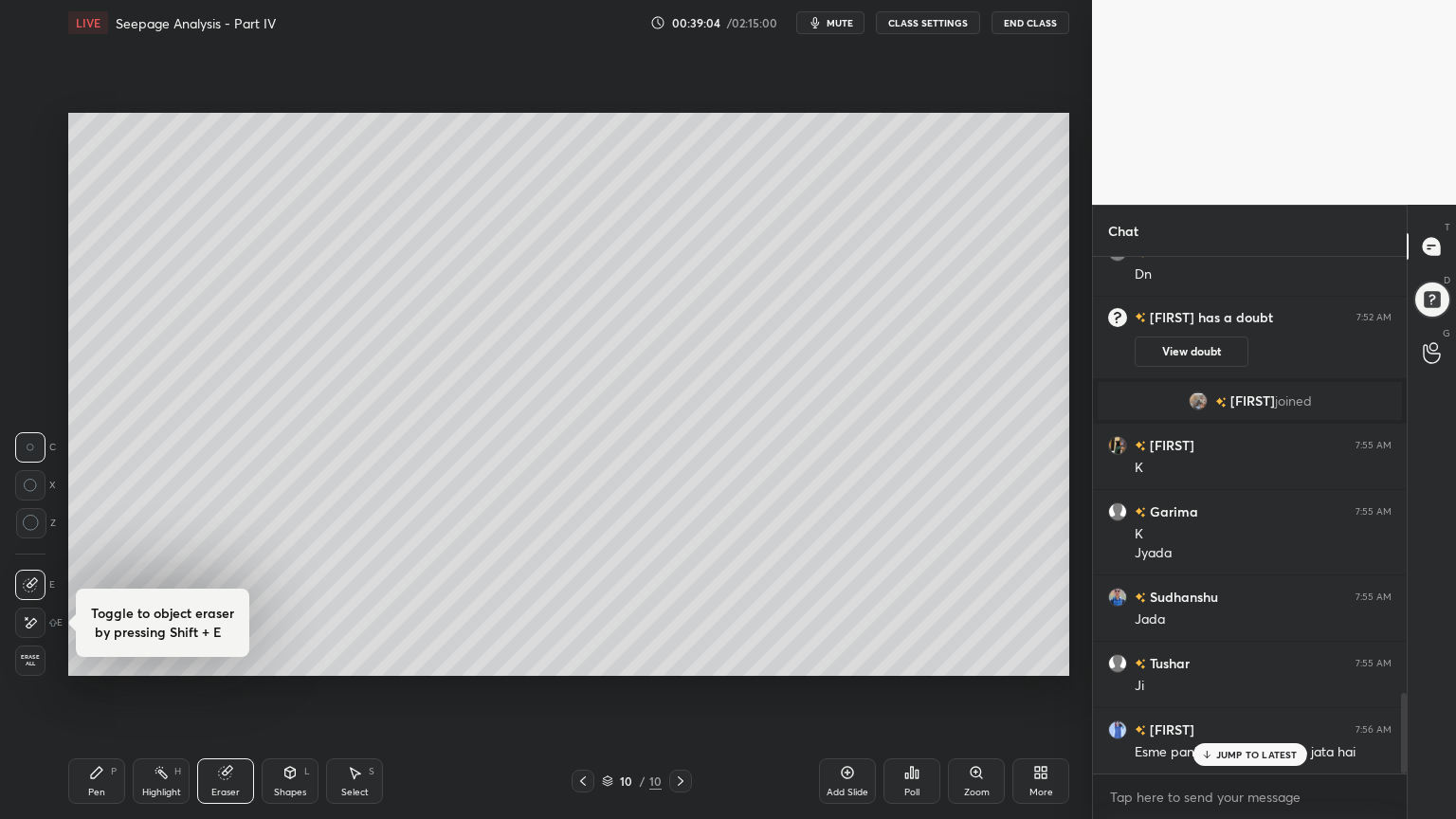 click on "JUMP TO LATEST" at bounding box center [1257, 755] 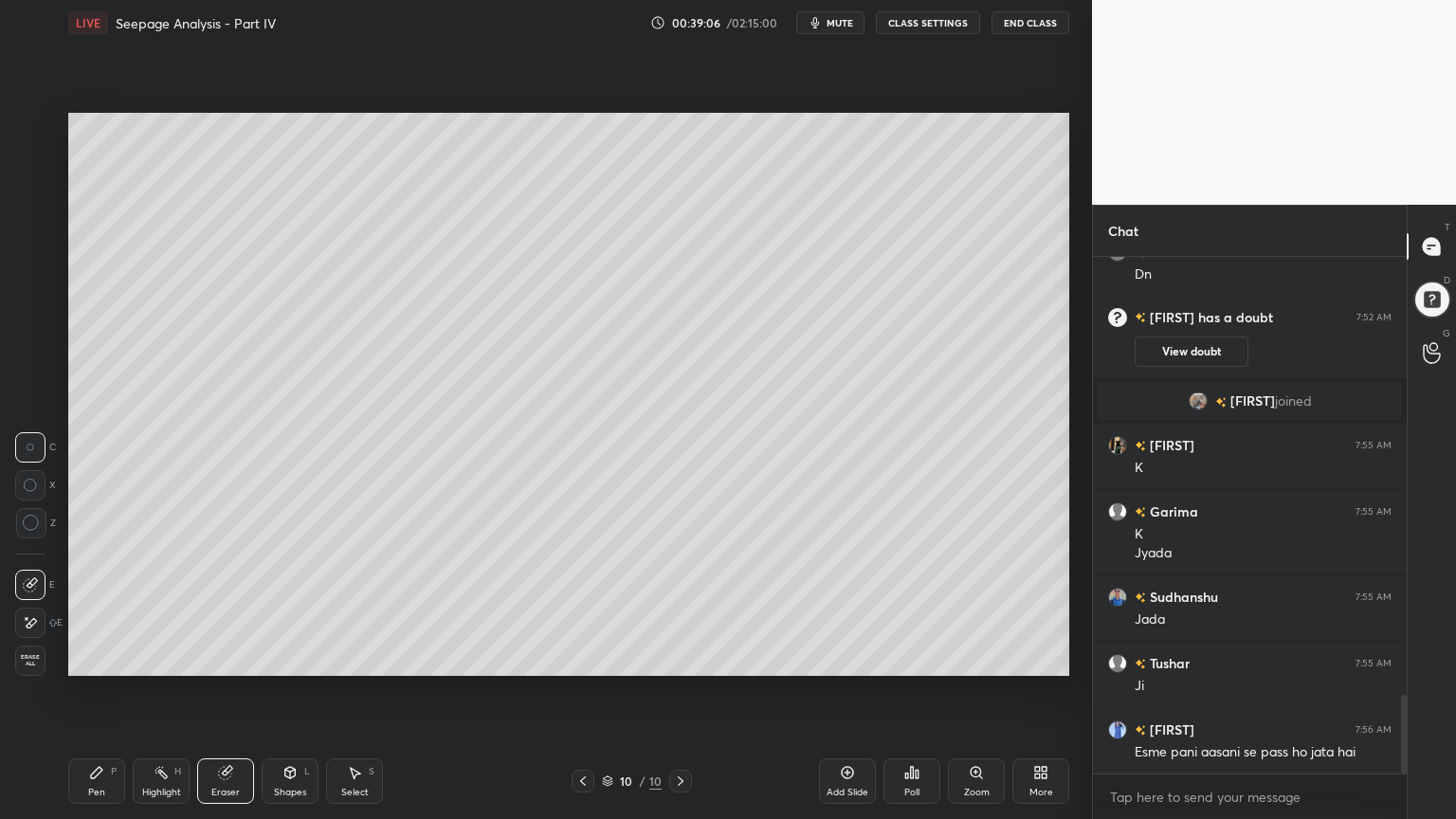 scroll, scrollTop: 2858, scrollLeft: 0, axis: vertical 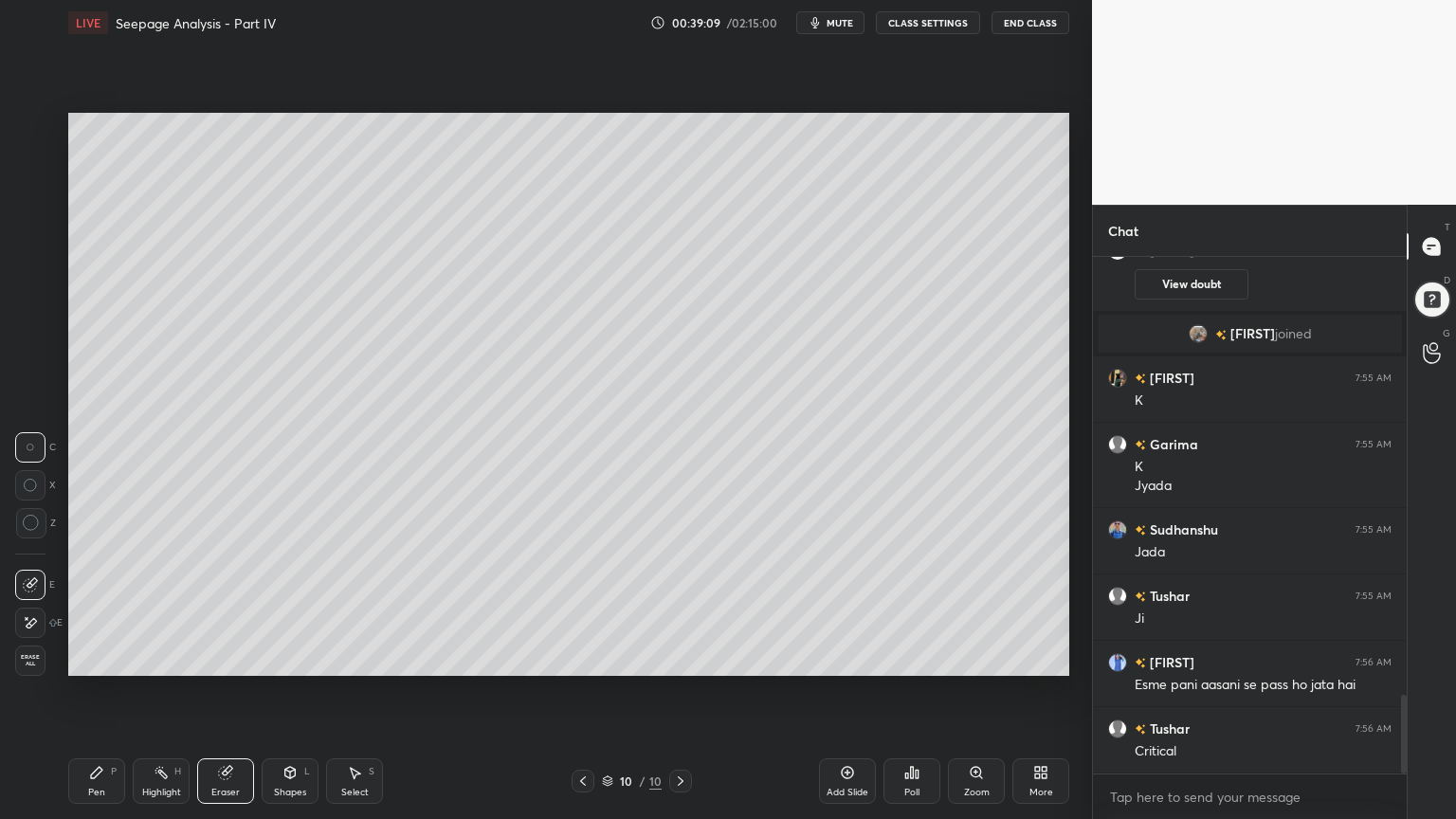 click on "Add Slide" at bounding box center [847, 781] 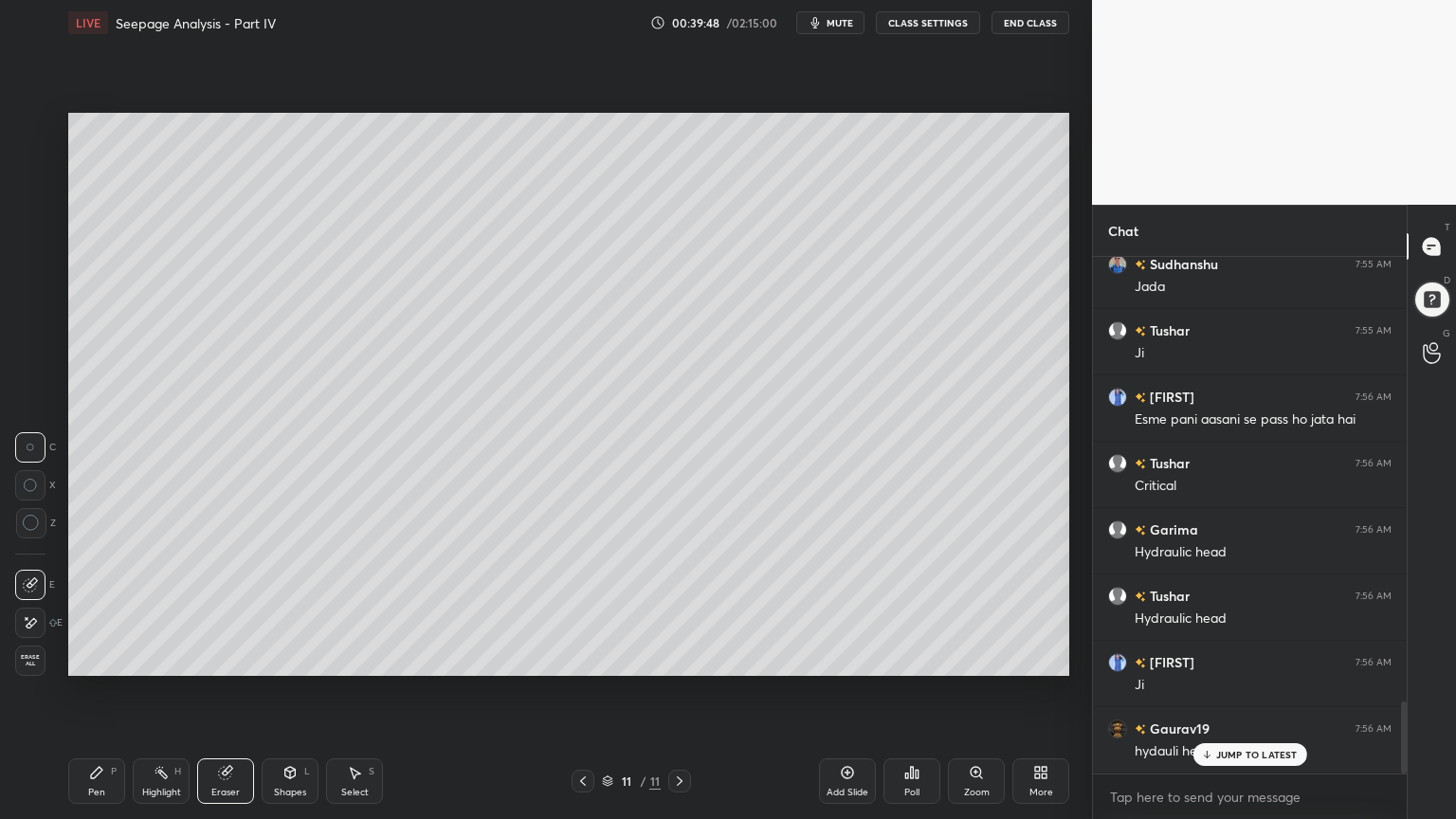 scroll, scrollTop: 3189, scrollLeft: 0, axis: vertical 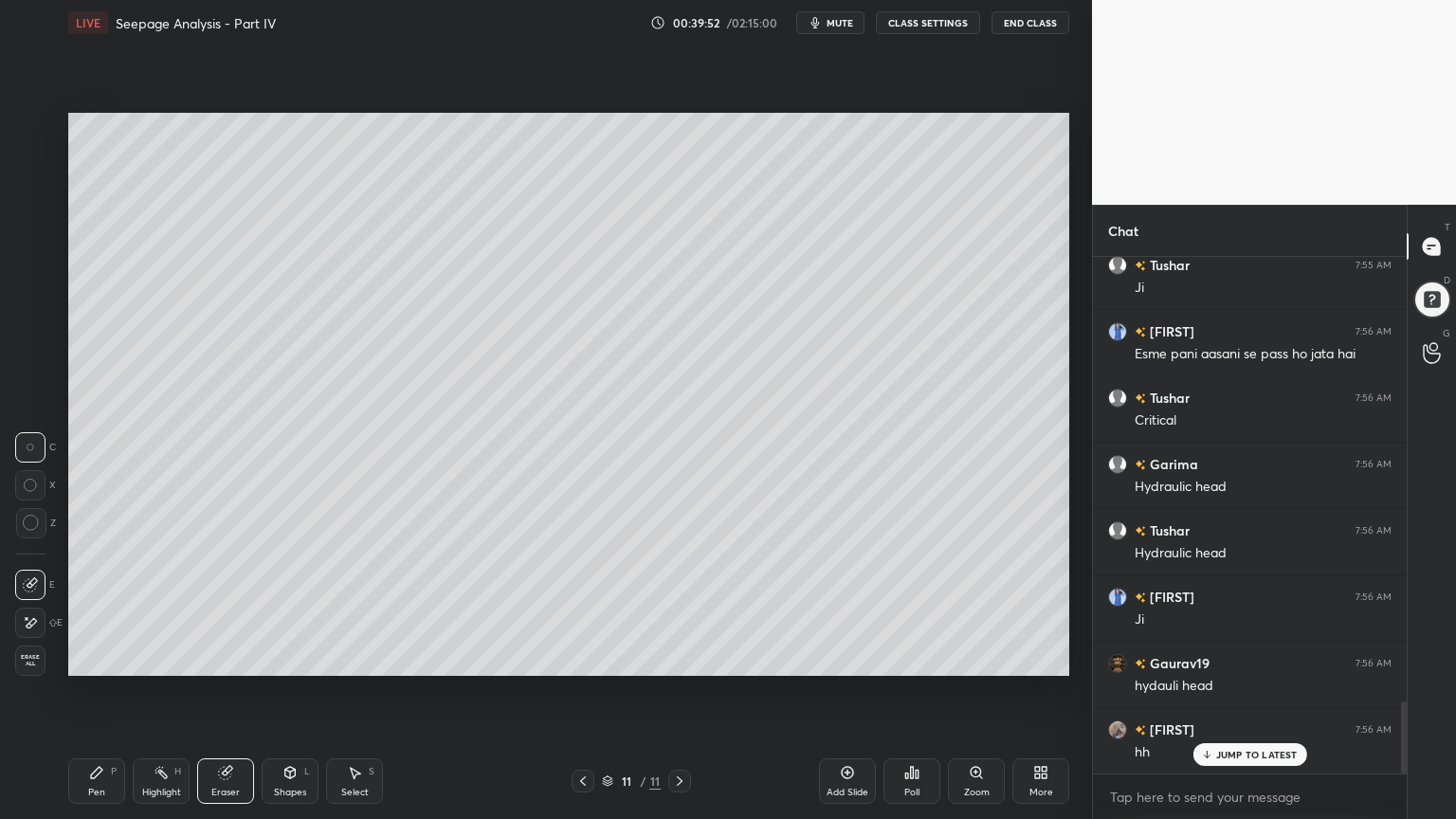 click on "Pen P" at bounding box center (97, 781) 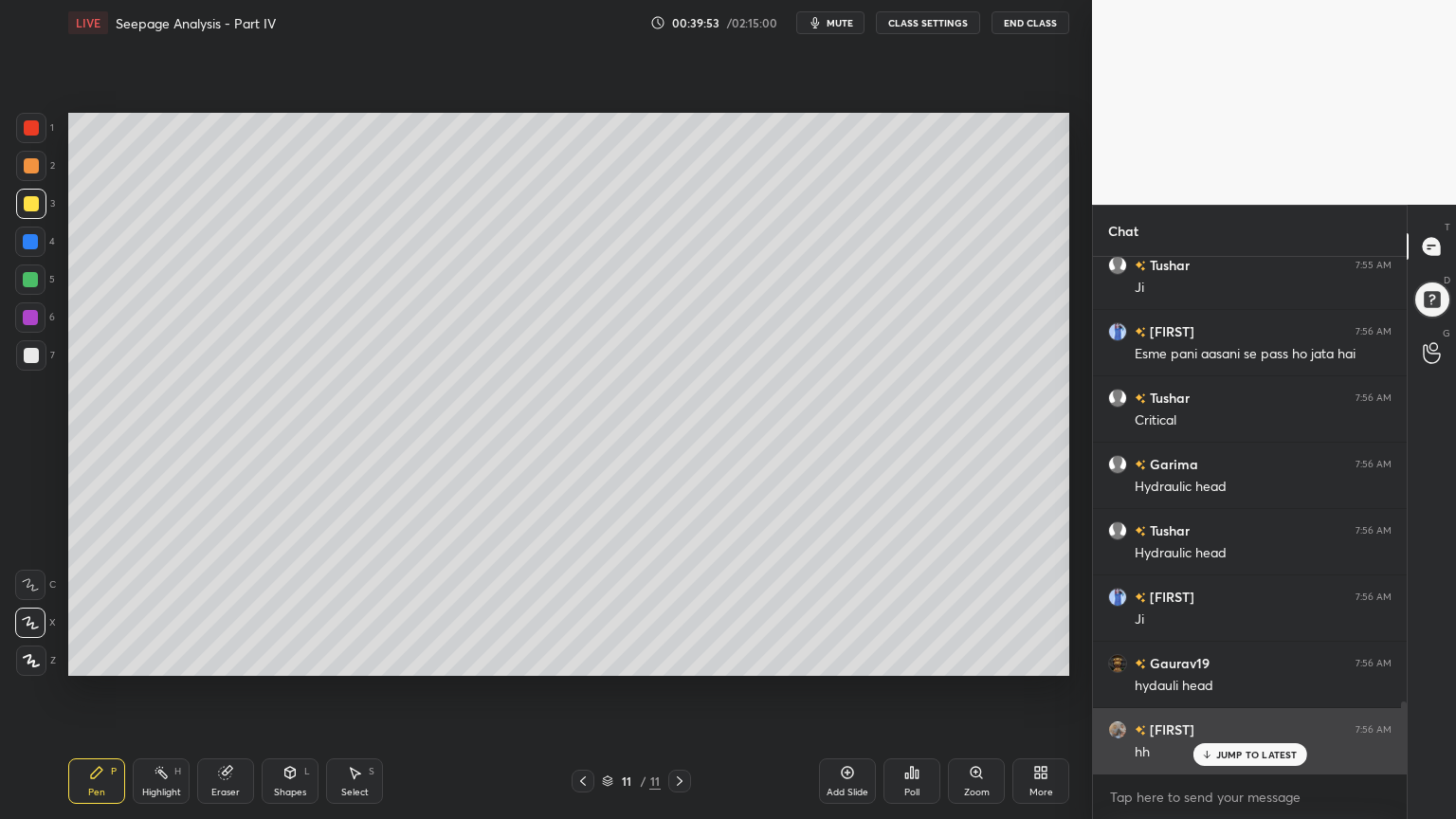 click on "JUMP TO LATEST" at bounding box center (1249, 755) 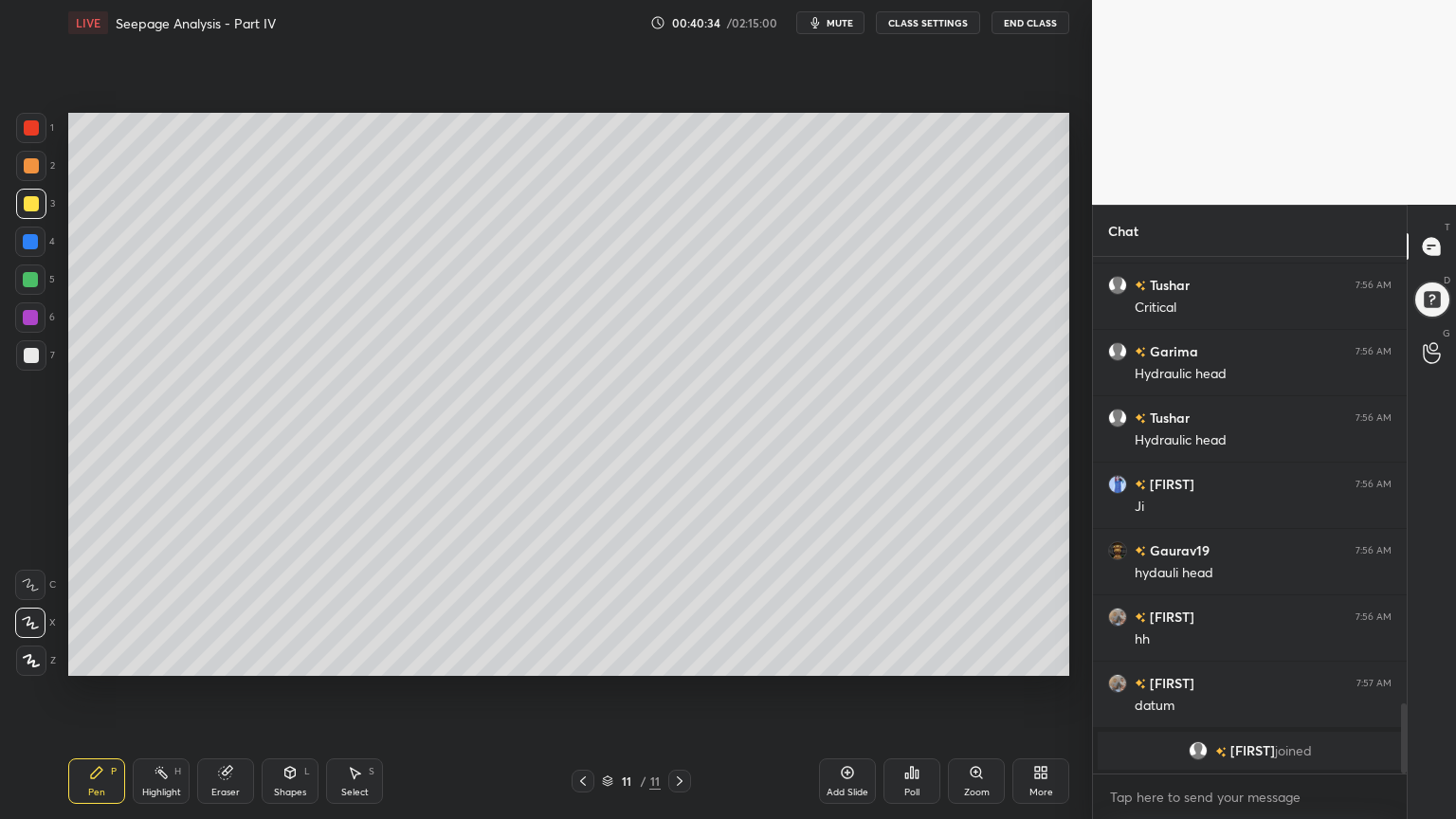 scroll, scrollTop: 3177, scrollLeft: 0, axis: vertical 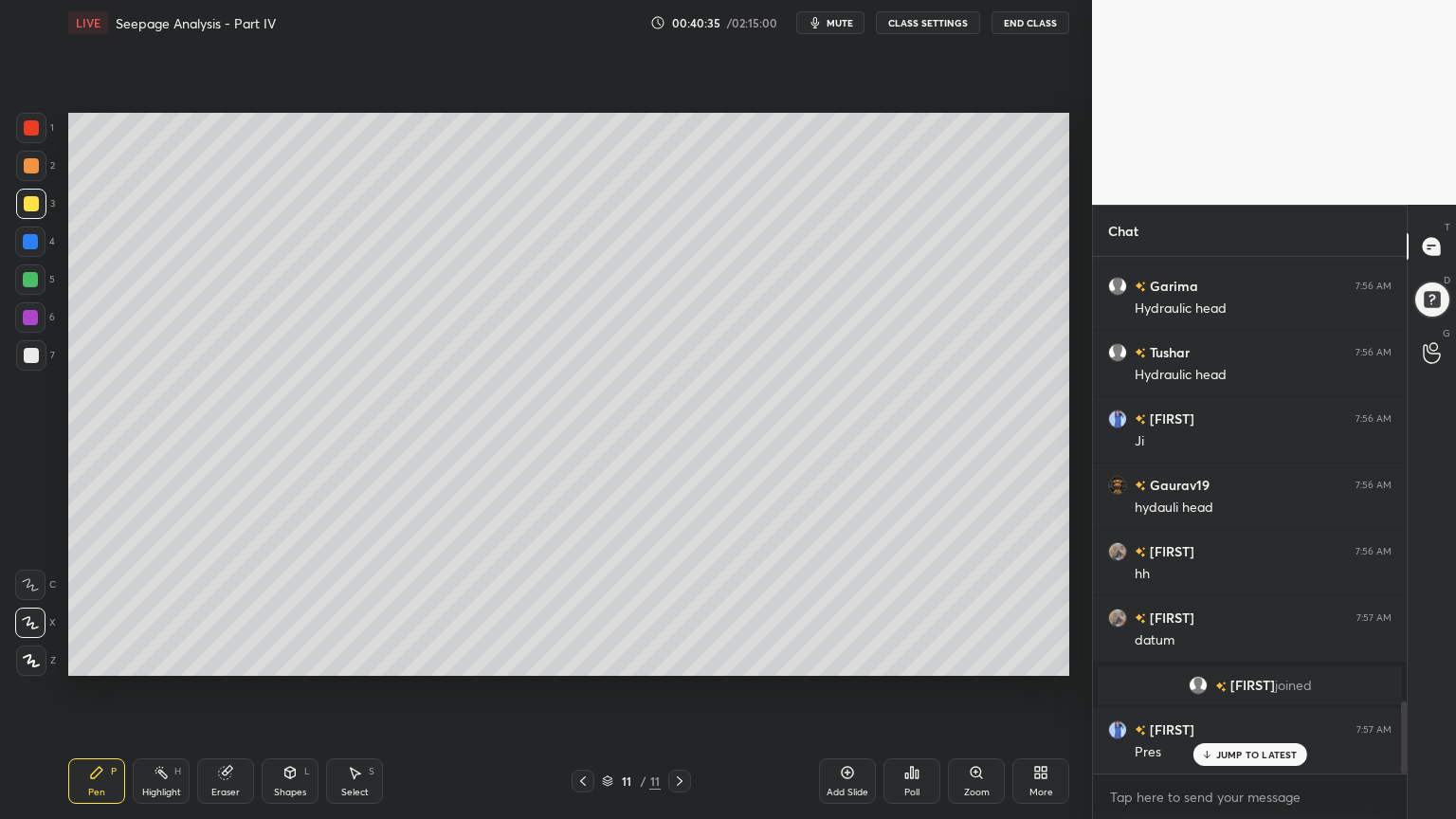 click at bounding box center (31, 204) 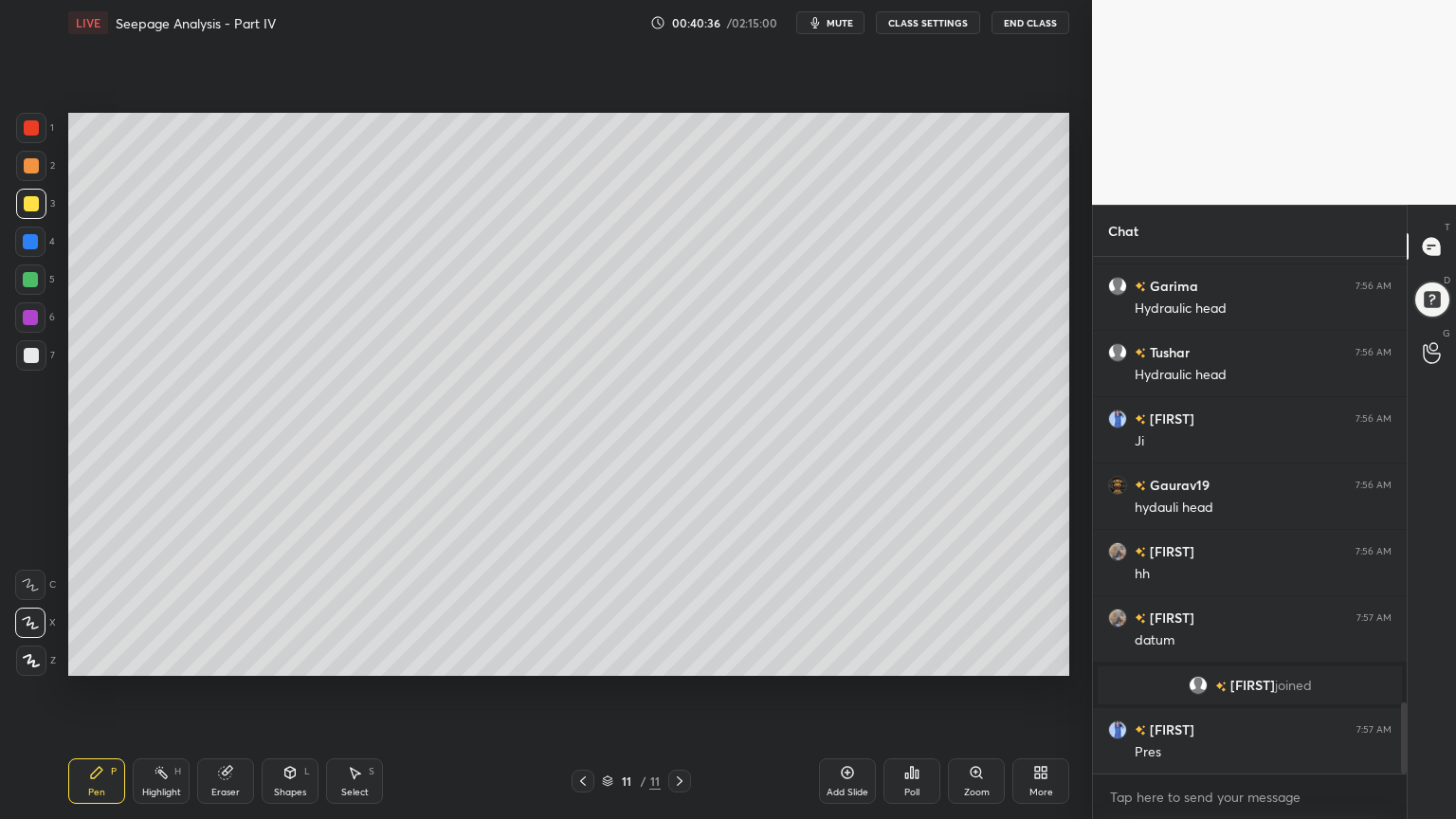 scroll, scrollTop: 3245, scrollLeft: 0, axis: vertical 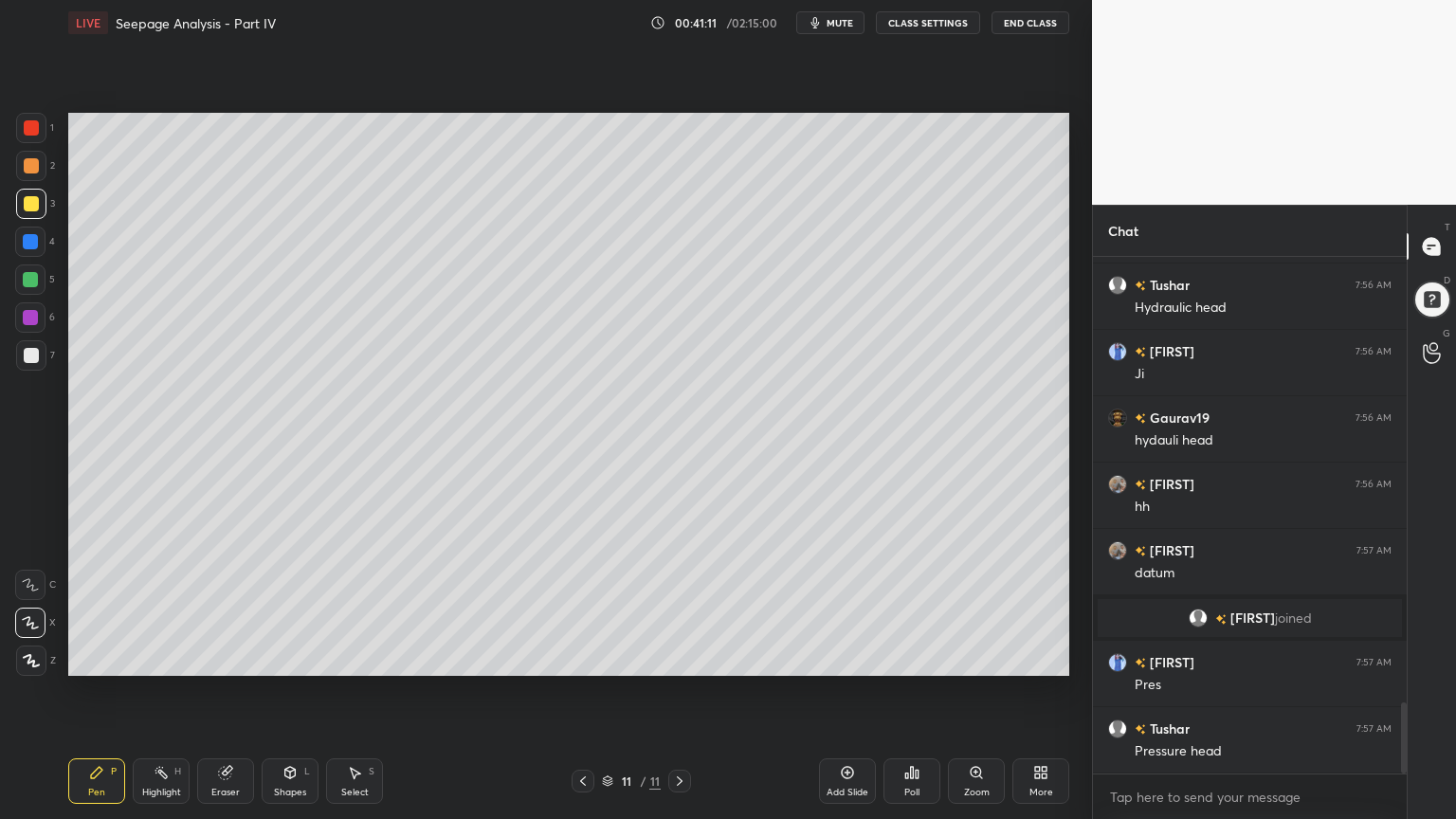 click at bounding box center (31, 166) 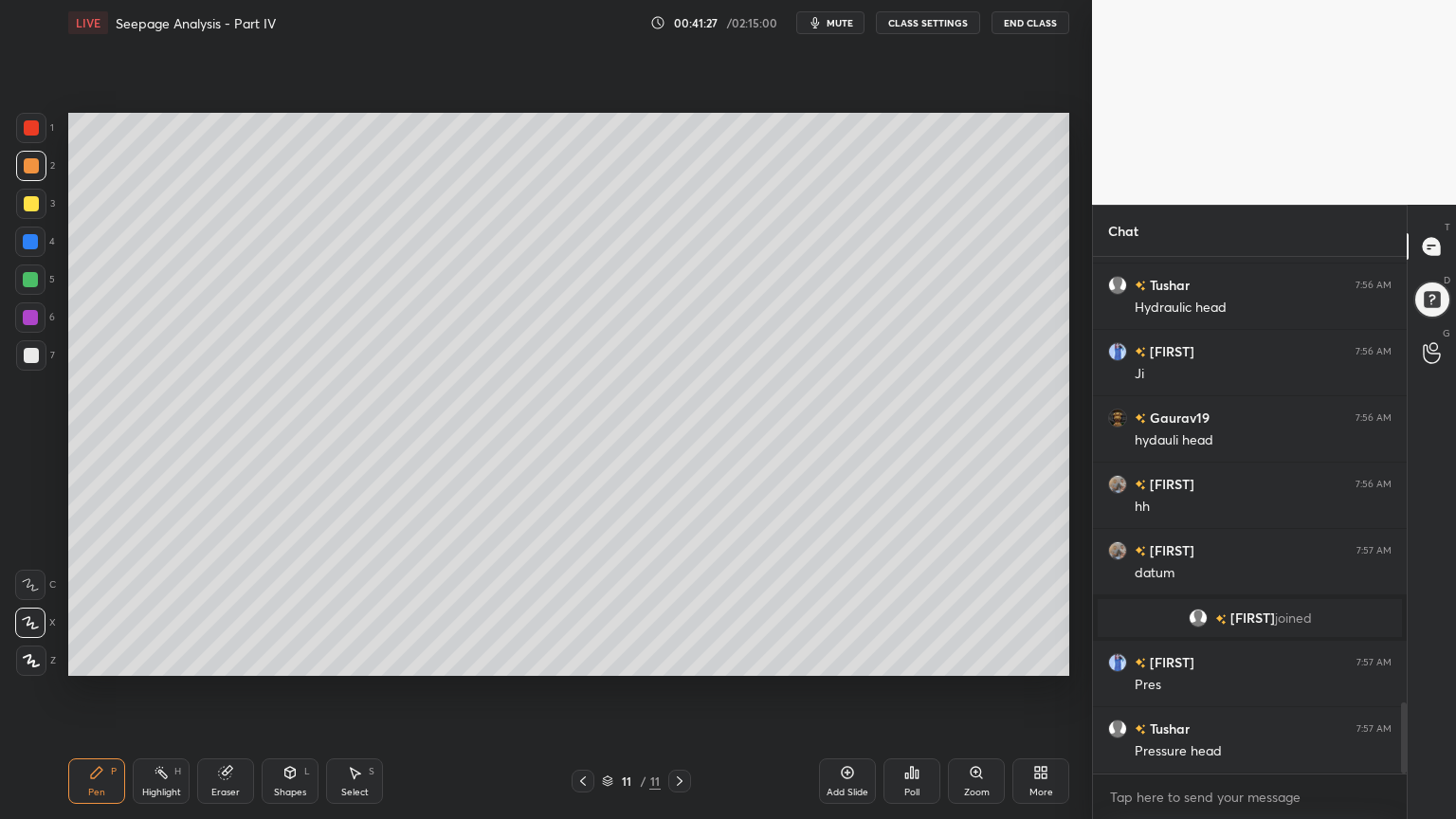 click 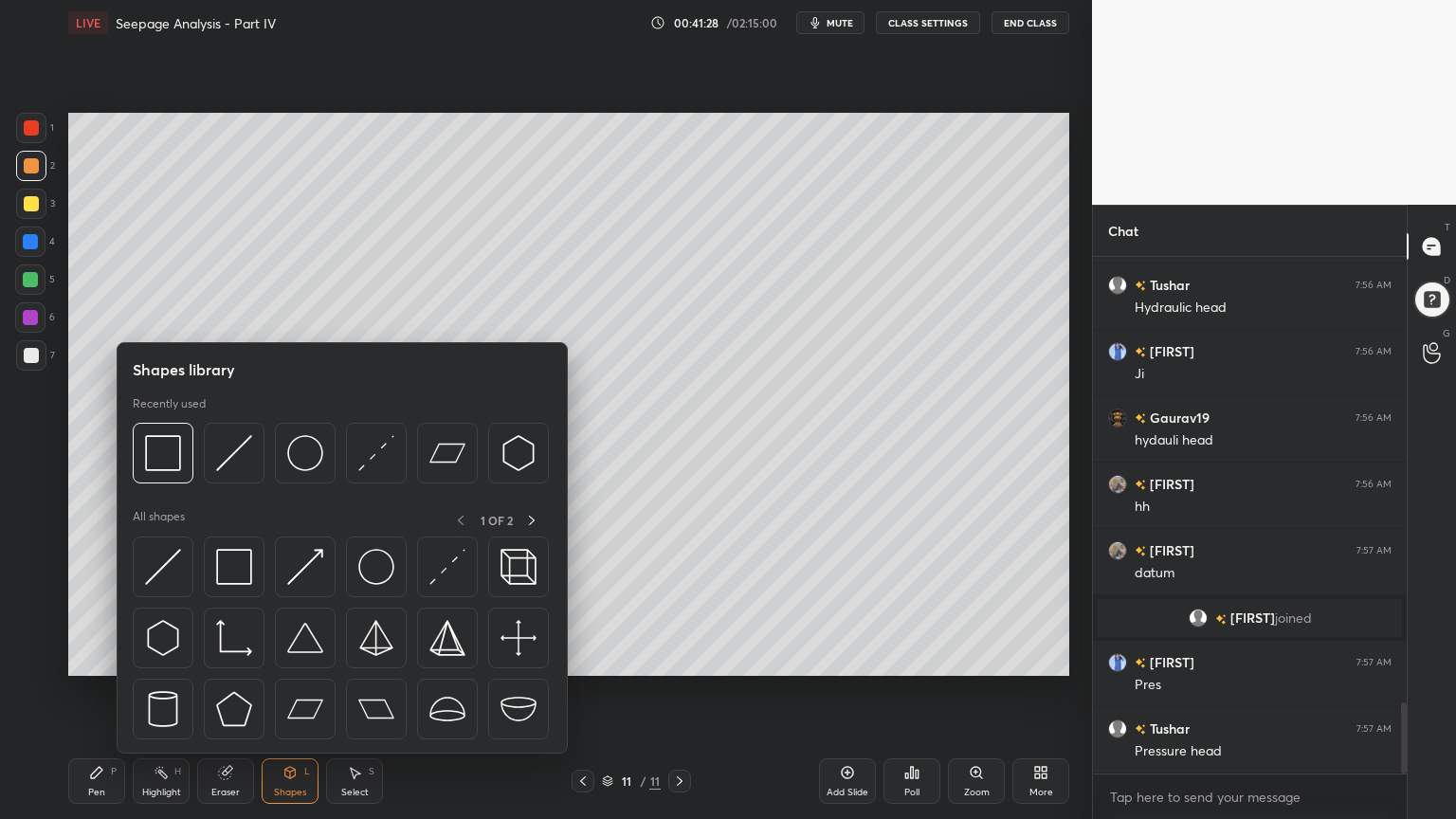 click at bounding box center (163, 567) 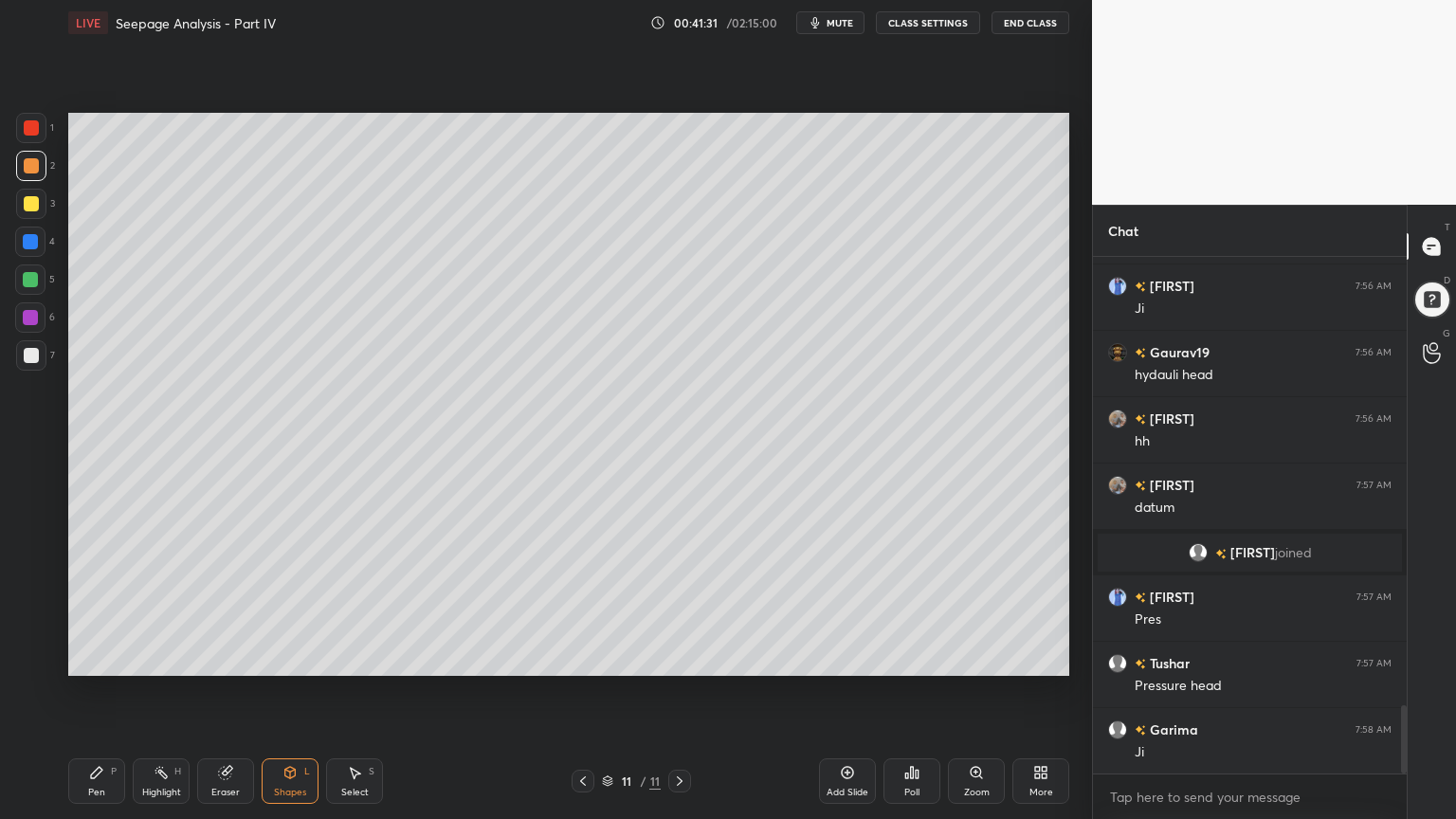 scroll, scrollTop: 3377, scrollLeft: 0, axis: vertical 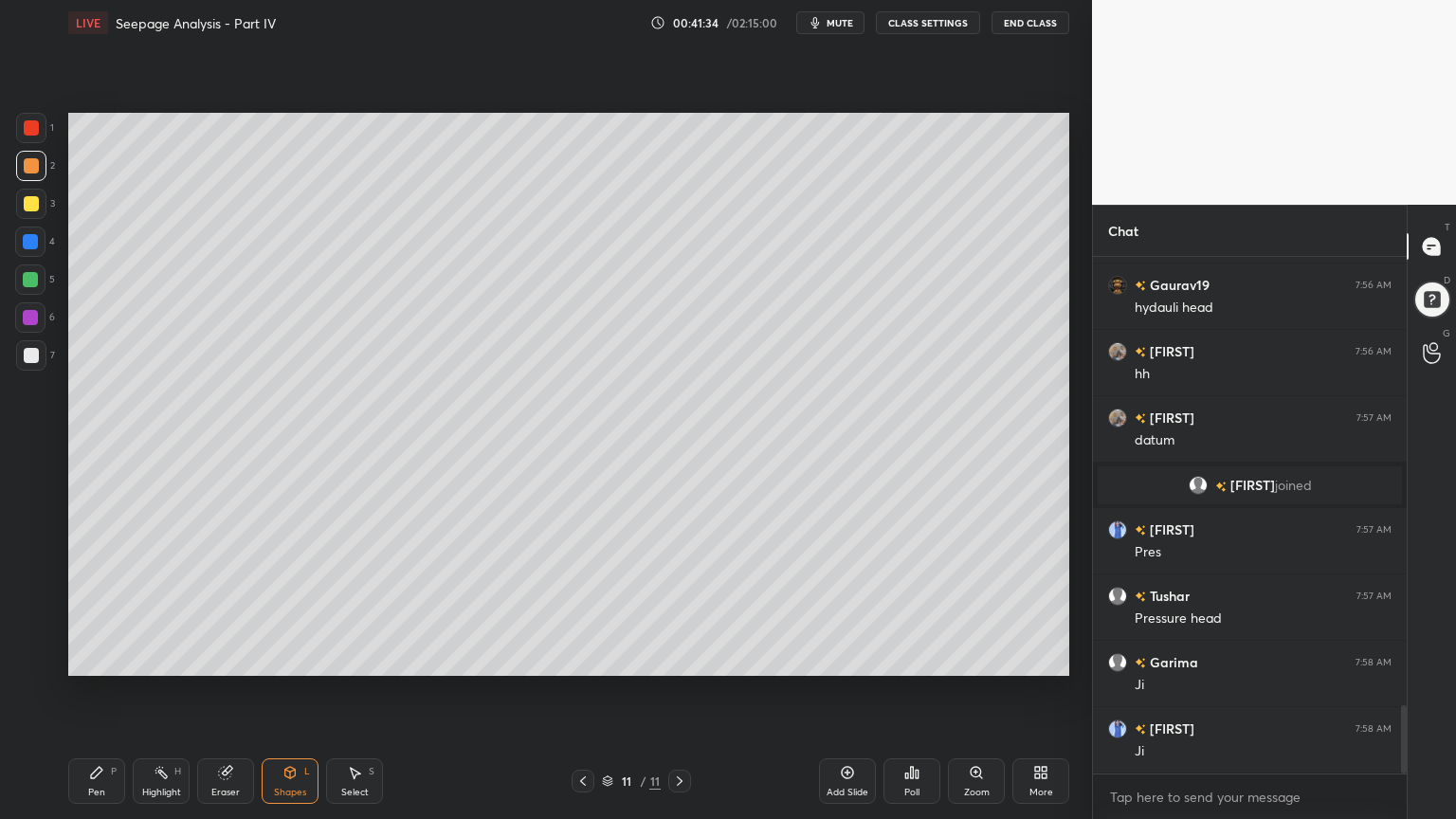 click at bounding box center [31, 204] 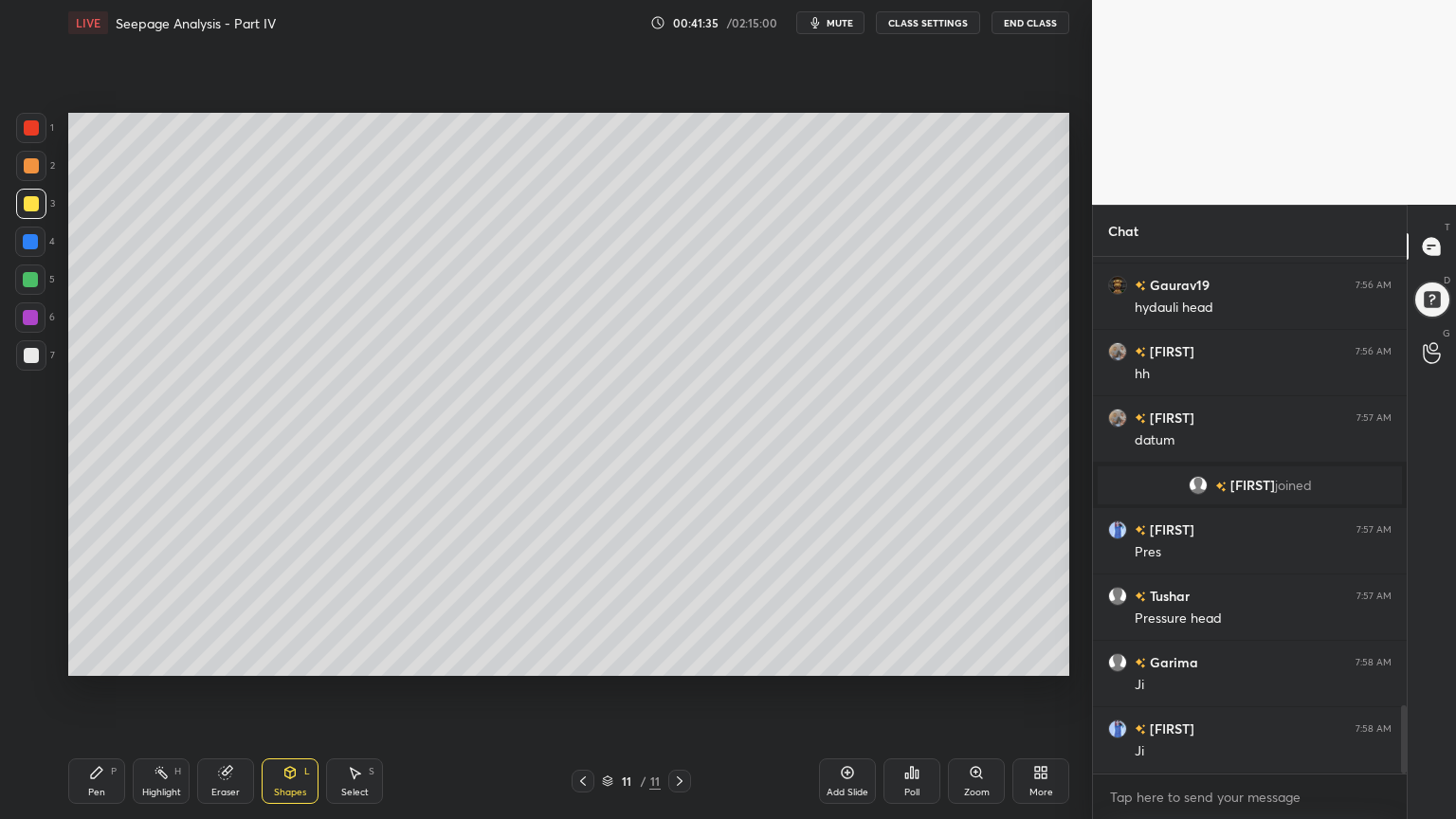 click on "Pen P" at bounding box center [97, 781] 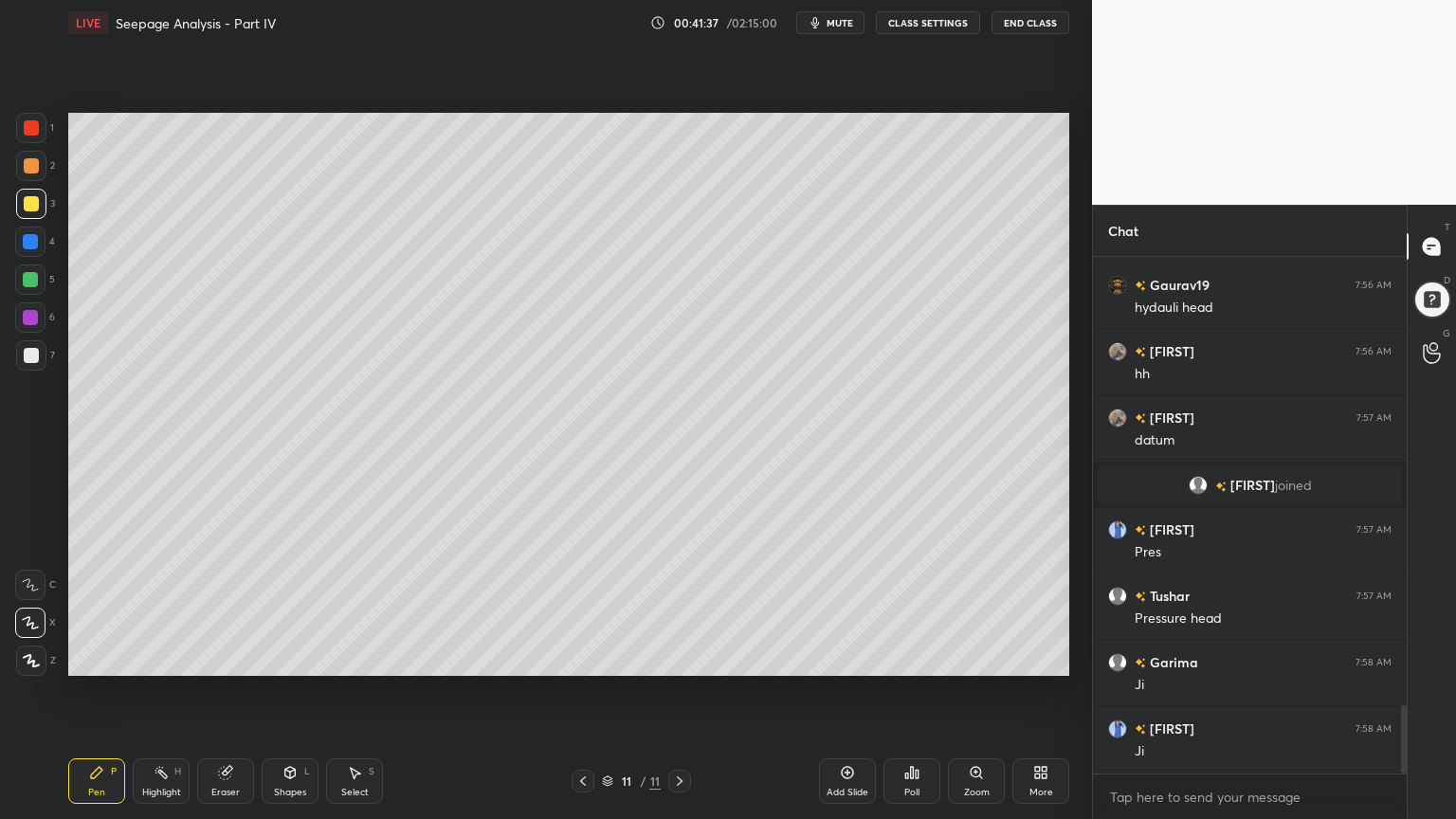 click at bounding box center (31, 128) 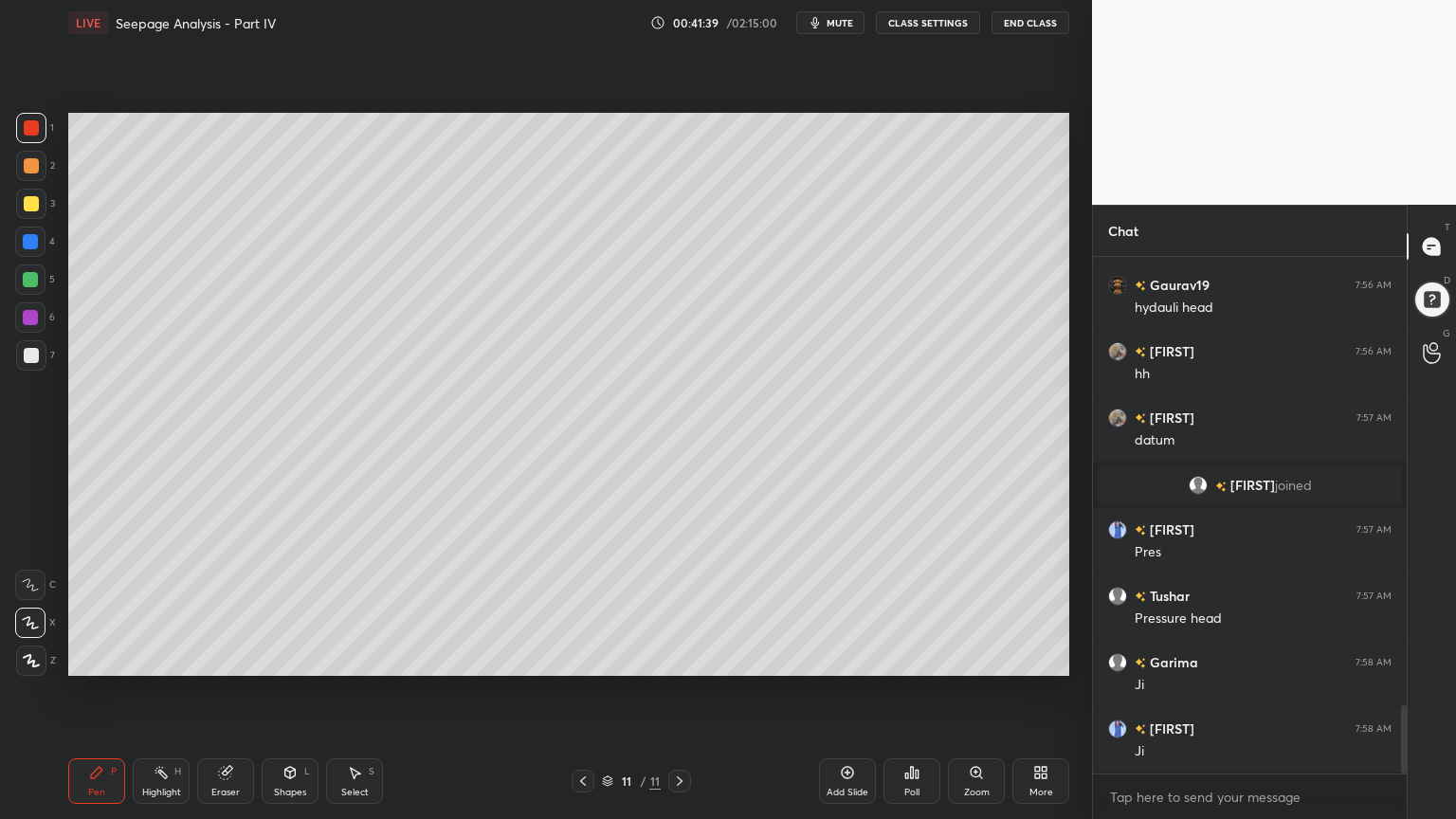 click at bounding box center (31, 661) 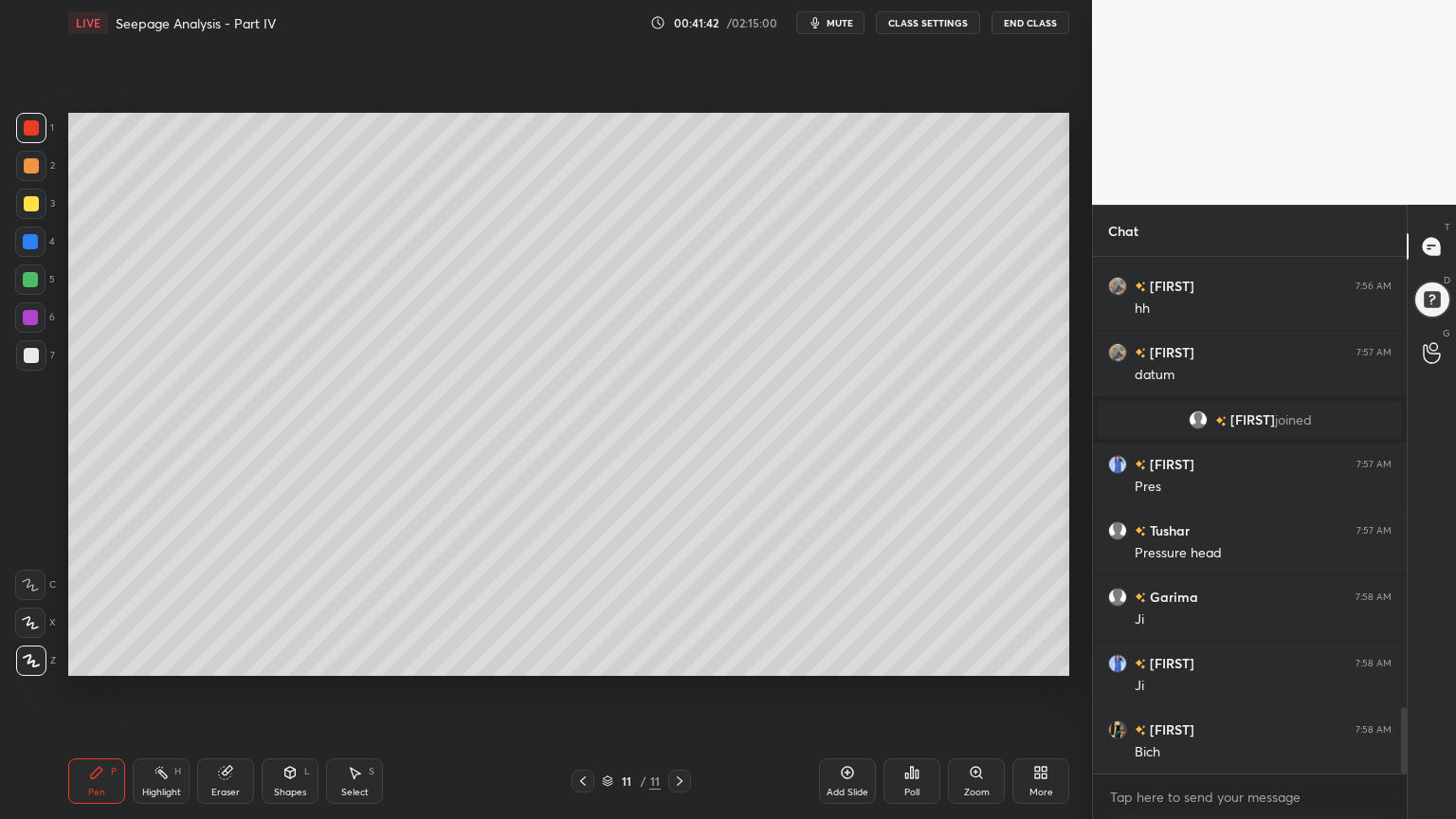 scroll, scrollTop: 3510, scrollLeft: 0, axis: vertical 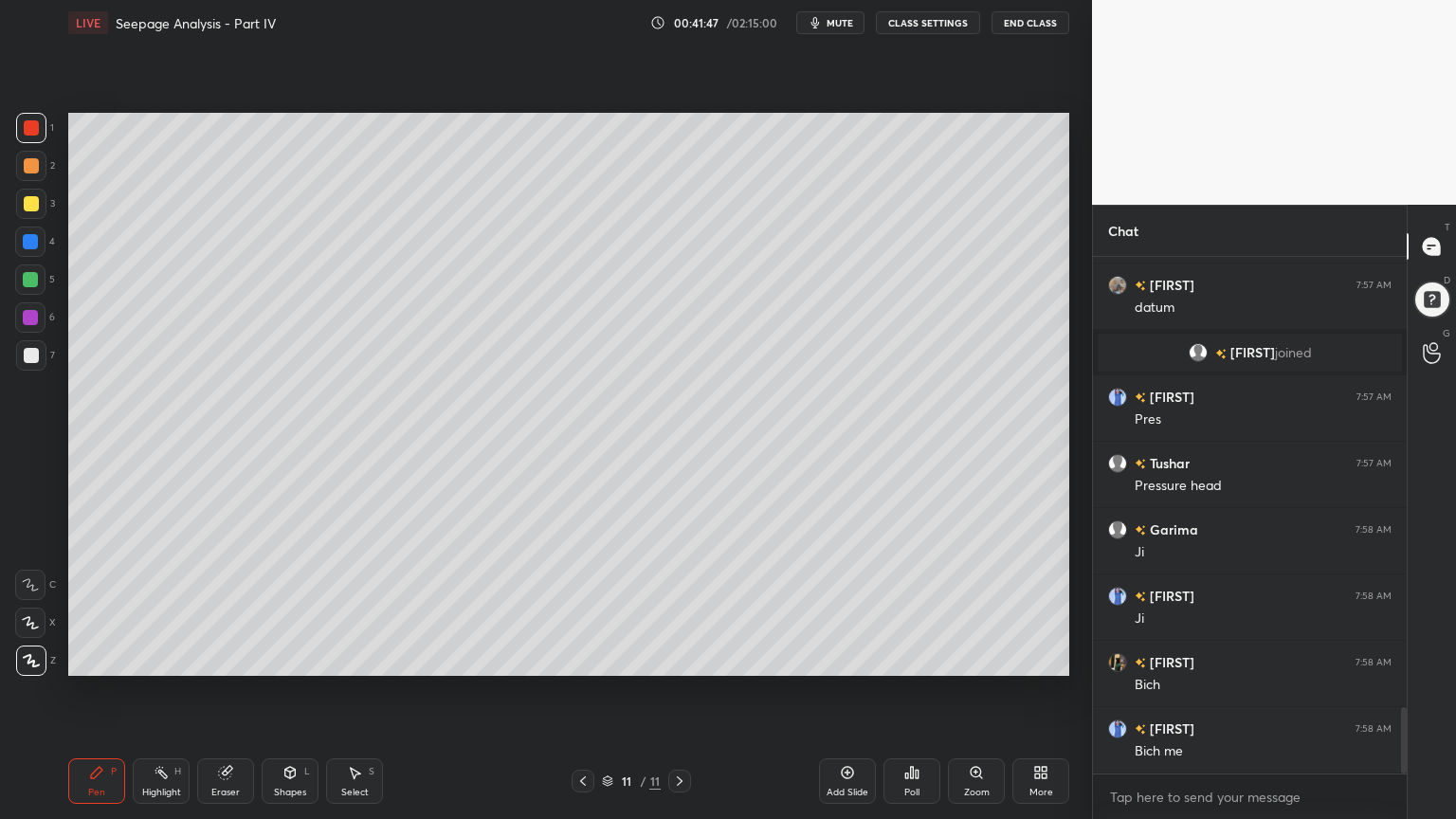 click at bounding box center [31, 355] 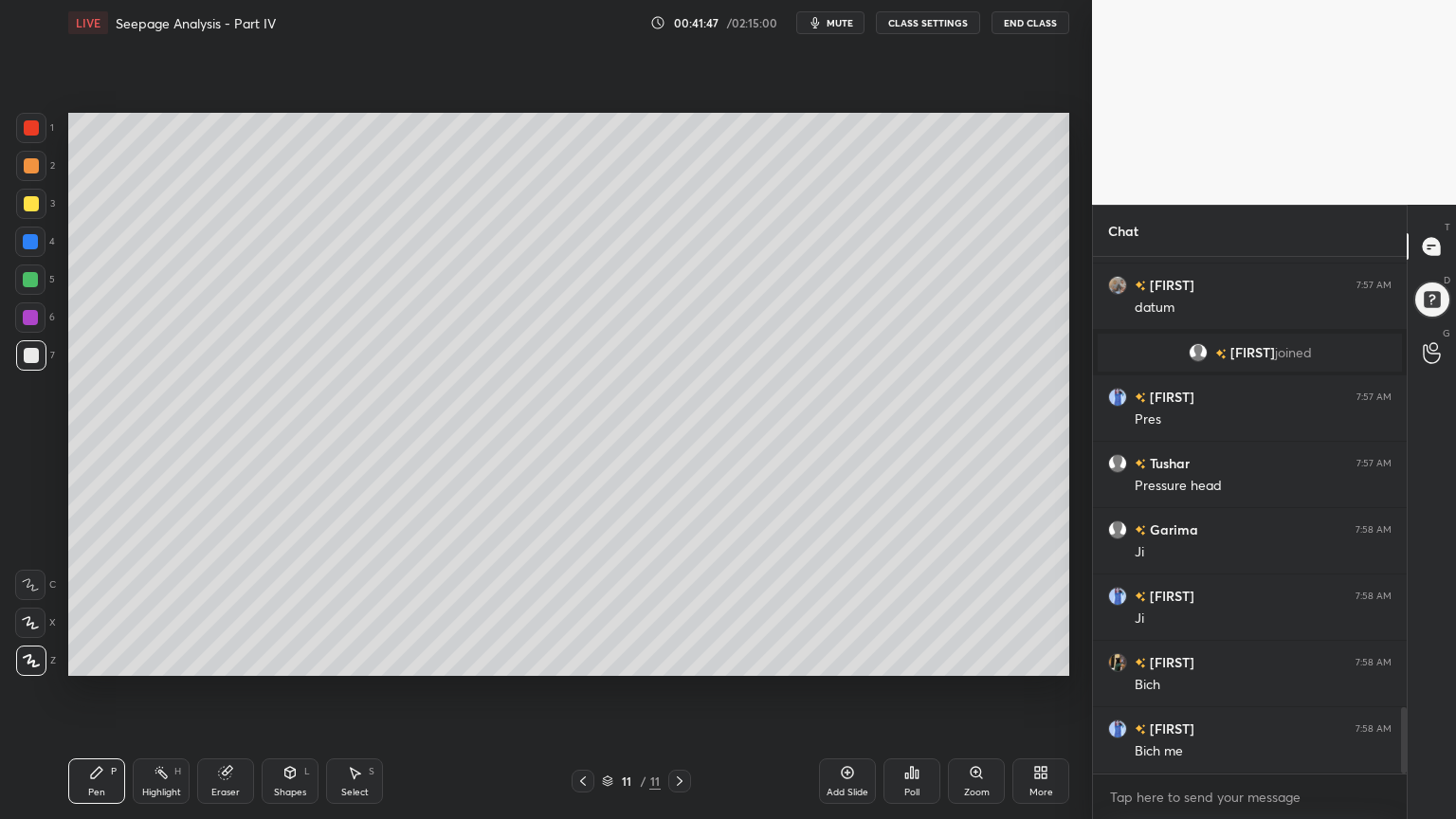 click at bounding box center [30, 623] 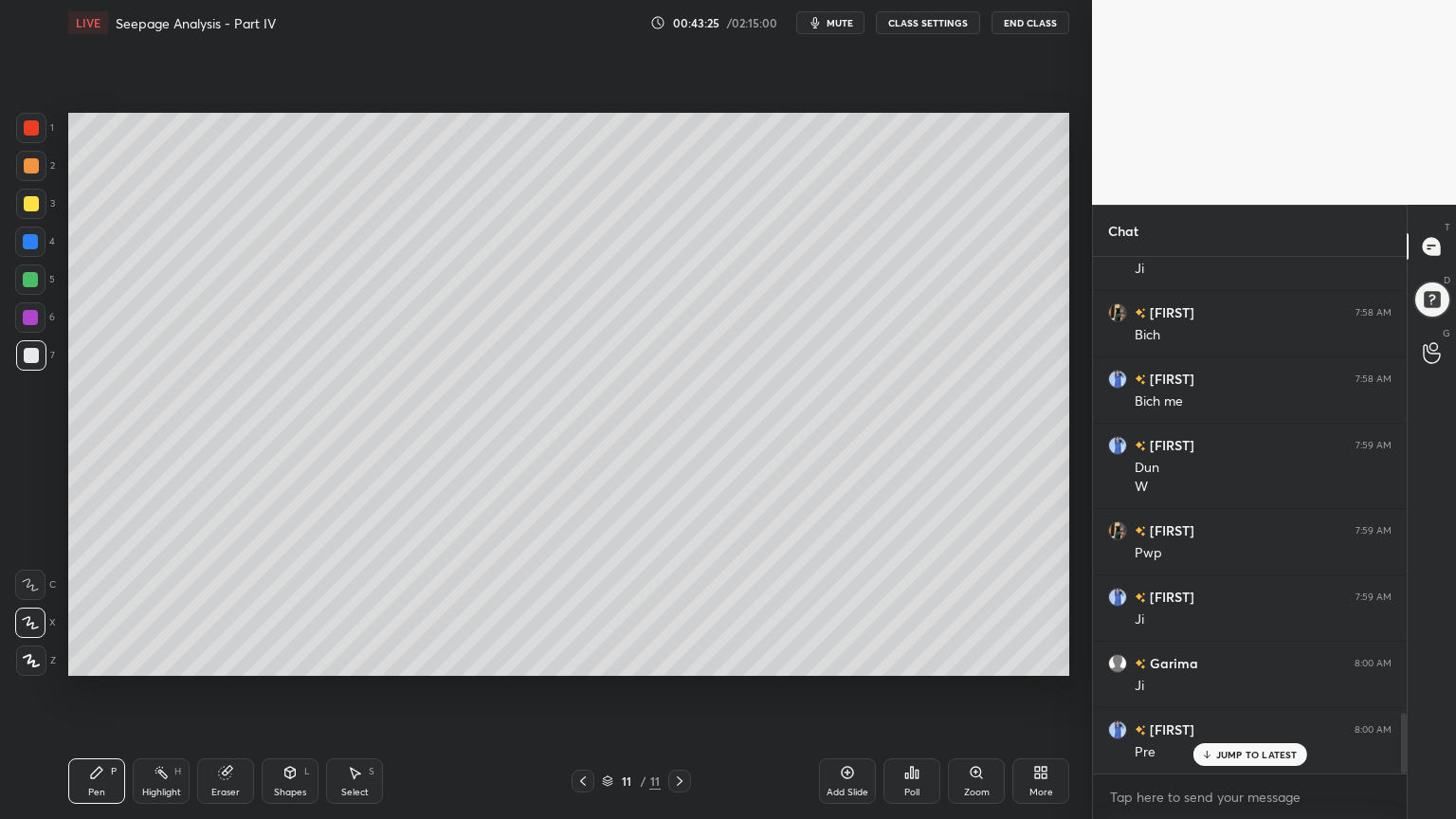 scroll, scrollTop: 3927, scrollLeft: 0, axis: vertical 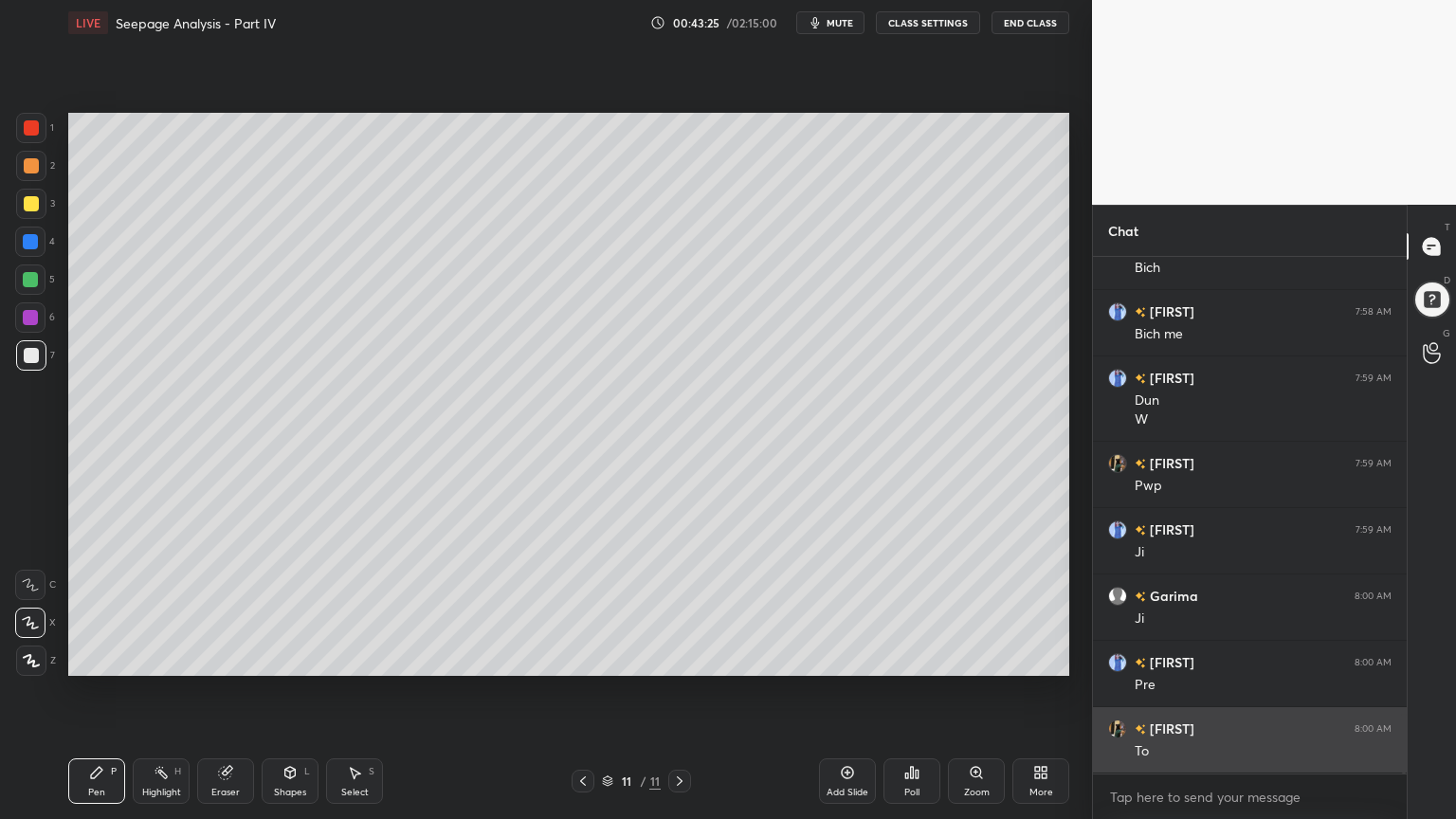 click on "To" at bounding box center [1263, 752] 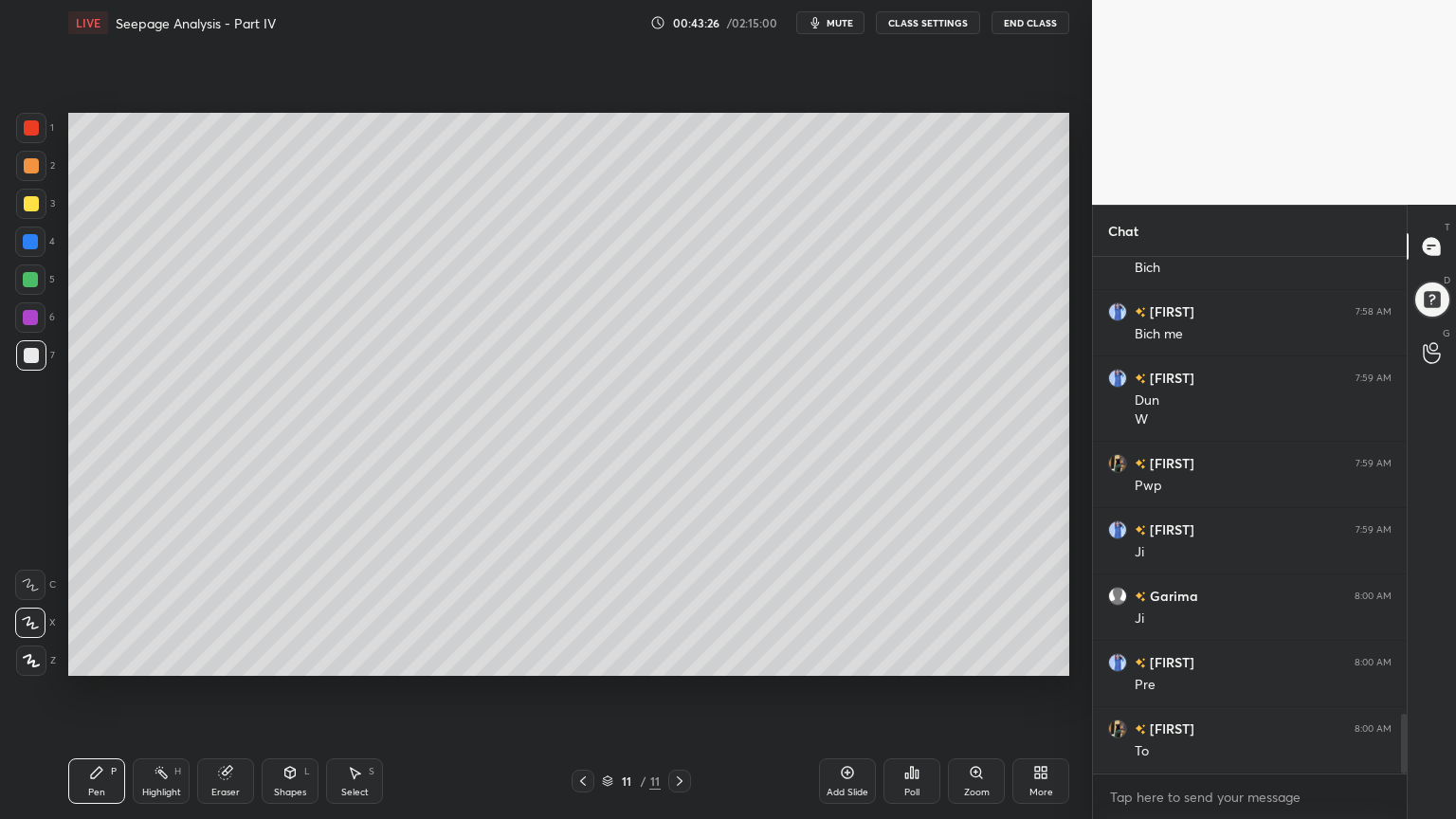 scroll, scrollTop: 3993, scrollLeft: 0, axis: vertical 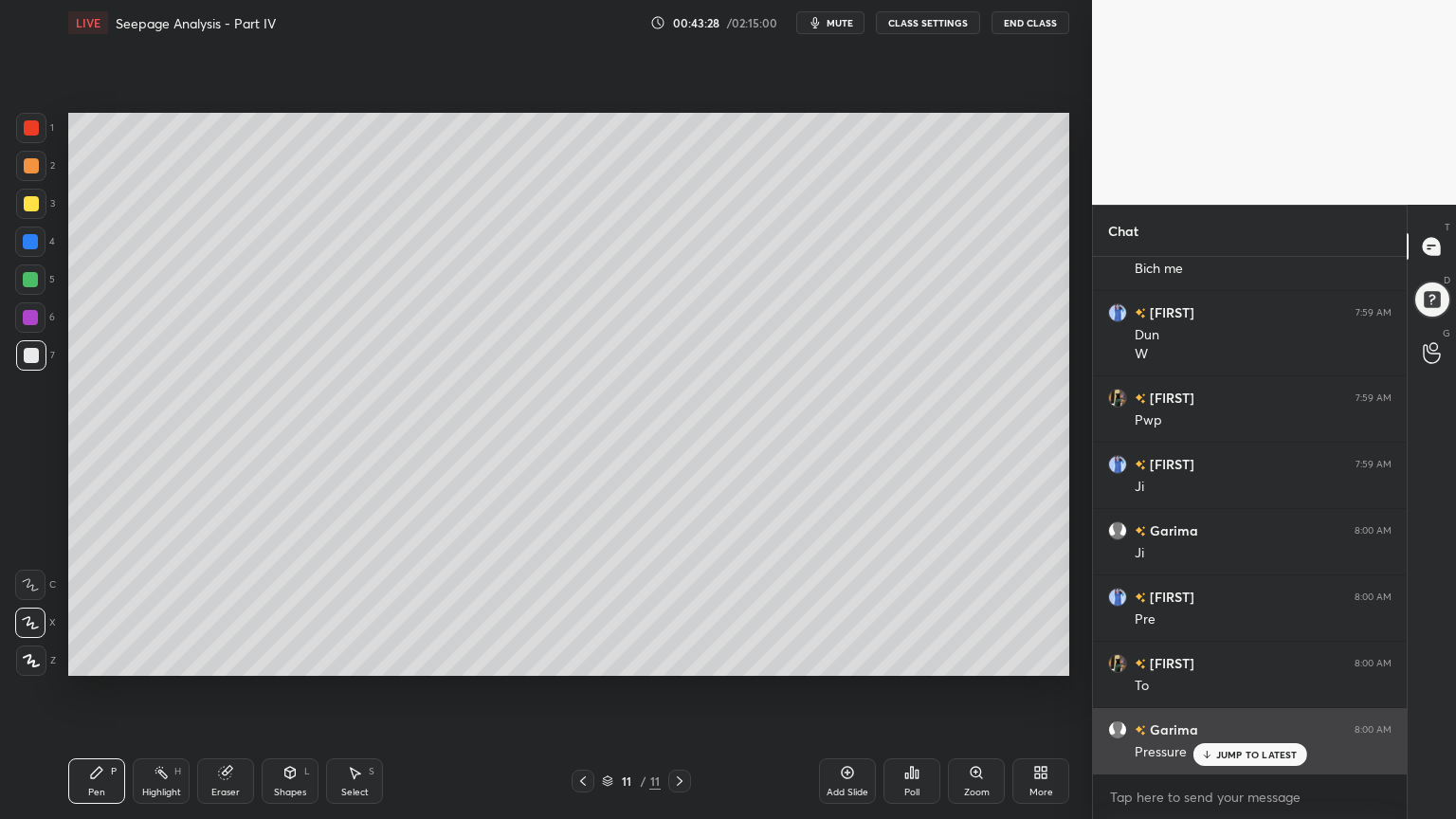 click on "JUMP TO LATEST" at bounding box center (1257, 755) 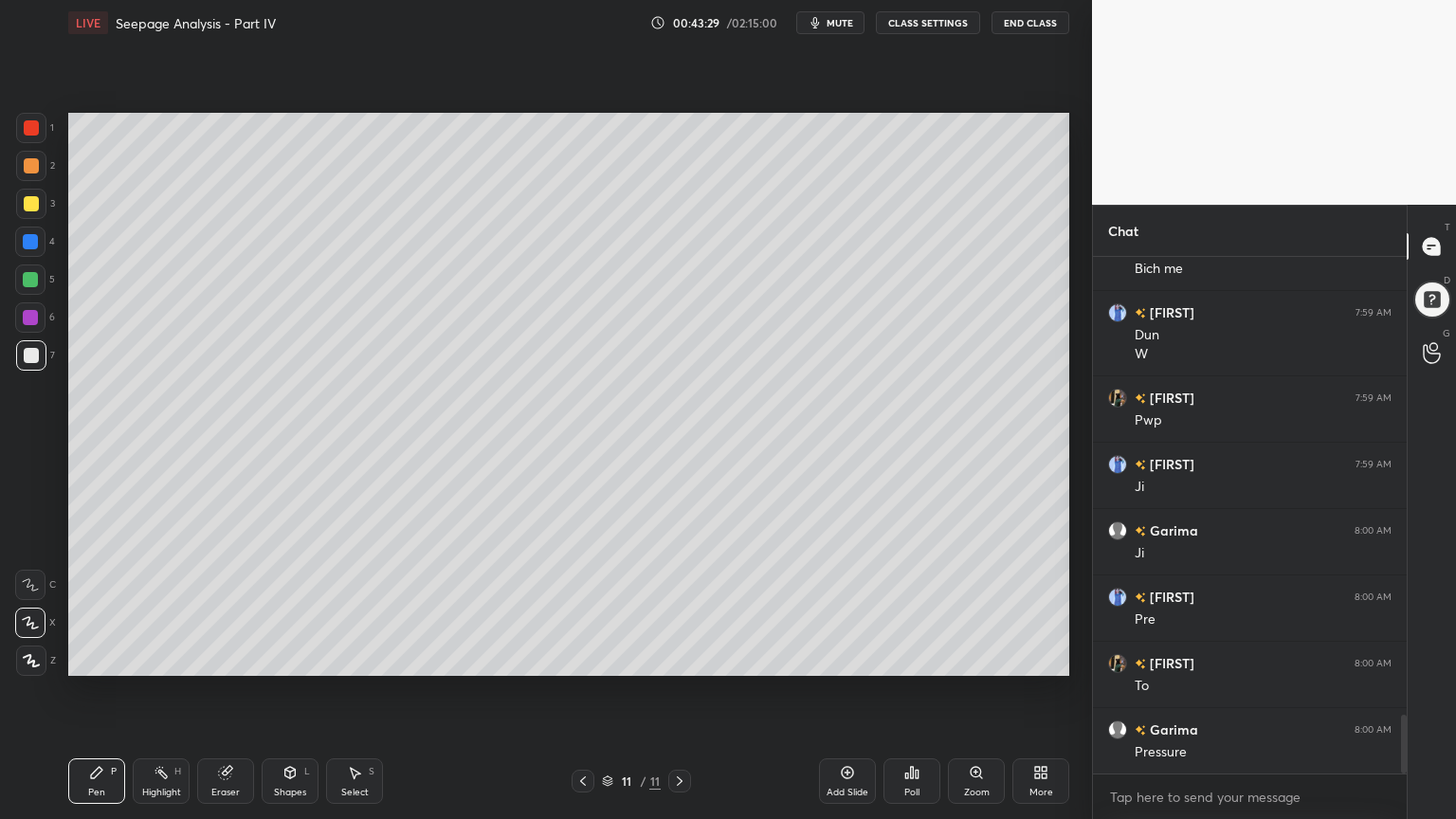 click at bounding box center [31, 204] 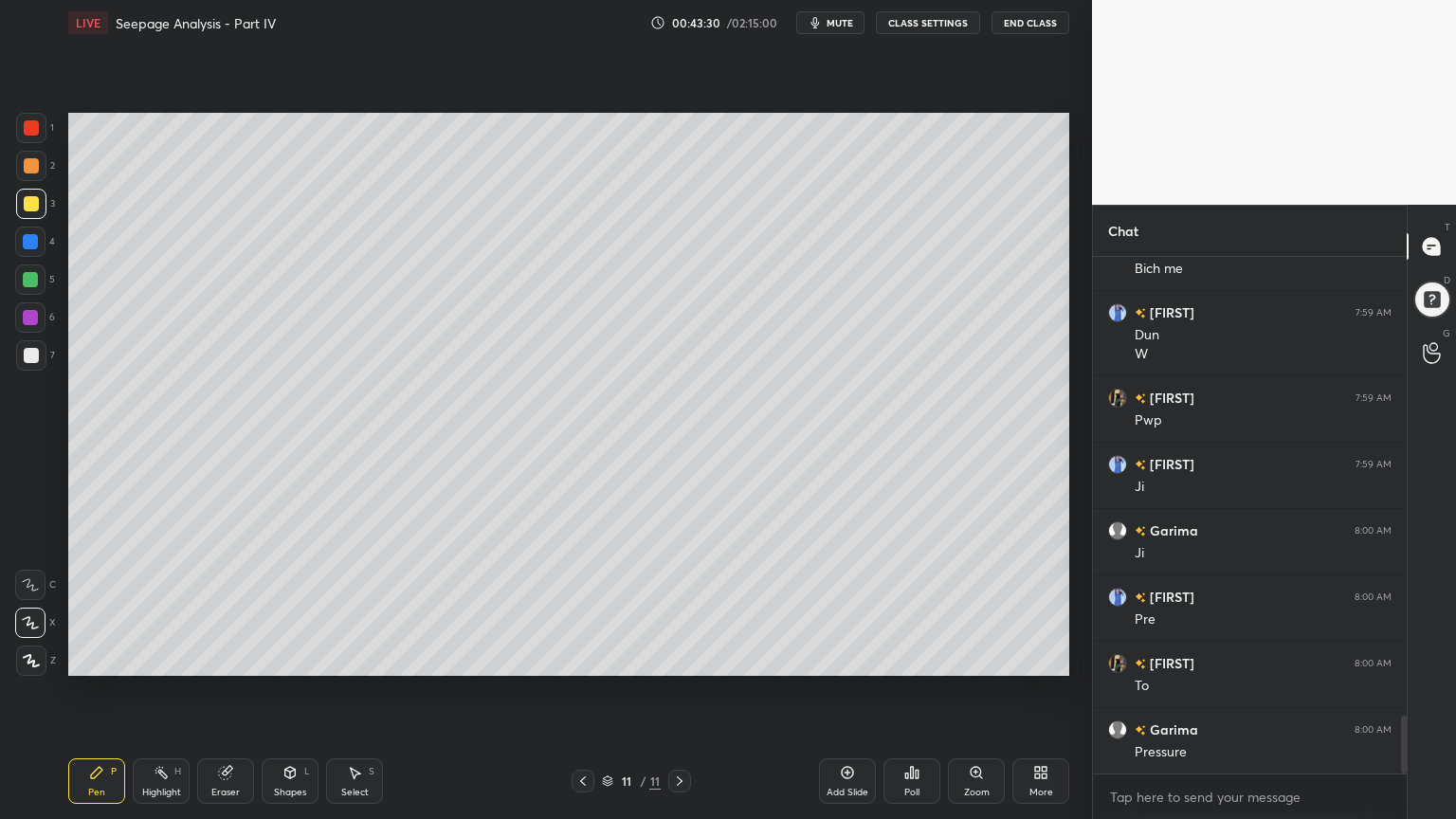 scroll, scrollTop: 4060, scrollLeft: 0, axis: vertical 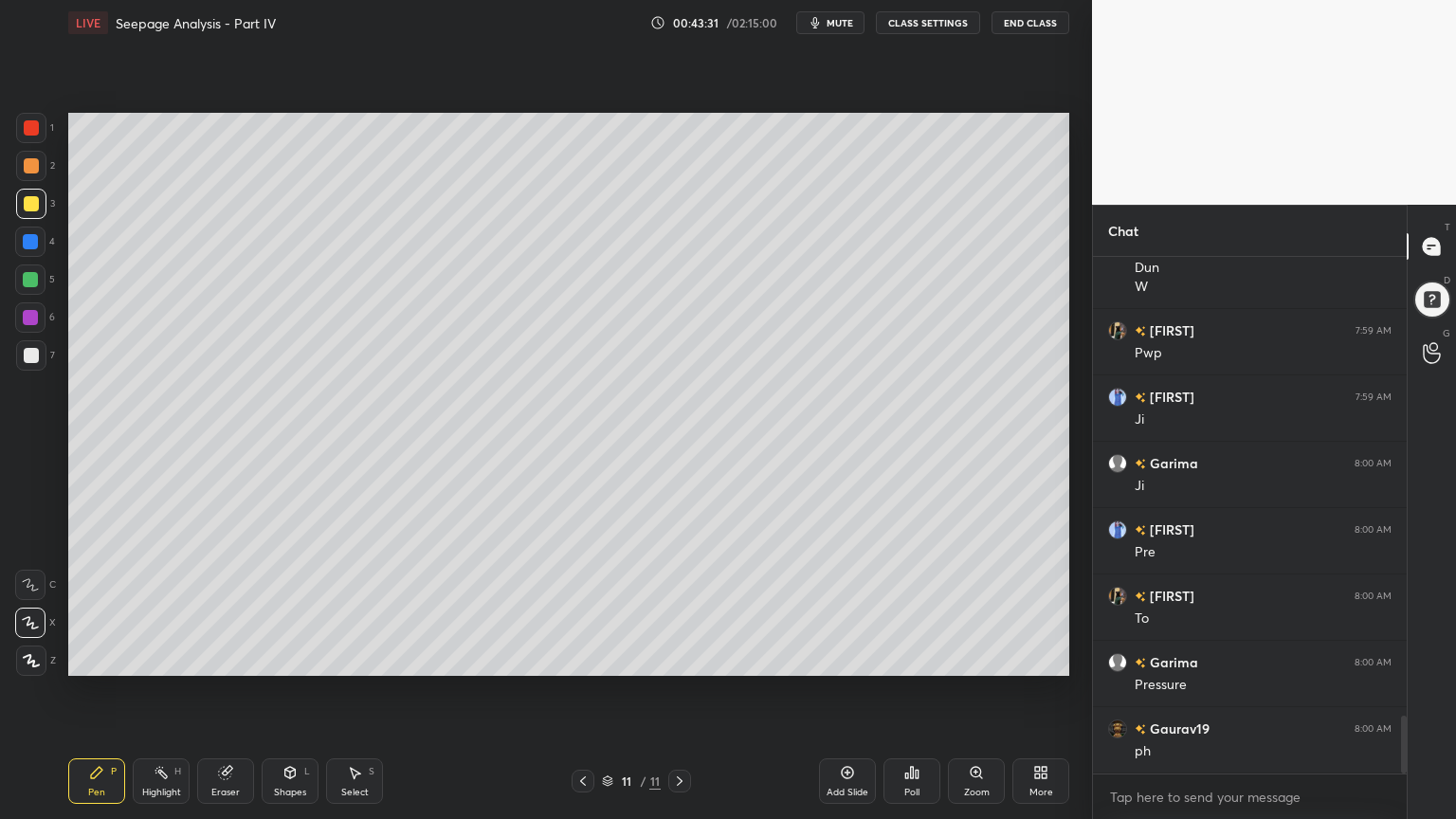click at bounding box center (31, 355) 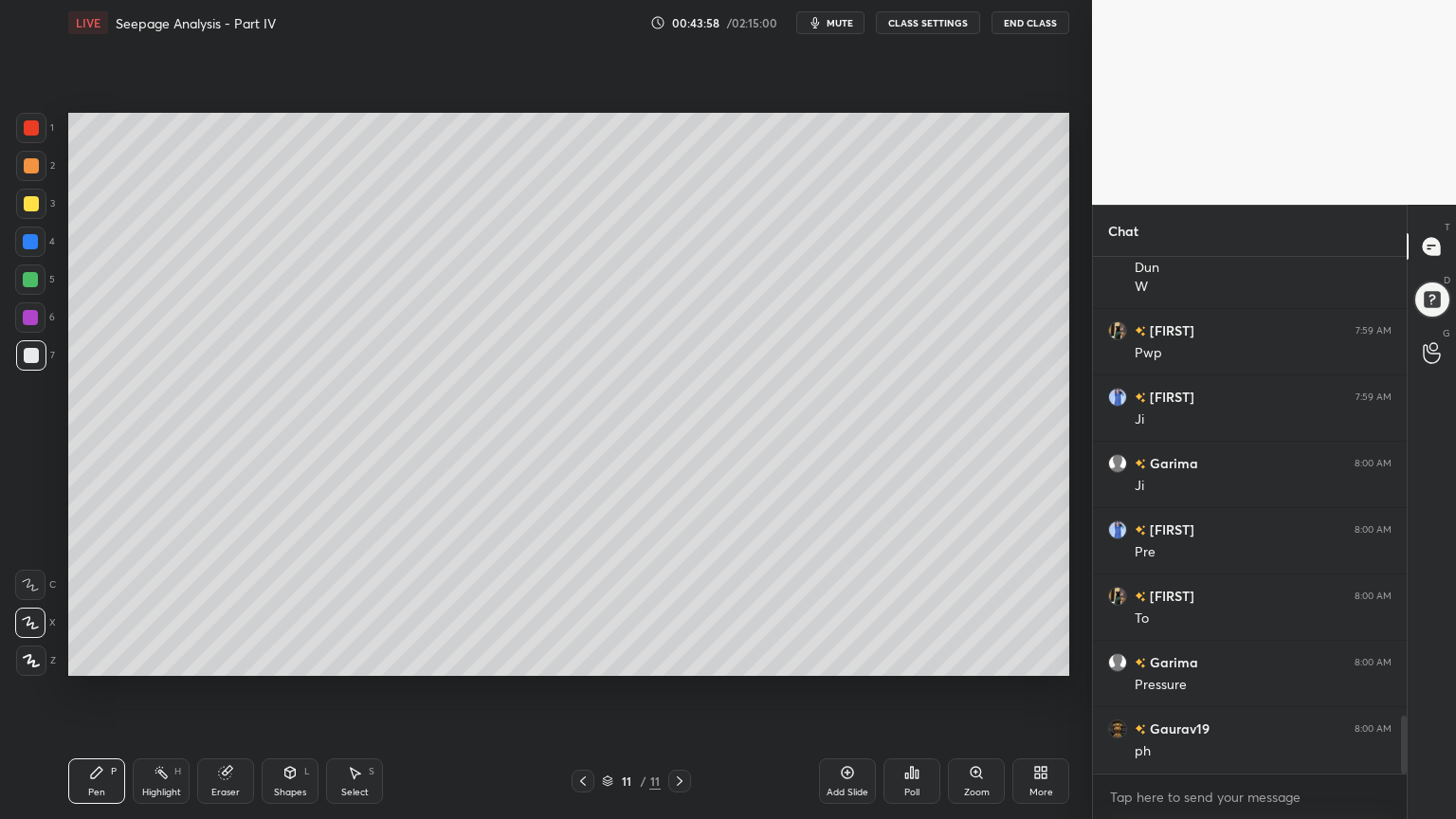 click 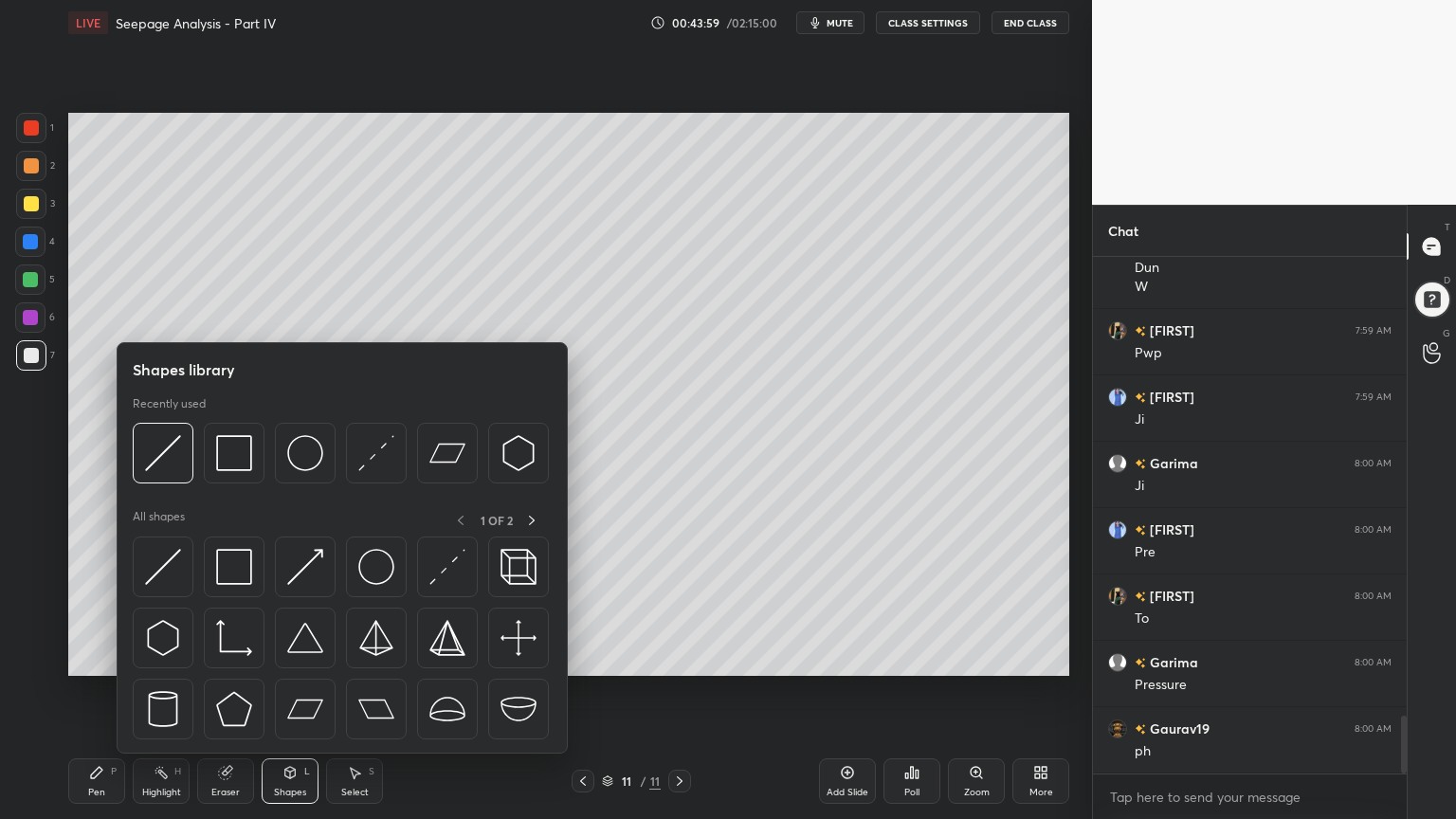 click at bounding box center [234, 567] 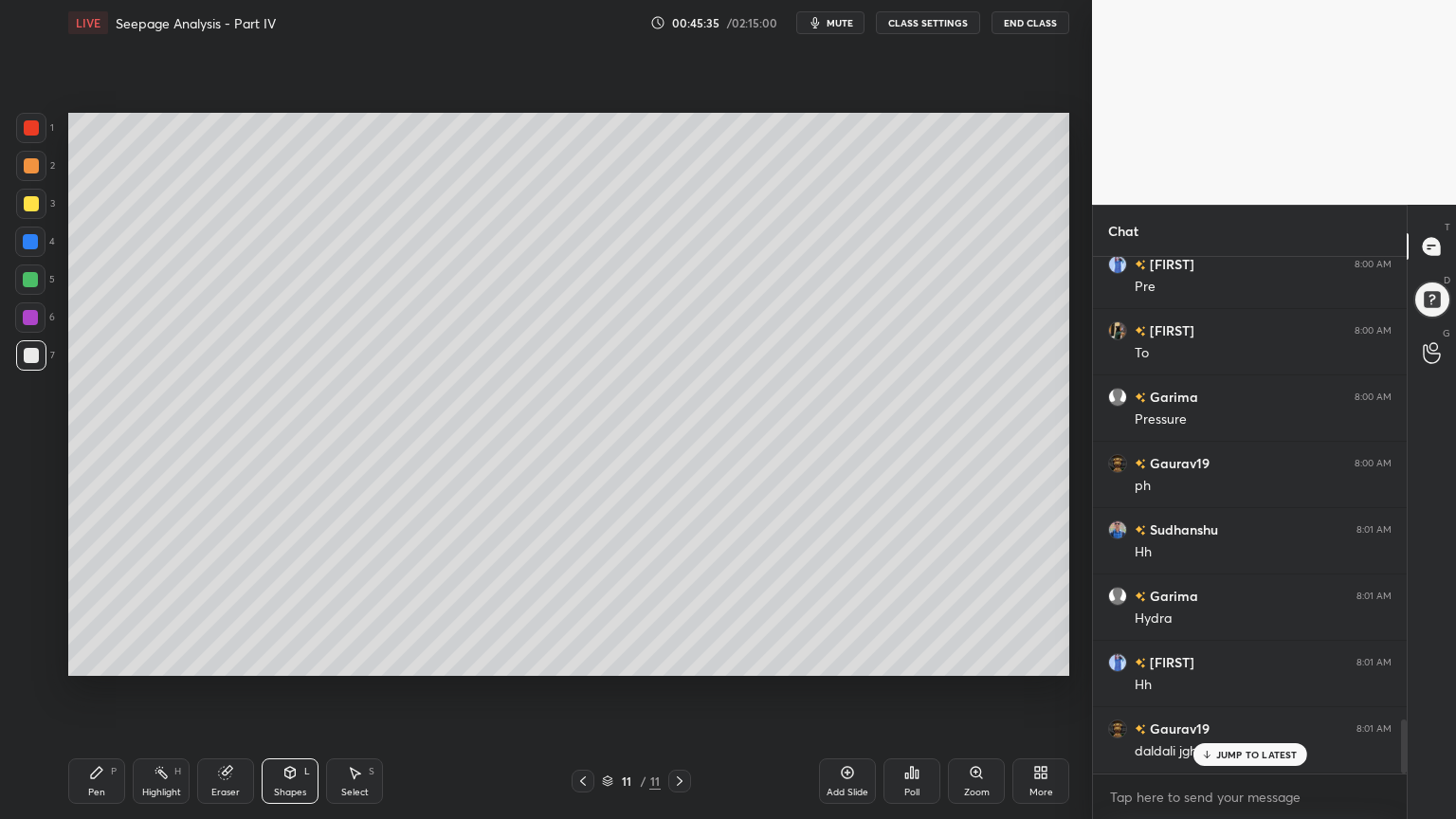 scroll, scrollTop: 4391, scrollLeft: 0, axis: vertical 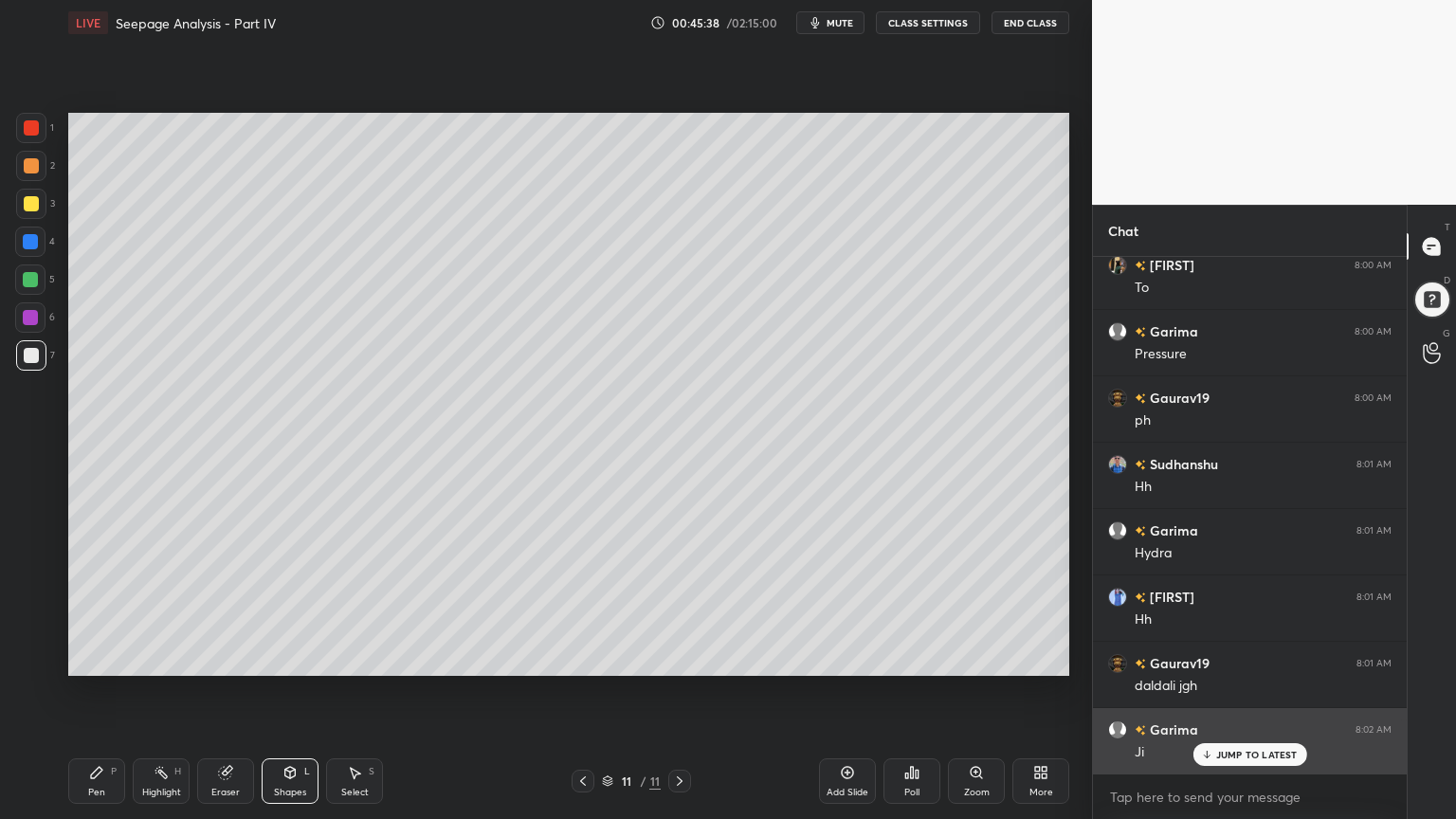 click on "JUMP TO LATEST" at bounding box center [1257, 755] 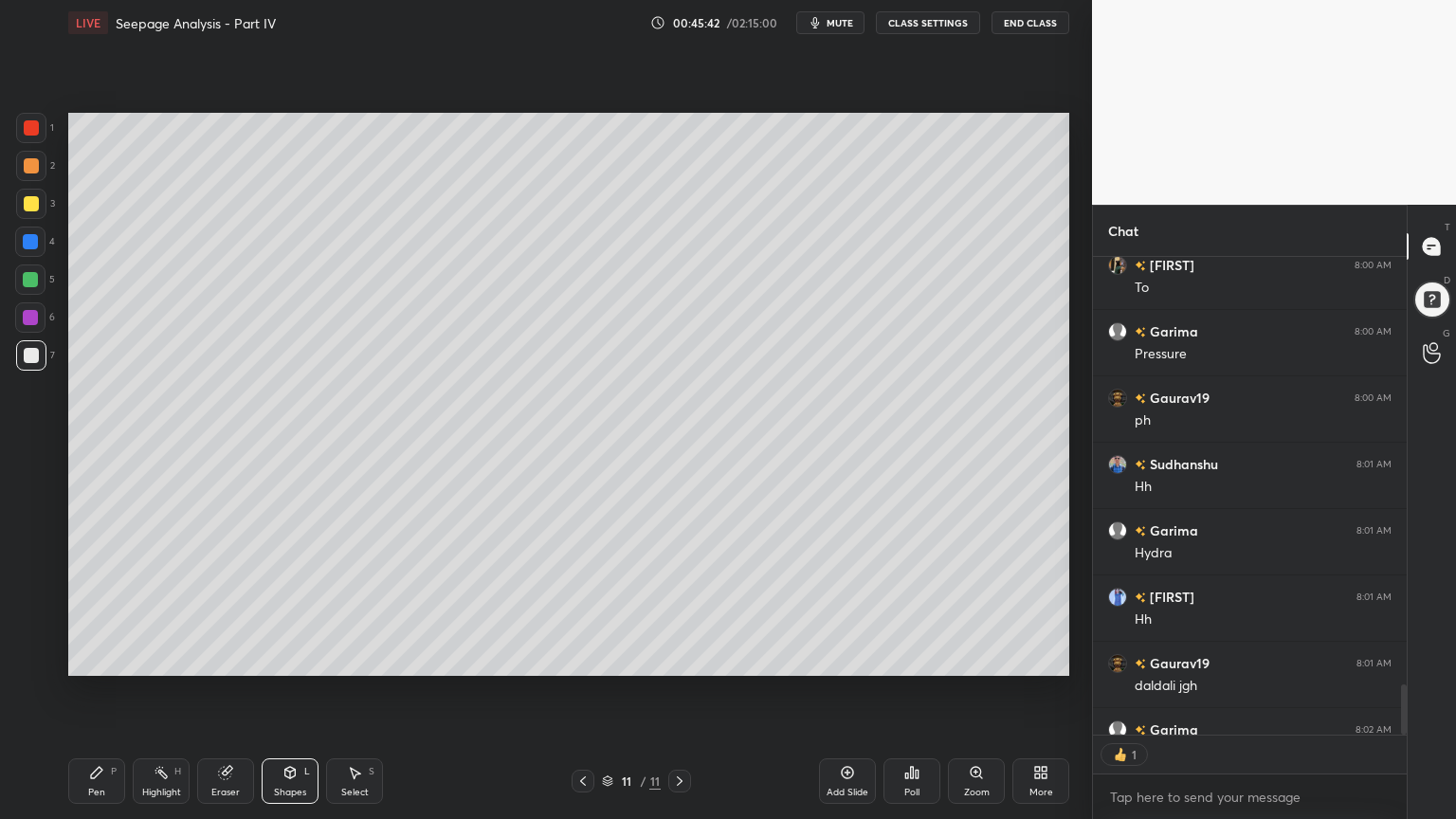 scroll, scrollTop: 6, scrollLeft: 6, axis: both 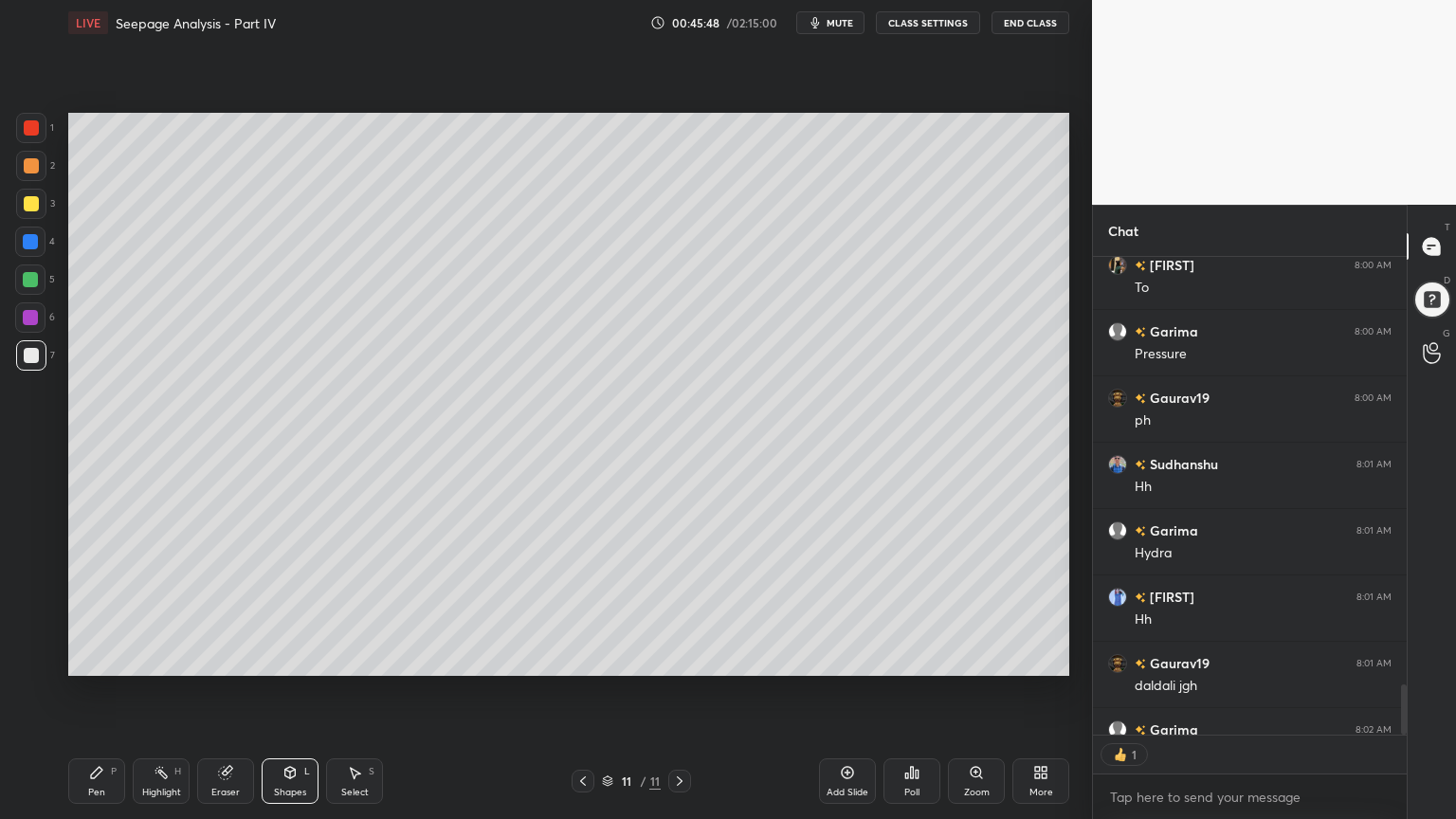 click on "End Class" at bounding box center (1030, 23) 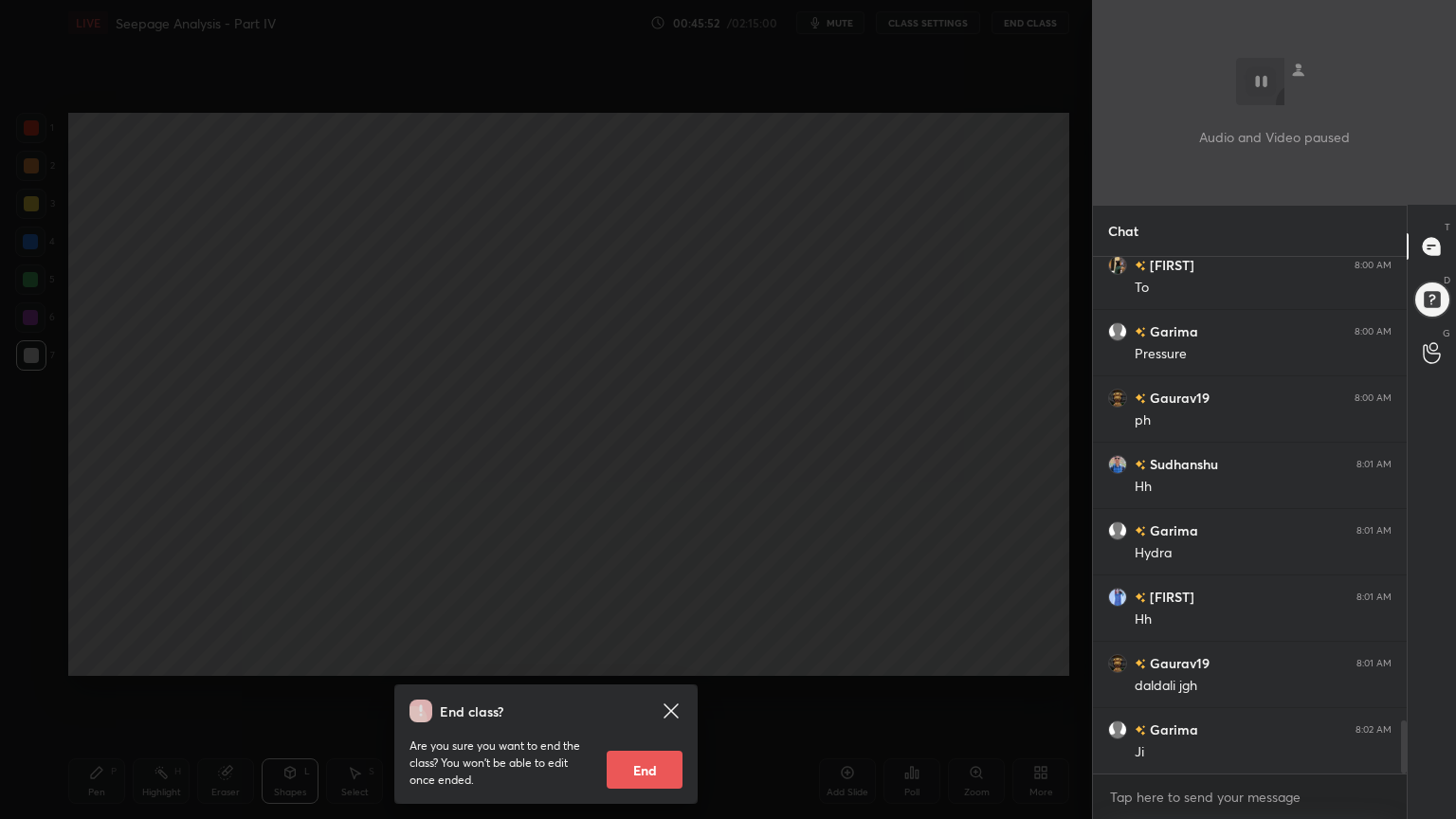 scroll, scrollTop: 6, scrollLeft: 6, axis: both 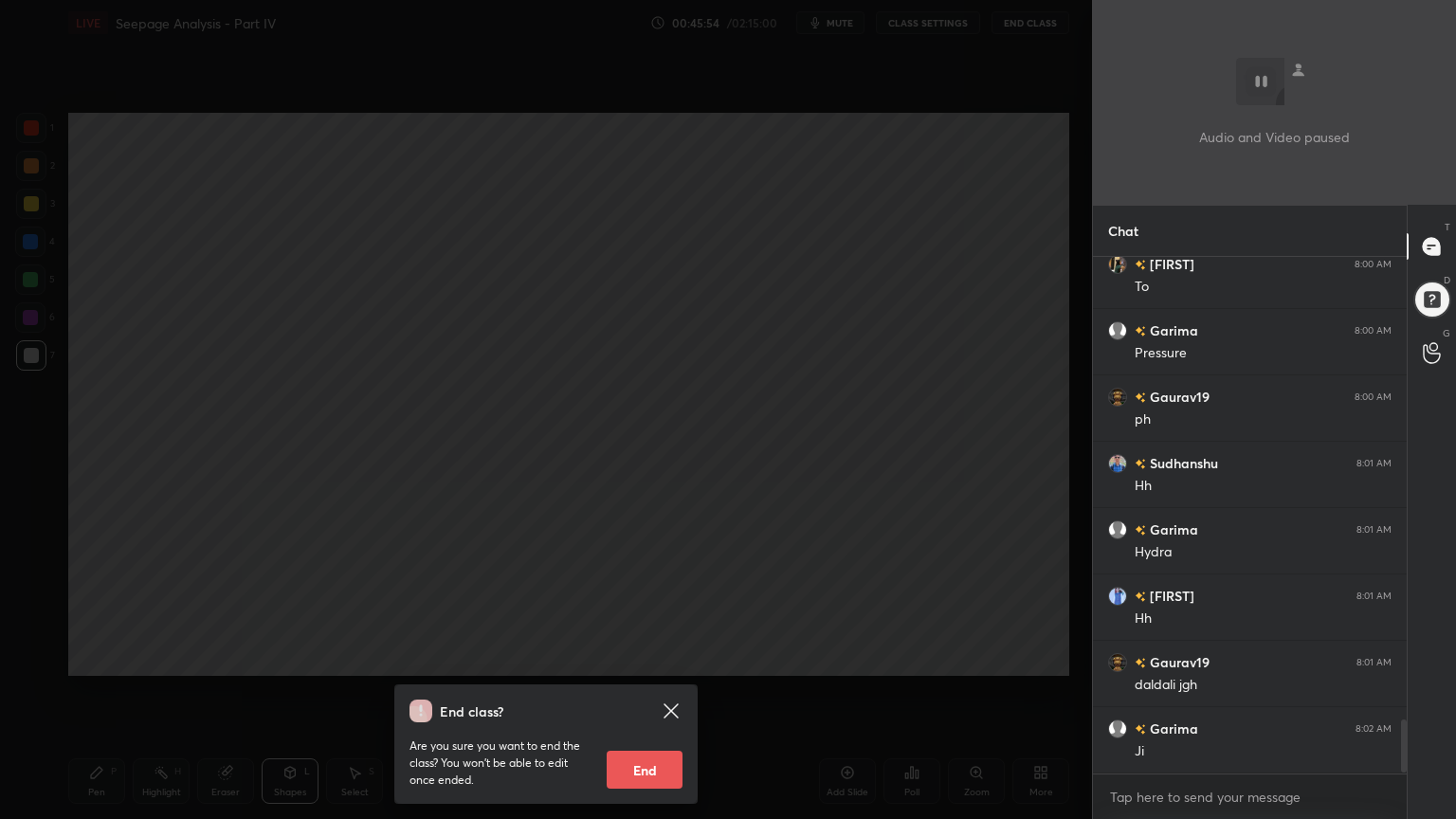 click on "End class? Are you sure you want to end the class? You won’t be able to edit once ended. End" at bounding box center [546, 410] 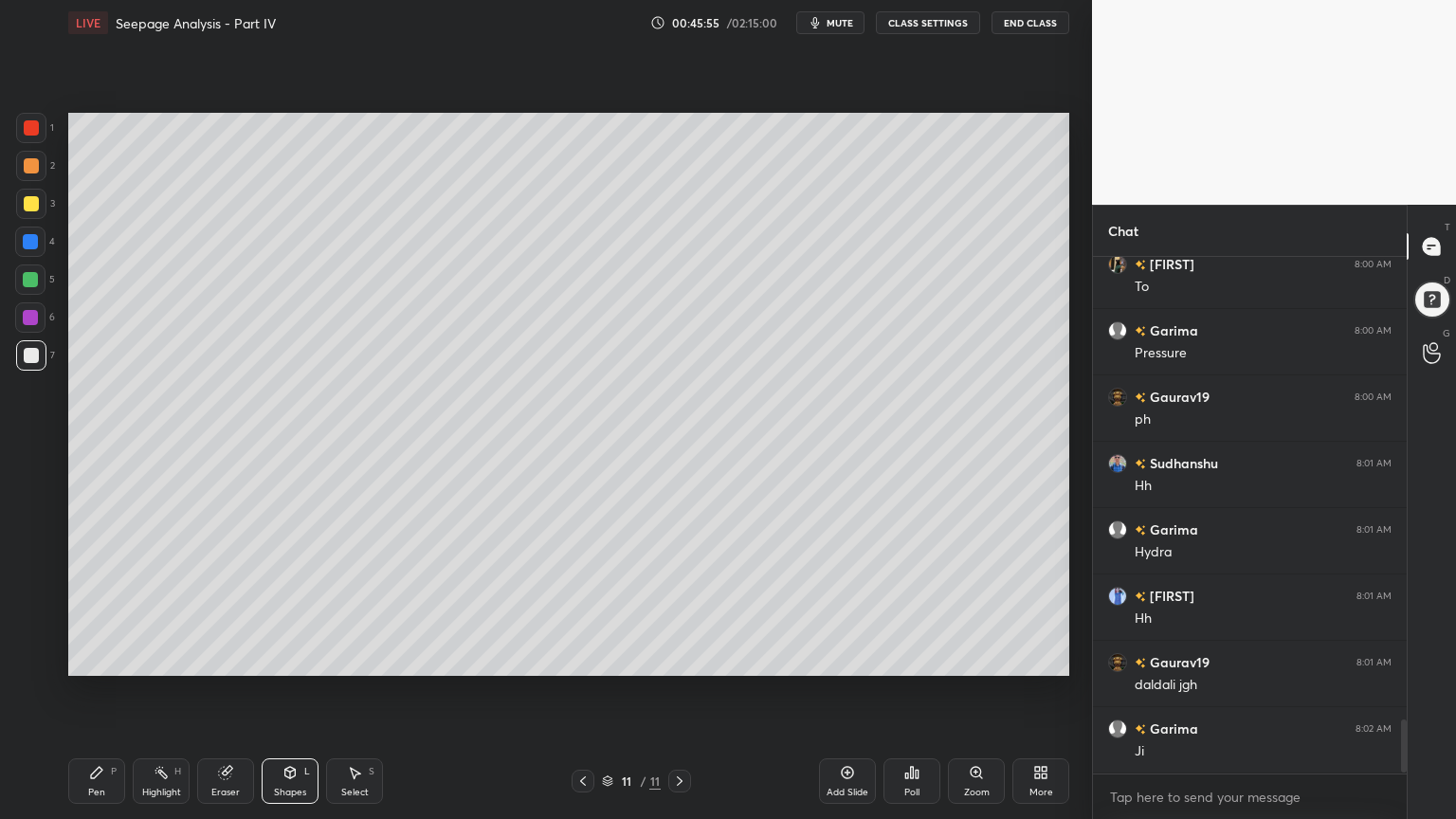 click on "More" at bounding box center [1041, 781] 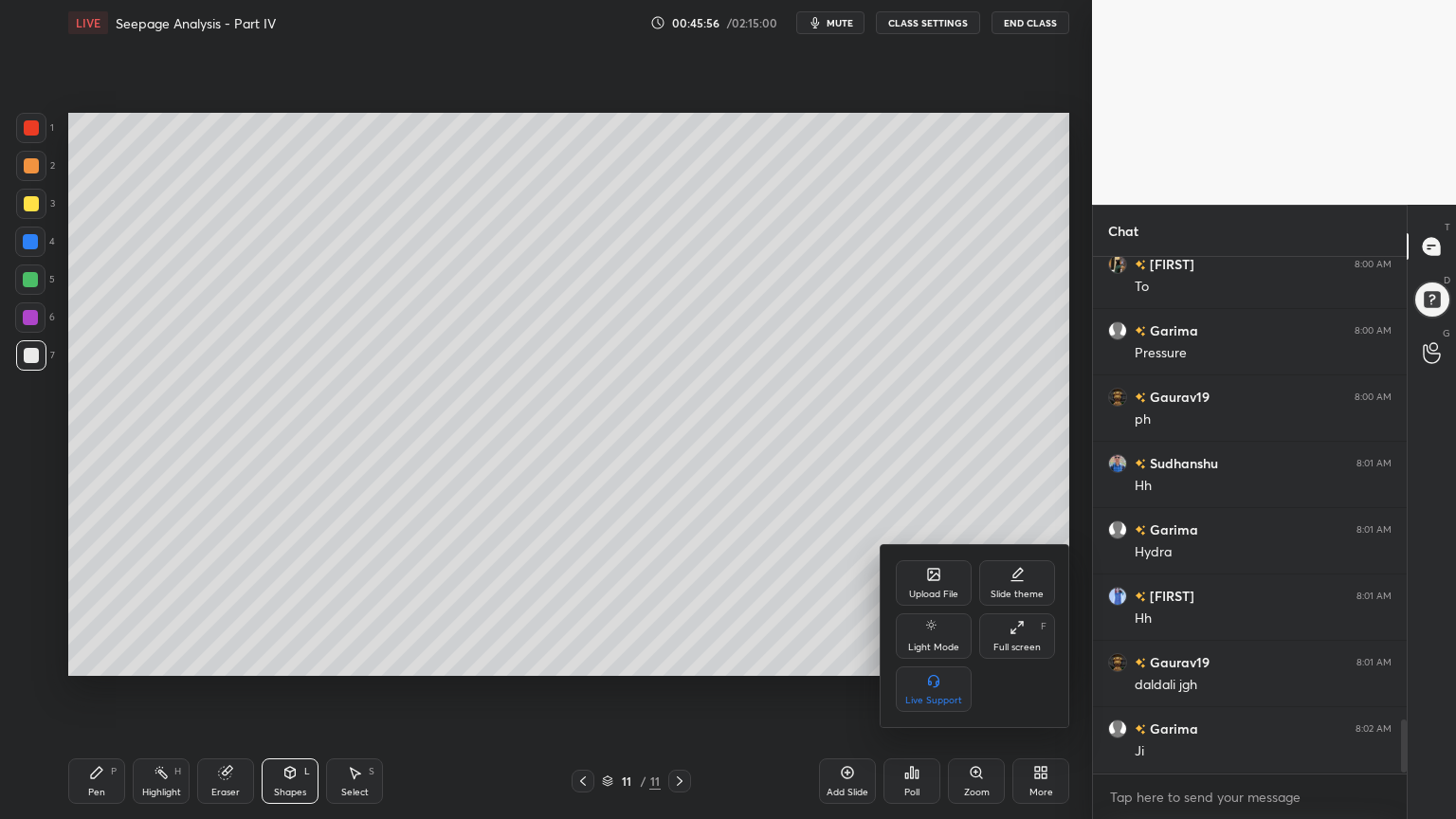 click on "Slide theme" at bounding box center [1017, 583] 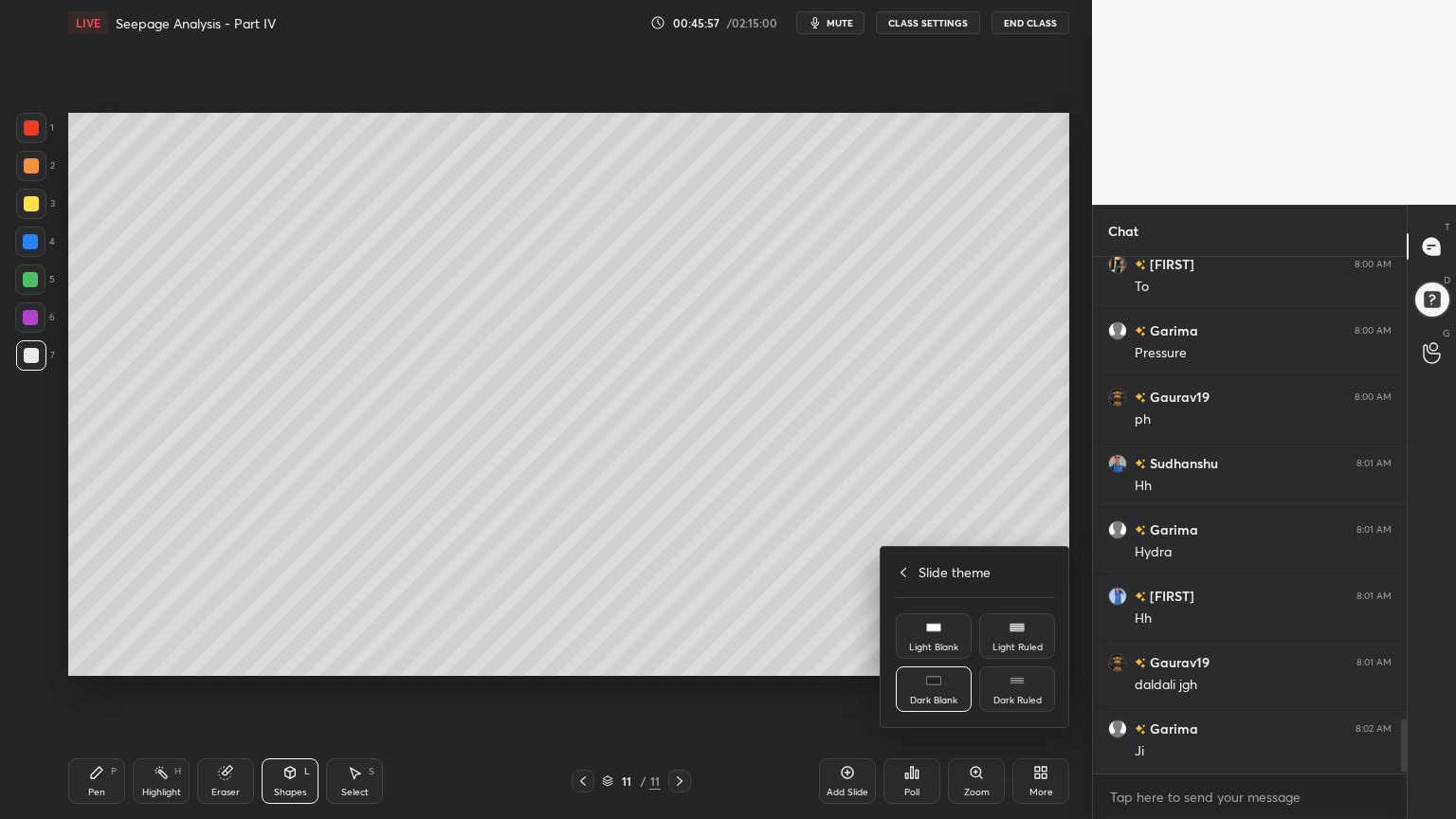 click 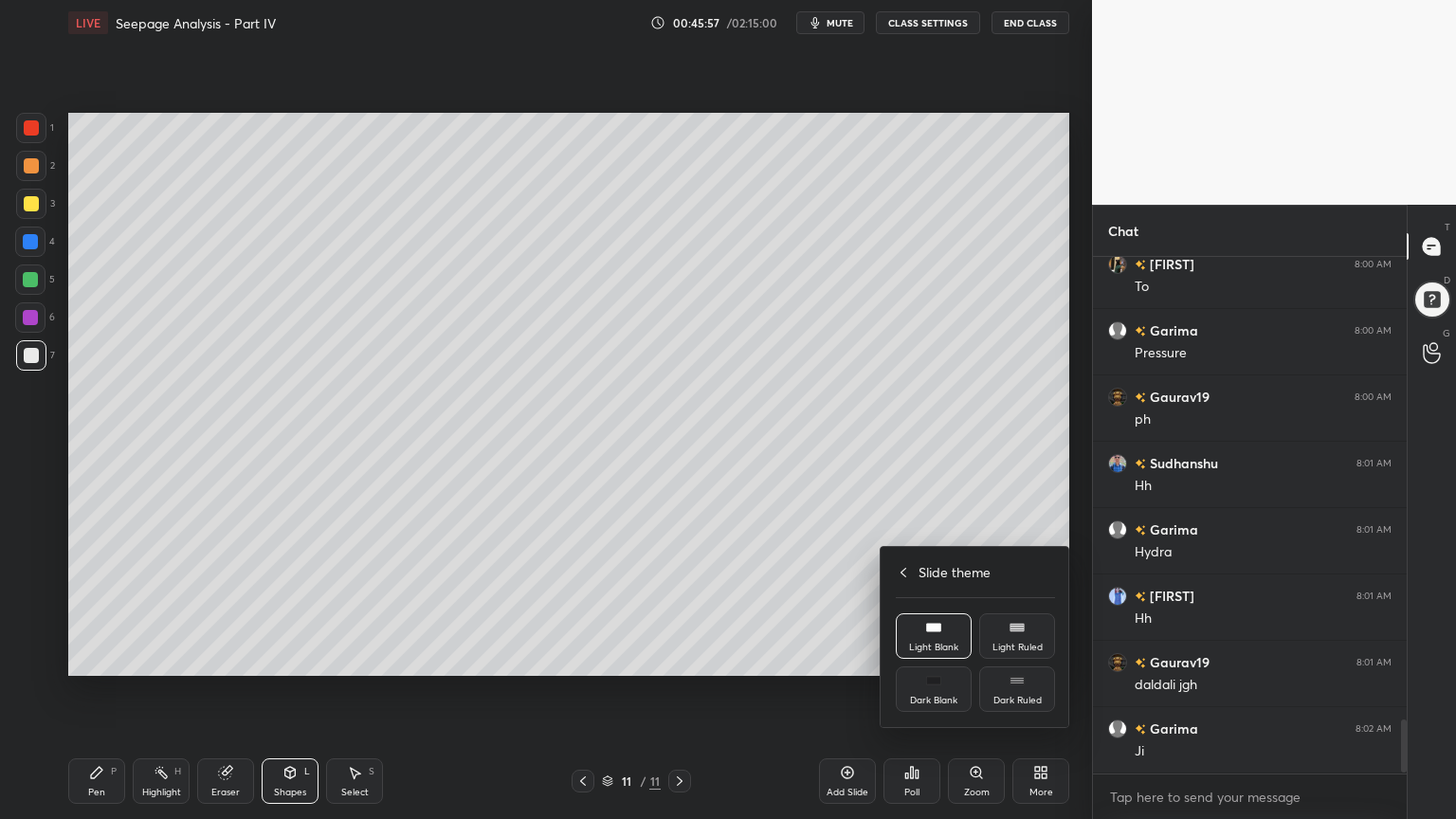 click at bounding box center (728, 410) 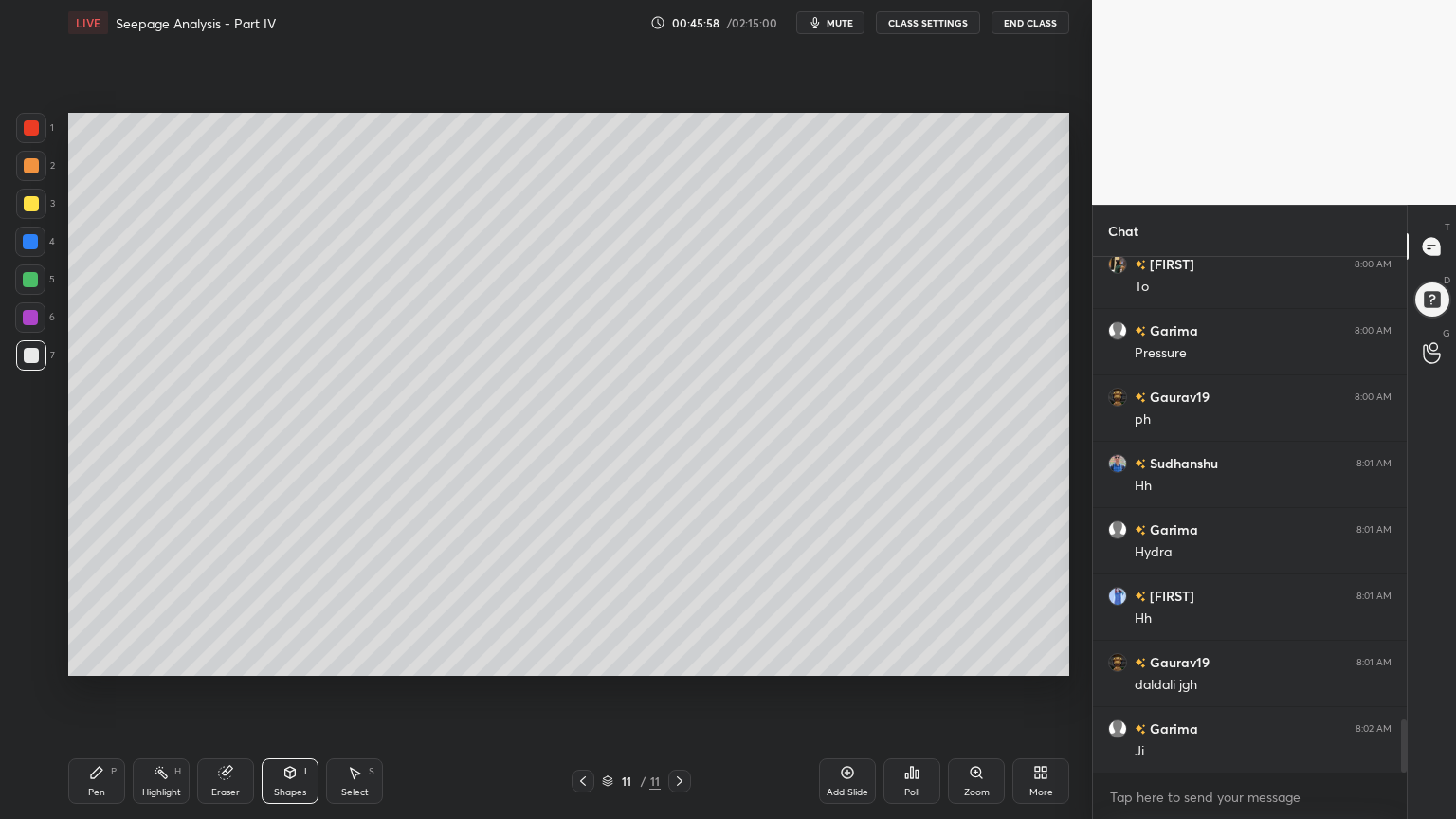 click on "Add Slide" at bounding box center [847, 781] 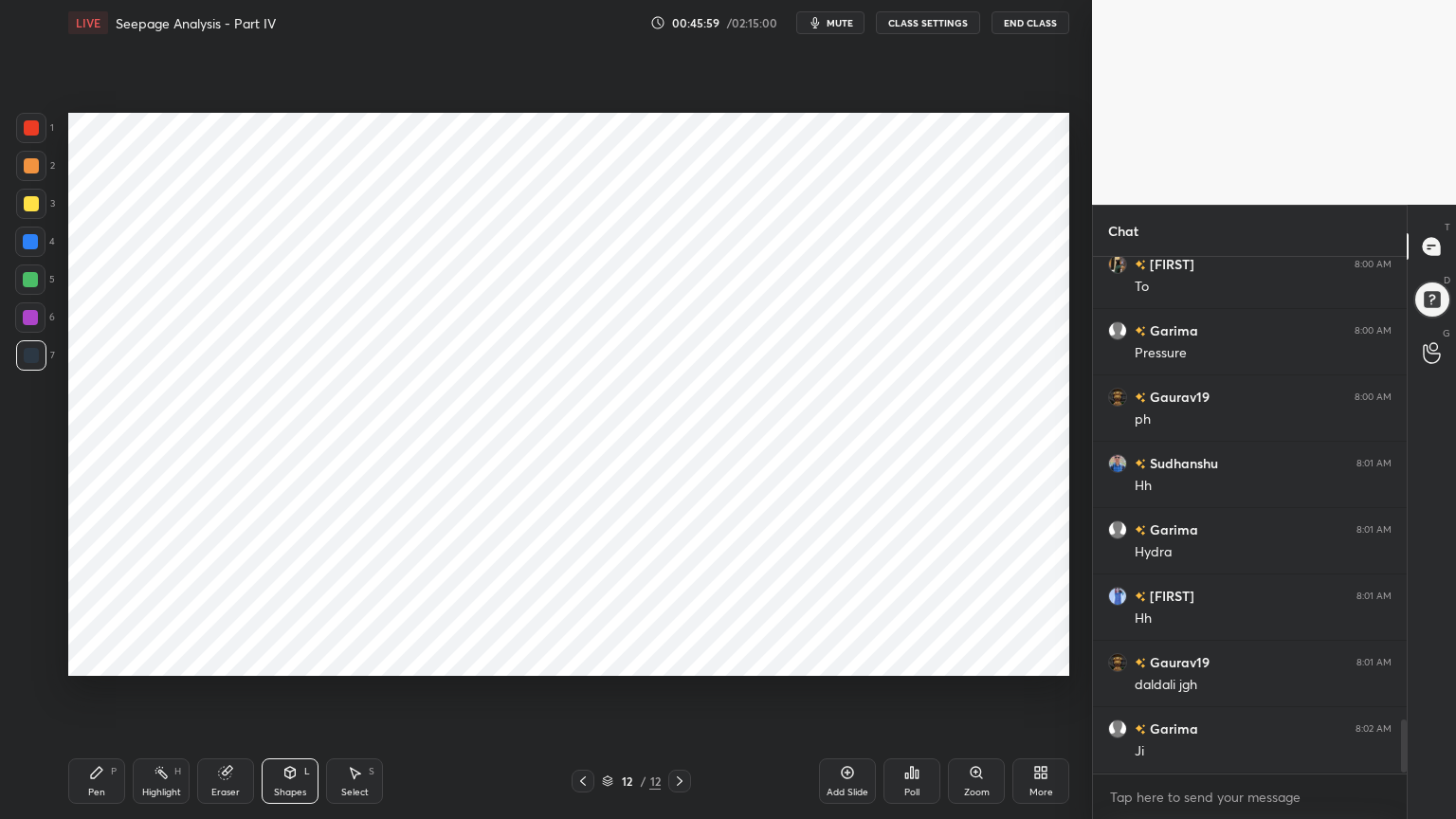 click 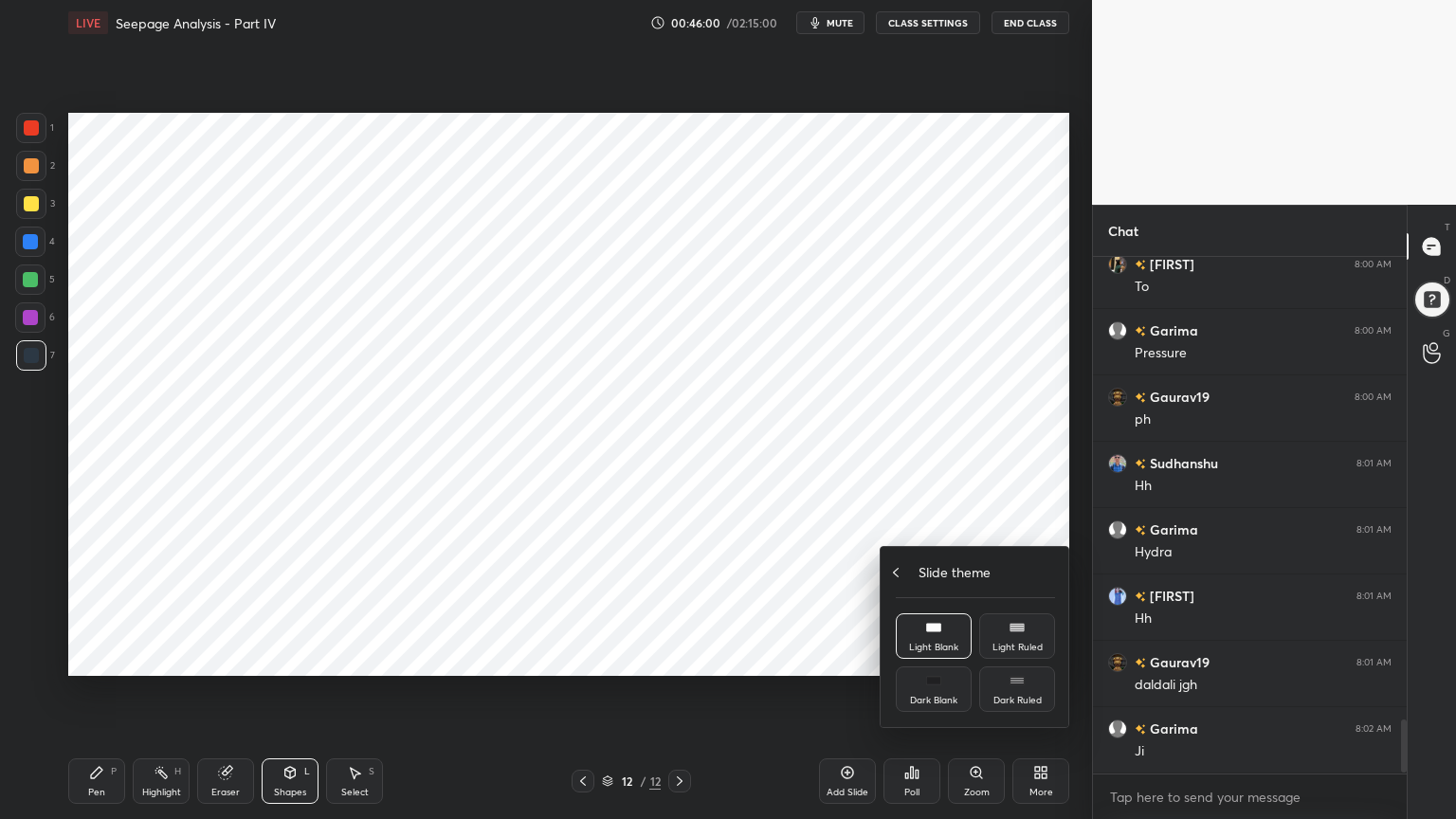 click on "Slide theme" at bounding box center [975, 572] 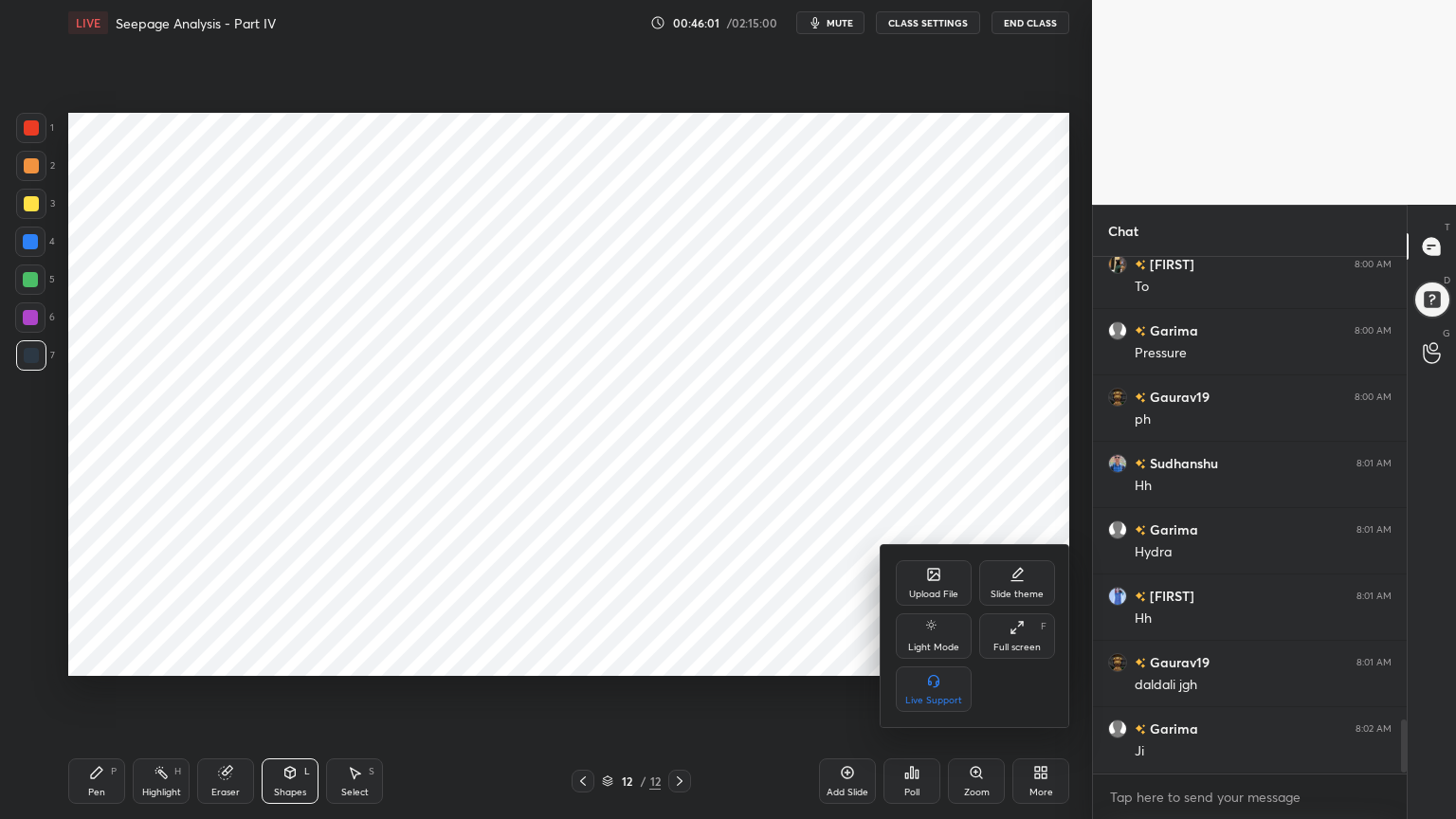 click 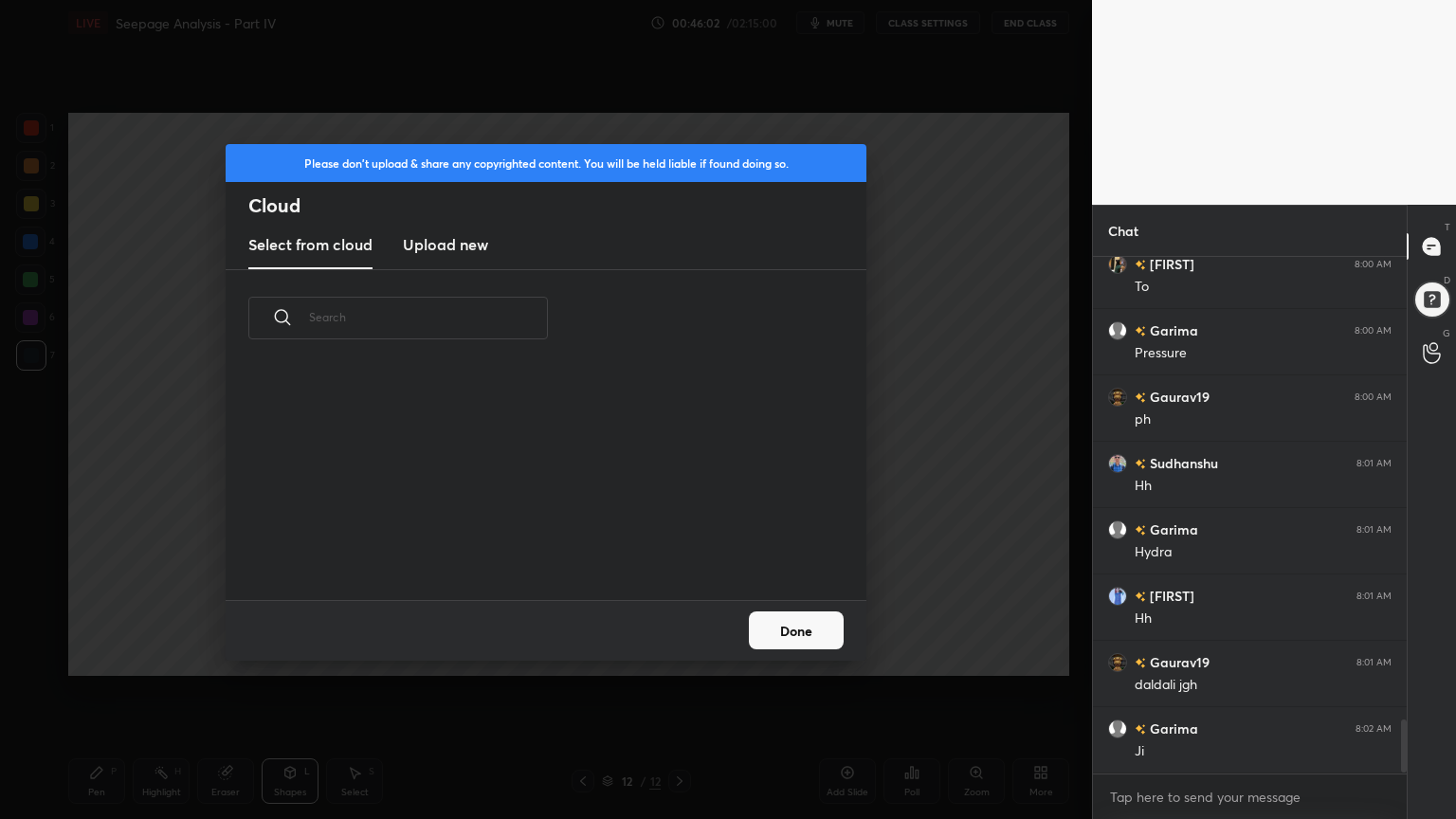 scroll, scrollTop: 5, scrollLeft: 9, axis: both 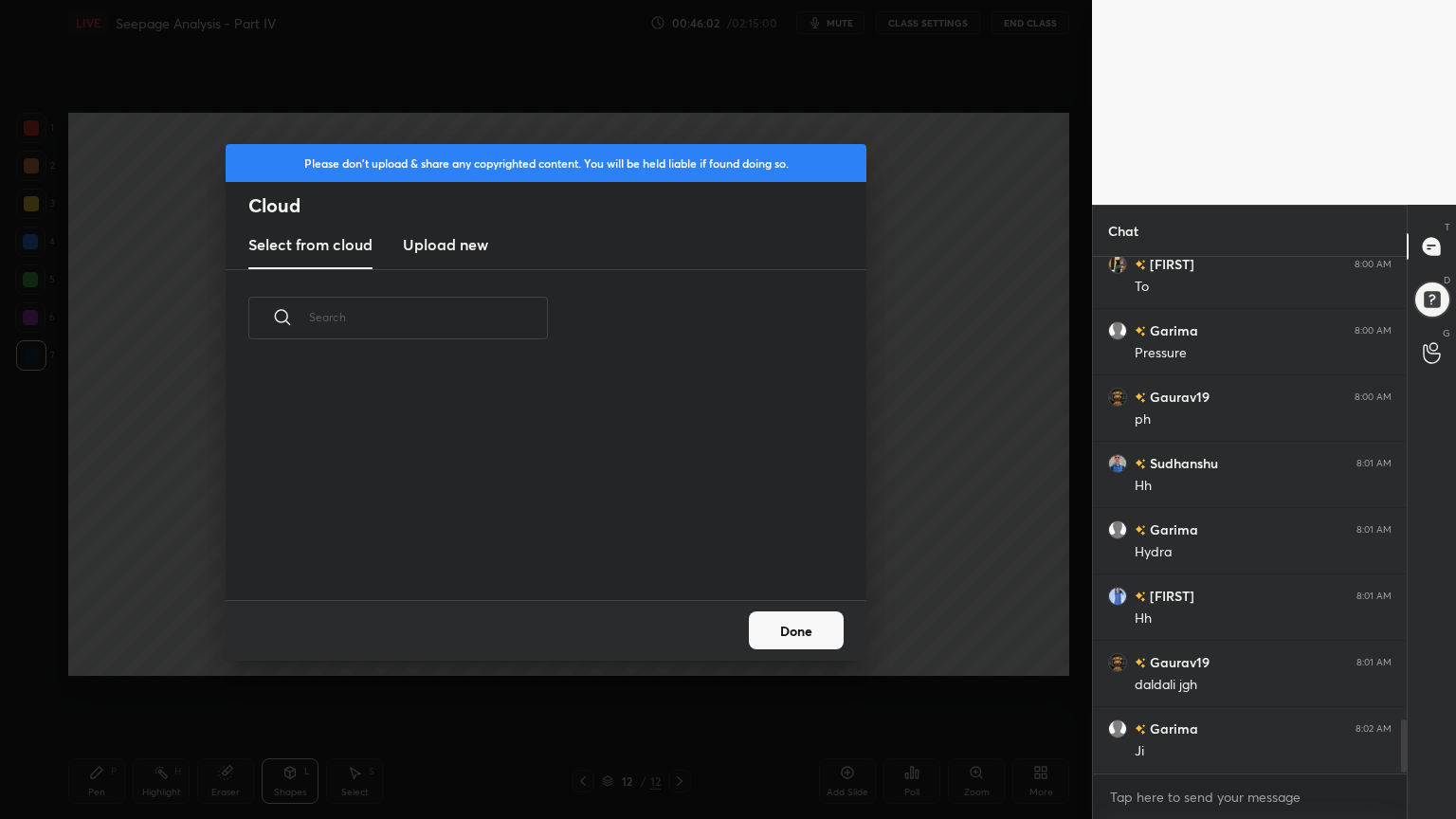 click on "Upload new" at bounding box center (446, 245) 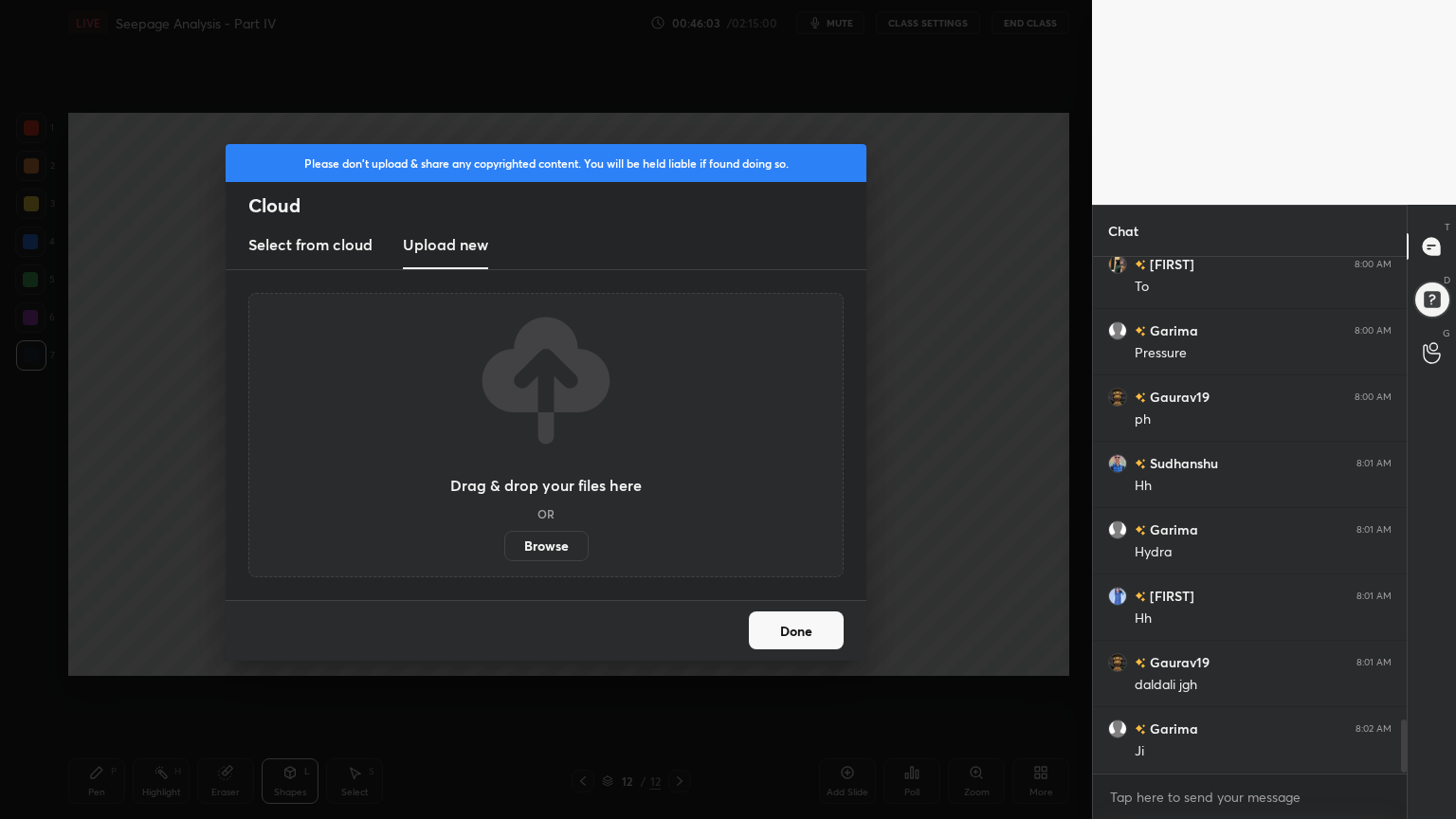 click on "Browse" at bounding box center [546, 546] 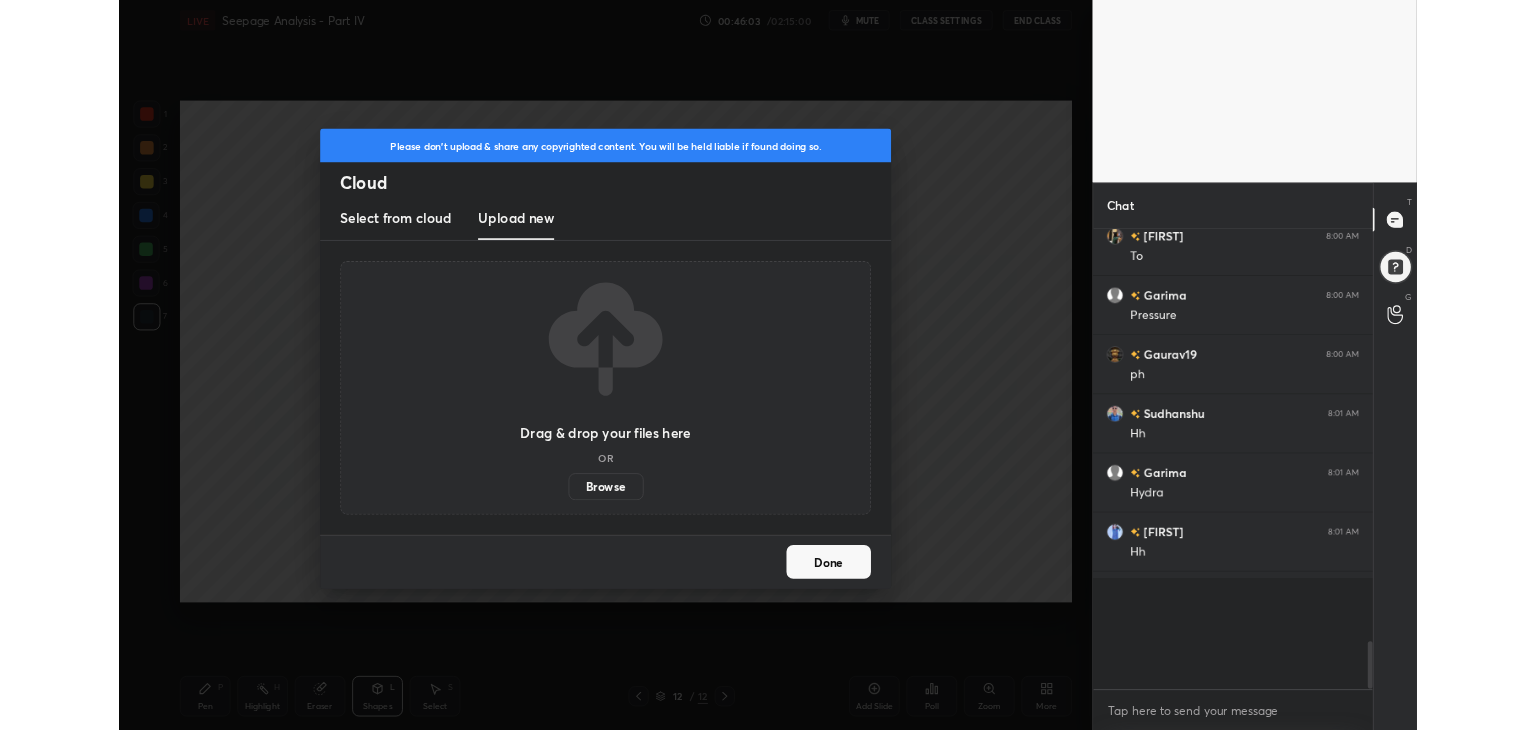 scroll, scrollTop: 602, scrollLeft: 1072, axis: both 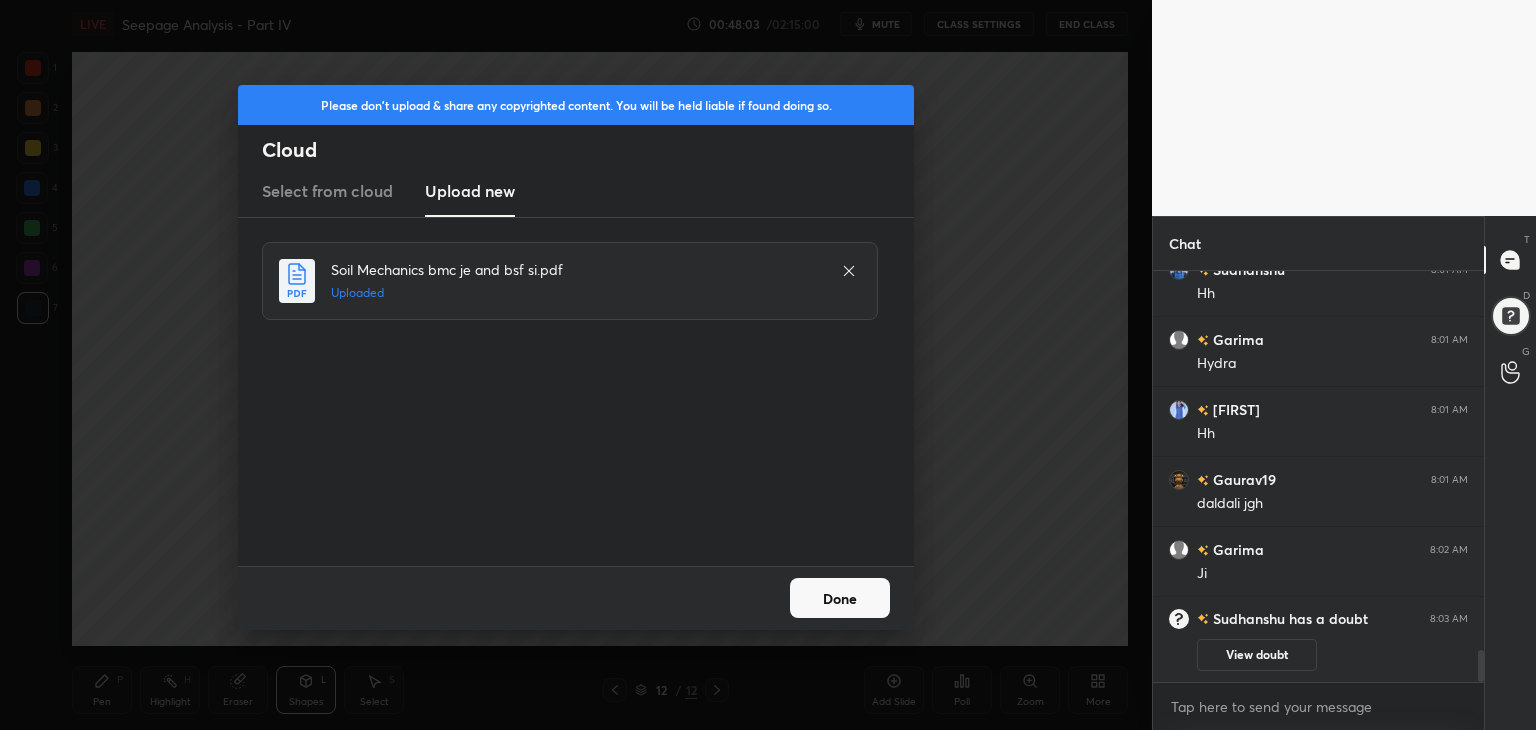 click on "Done" at bounding box center [840, 598] 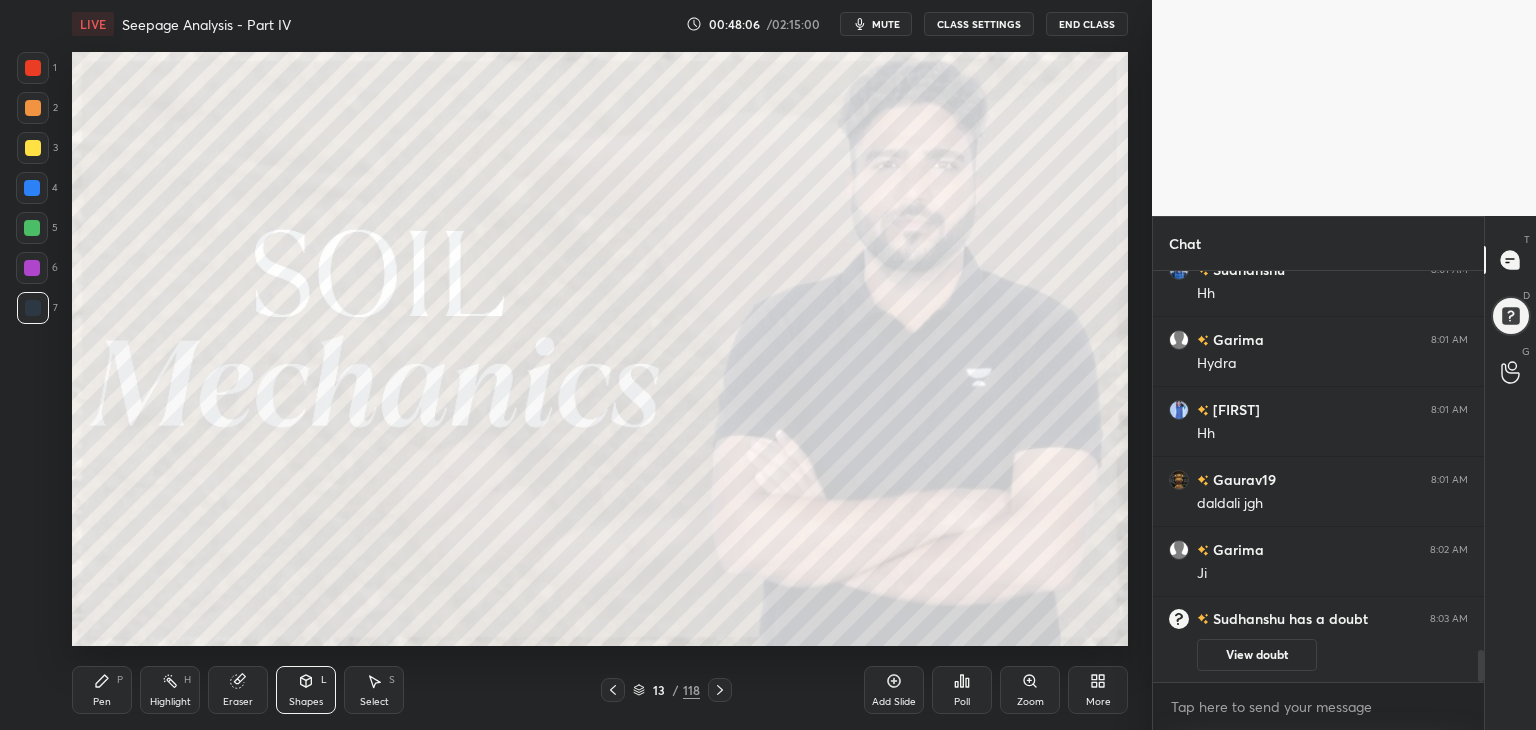 click 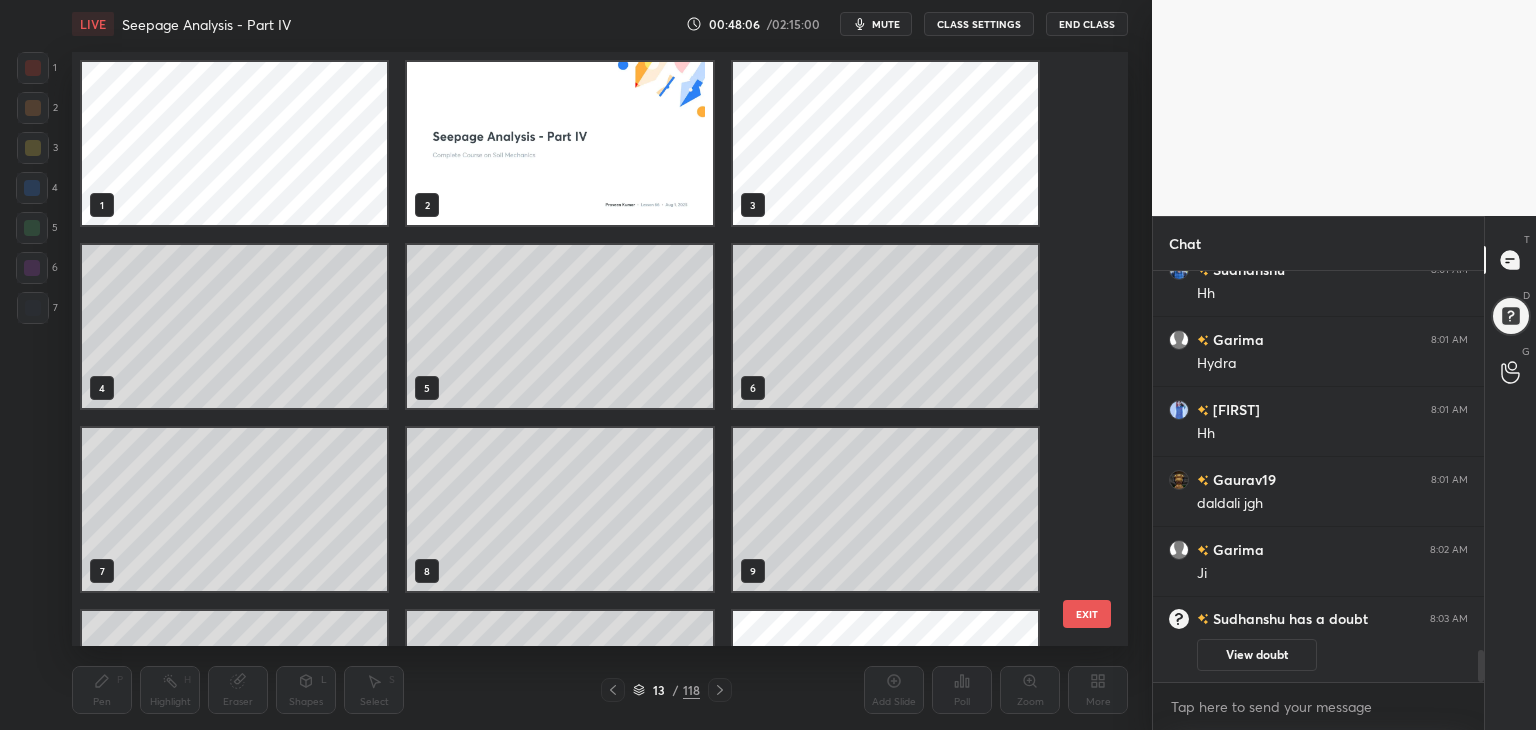 scroll, scrollTop: 320, scrollLeft: 0, axis: vertical 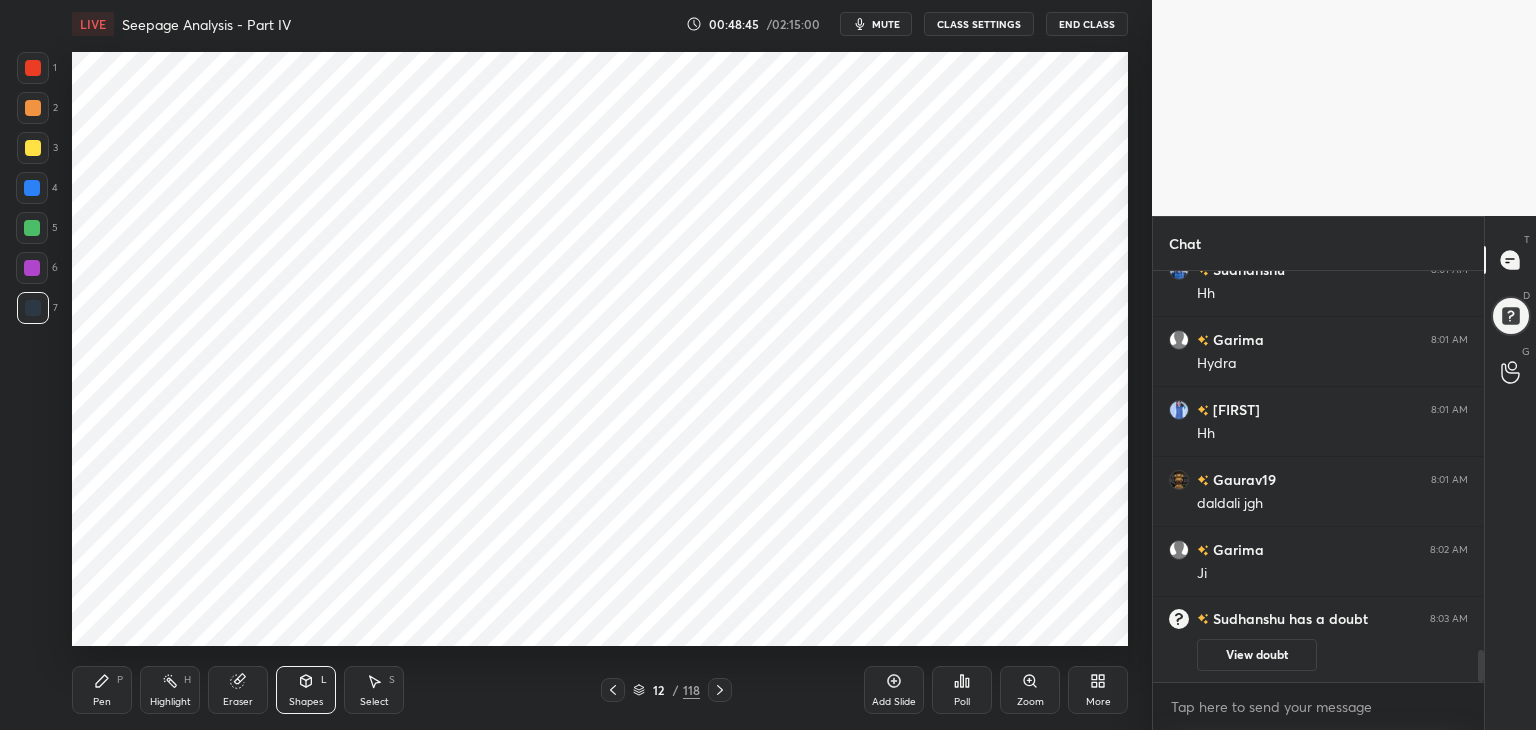 click on "More" at bounding box center (1098, 702) 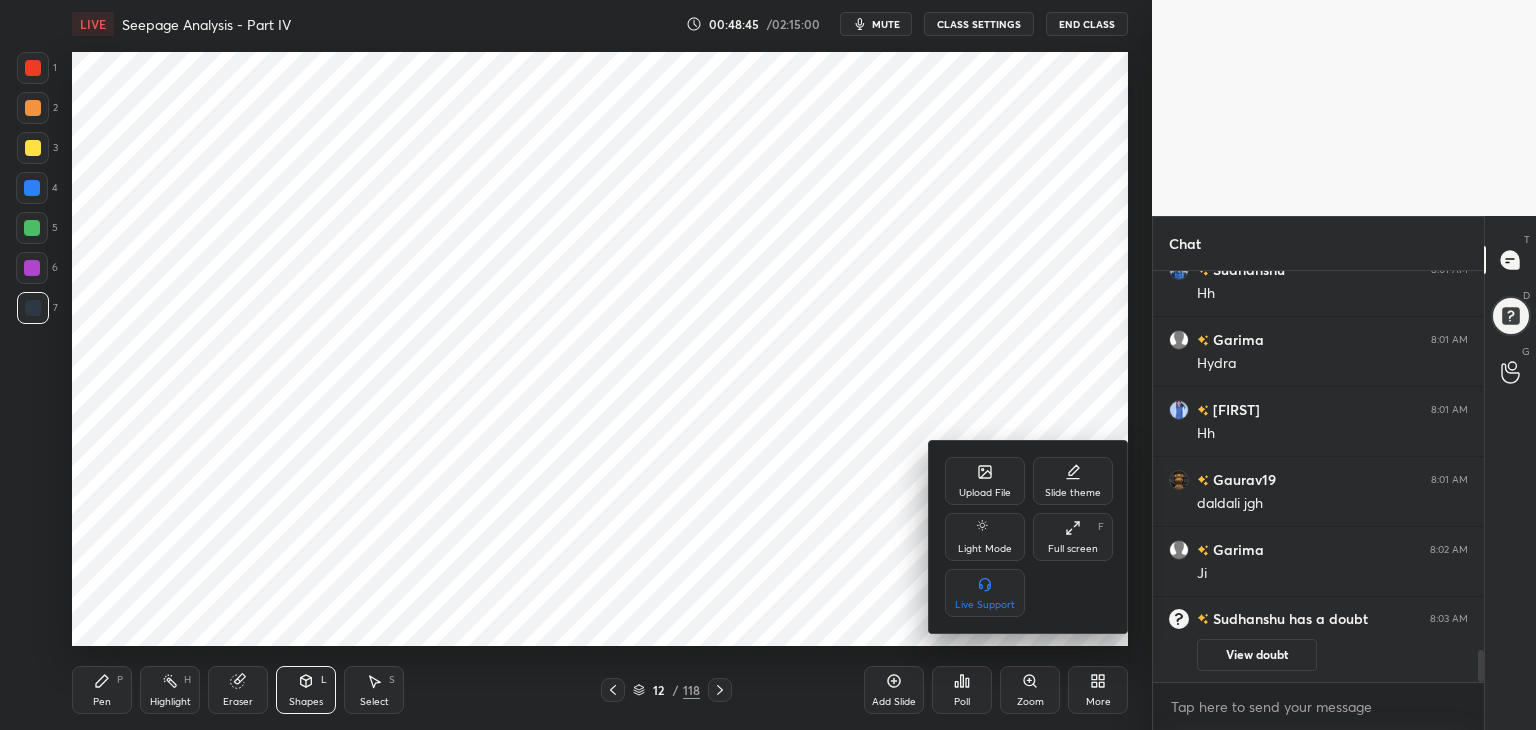 click on "Upload File" at bounding box center [985, 481] 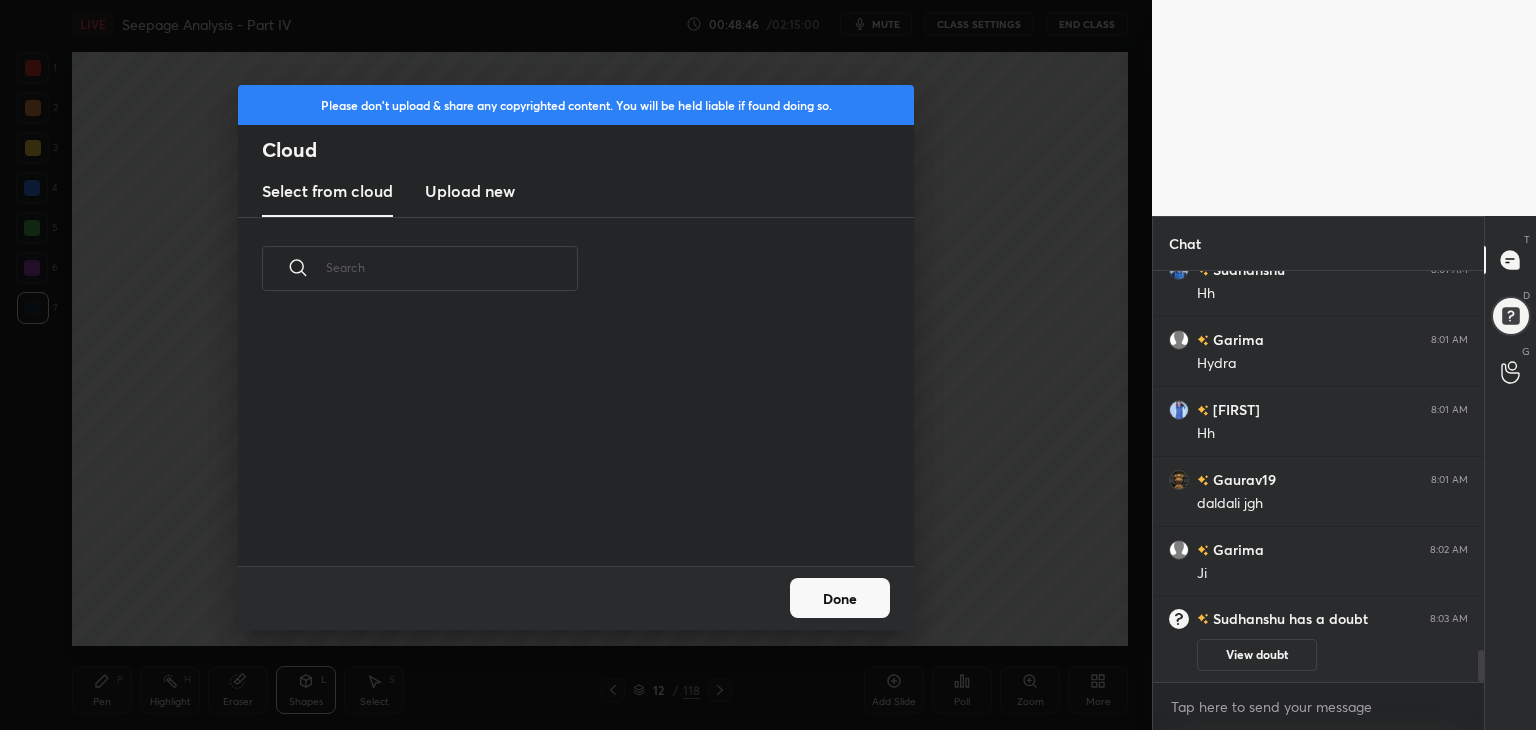 scroll, scrollTop: 5, scrollLeft: 10, axis: both 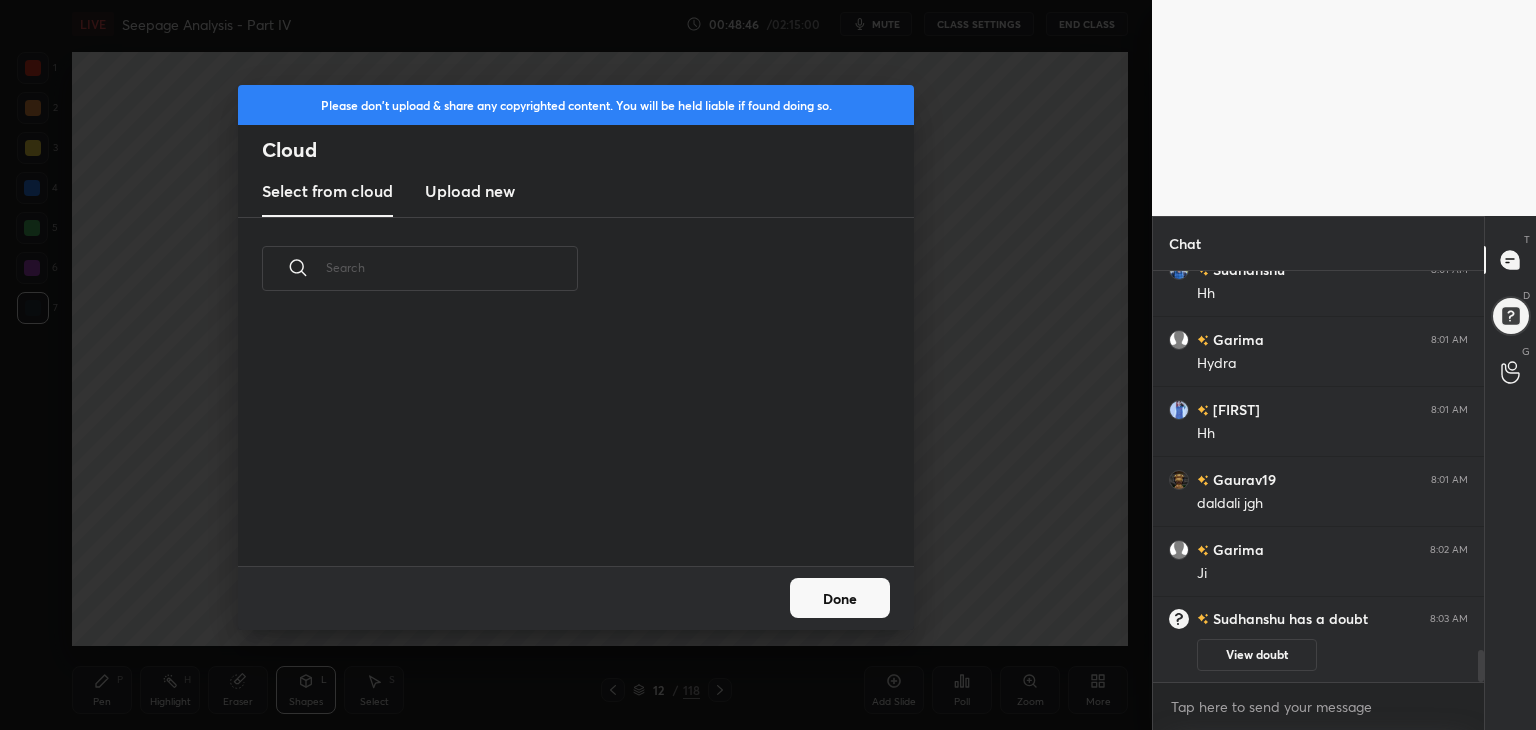 click on "Upload new" at bounding box center [470, 191] 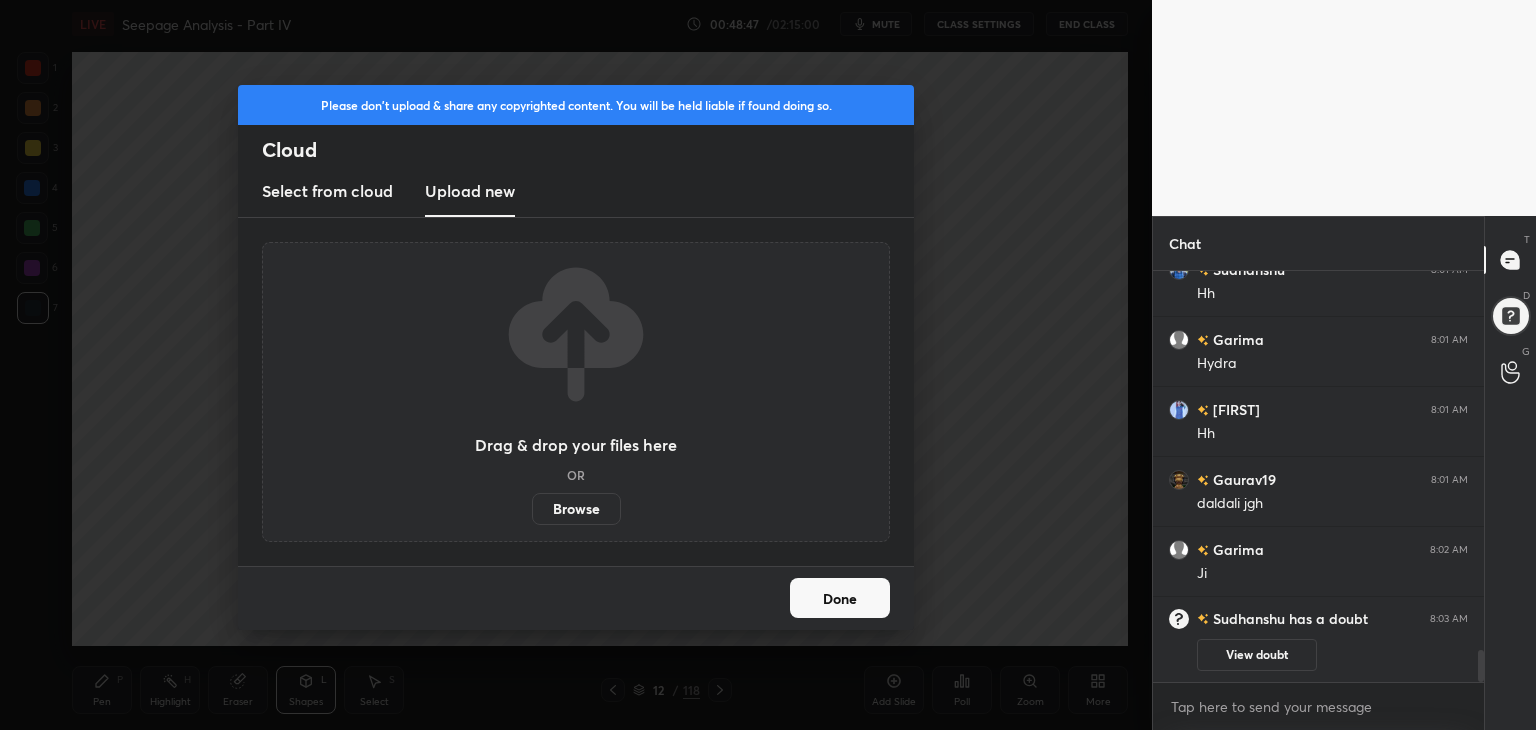 click on "Browse" at bounding box center [576, 509] 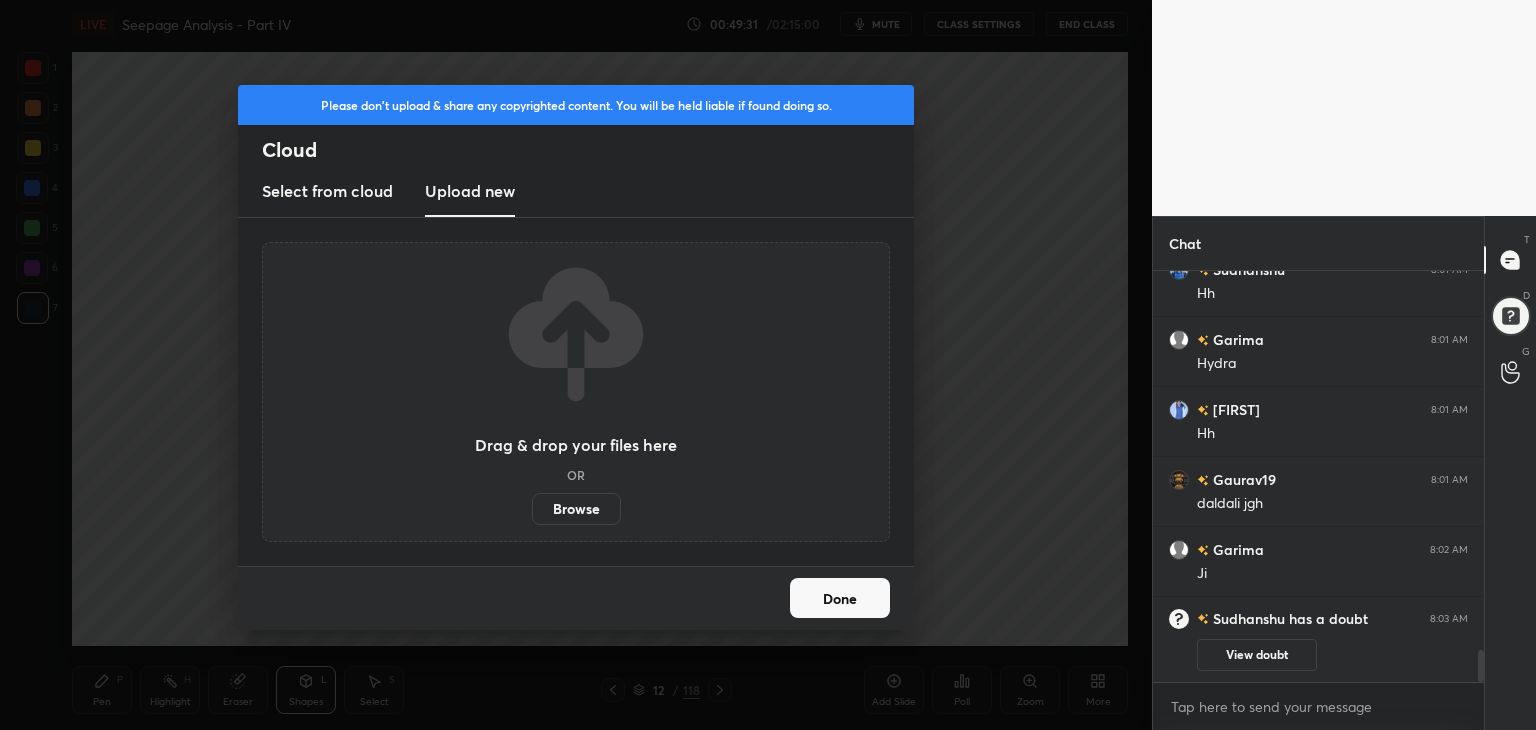 scroll, scrollTop: 4452, scrollLeft: 0, axis: vertical 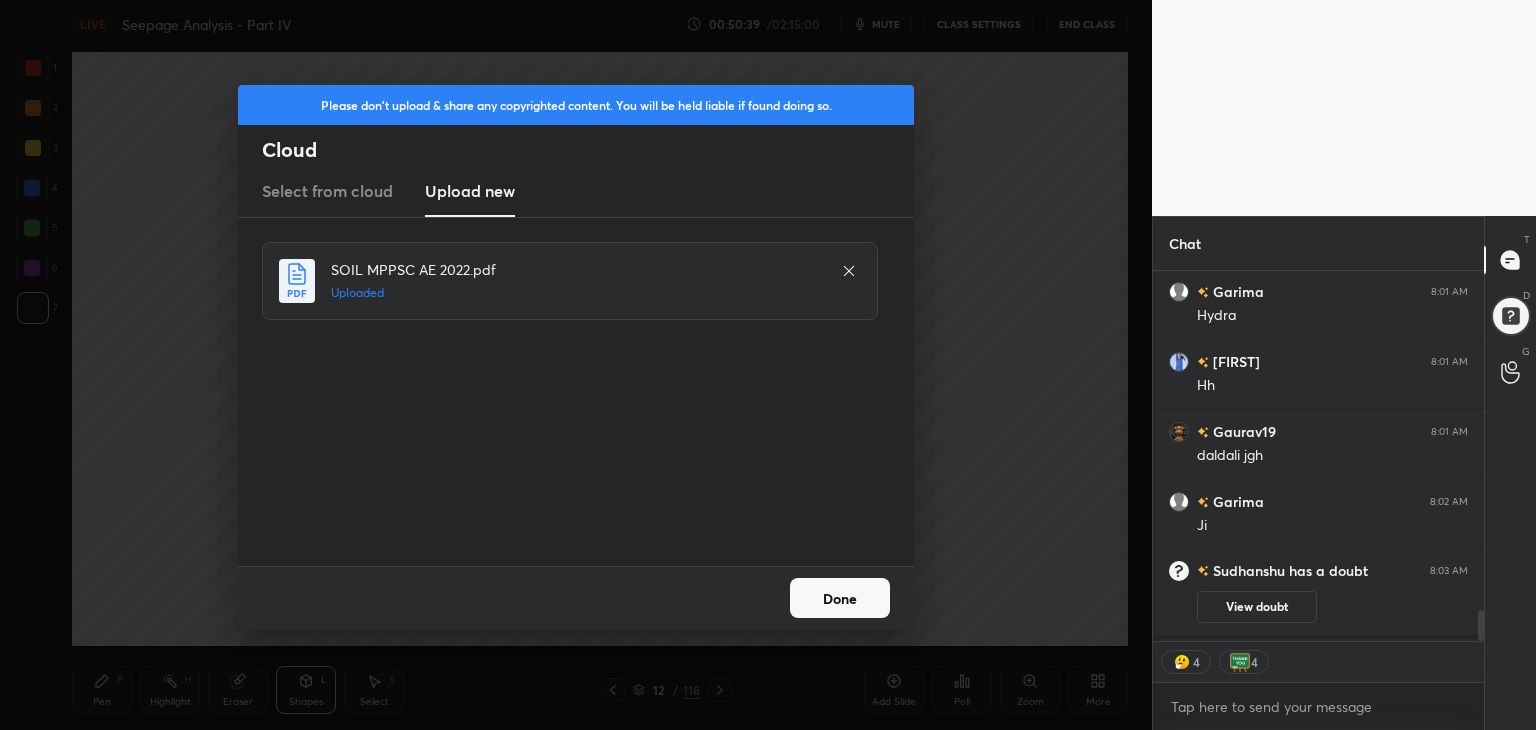 click on "Done" at bounding box center (840, 598) 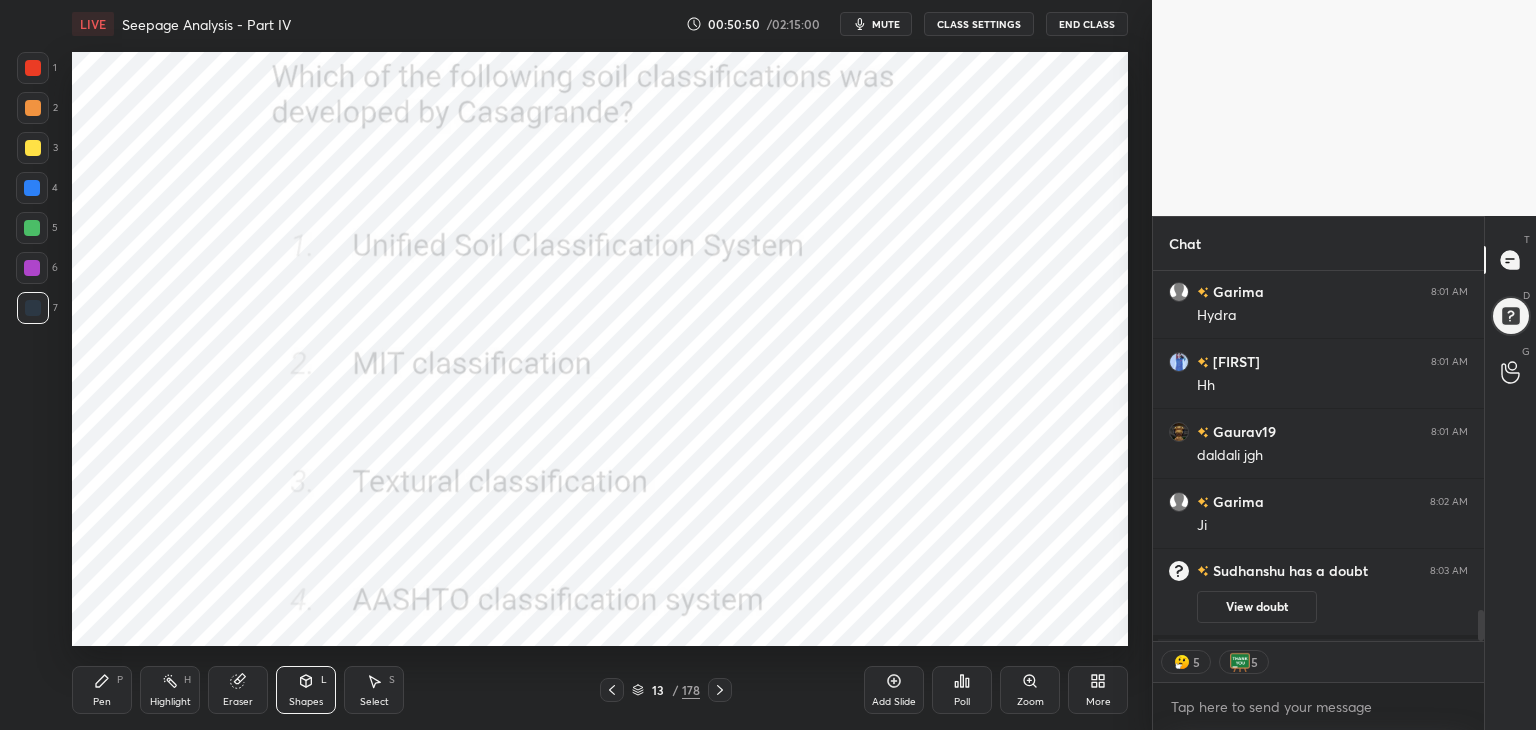 type on "x" 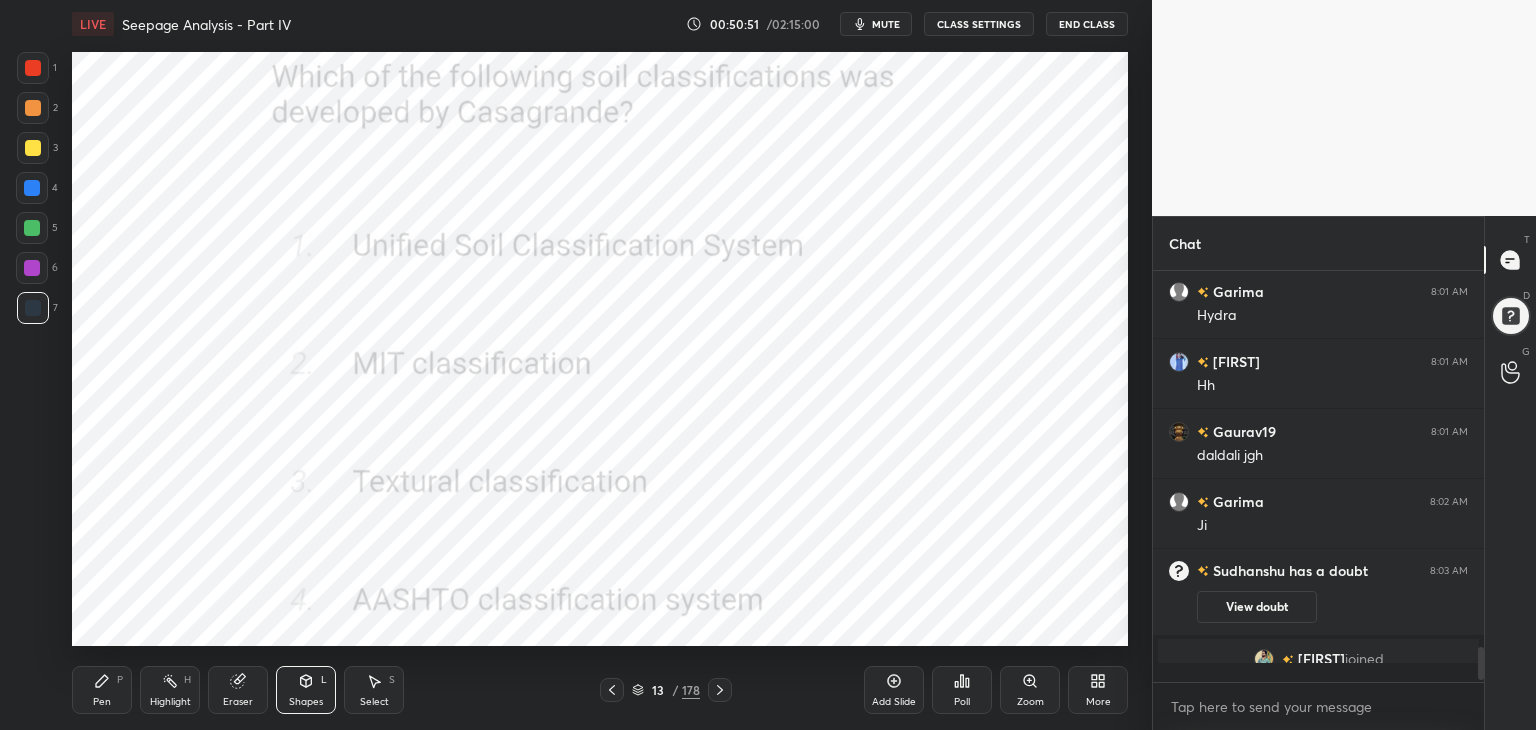 scroll, scrollTop: 6, scrollLeft: 6, axis: both 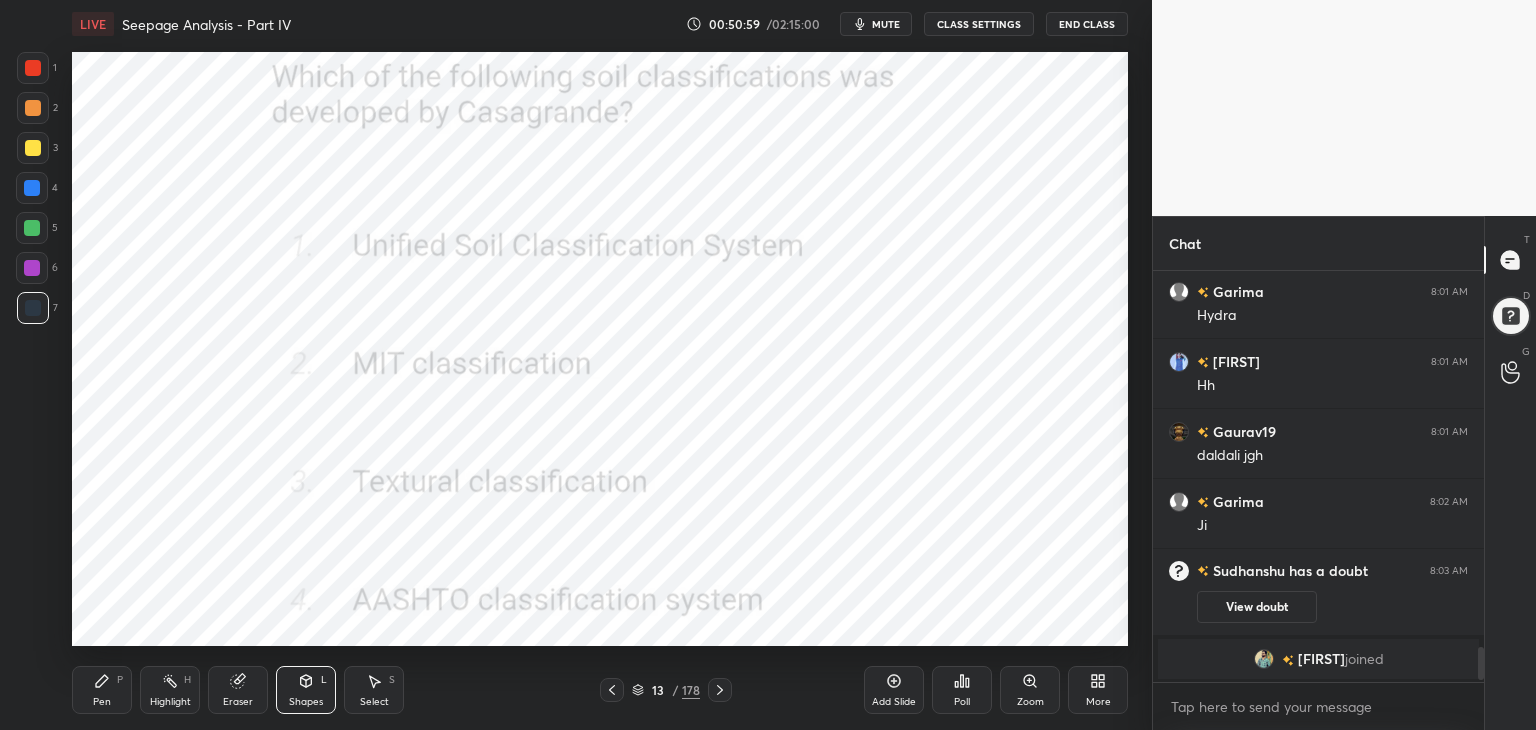 click 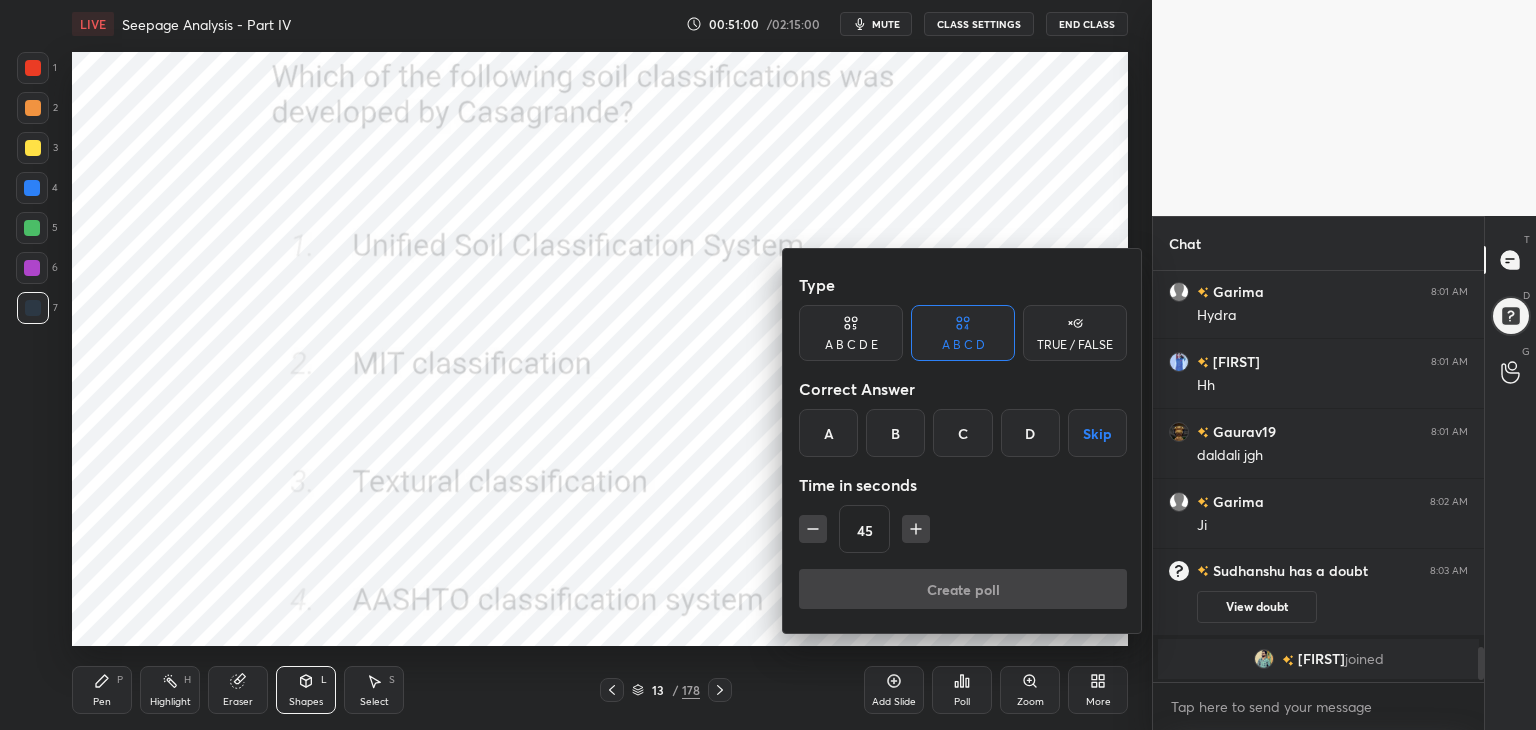 click on "A" at bounding box center [828, 433] 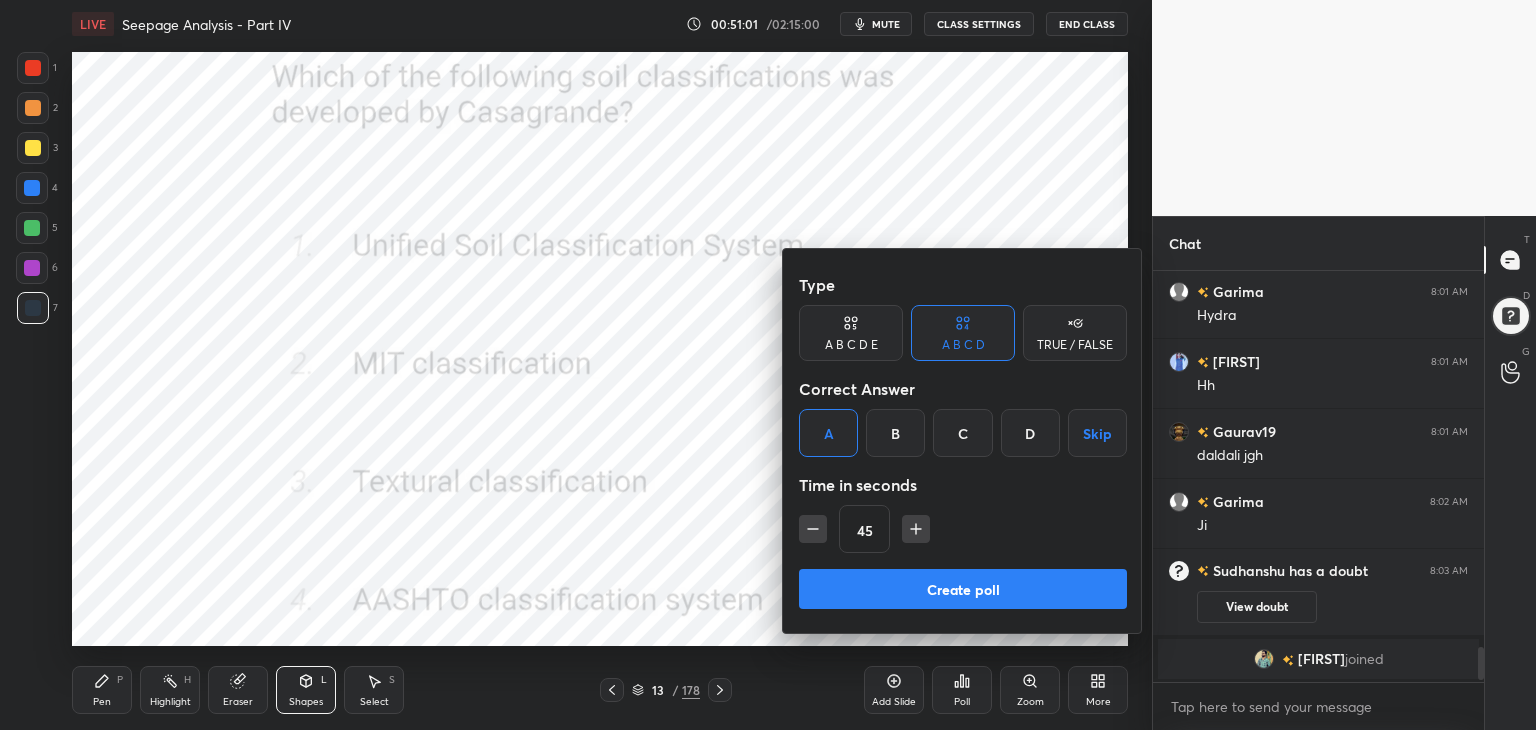click 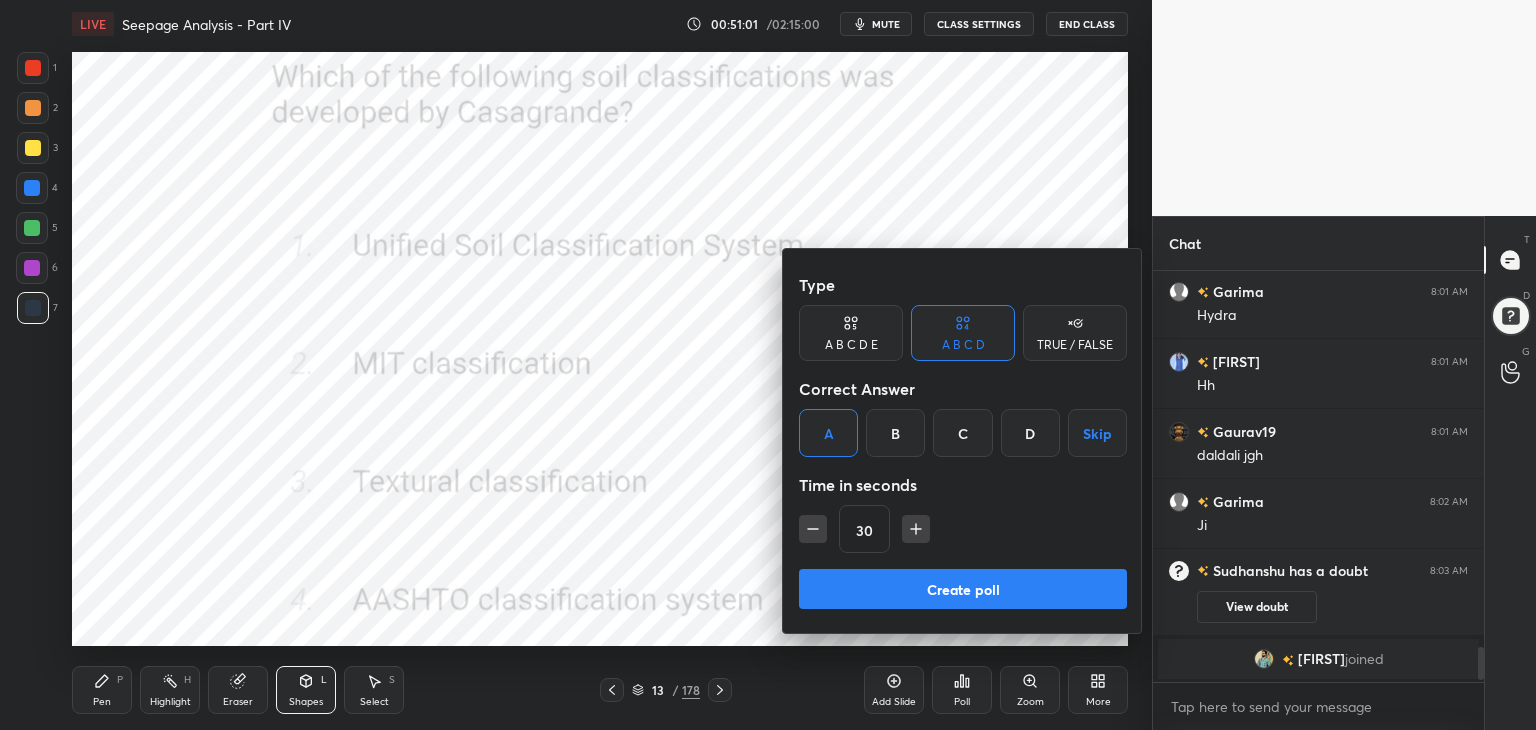 click on "Create poll" at bounding box center [963, 589] 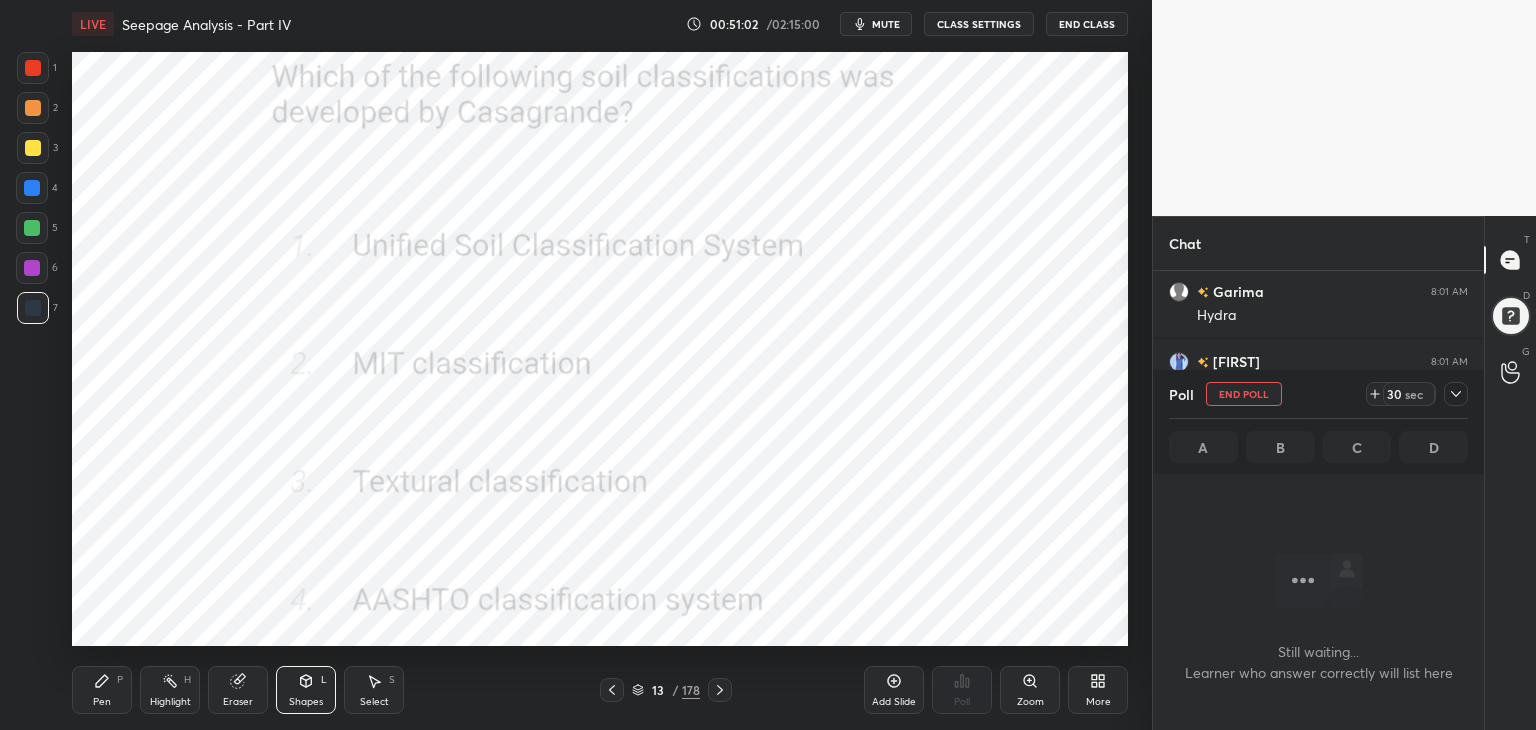 scroll, scrollTop: 372, scrollLeft: 325, axis: both 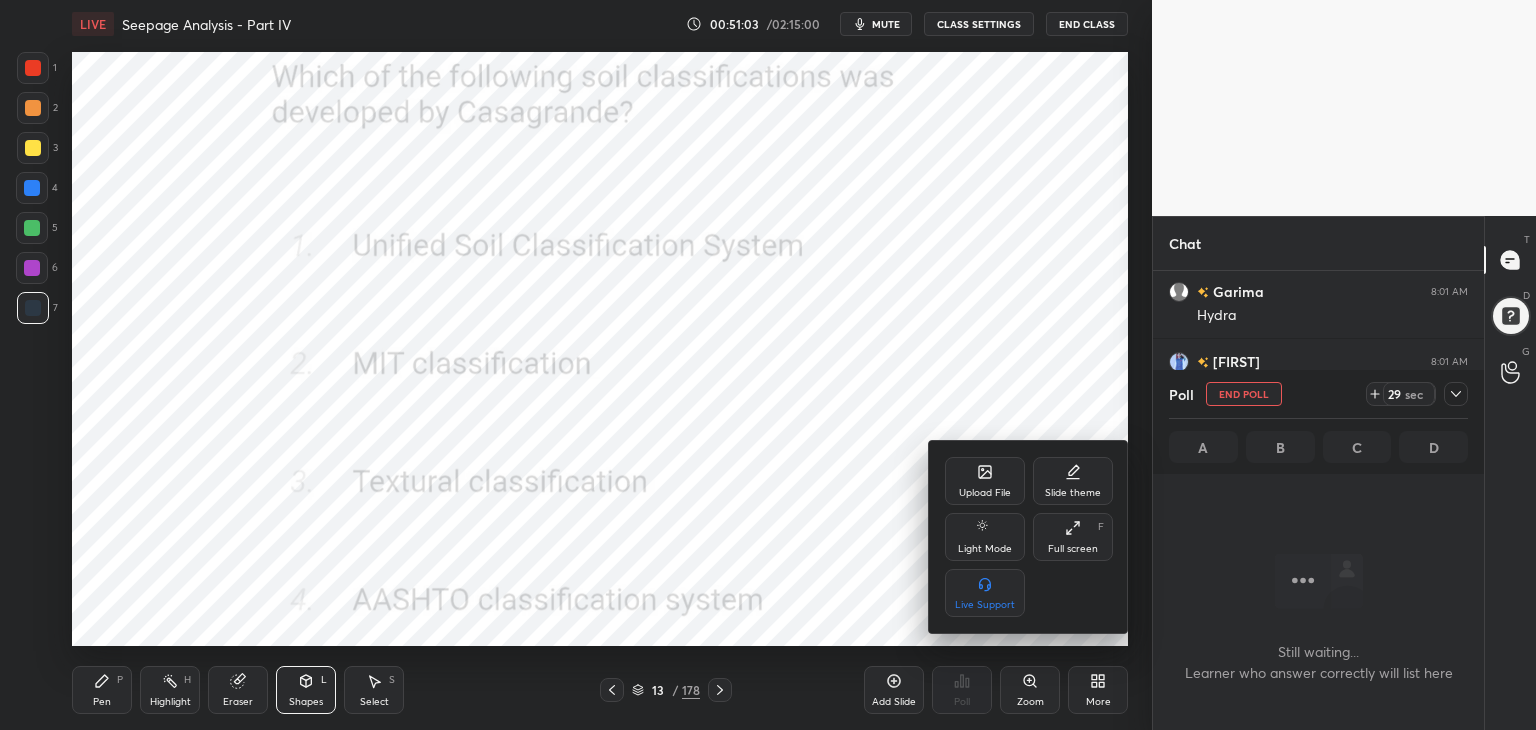 click 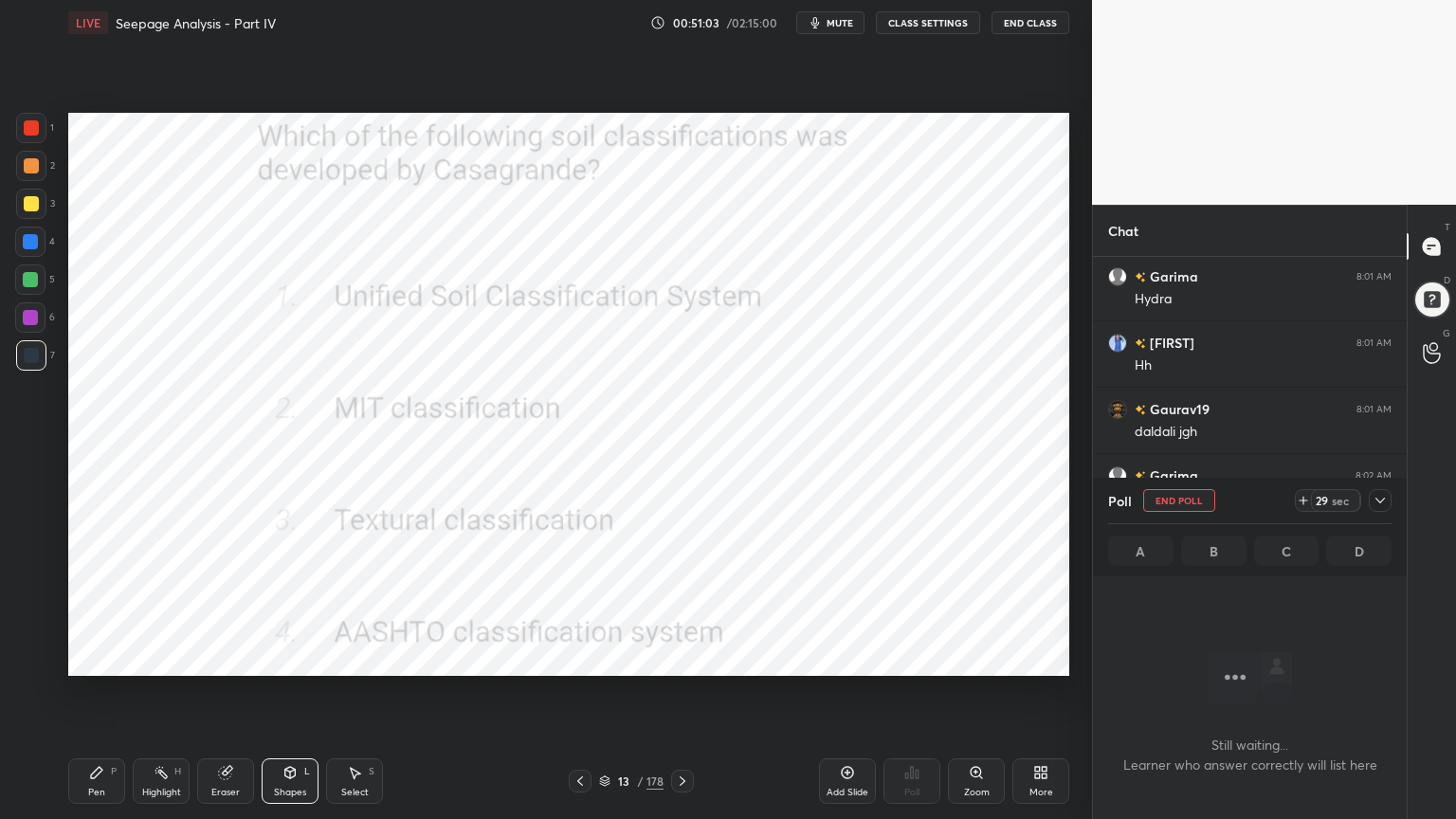 scroll, scrollTop: 94094, scrollLeft: 93776, axis: both 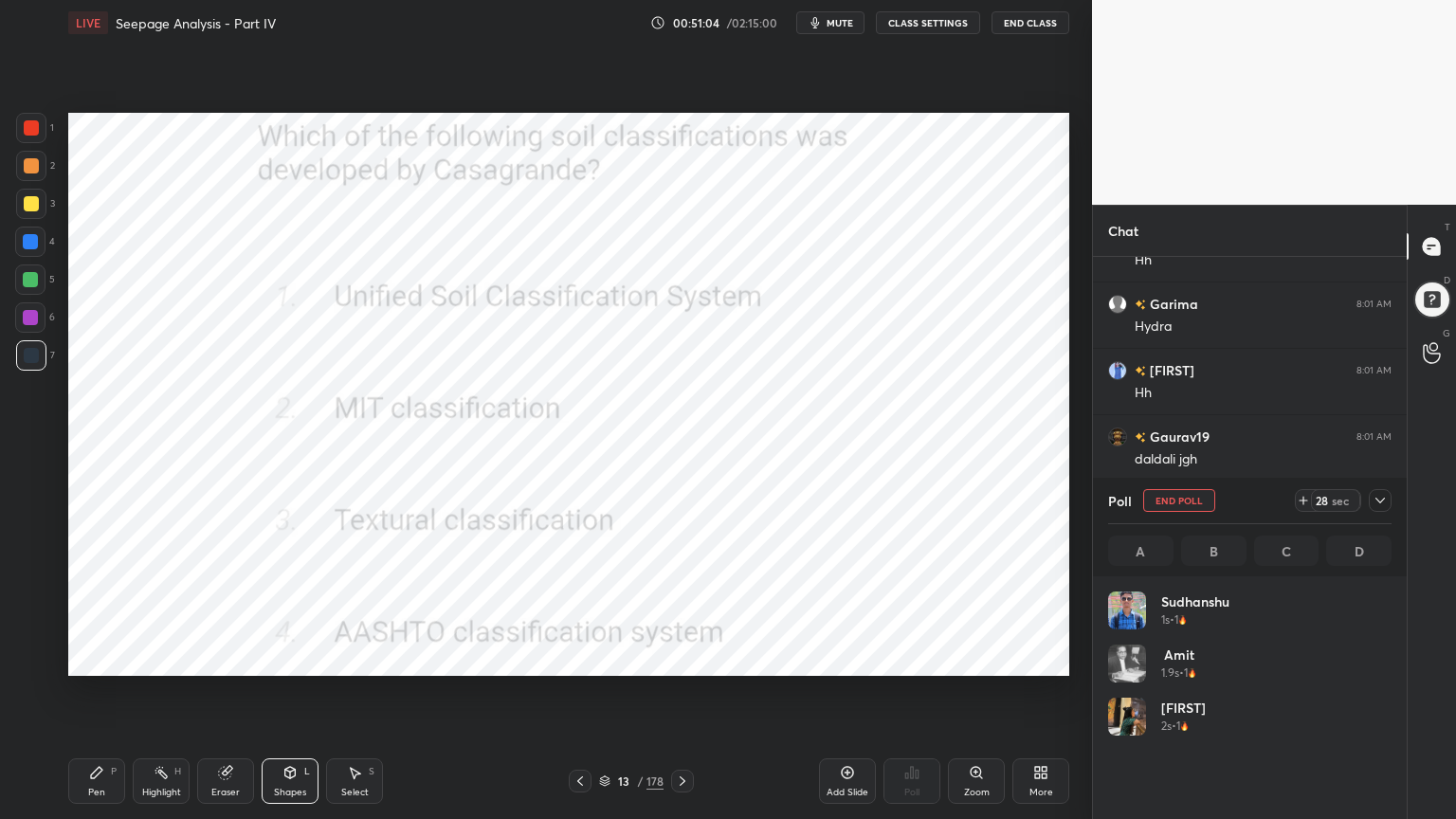 click at bounding box center (1380, 500) 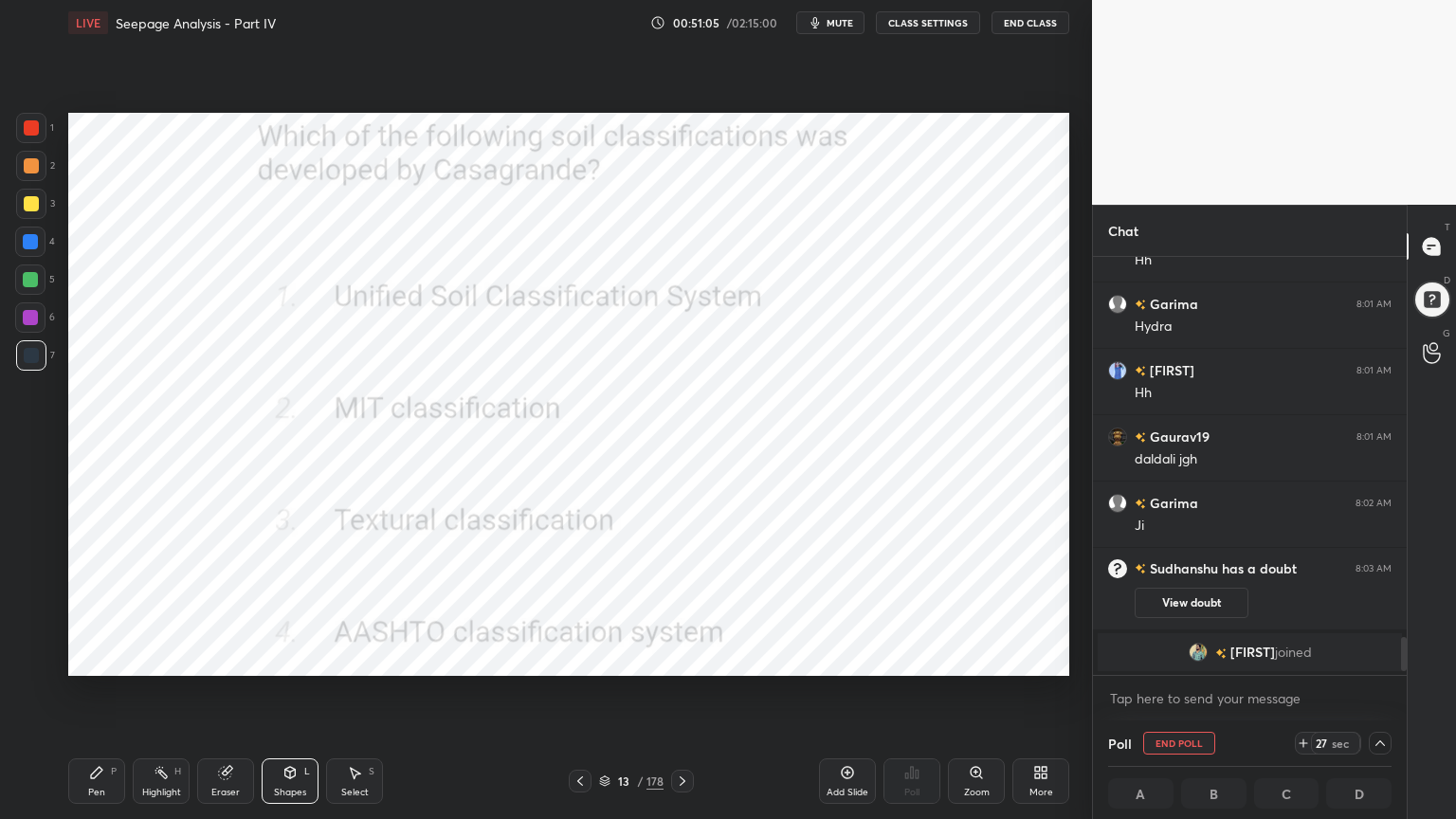 scroll, scrollTop: 145, scrollLeft: 278, axis: both 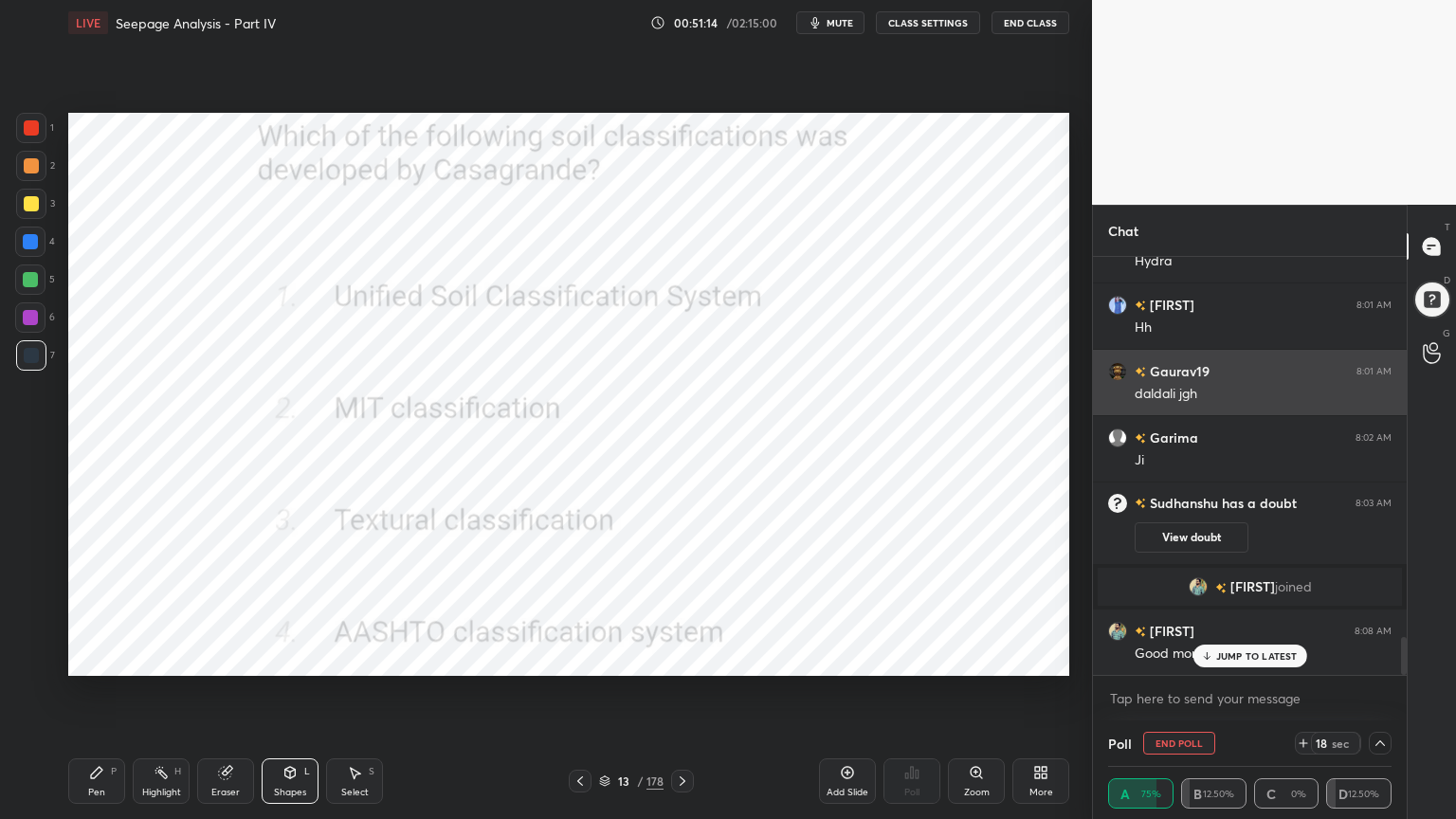 click on "JUMP TO LATEST" at bounding box center [1257, 656] 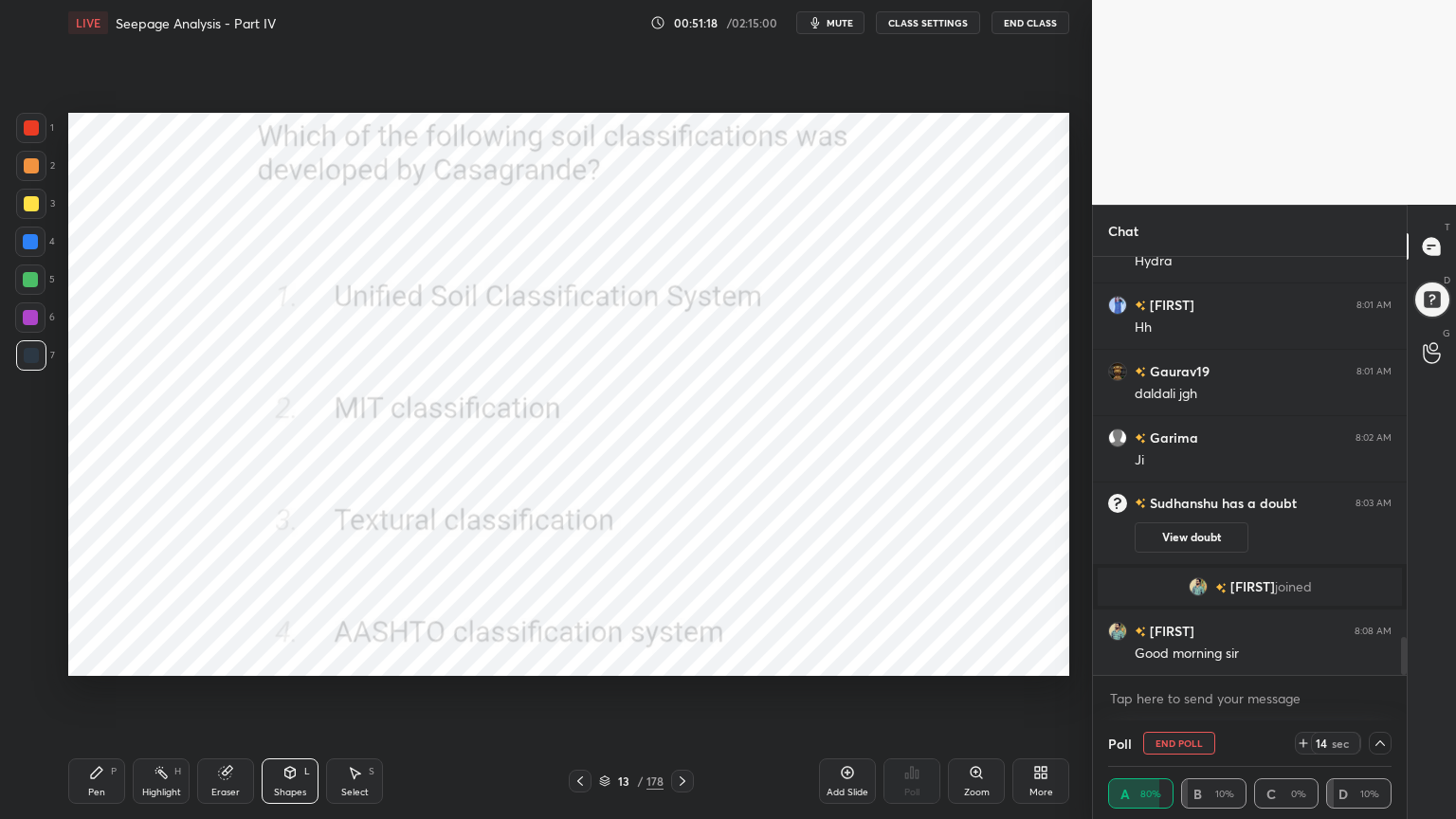 click 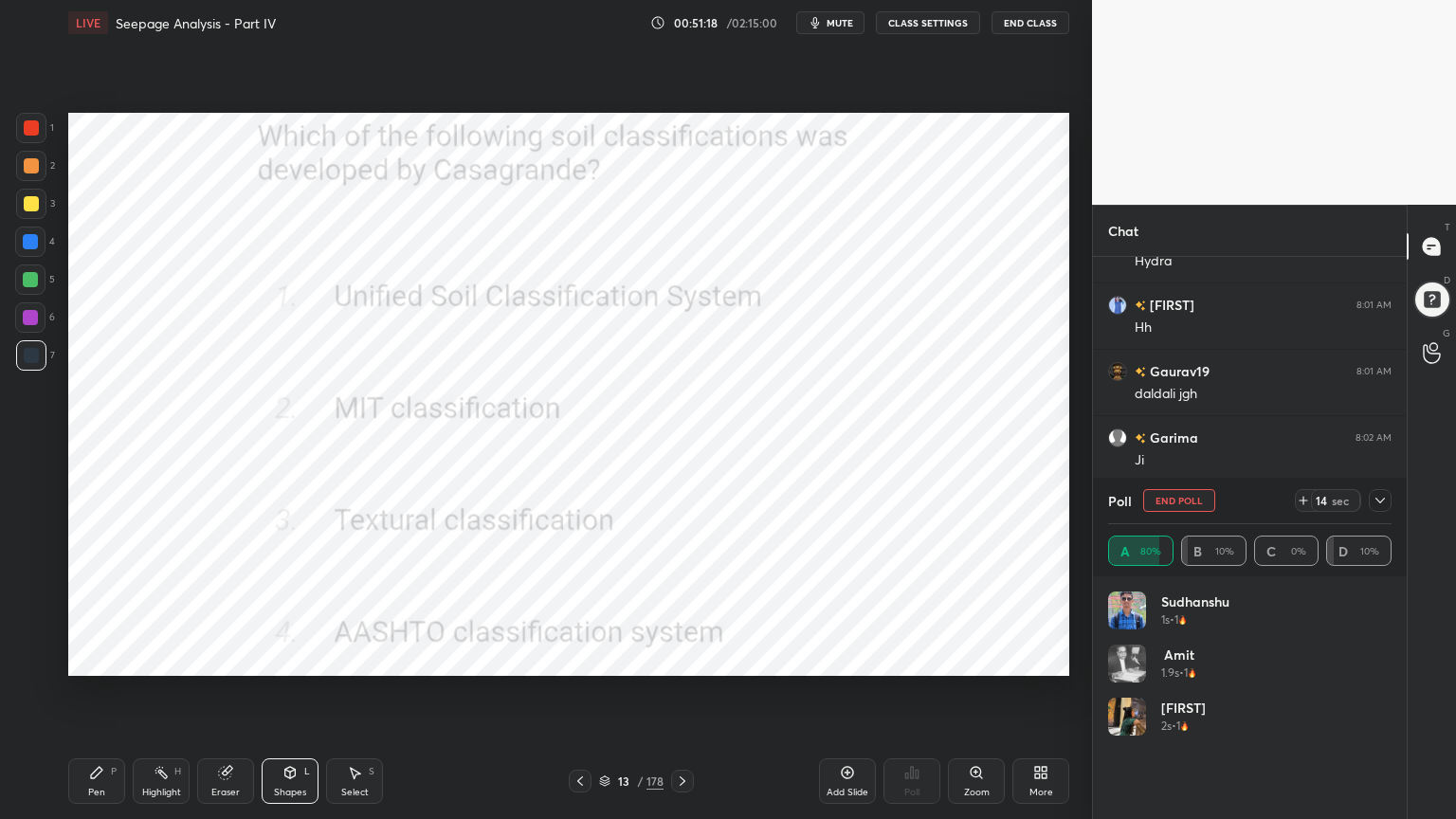 scroll, scrollTop: 6, scrollLeft: 6, axis: both 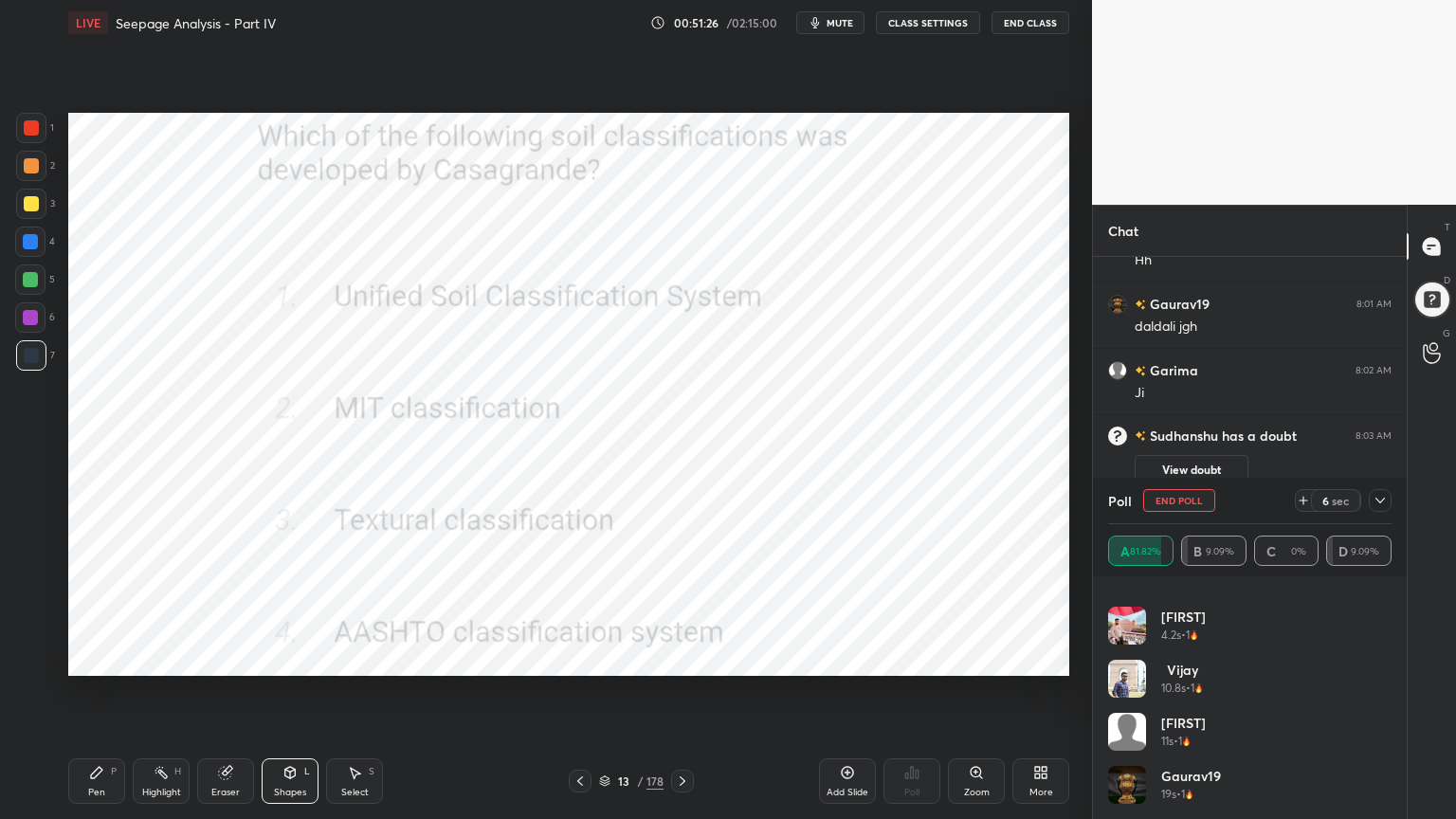 click at bounding box center [1380, 500] 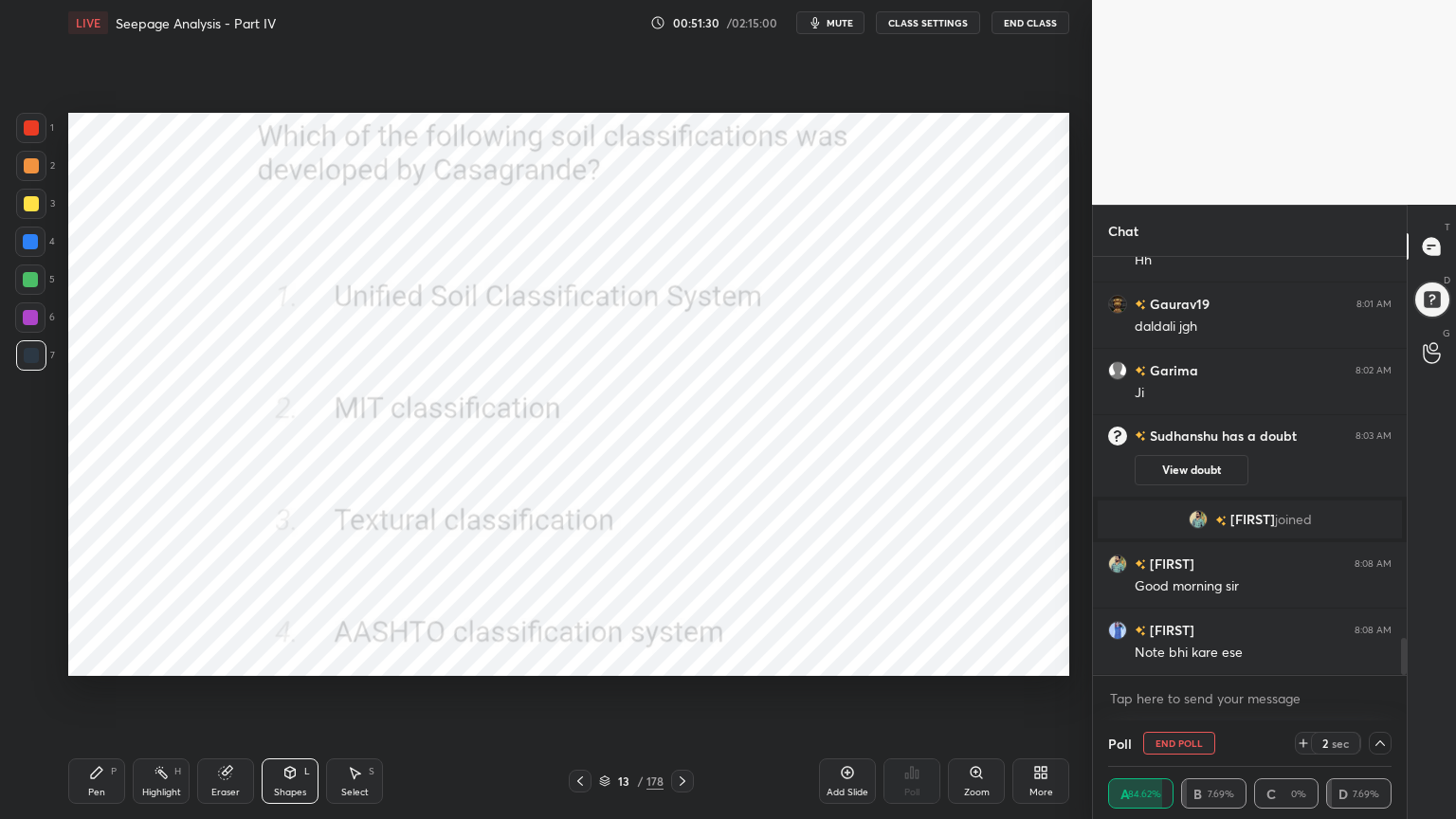 click at bounding box center [31, 128] 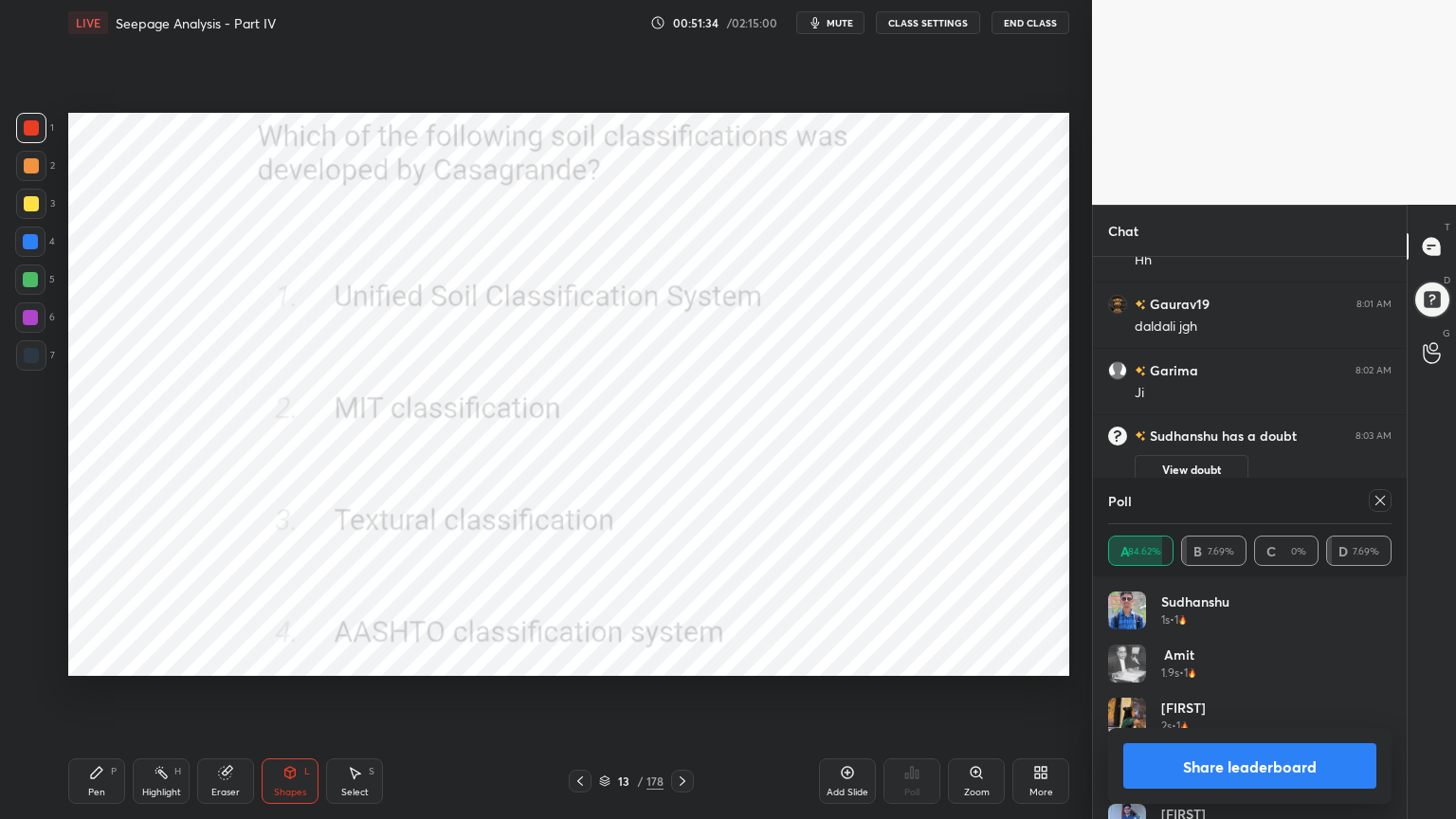 click 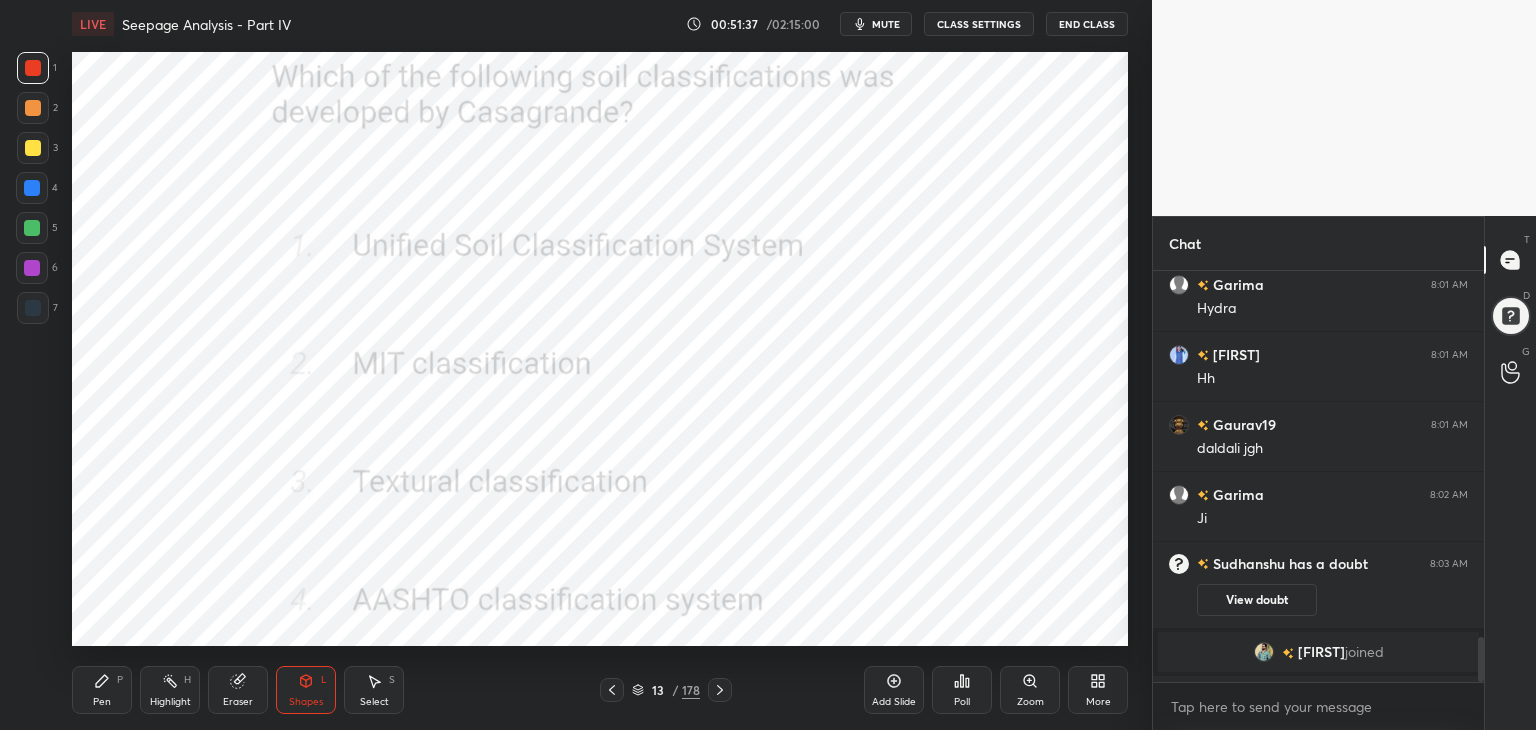 type on "x" 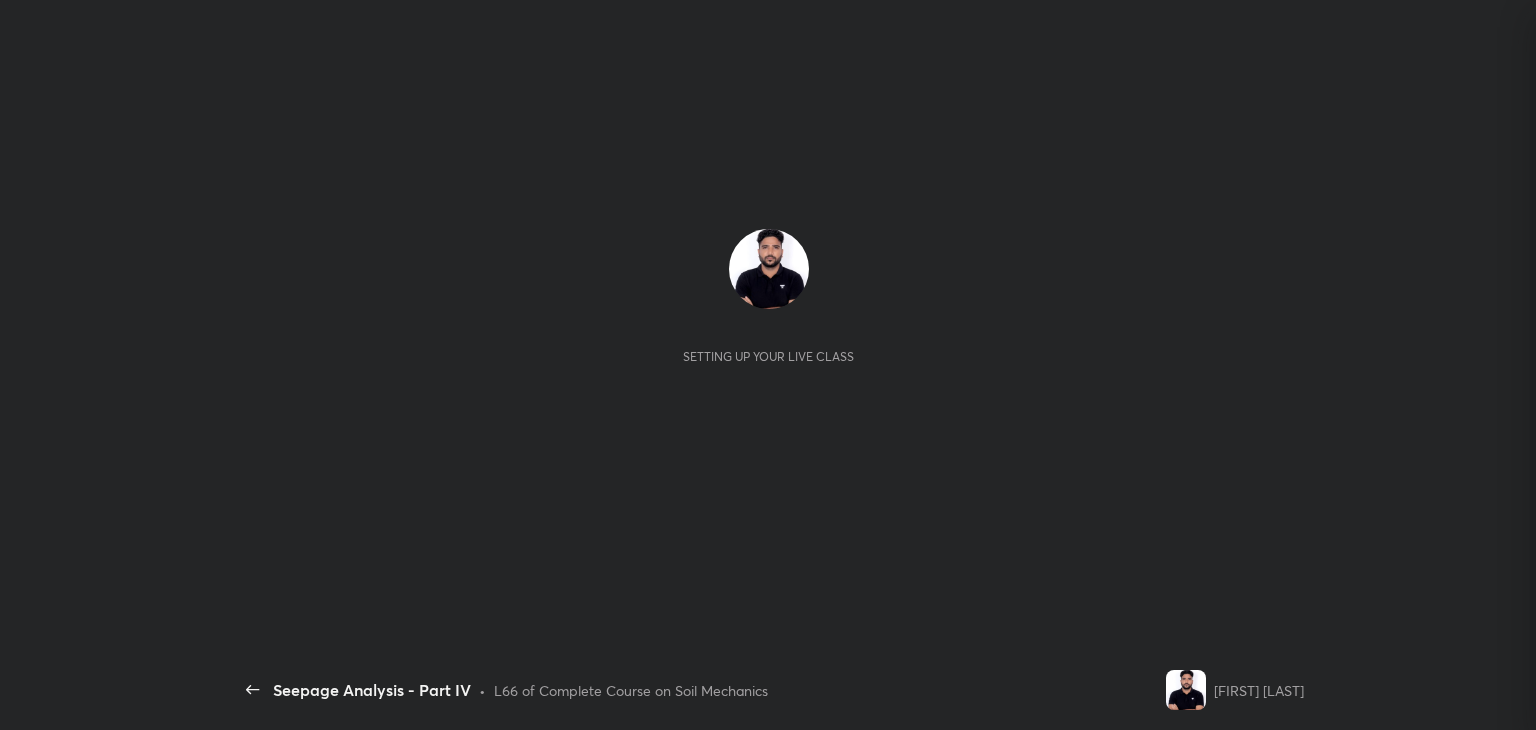 scroll, scrollTop: 0, scrollLeft: 0, axis: both 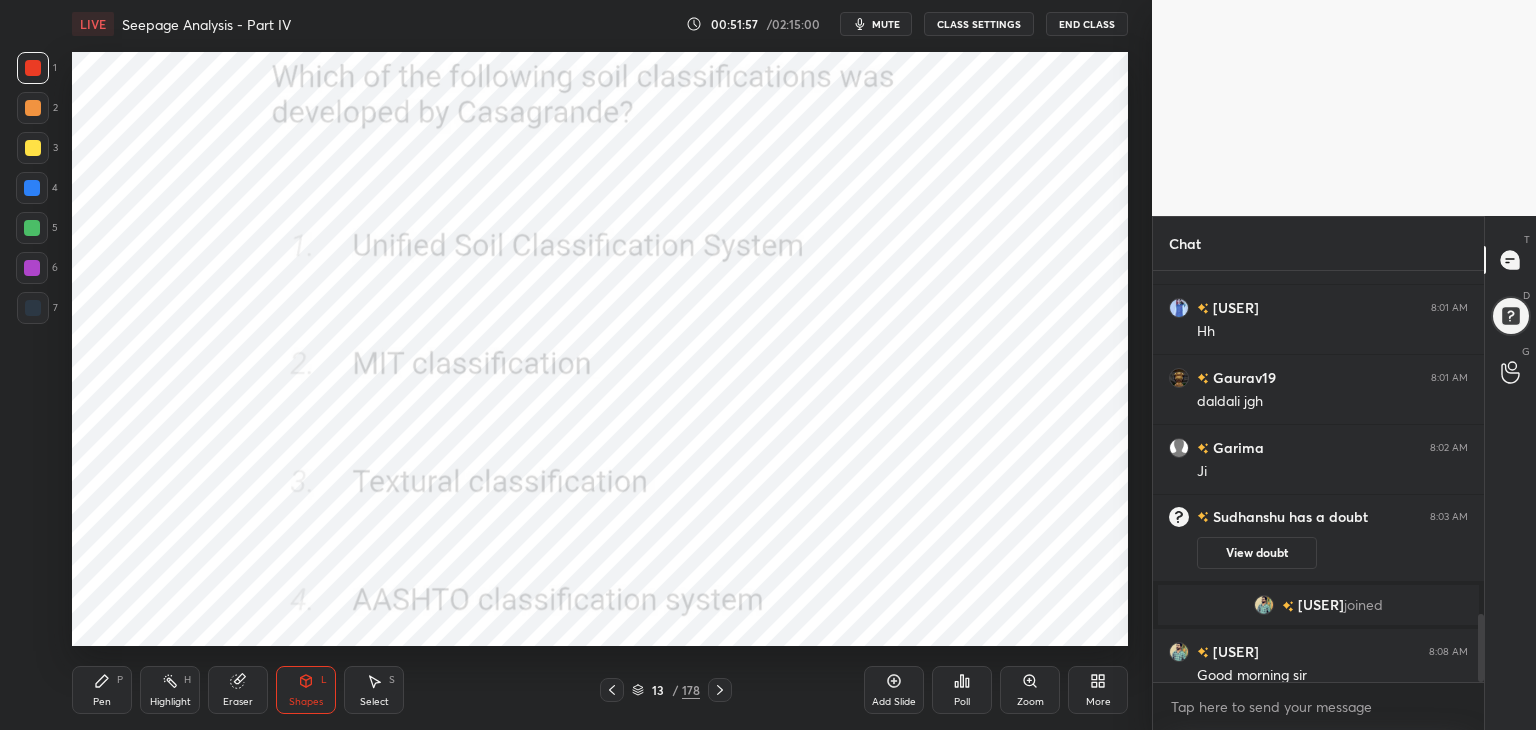 click 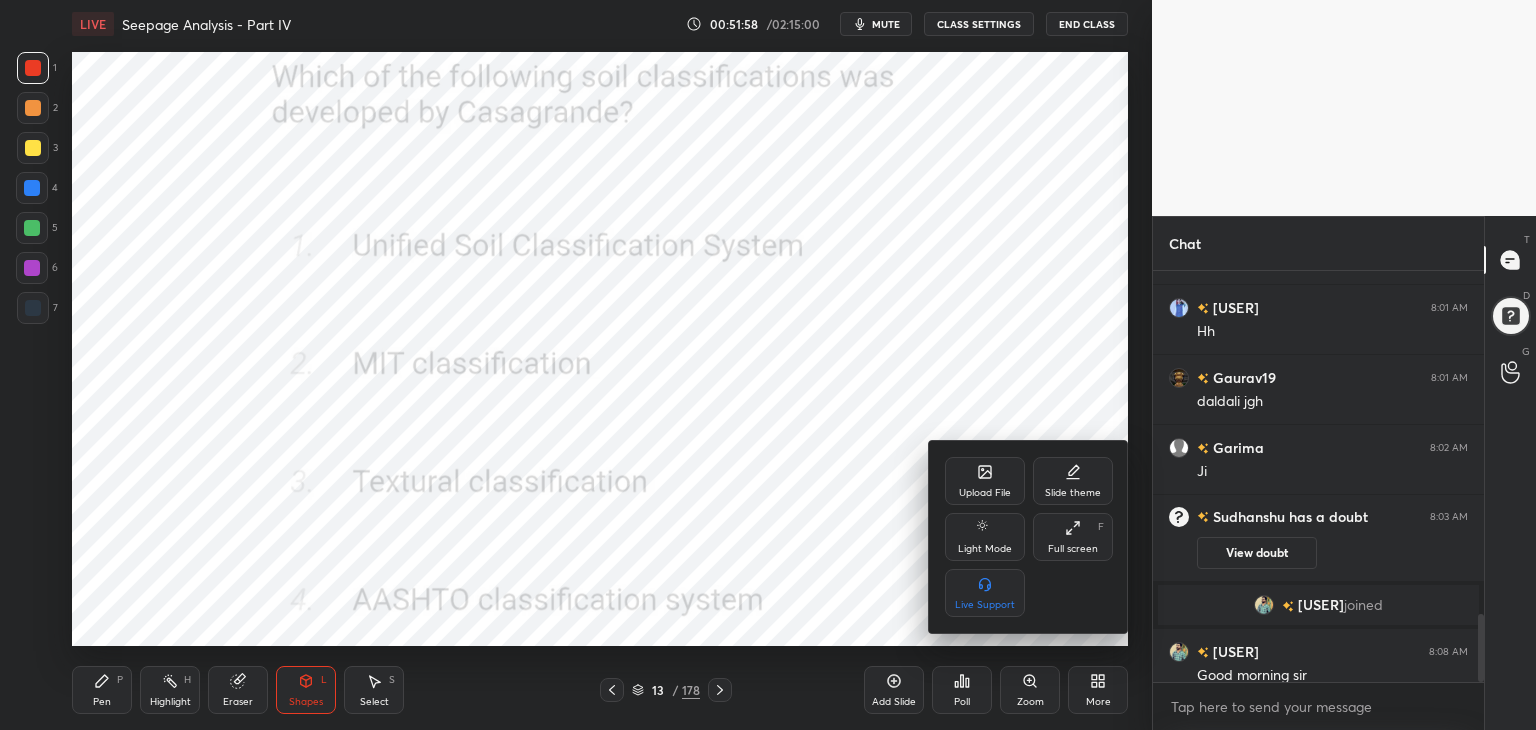 click on "Full screen F" at bounding box center (1073, 537) 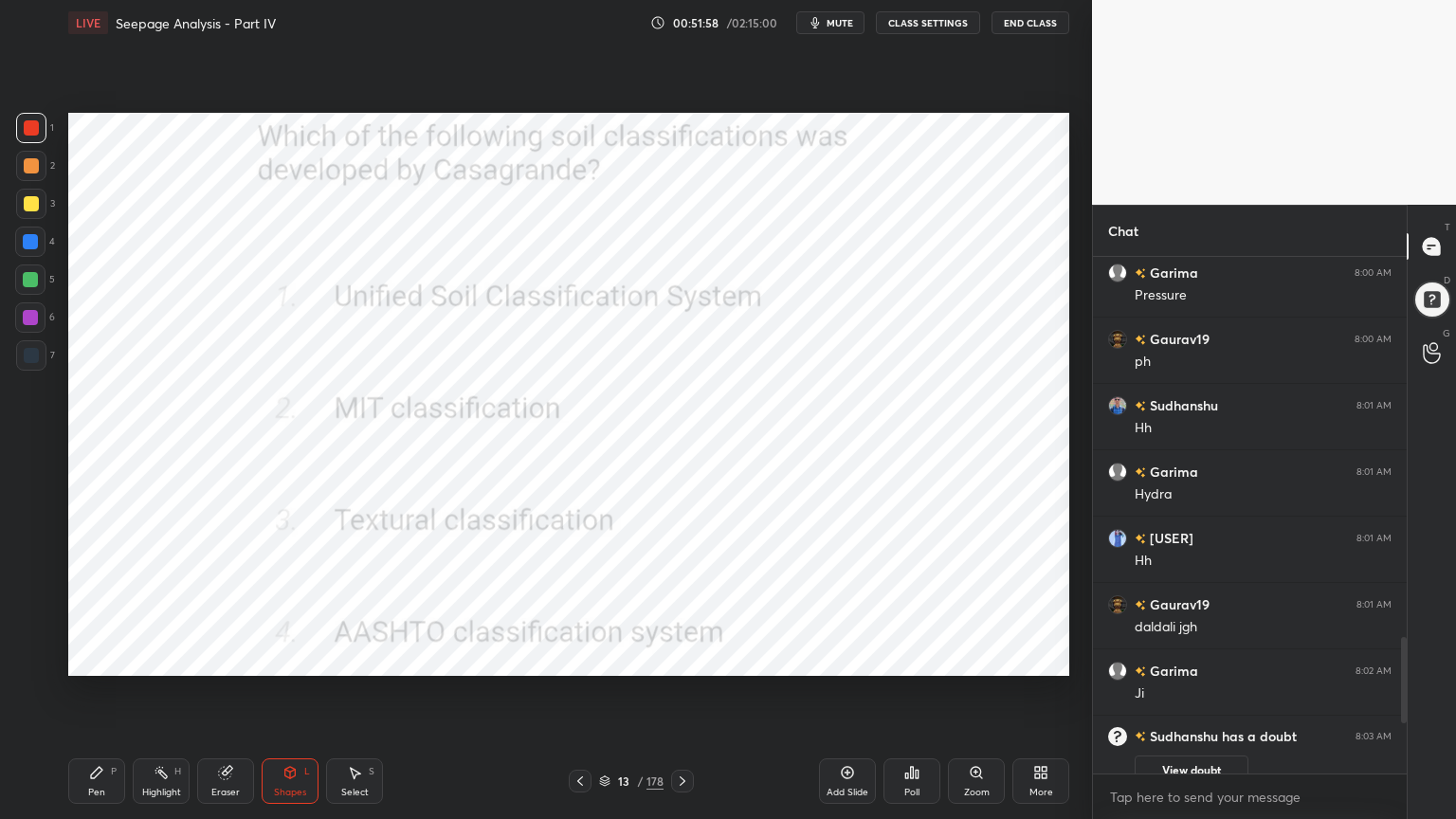 scroll, scrollTop: 94094, scrollLeft: 93776, axis: both 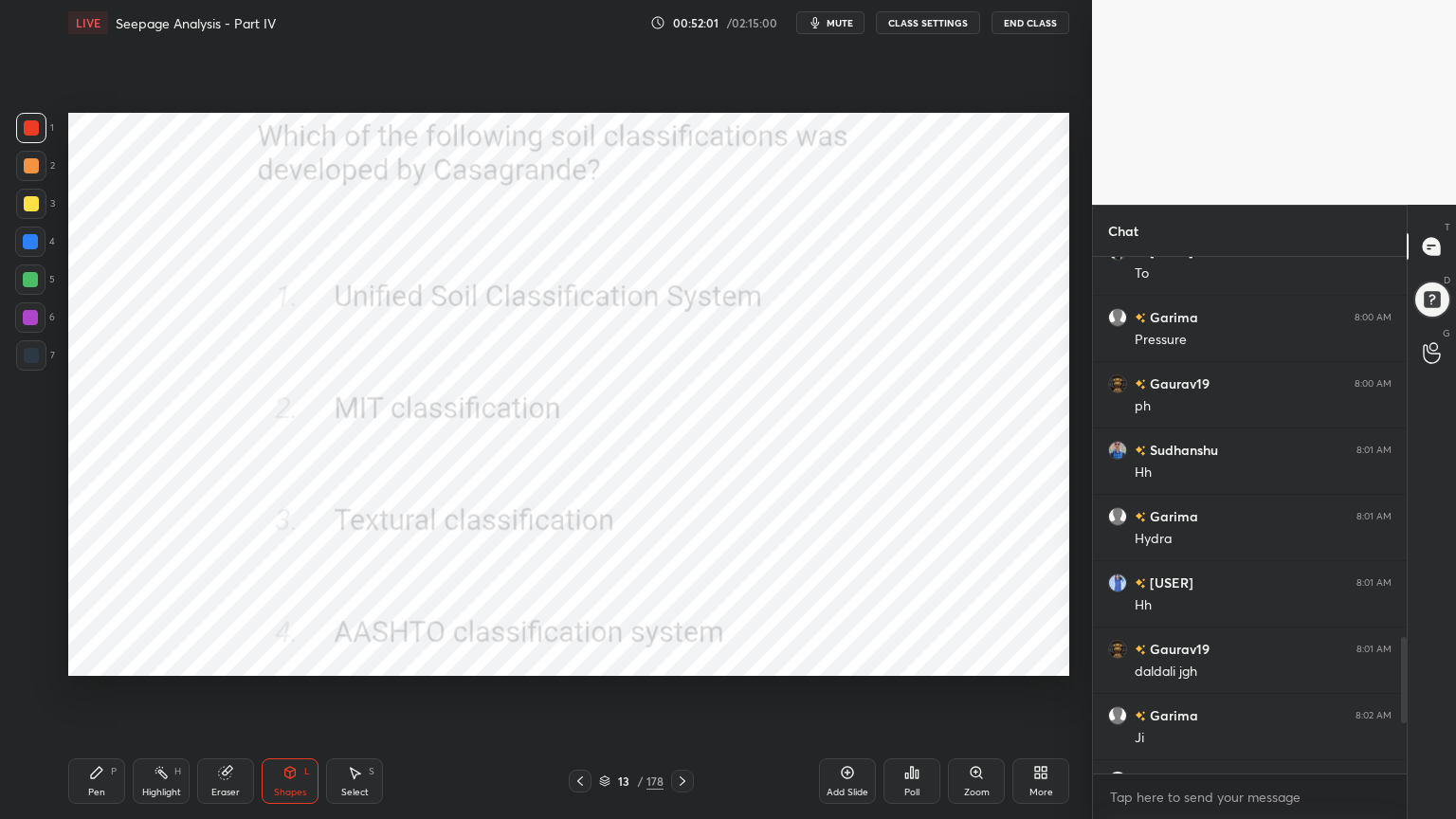 click on "More" at bounding box center [1041, 781] 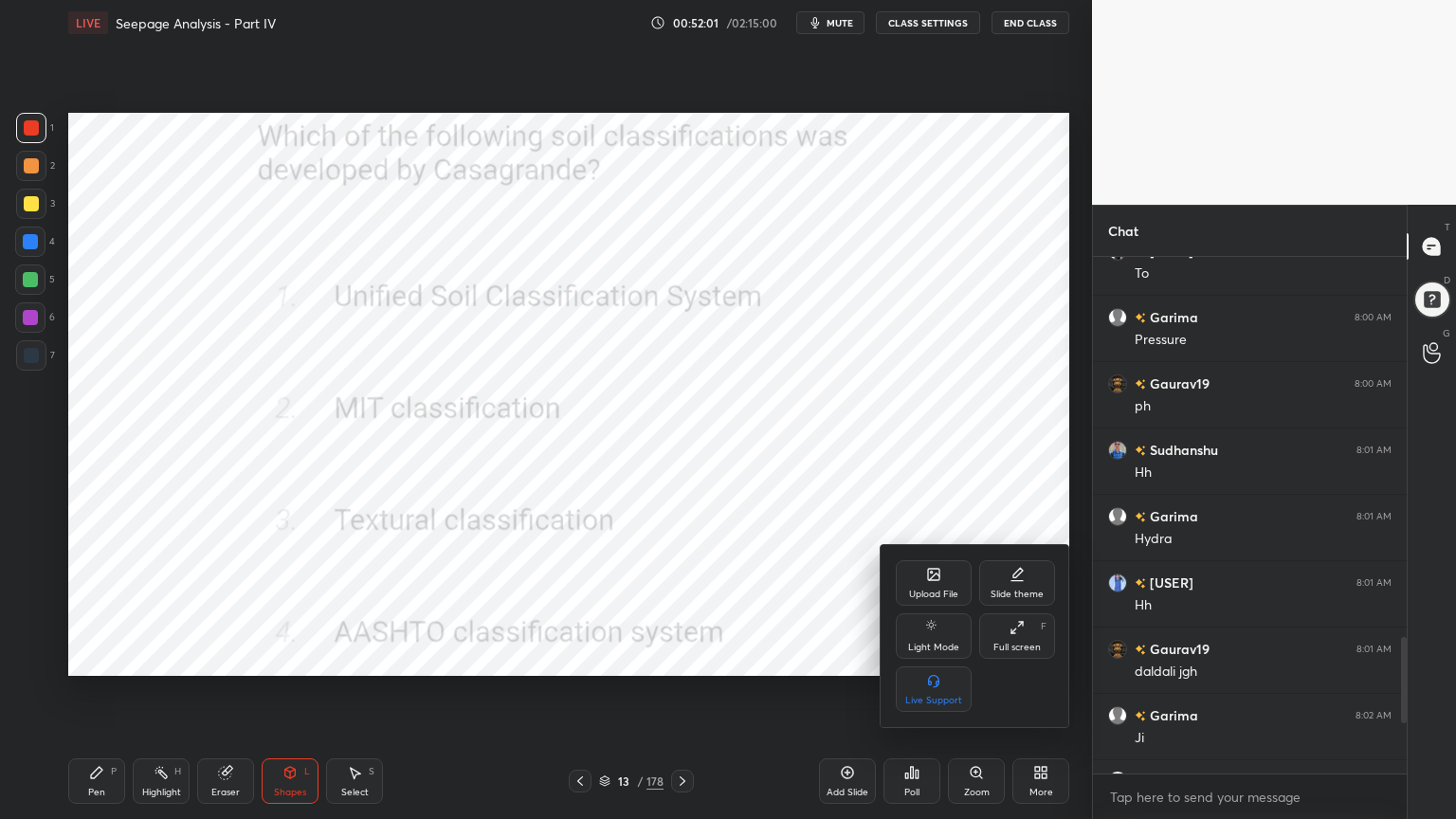 click on "Full screen F" at bounding box center (1017, 636) 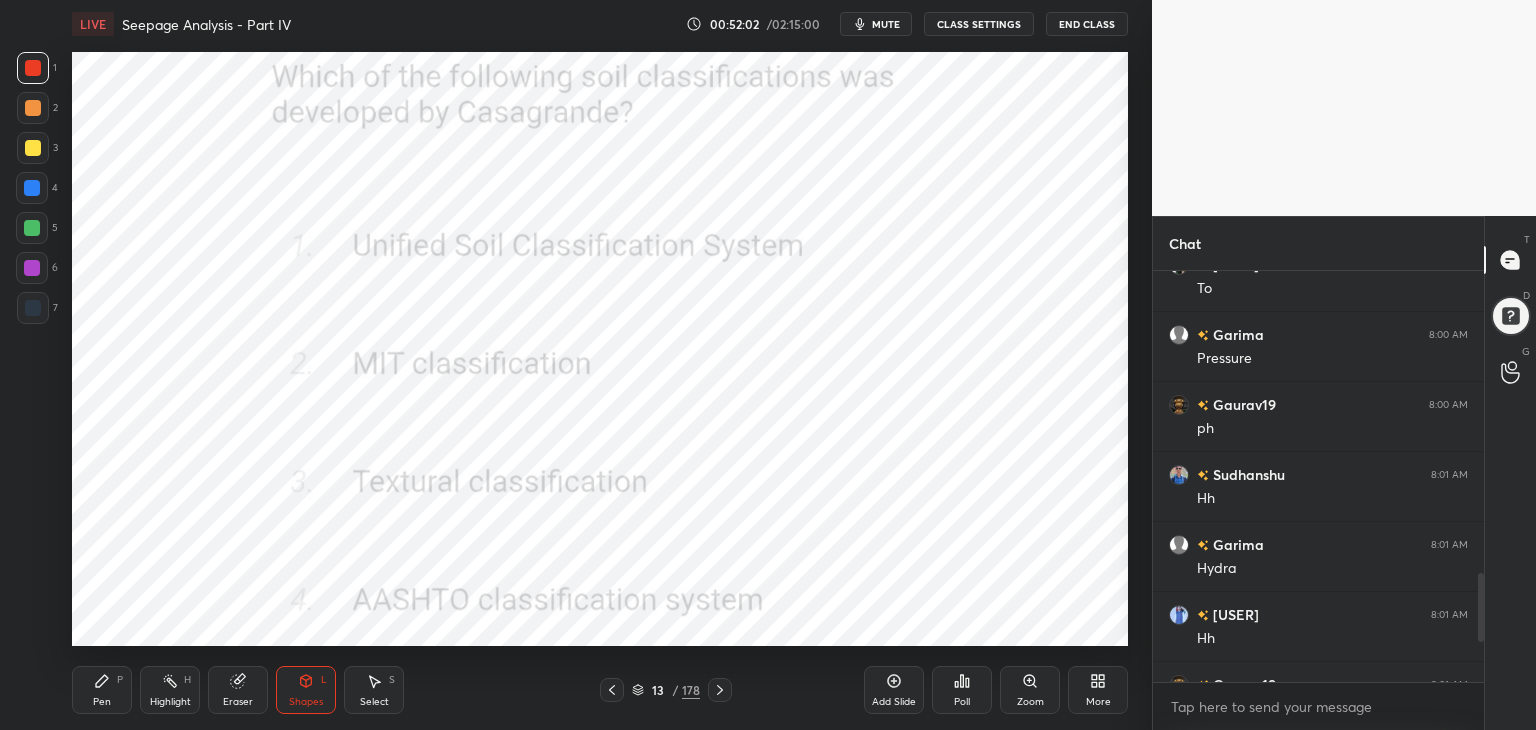 scroll, scrollTop: 602, scrollLeft: 1072, axis: both 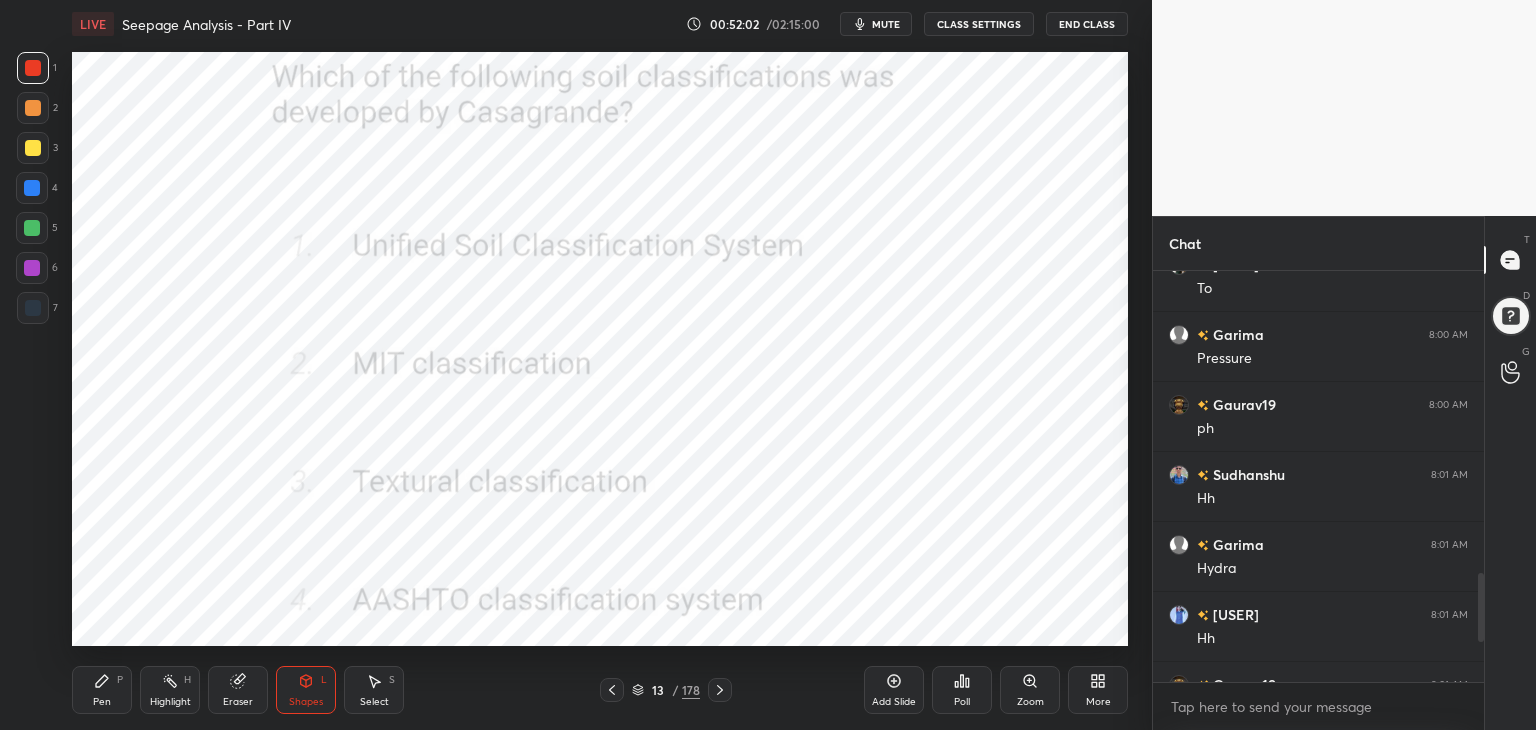 type on "x" 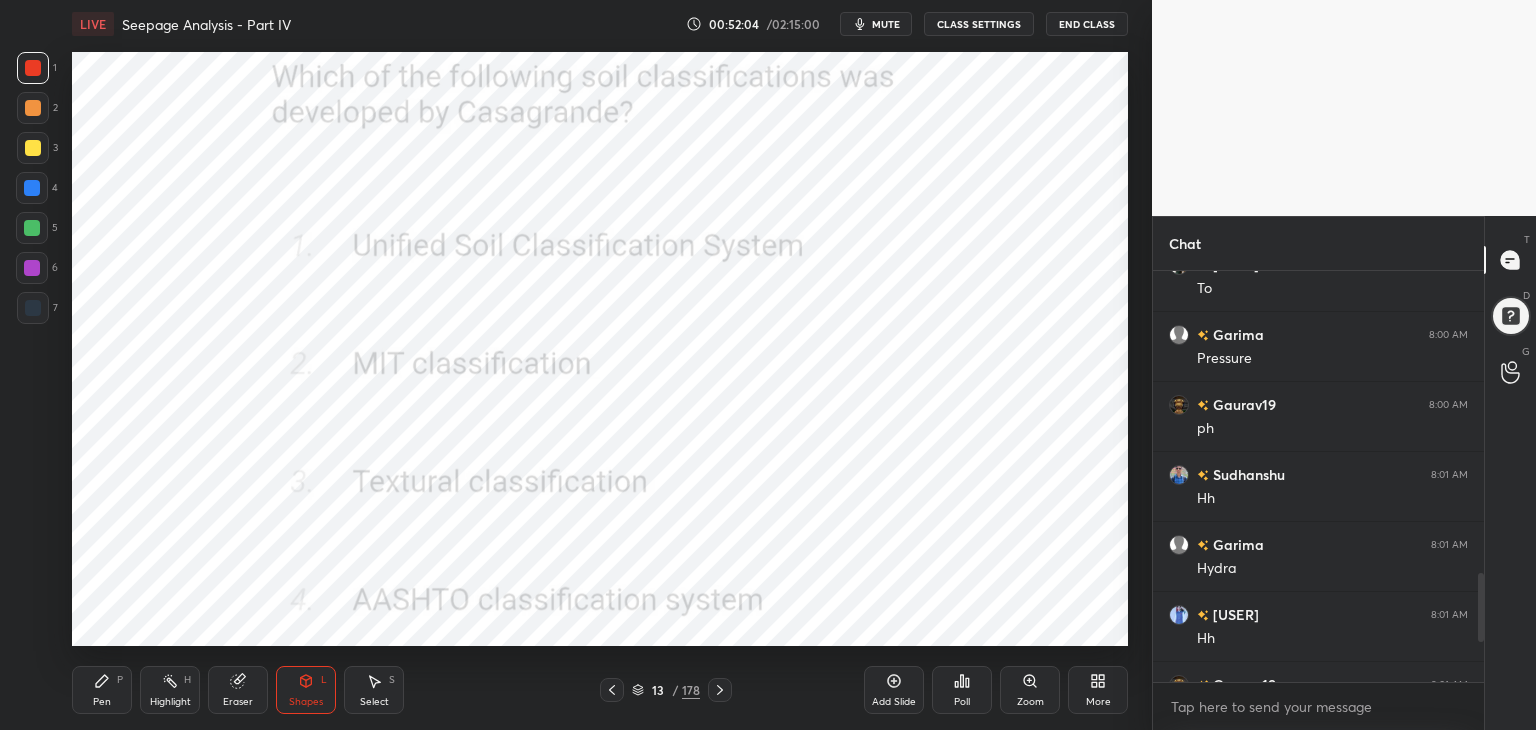 click 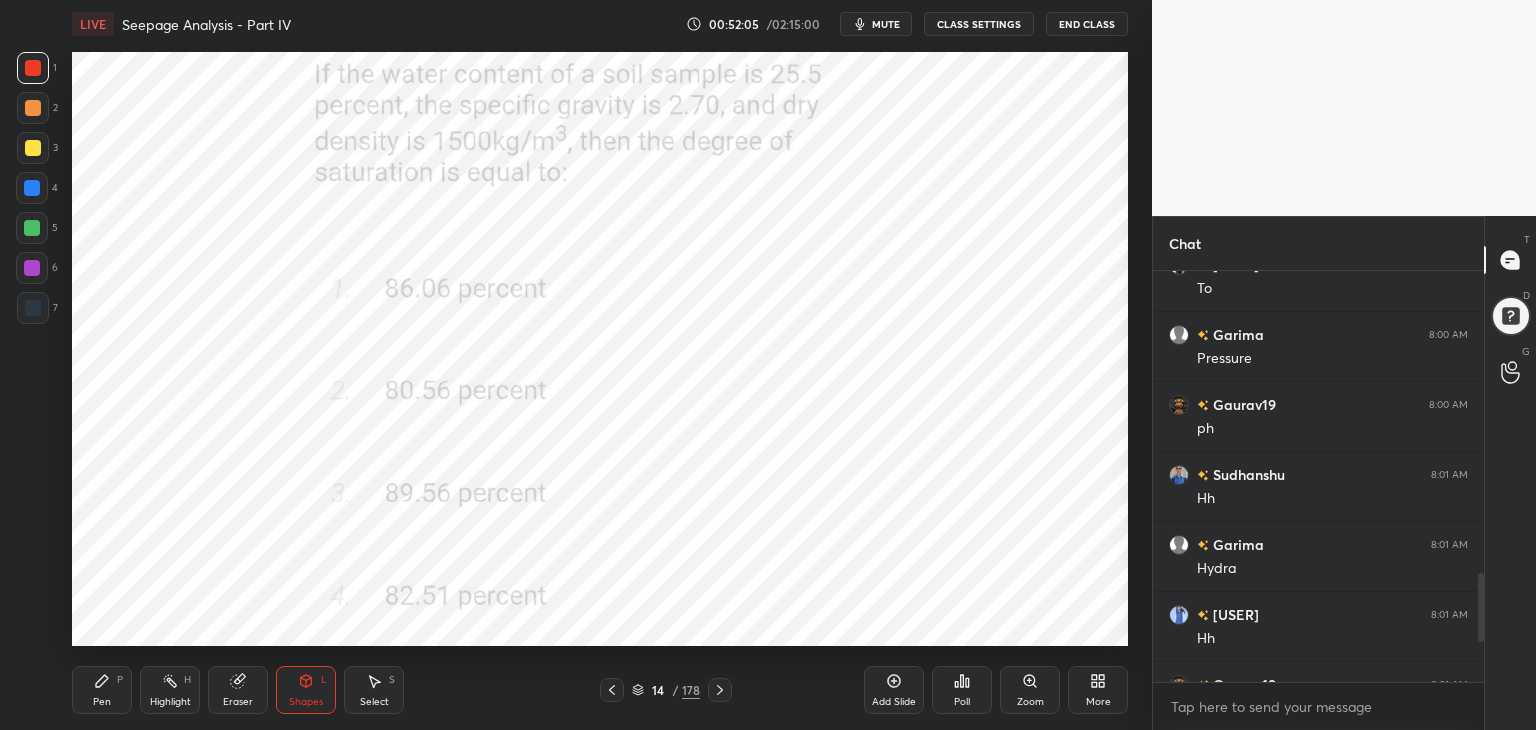 click on "Poll" at bounding box center [962, 690] 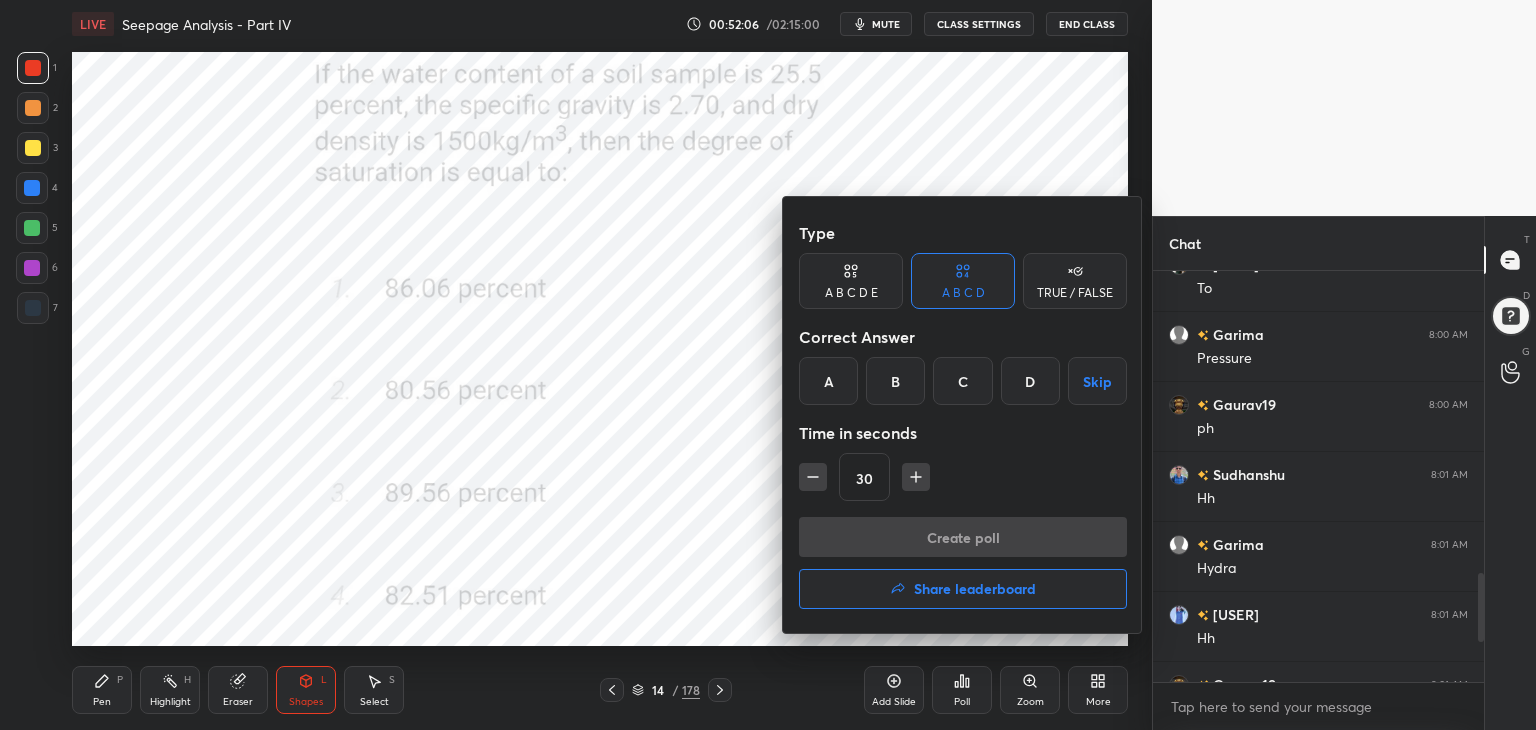 click on "A" at bounding box center [828, 381] 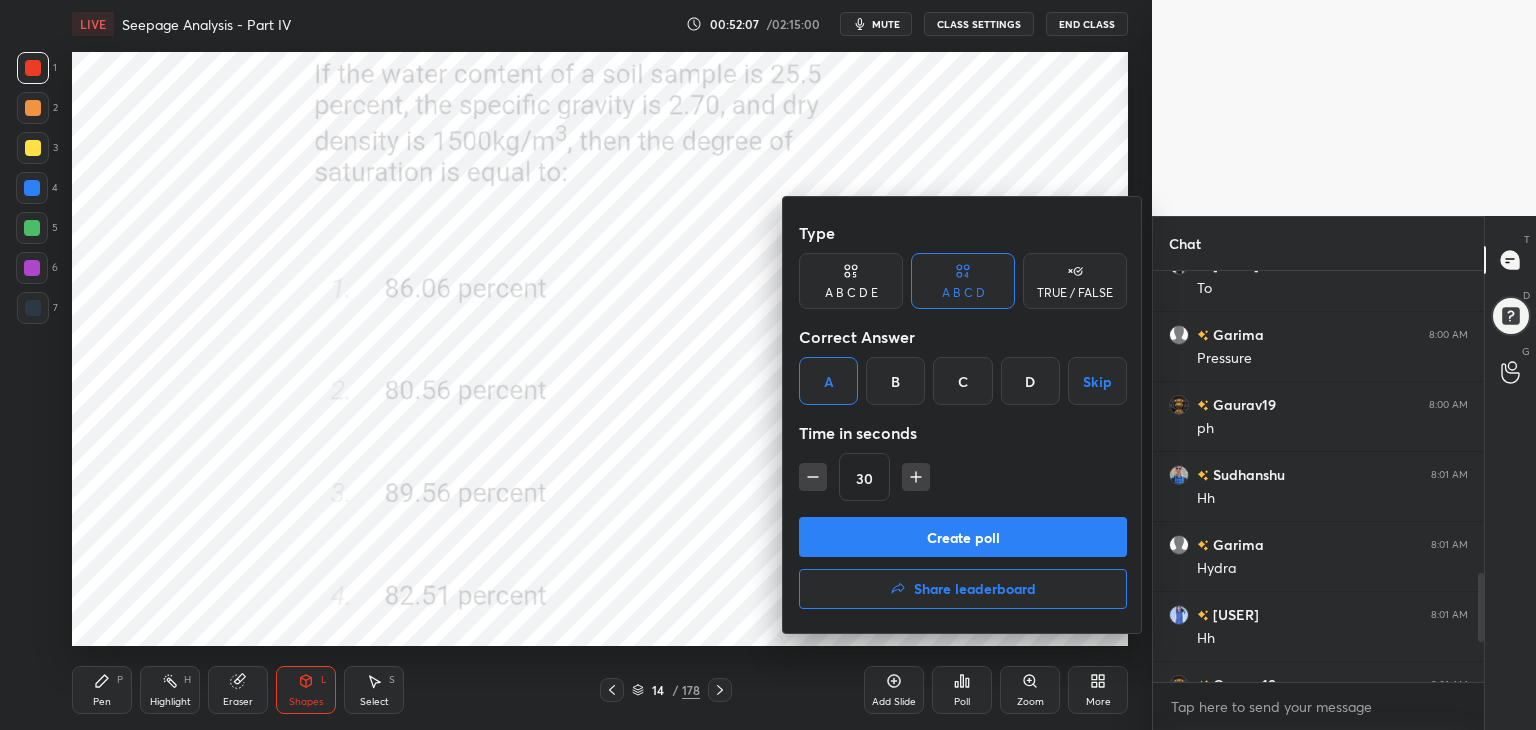 click on "30" at bounding box center (963, 477) 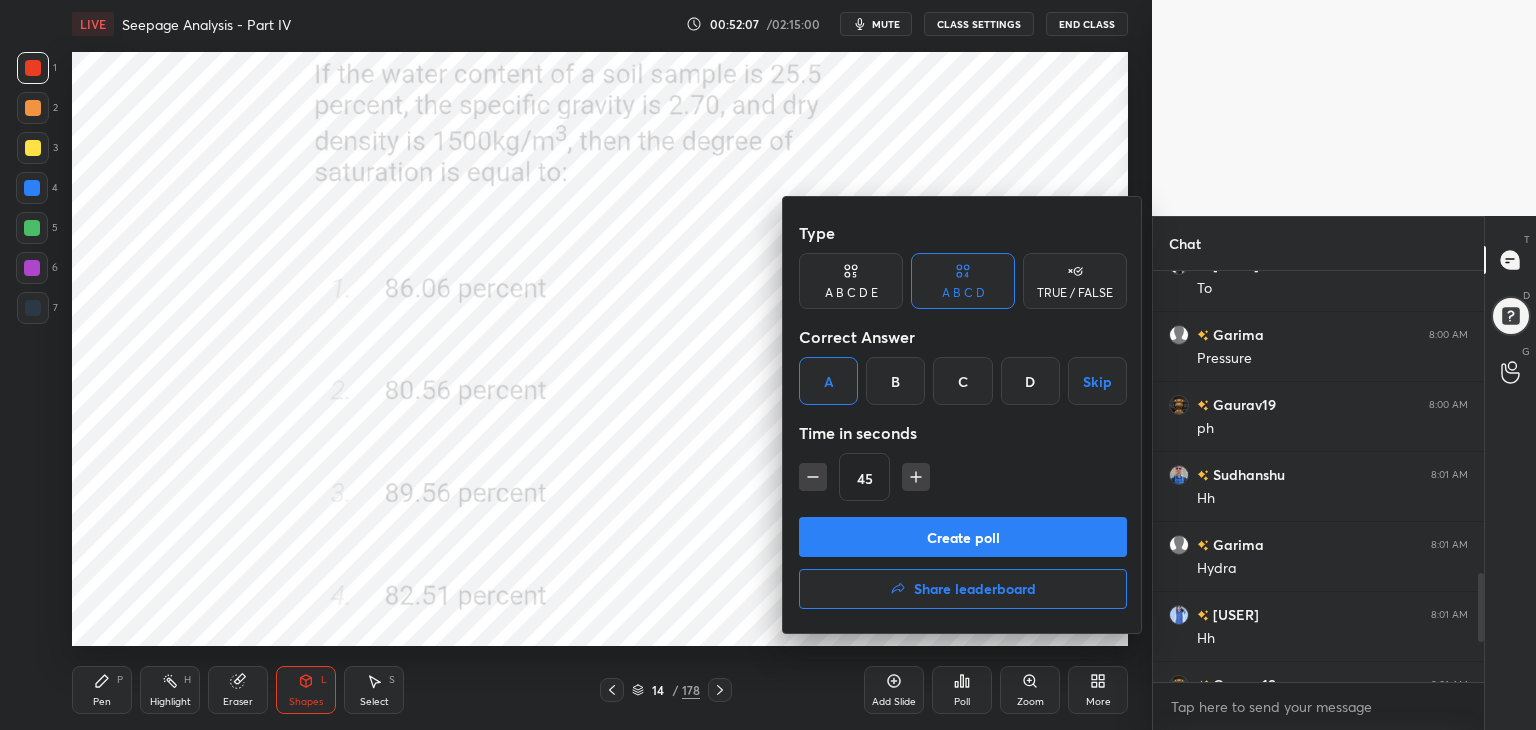 click 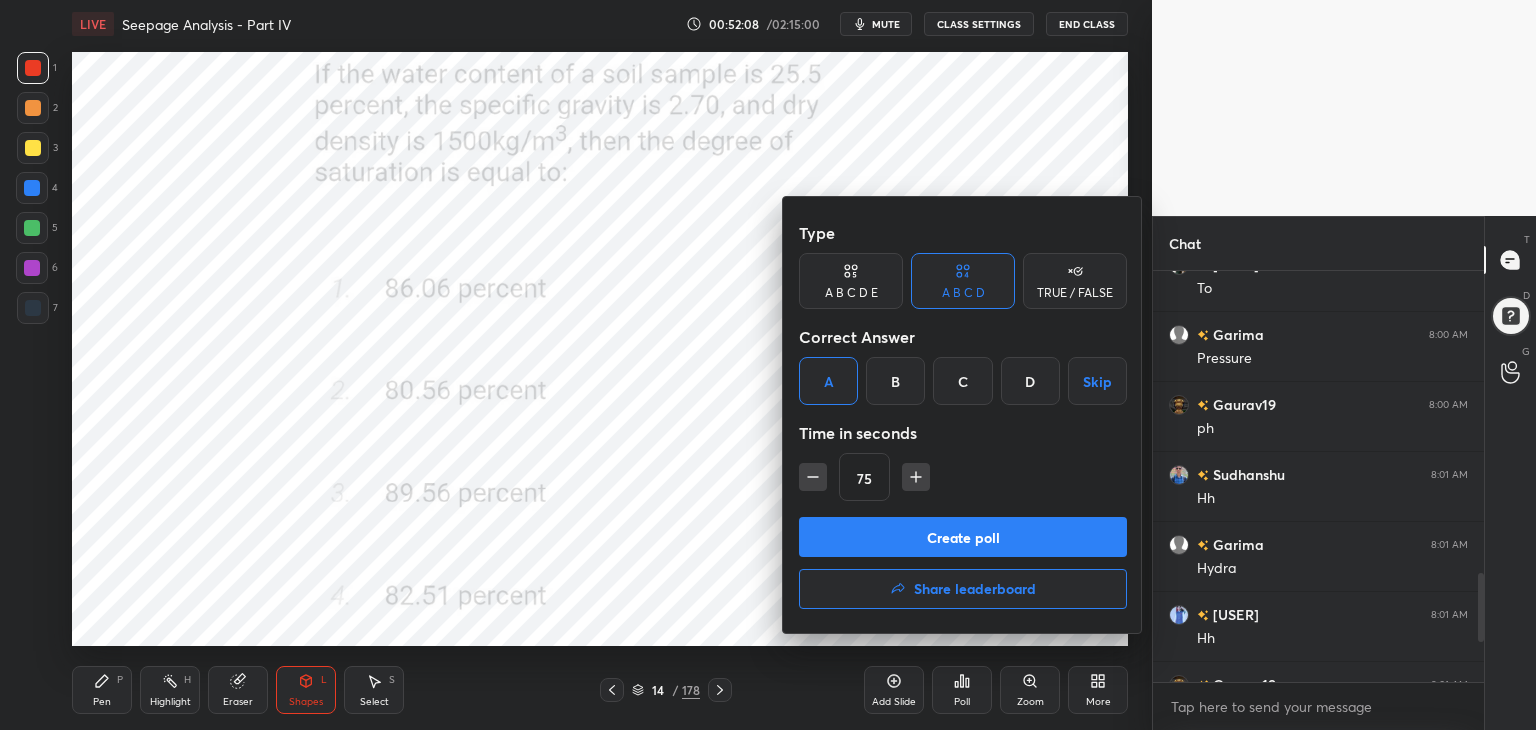 click 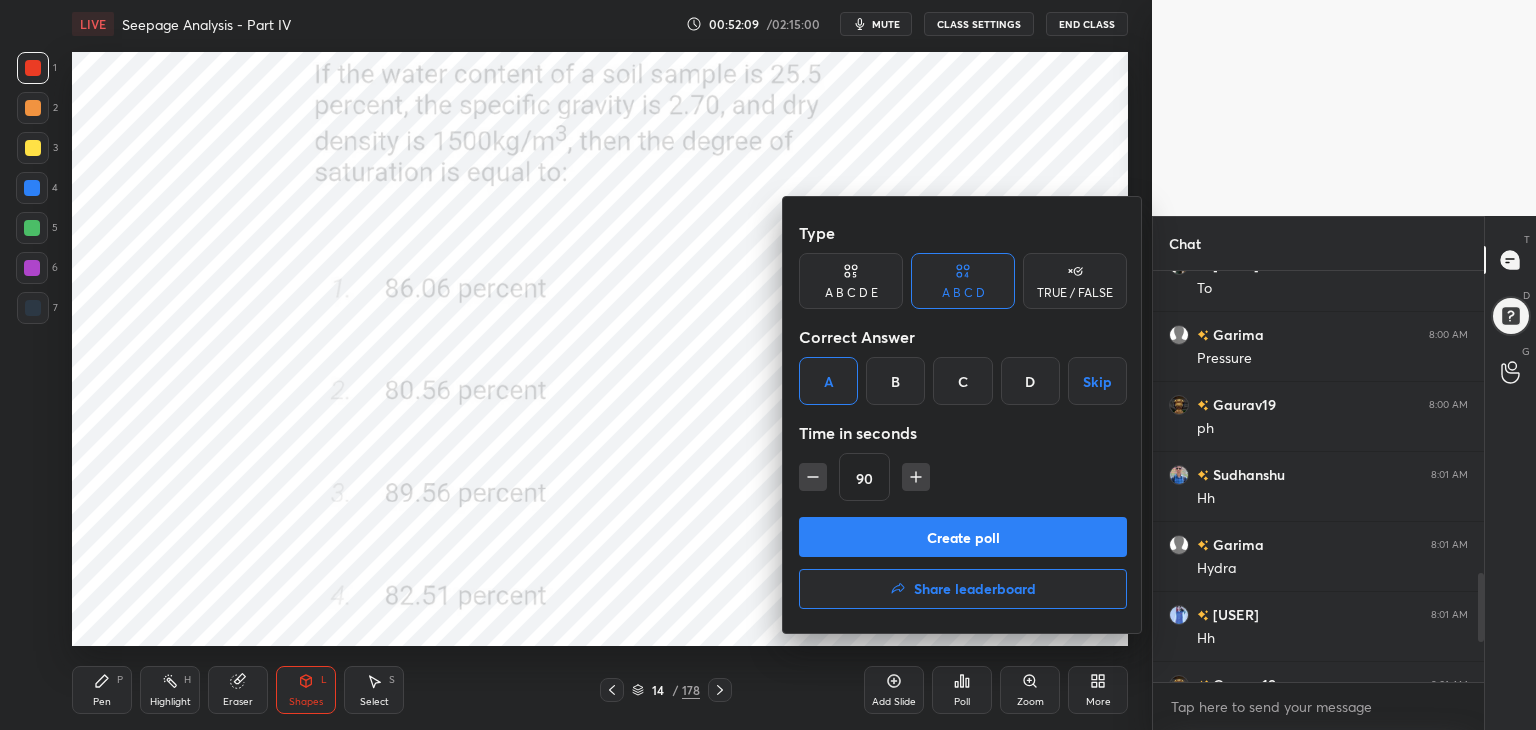 click 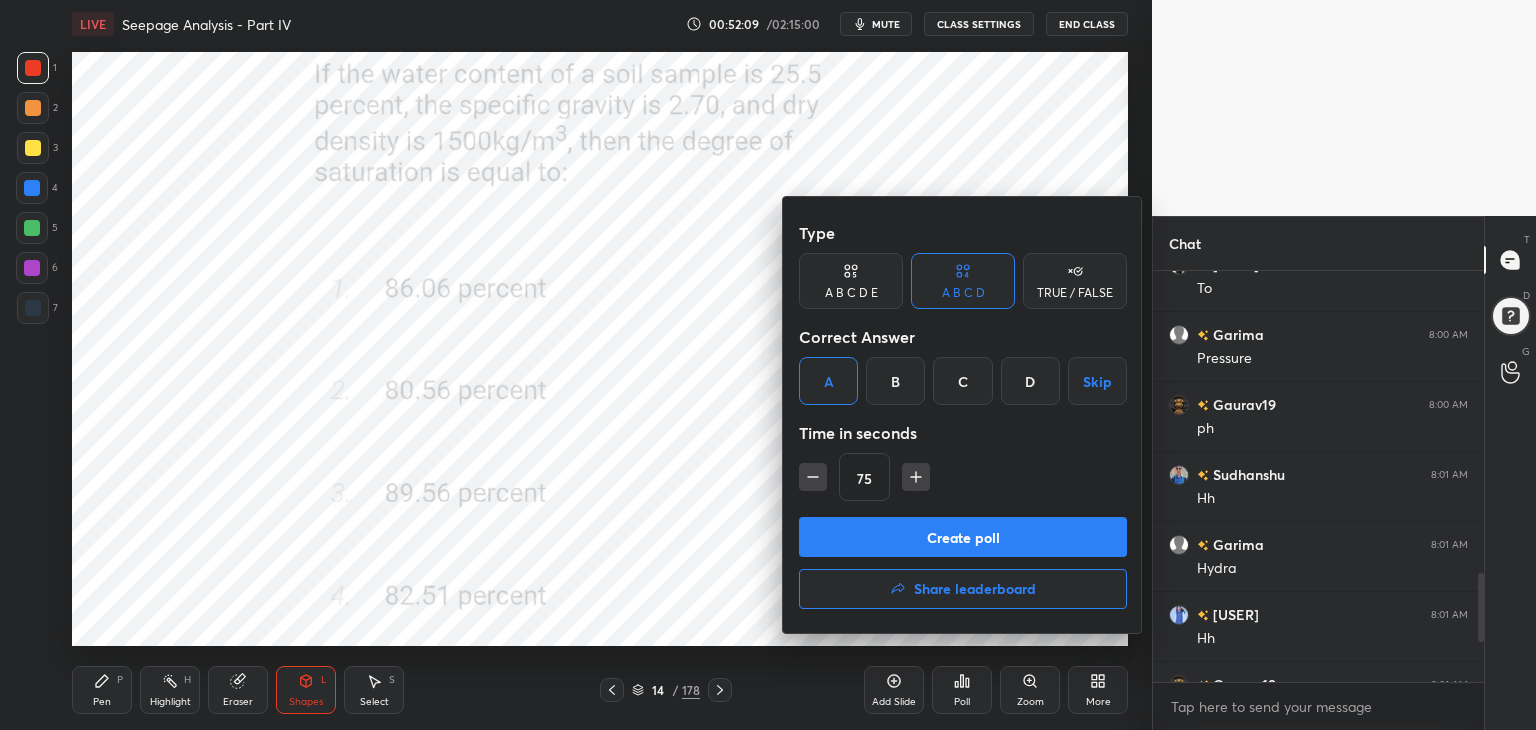 click on "Create poll" at bounding box center (963, 537) 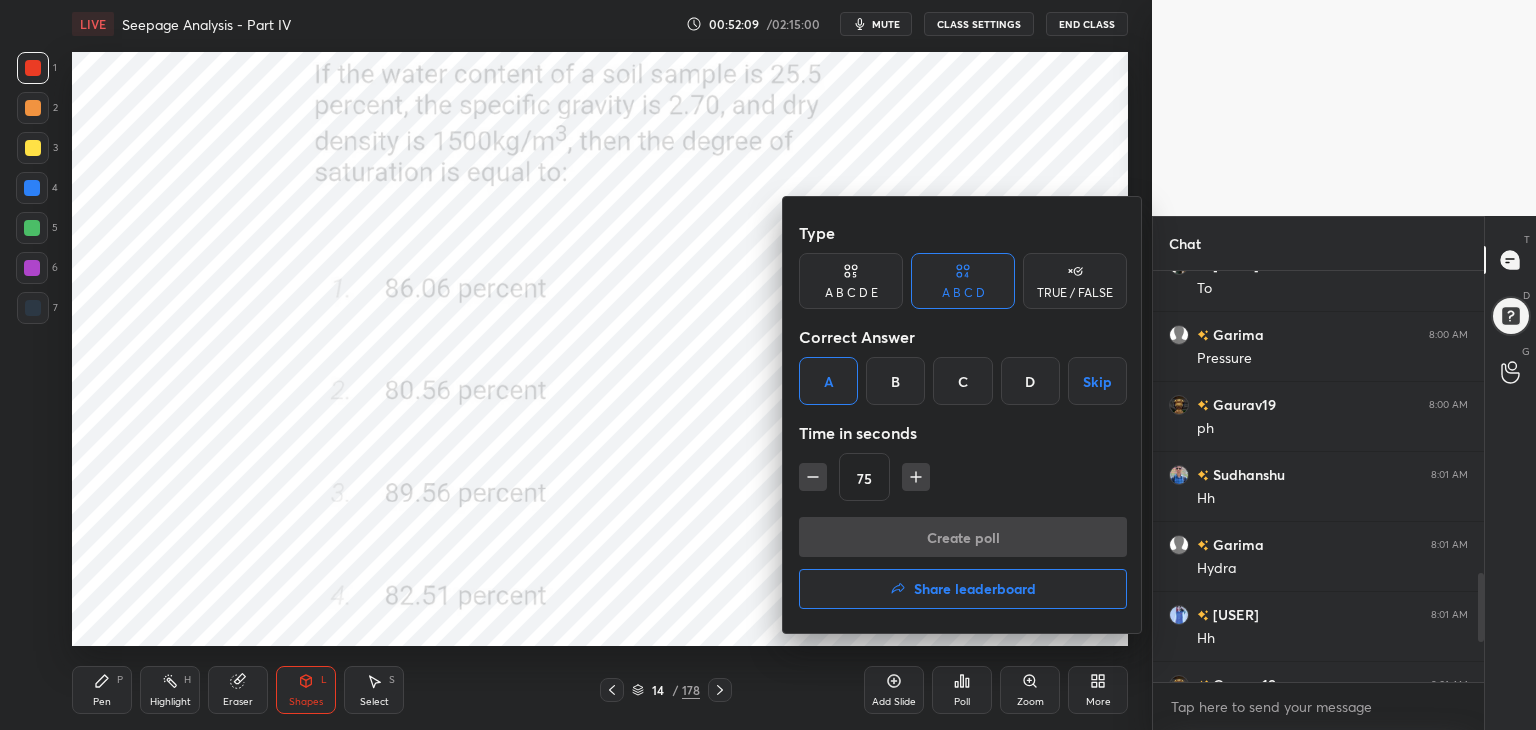 scroll 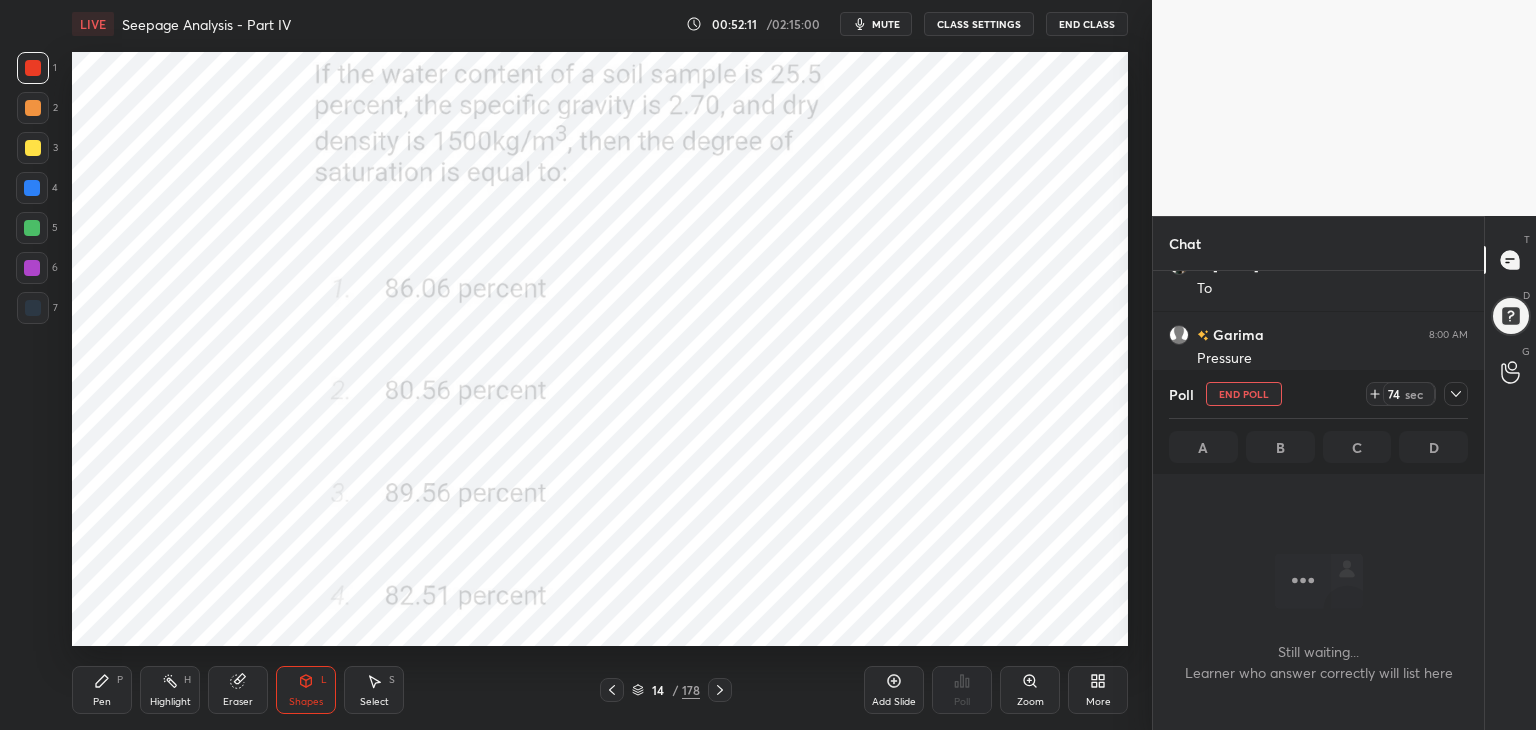 click 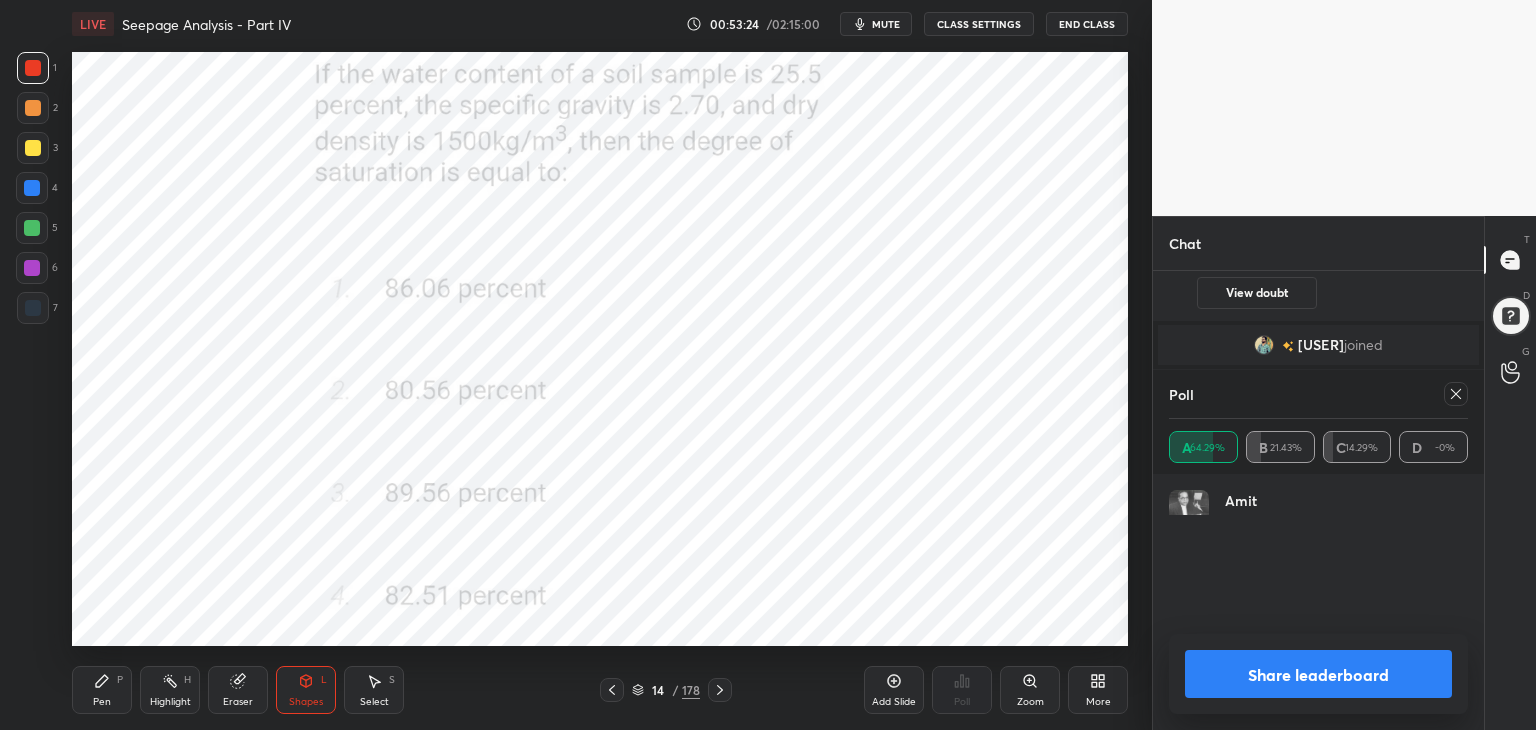 scroll, scrollTop: 4, scrollLeft: 6, axis: both 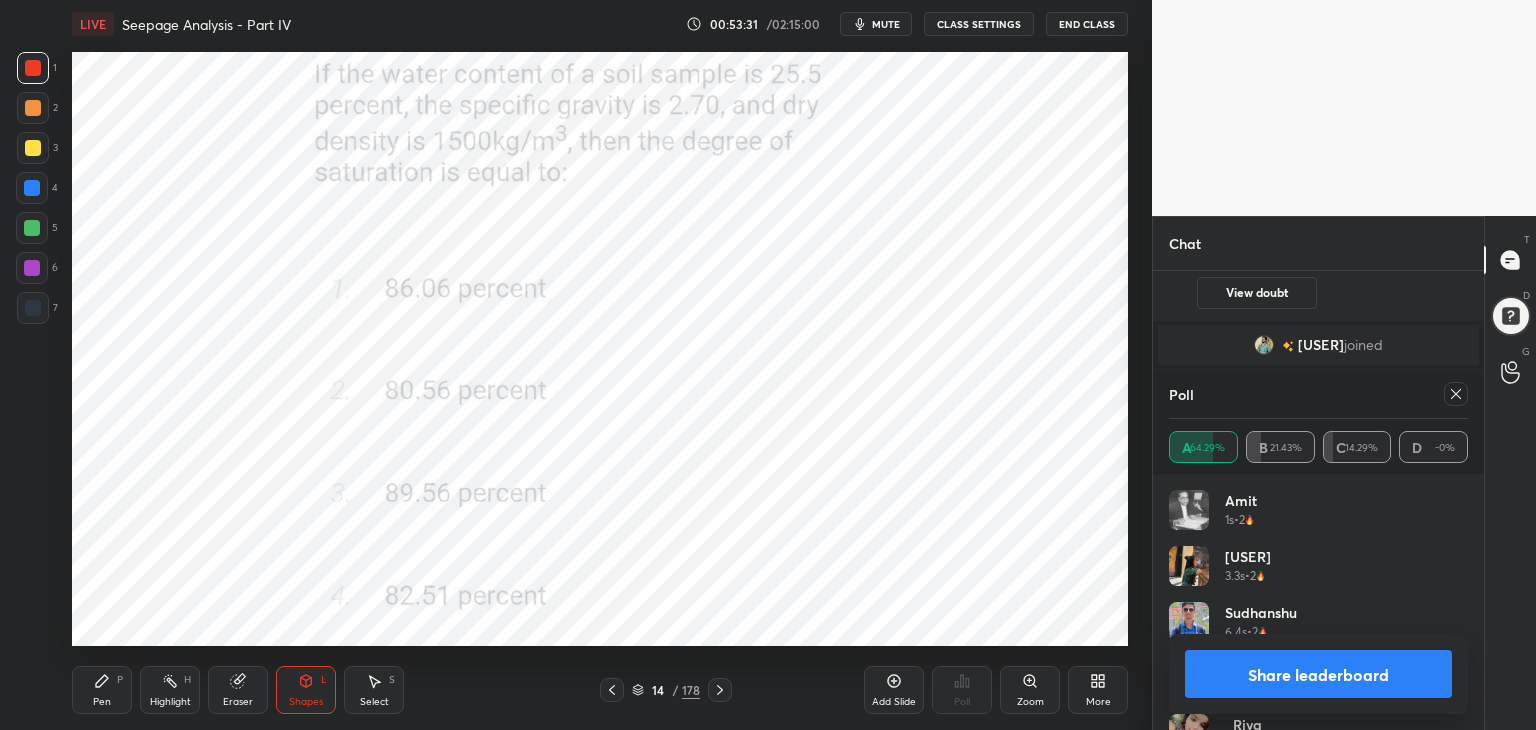 click at bounding box center [1456, 394] 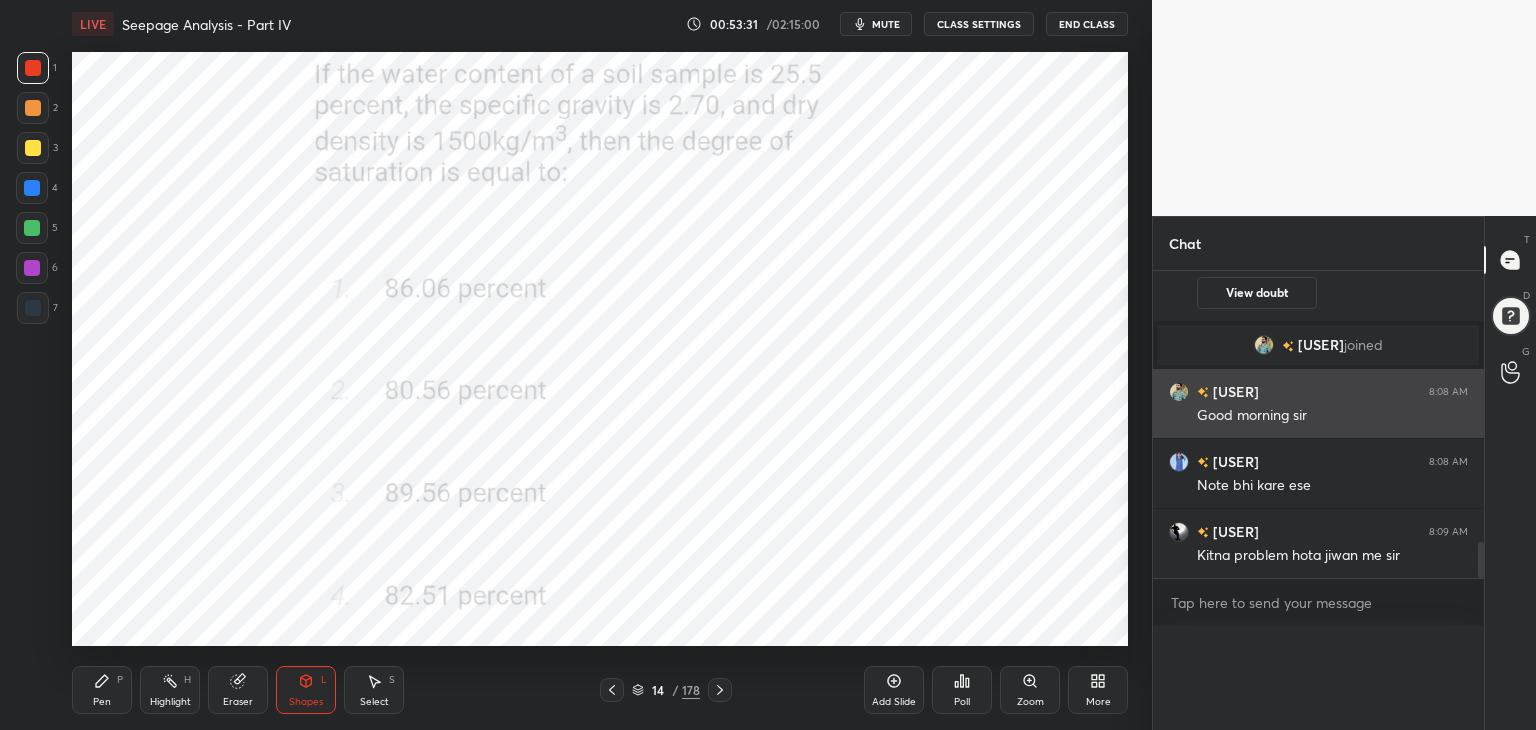 scroll, scrollTop: 88, scrollLeft: 293, axis: both 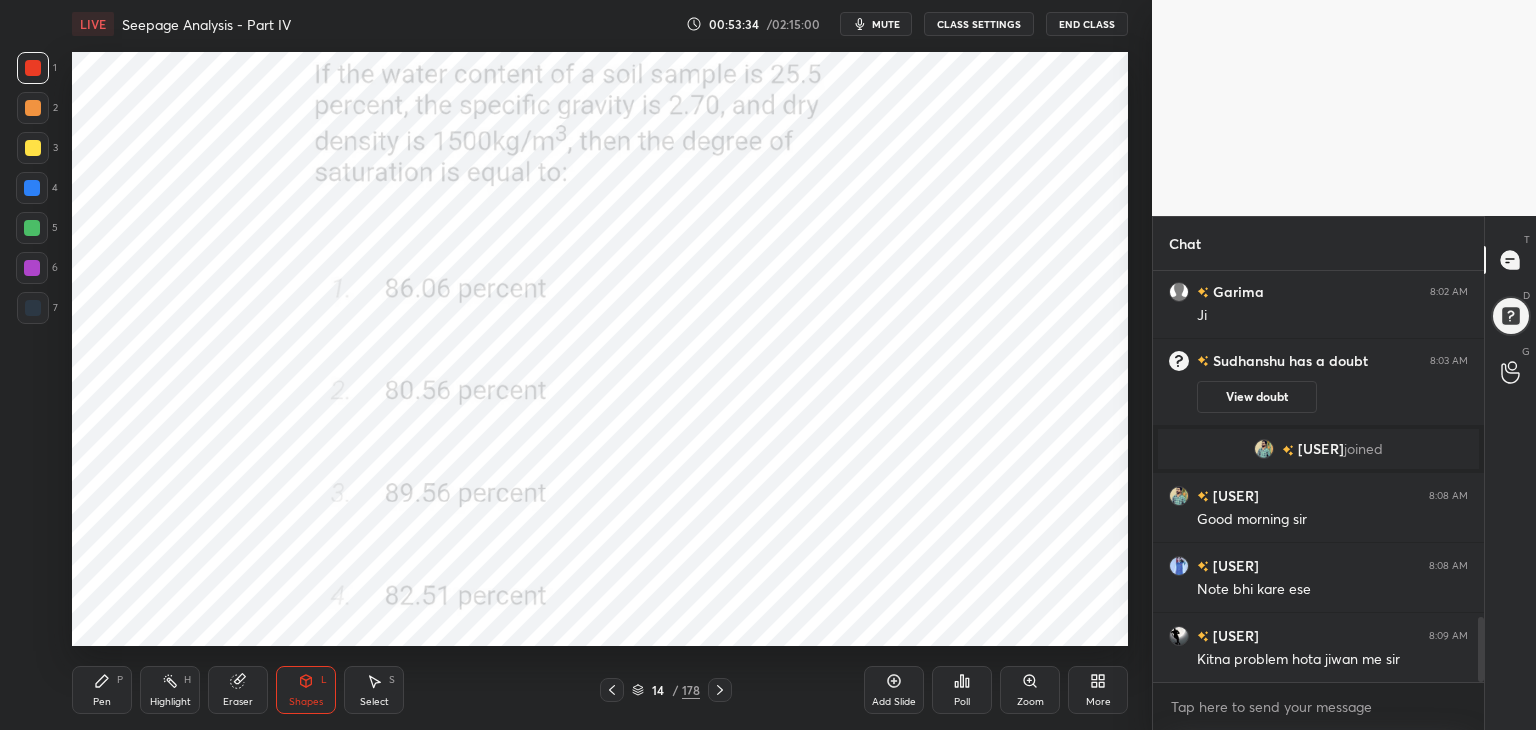 click on "Pen P" at bounding box center (102, 690) 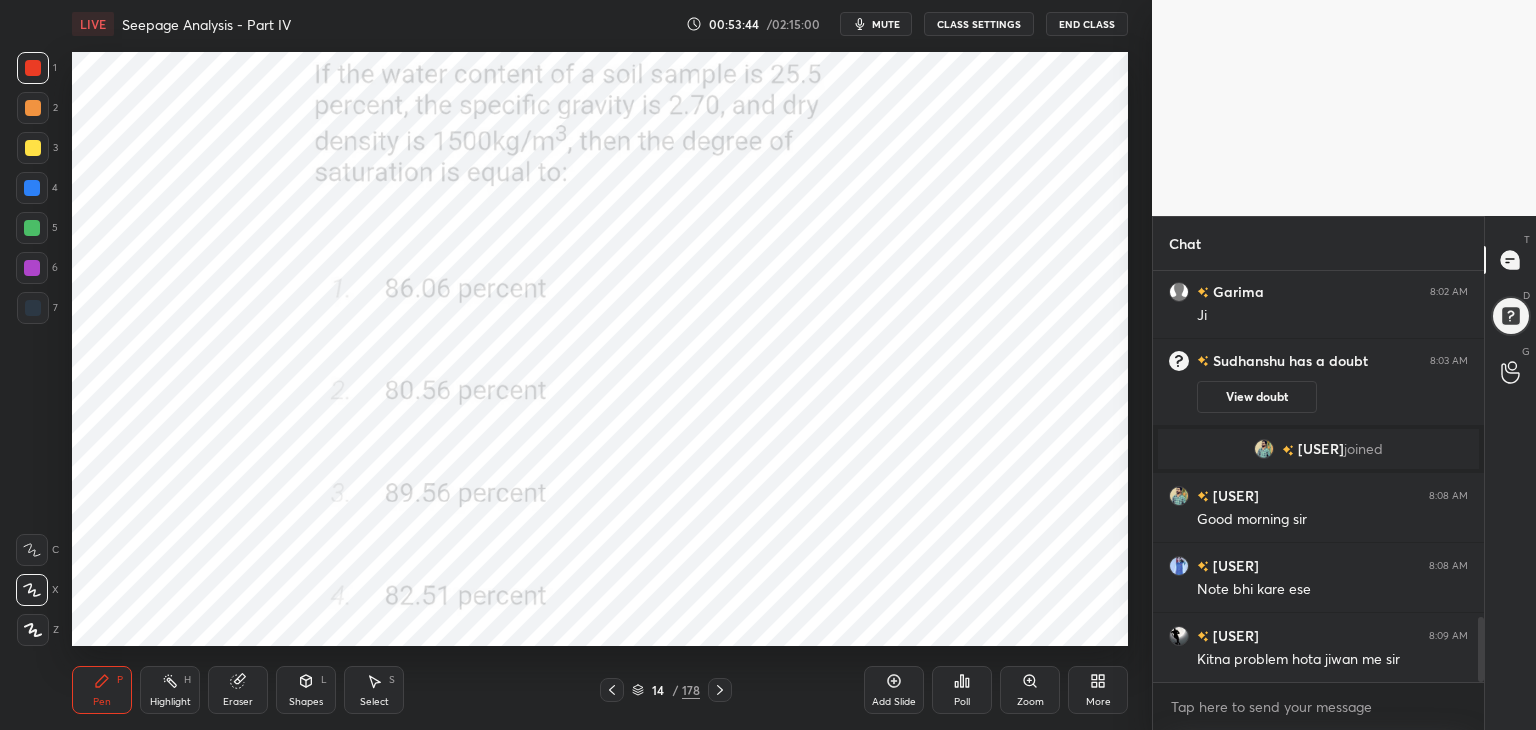 scroll, scrollTop: 2282, scrollLeft: 0, axis: vertical 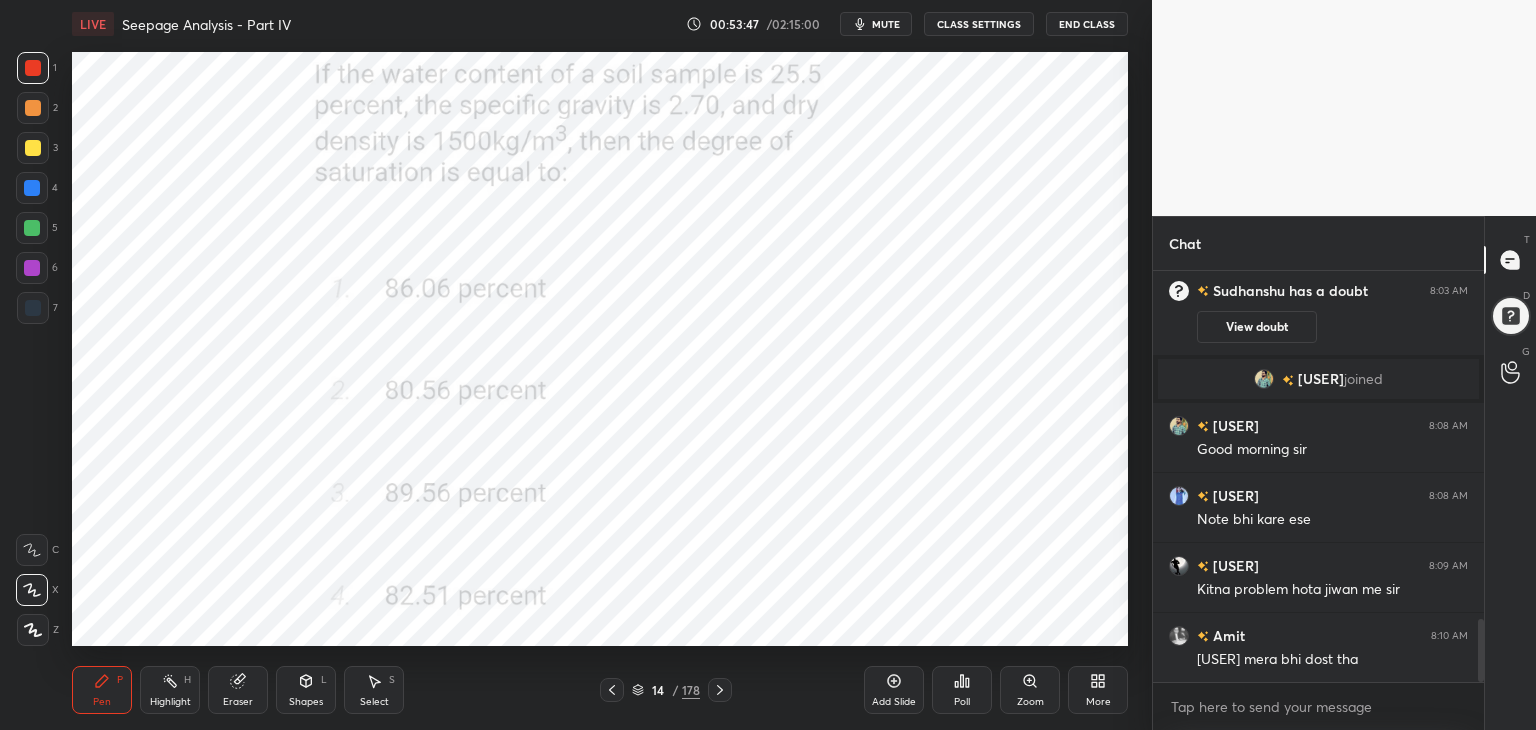 click at bounding box center [720, 690] 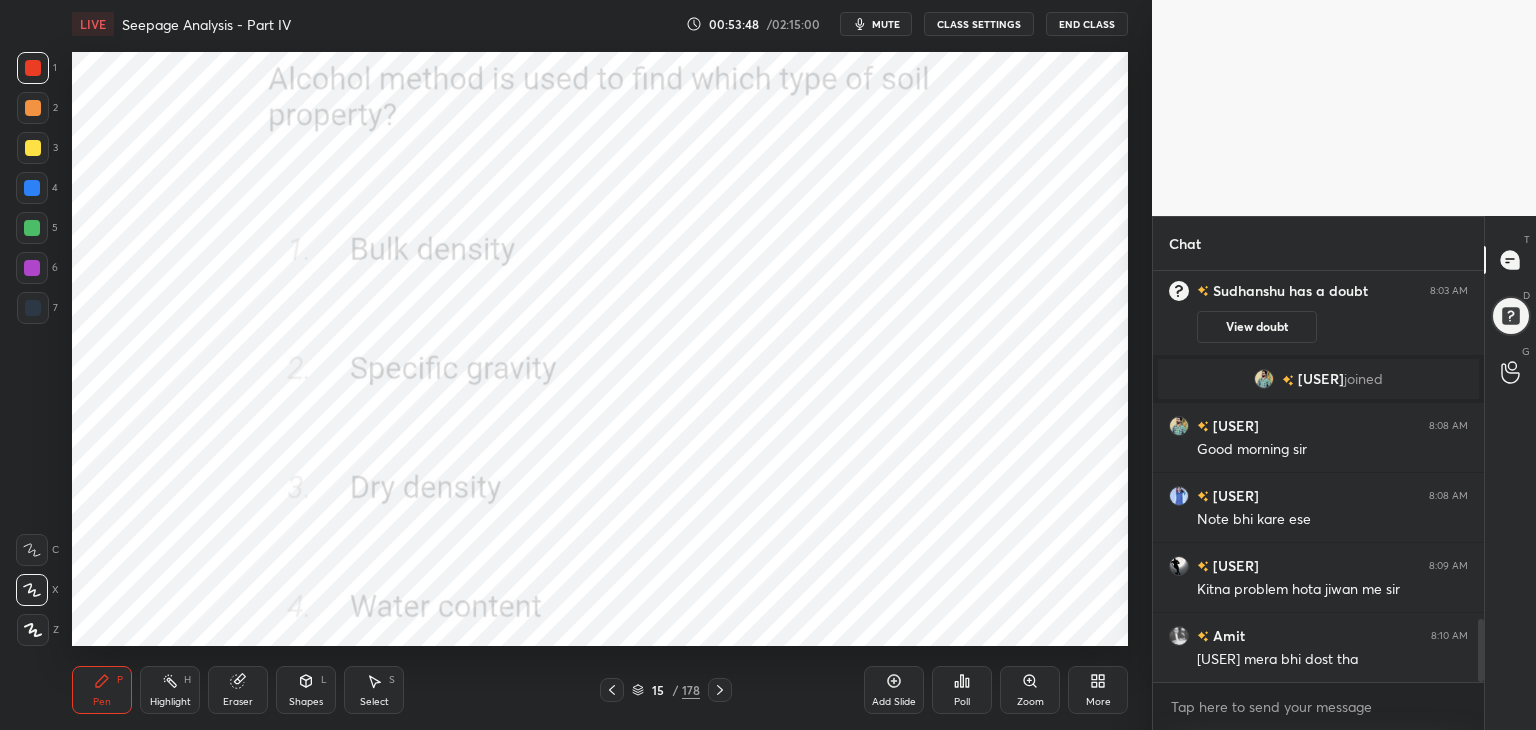 click 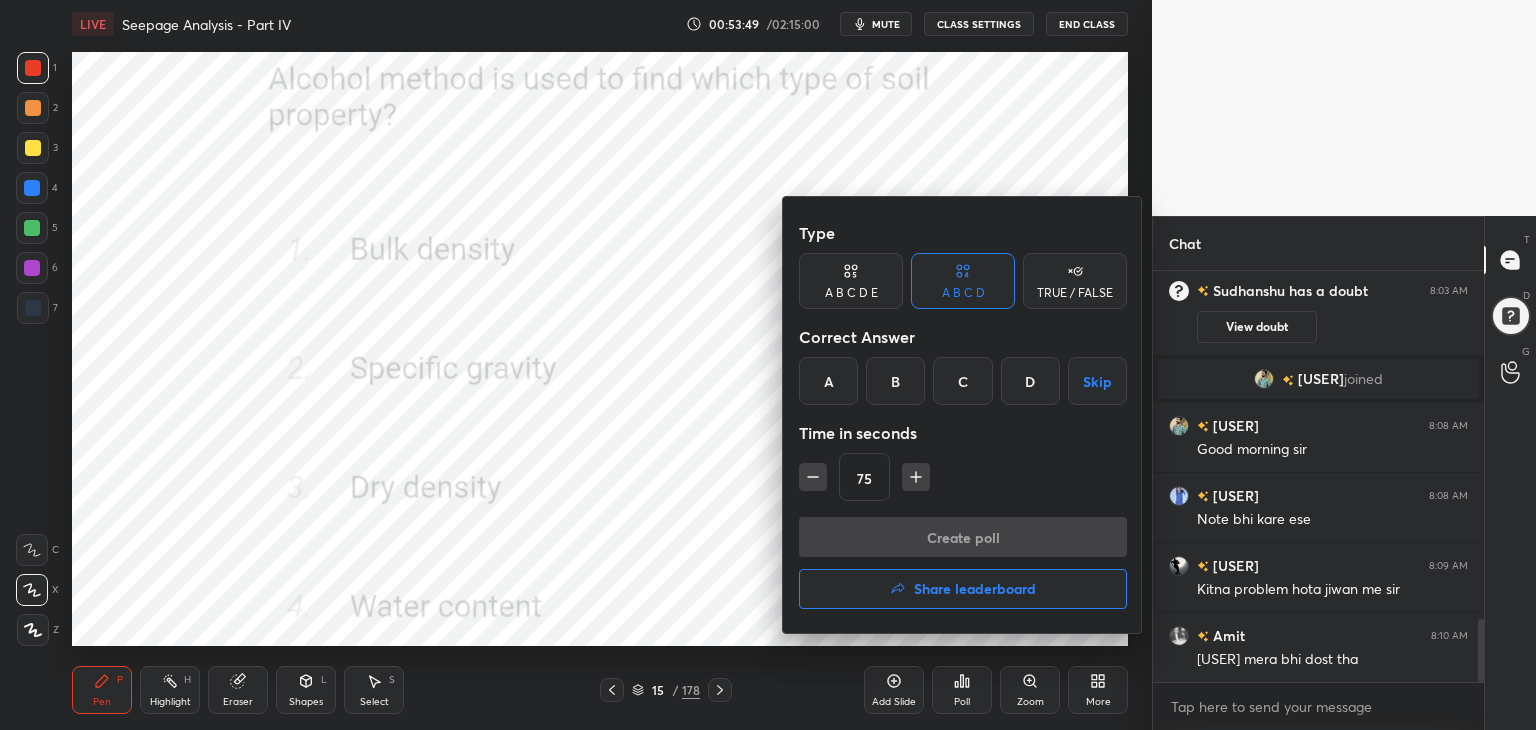 click on "D" at bounding box center (1030, 381) 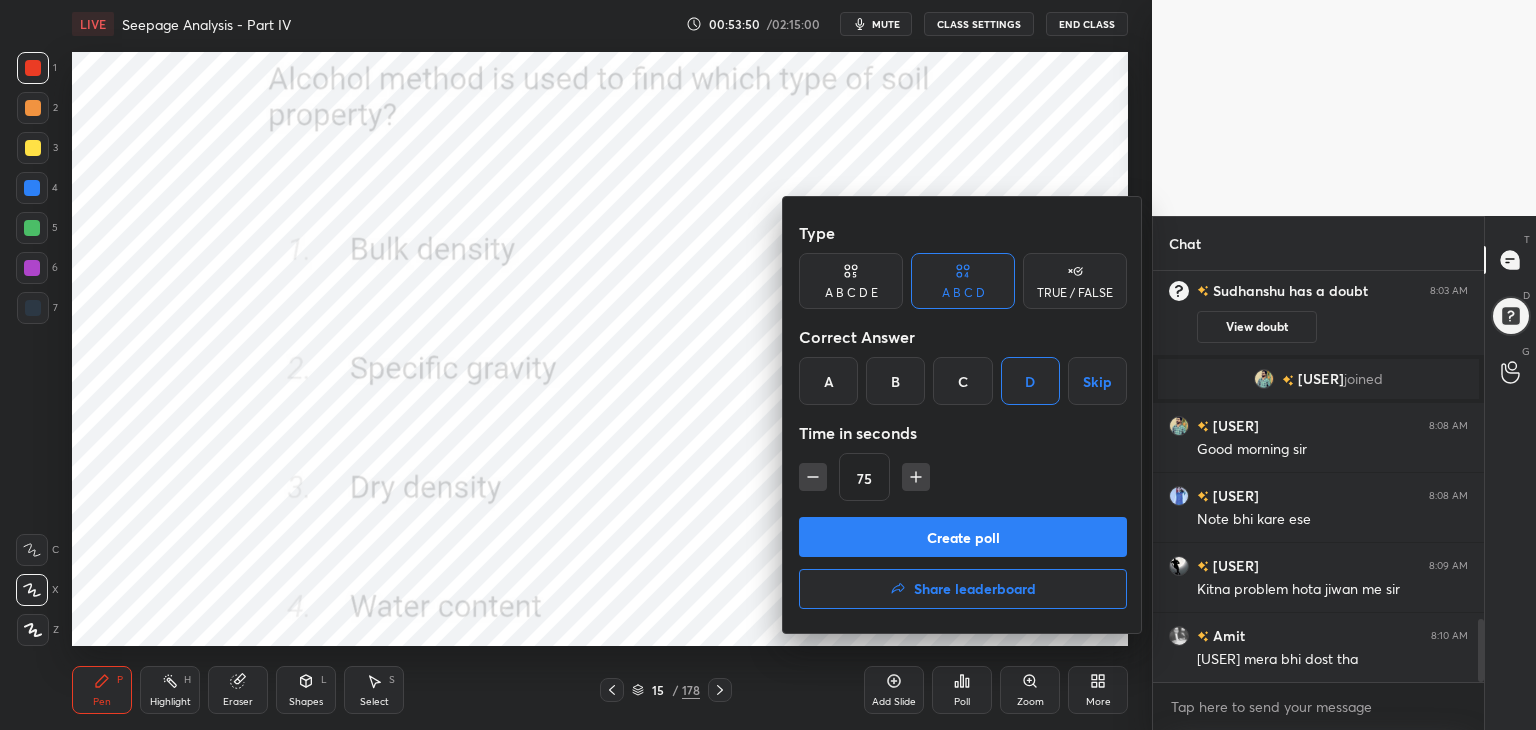 click 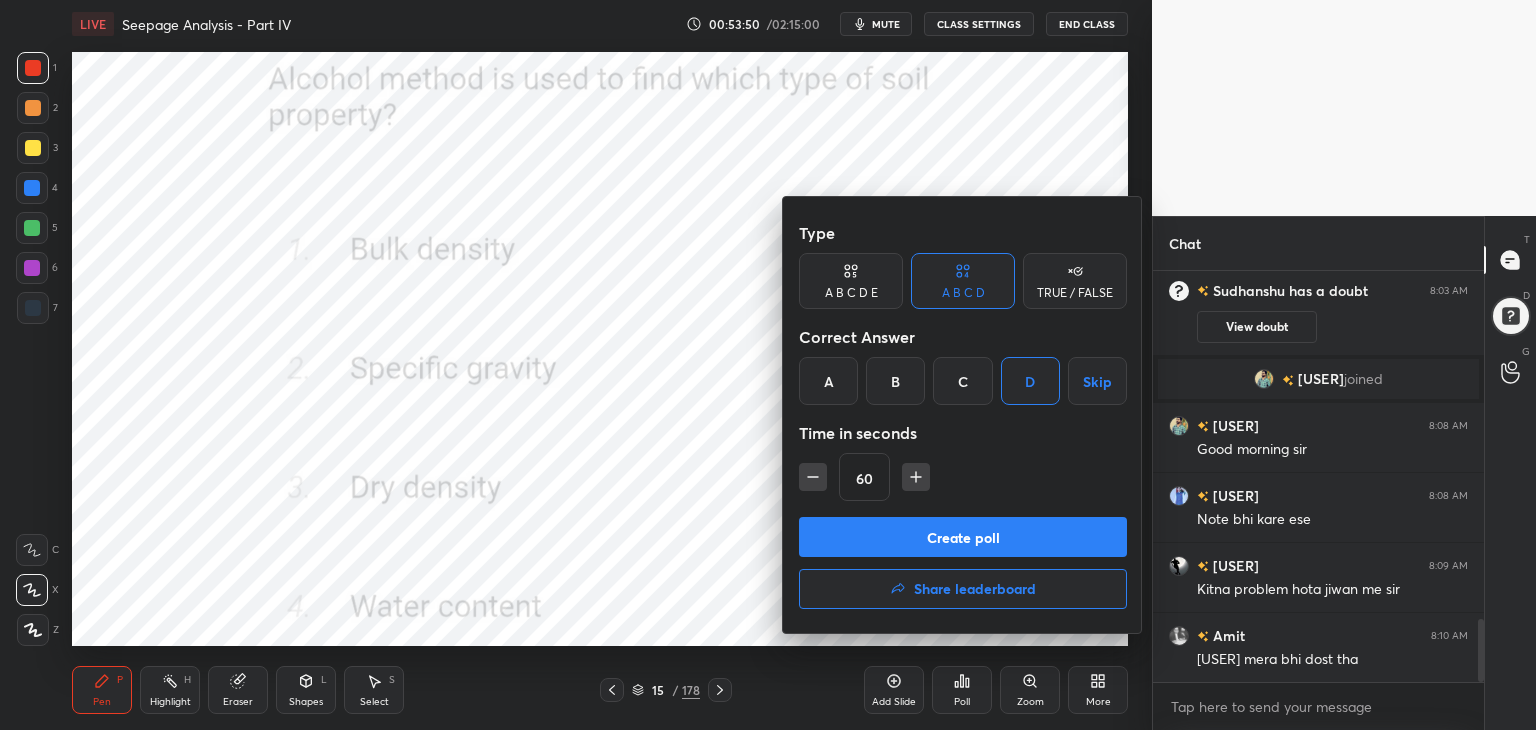click 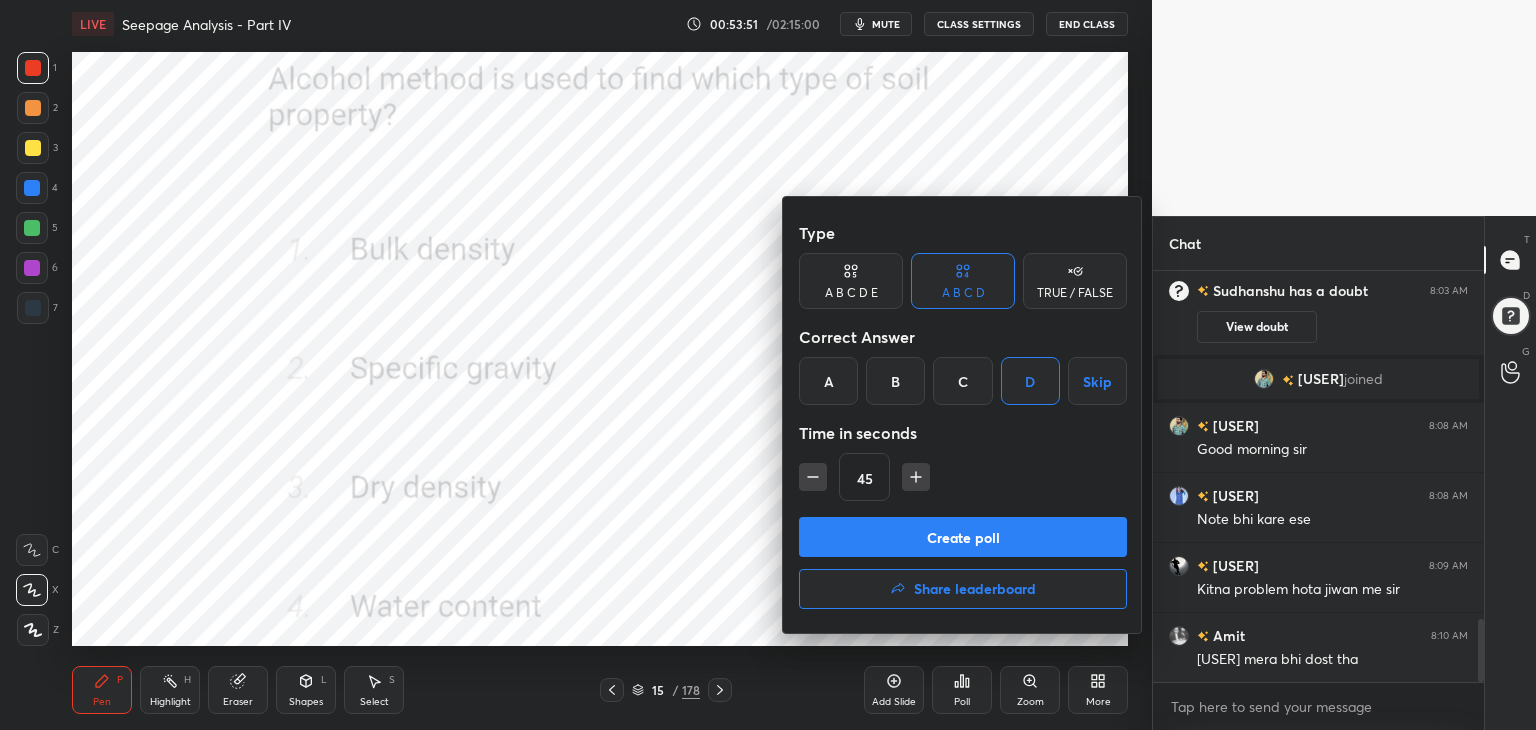 click 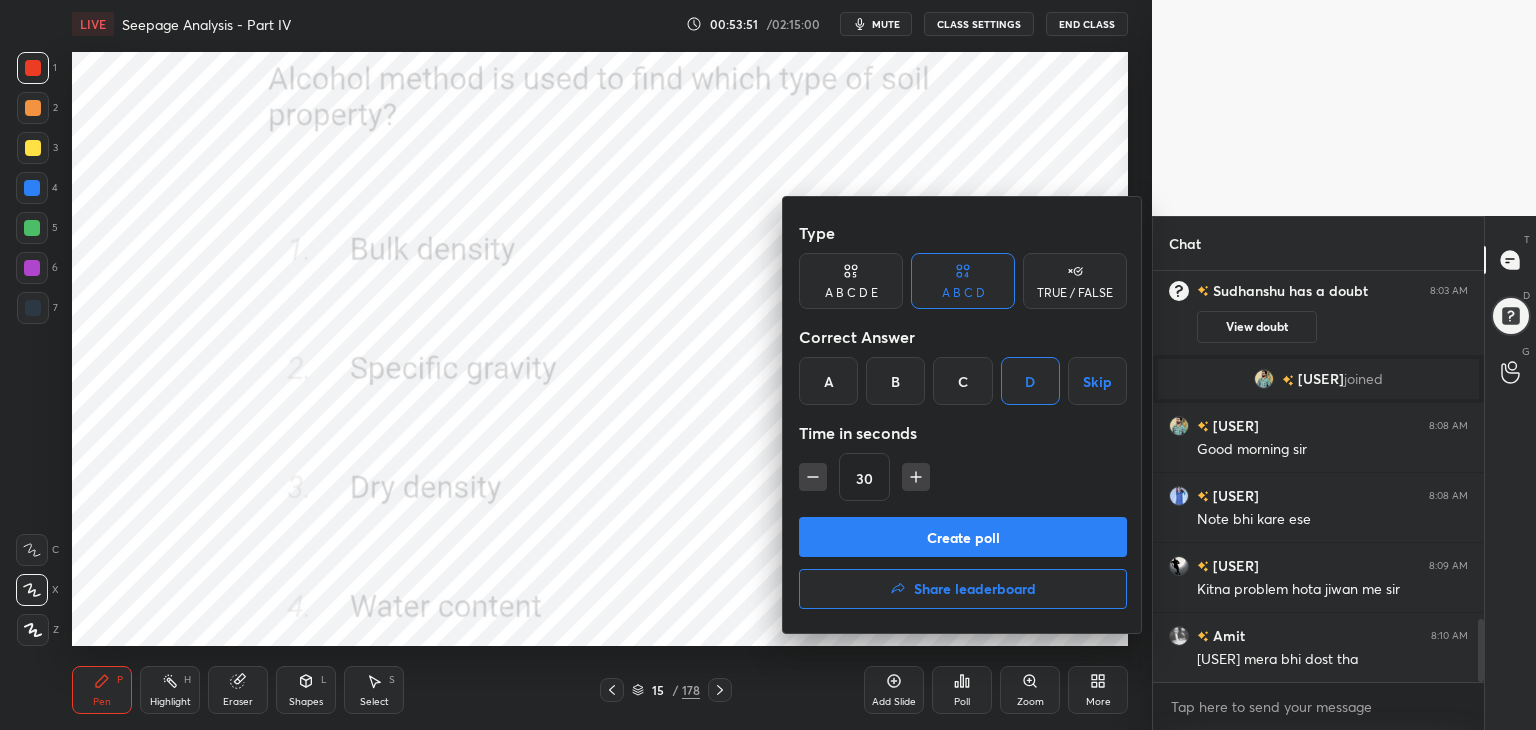 click on "Create poll" at bounding box center [963, 537] 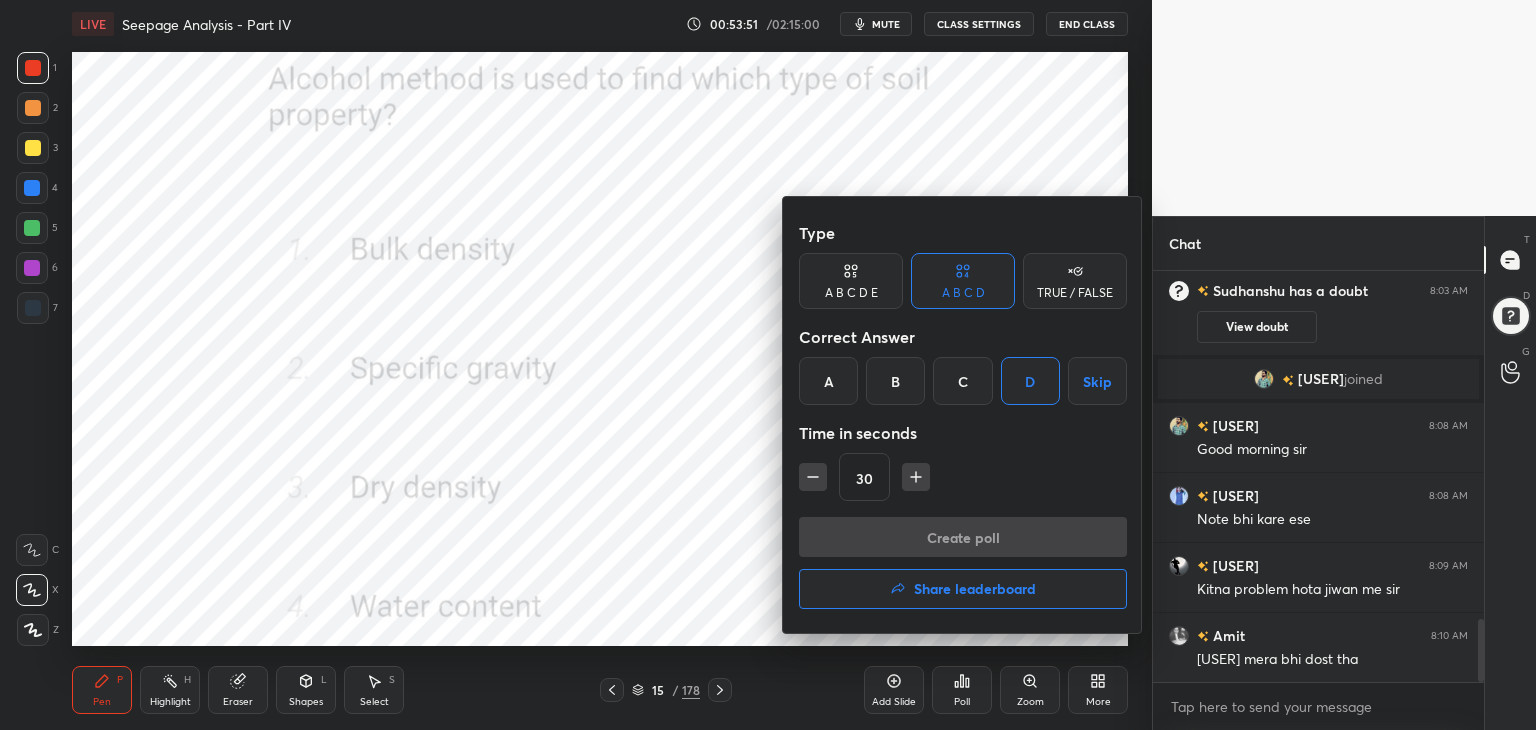 scroll, scrollTop: 373, scrollLeft: 325, axis: both 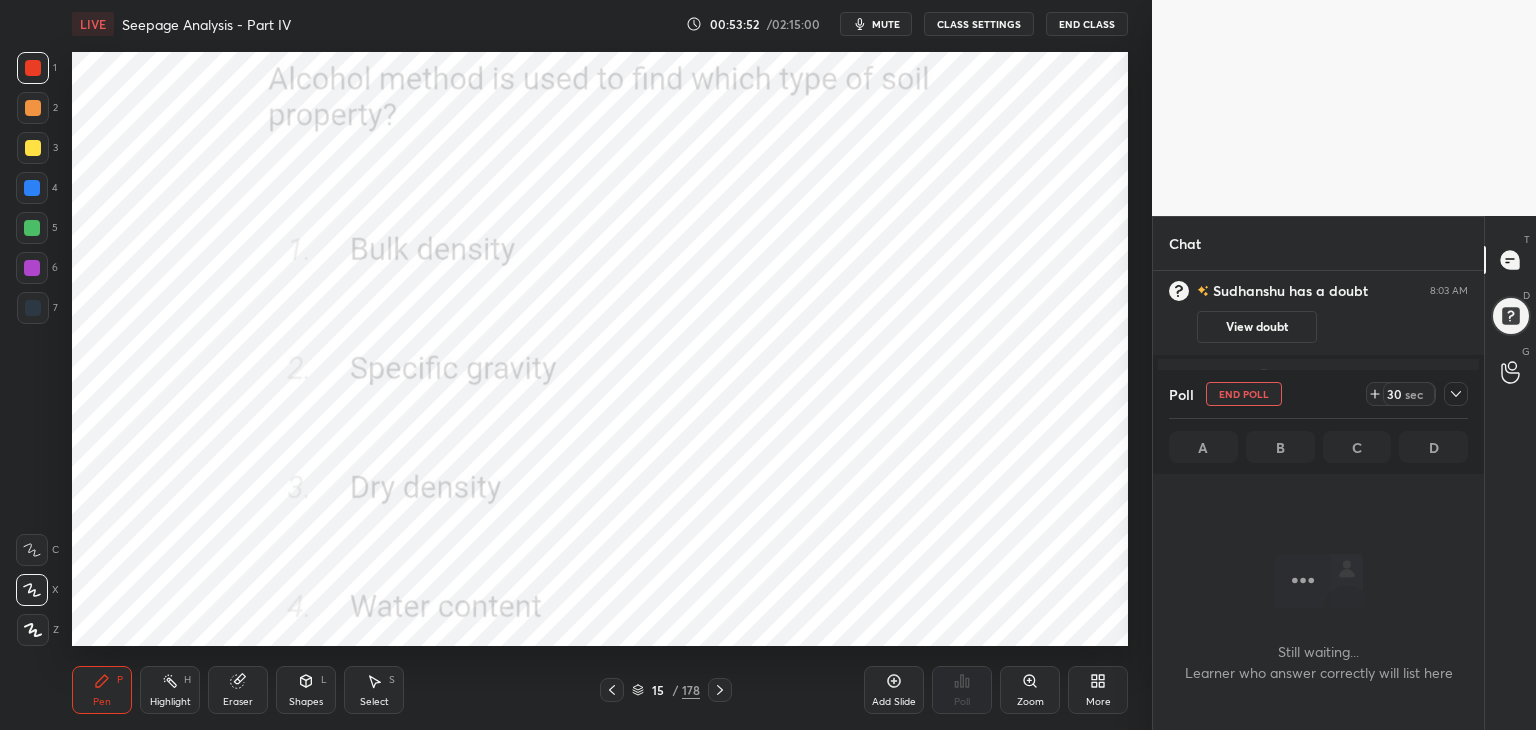 click 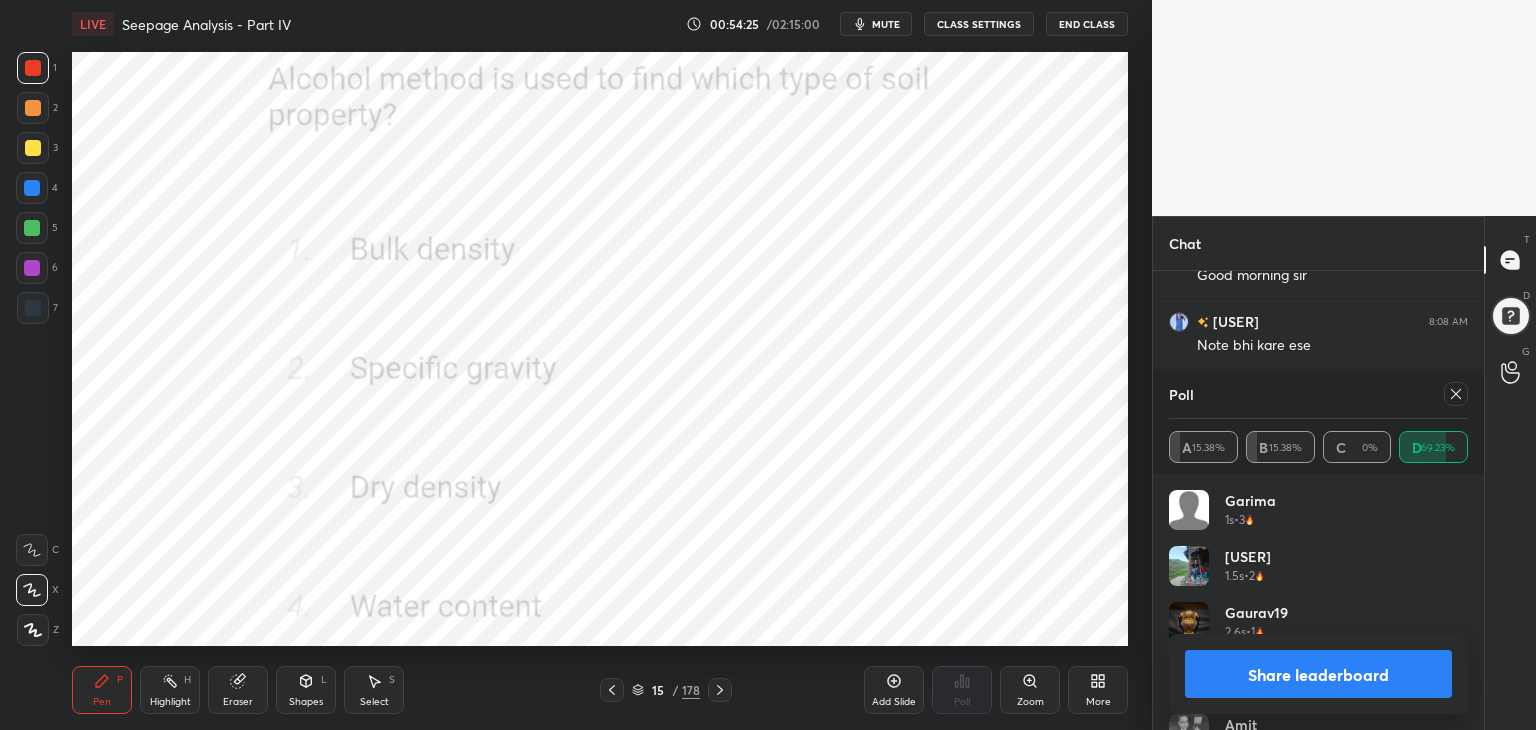 click 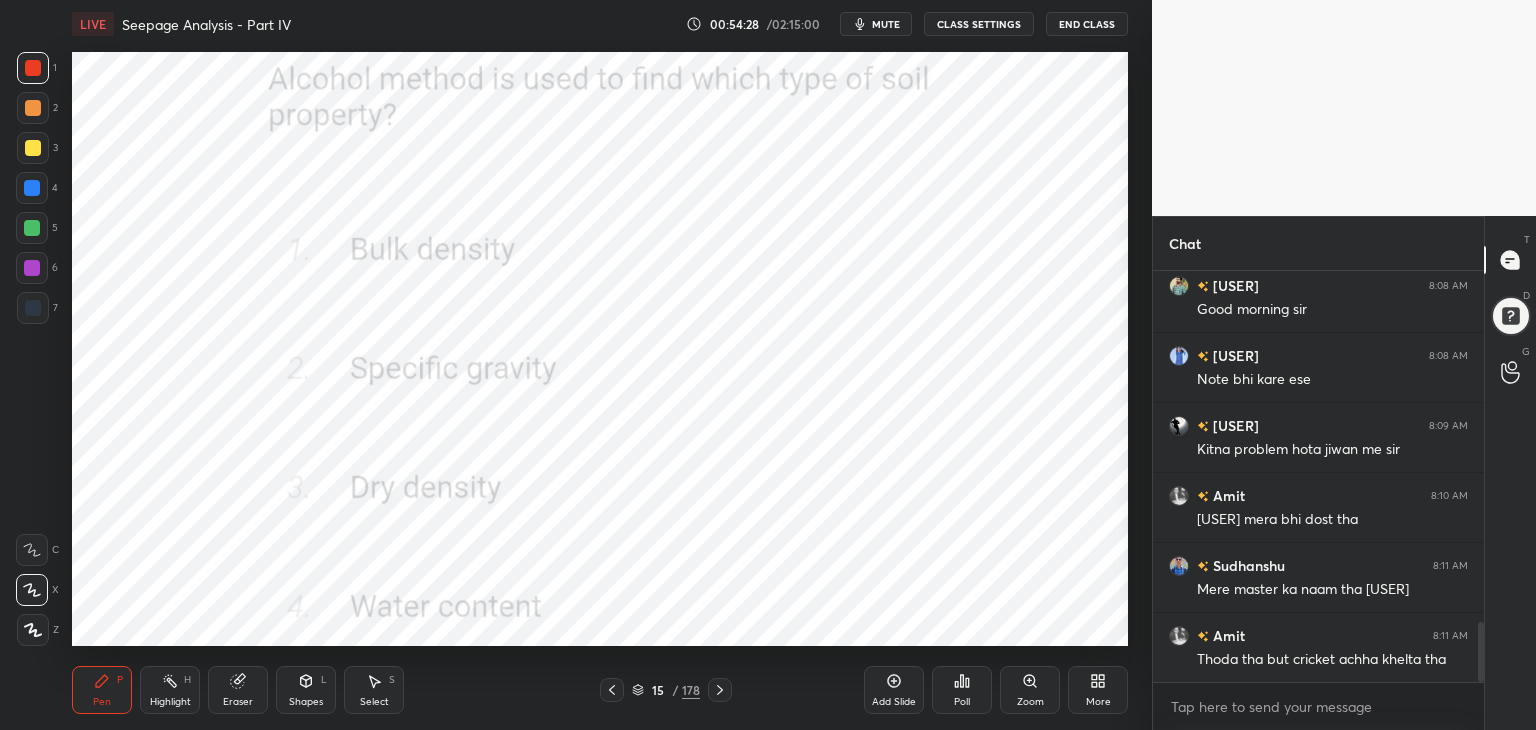 click 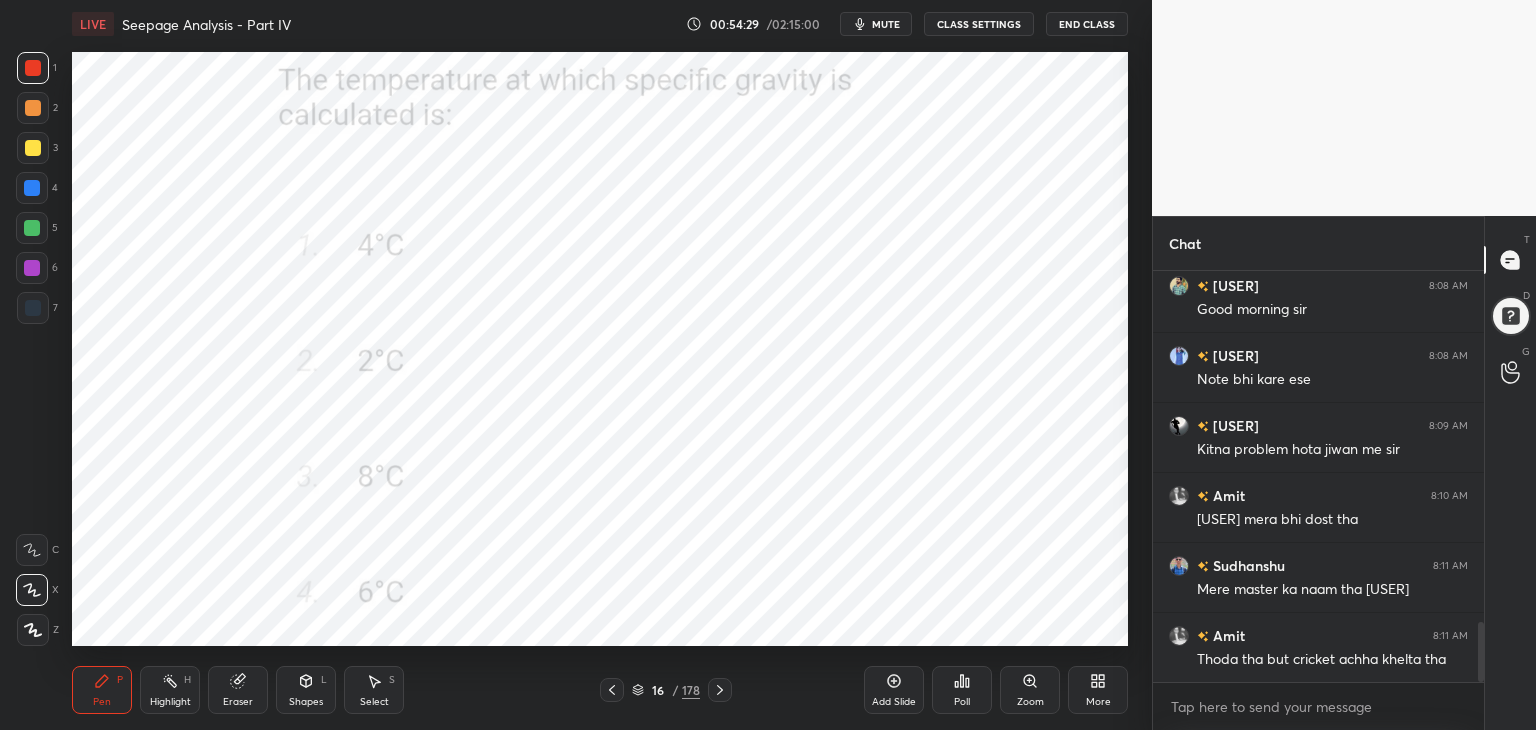 click 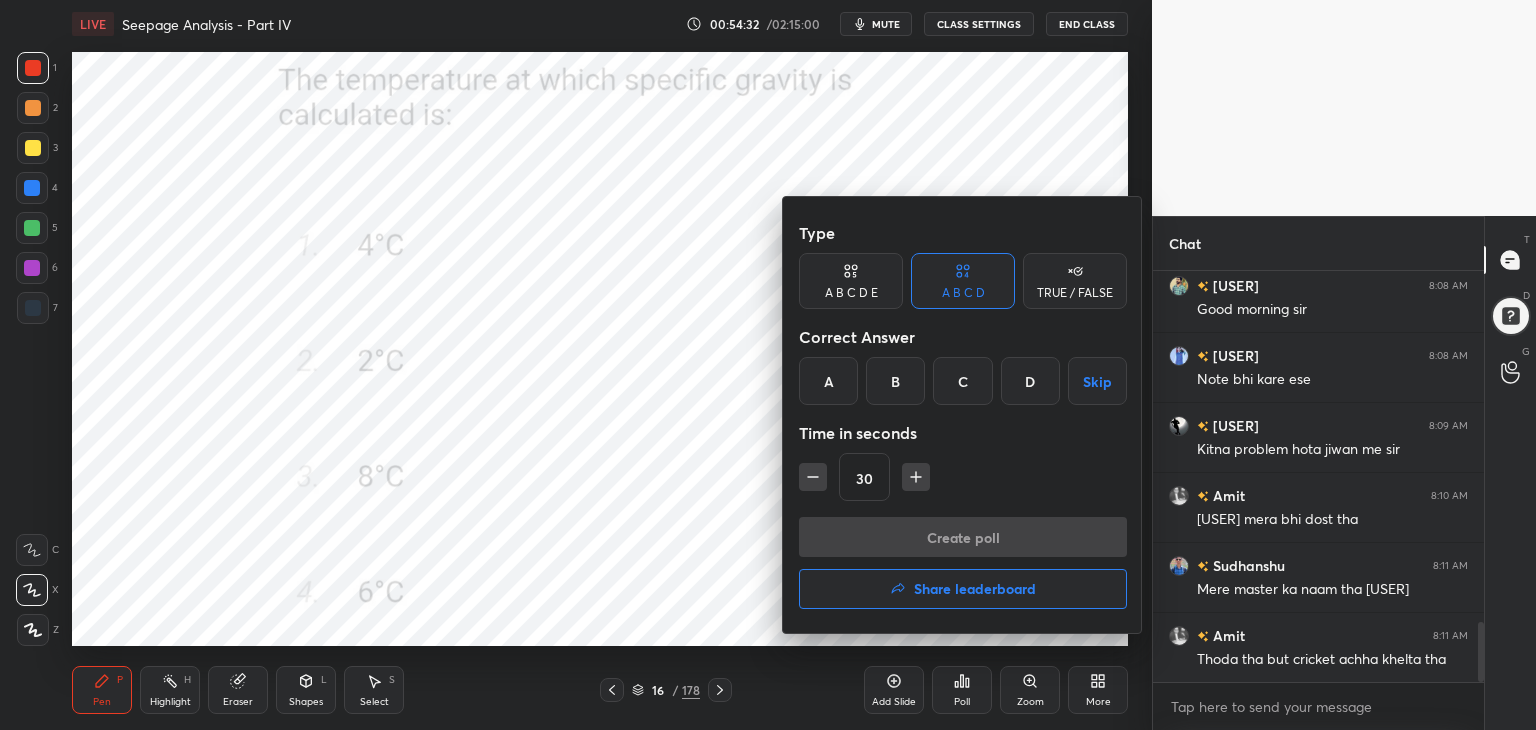 click on "A" at bounding box center [828, 381] 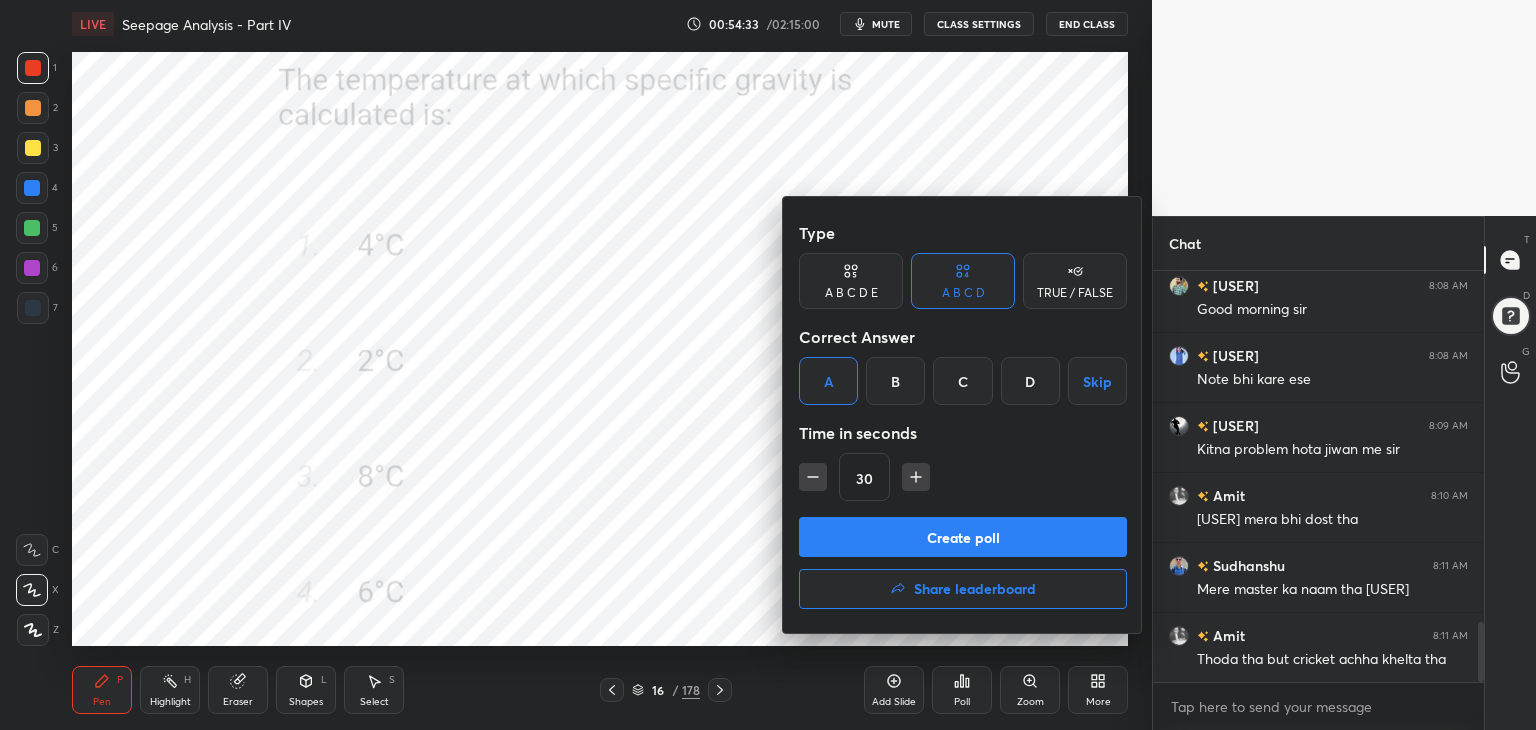 click on "Create poll" at bounding box center (963, 537) 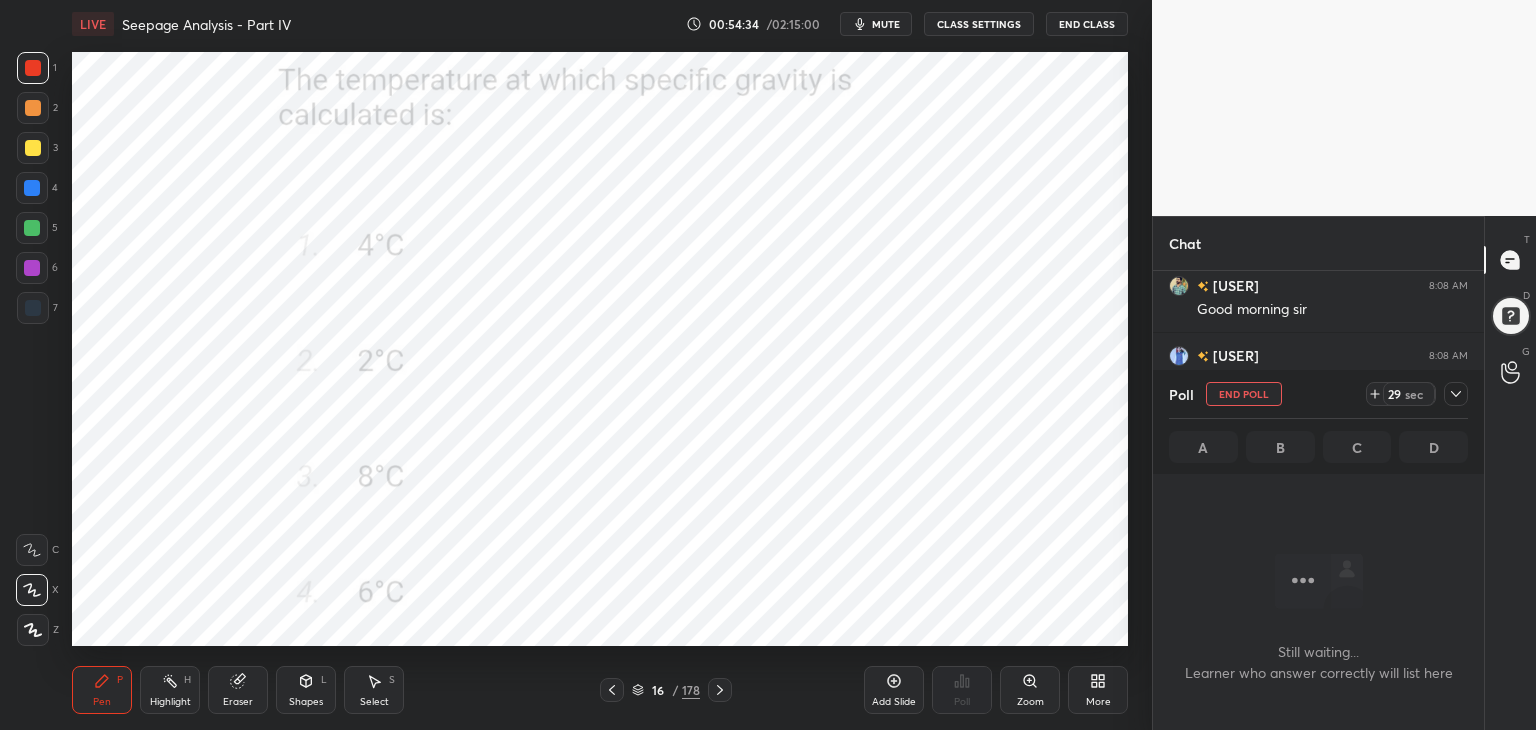 click 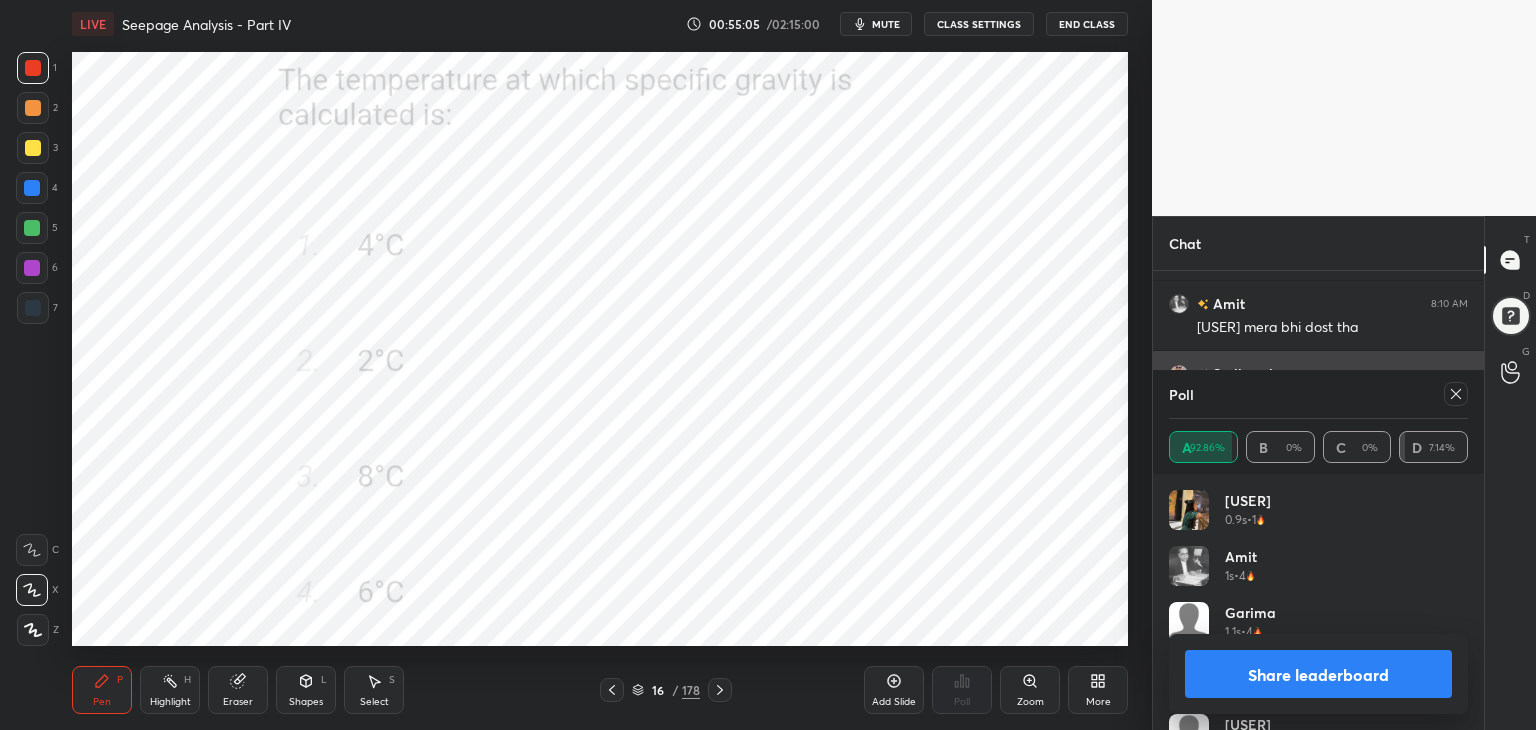 click 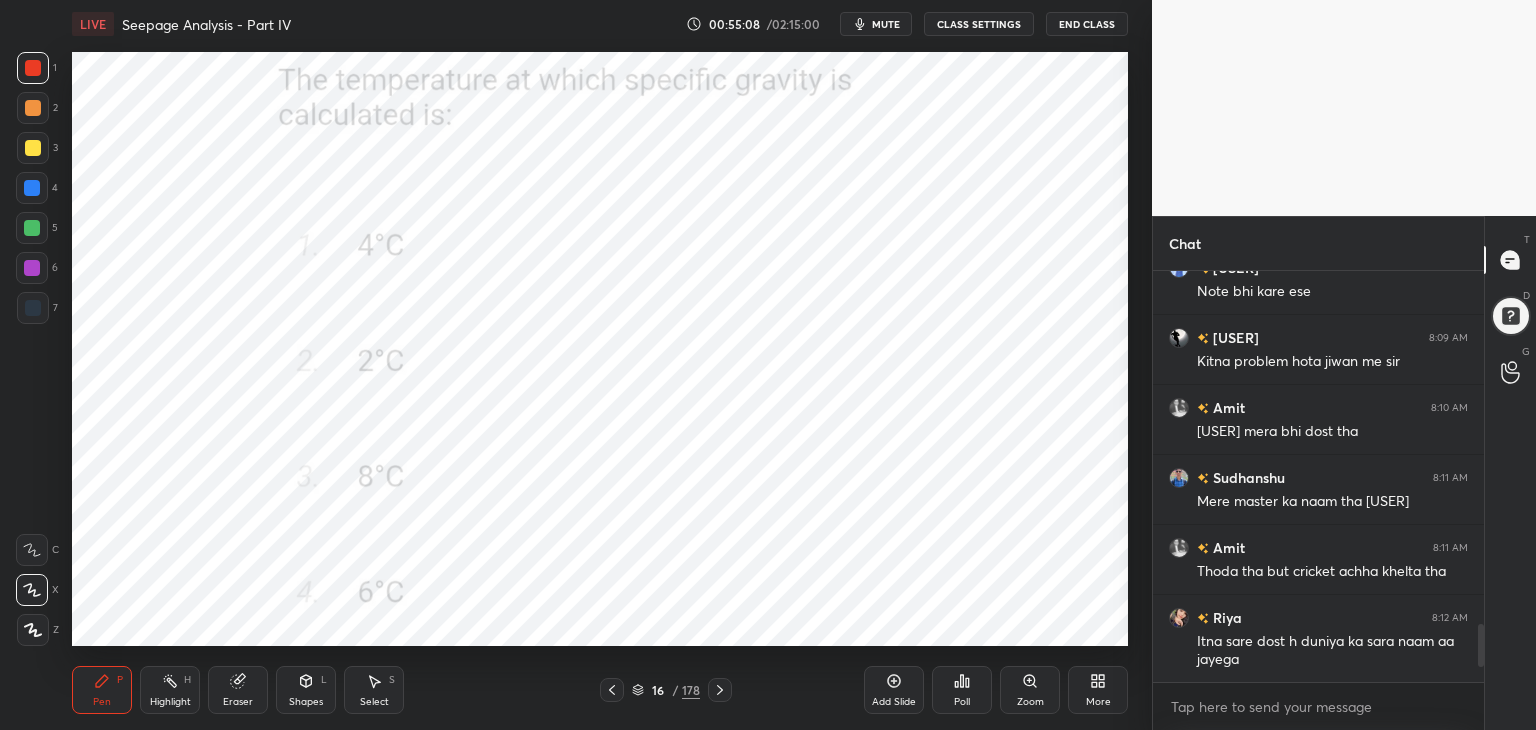 click 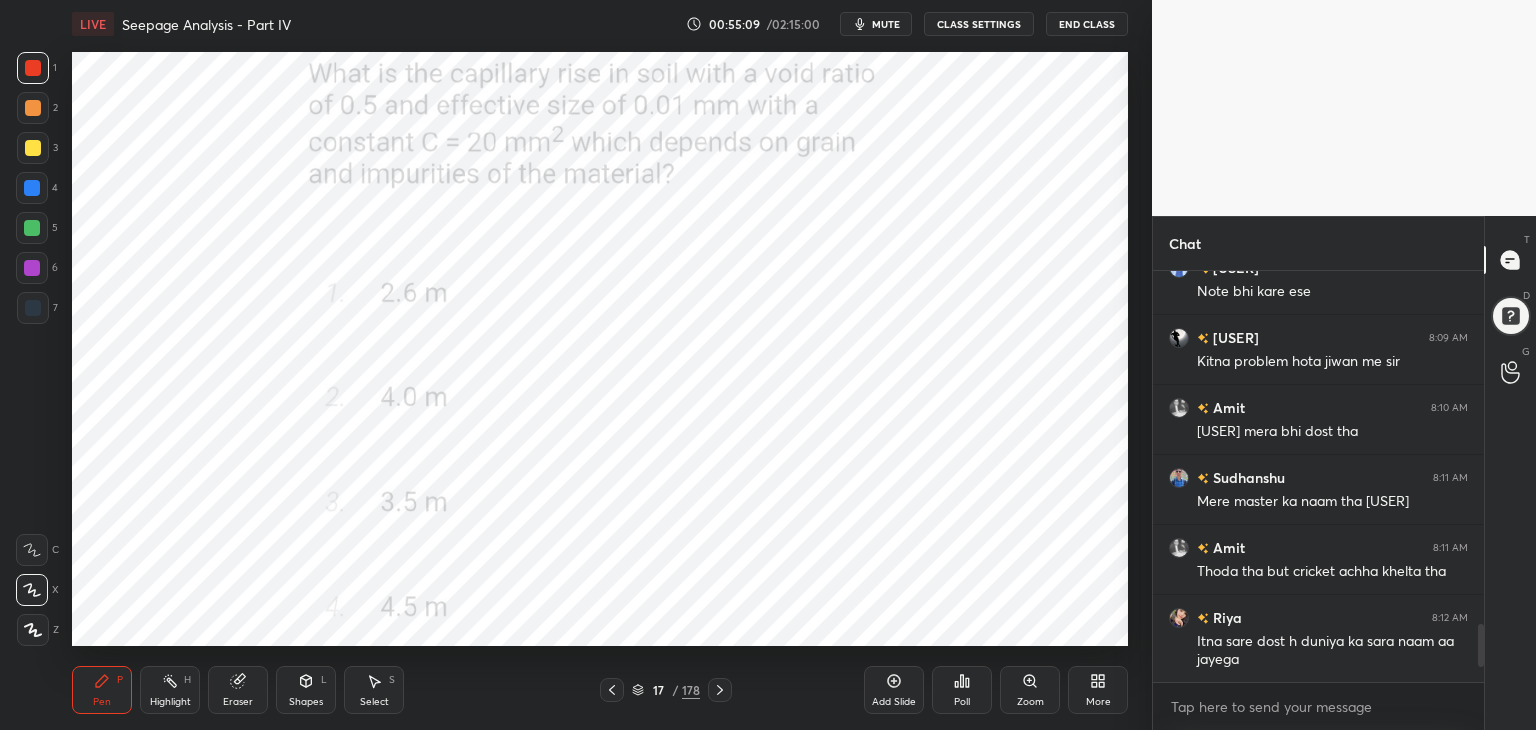 click 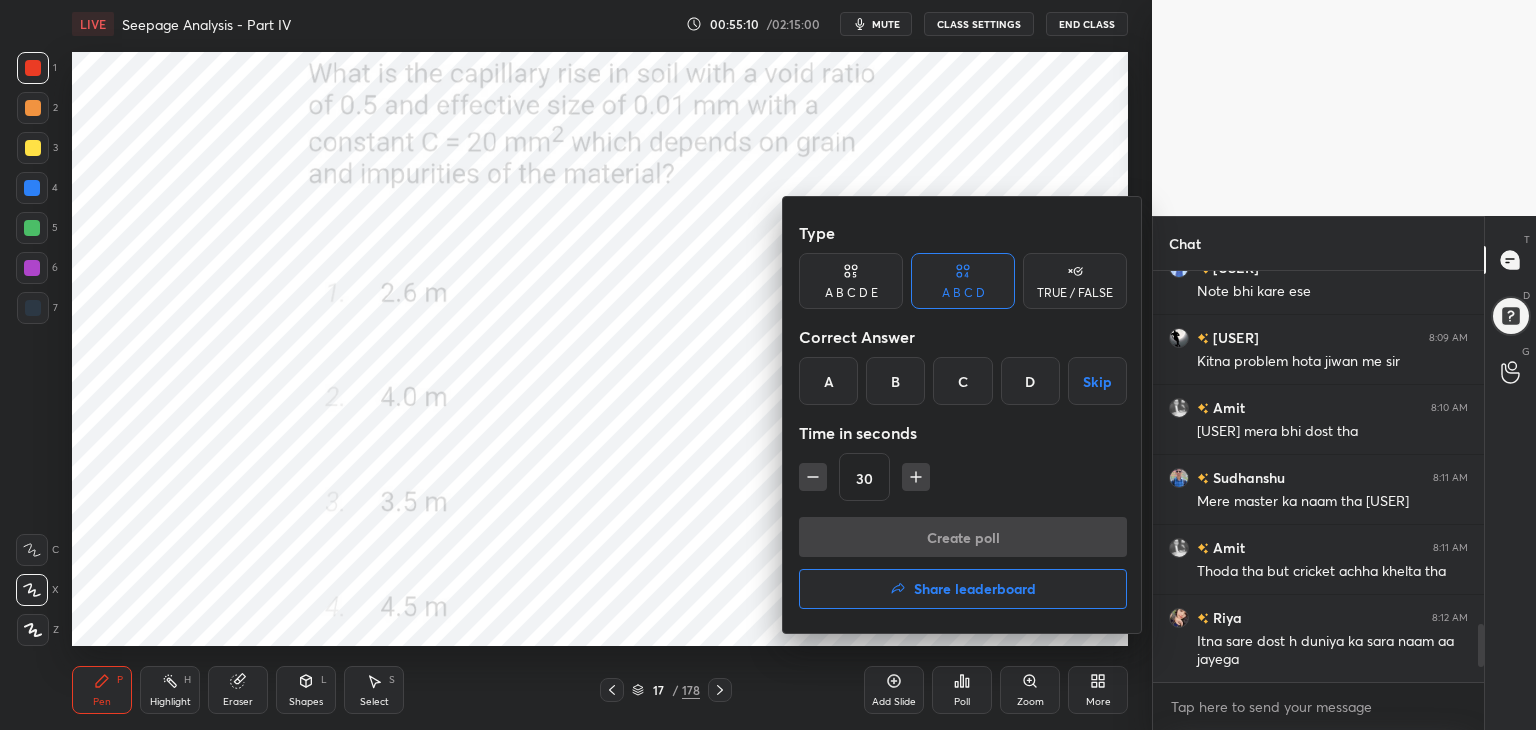 click on "B" at bounding box center [895, 381] 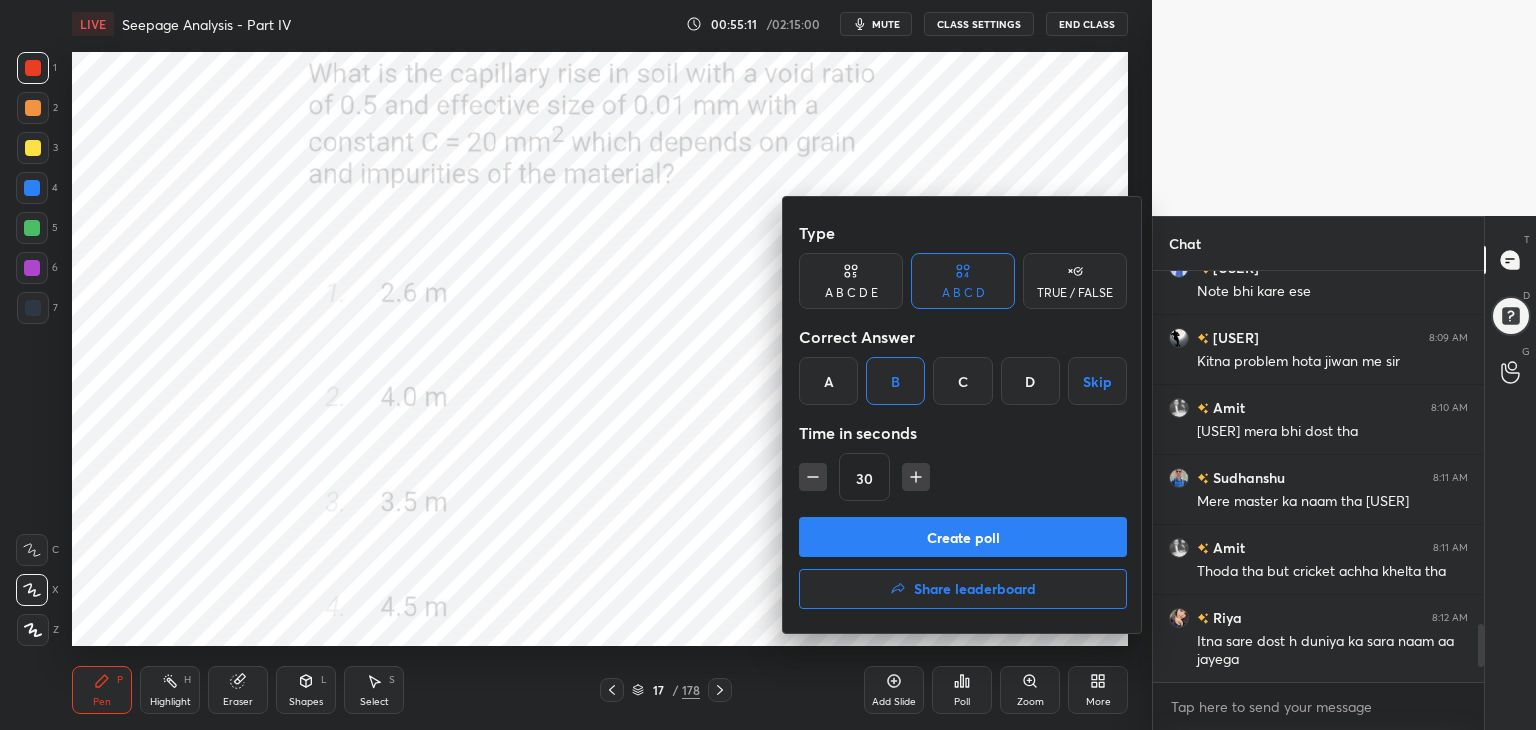 click 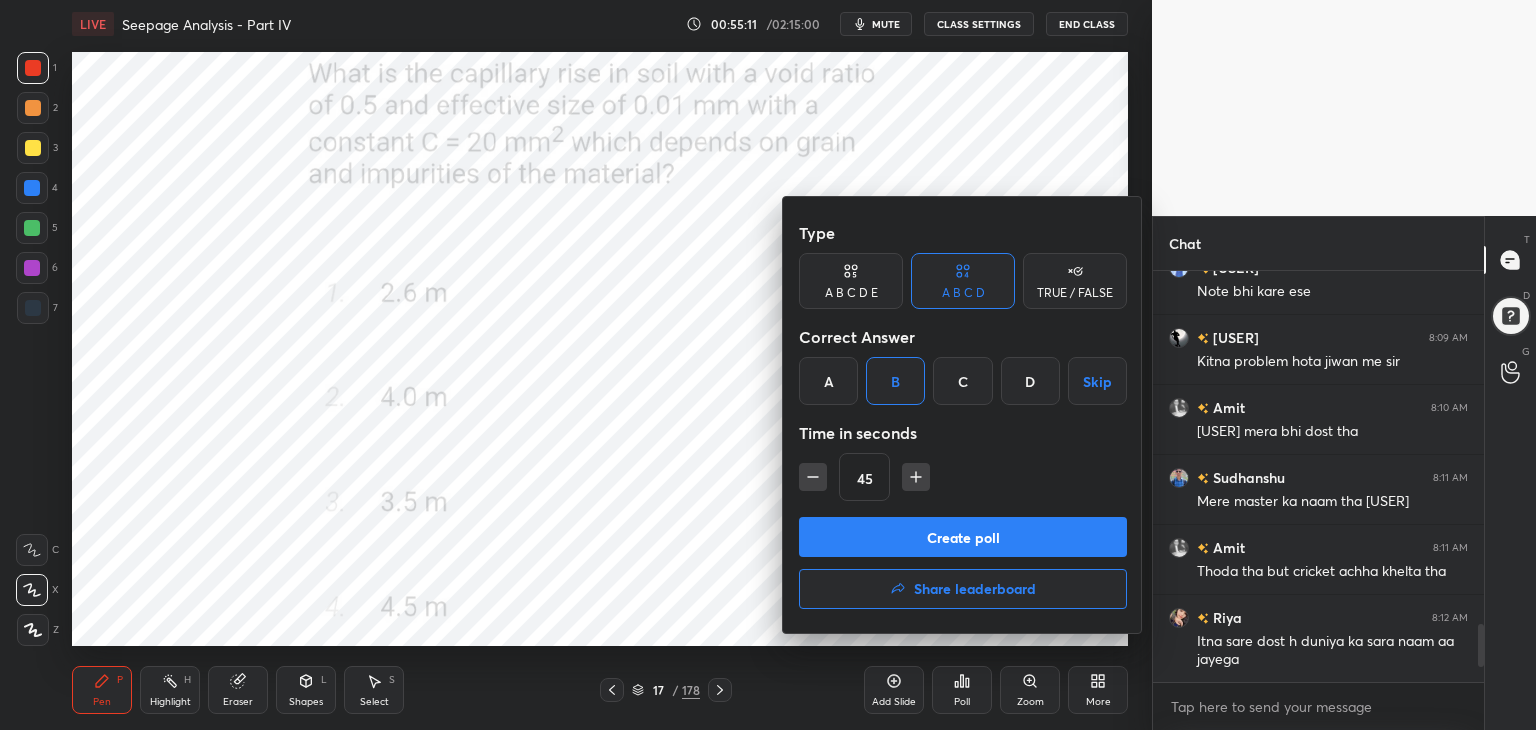 click 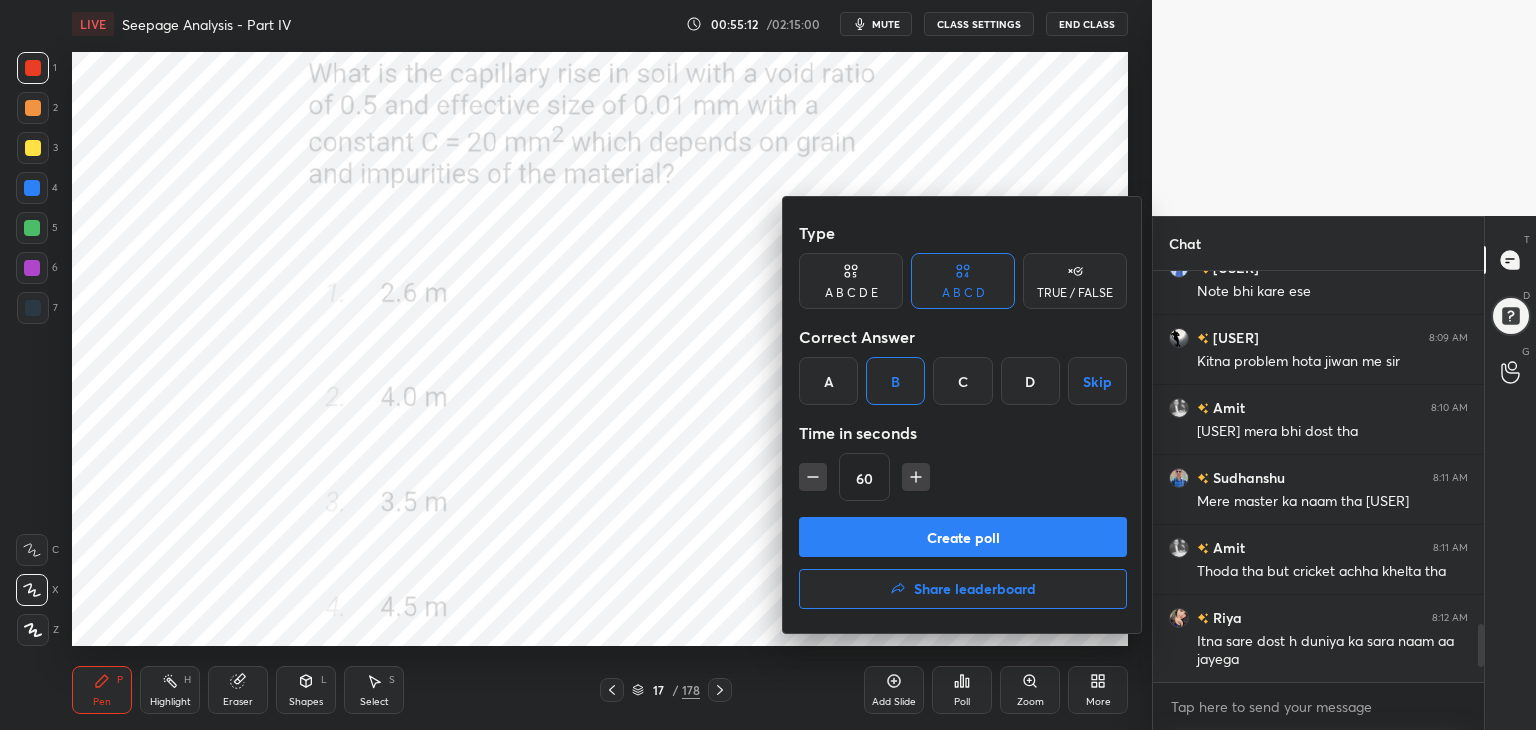 click on "Create poll" at bounding box center (963, 537) 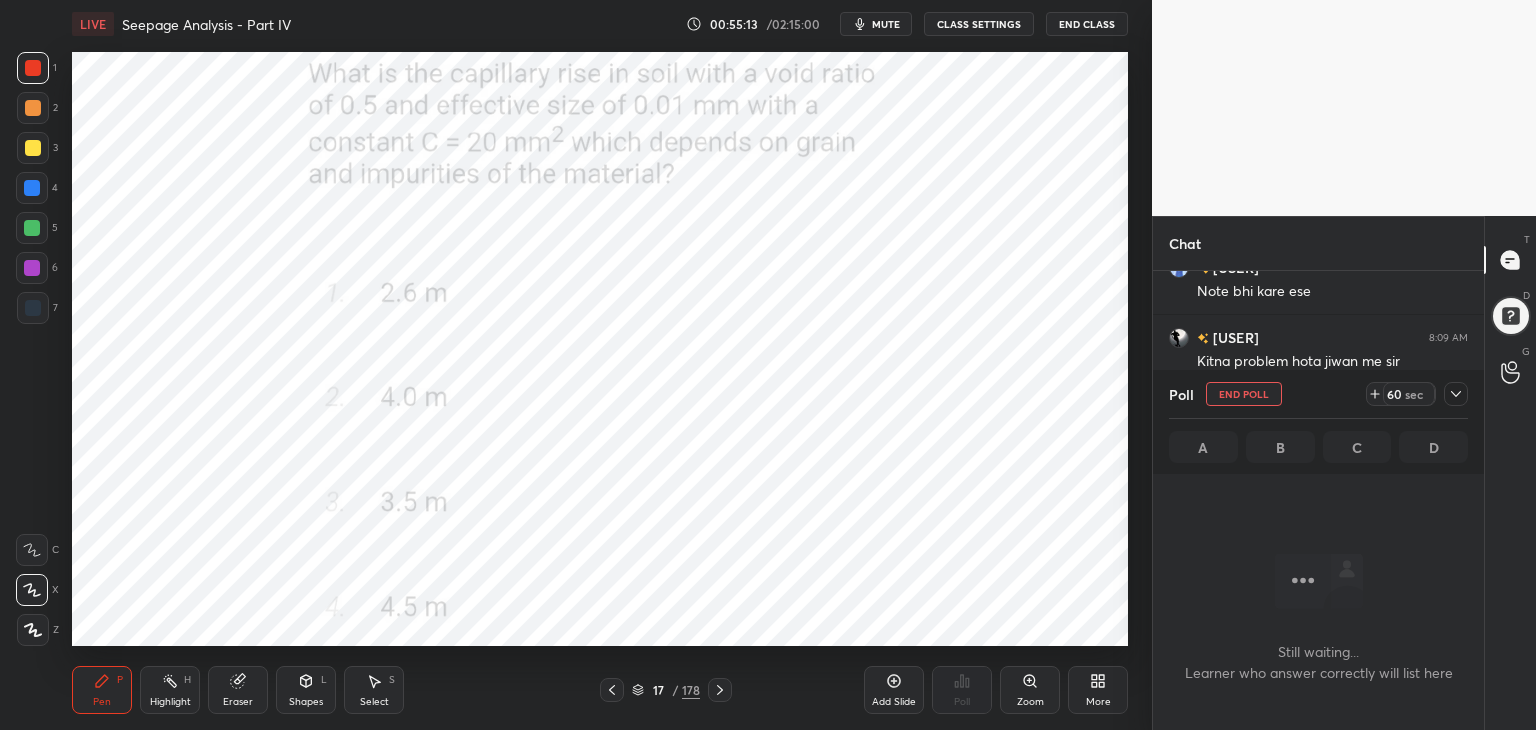 click 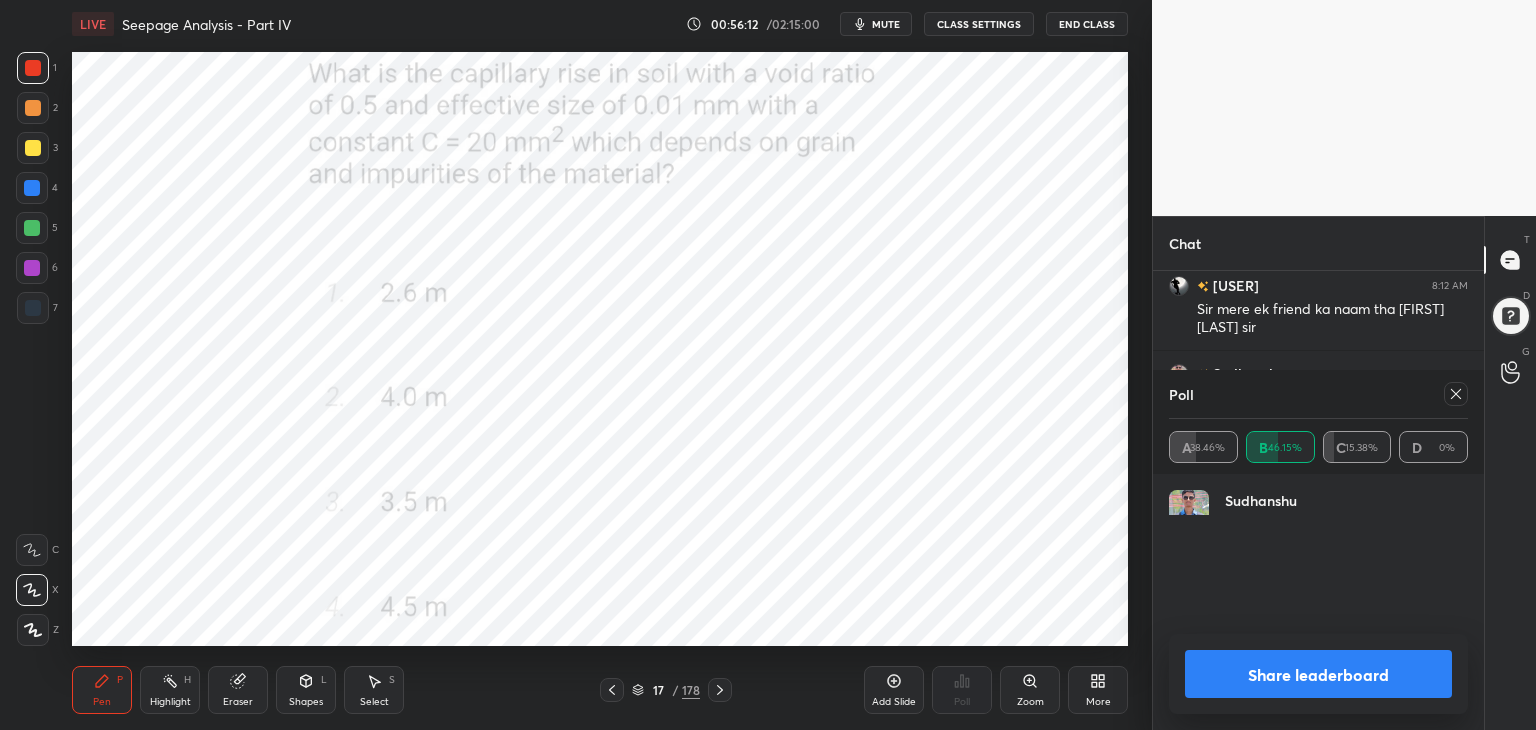 scroll, scrollTop: 261, scrollLeft: 325, axis: both 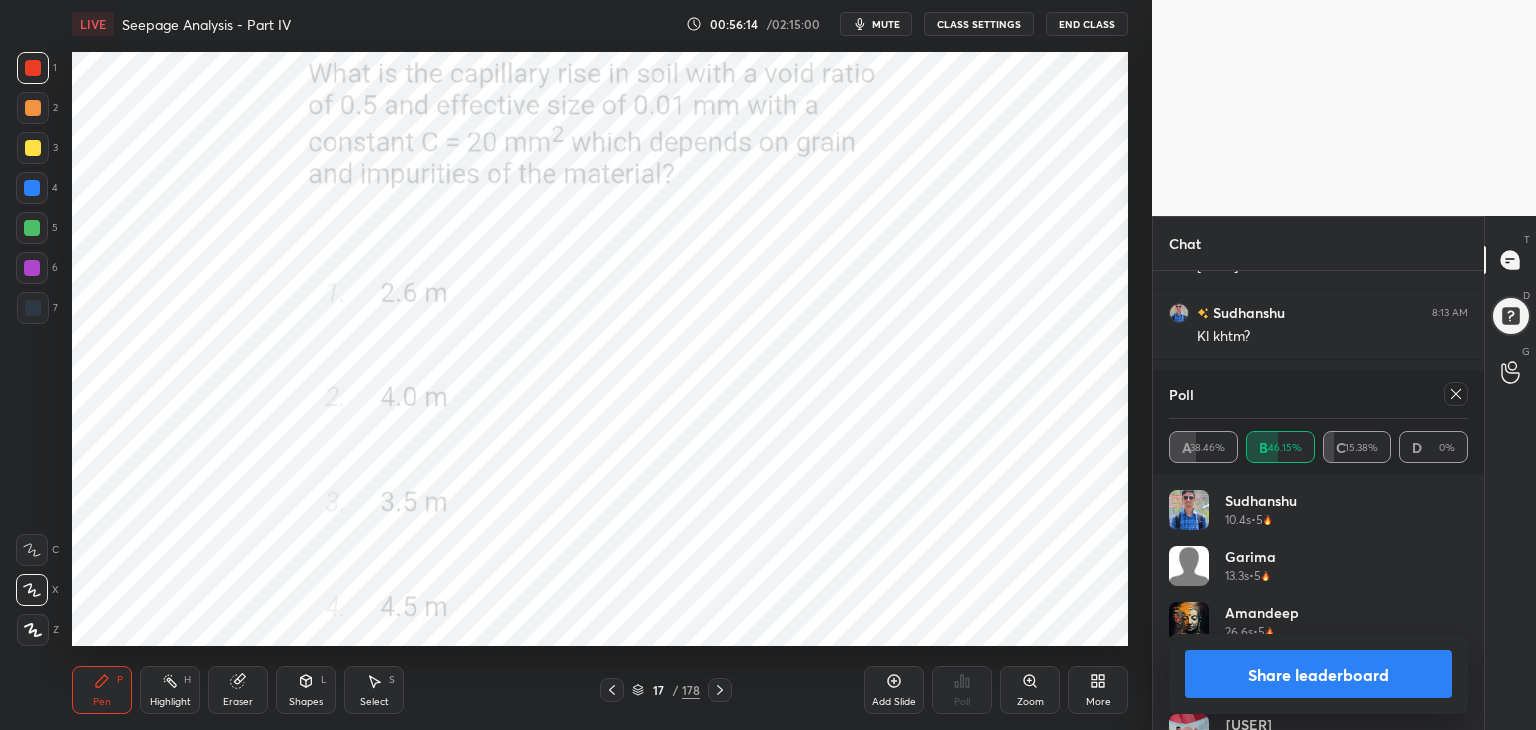 click 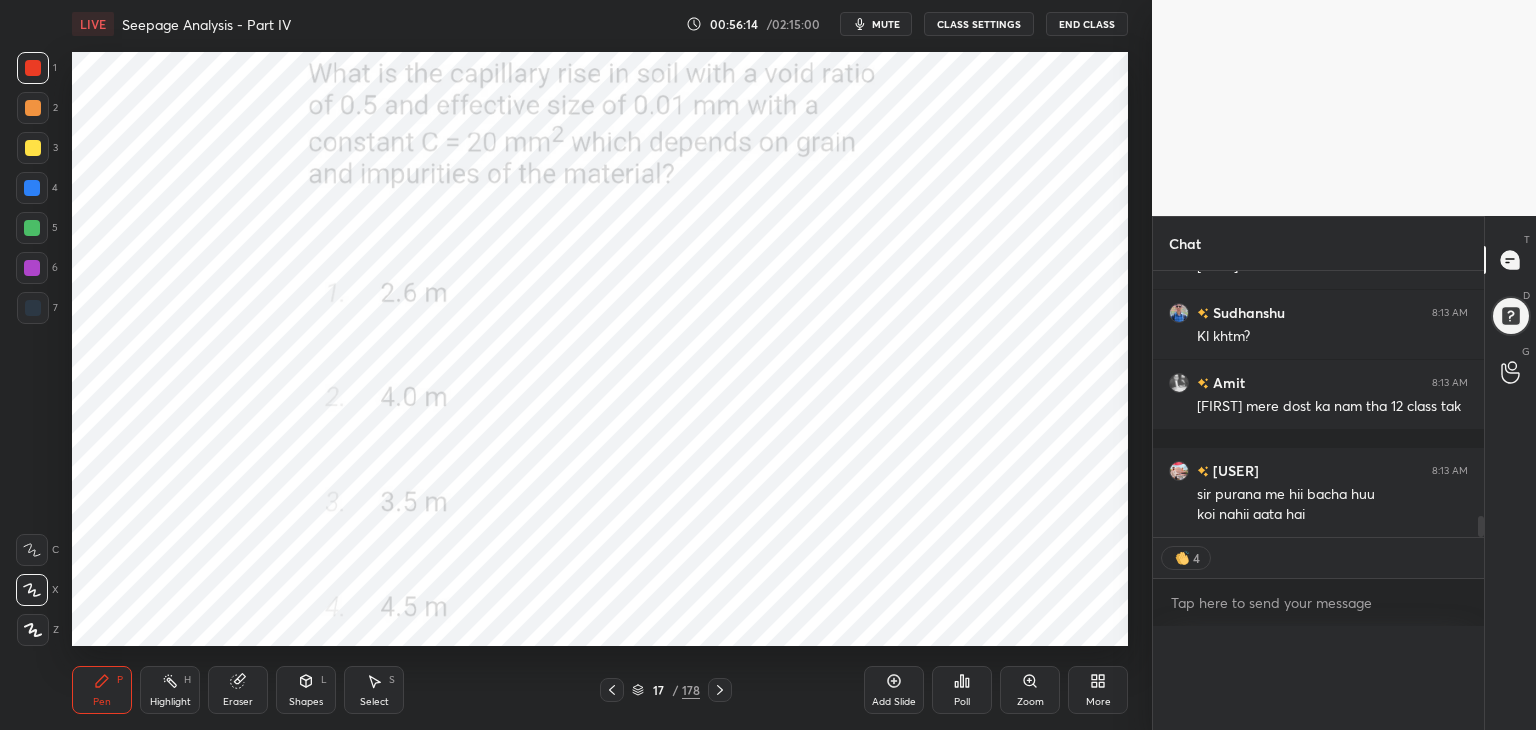 scroll, scrollTop: 0, scrollLeft: 0, axis: both 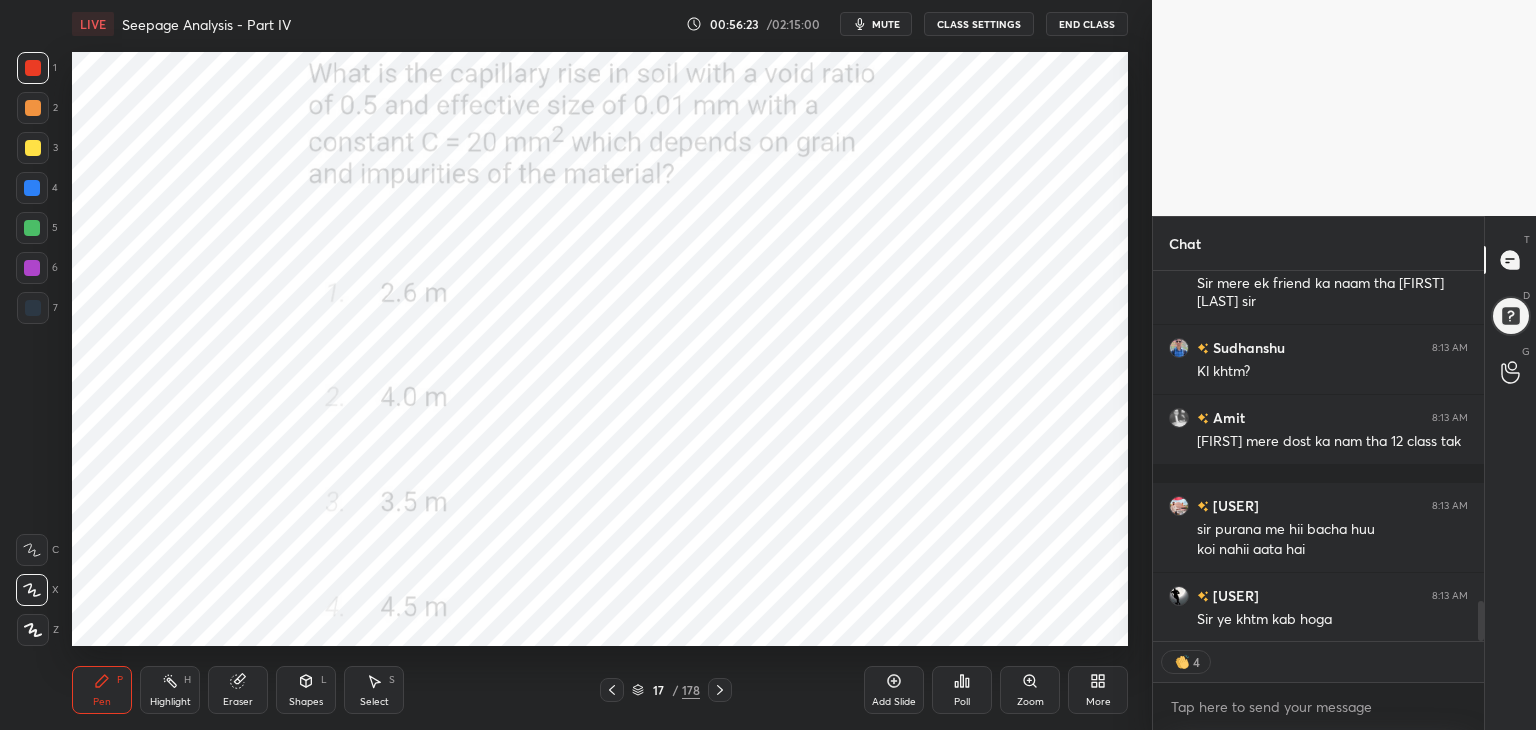 type on "x" 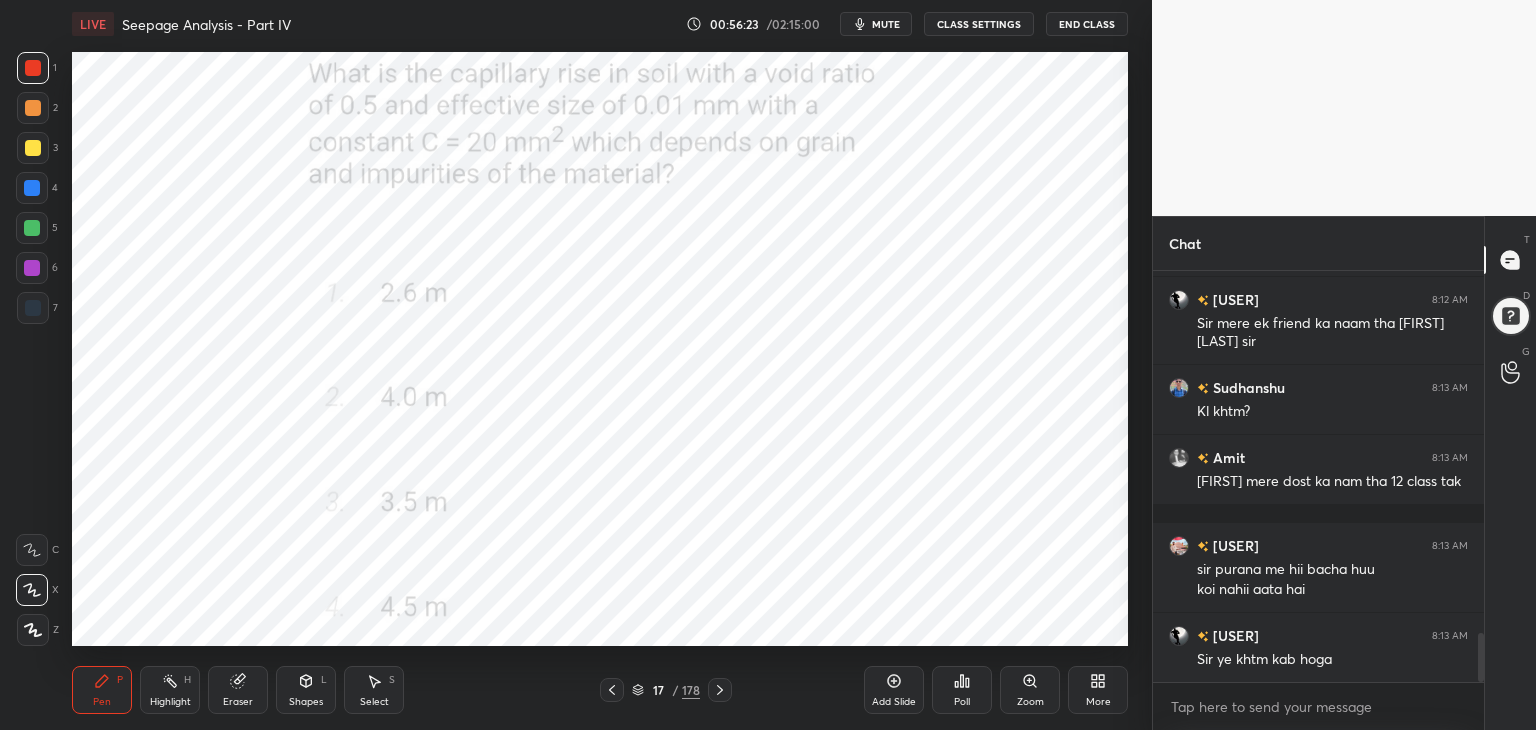 scroll, scrollTop: 405, scrollLeft: 325, axis: both 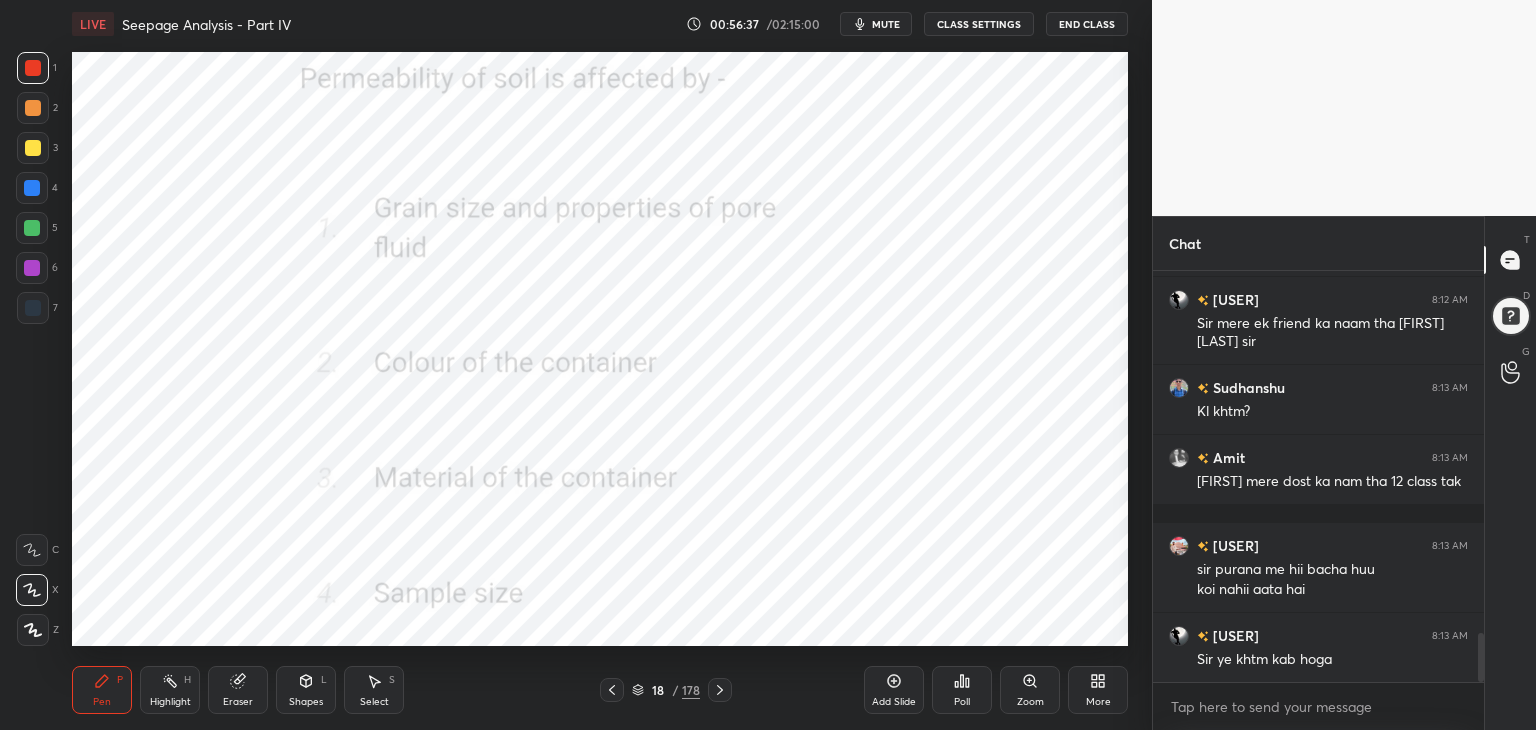 click 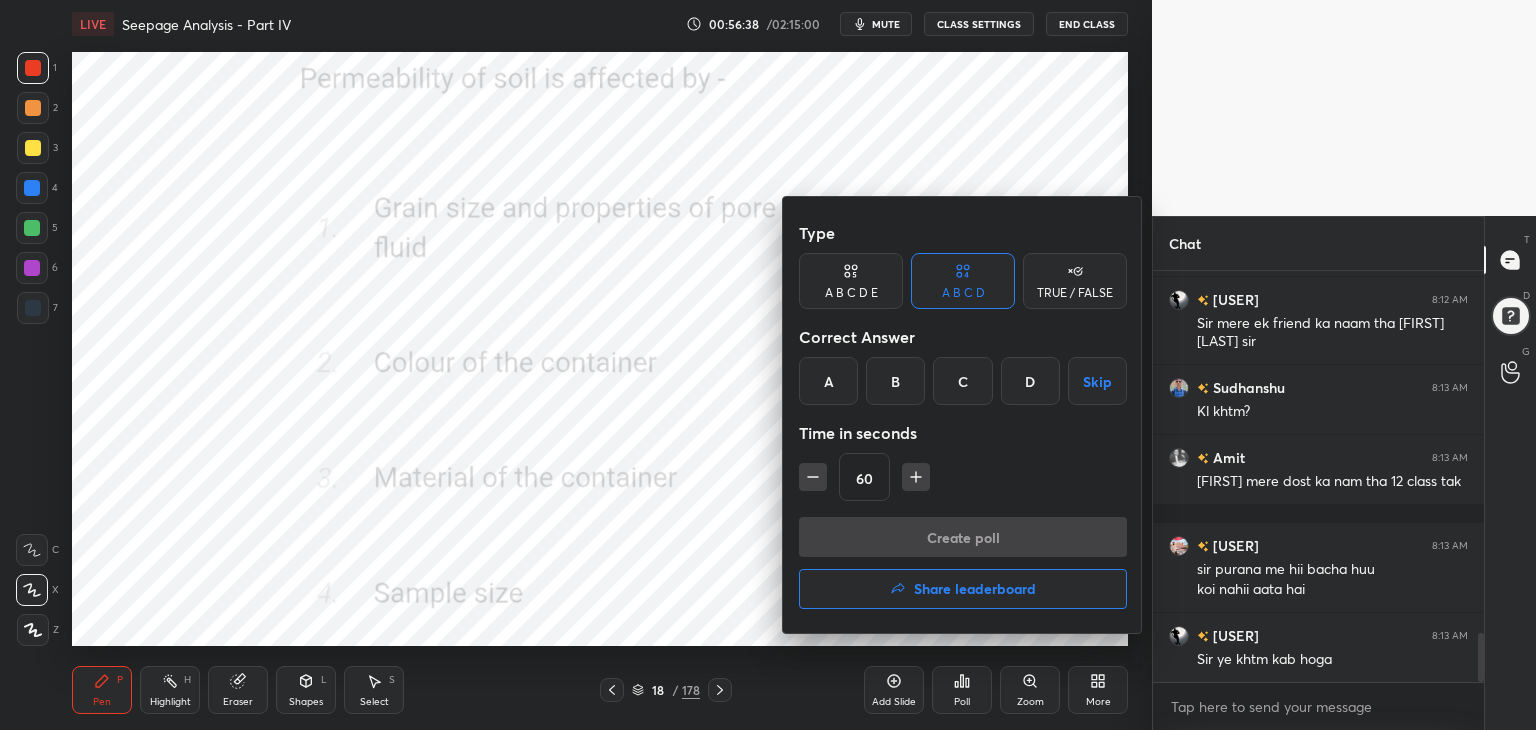 click on "A" at bounding box center (828, 381) 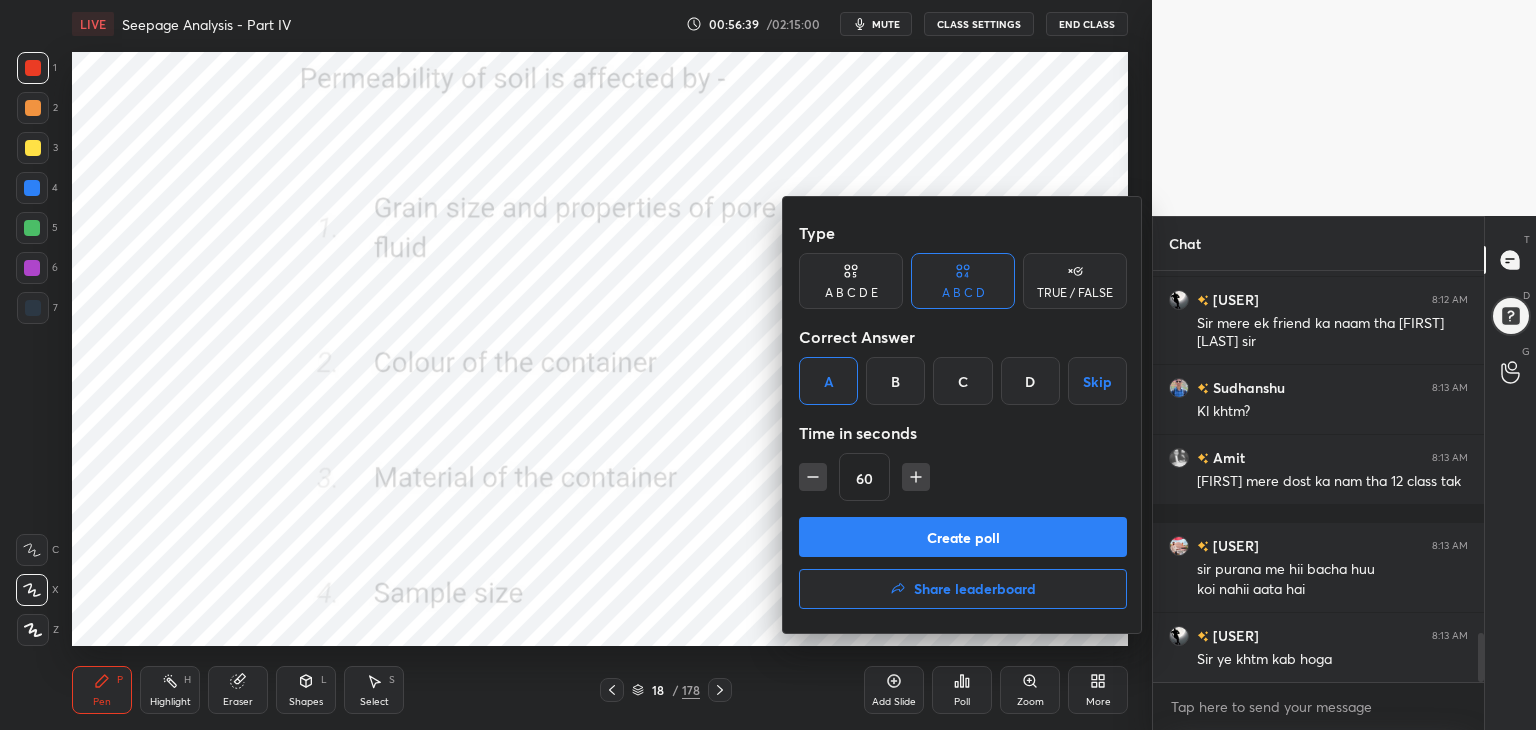 click 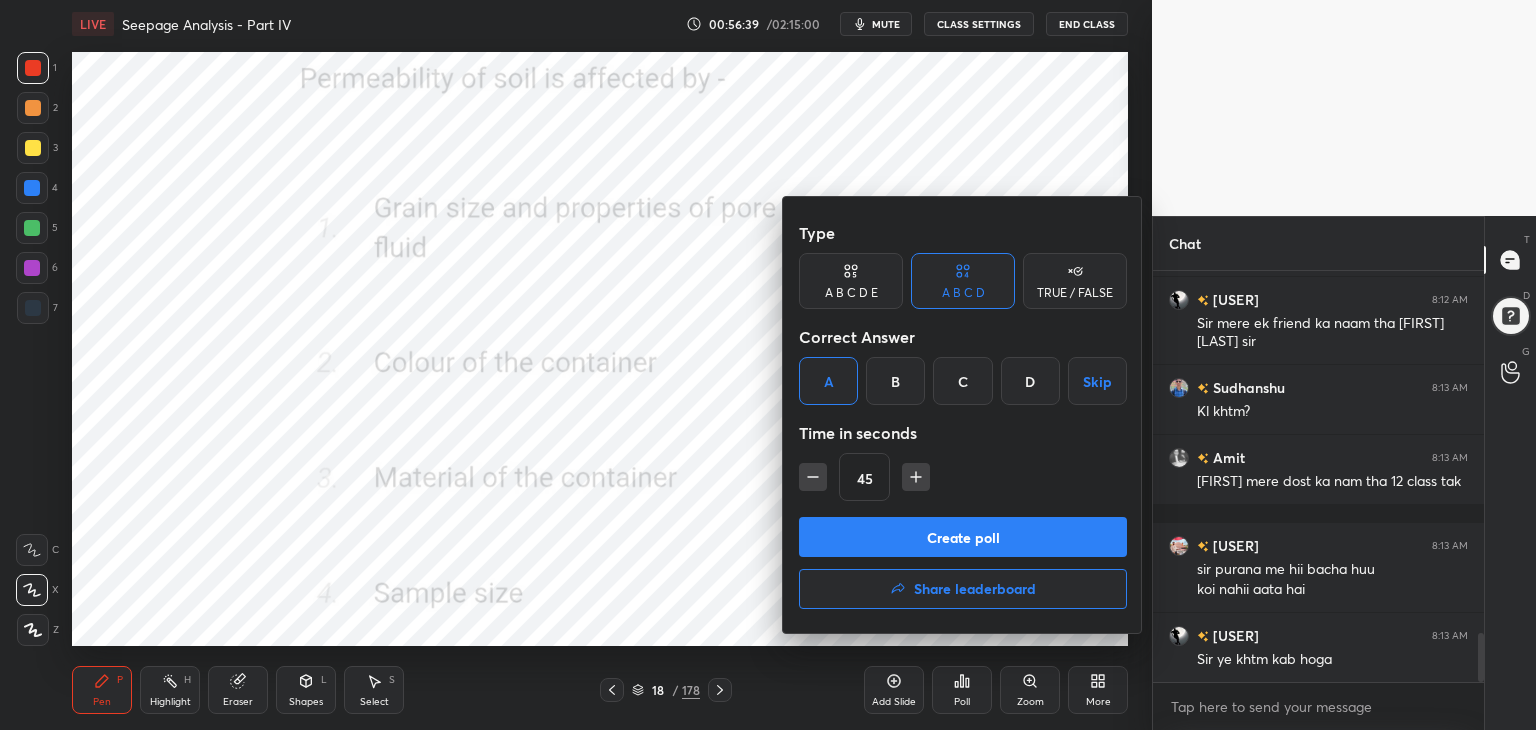 click 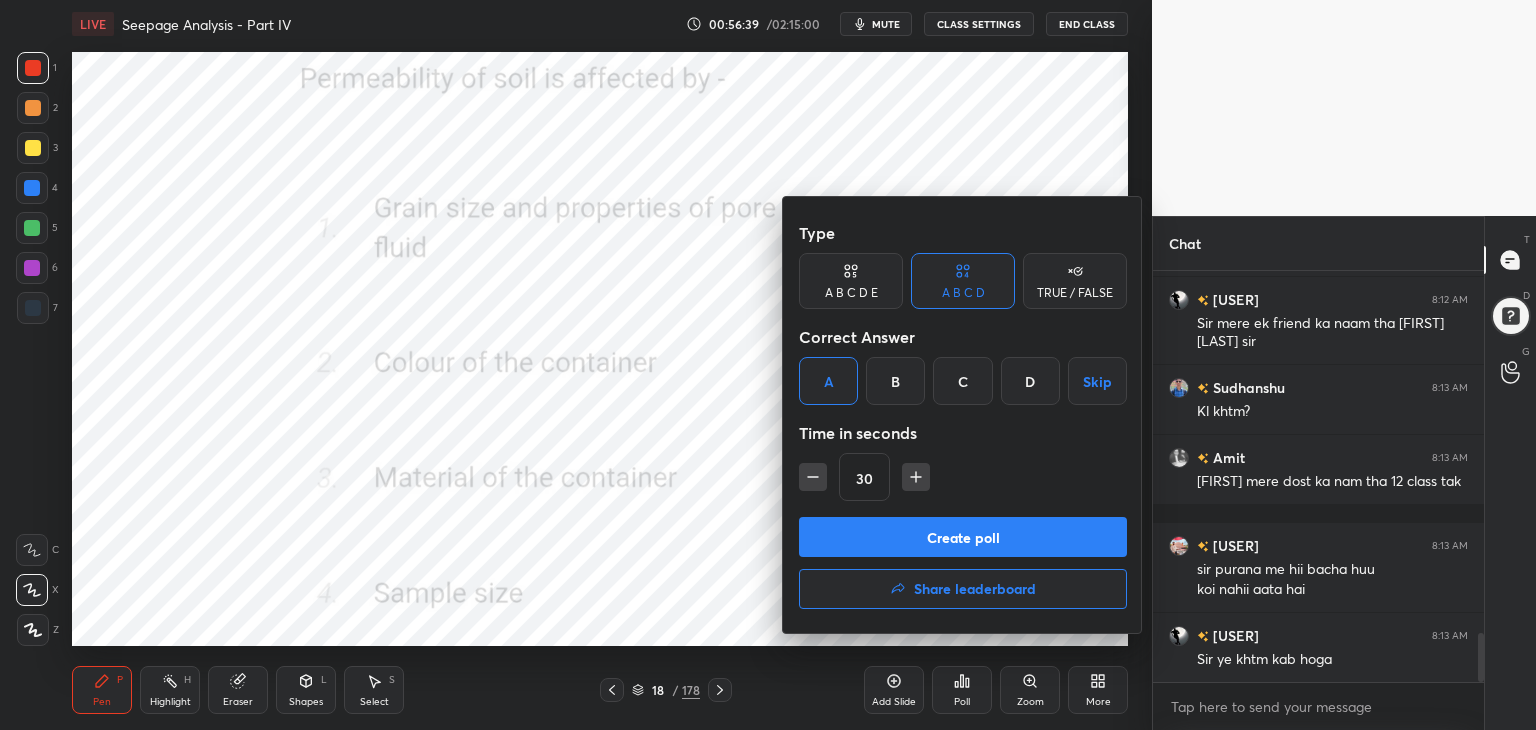 click on "Create poll" at bounding box center [963, 537] 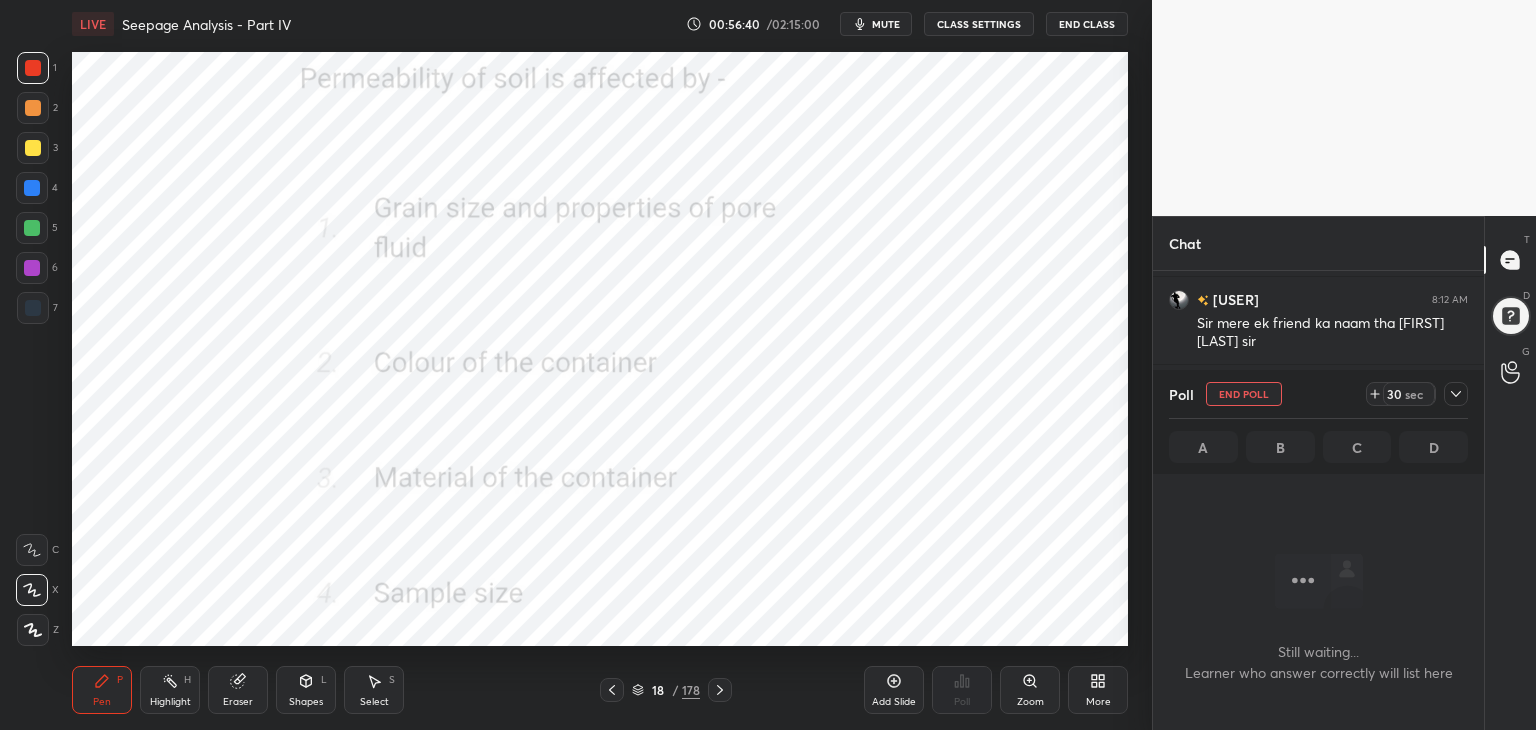 scroll, scrollTop: 382, scrollLeft: 325, axis: both 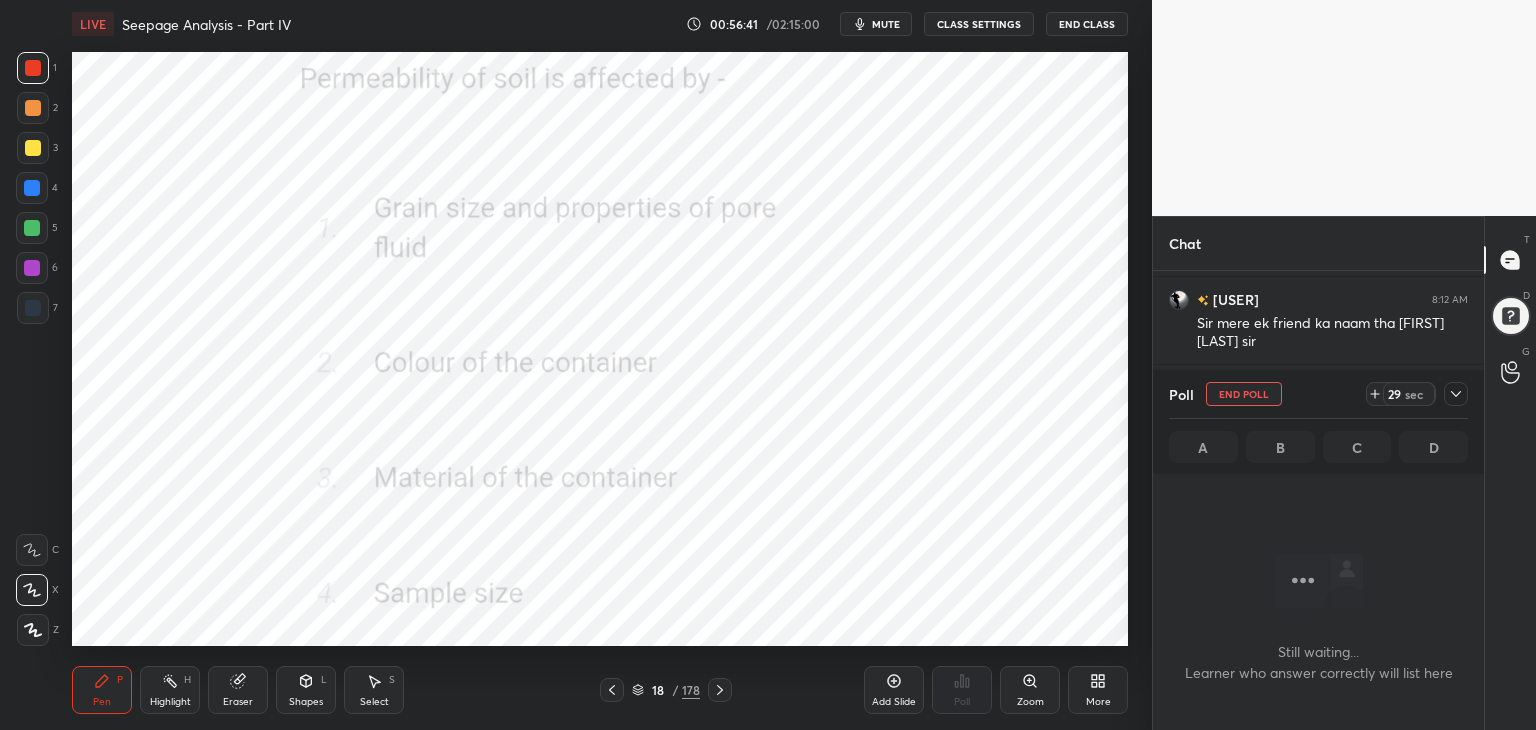 click 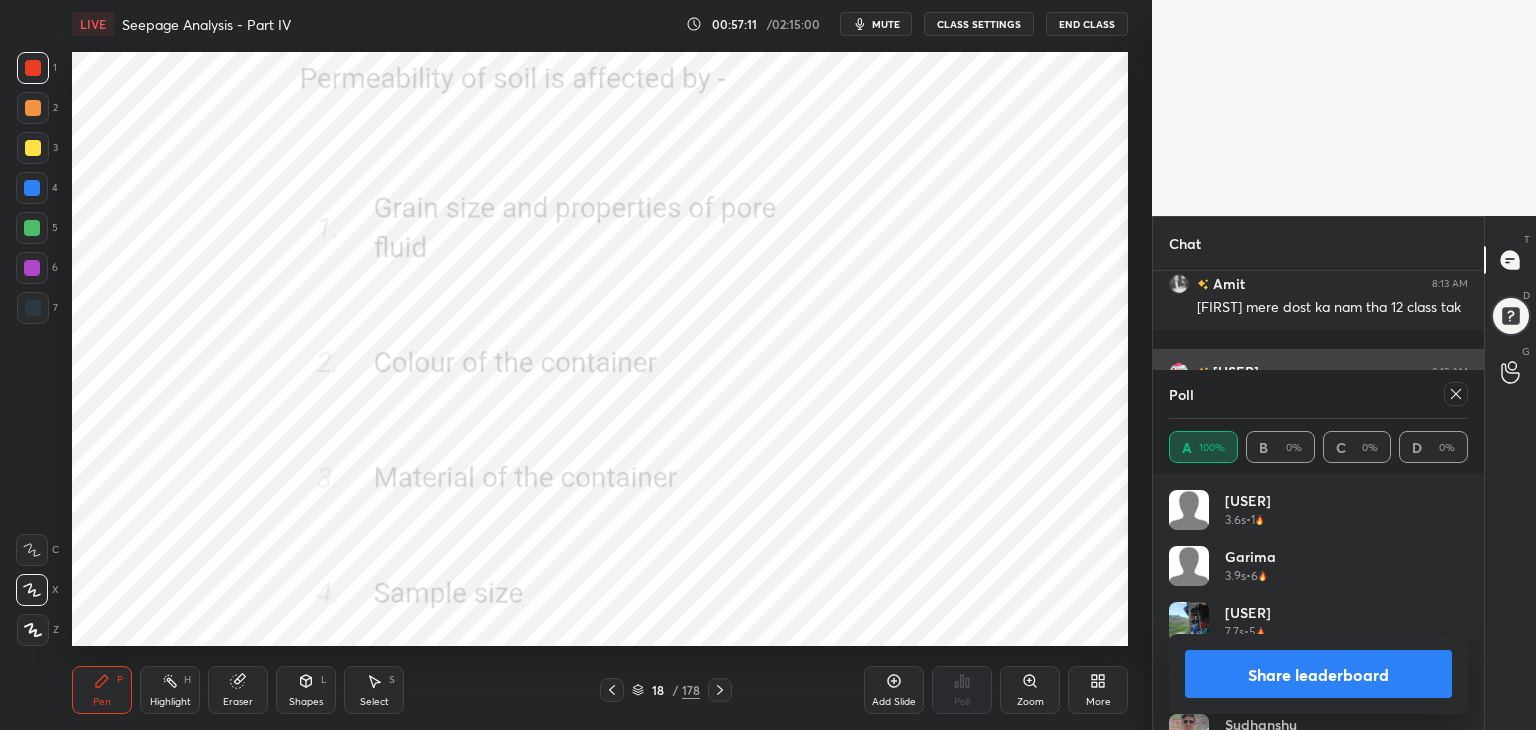 click 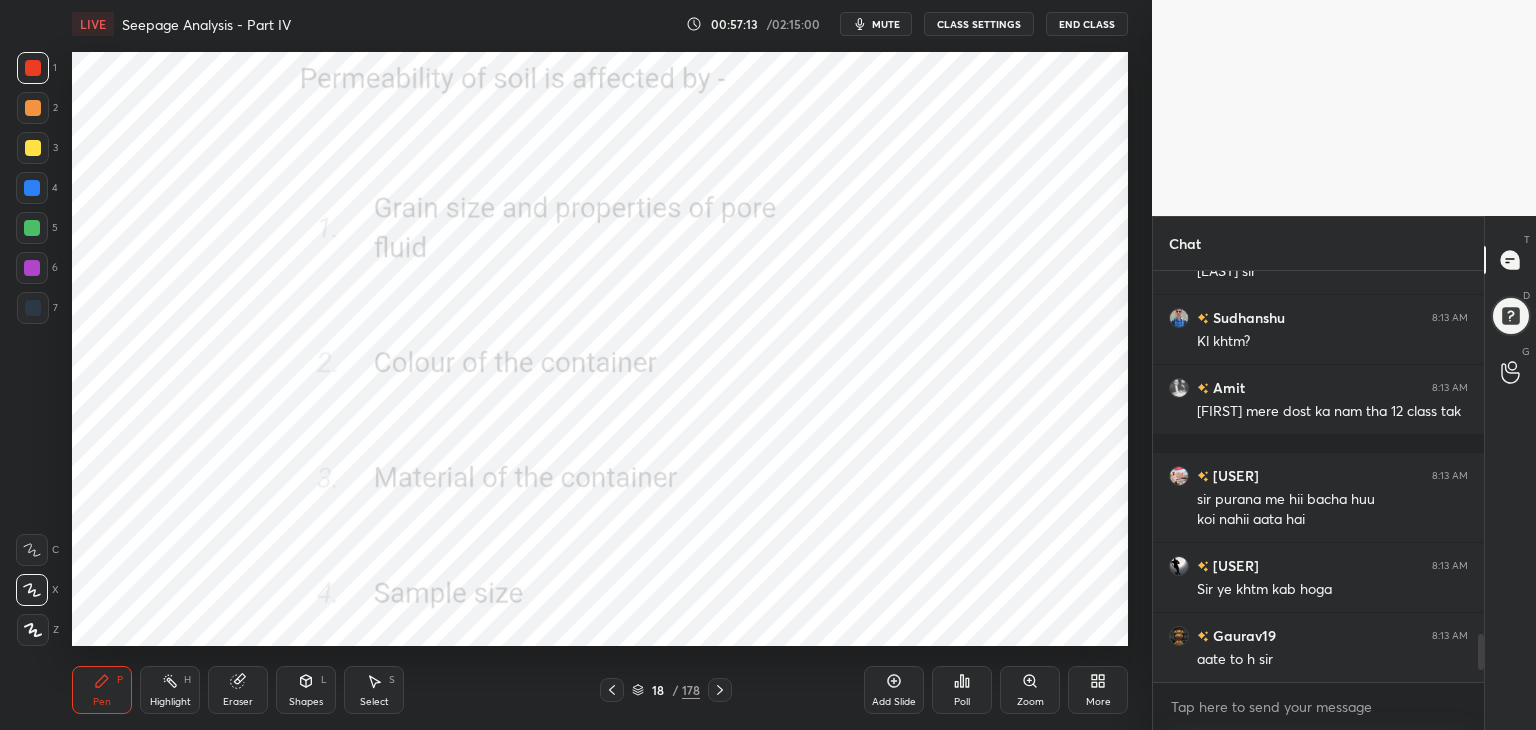 click 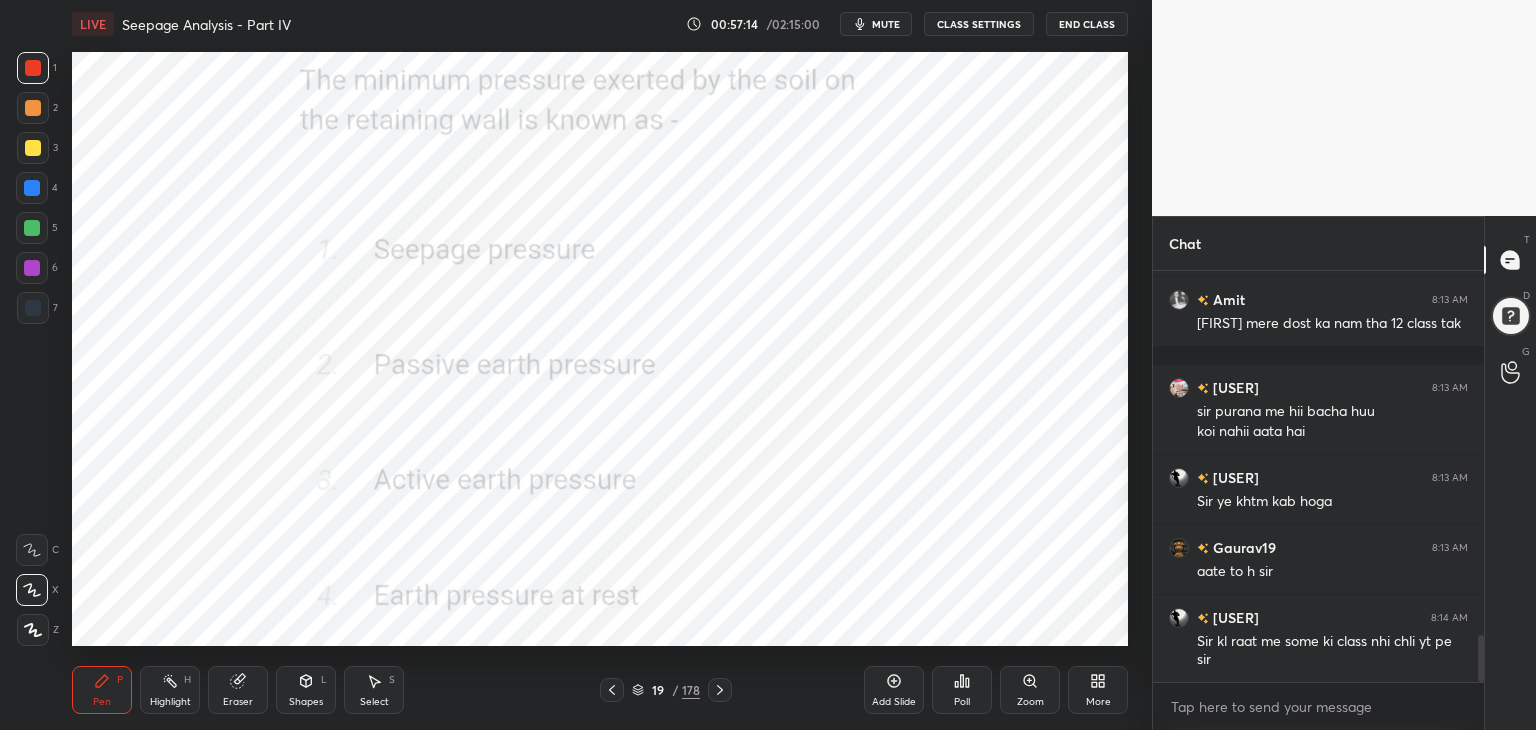 click 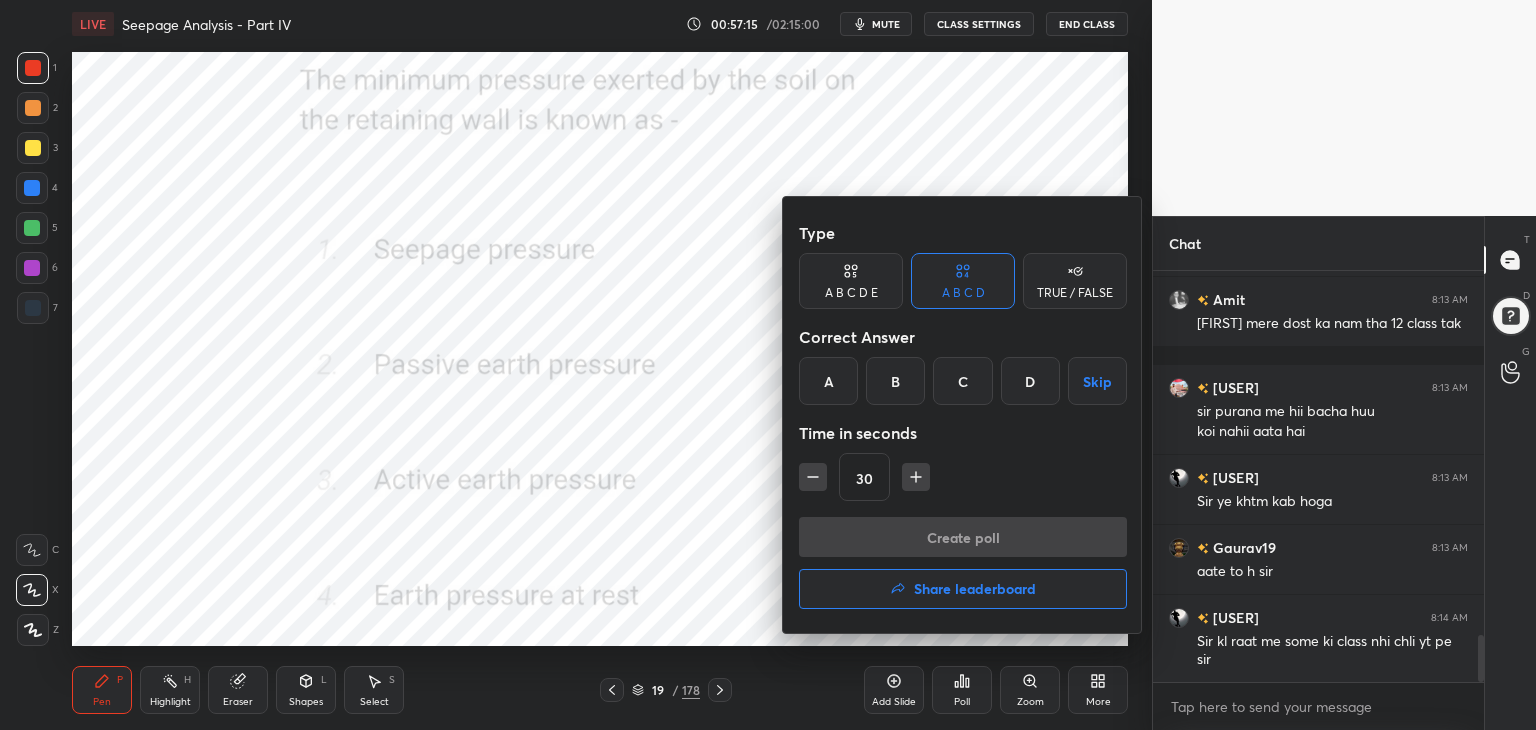 click on "C" at bounding box center [962, 381] 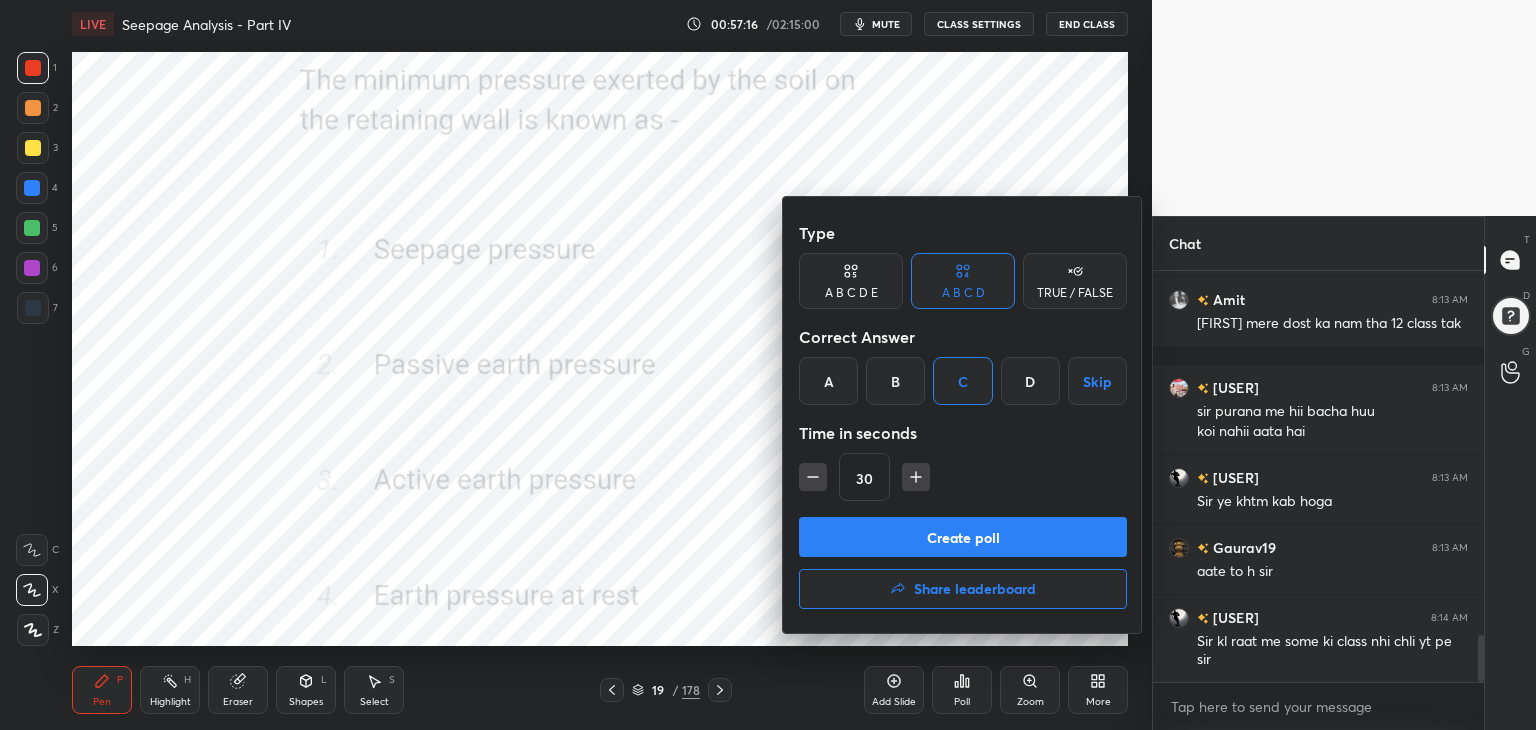 click on "Create poll" at bounding box center [963, 537] 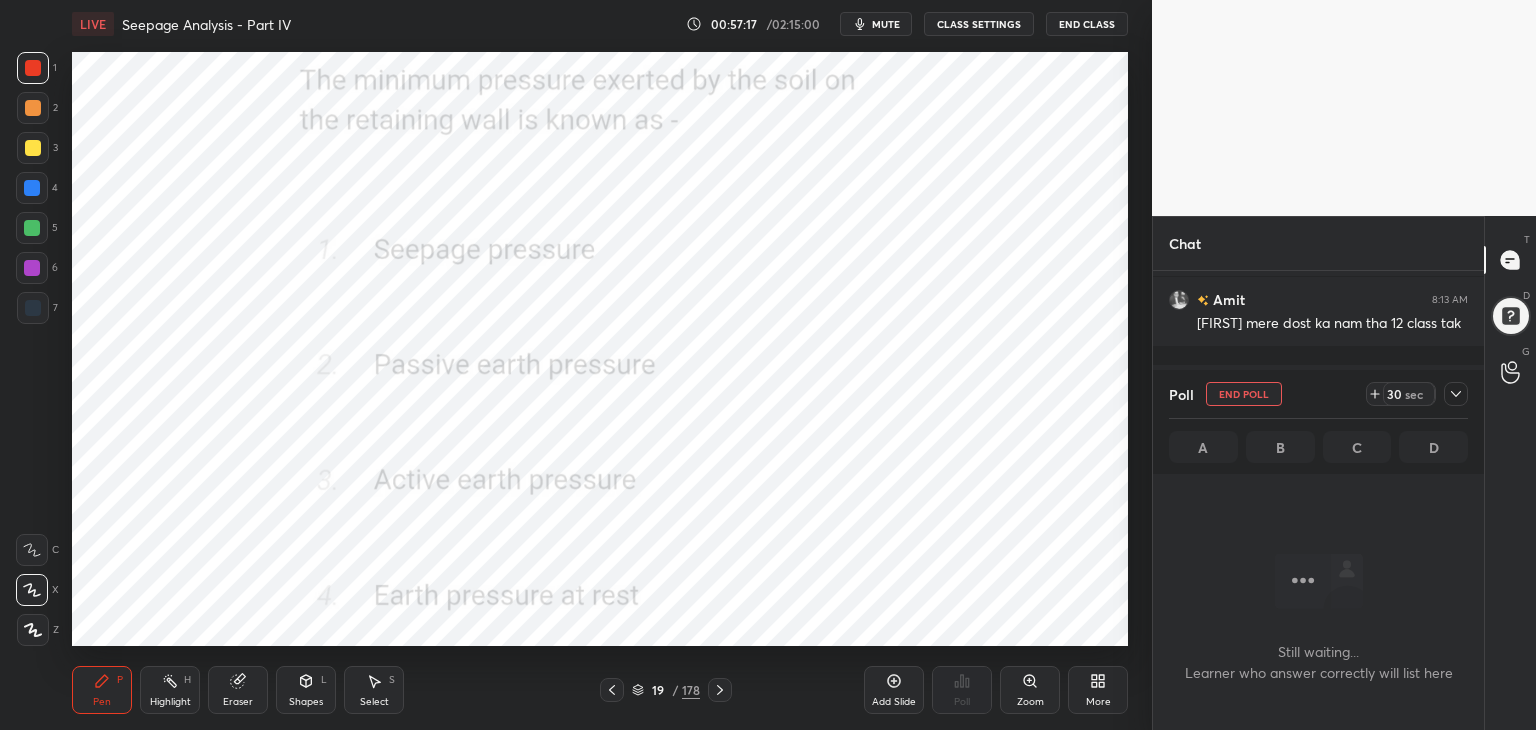 click 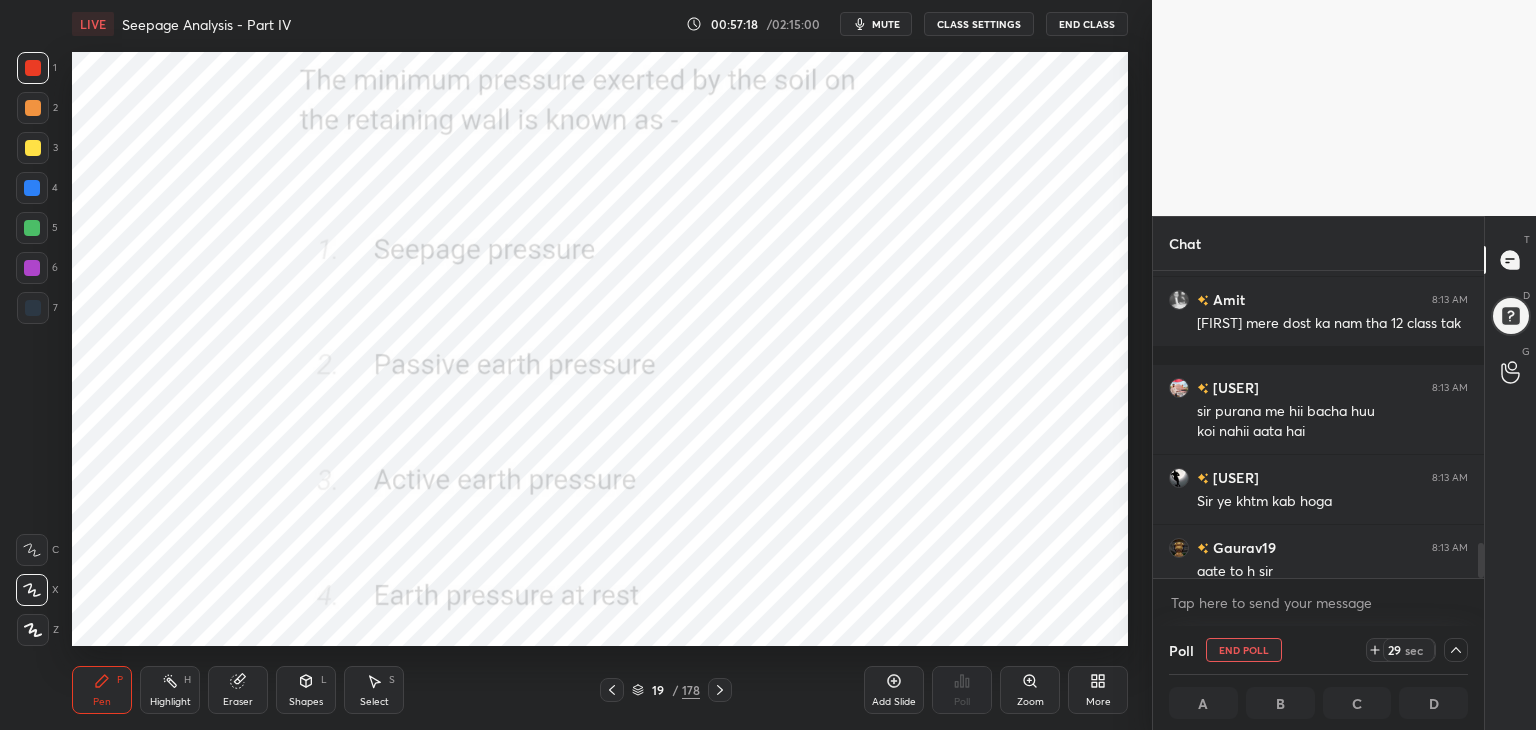 click on "More" at bounding box center (1098, 690) 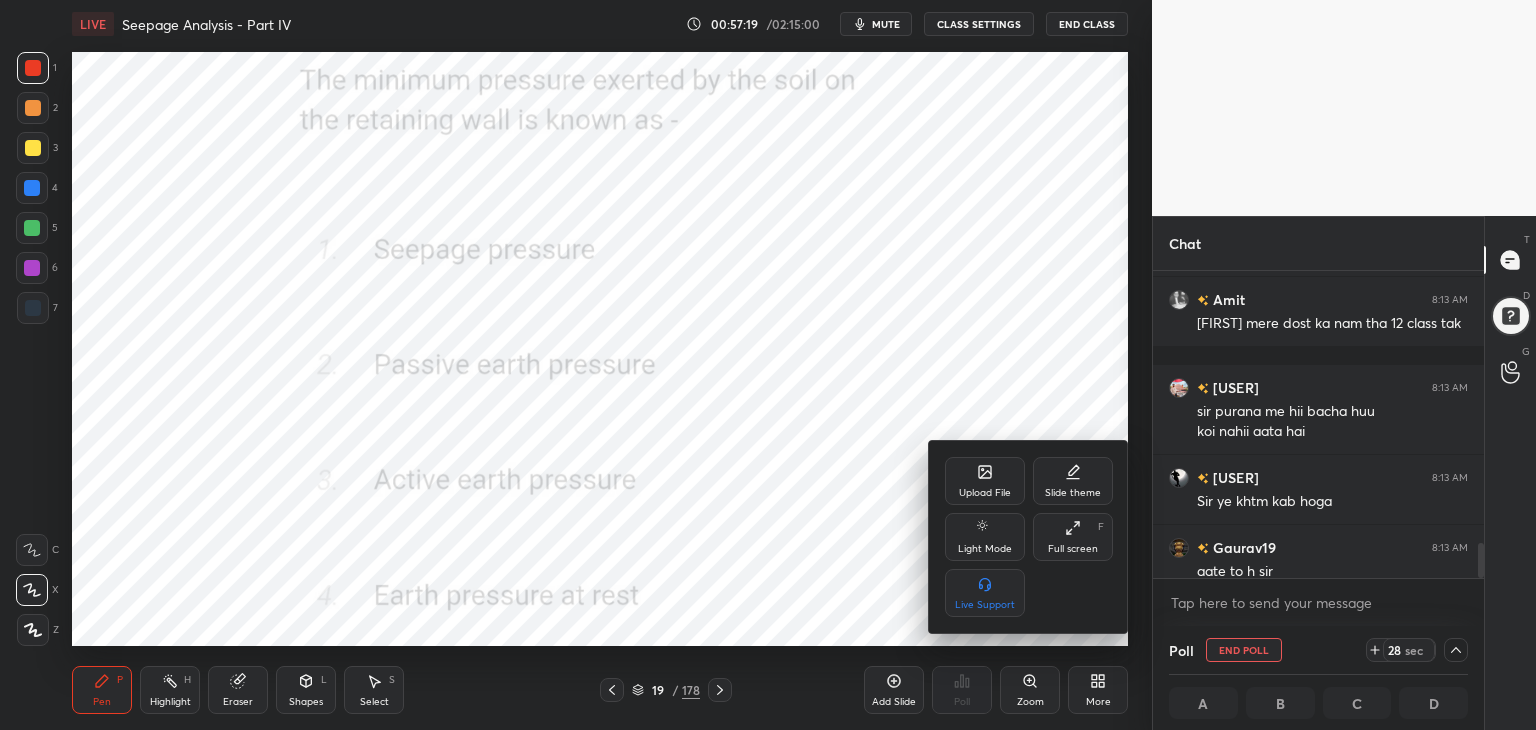click on "Full screen F" at bounding box center [1073, 537] 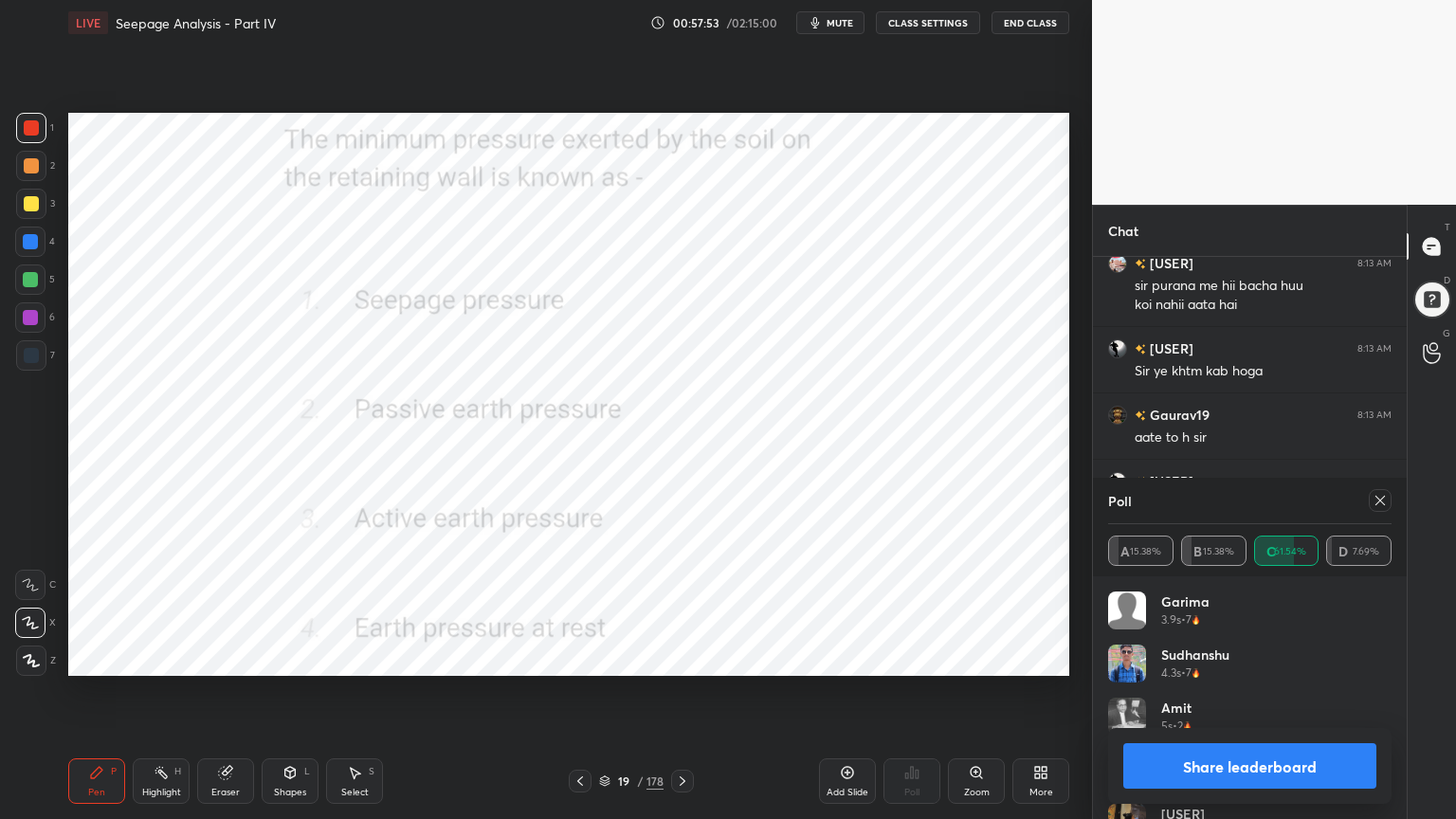 click 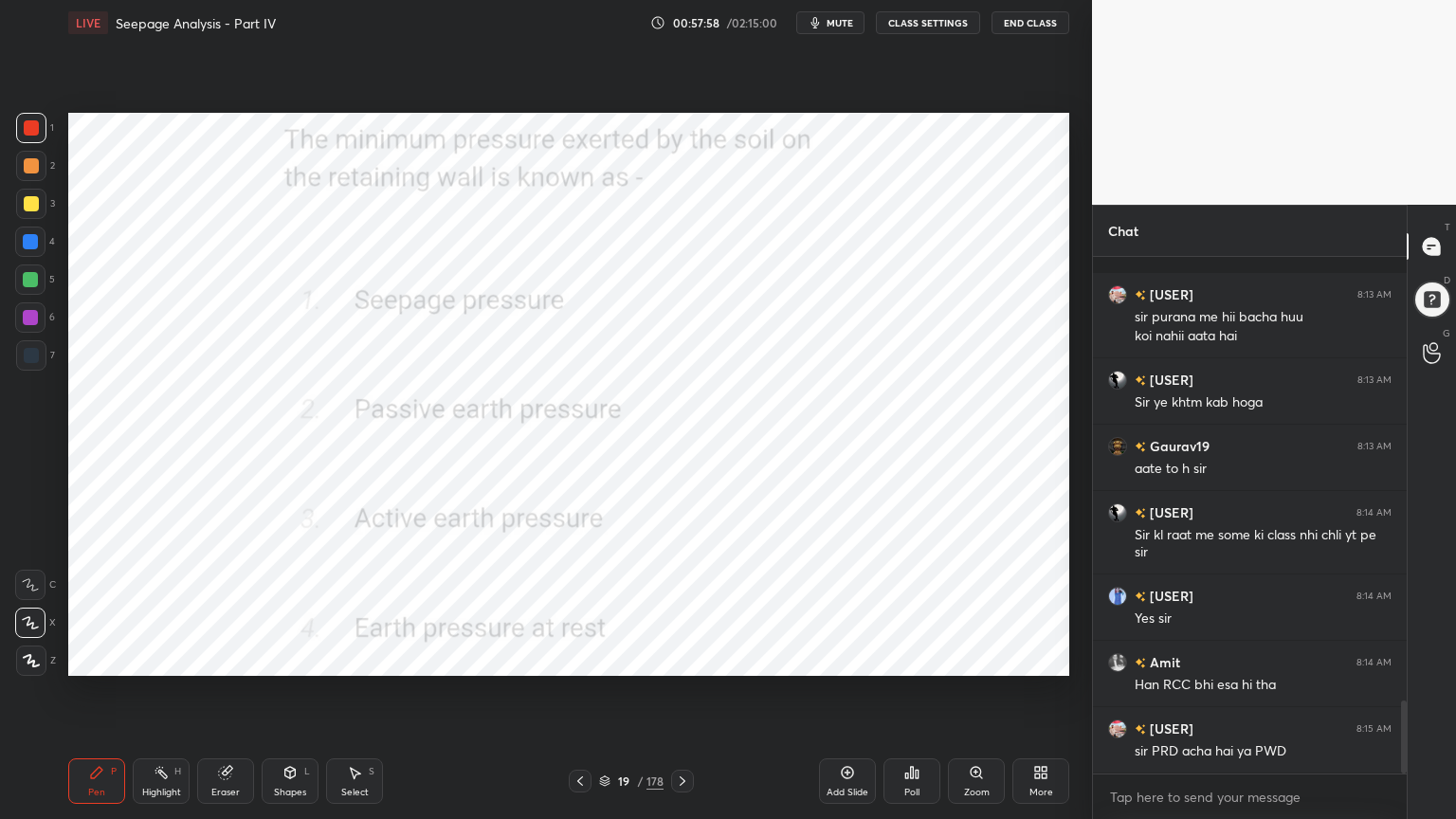 click at bounding box center (682, 781) 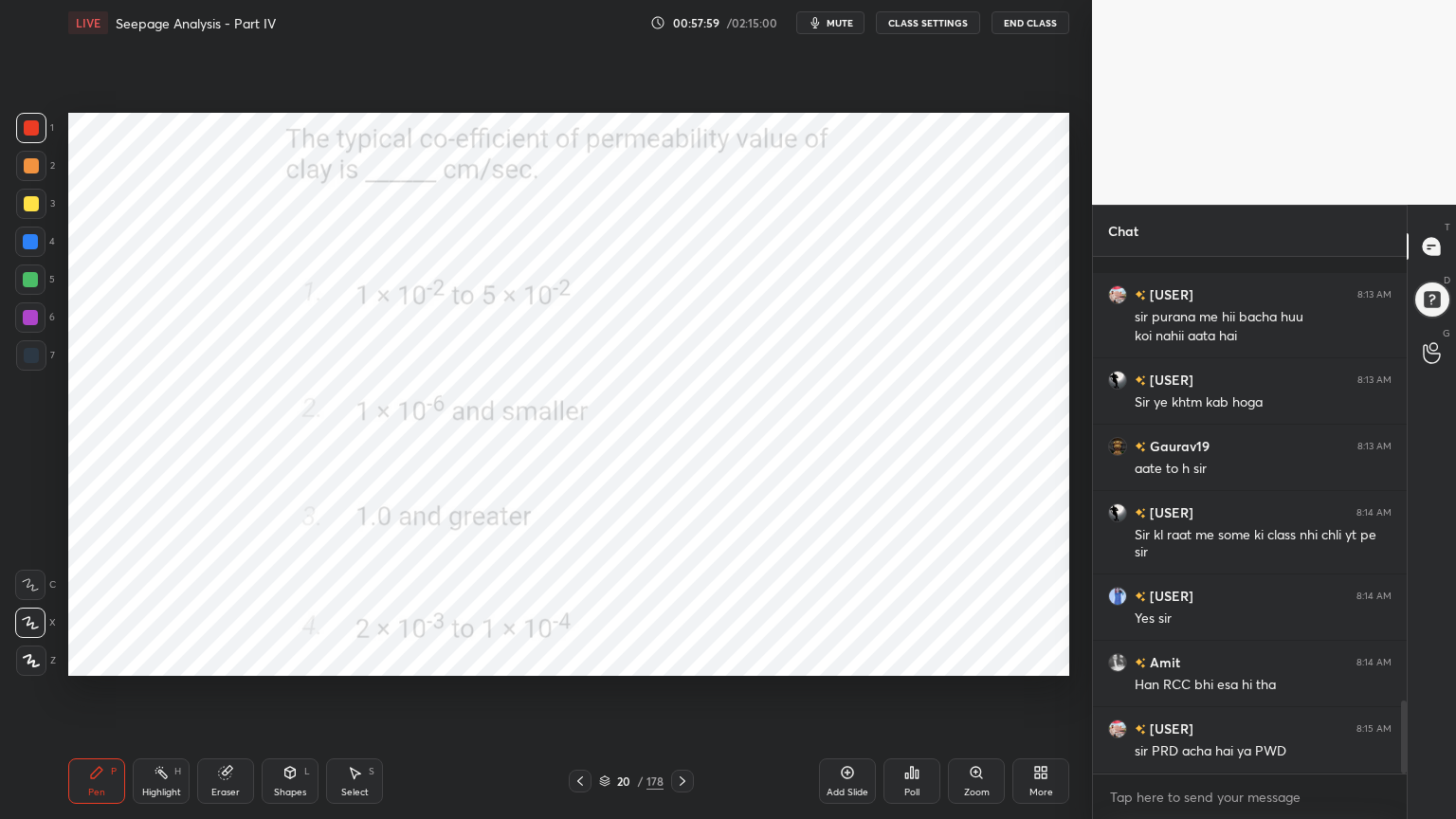 click 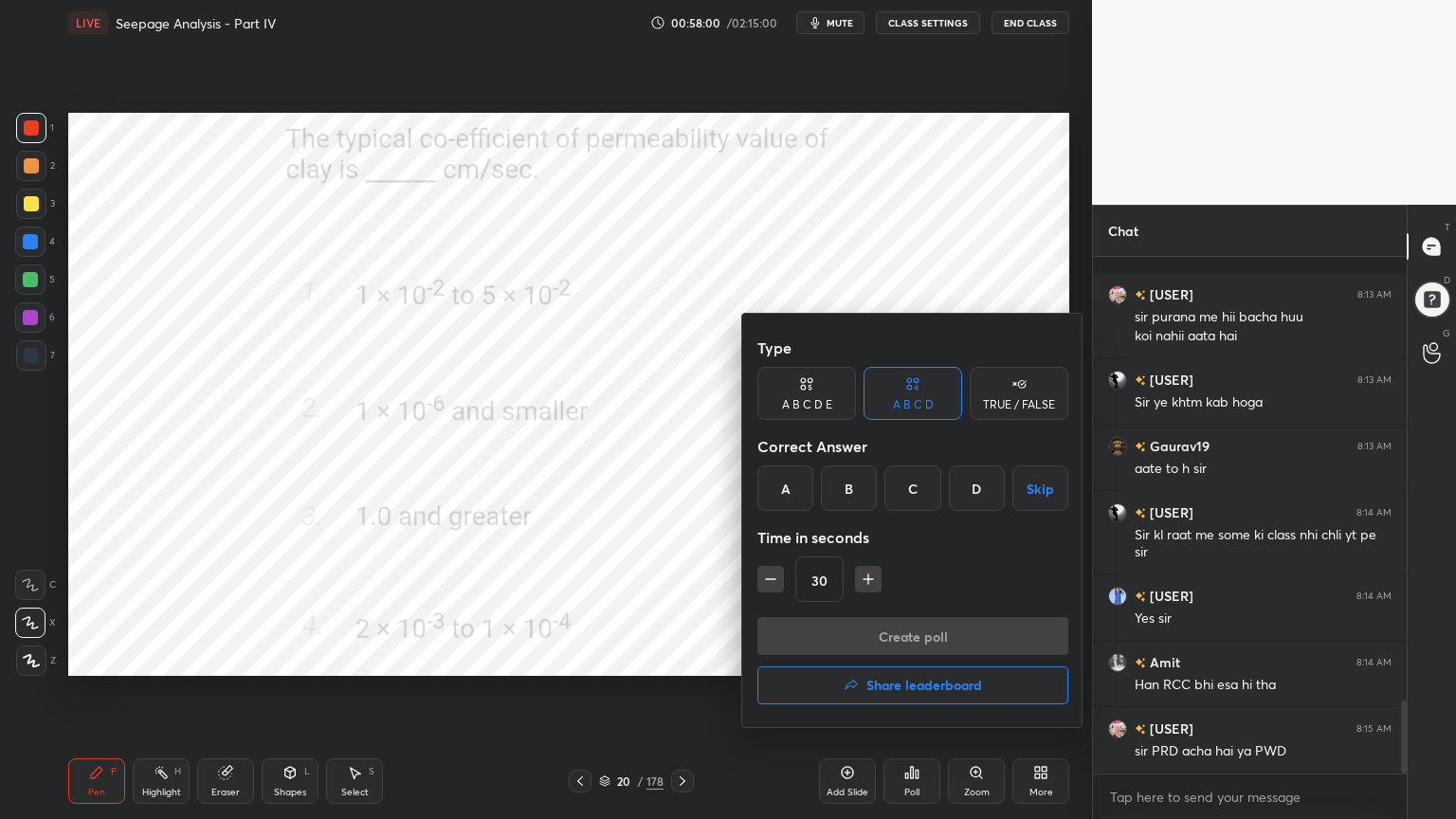 click on "B" at bounding box center [848, 488] 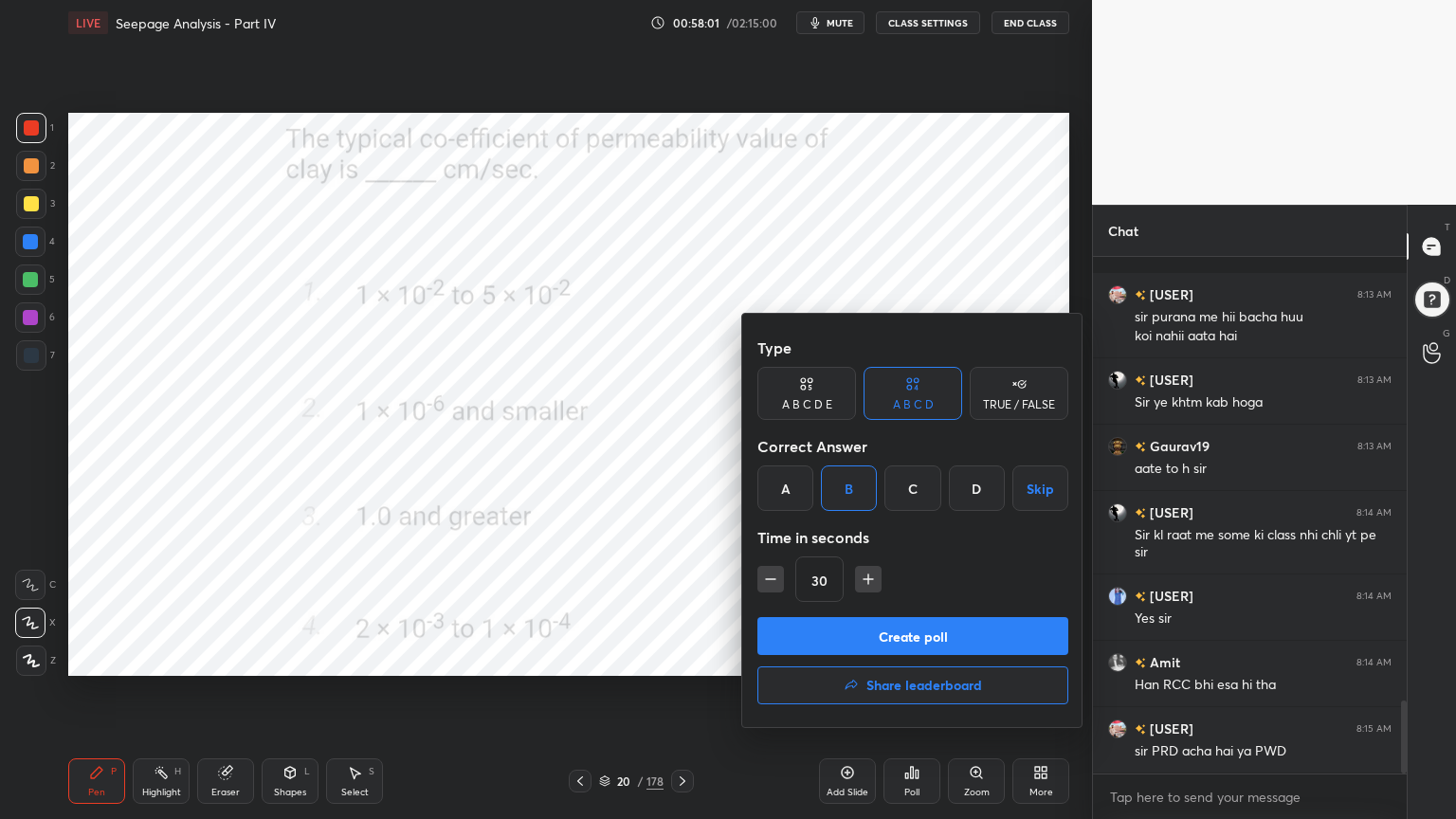 click on "Create poll" at bounding box center [913, 636] 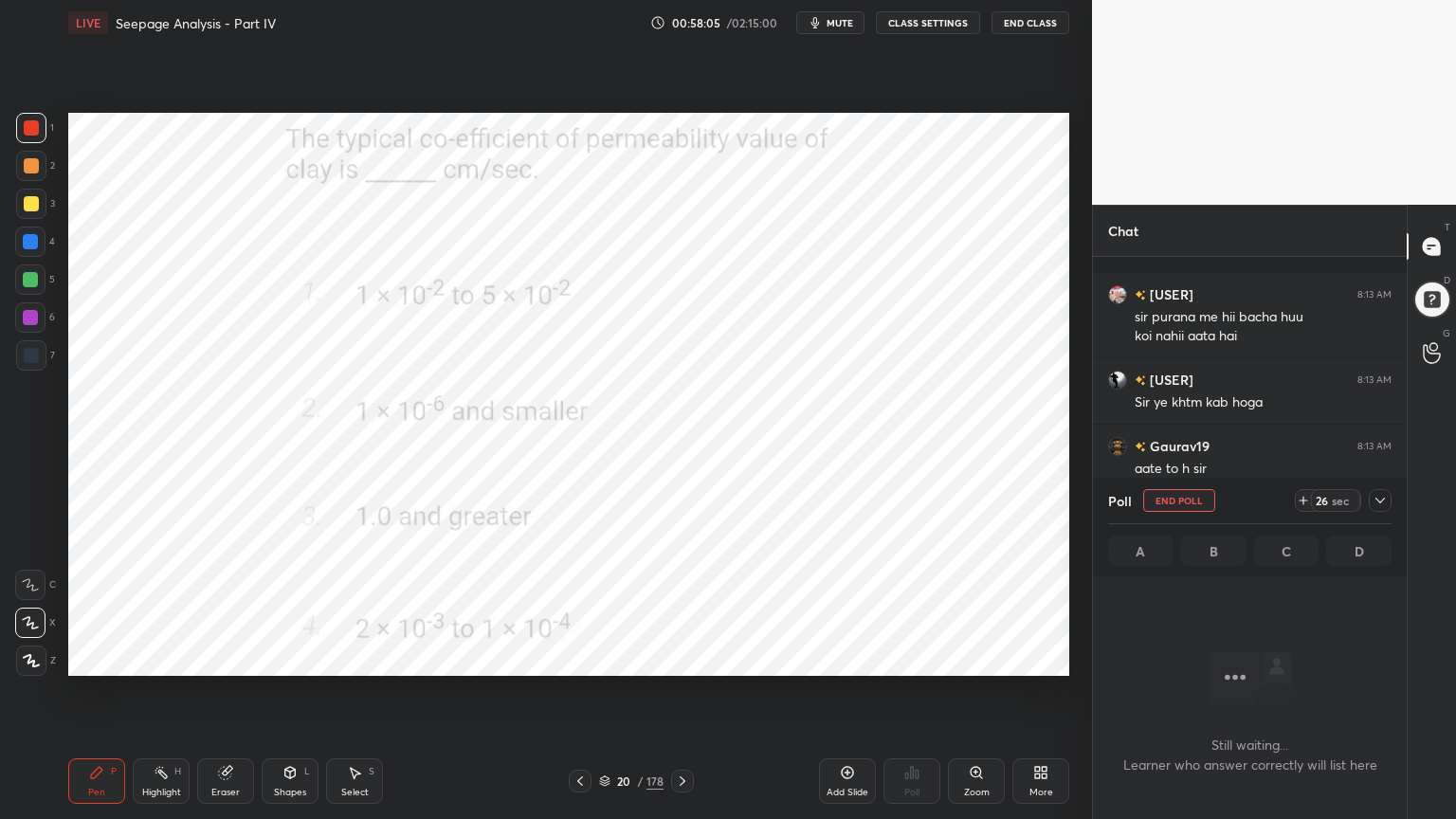 click 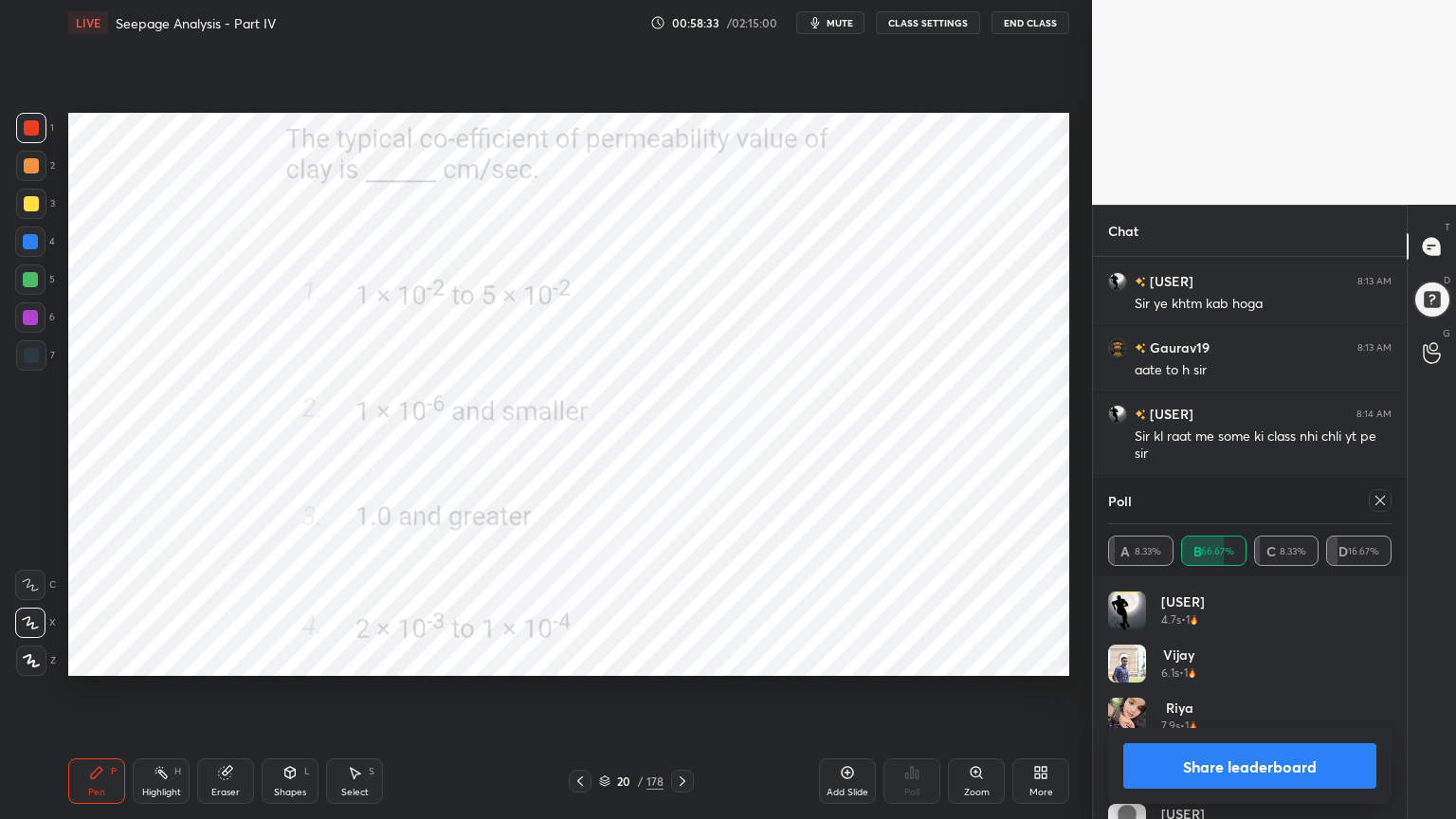 click 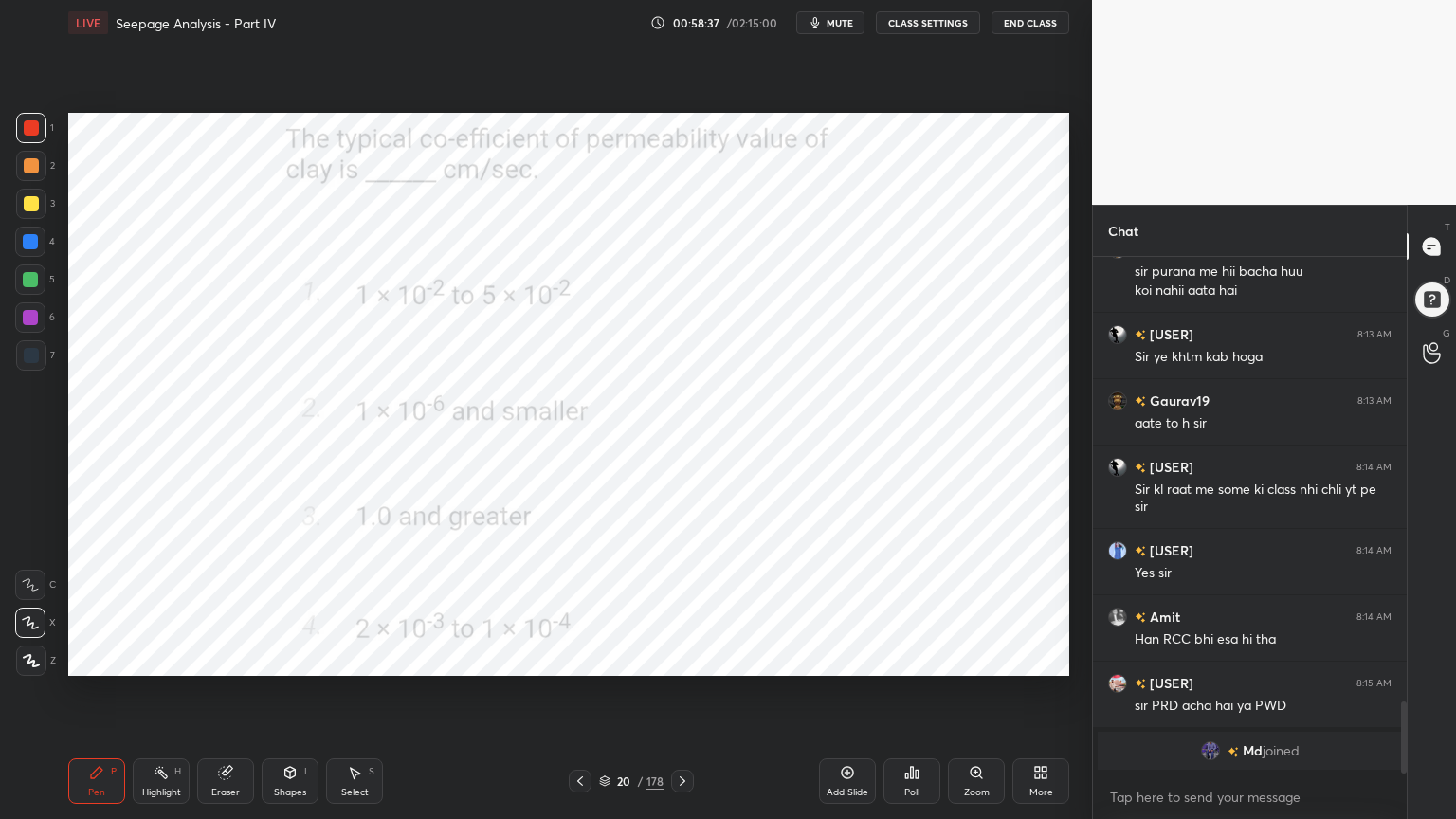 click on "Pen P Highlight H Eraser Shapes L Select S 20 / 178 Add Slide Poll Zoom More" at bounding box center (569, 781) 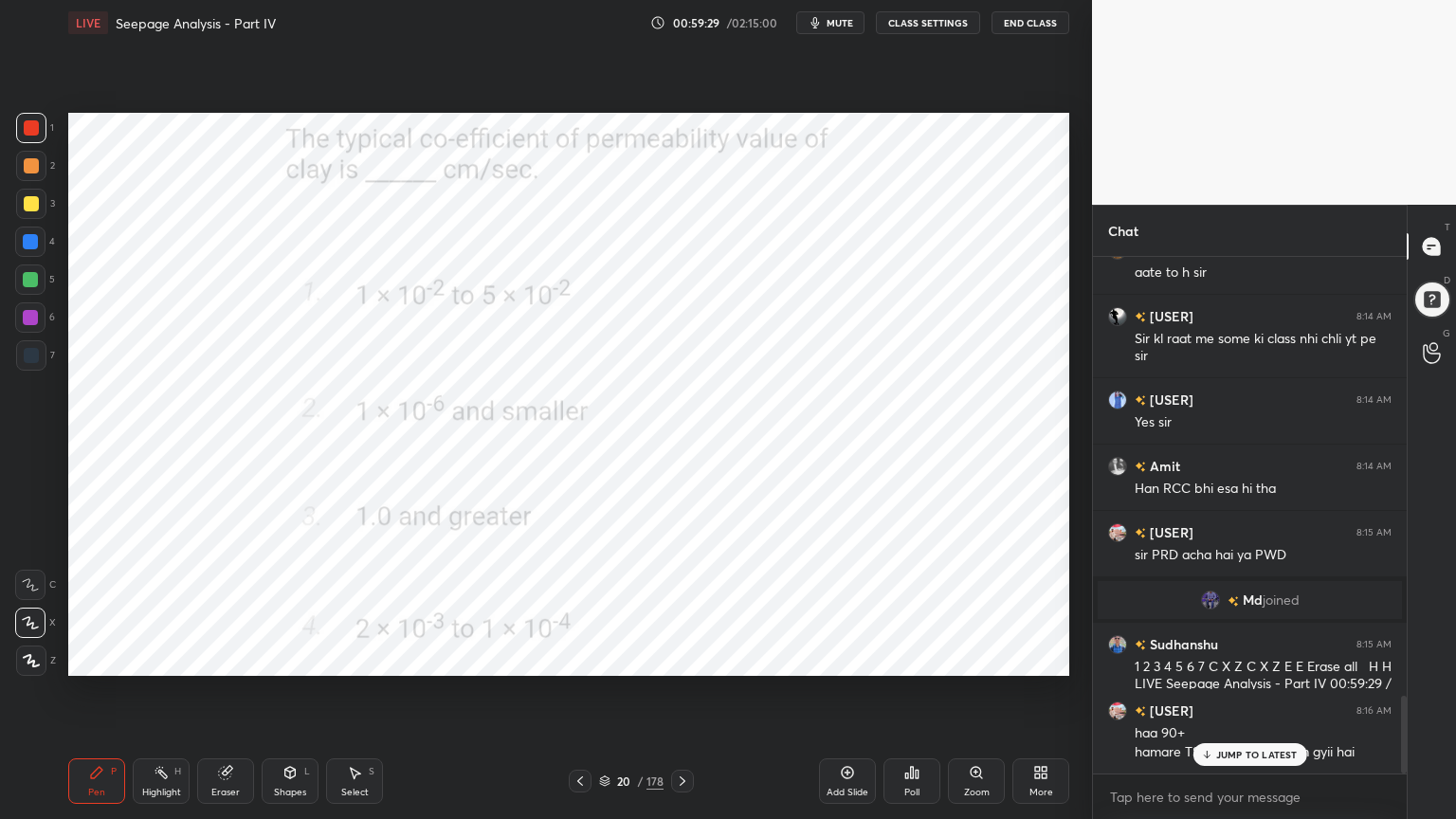 scroll, scrollTop: 2972, scrollLeft: 0, axis: vertical 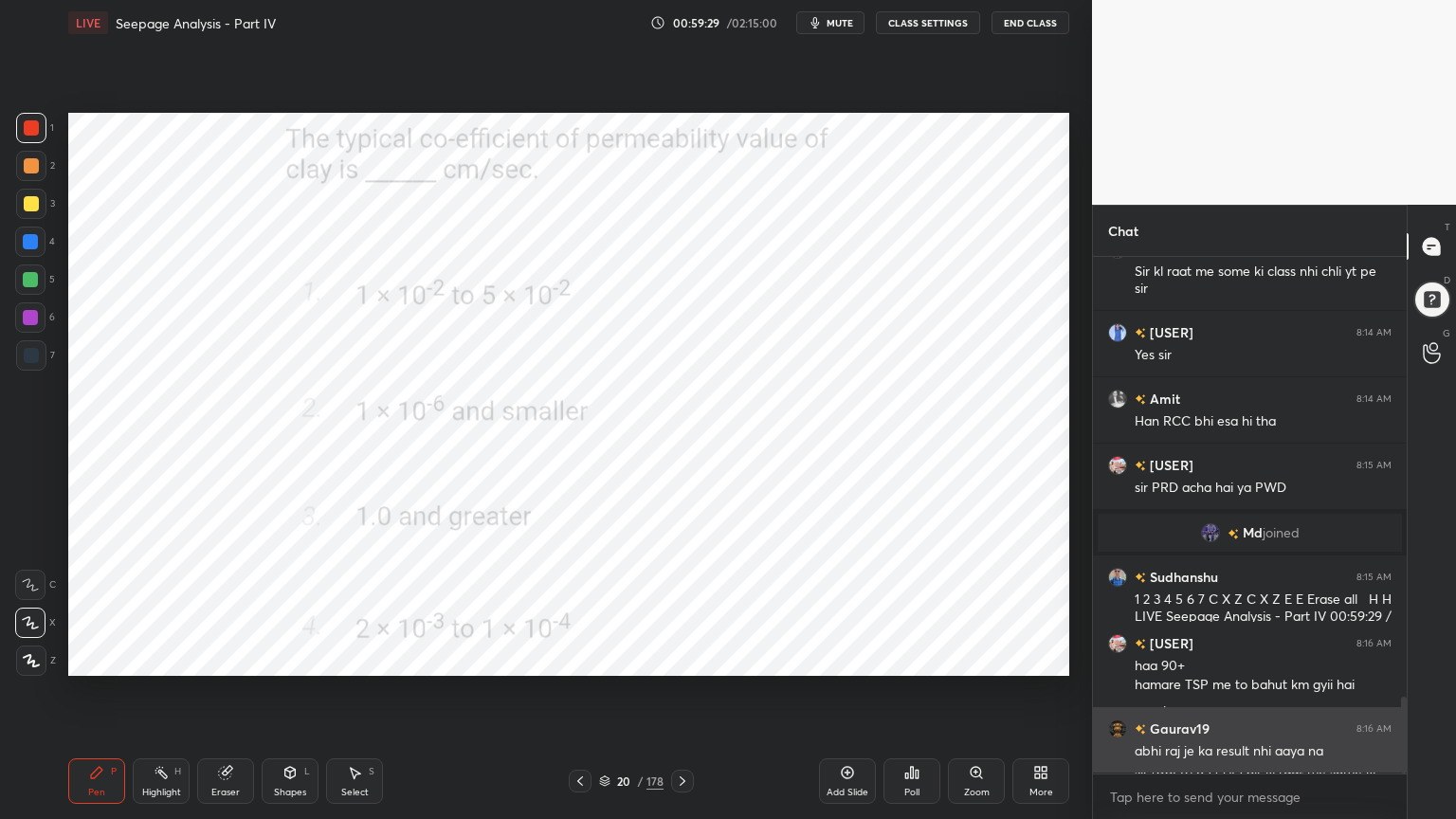 click on "abhi raj je ka result nhi aaya na" at bounding box center [1263, 752] 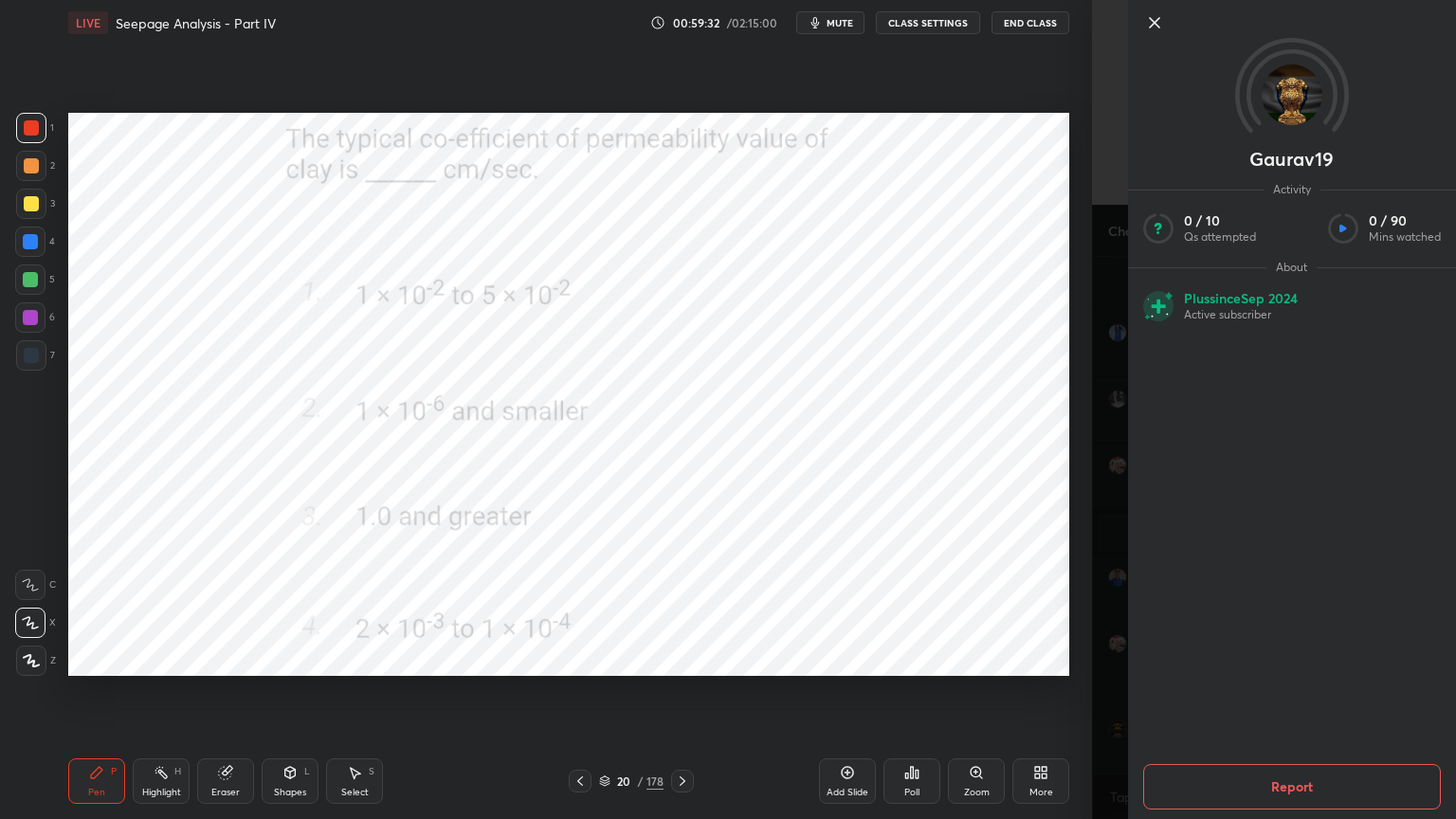 click on "1 2 3 4 5 6 7 C X Z C X Z E E Erase all   H H LIVE Seepage Analysis - Part IV 00:59:32 /  02:15:00 mute CLASS SETTINGS End Class Setting up your live class Poll for   secs No correct answer Start poll Back Seepage Analysis - Part IV • L66 of Complete Course on Soil Mechanics [FIRST] [LAST] Pen P Highlight H Eraser Shapes L Select S 20 / 178 Add Slide Poll Zoom More" at bounding box center [546, 410] 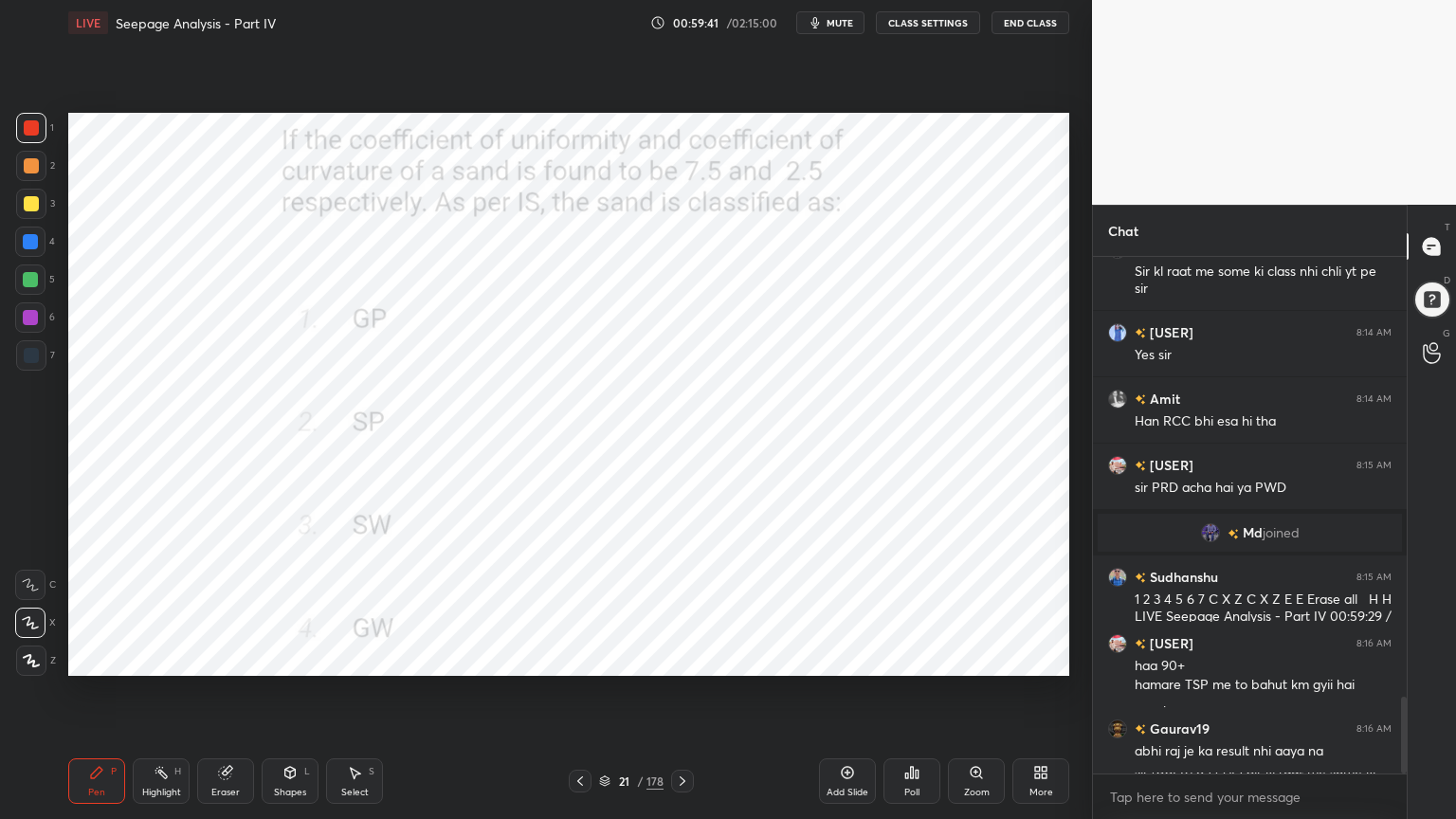 click 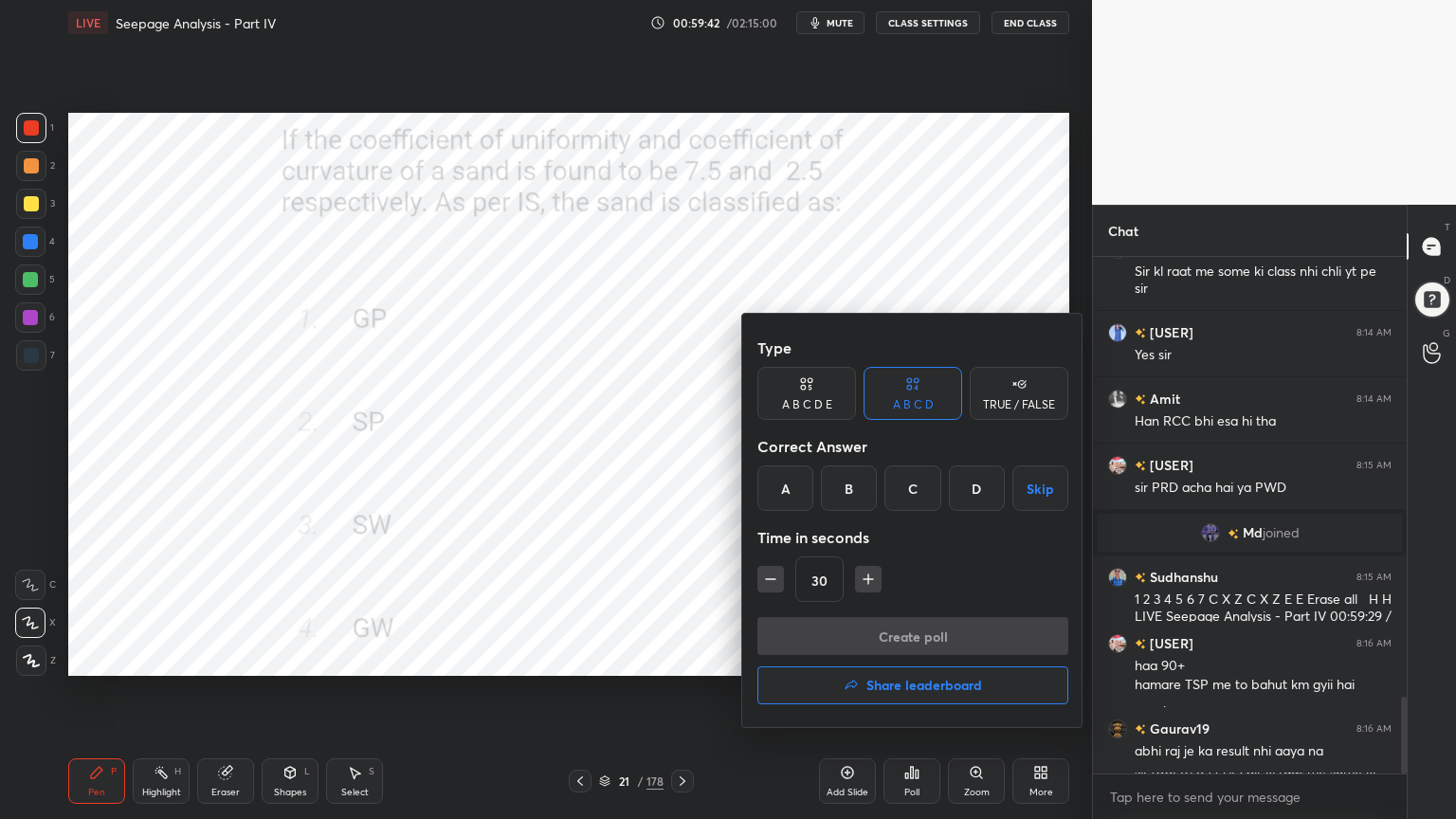 click on "C" at bounding box center [912, 488] 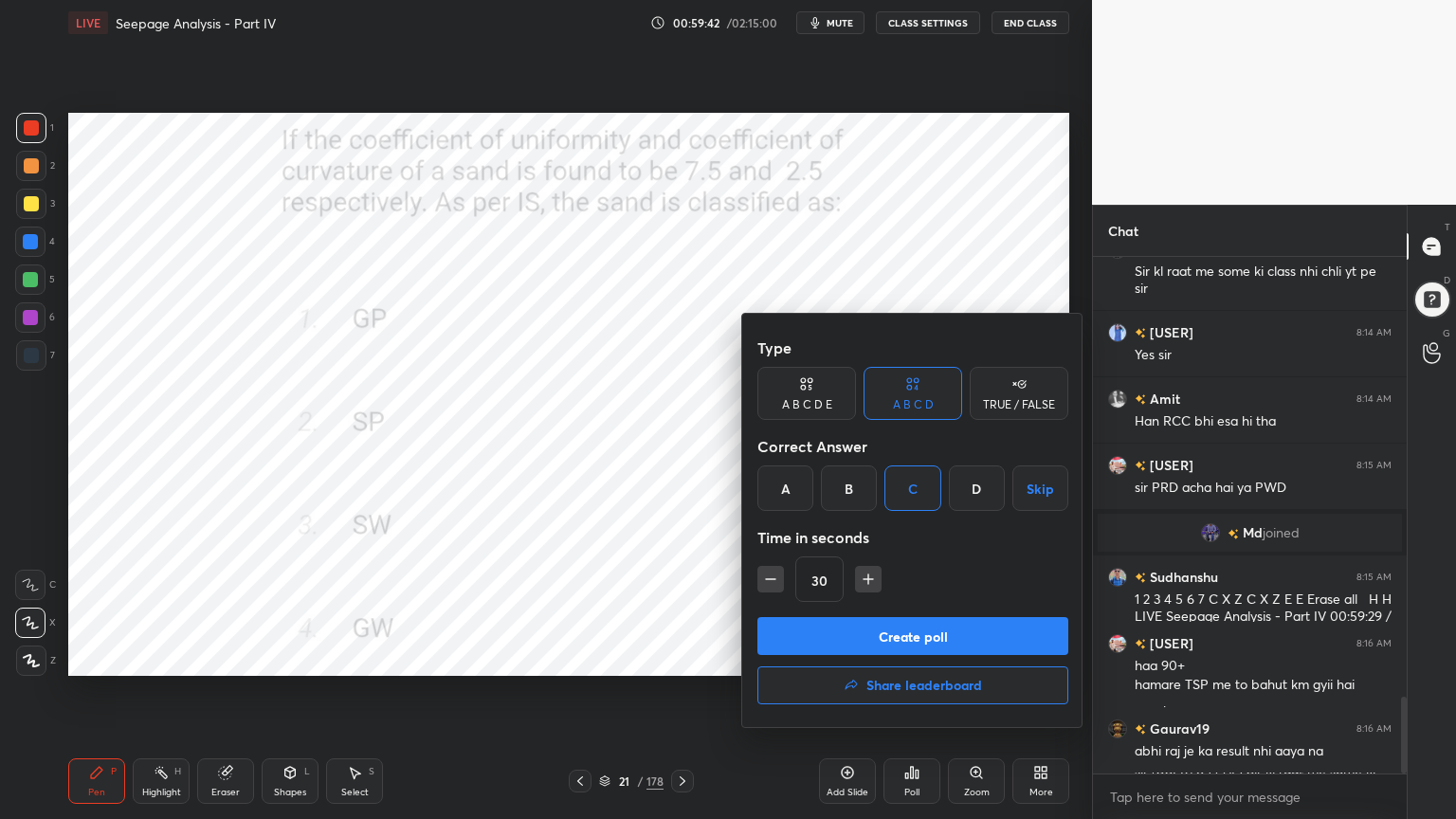 click at bounding box center [868, 579] 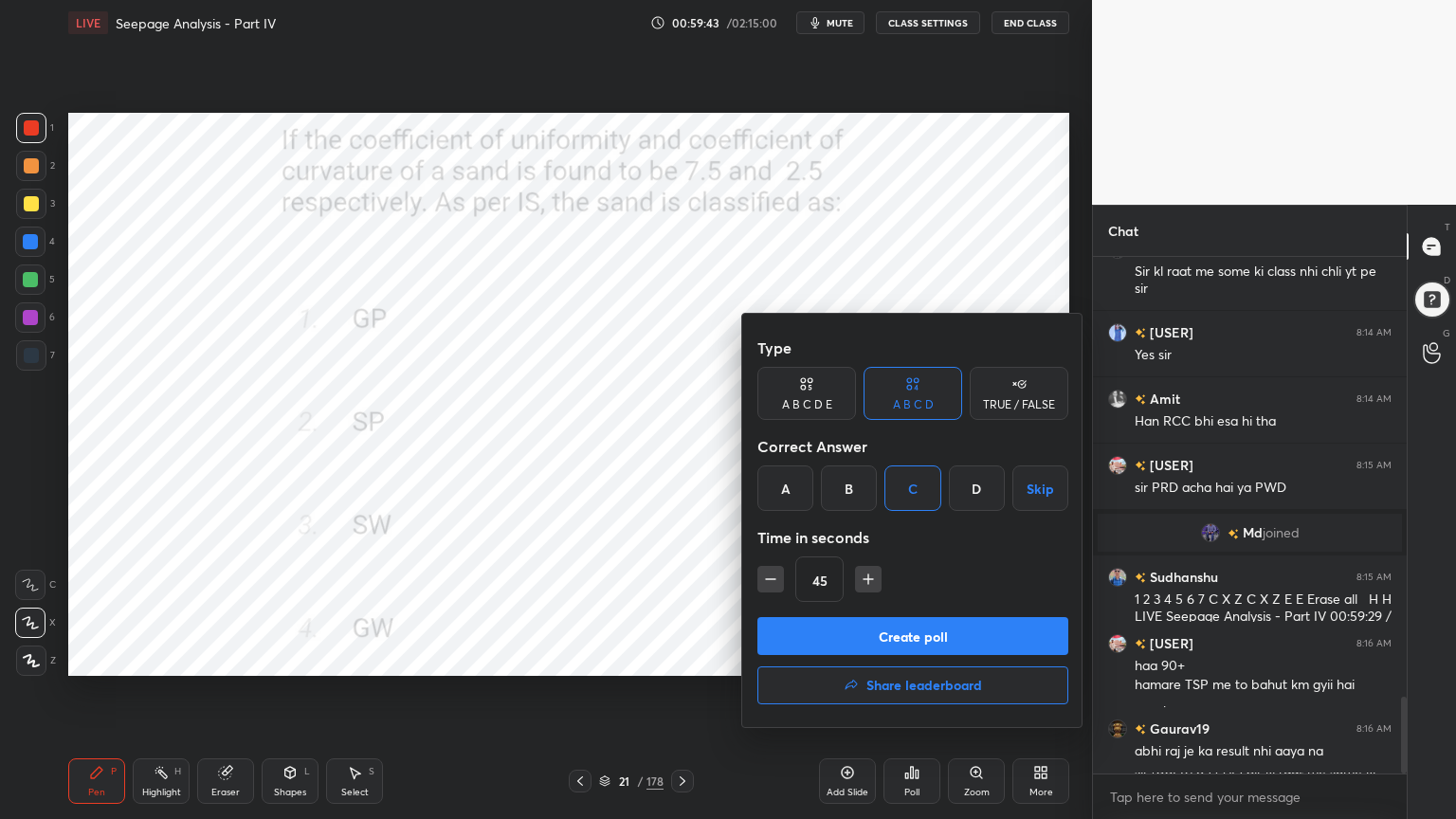 click on "Create poll" at bounding box center [913, 636] 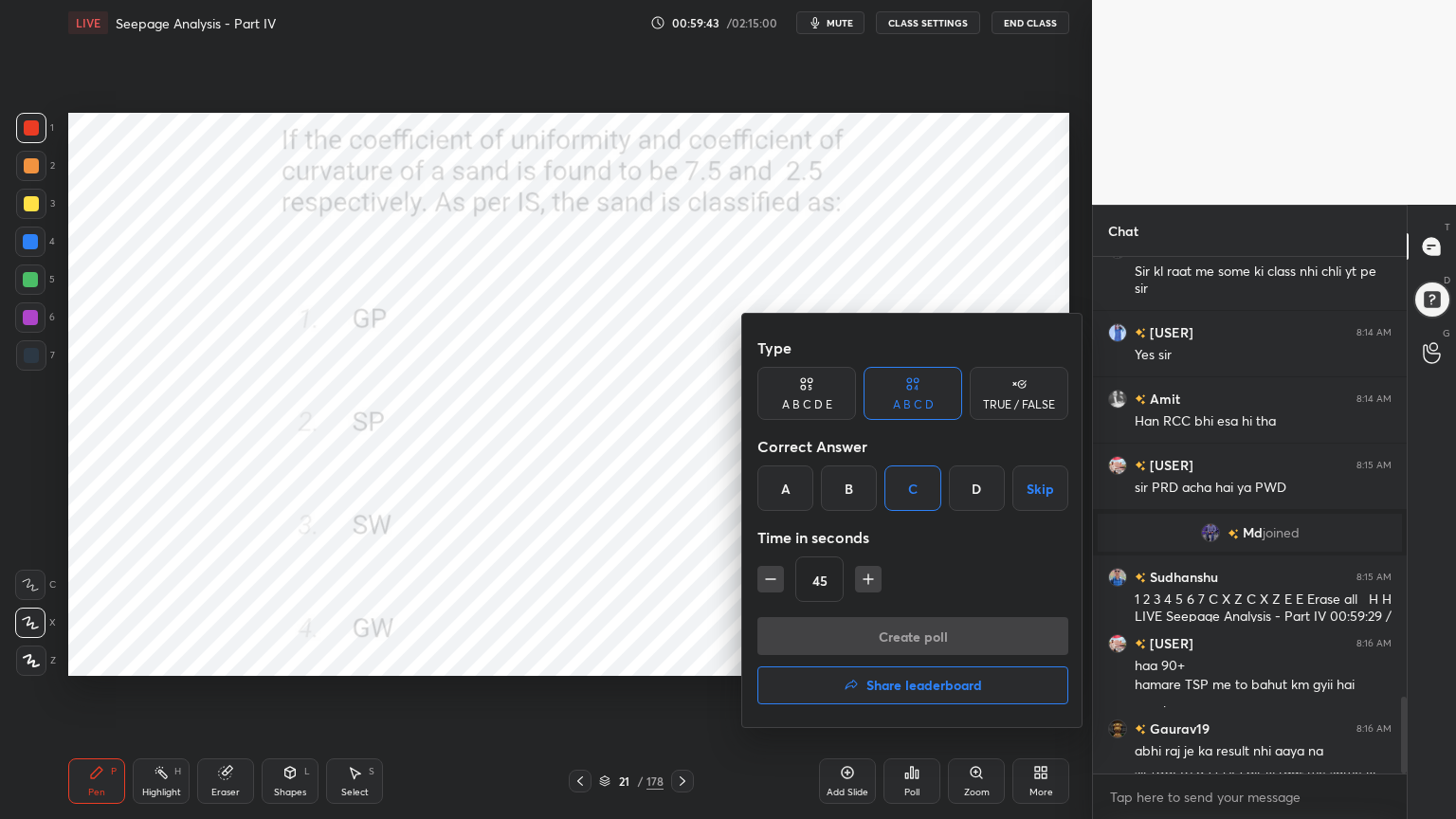 scroll, scrollTop: 481, scrollLeft: 308, axis: both 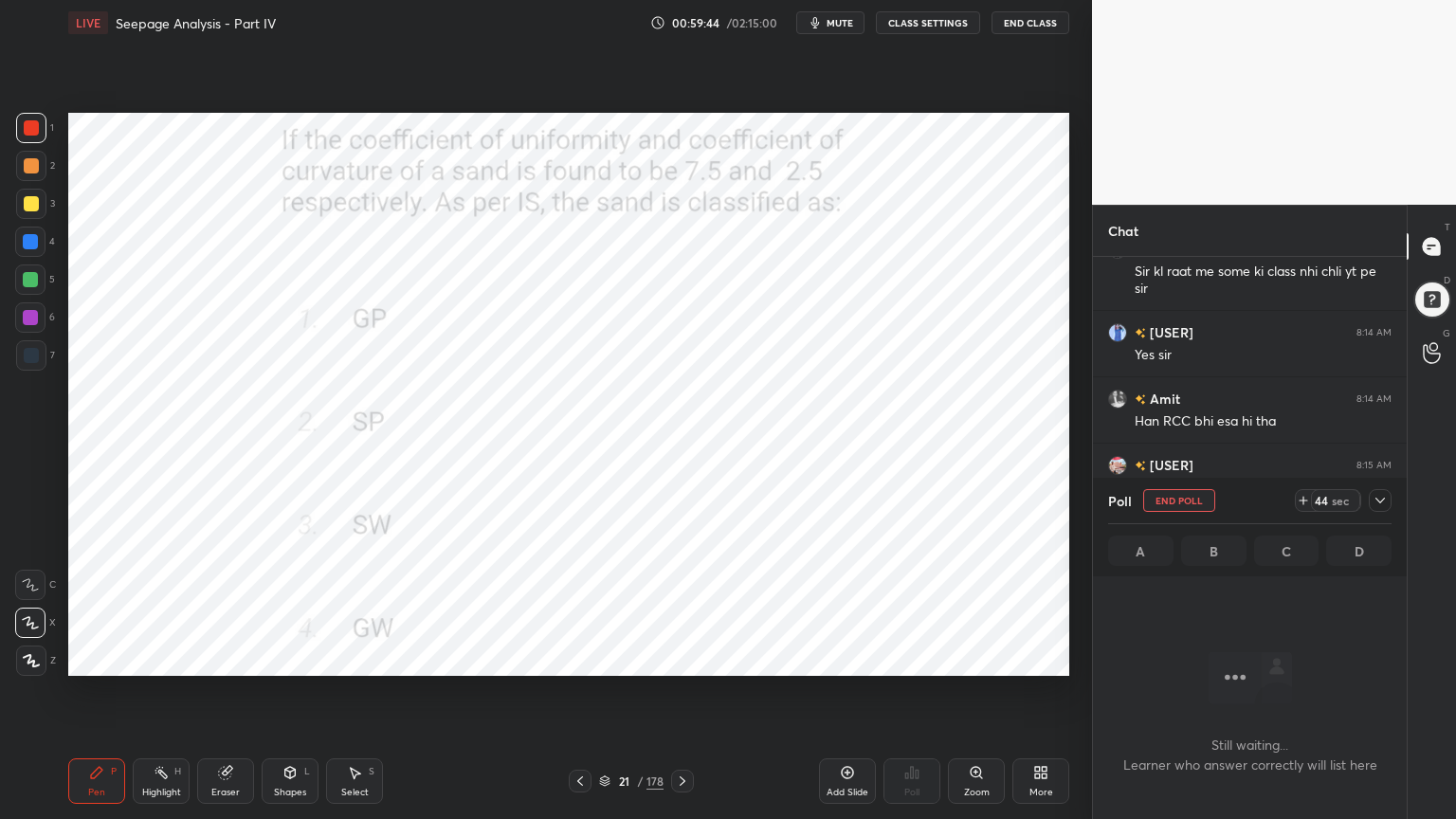 click 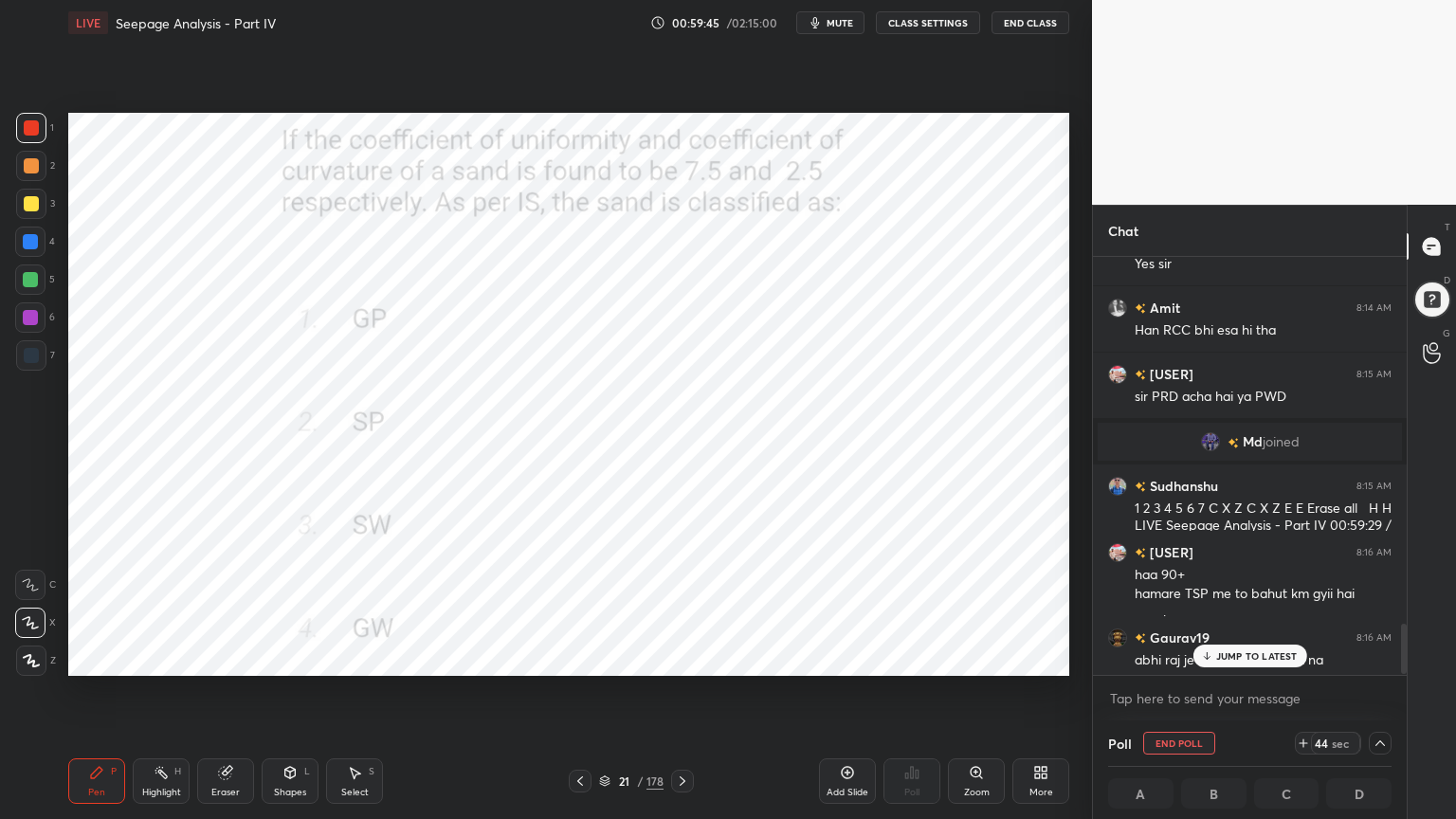 scroll, scrollTop: 3070, scrollLeft: 0, axis: vertical 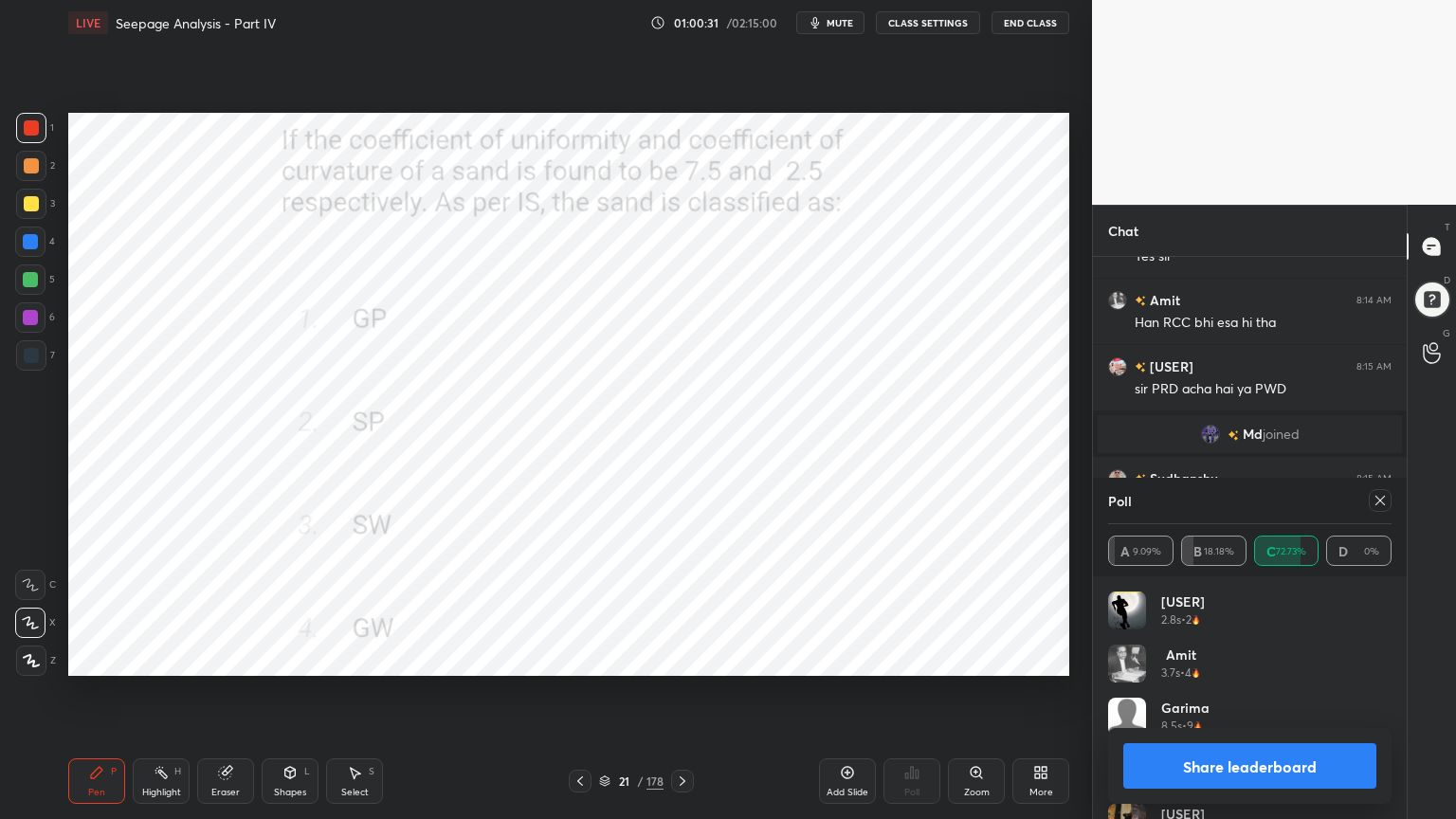 click 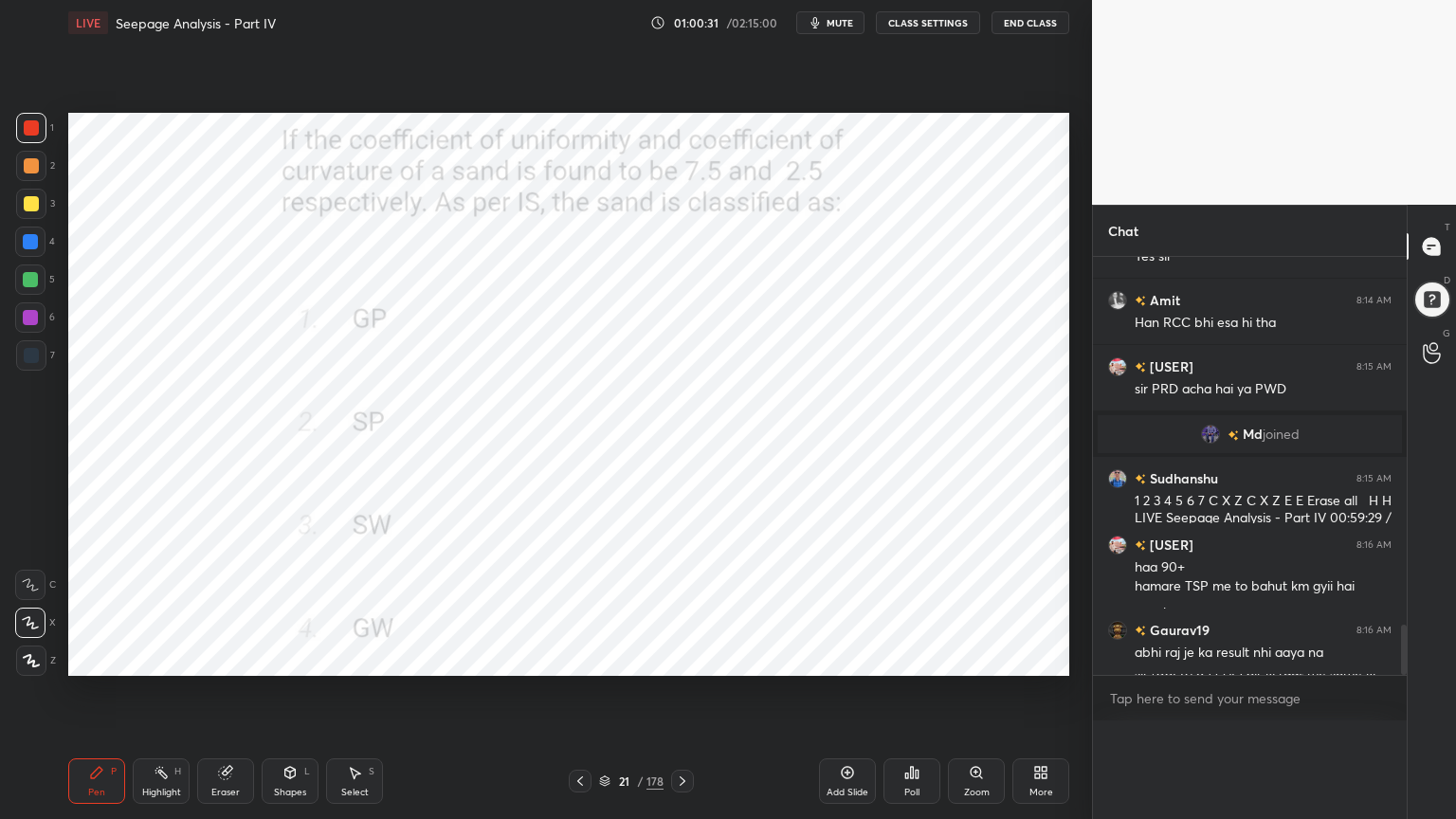 scroll, scrollTop: 0, scrollLeft: 0, axis: both 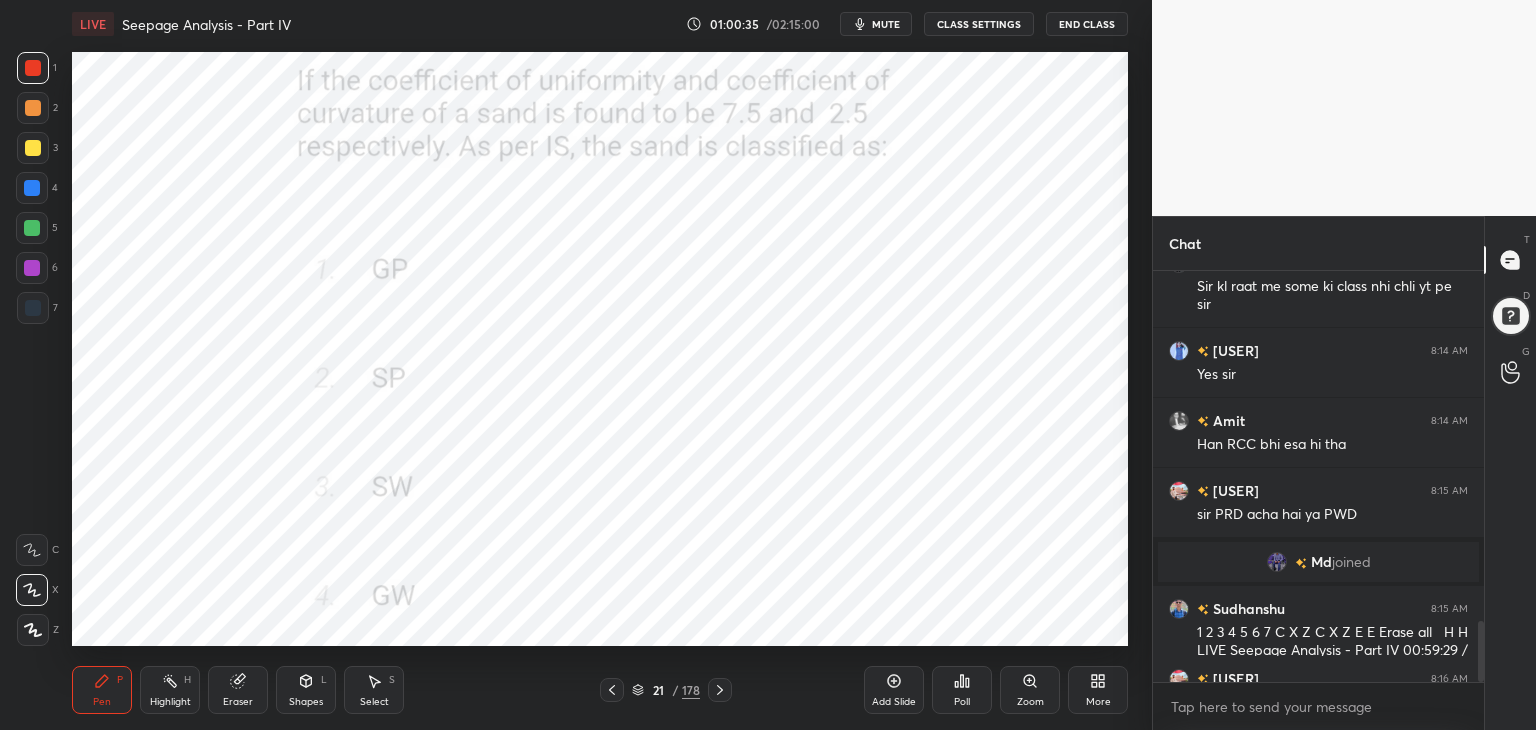 type on "x" 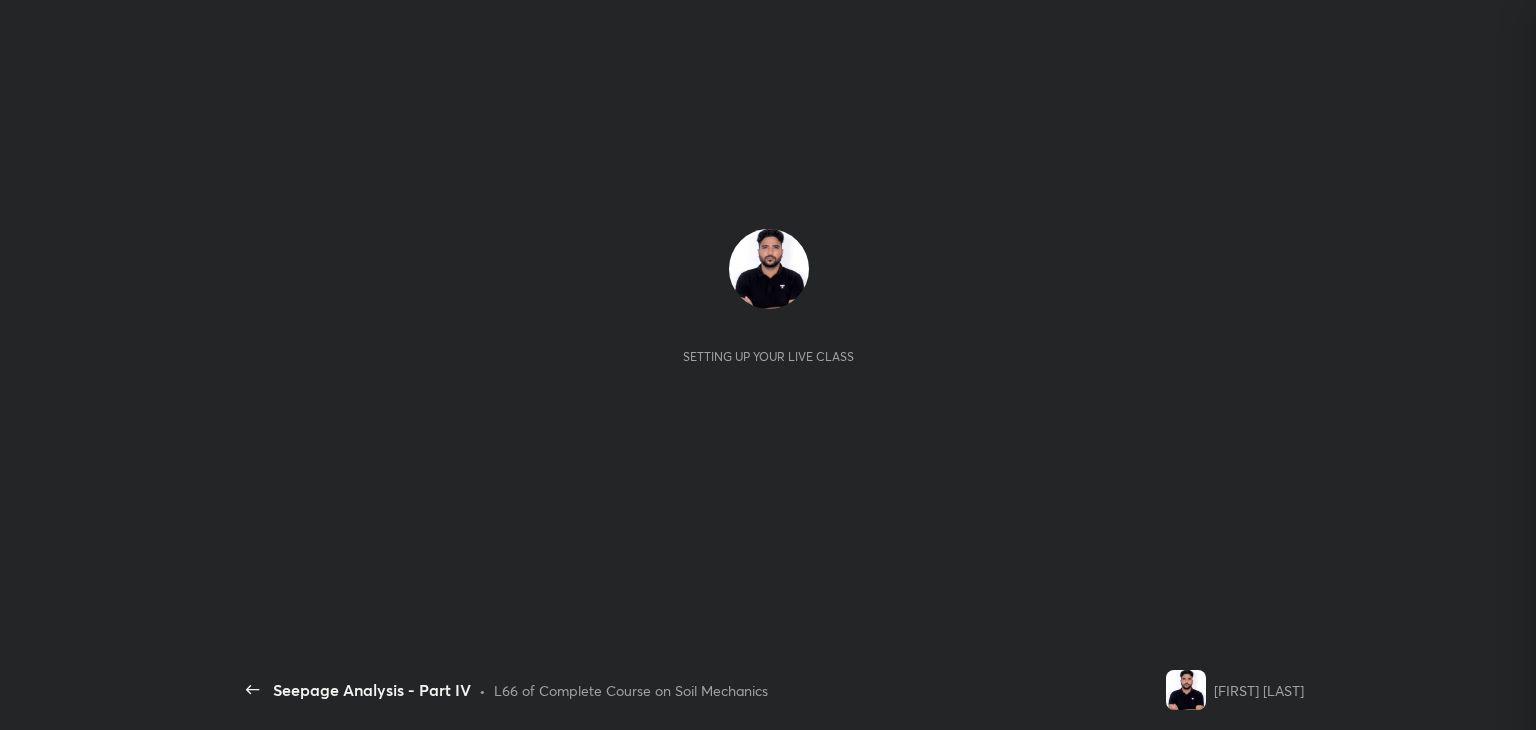 scroll, scrollTop: 0, scrollLeft: 0, axis: both 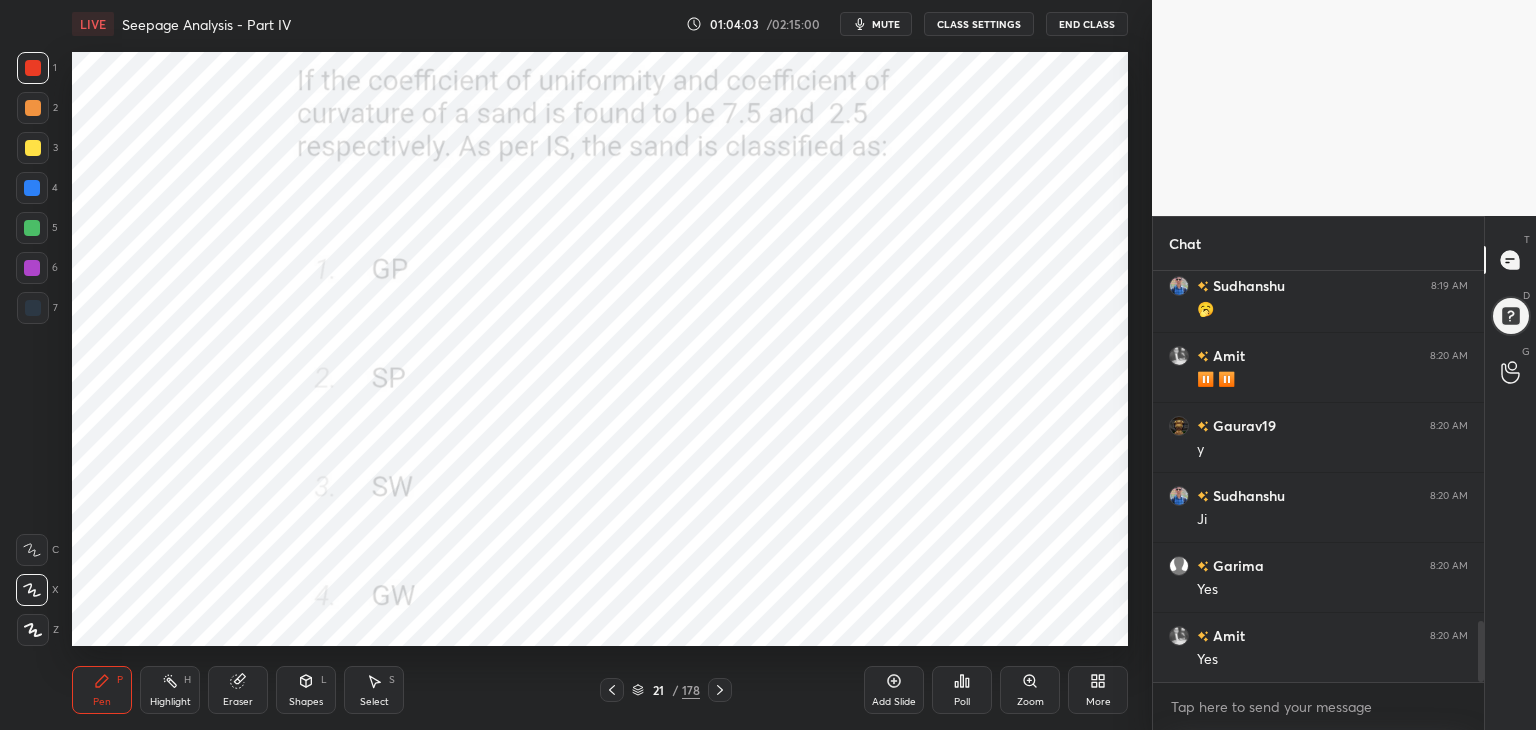 click on "1" at bounding box center [37, 68] 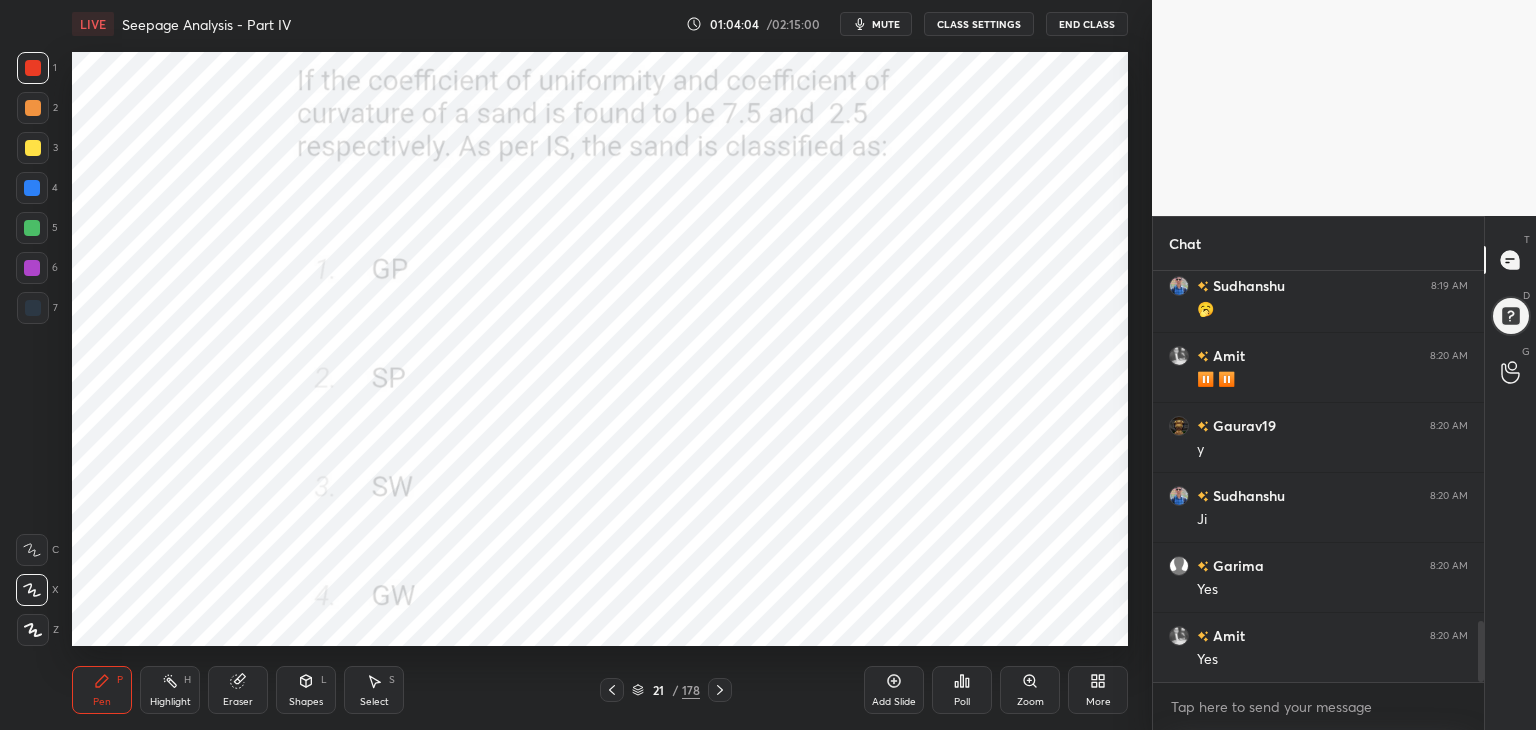 click 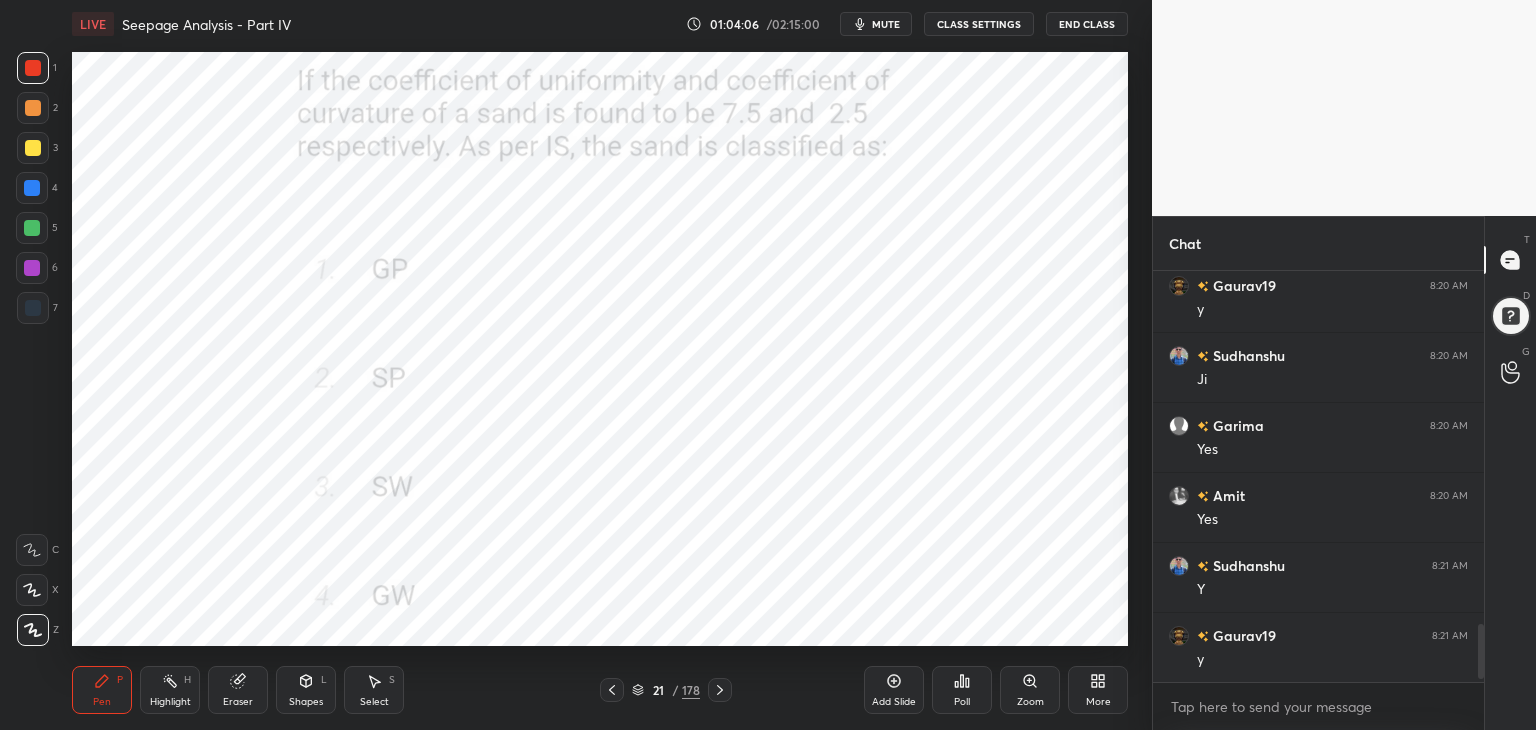 scroll, scrollTop: 2720, scrollLeft: 0, axis: vertical 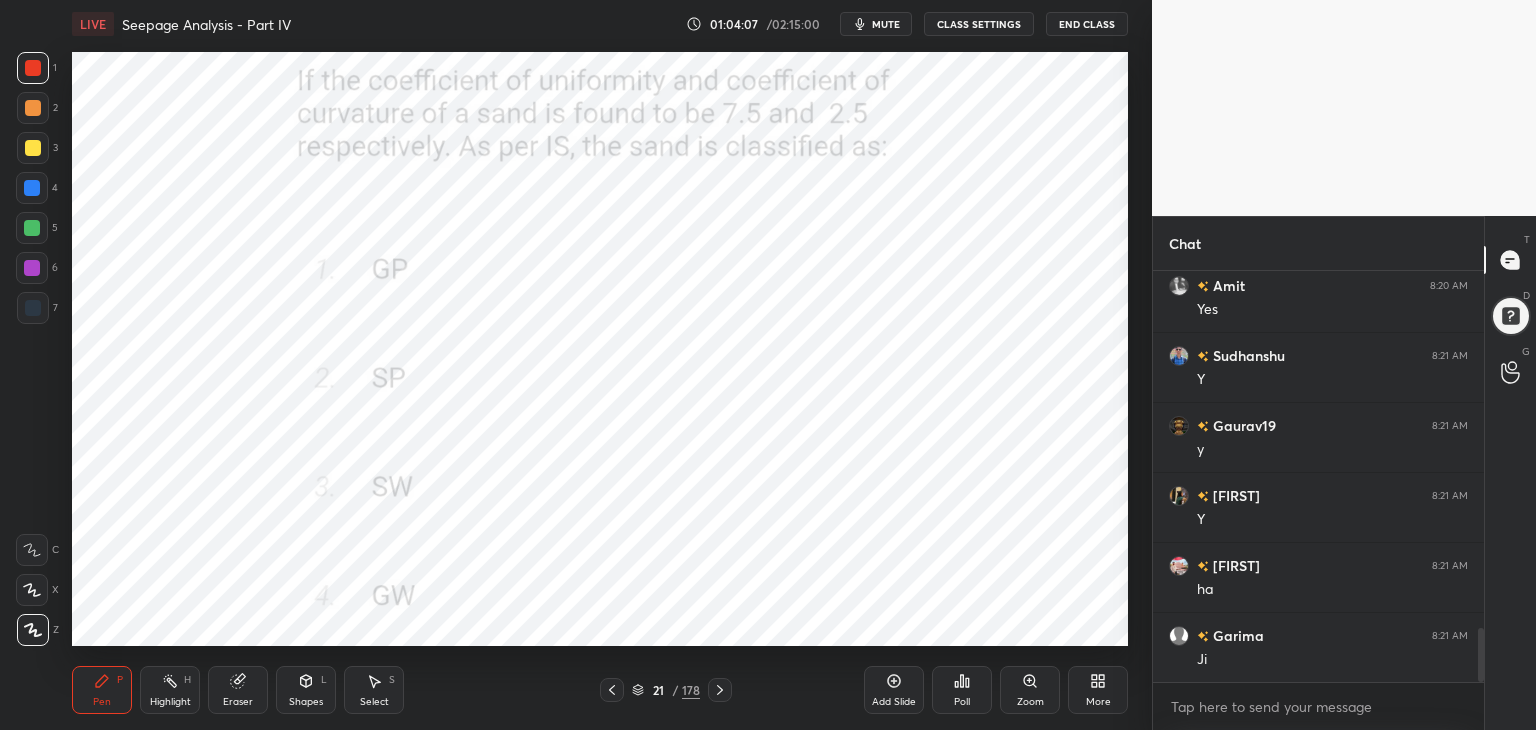 click 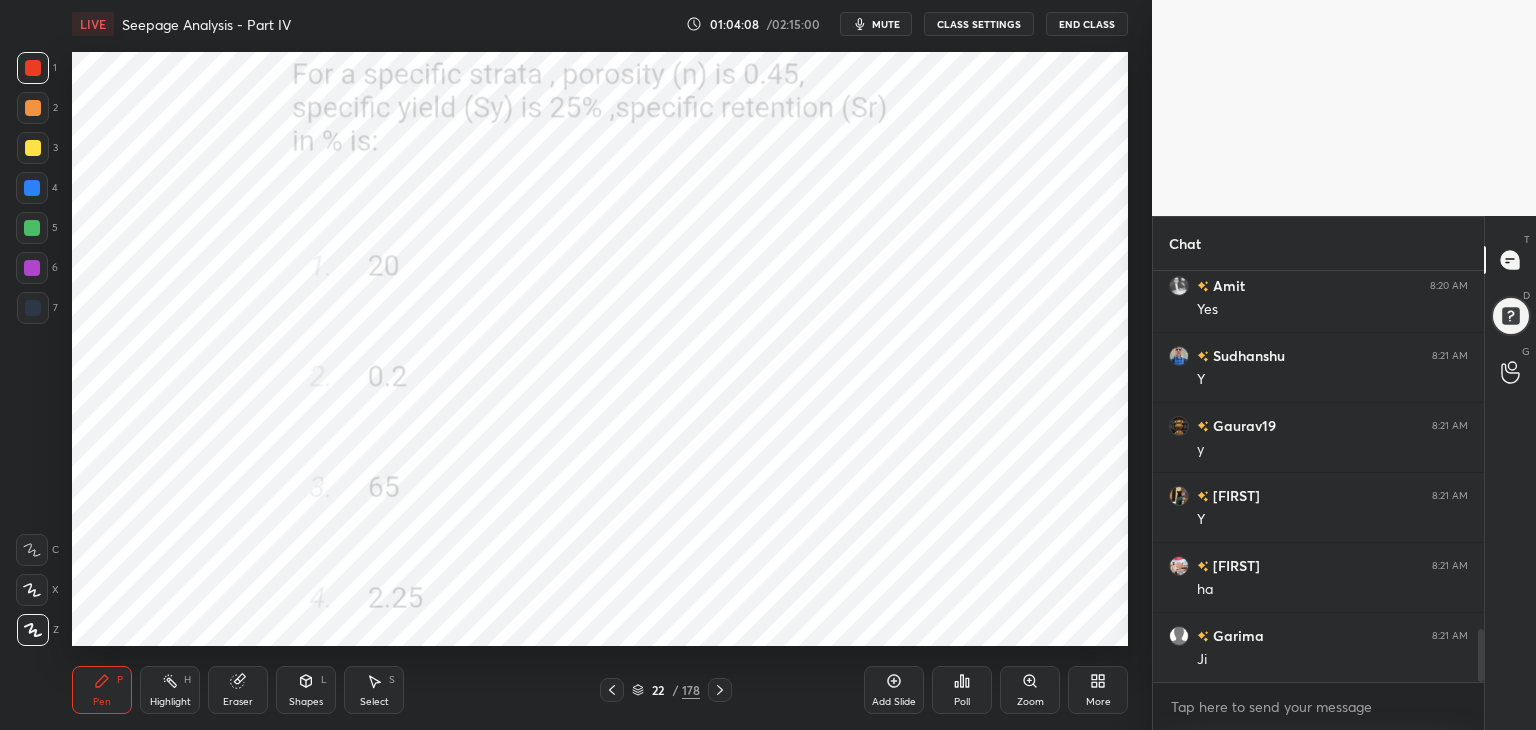 scroll, scrollTop: 2790, scrollLeft: 0, axis: vertical 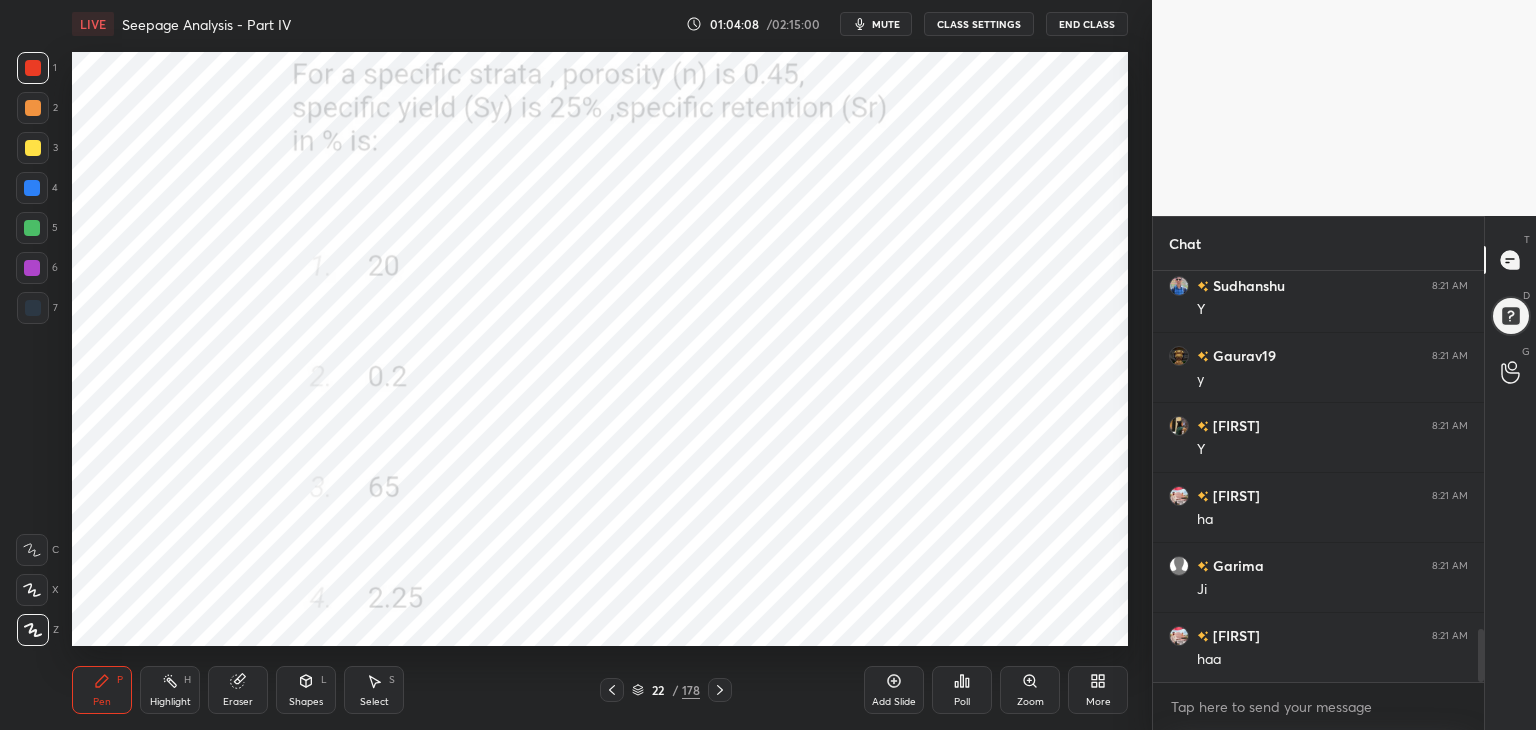 click 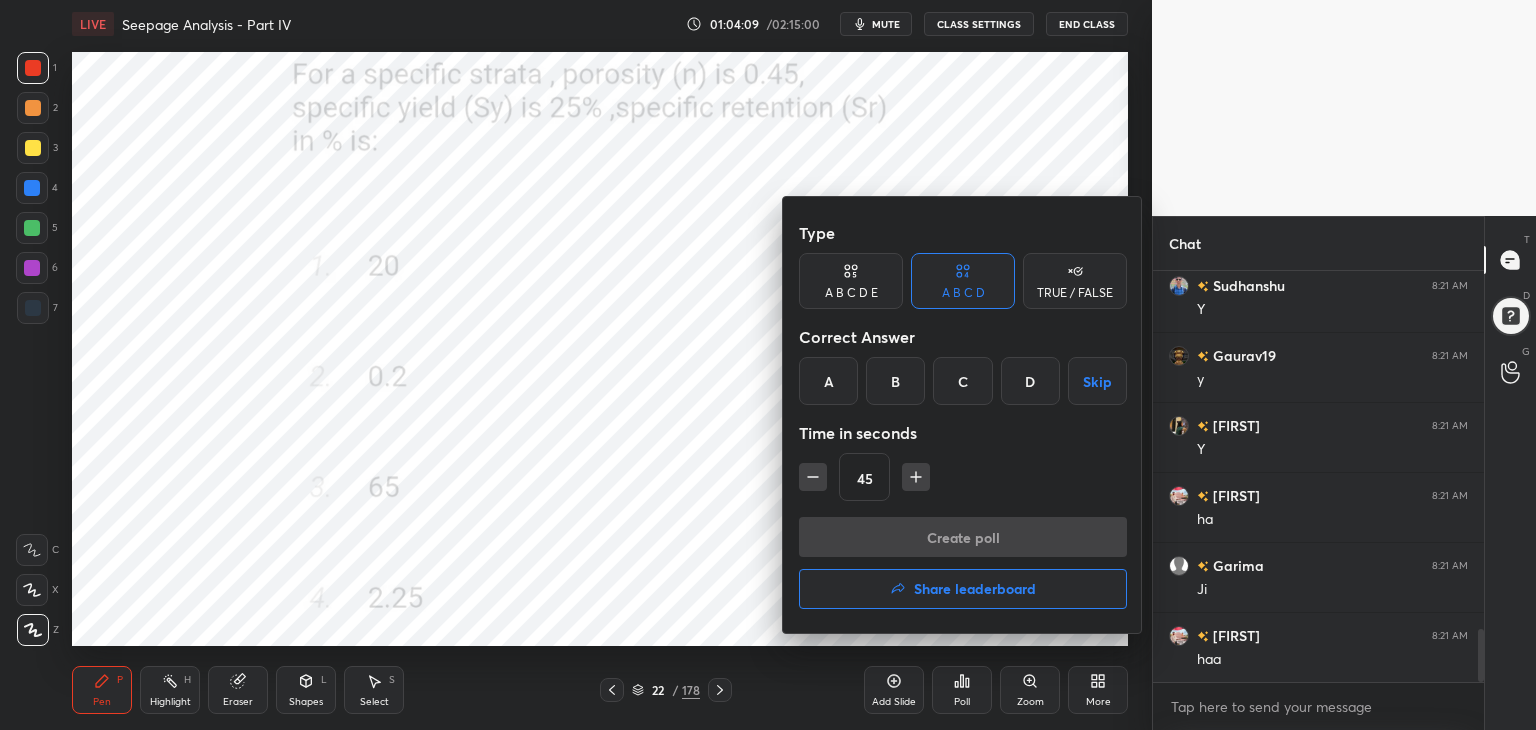 scroll, scrollTop: 2860, scrollLeft: 0, axis: vertical 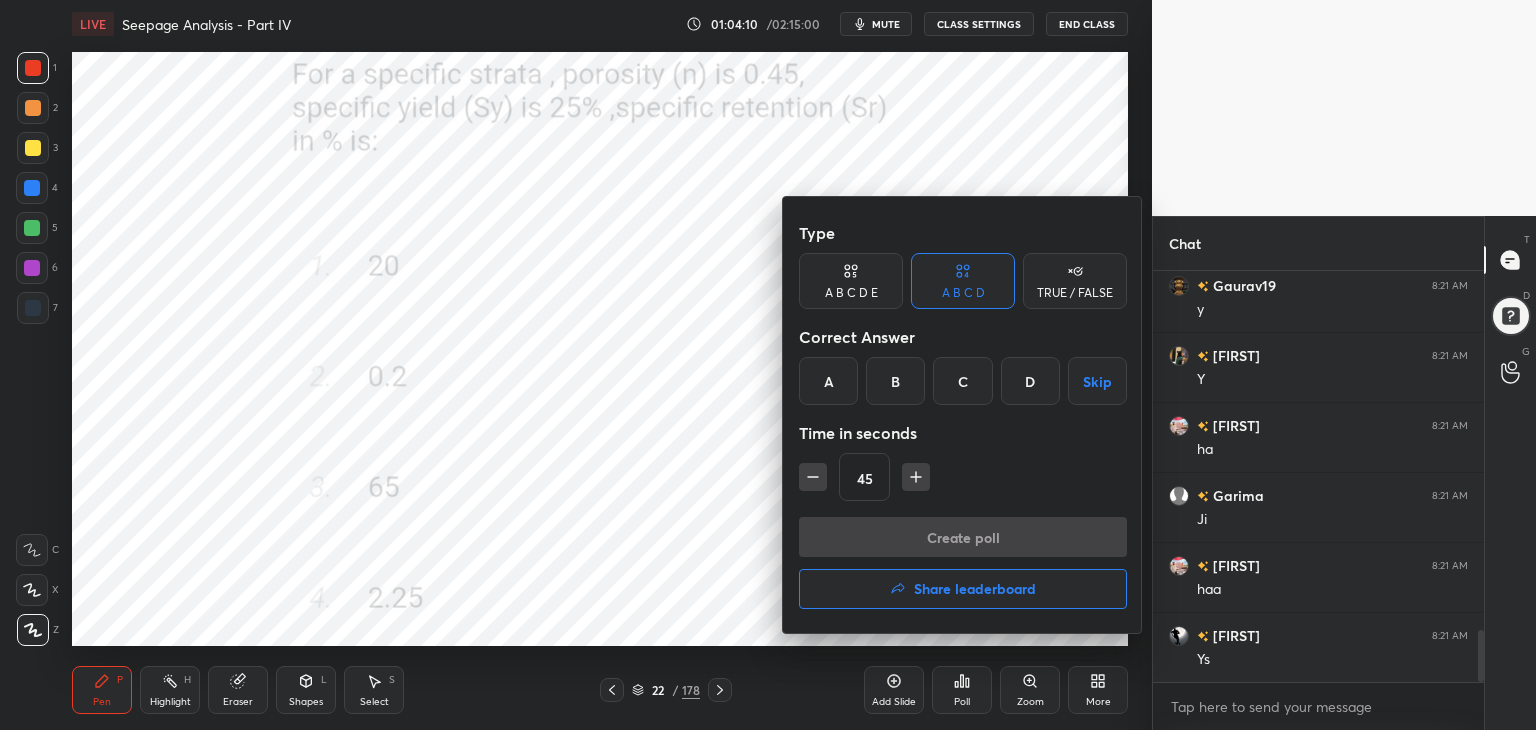 click on "A" at bounding box center (828, 381) 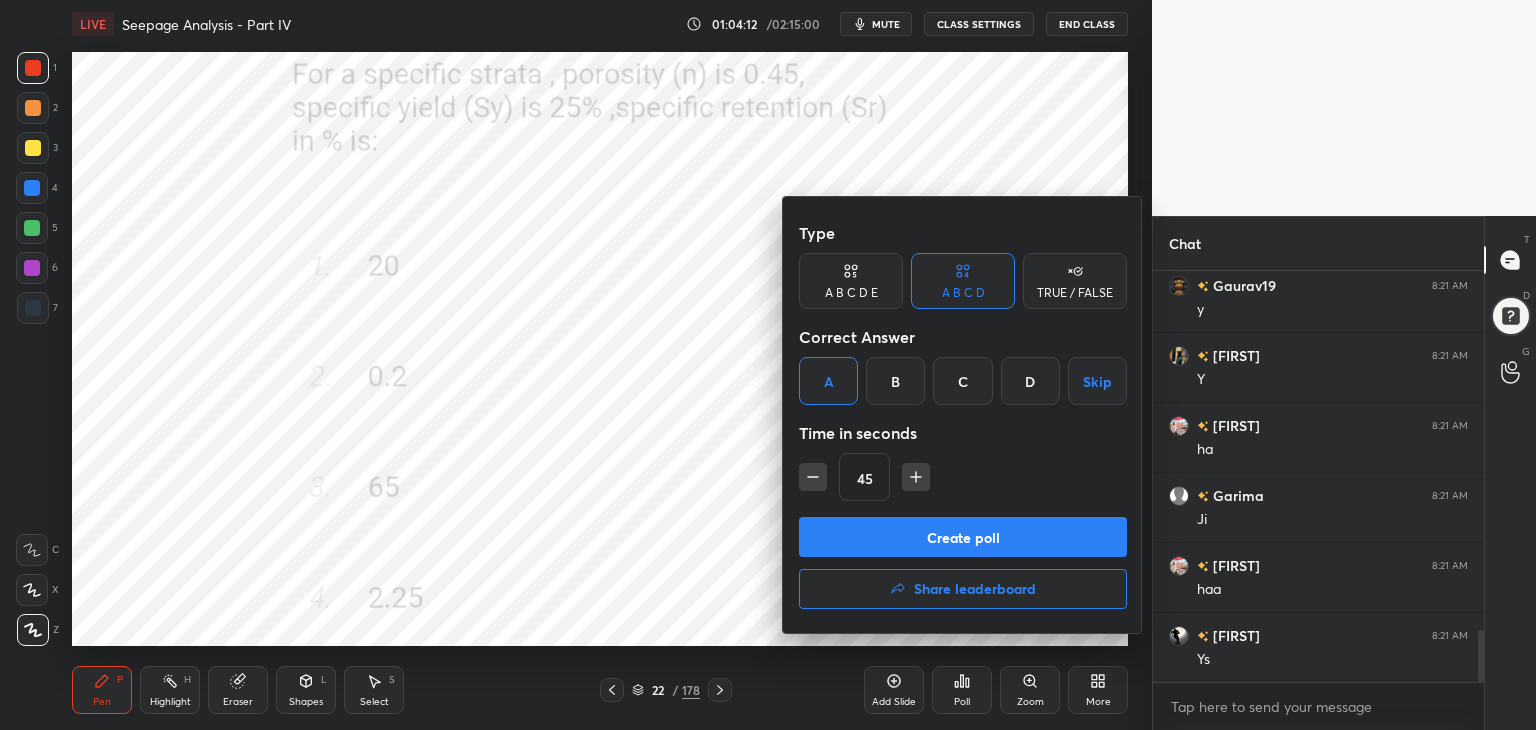 click at bounding box center [813, 477] 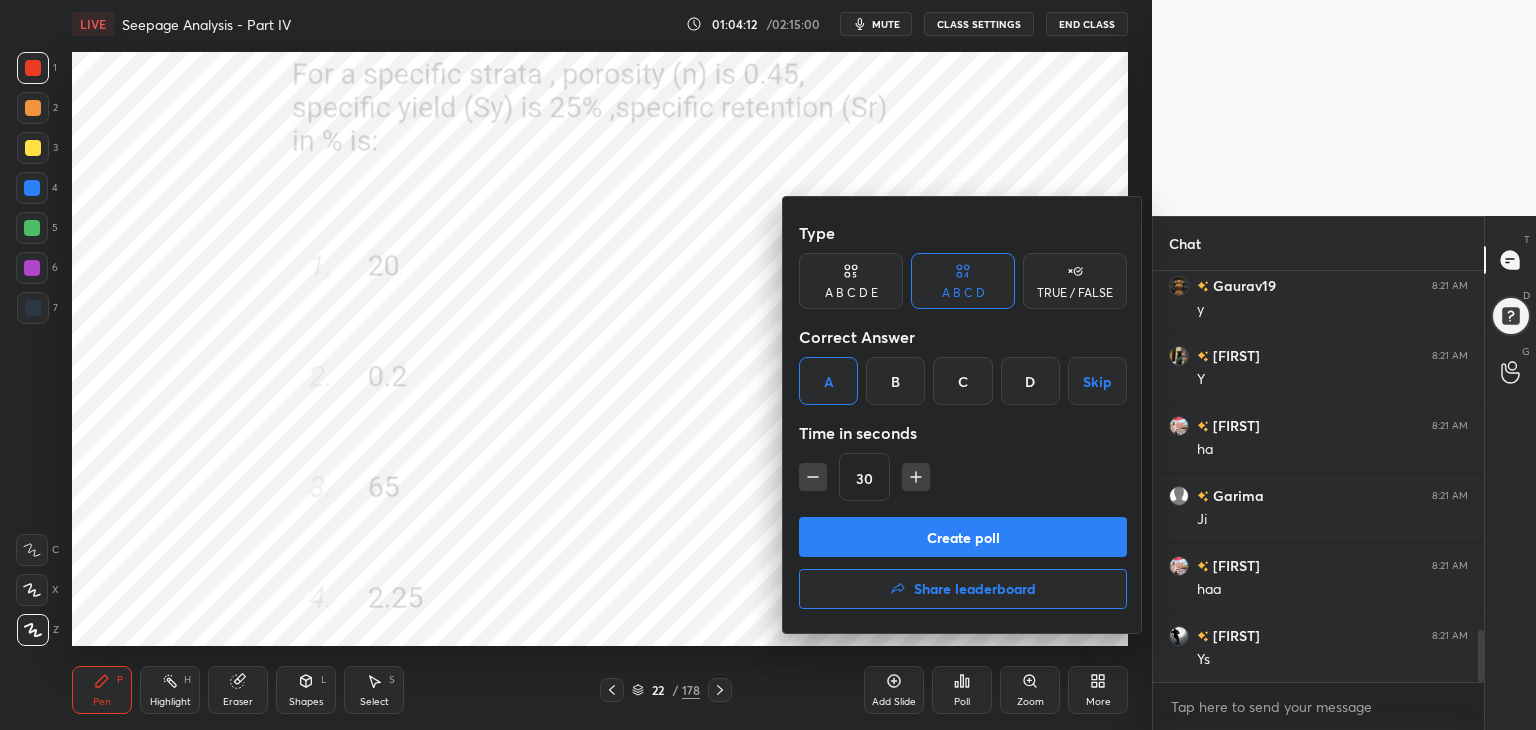 click on "Create poll" at bounding box center (963, 537) 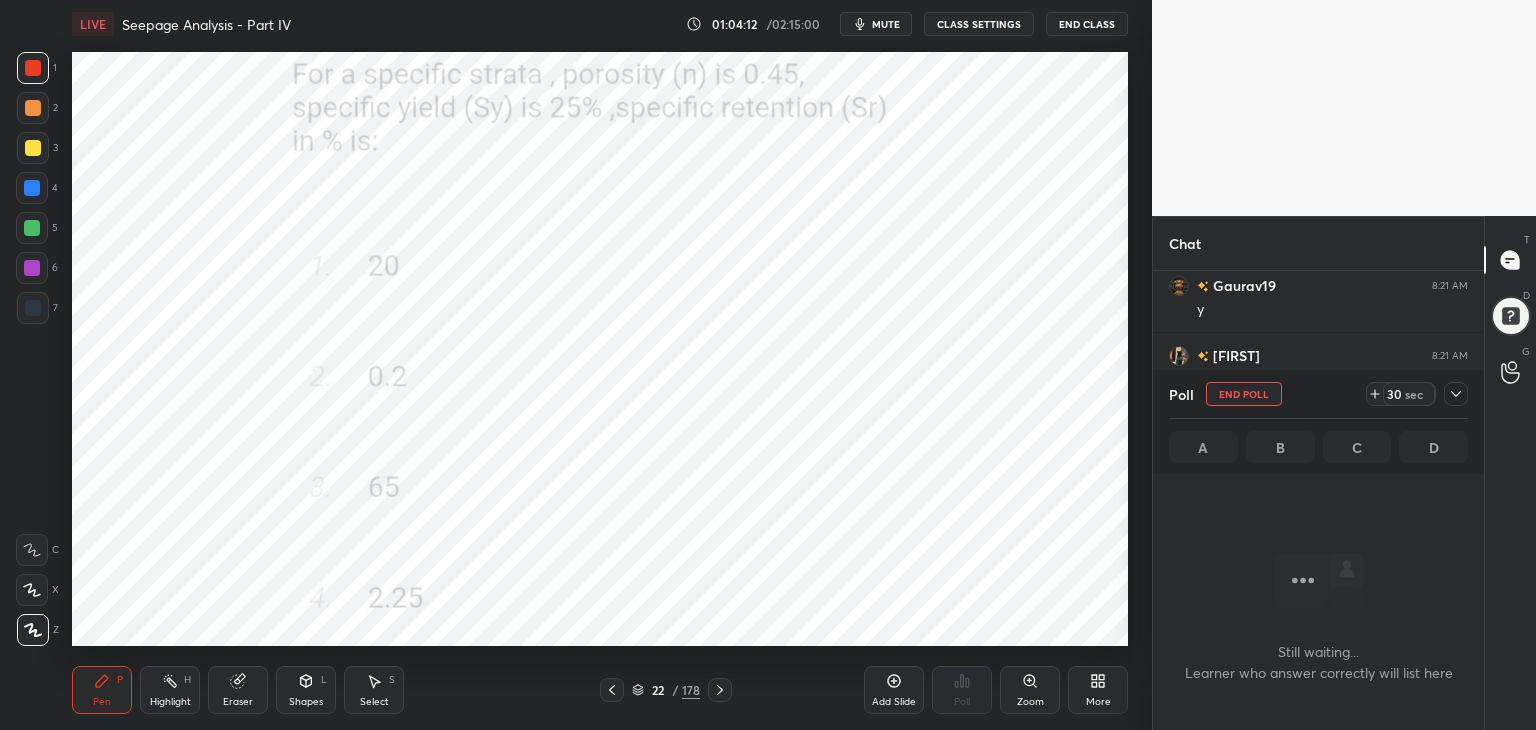scroll, scrollTop: 388, scrollLeft: 325, axis: both 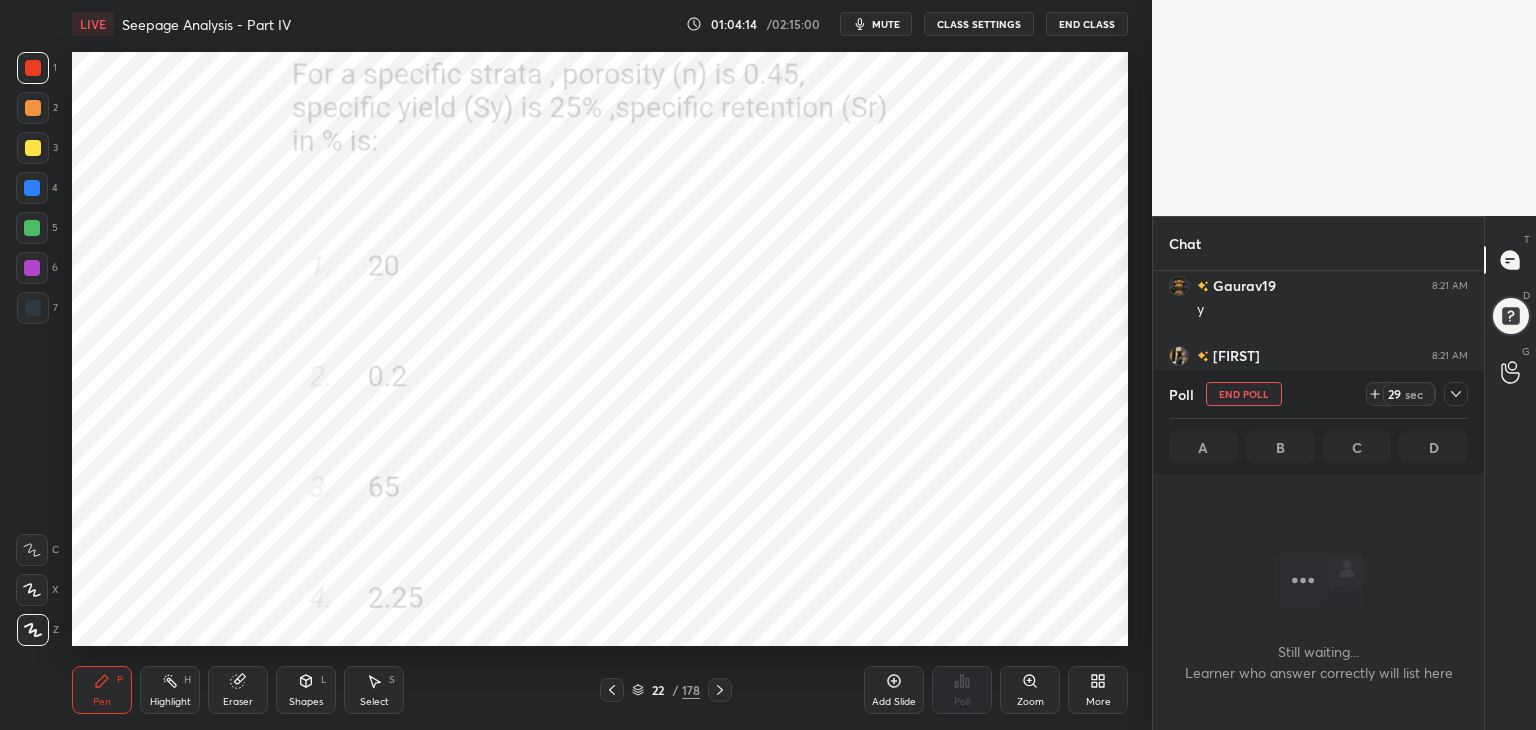 click 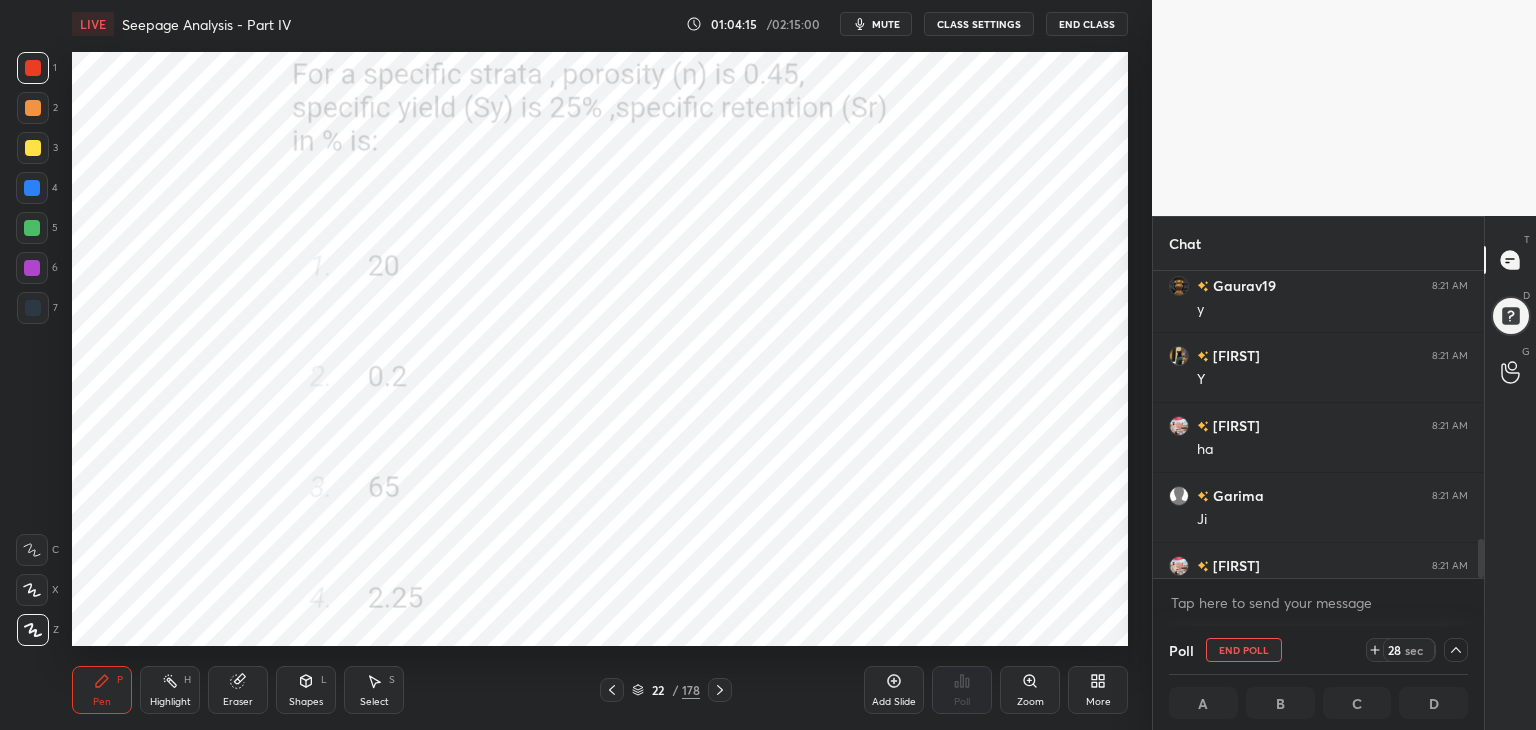 click on "More" at bounding box center (1098, 690) 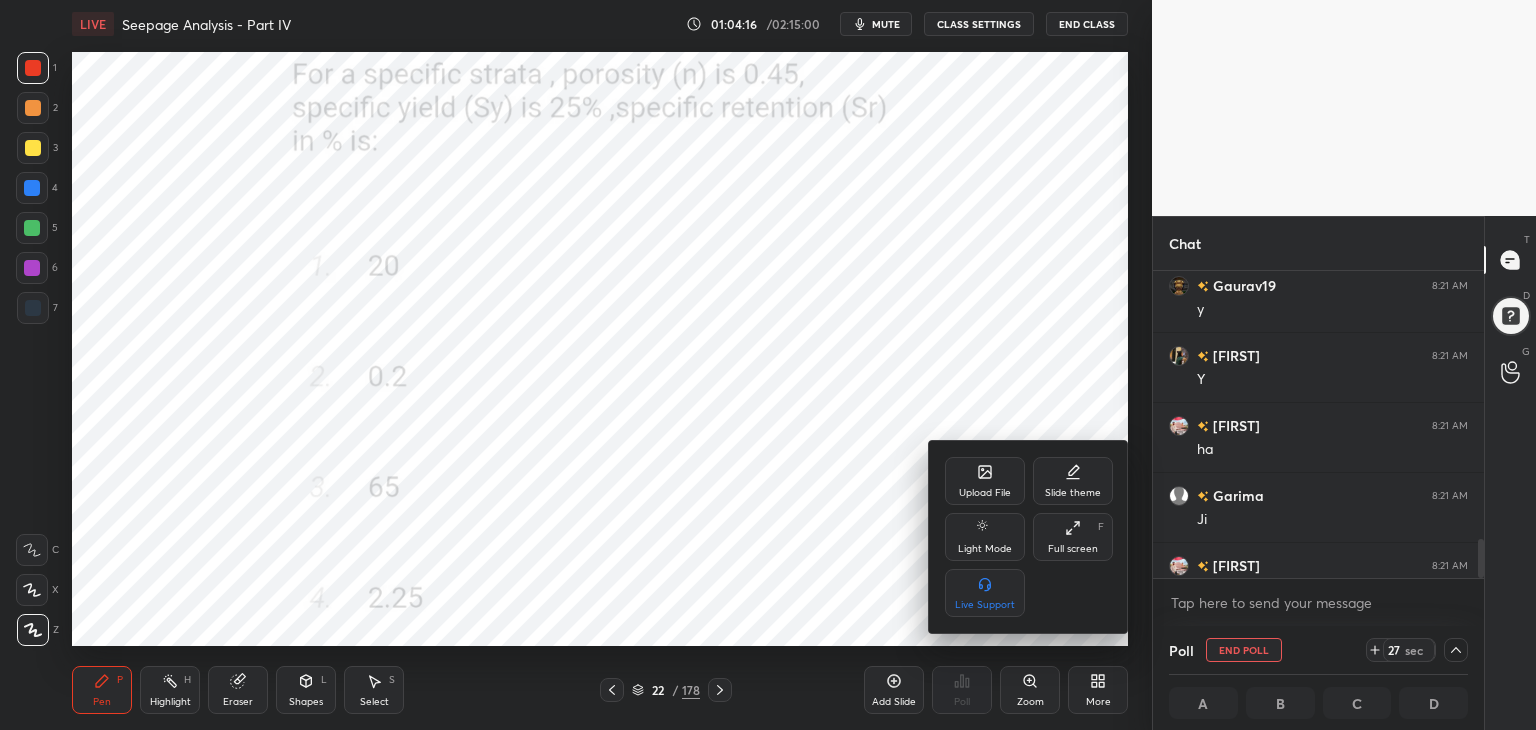 click on "Full screen F" at bounding box center [1073, 537] 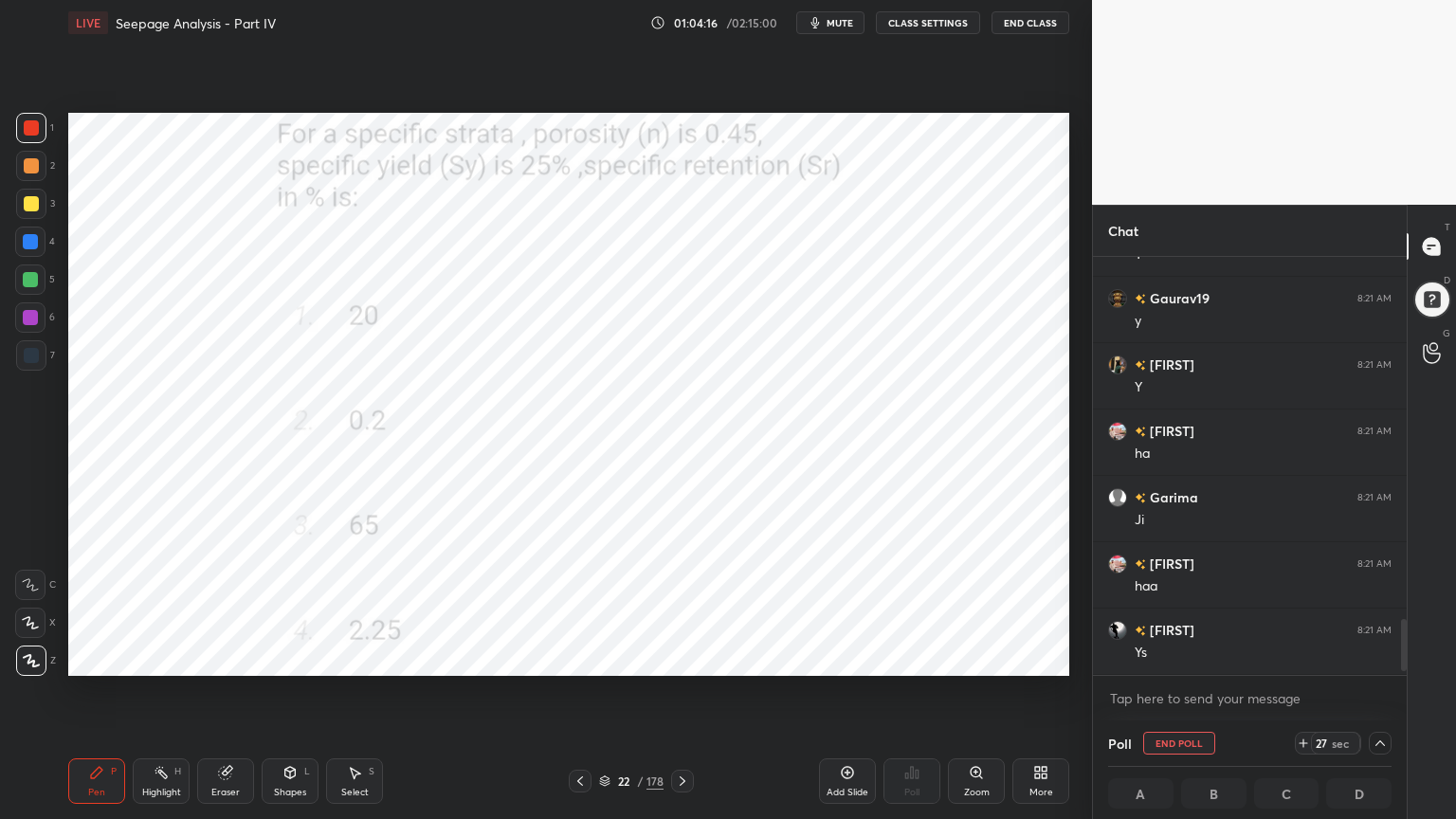 scroll, scrollTop: 94094, scrollLeft: 93776, axis: both 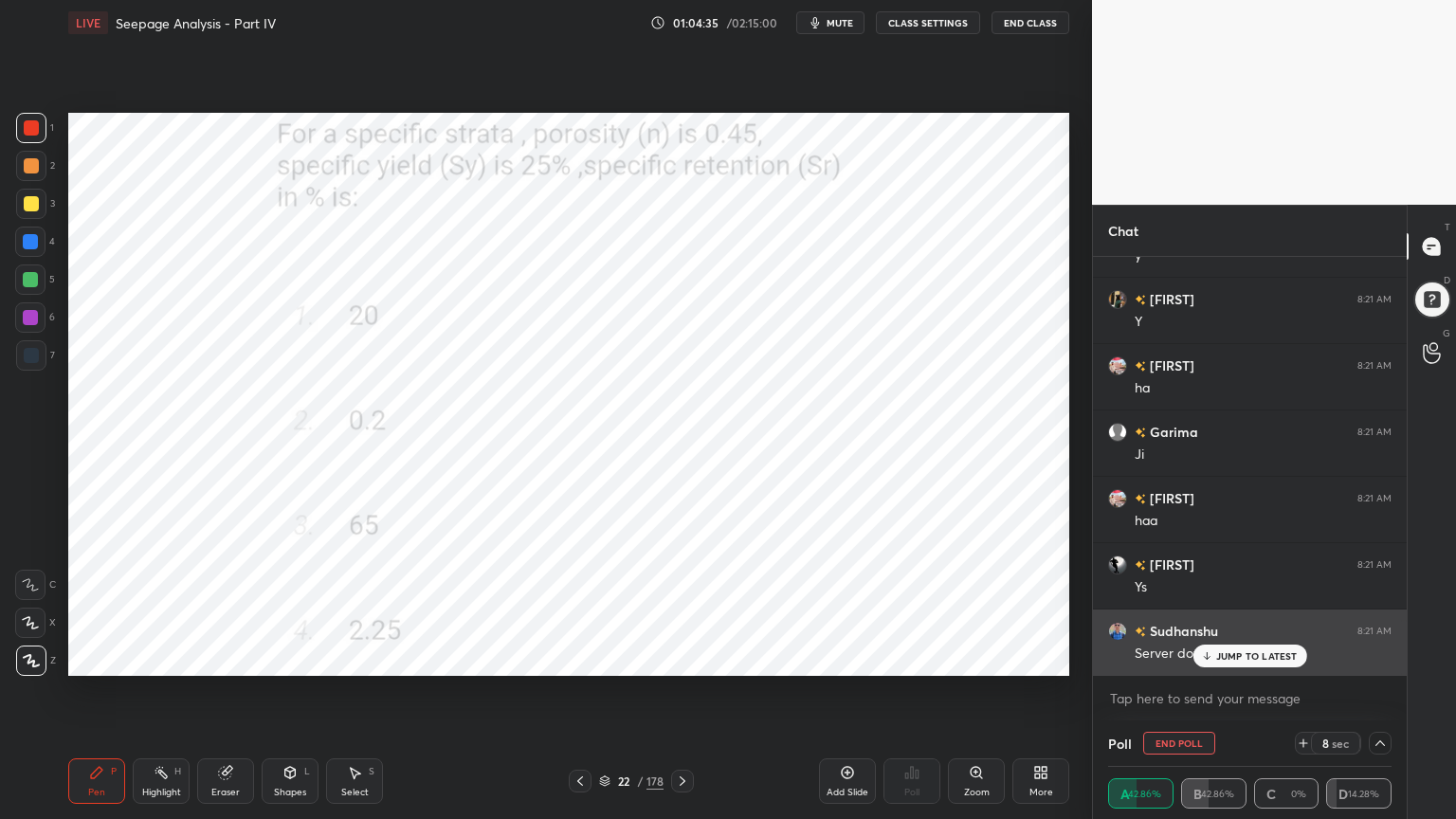 click on "JUMP TO LATEST" at bounding box center (1257, 656) 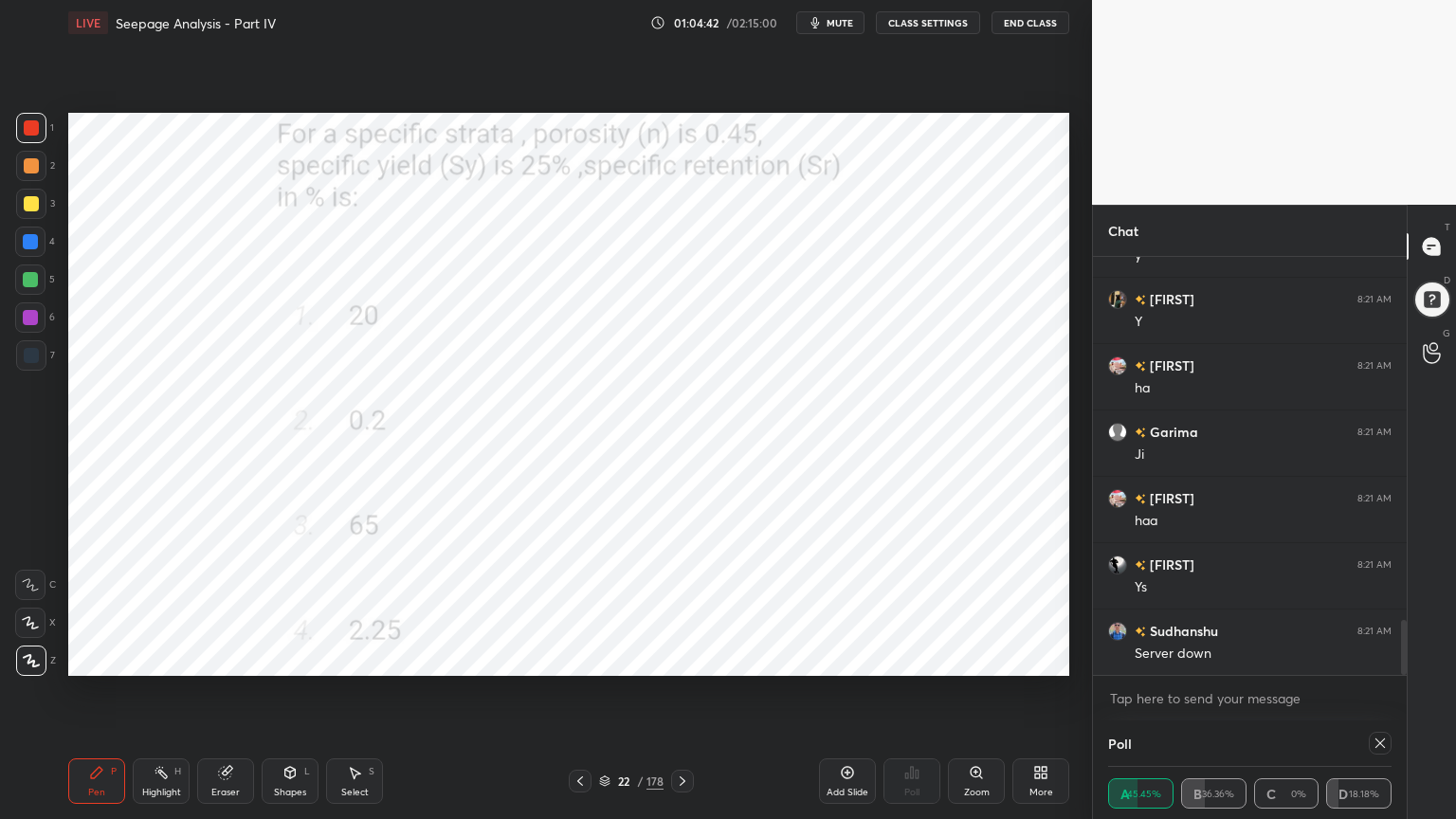 scroll, scrollTop: 6, scrollLeft: 6, axis: both 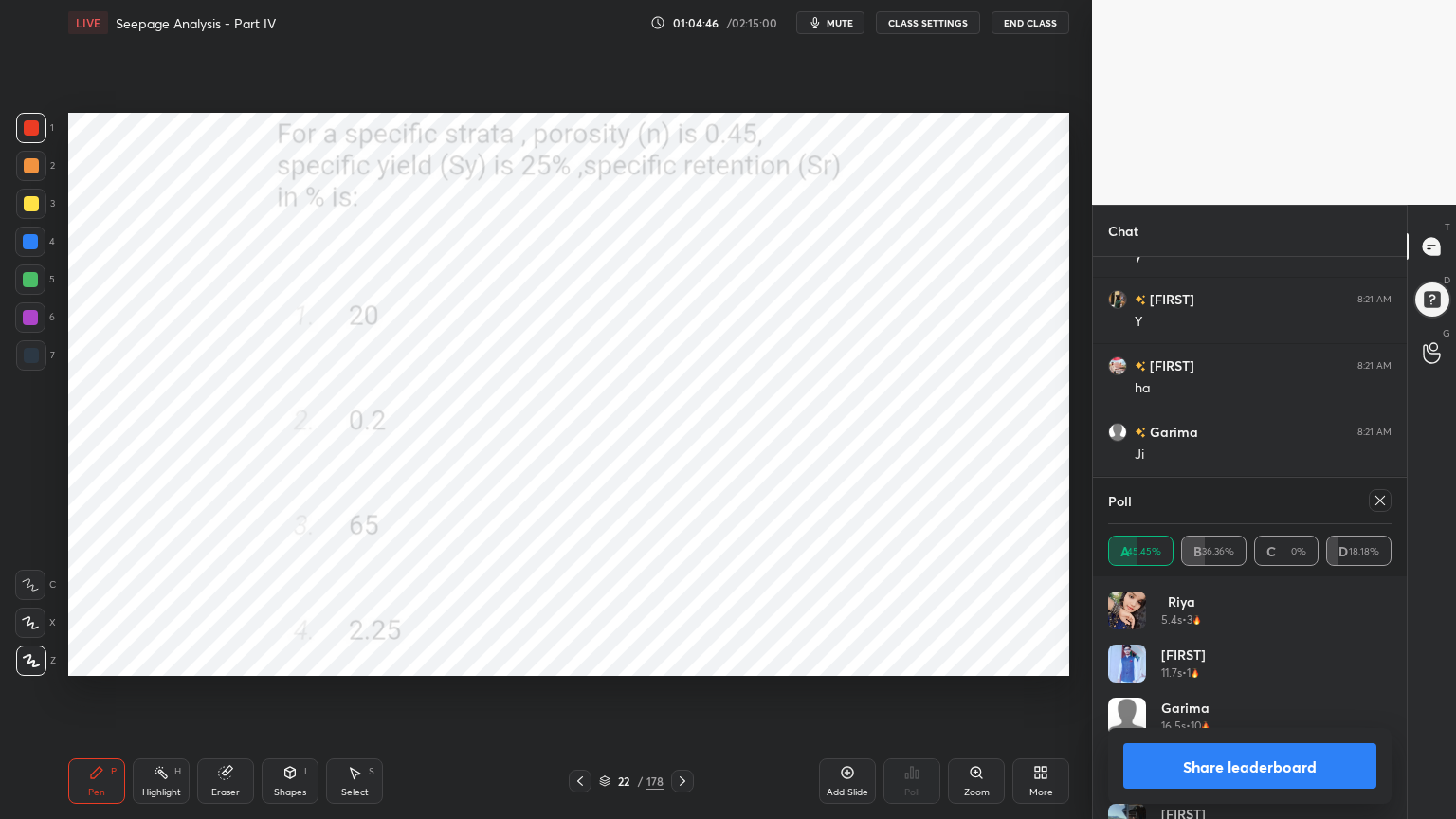 click 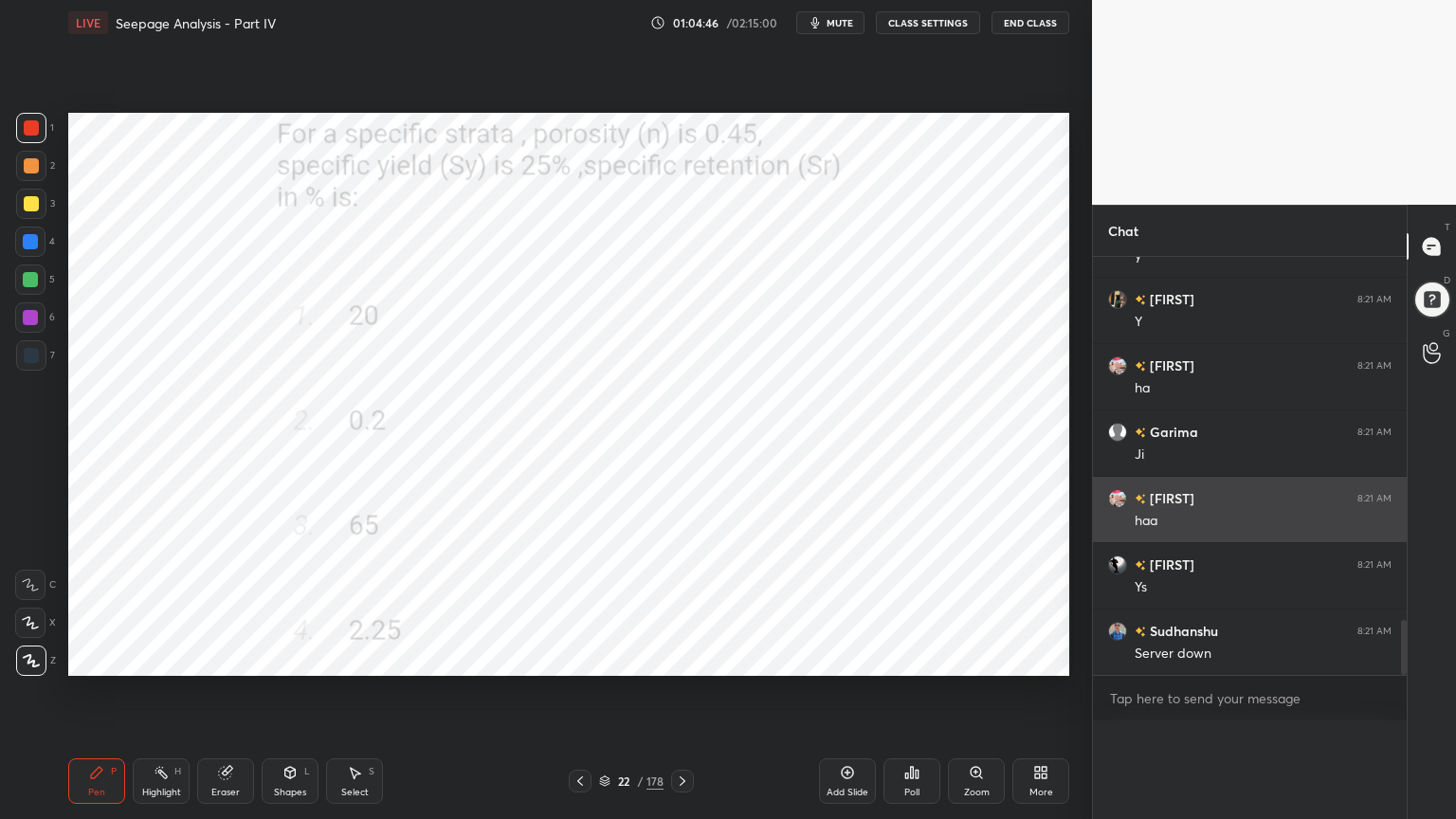 scroll, scrollTop: 143, scrollLeft: 278, axis: both 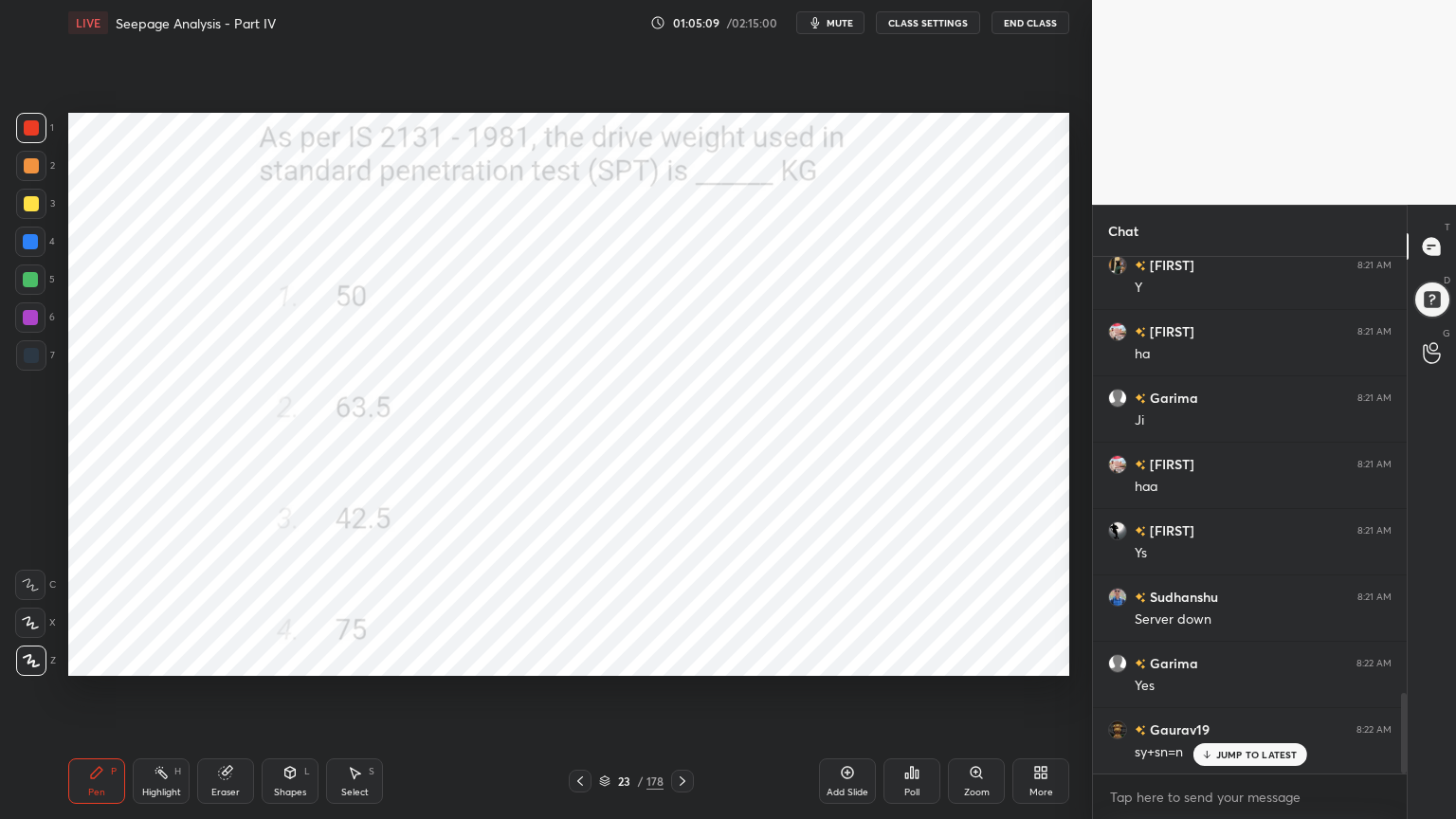 click 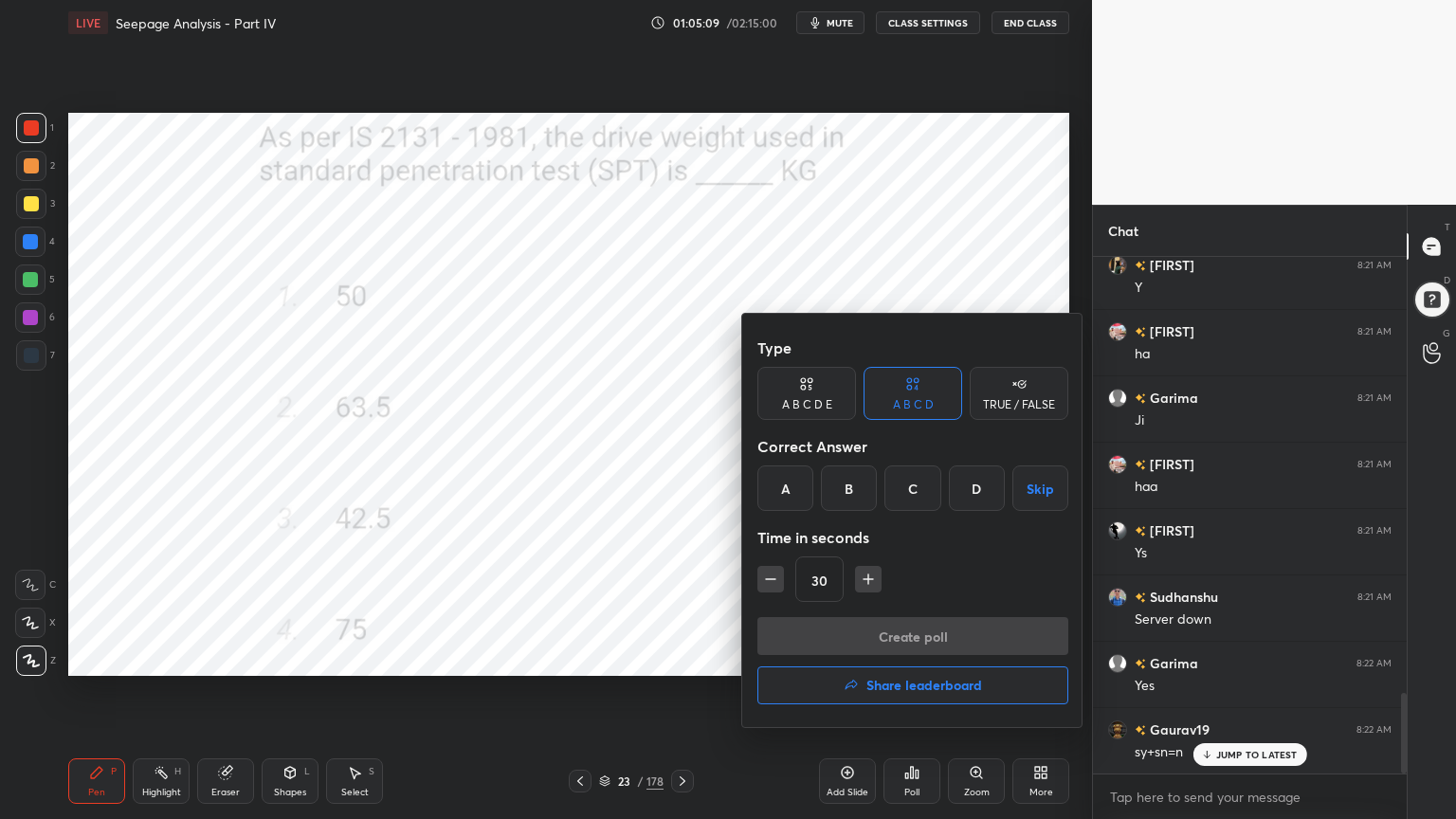 click on "B" at bounding box center (848, 488) 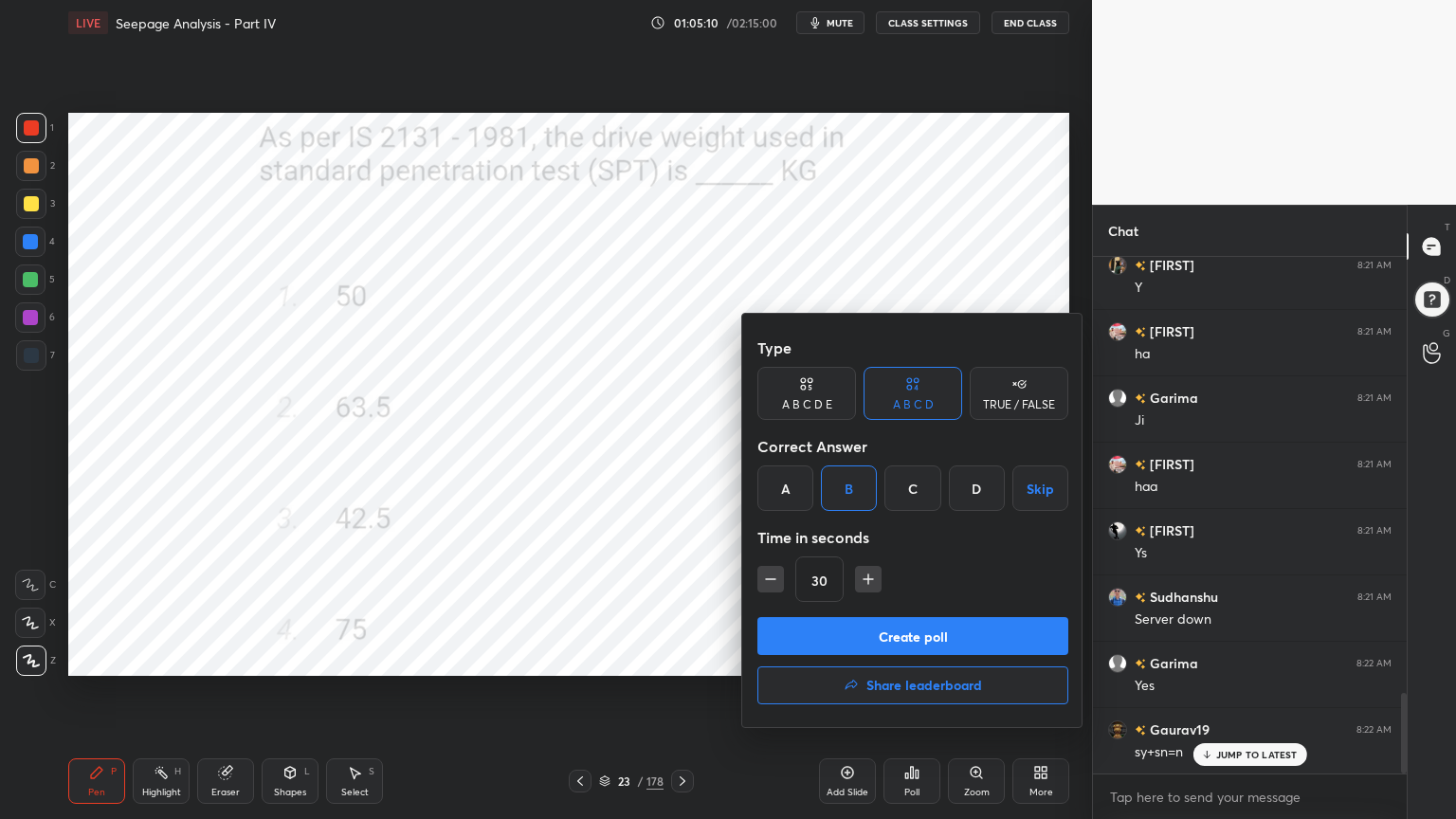 click on "Create poll" at bounding box center (913, 636) 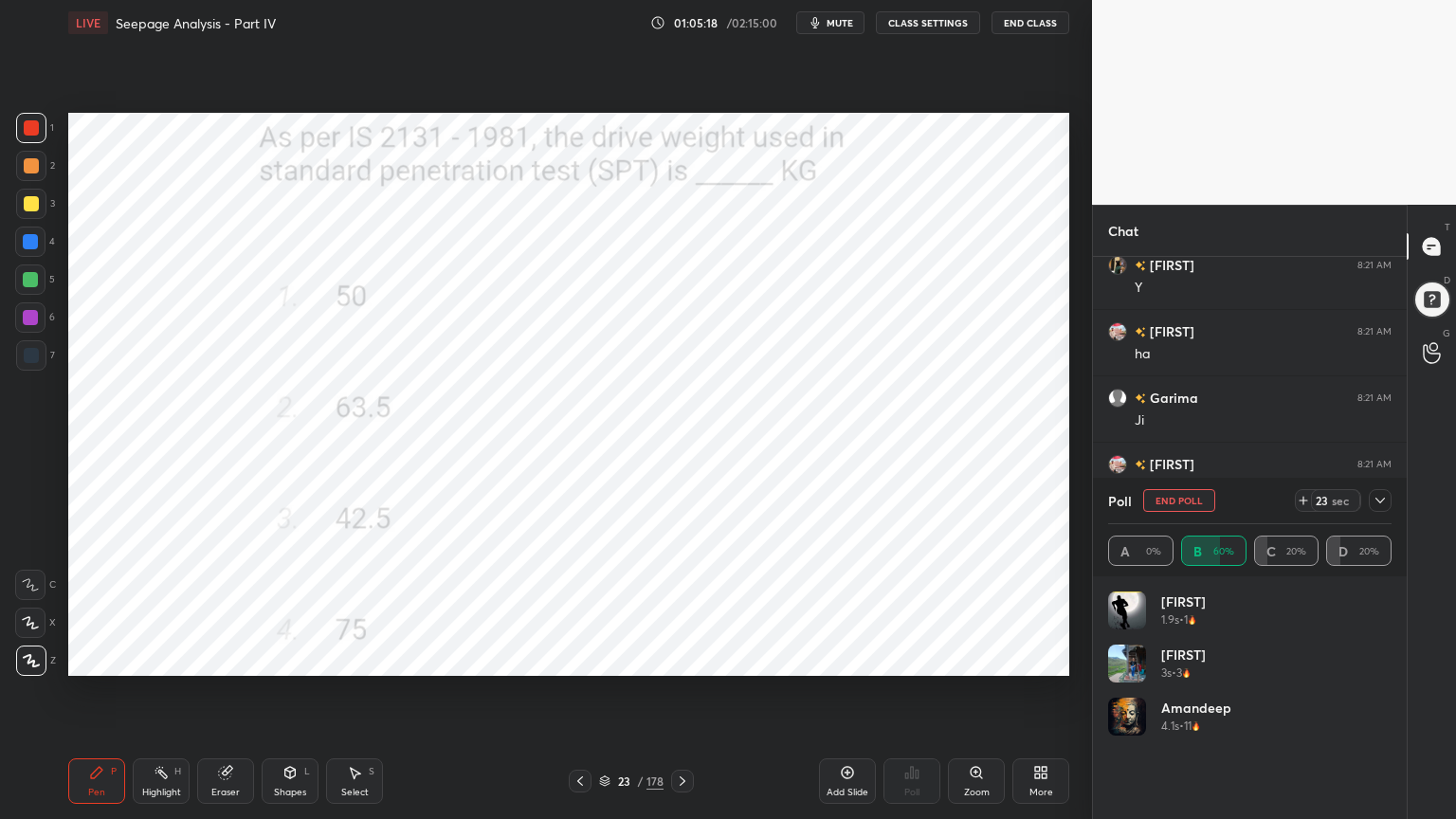 click on "mute" at bounding box center (830, 23) 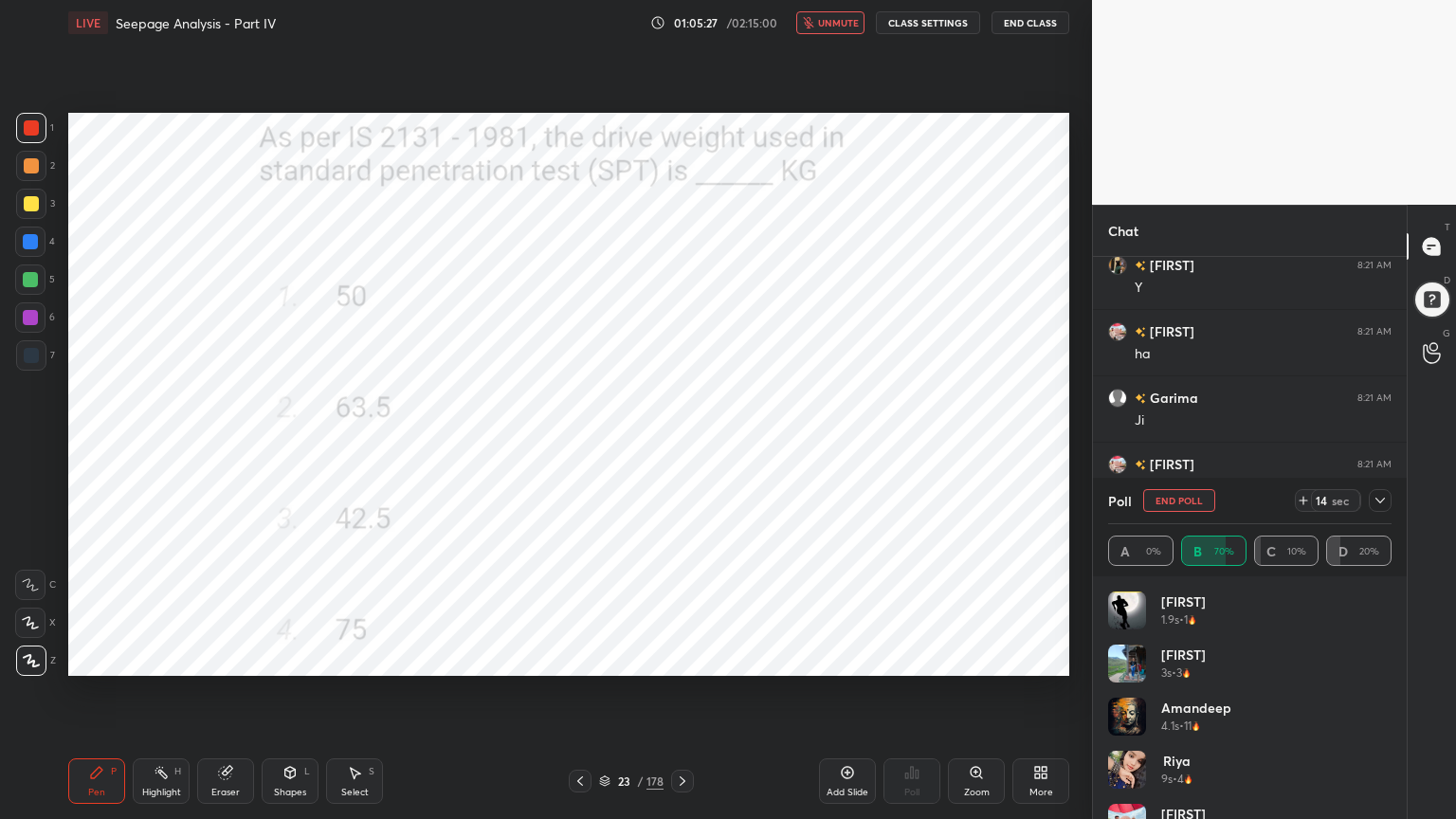 click 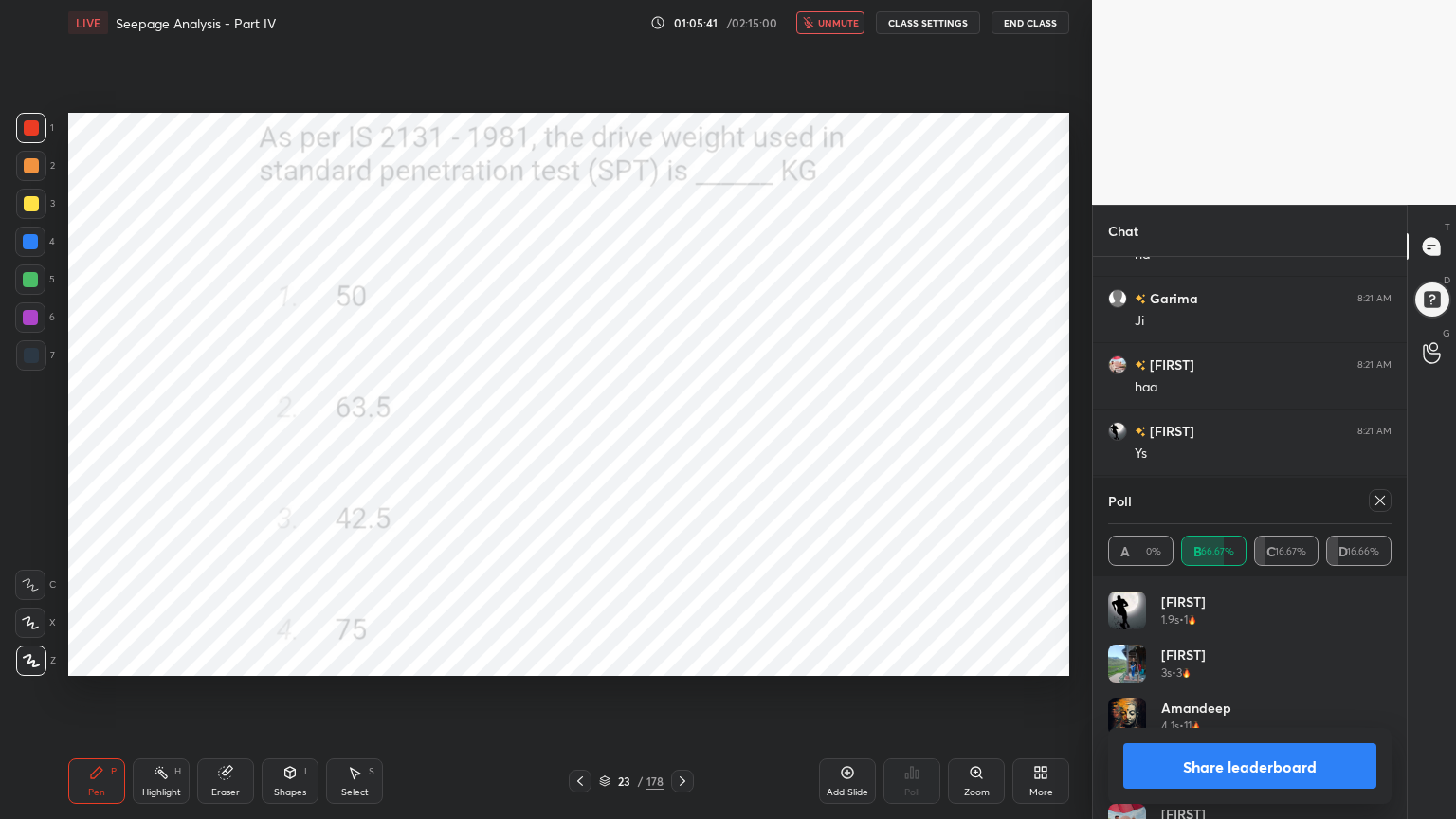 click 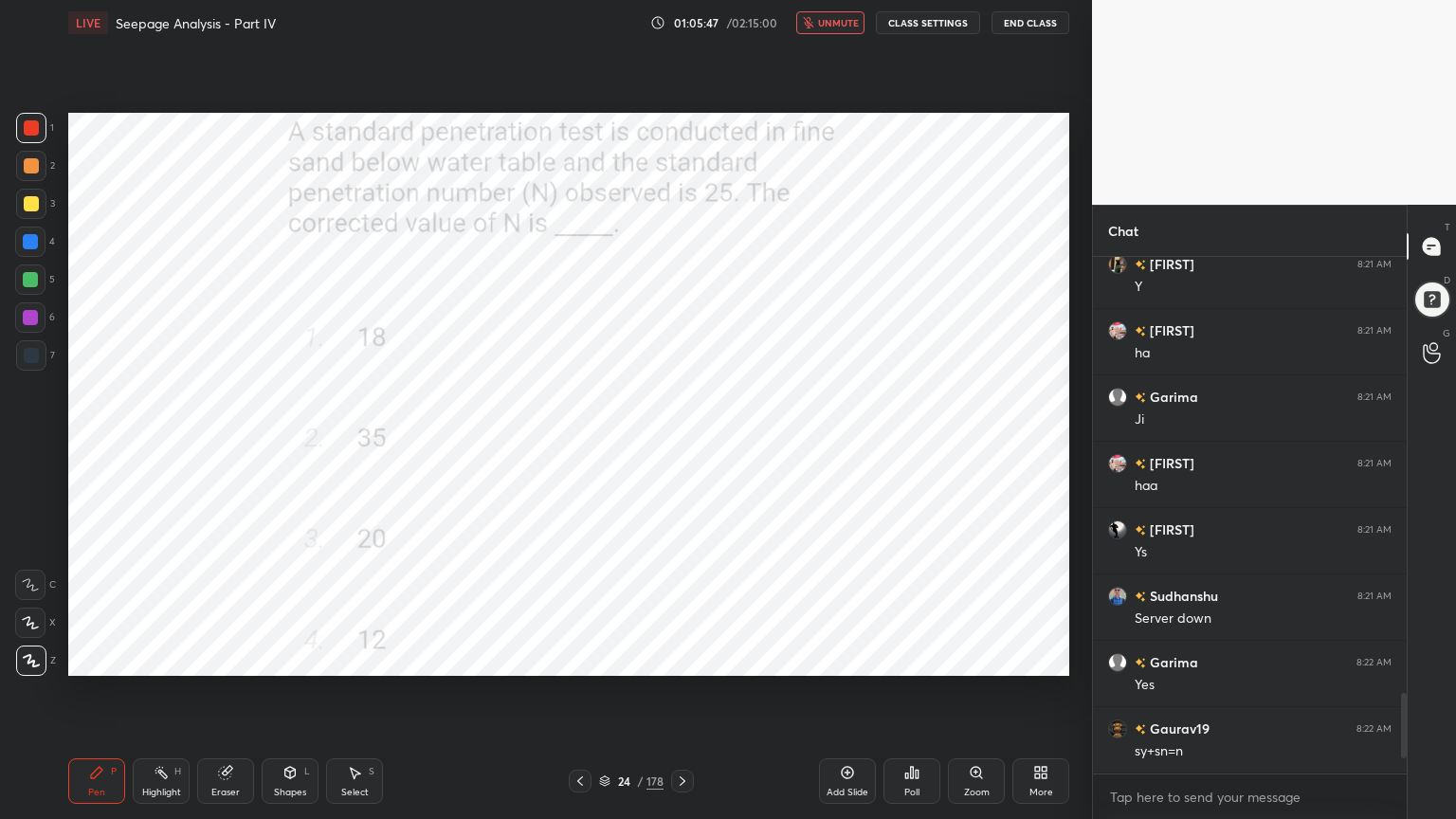 click 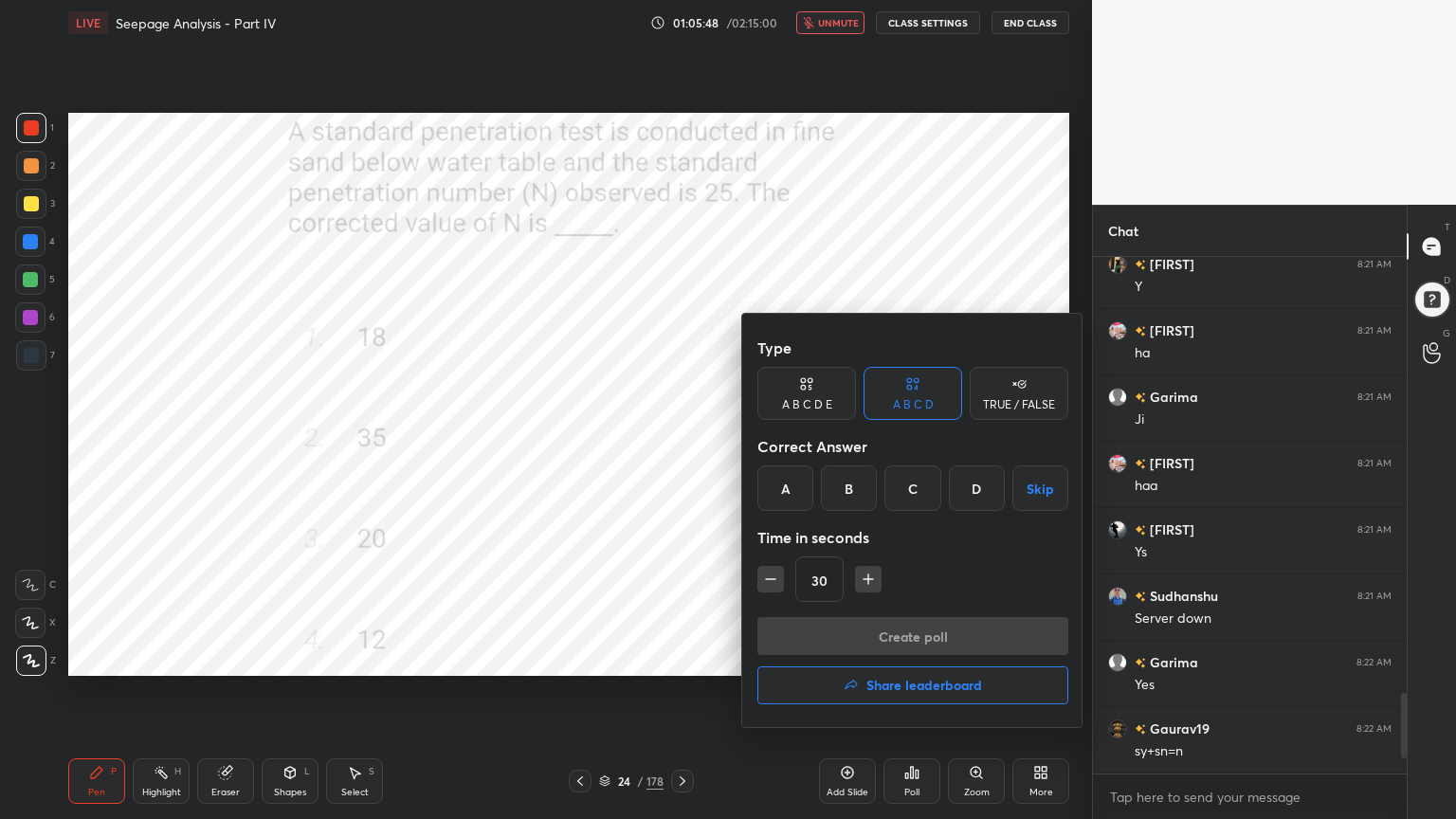 click on "C" at bounding box center (912, 488) 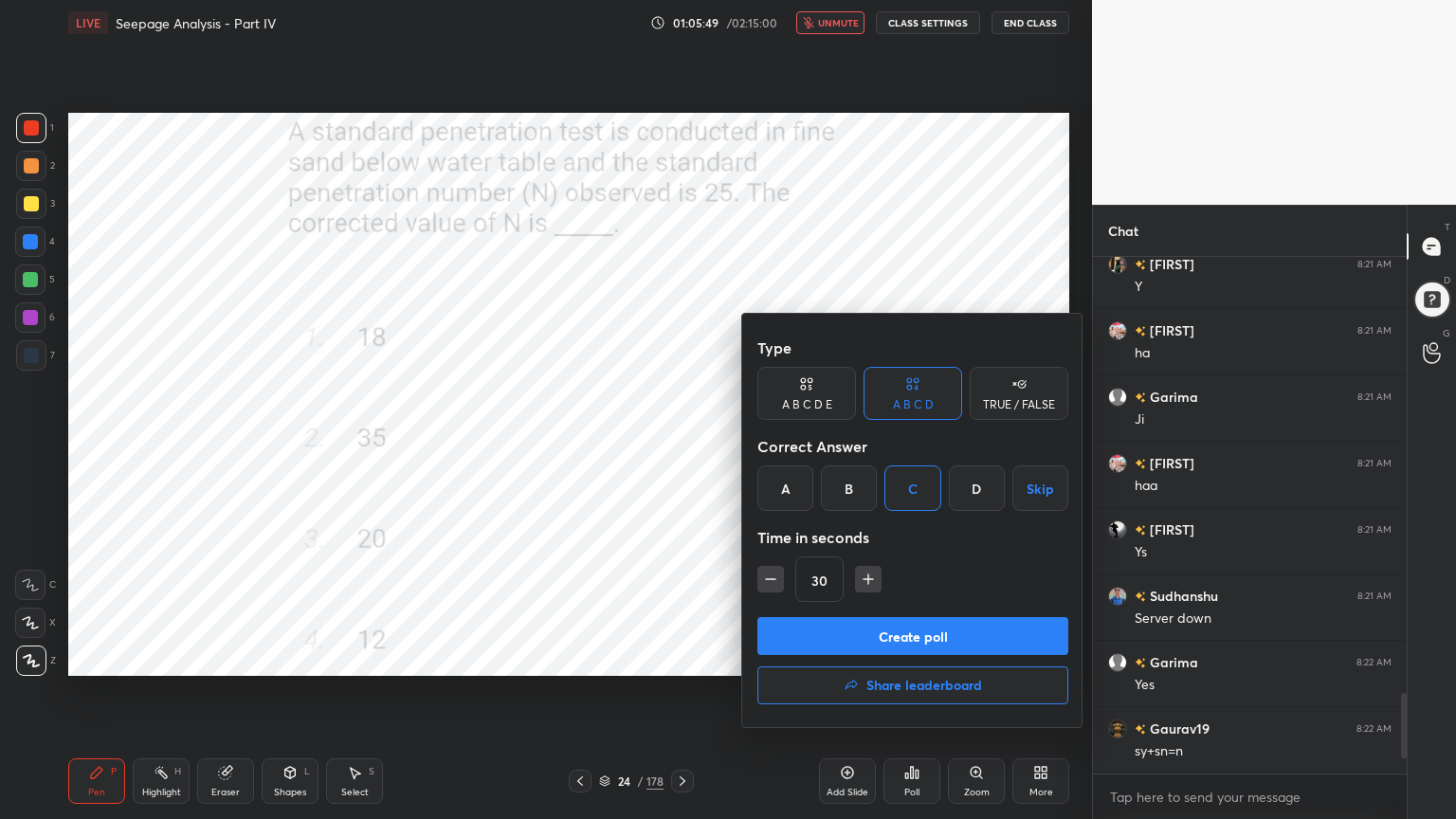 click at bounding box center [868, 579] 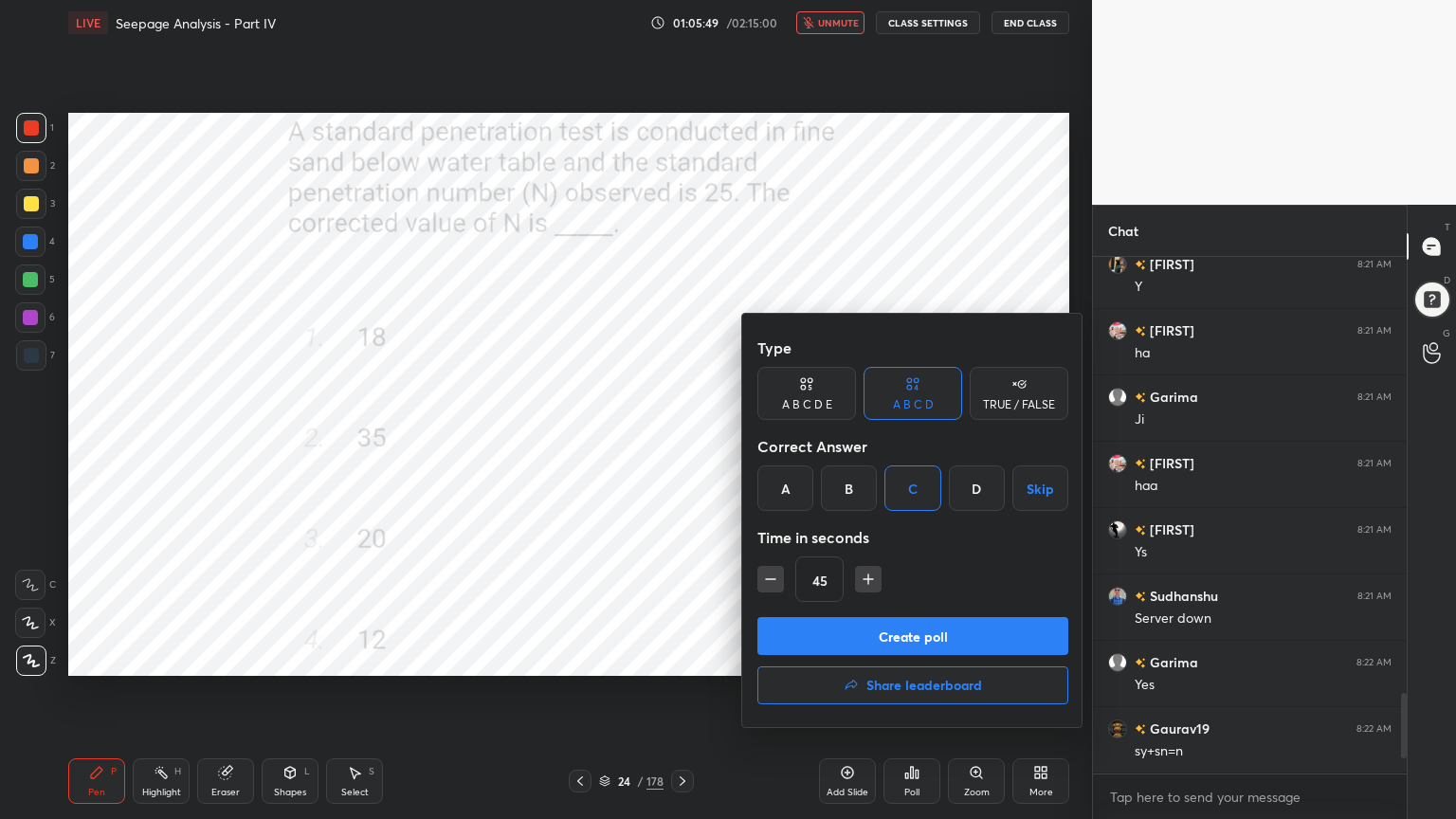 click on "Create poll" at bounding box center (913, 636) 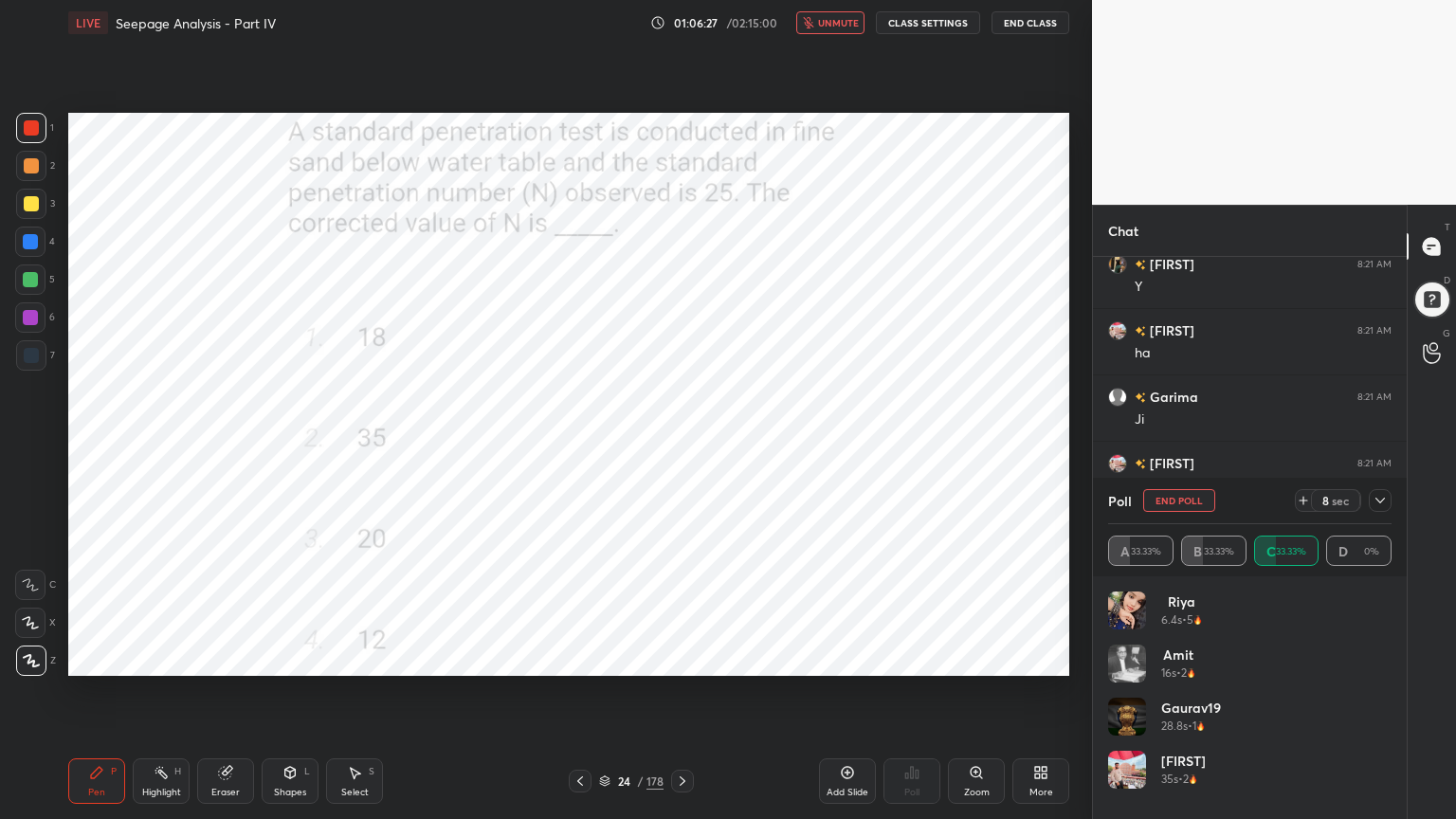 click on "unmute" at bounding box center [838, 23] 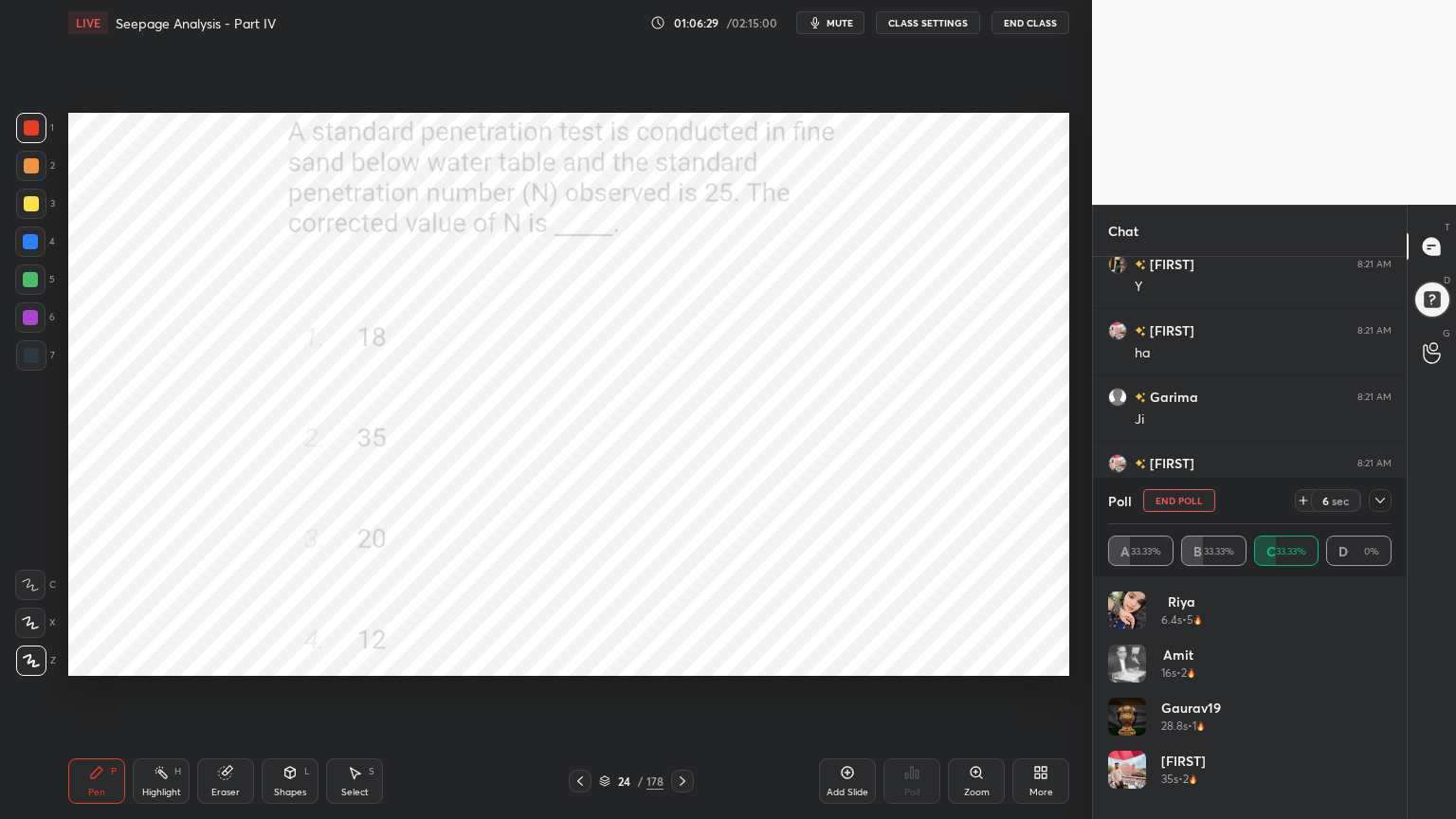 click 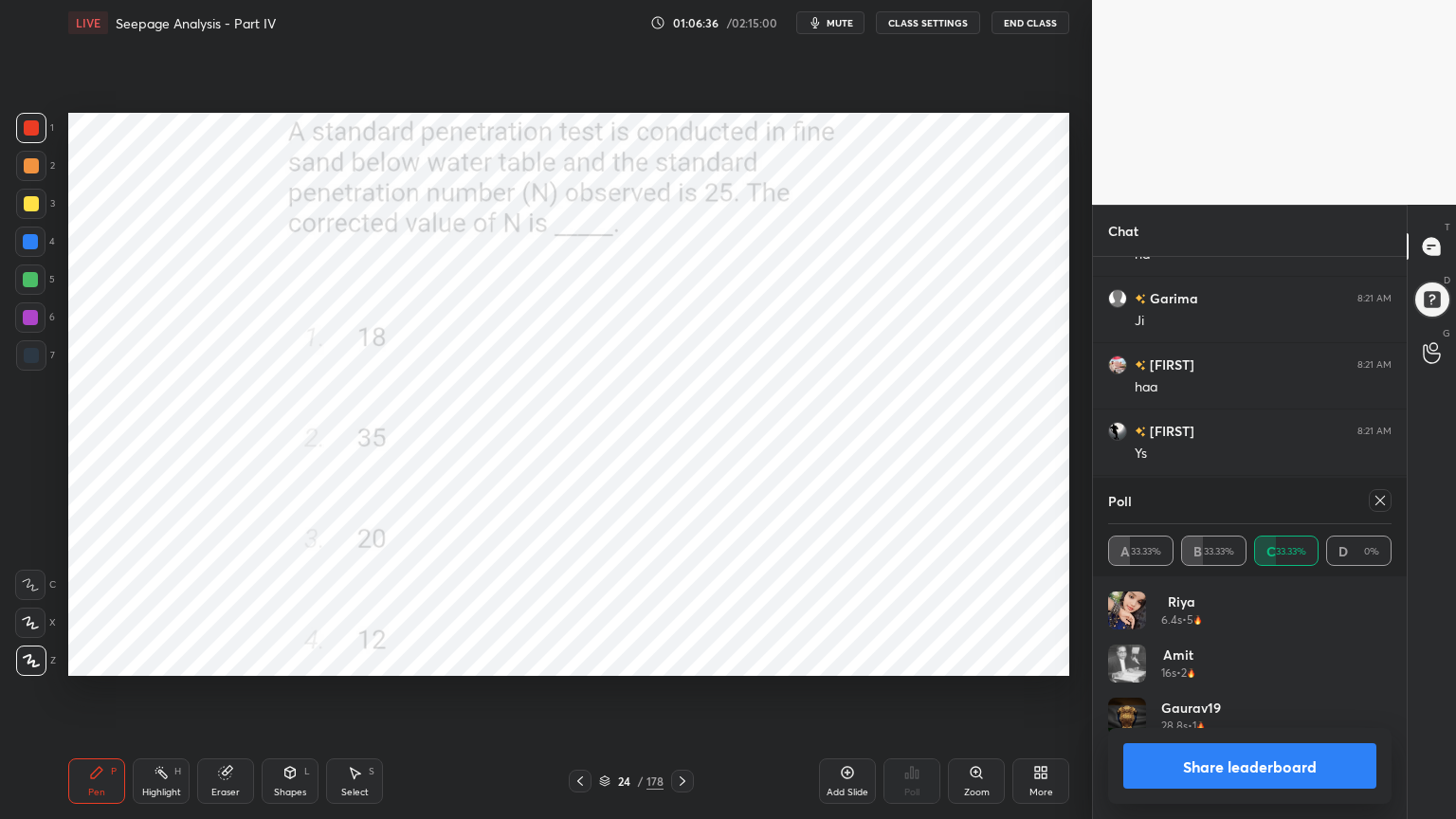 click 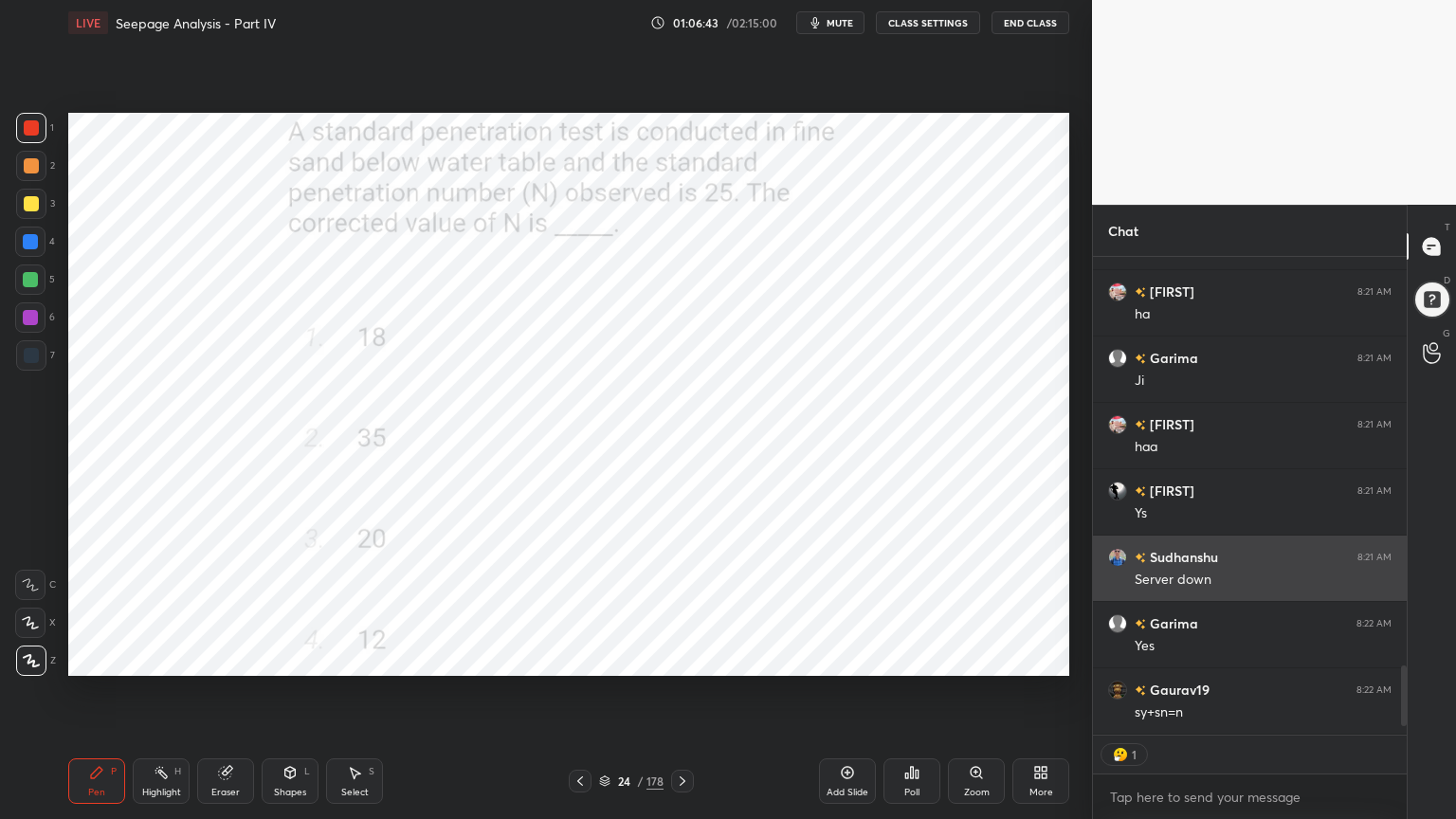 type on "x" 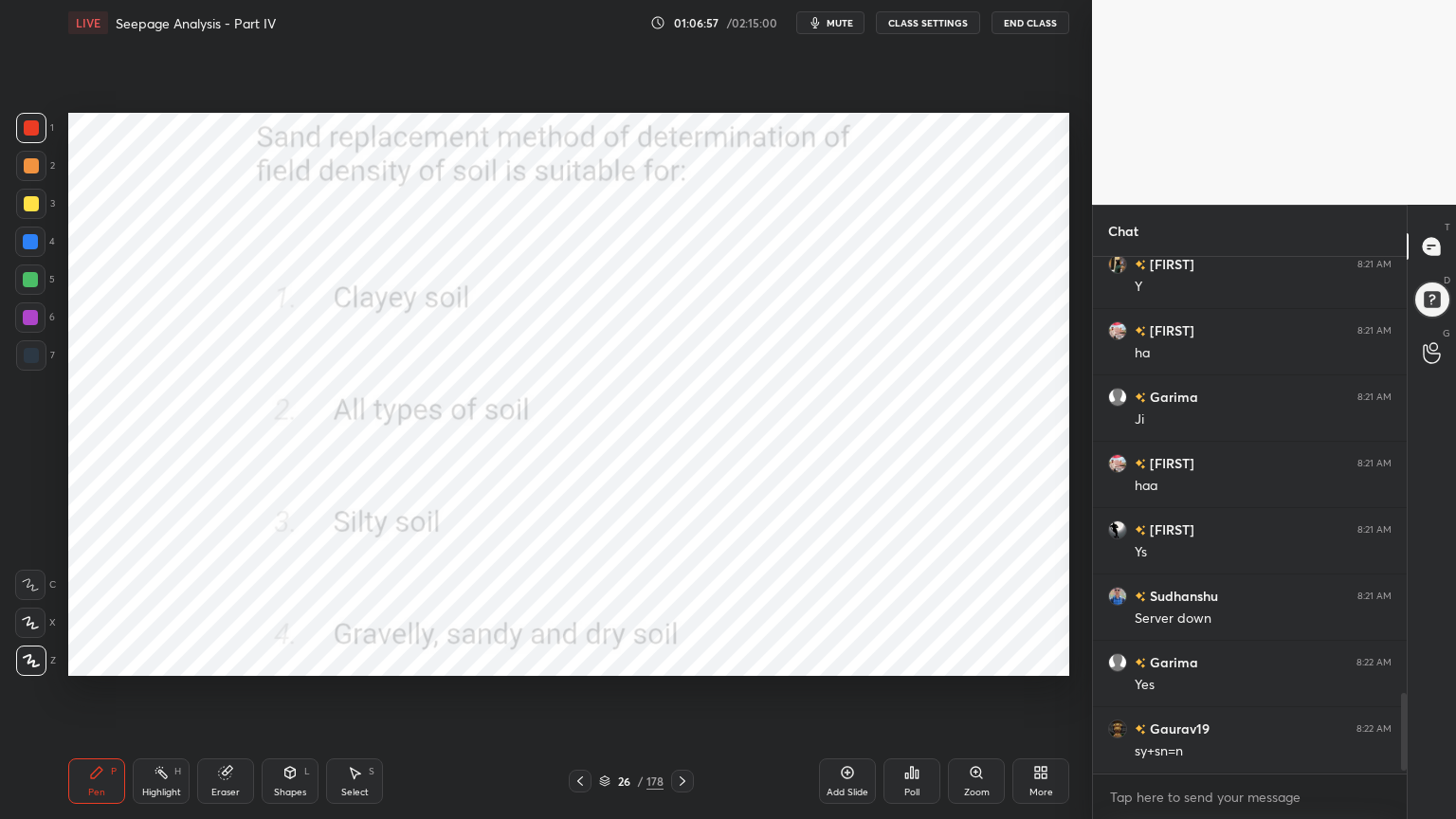 click on "Poll" at bounding box center (912, 781) 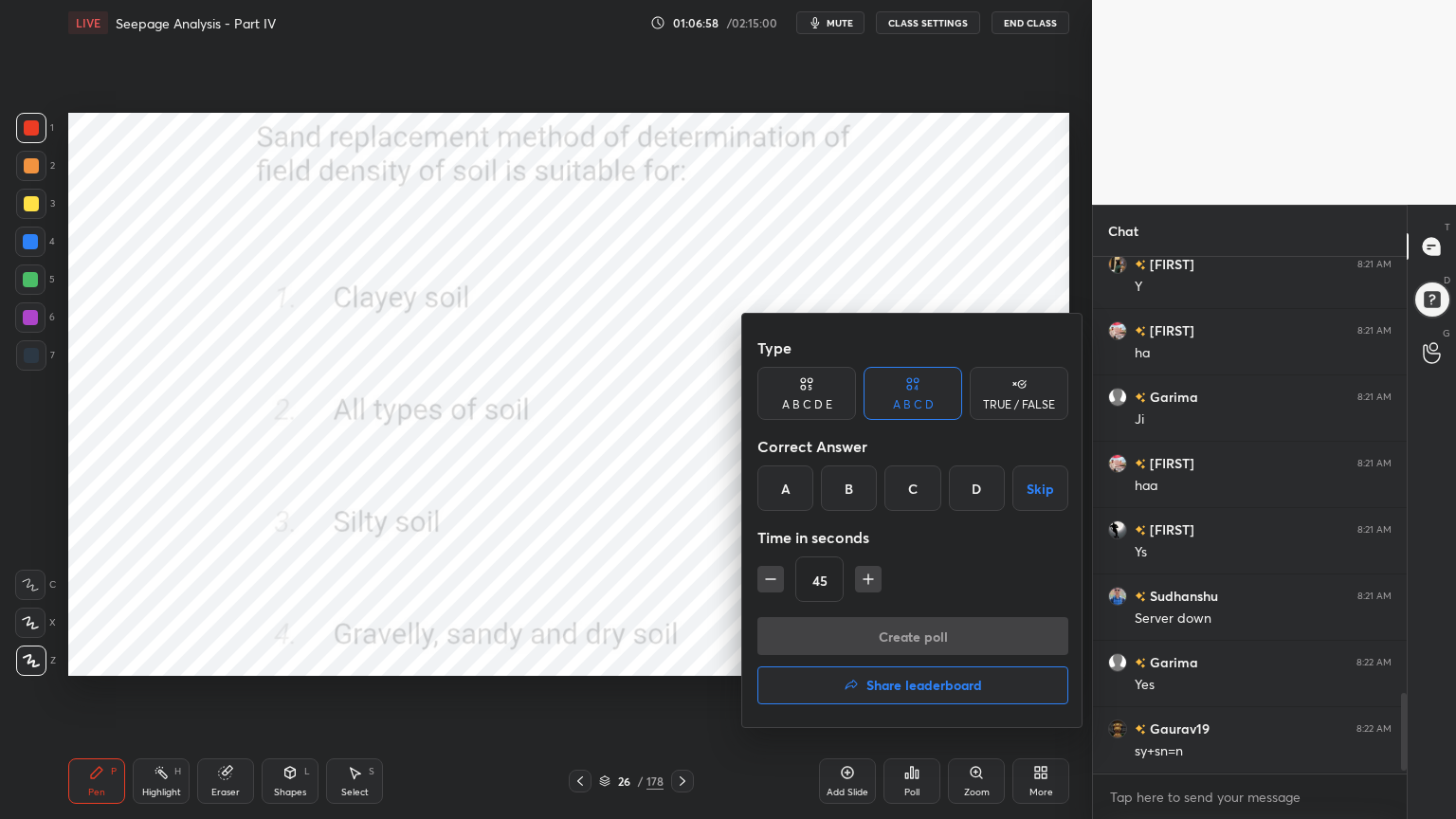 click on "D" at bounding box center (976, 488) 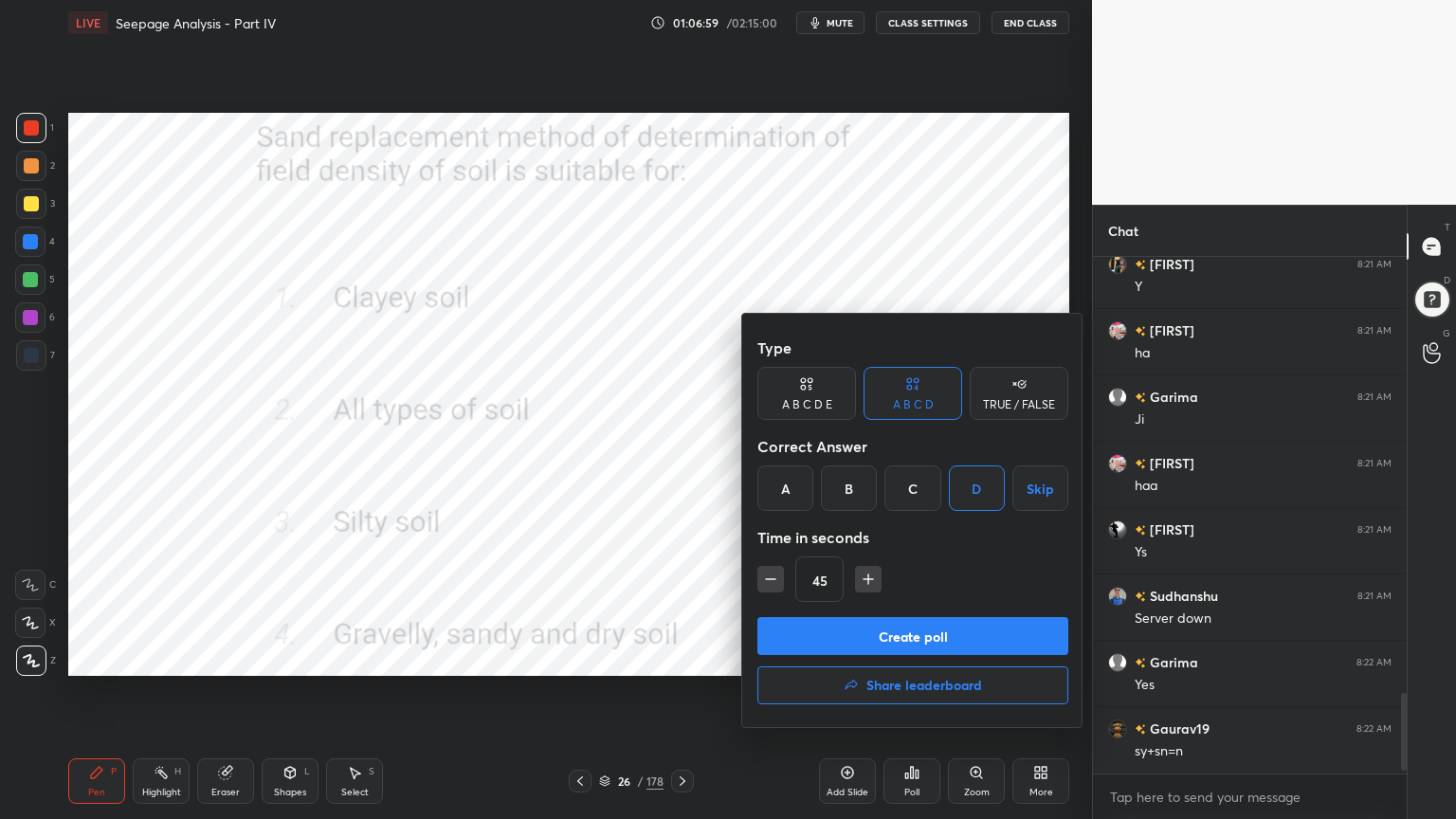 click 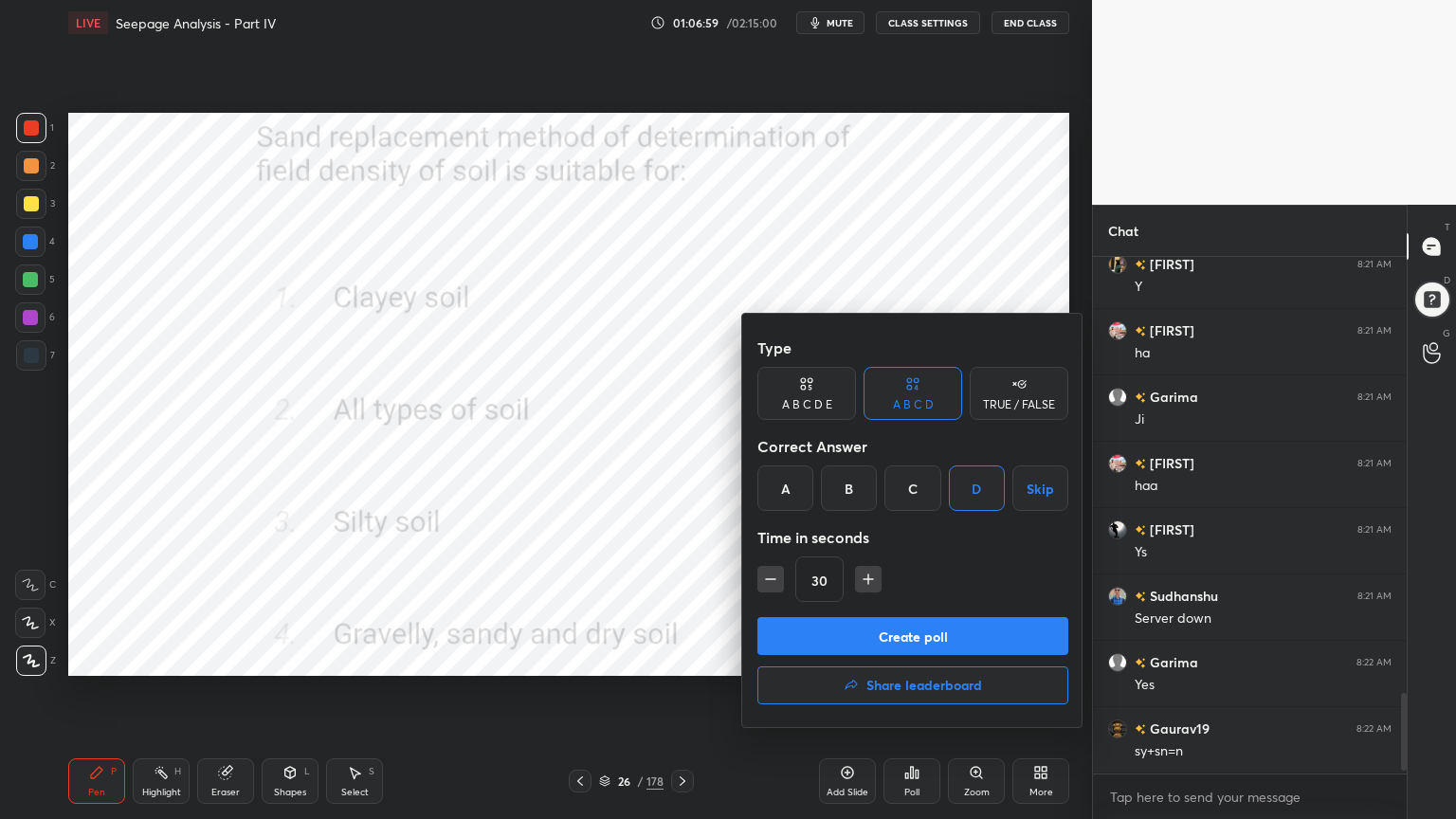 click on "Create poll" at bounding box center [913, 636] 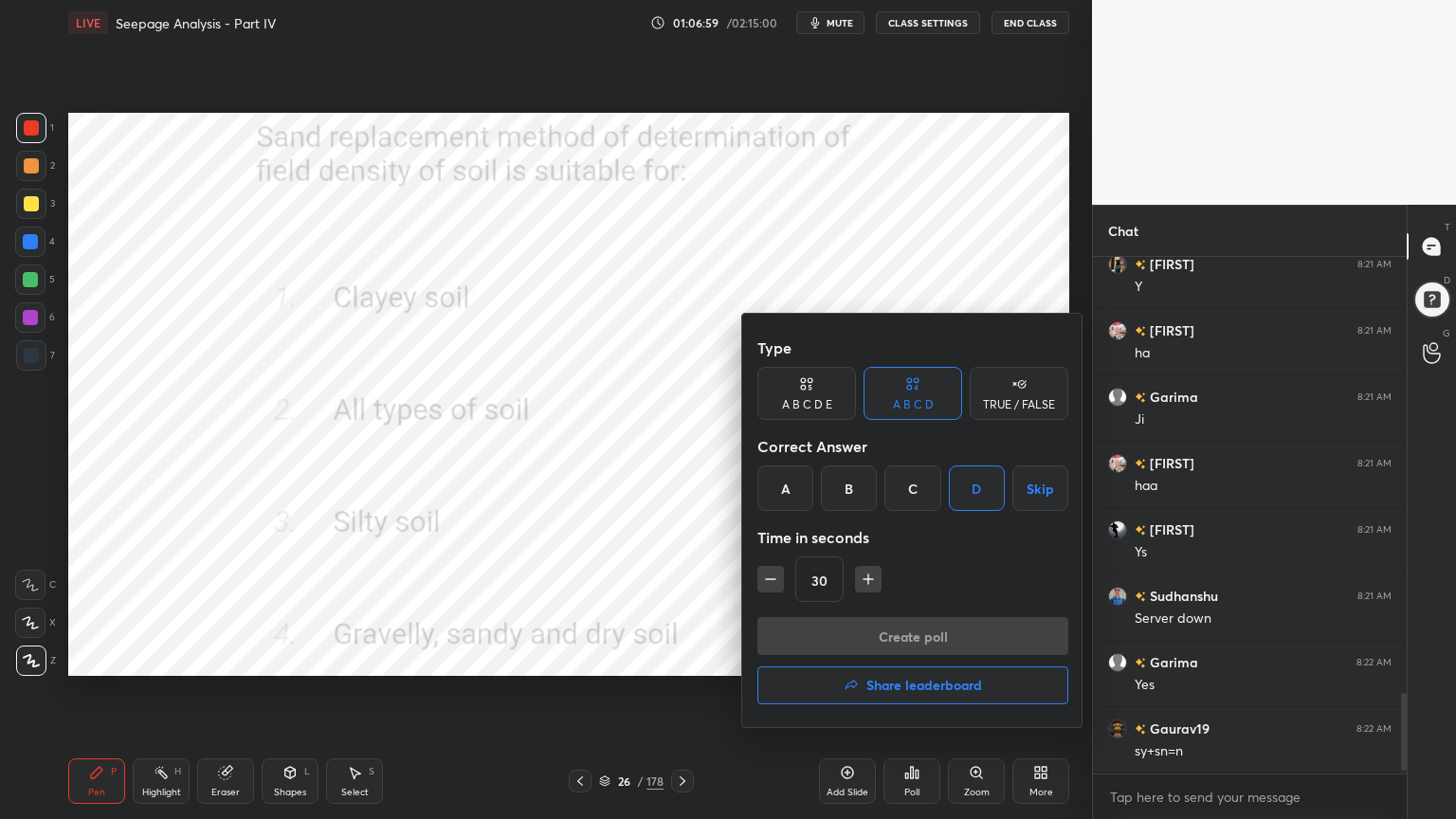 scroll, scrollTop: 471, scrollLeft: 308, axis: both 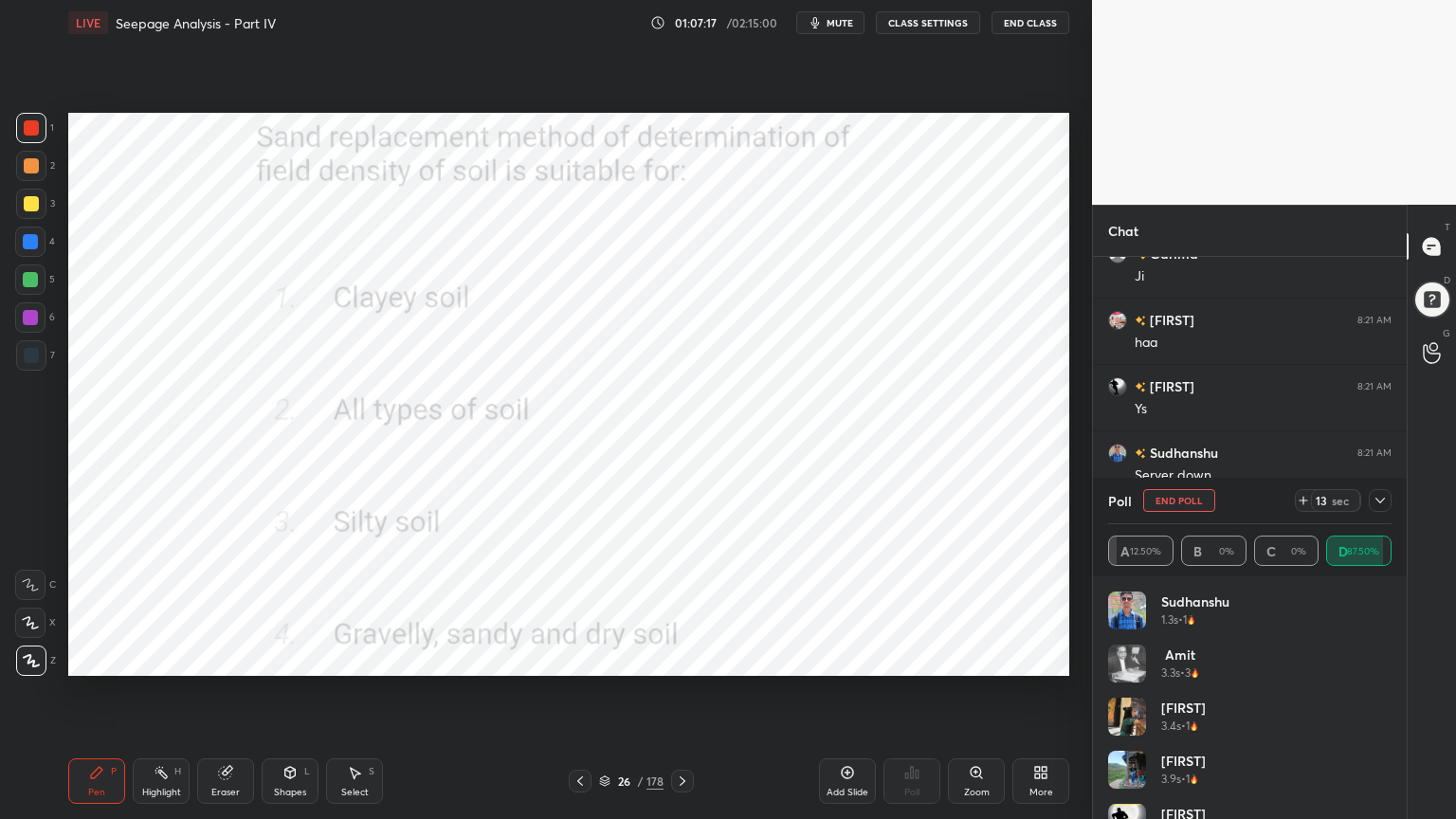click at bounding box center (1380, 500) 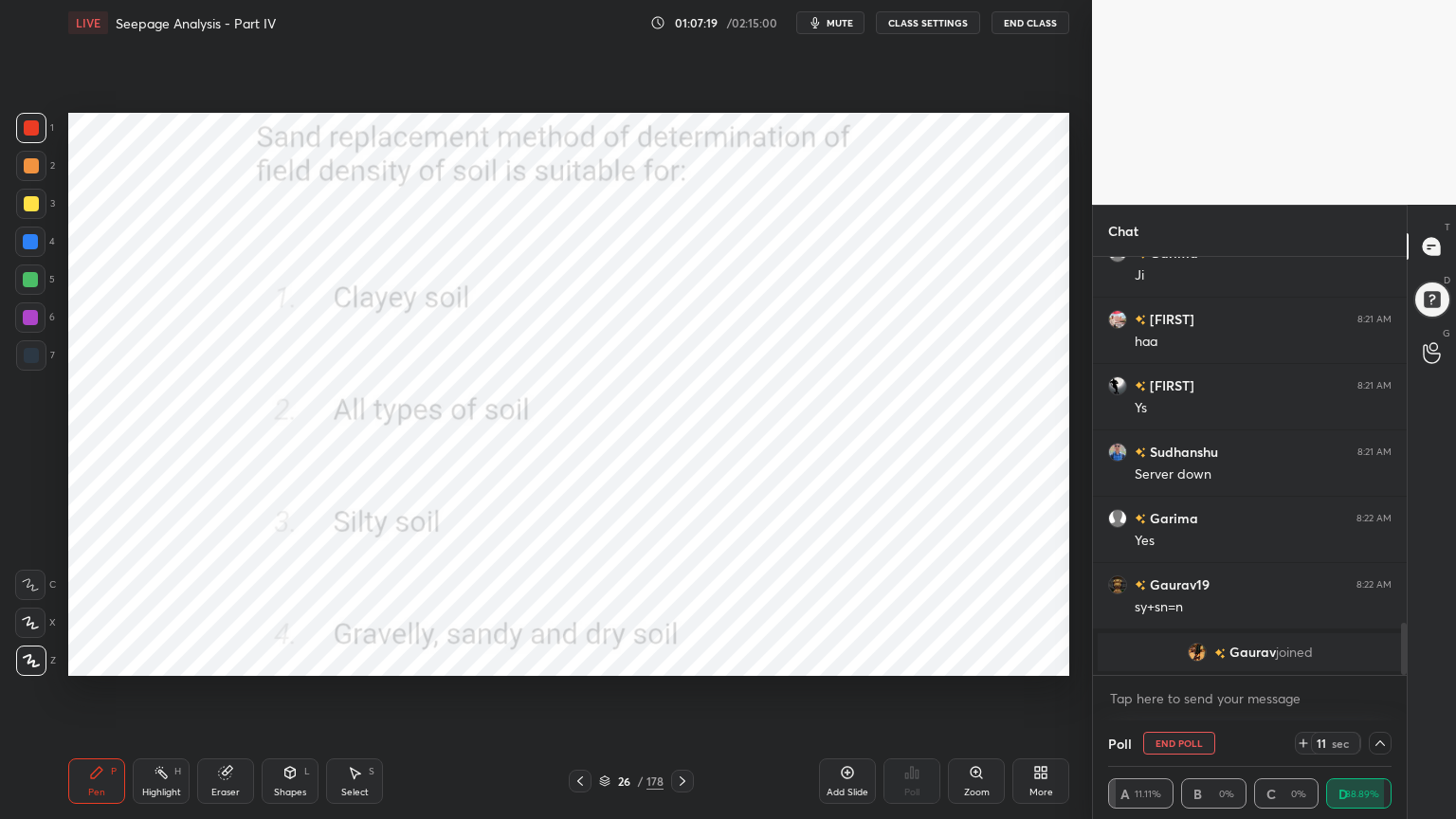 click at bounding box center [1197, 652] 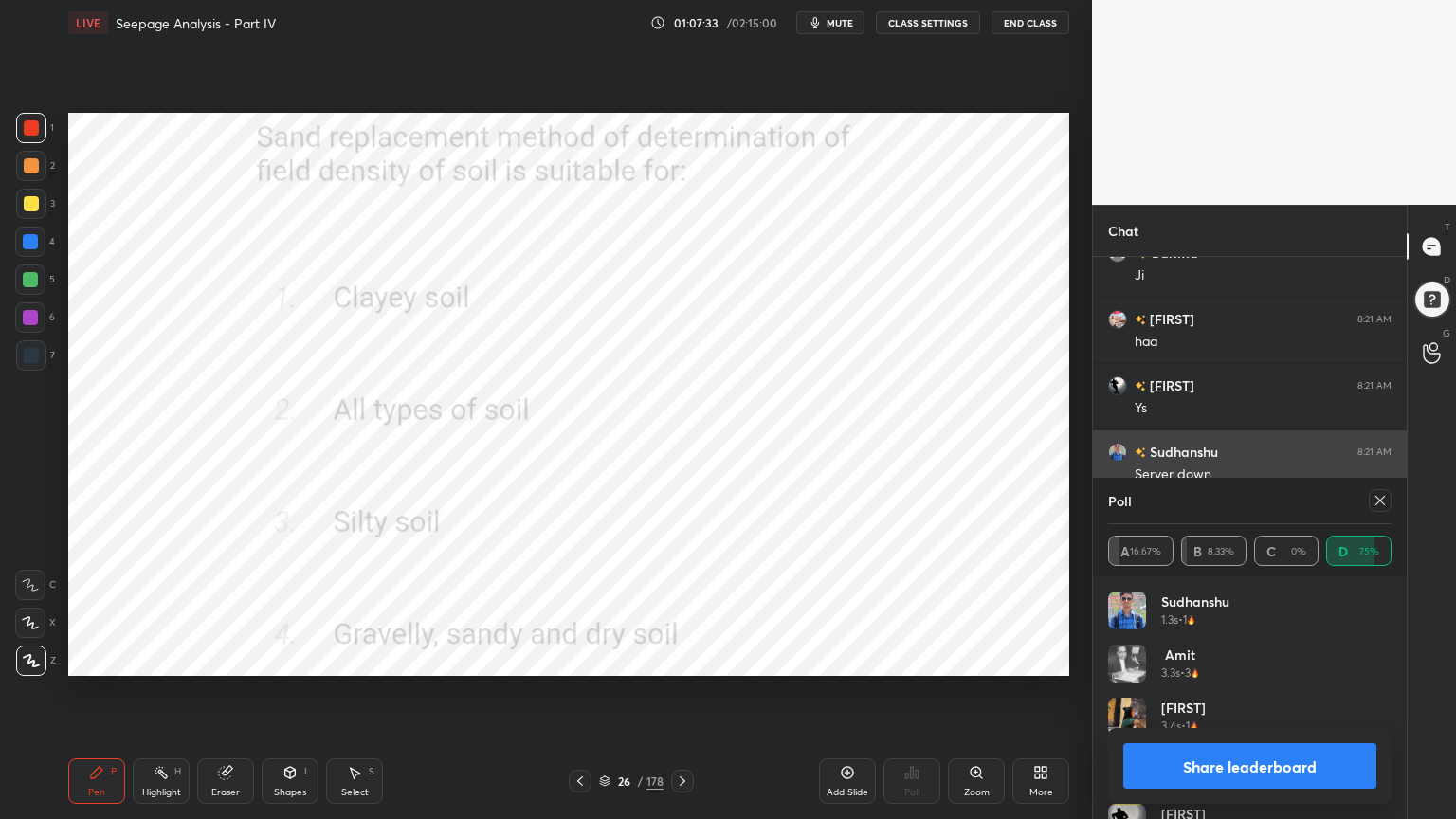 click 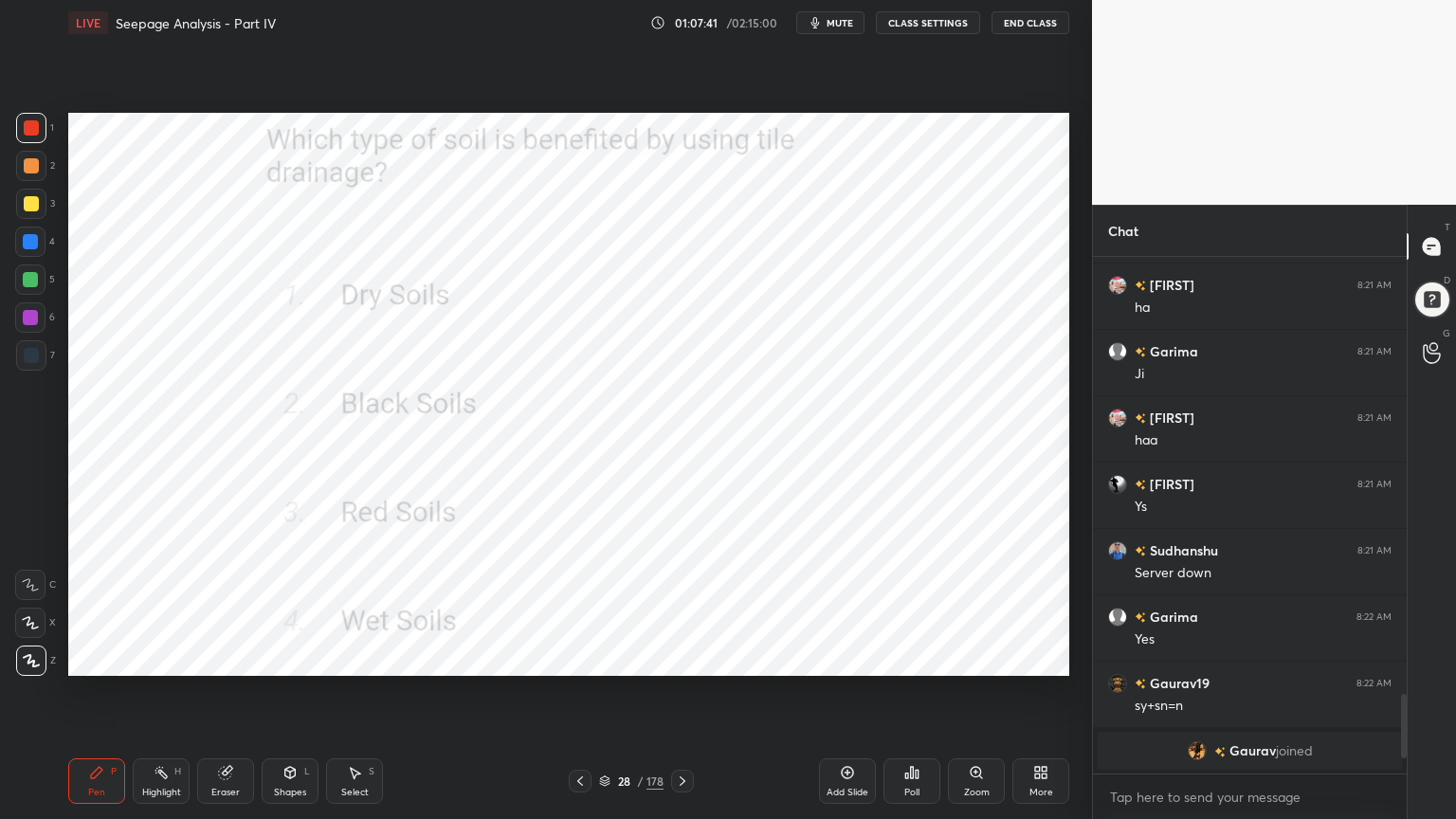 click 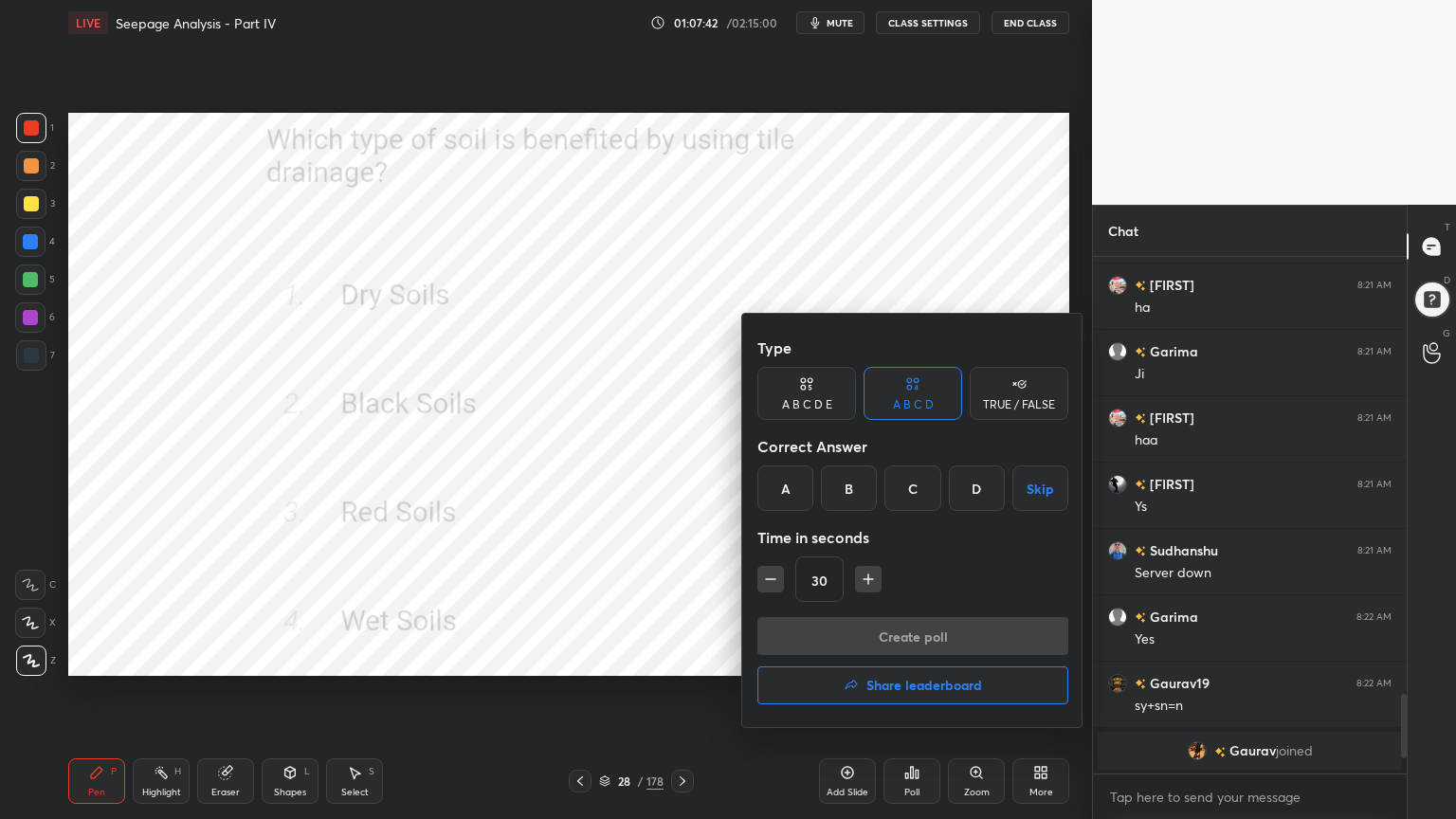 click on "D" at bounding box center [976, 488] 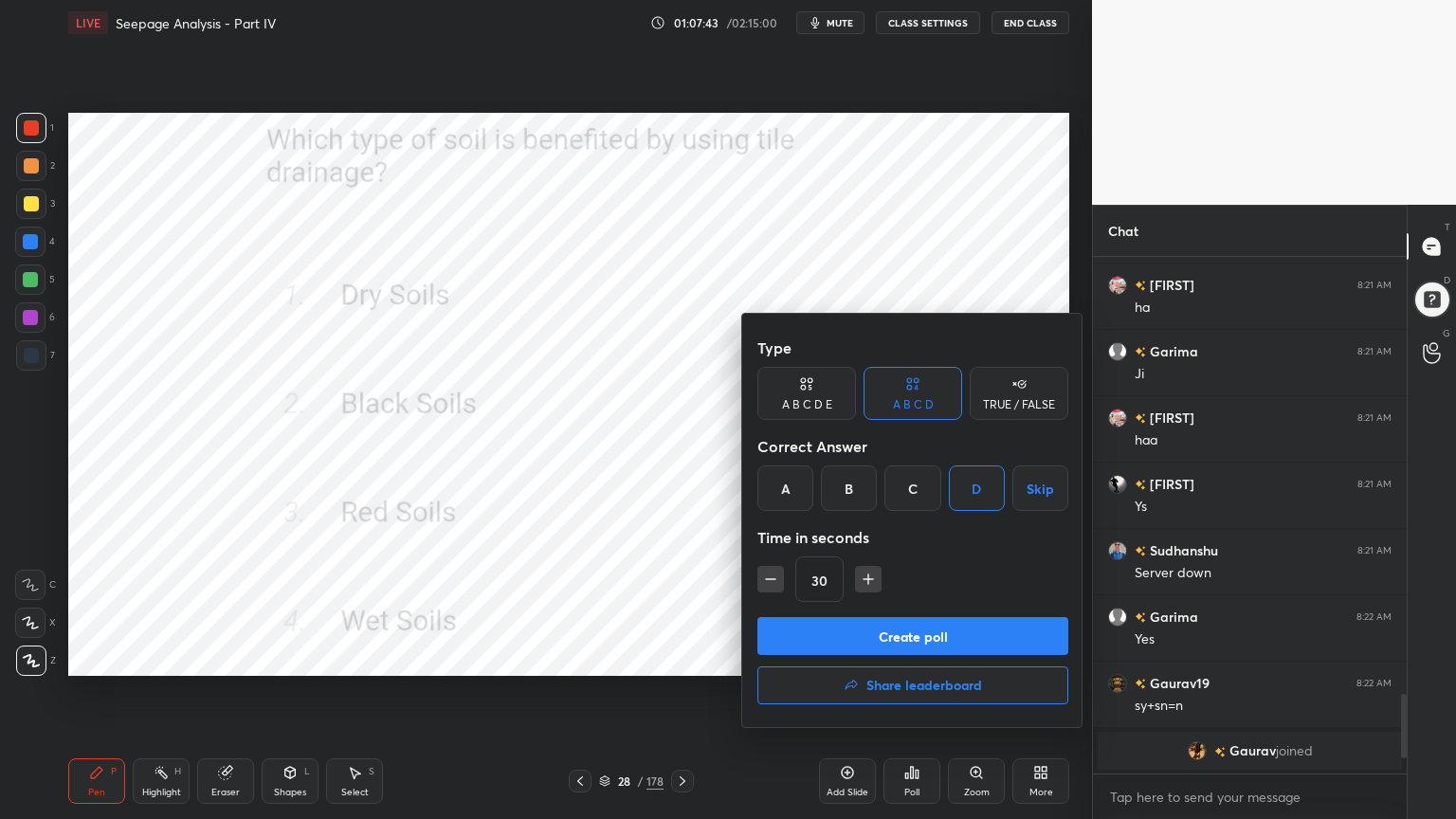 click on "Create poll" at bounding box center (913, 636) 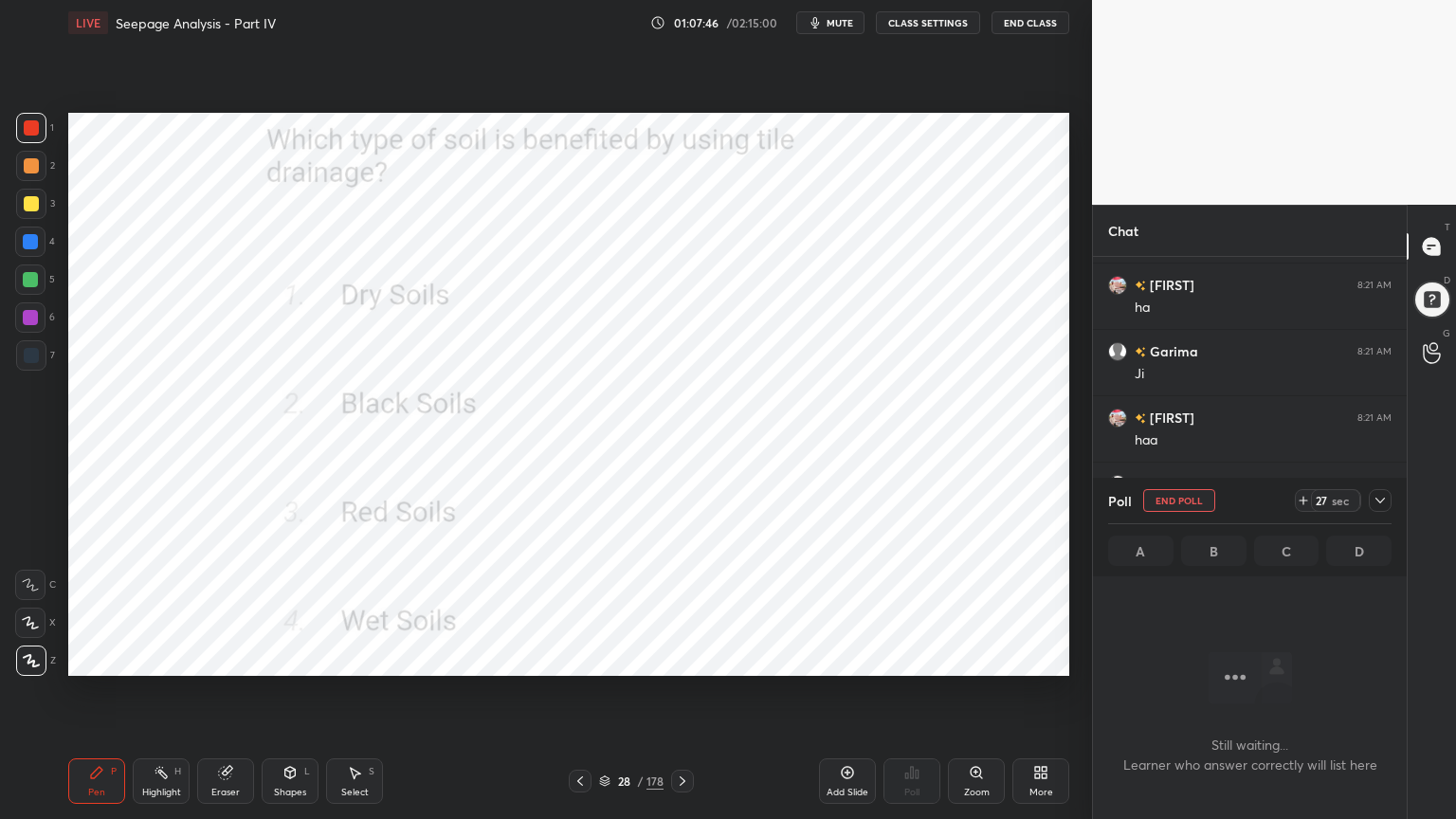 click at bounding box center (1380, 500) 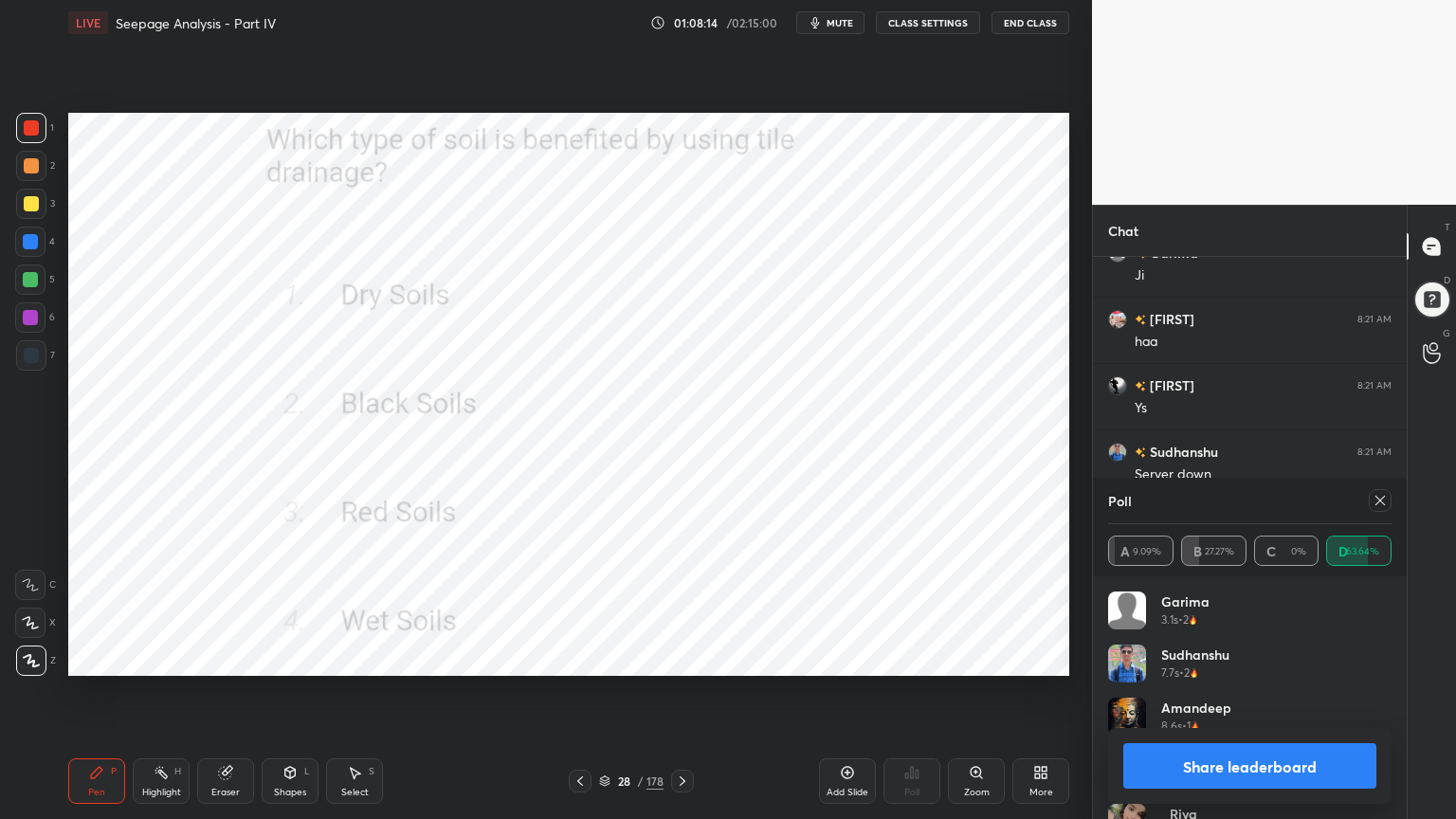 click 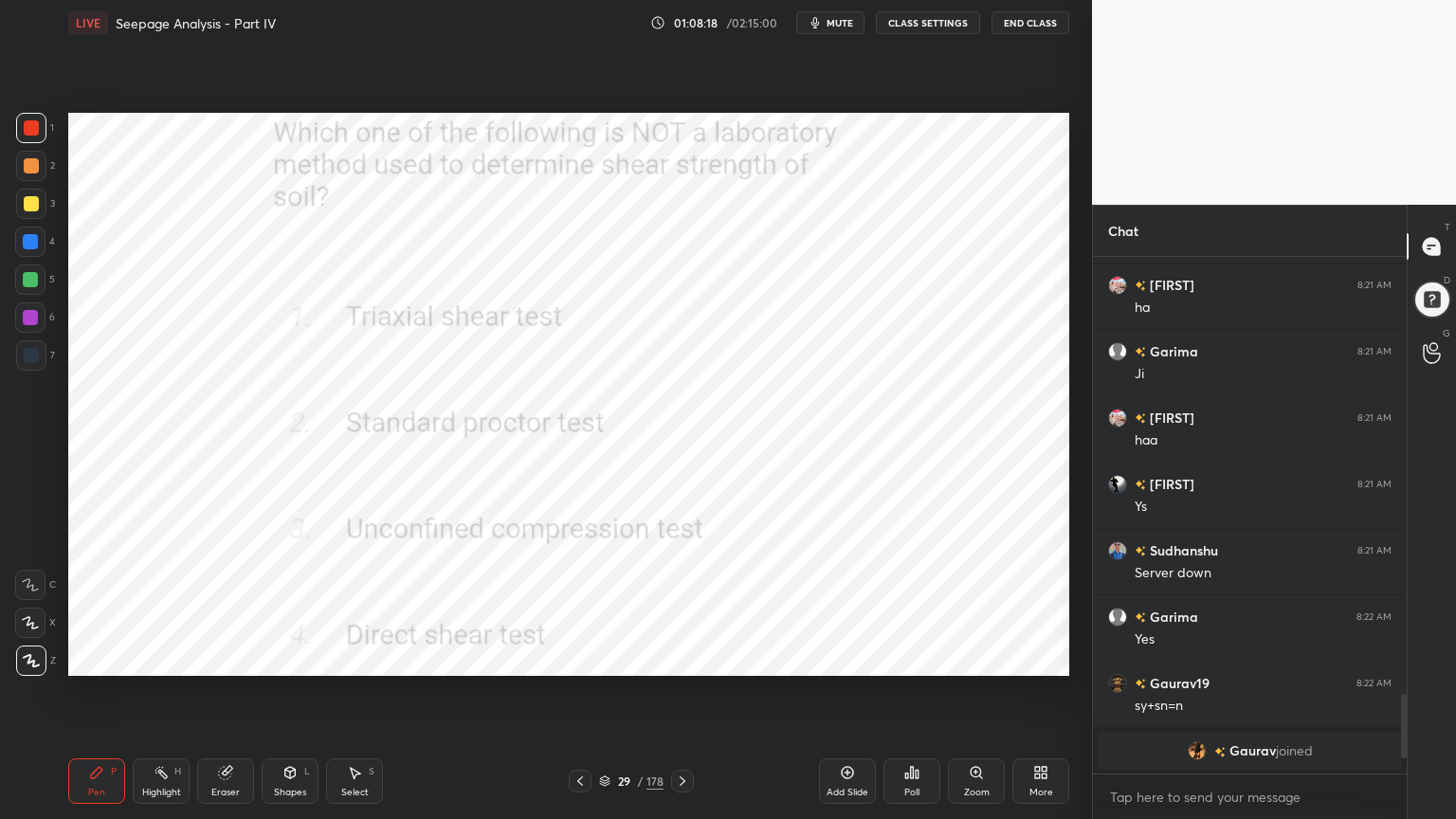 click 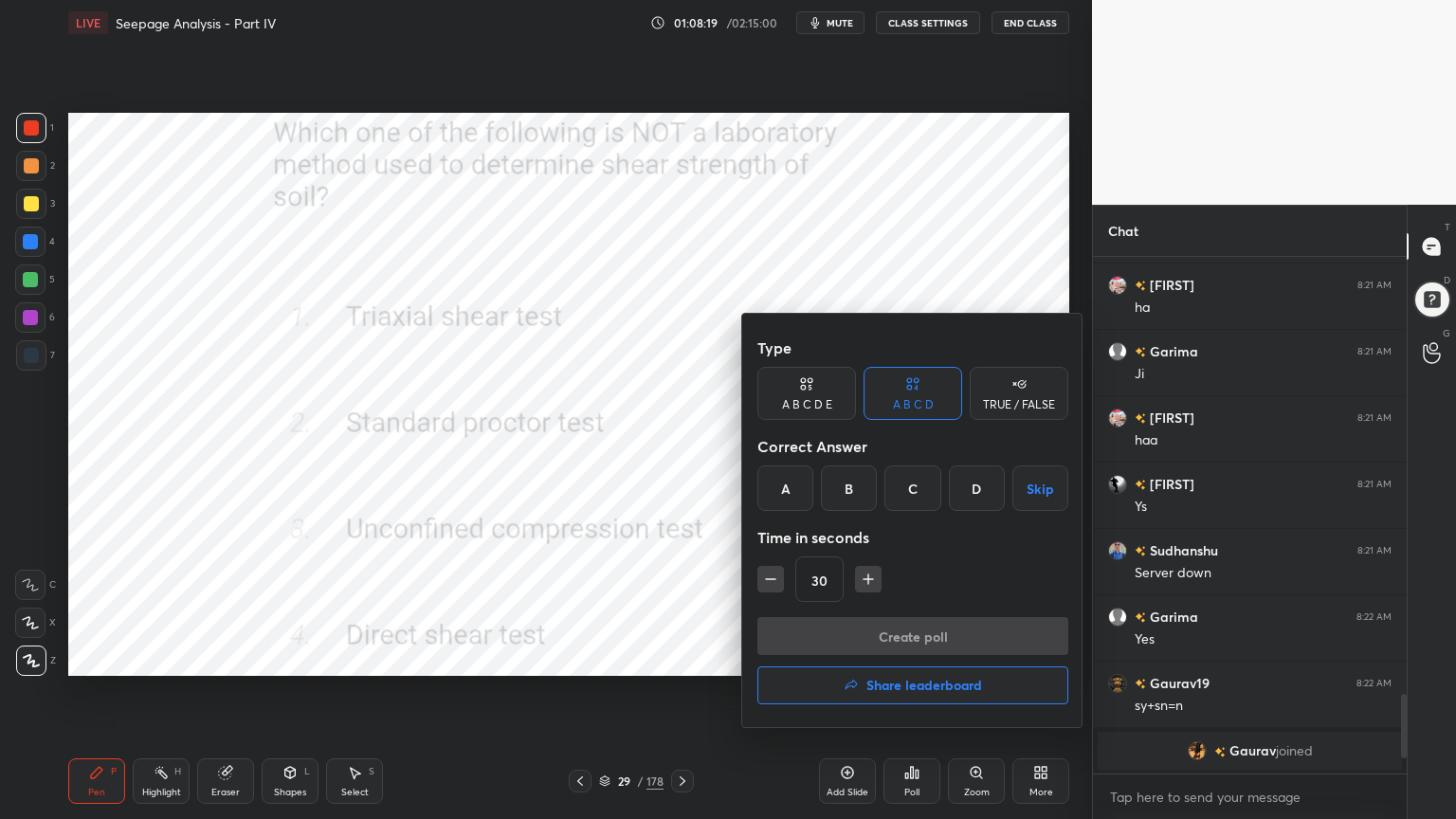 click on "B" at bounding box center (848, 488) 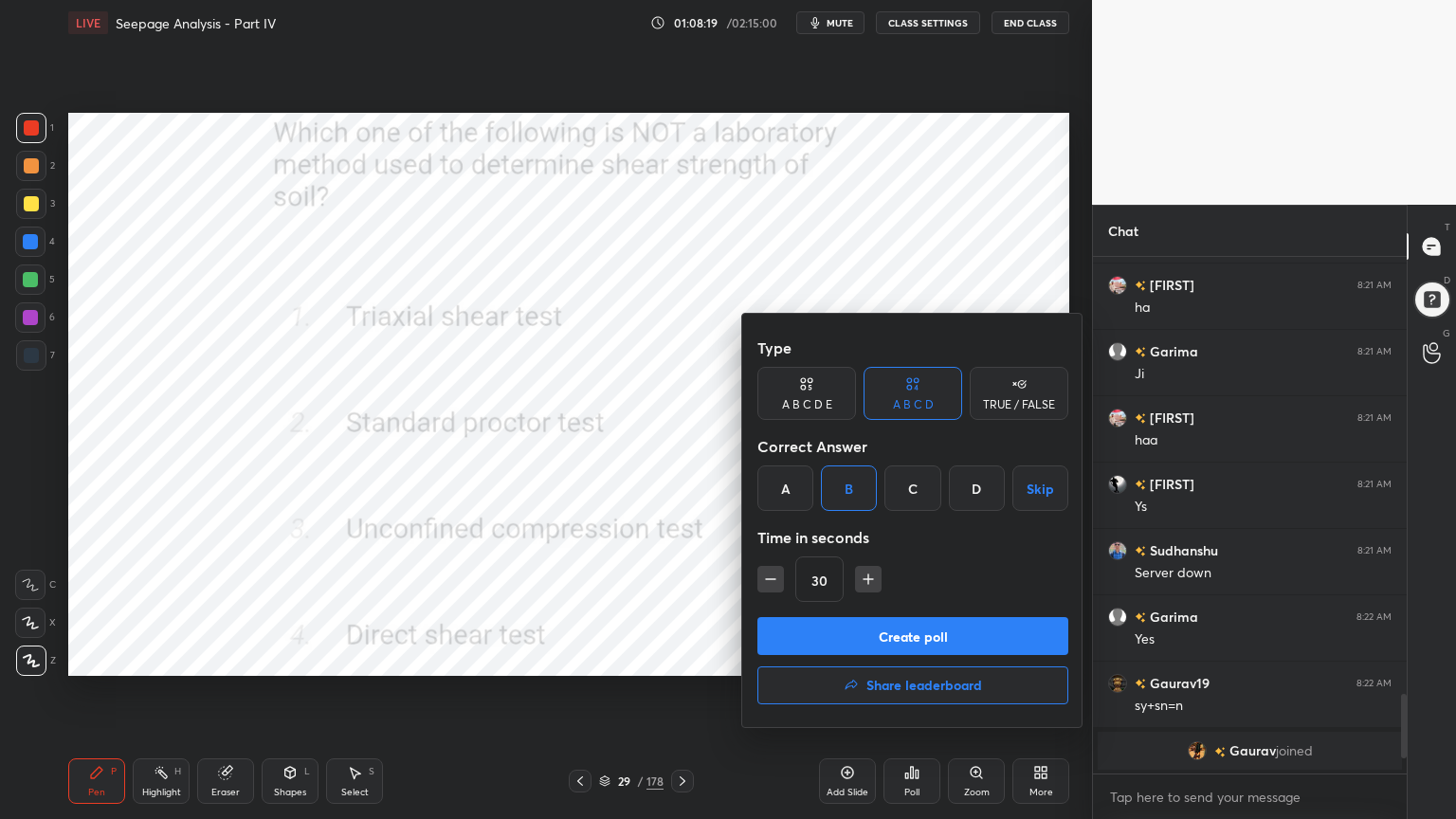 click on "Create poll" at bounding box center [913, 636] 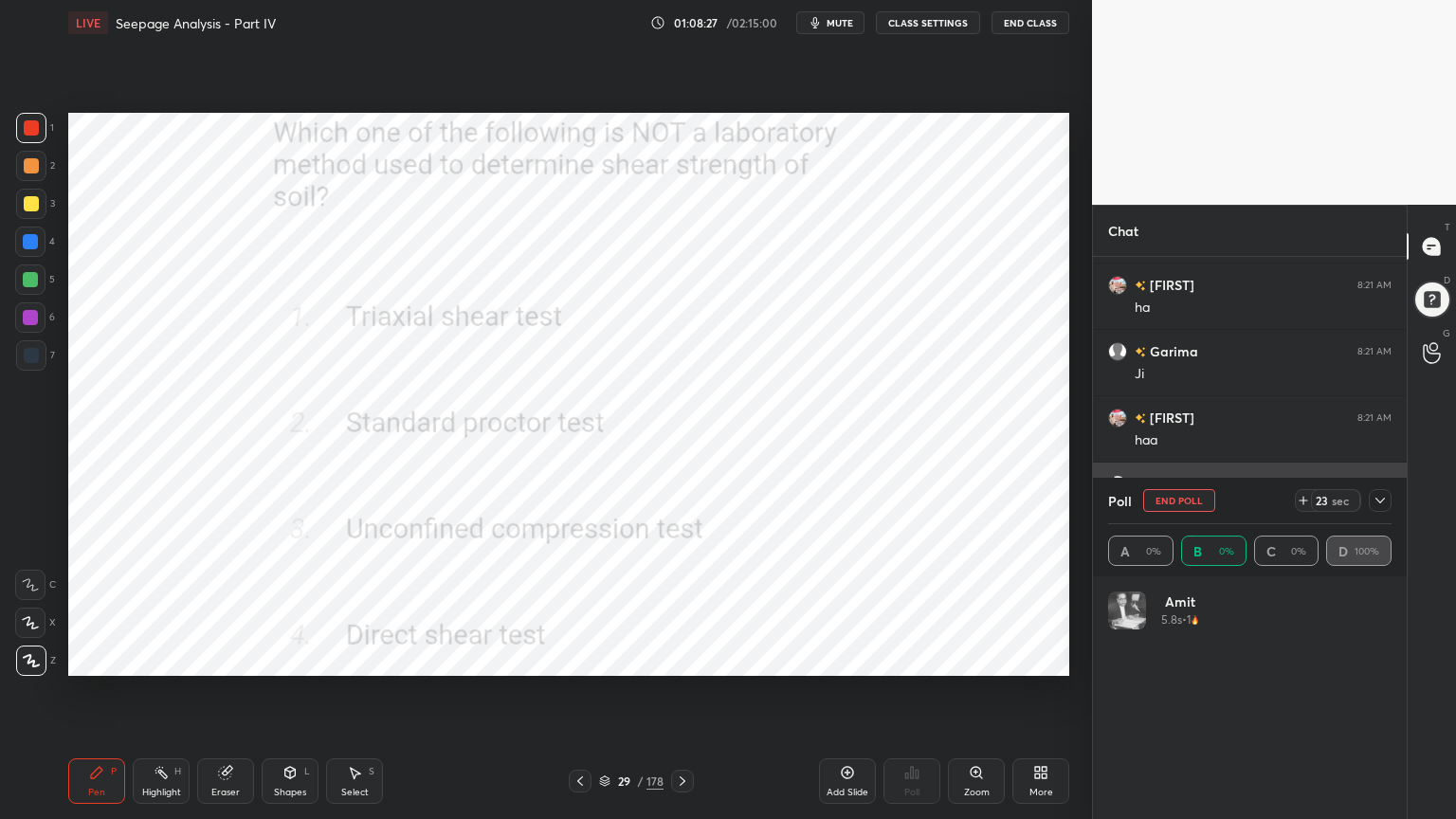 click 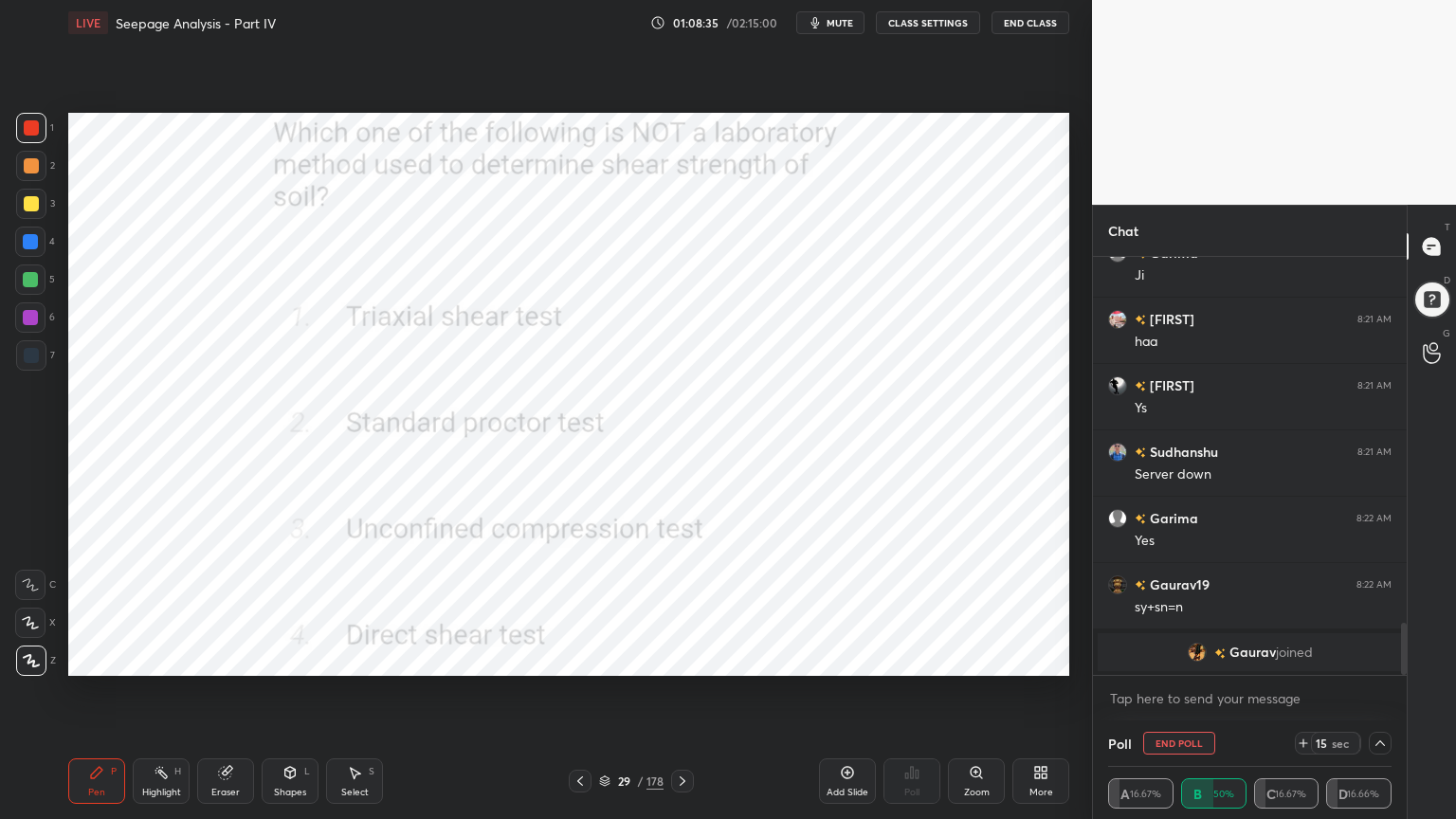 click 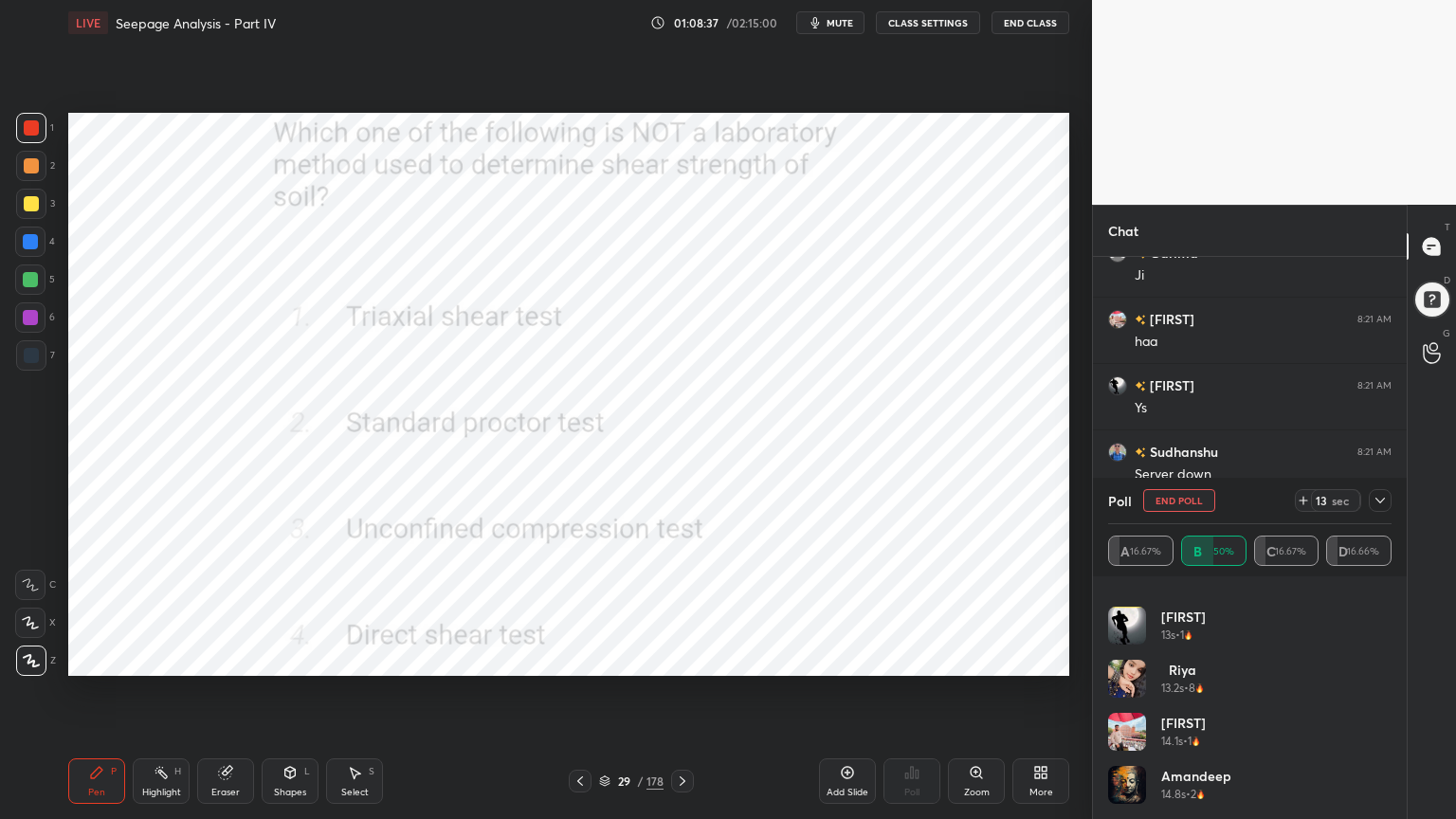 click 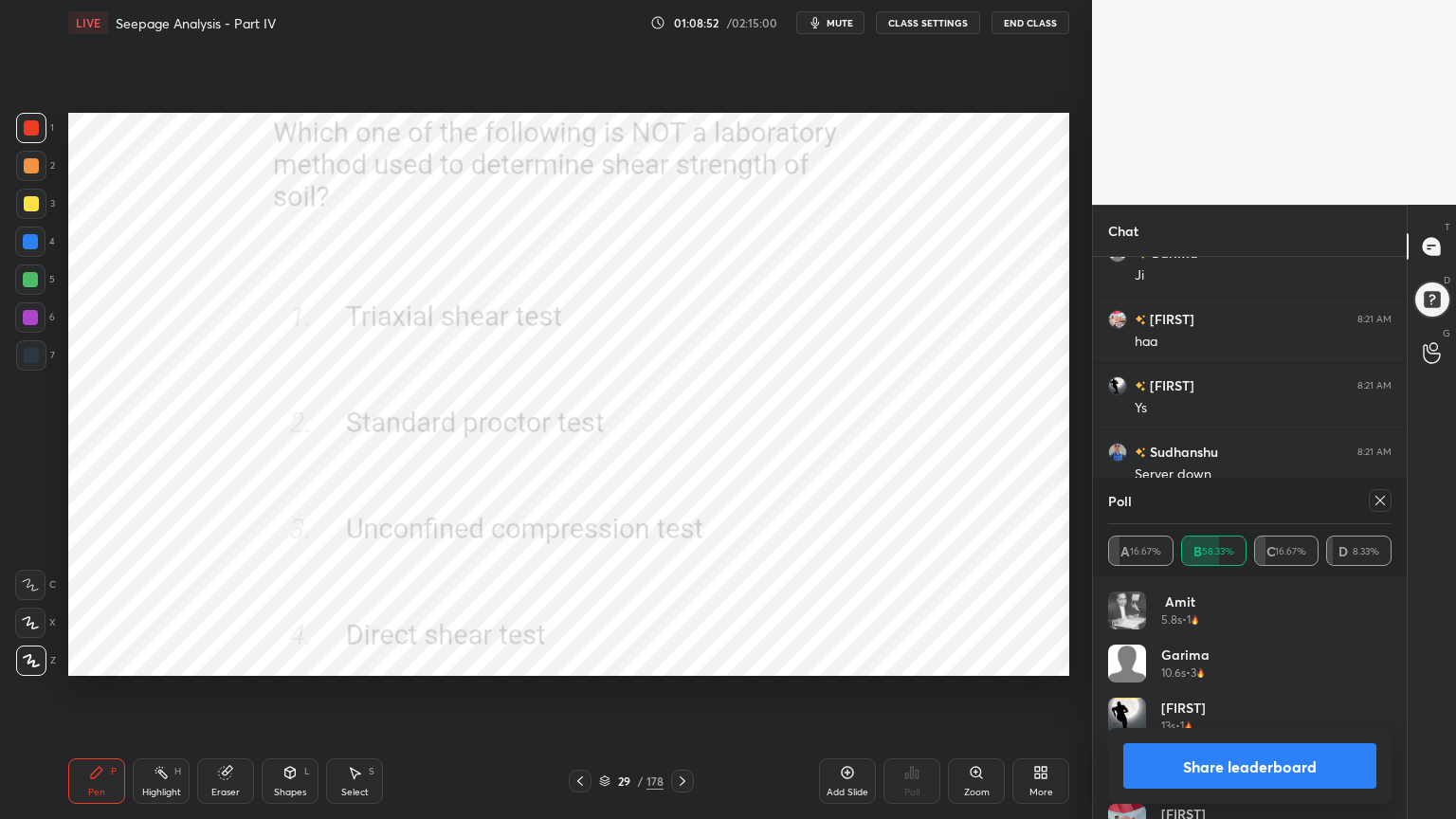 click at bounding box center (1380, 500) 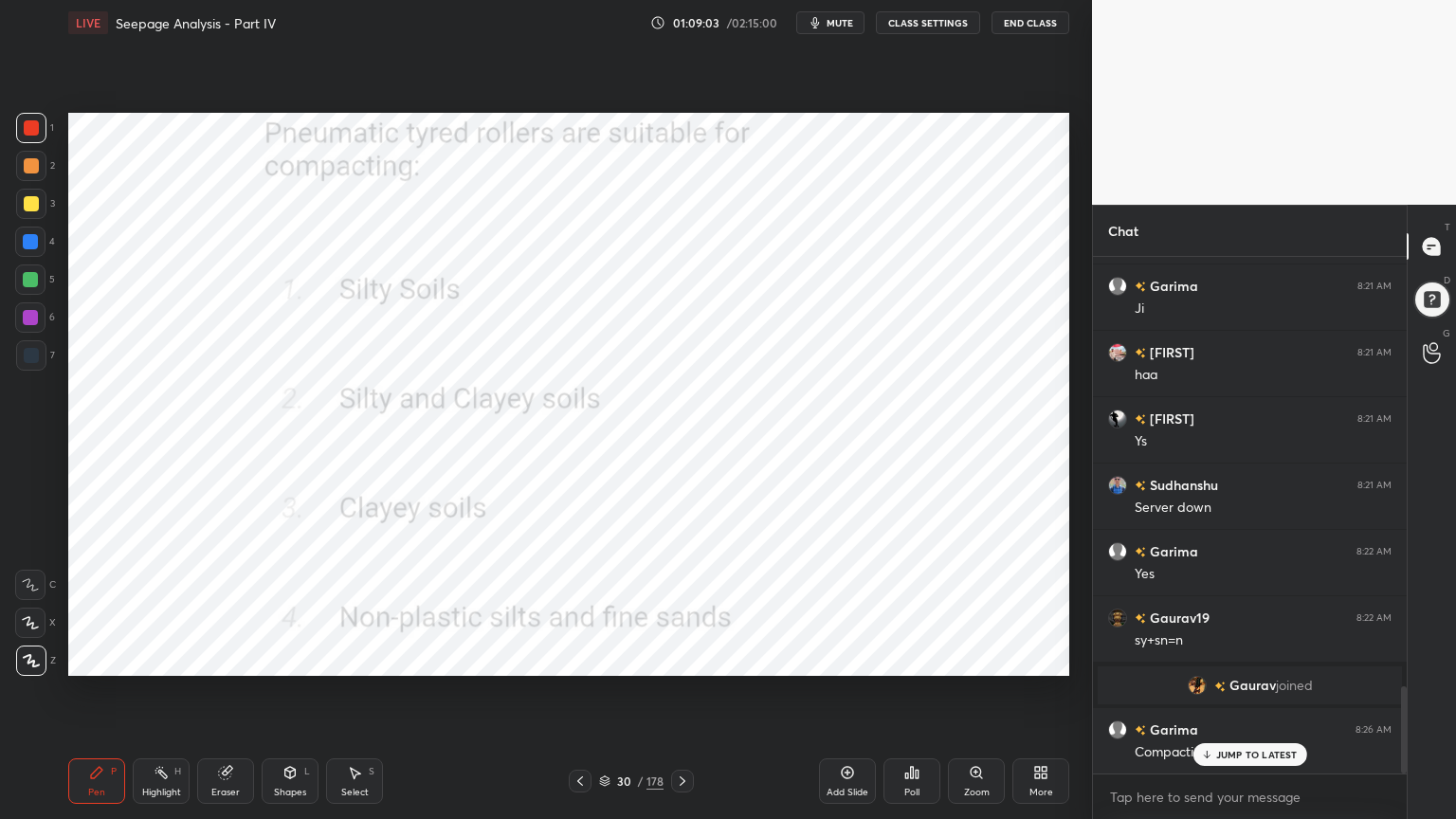 click 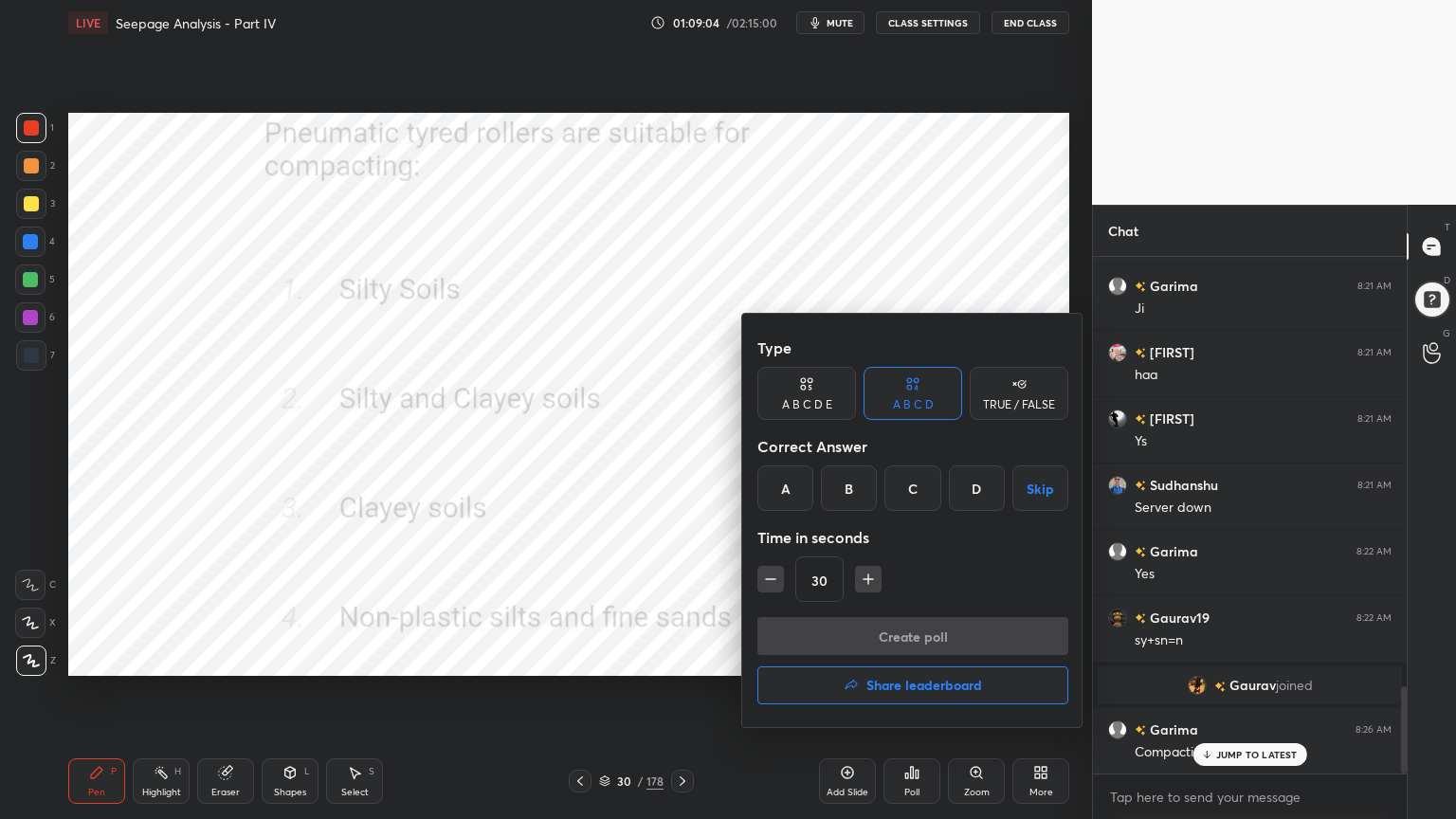 click on "D" at bounding box center [976, 488] 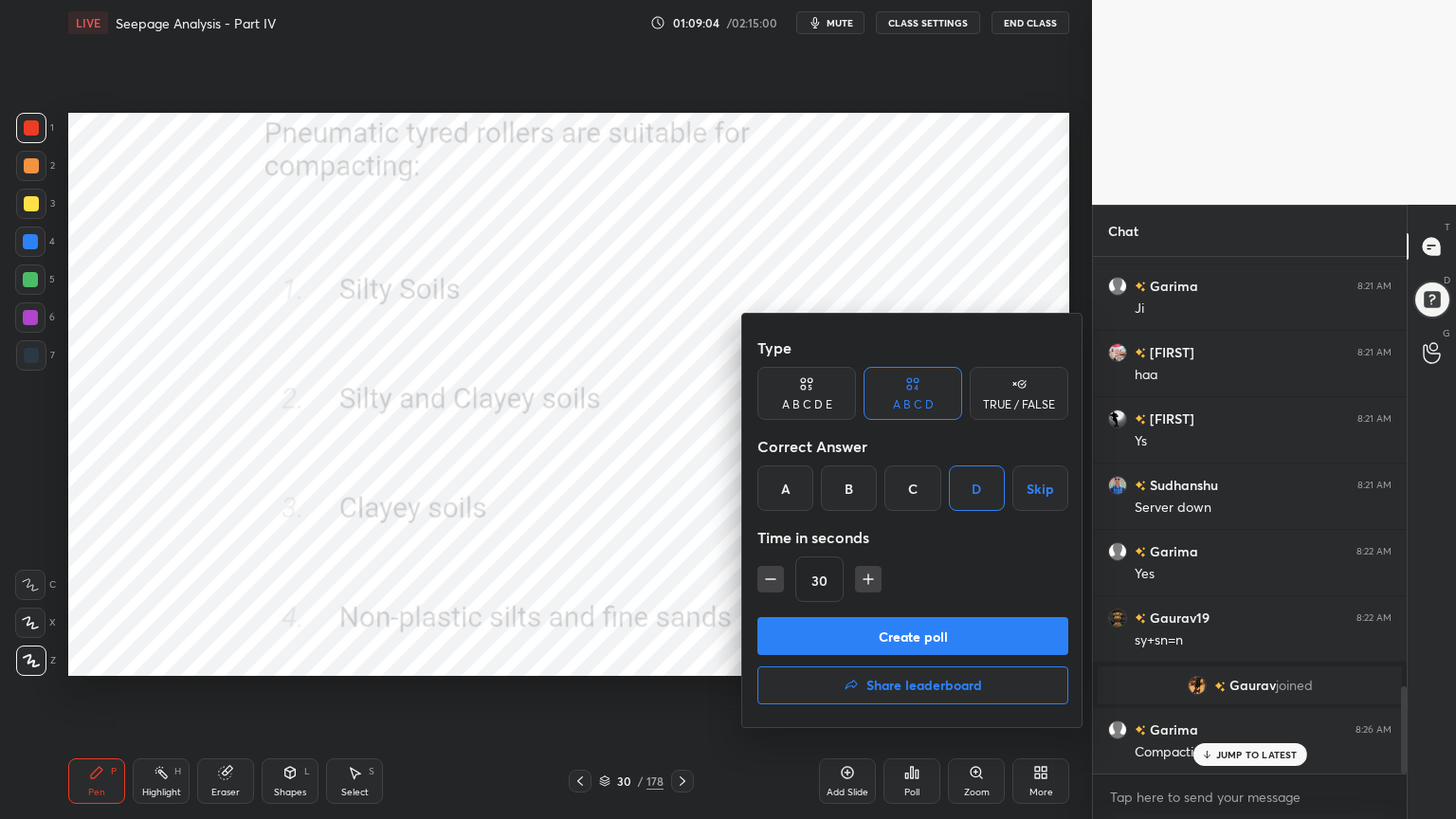 click on "Create poll" at bounding box center (913, 636) 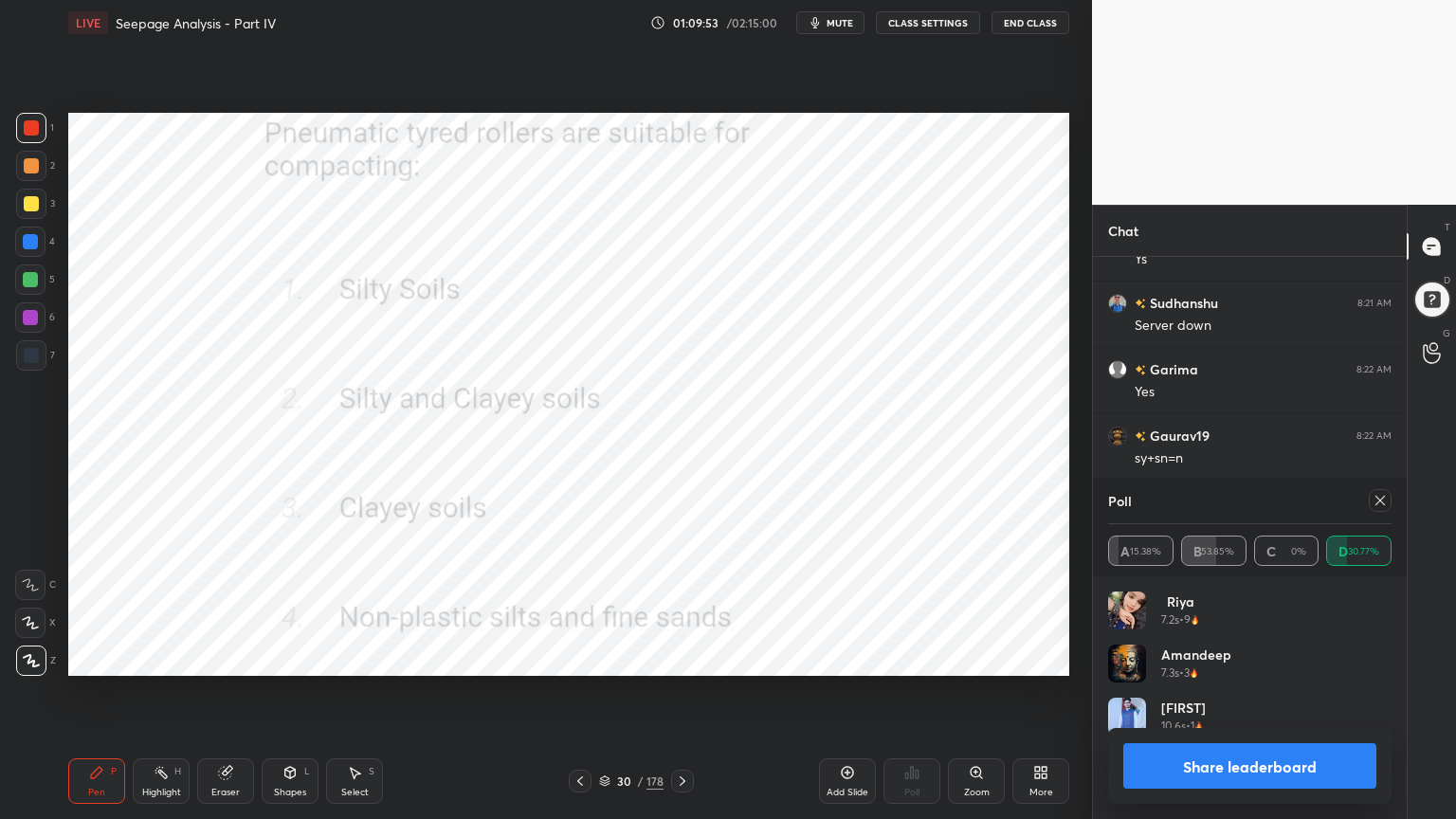click 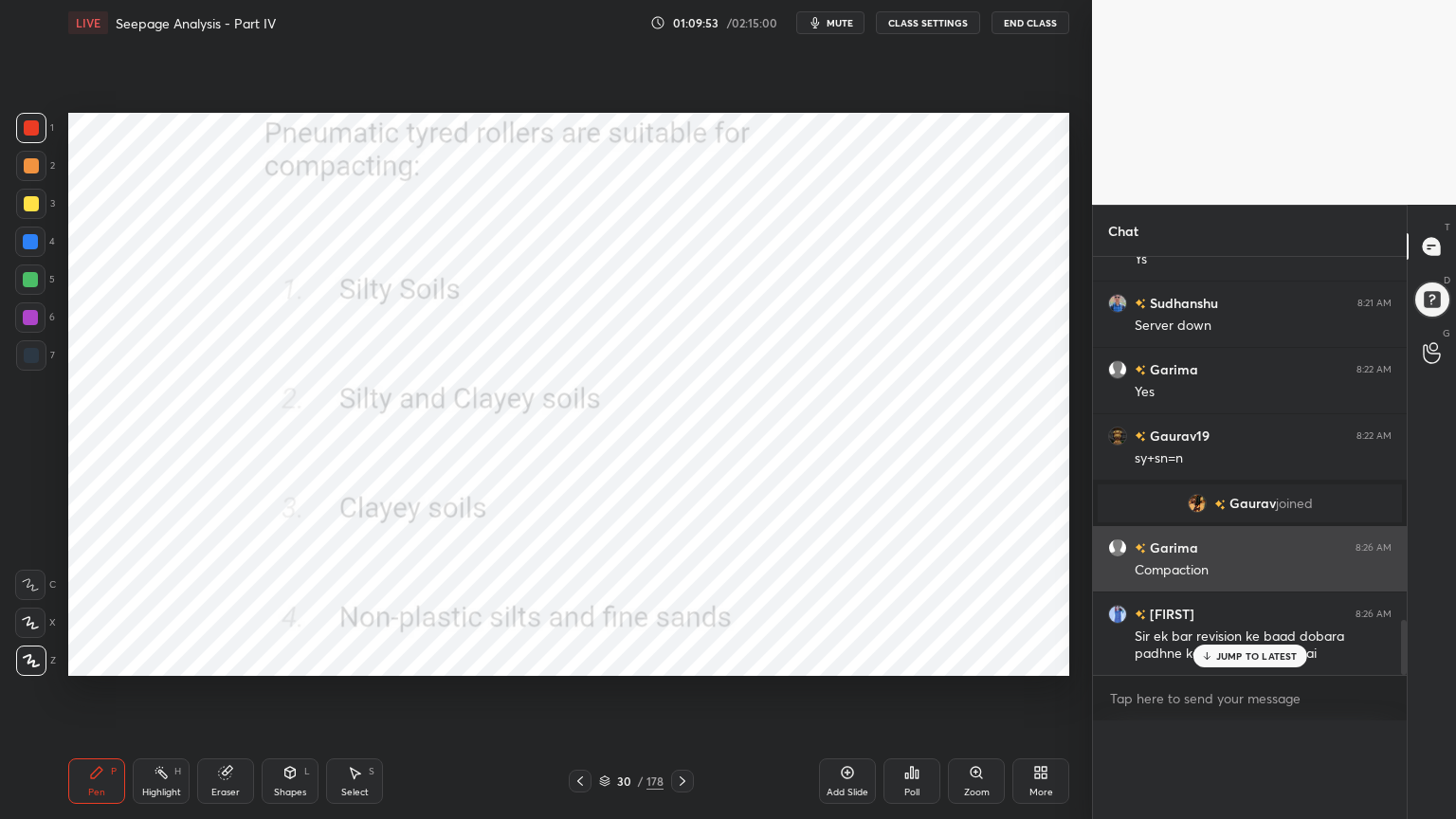 scroll, scrollTop: 0, scrollLeft: 0, axis: both 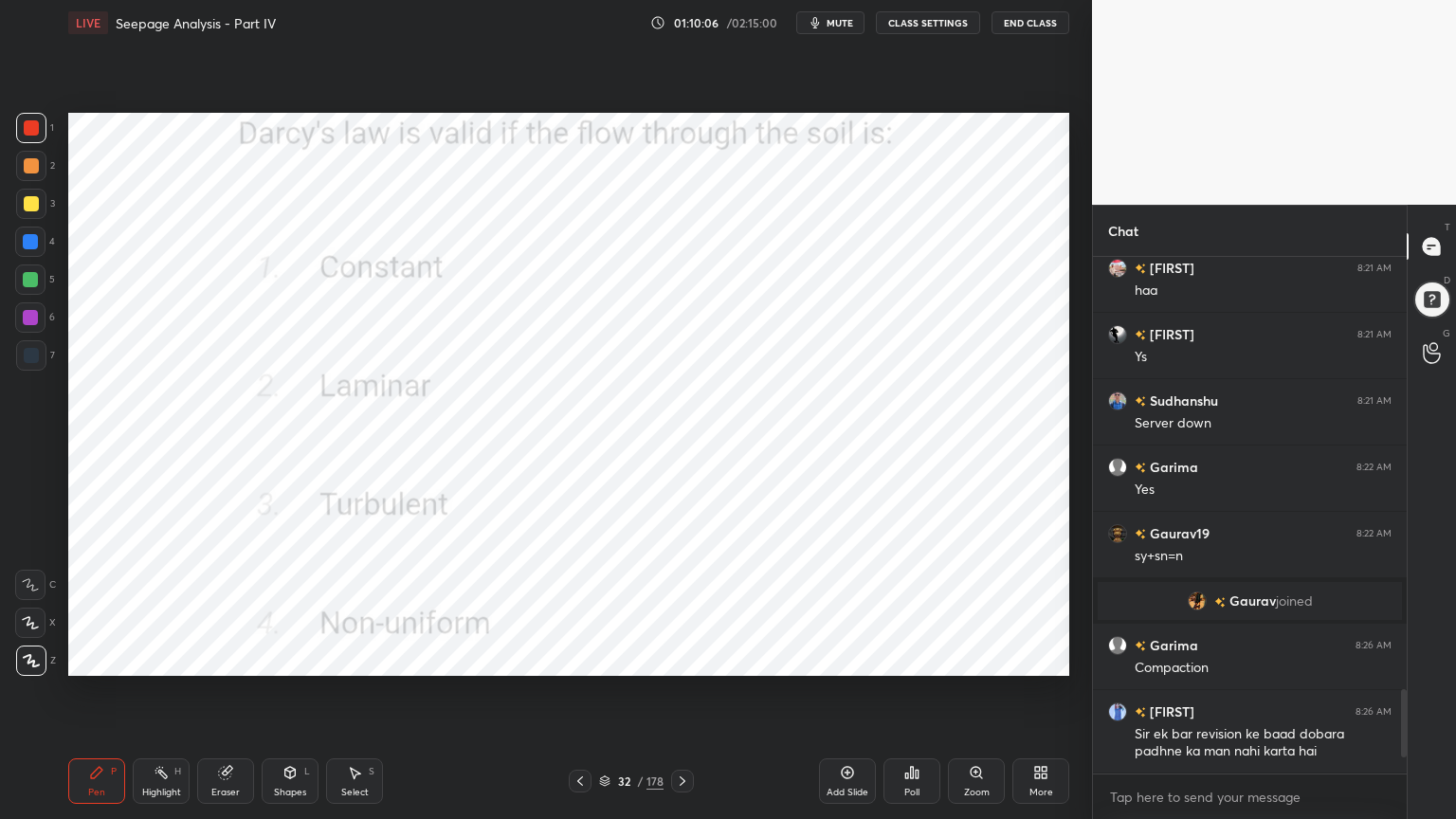 click 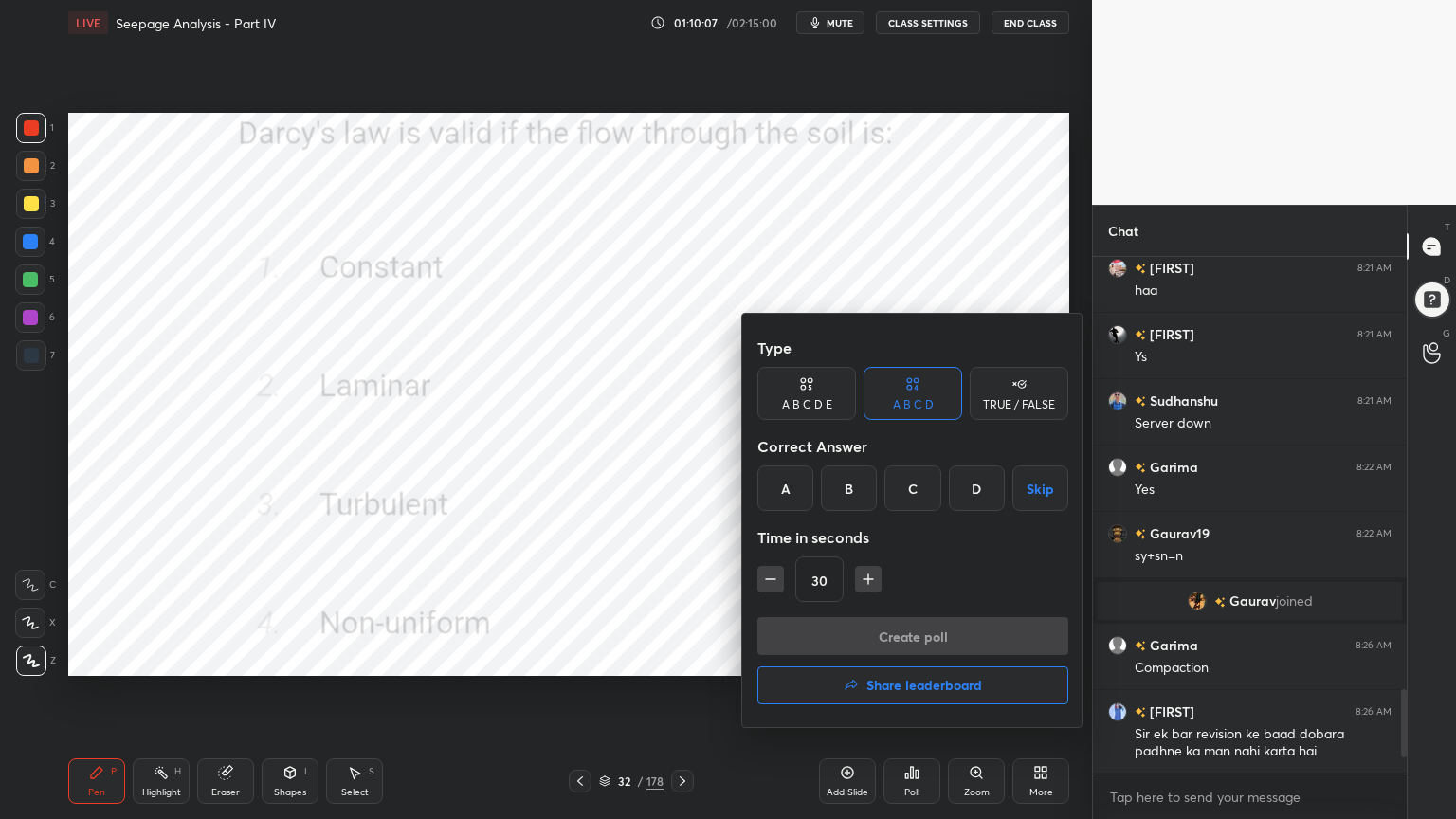 click on "B" at bounding box center (848, 488) 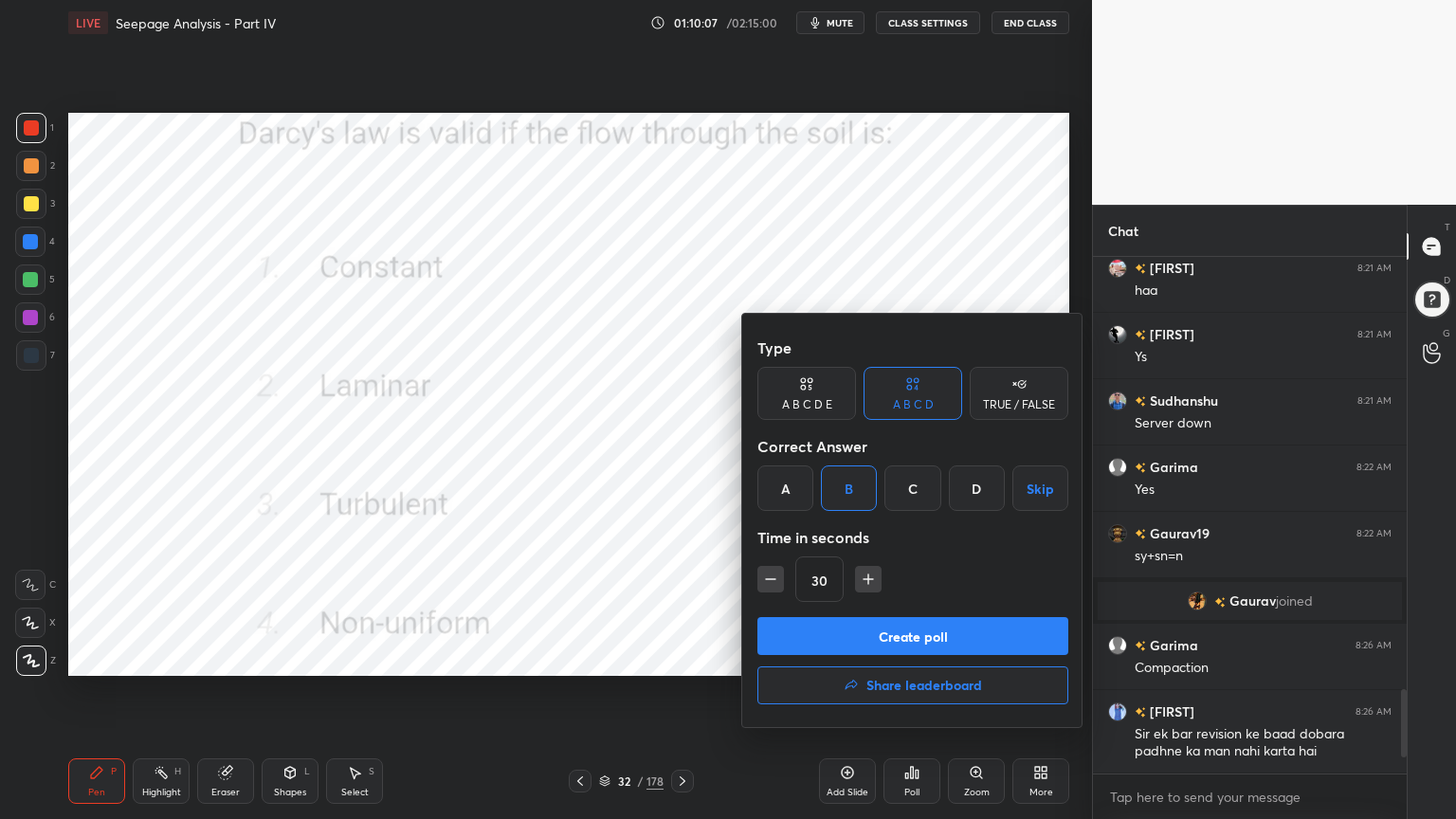 click on "Create poll" at bounding box center [913, 636] 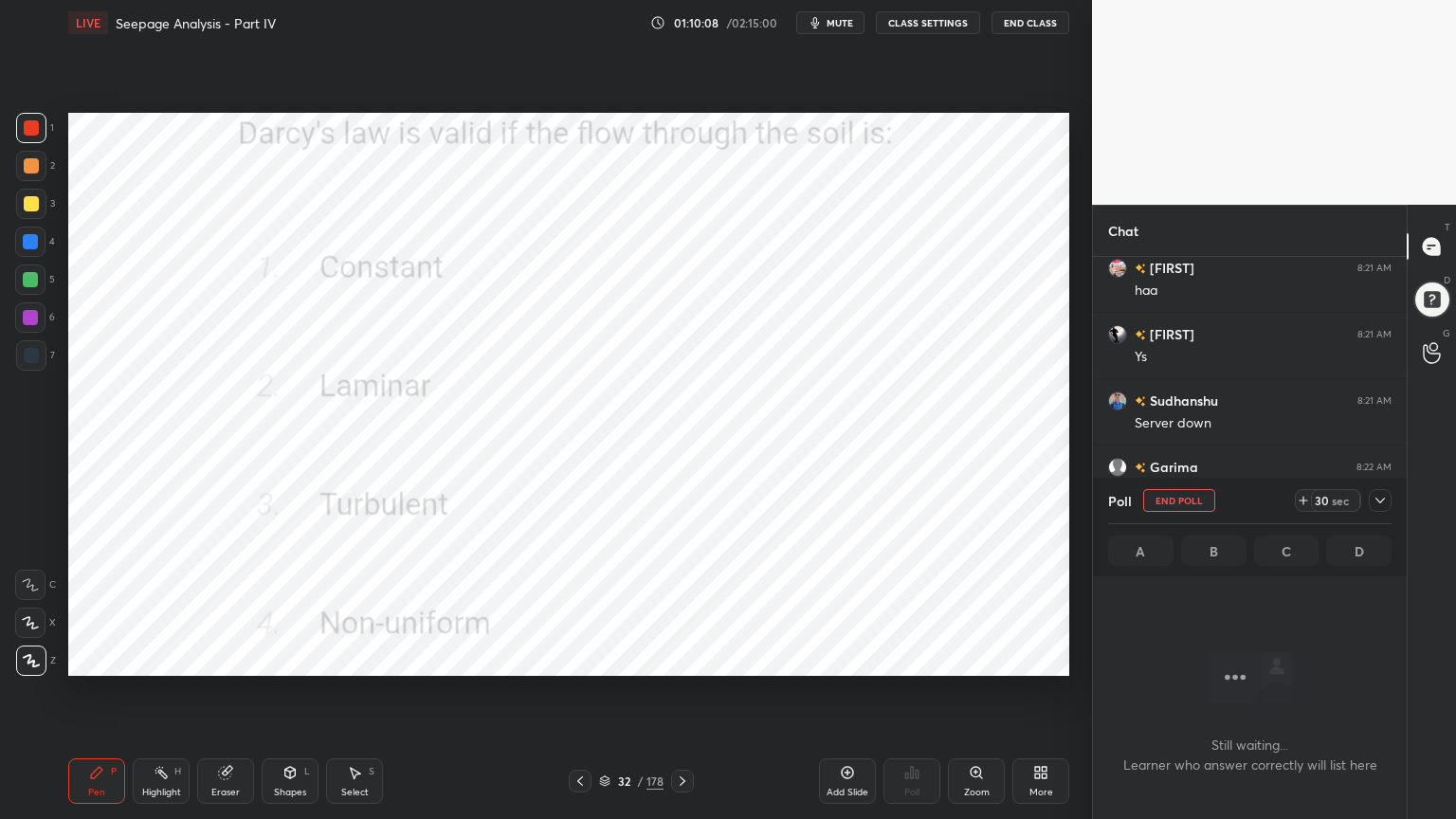 scroll, scrollTop: 471, scrollLeft: 308, axis: both 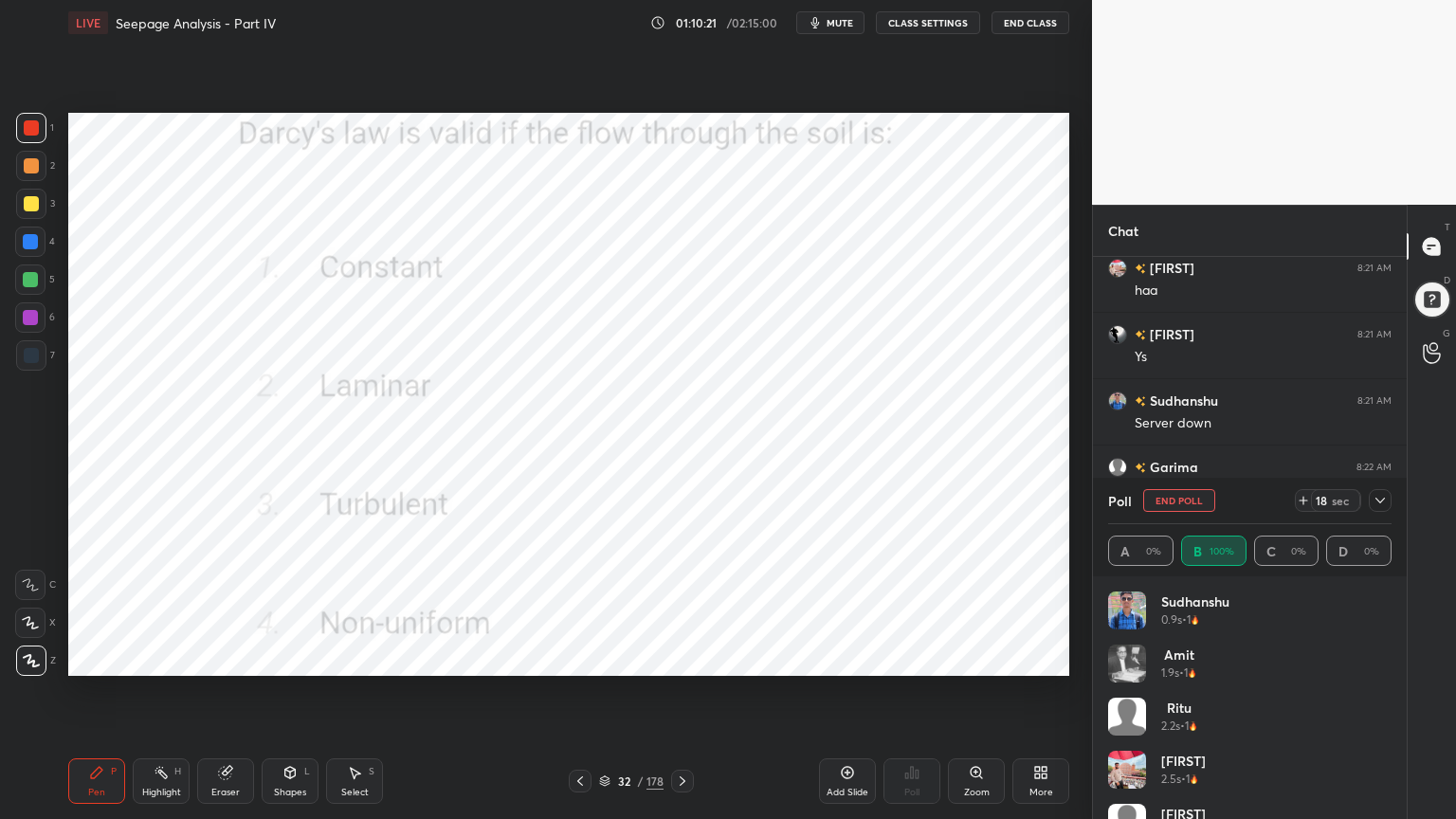 click 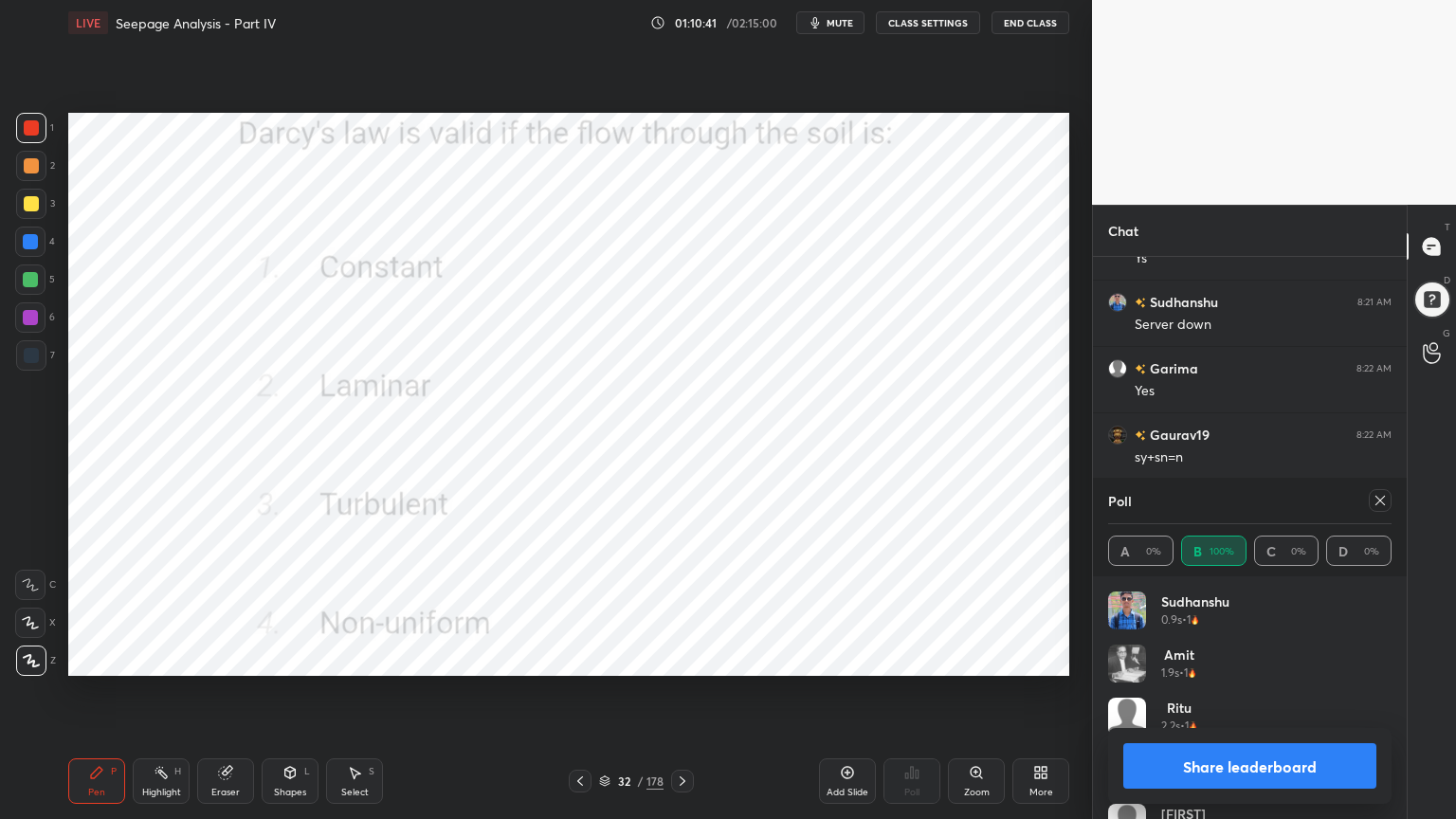 click 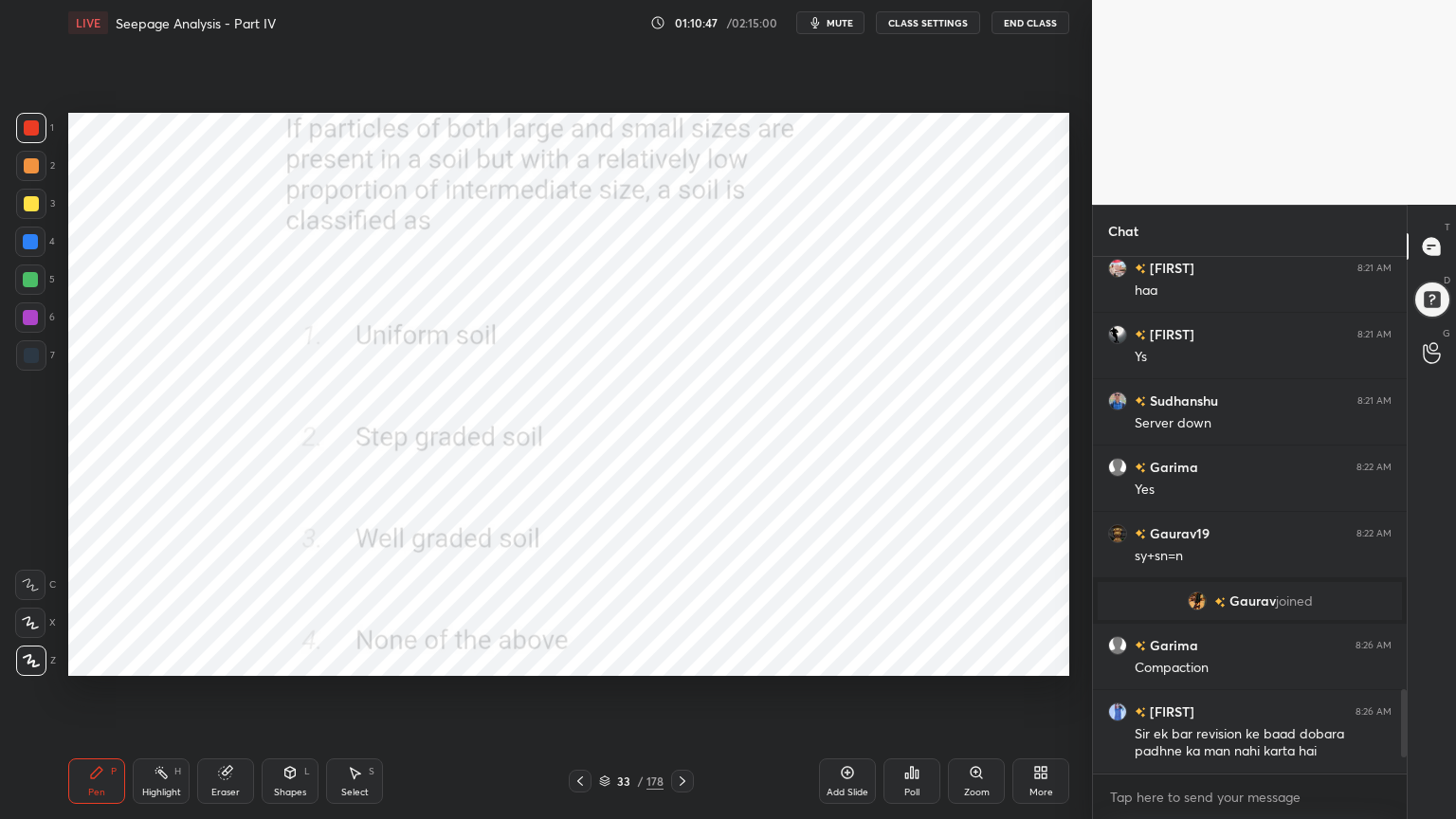 click 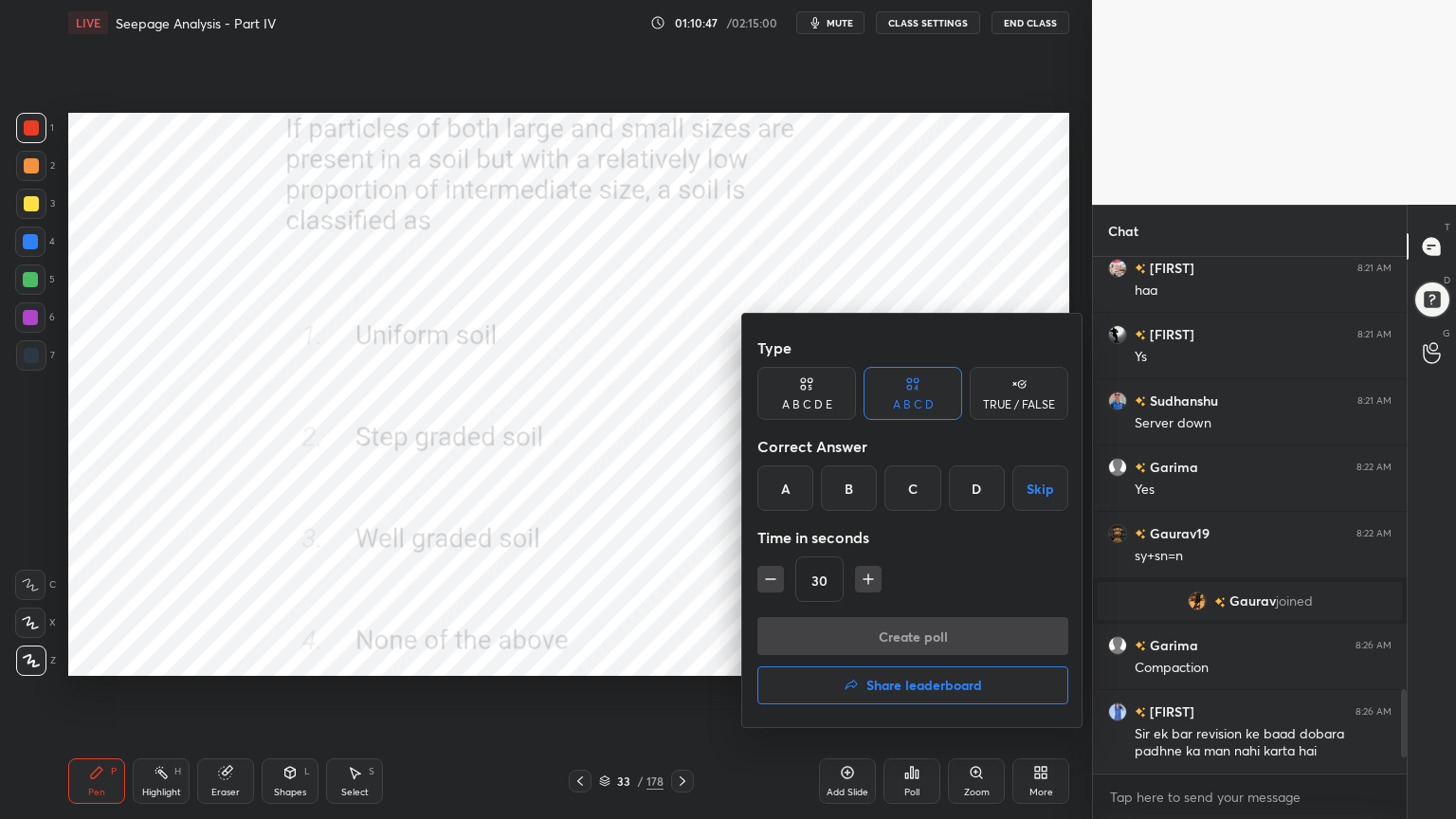 click on "B" at bounding box center [848, 488] 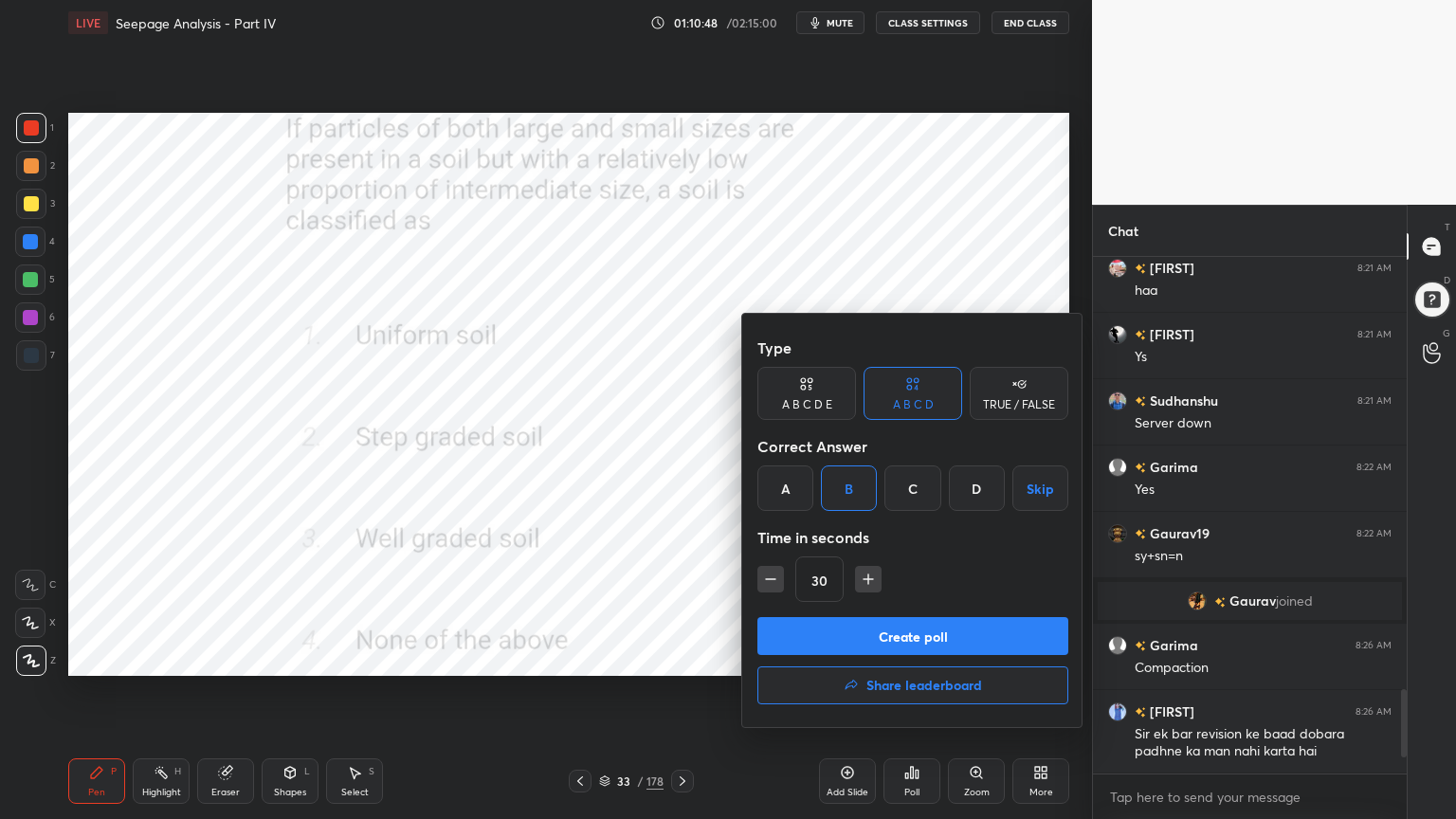 click on "Create poll" at bounding box center (913, 636) 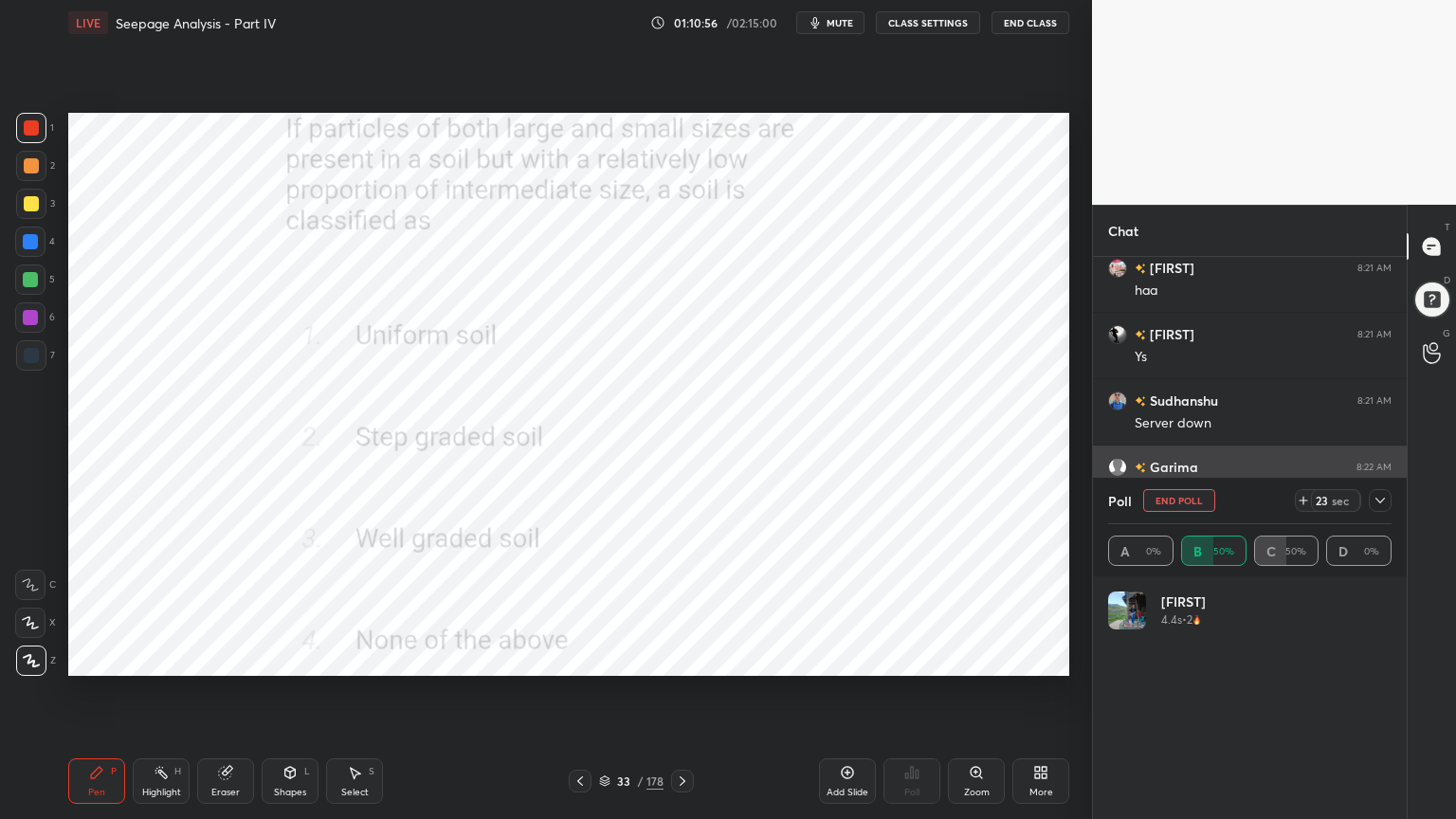 click 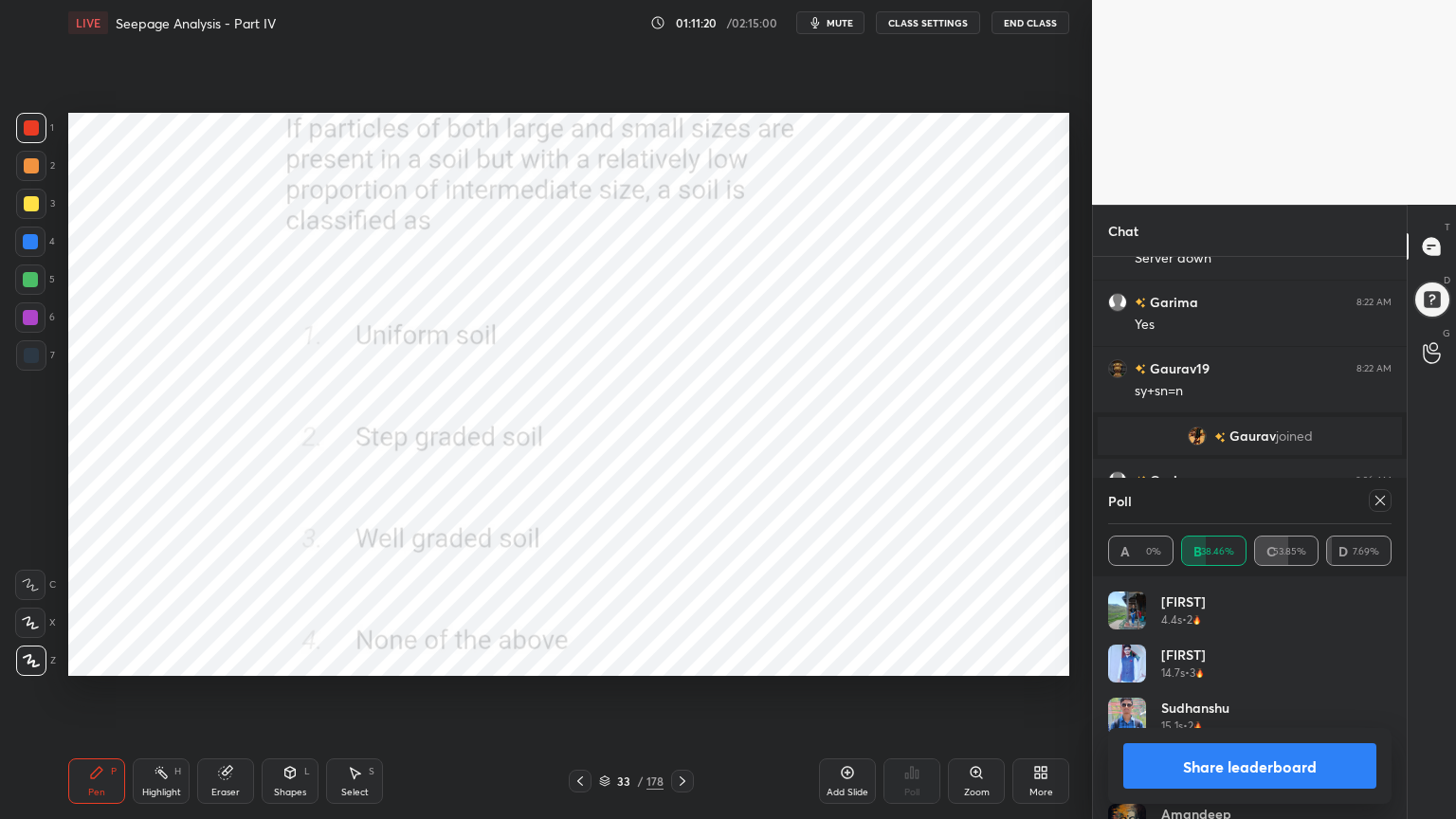 click 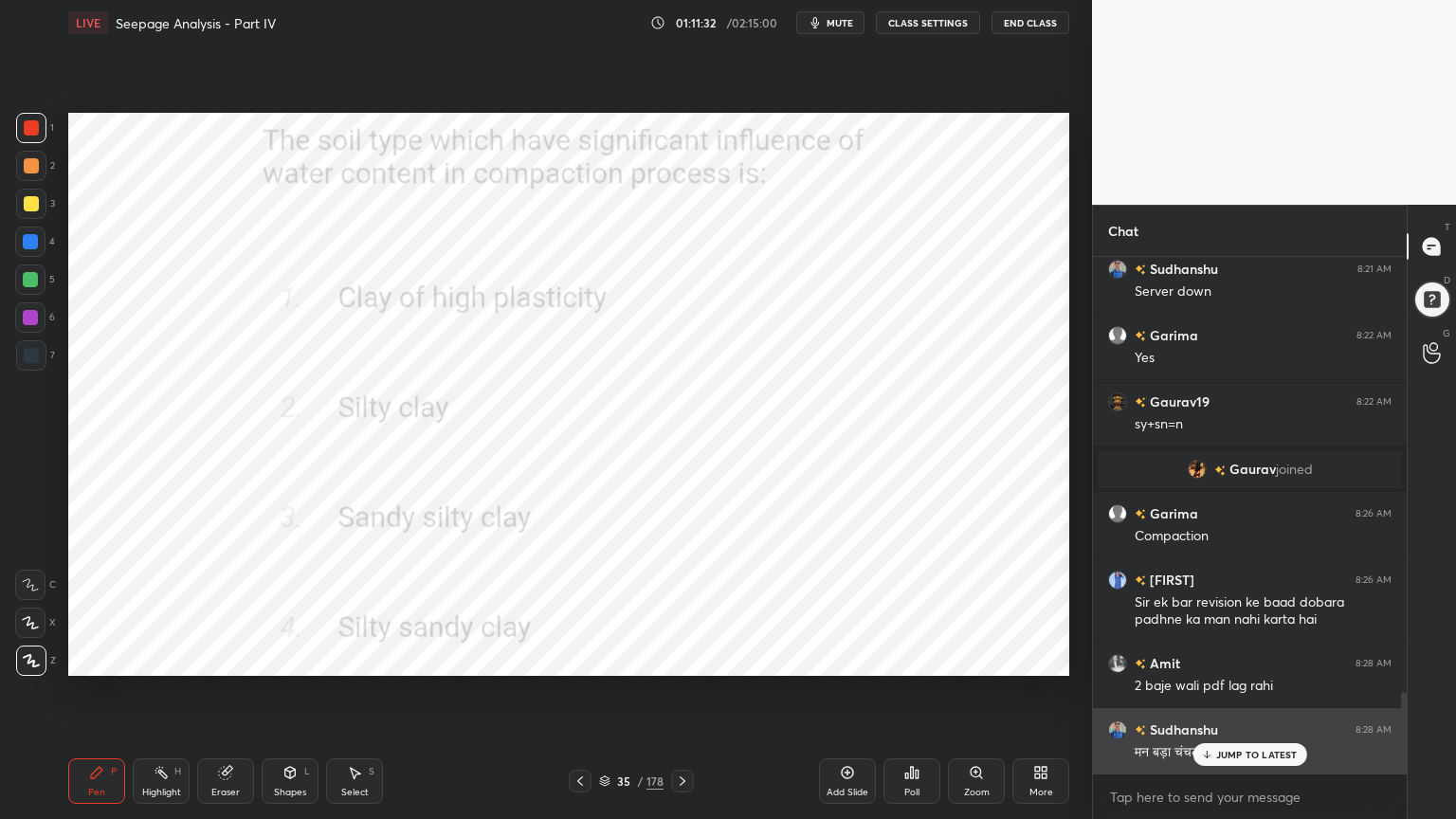 click on "JUMP TO LATEST" at bounding box center [1257, 755] 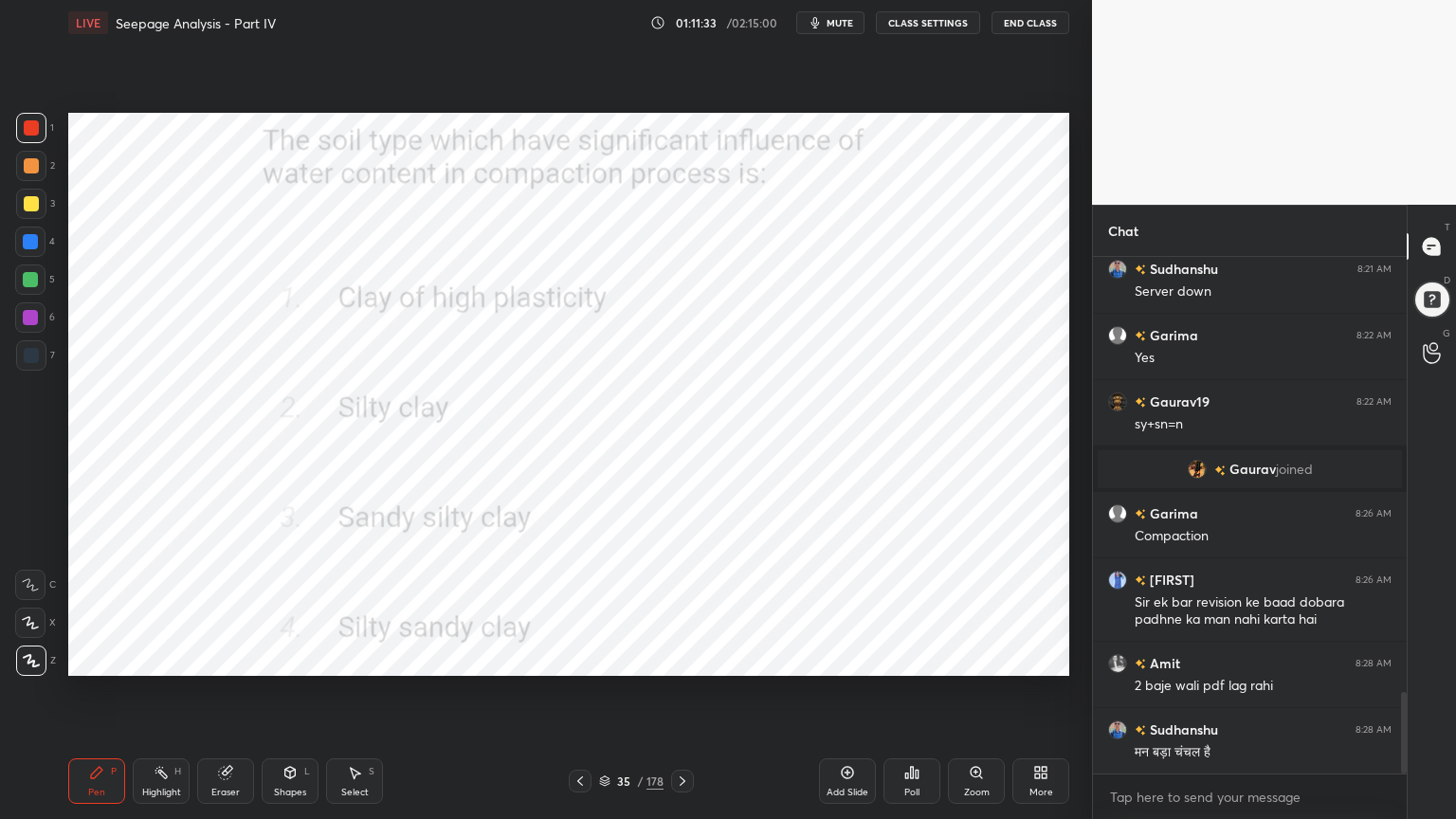 click 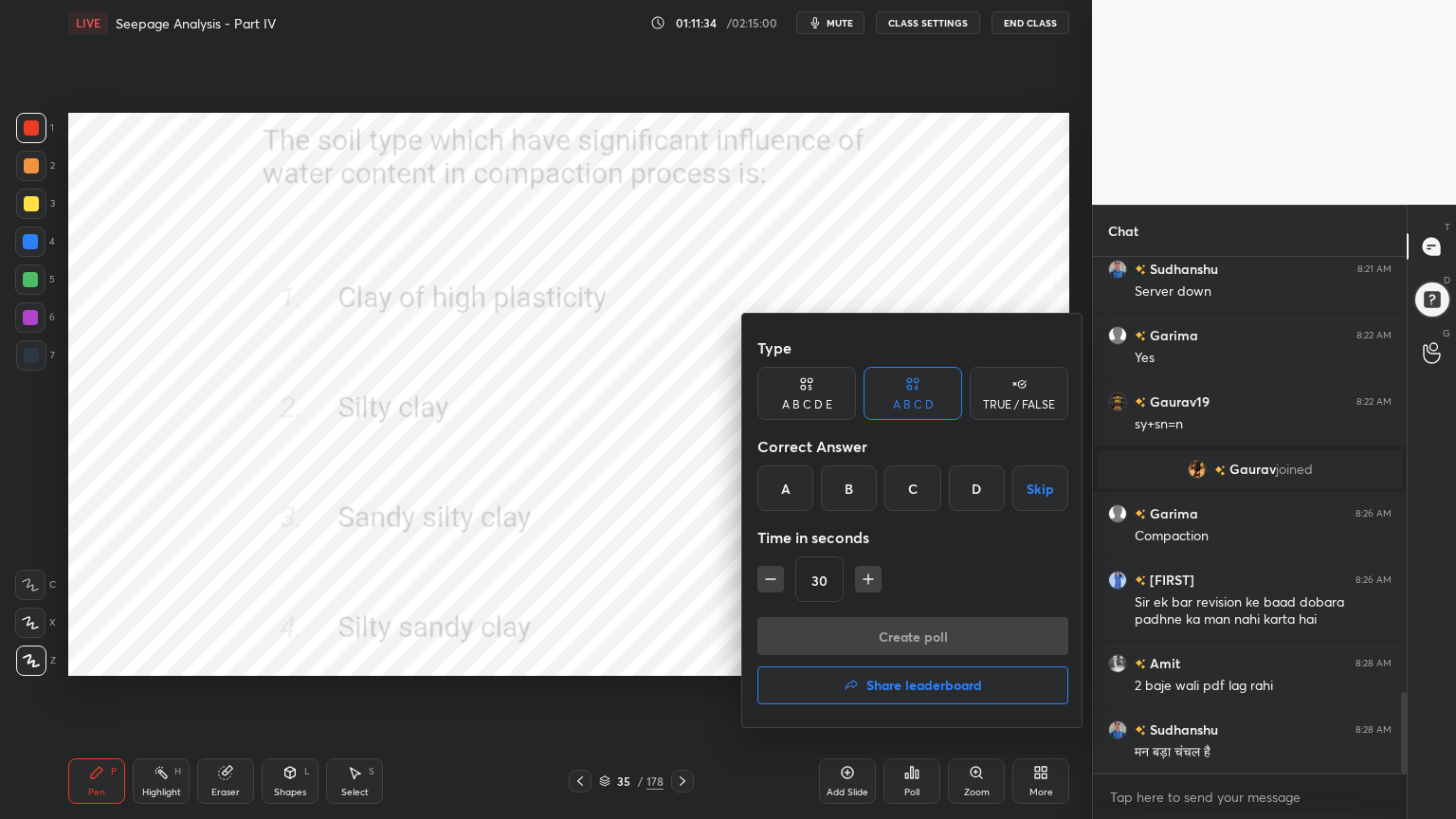 click on "A" at bounding box center [785, 488] 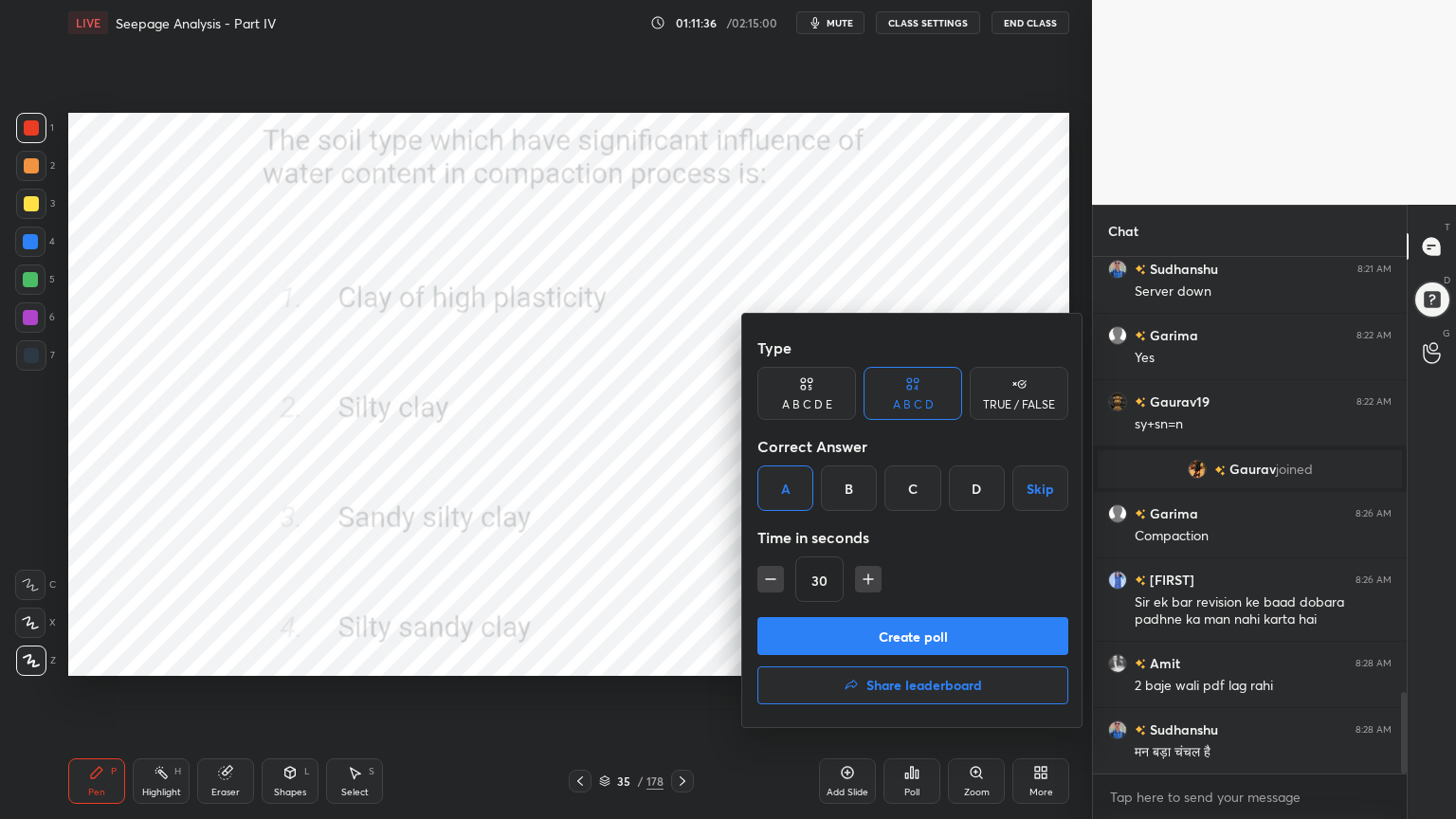 click on "Create poll" at bounding box center [913, 636] 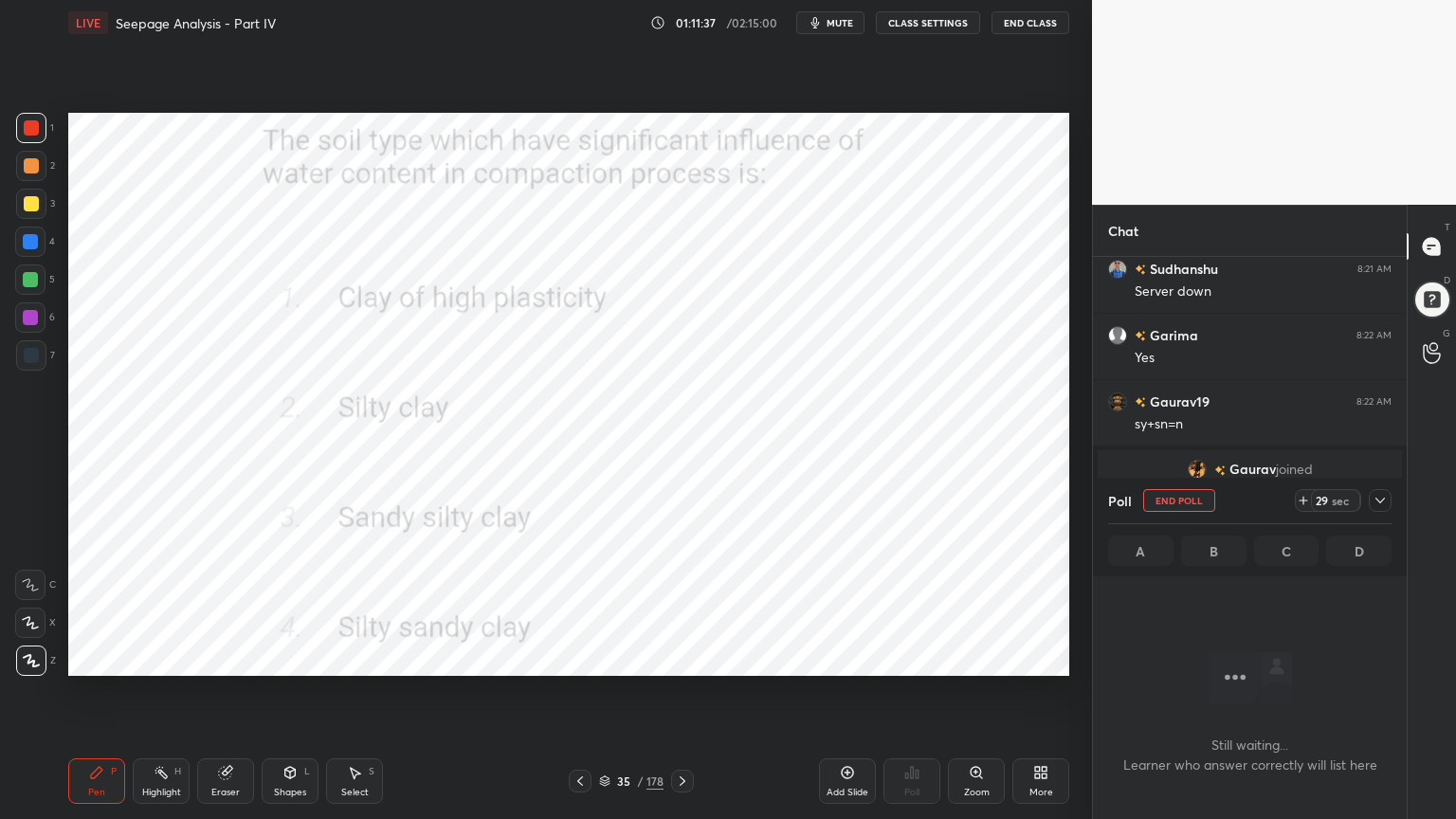 click 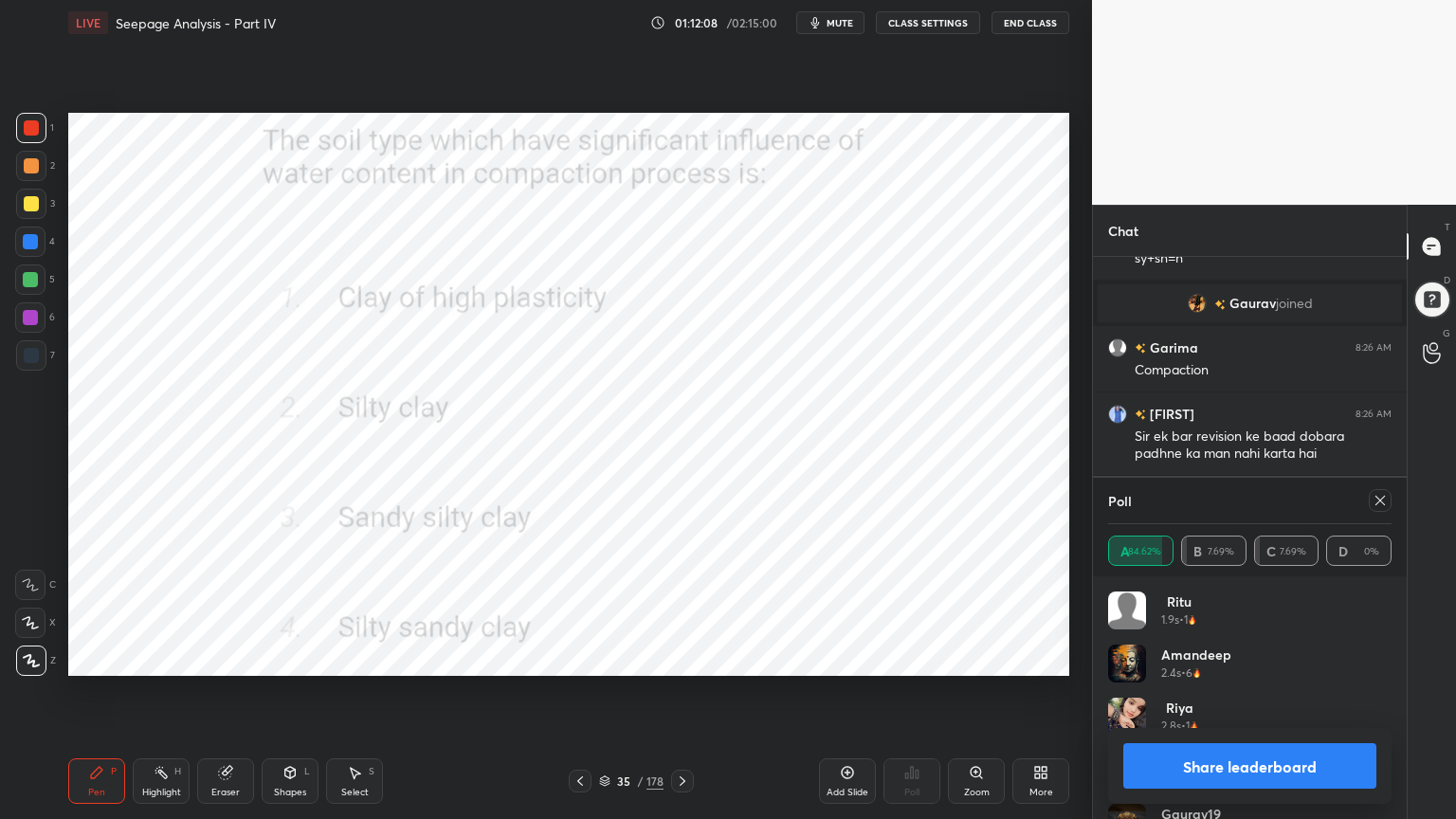click 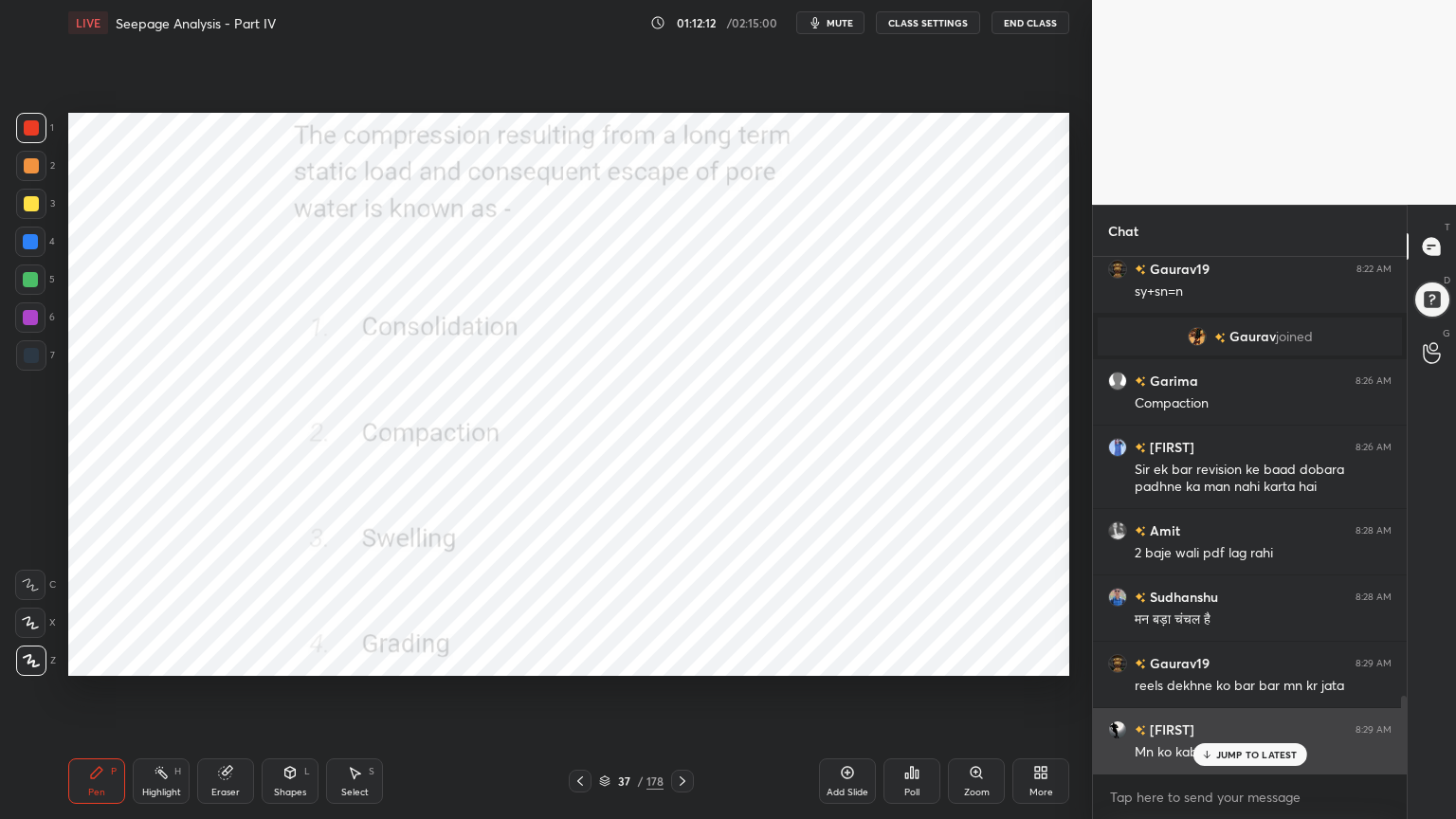 click on "JUMP TO LATEST" at bounding box center (1257, 755) 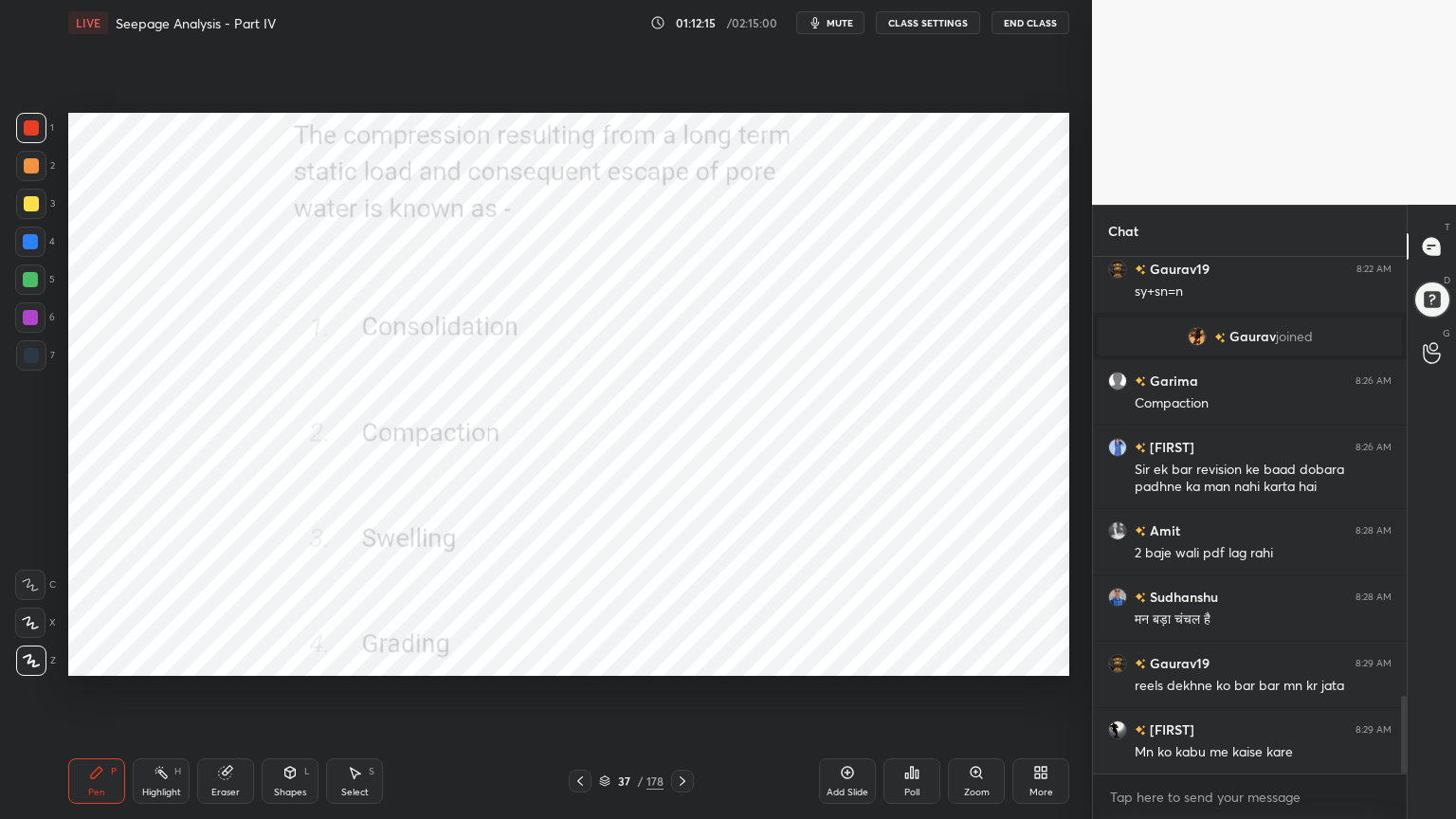 click on "Poll" at bounding box center (912, 781) 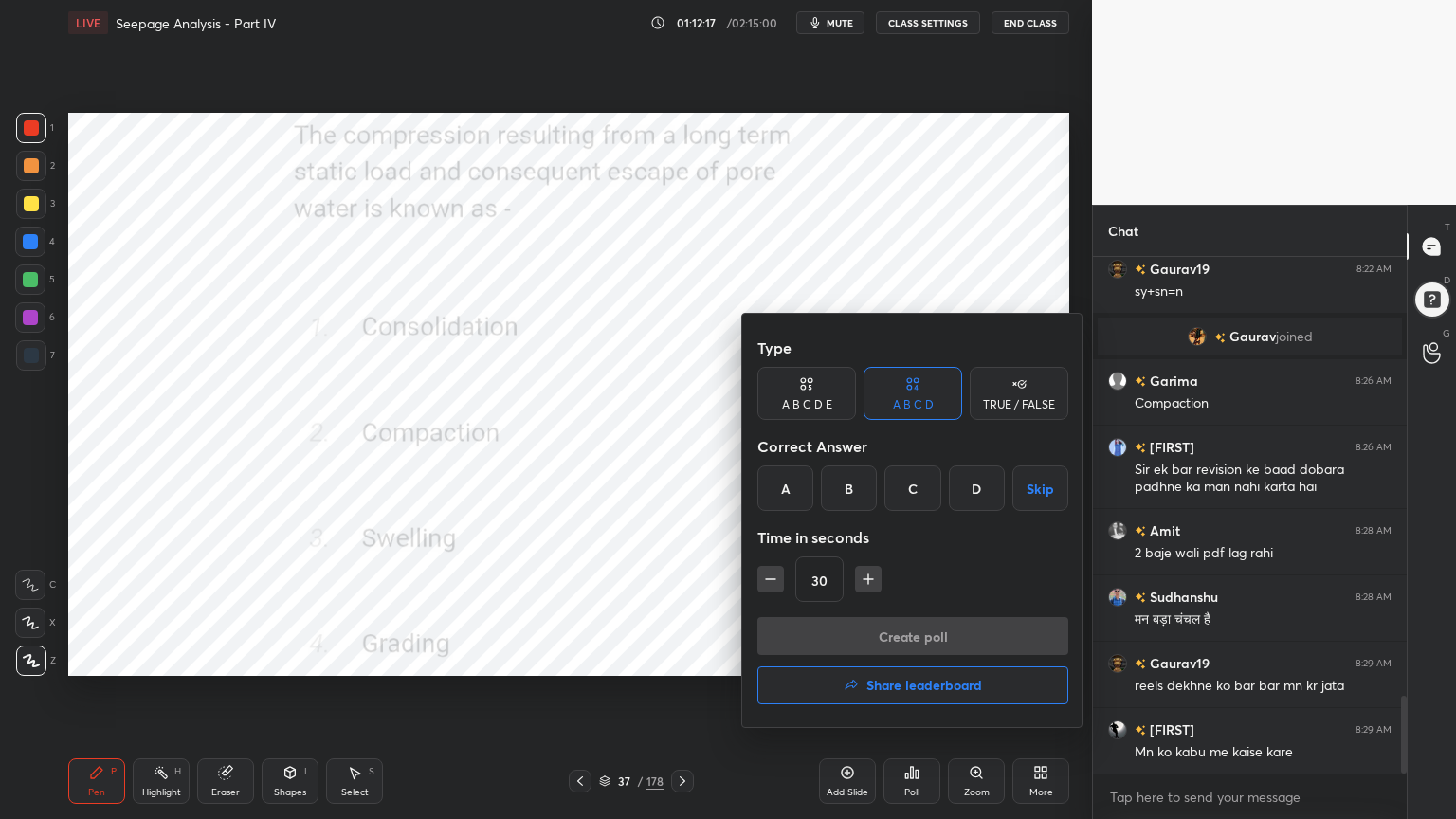 click on "A" at bounding box center (785, 488) 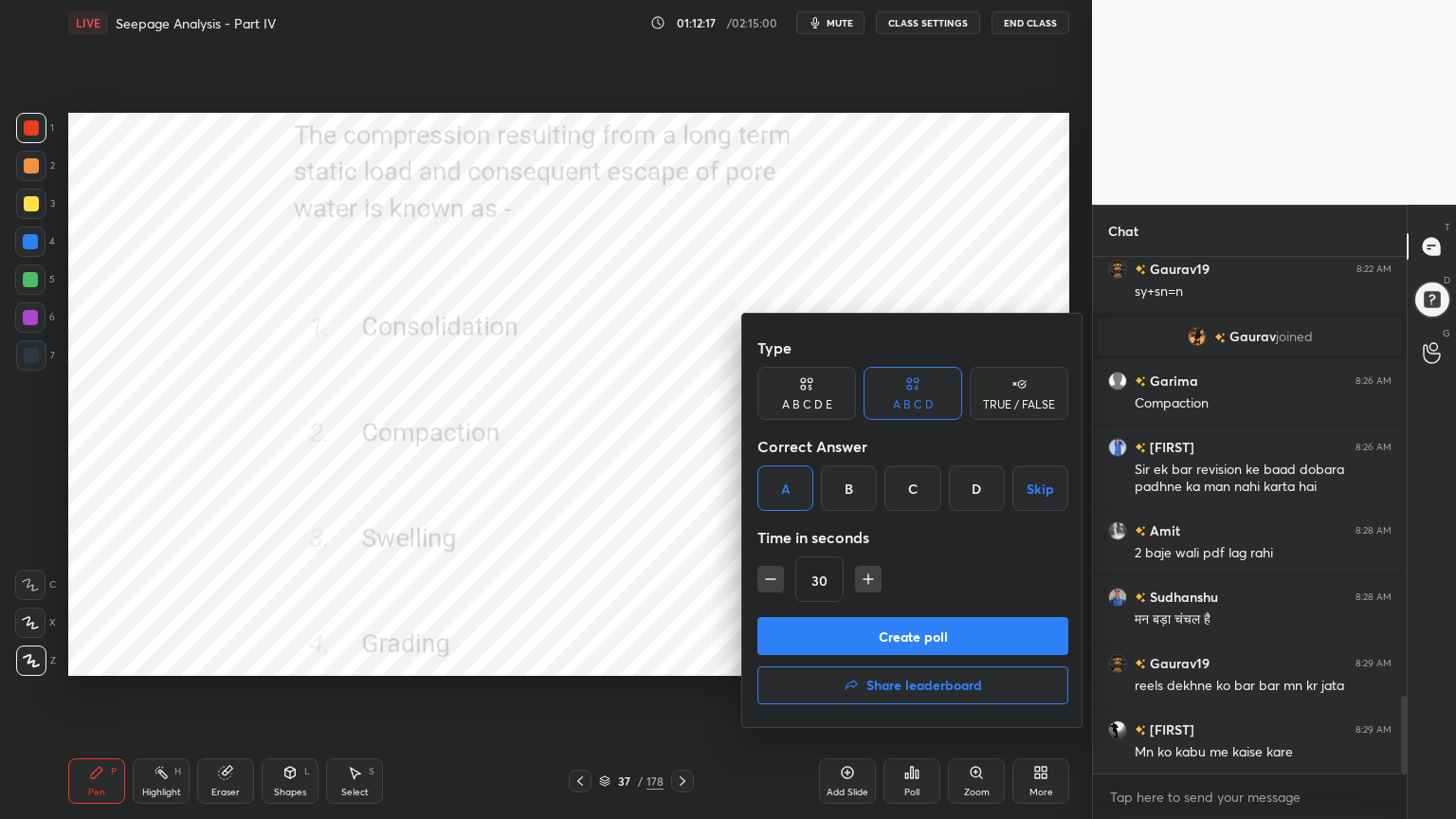 click on "Create poll" at bounding box center [913, 636] 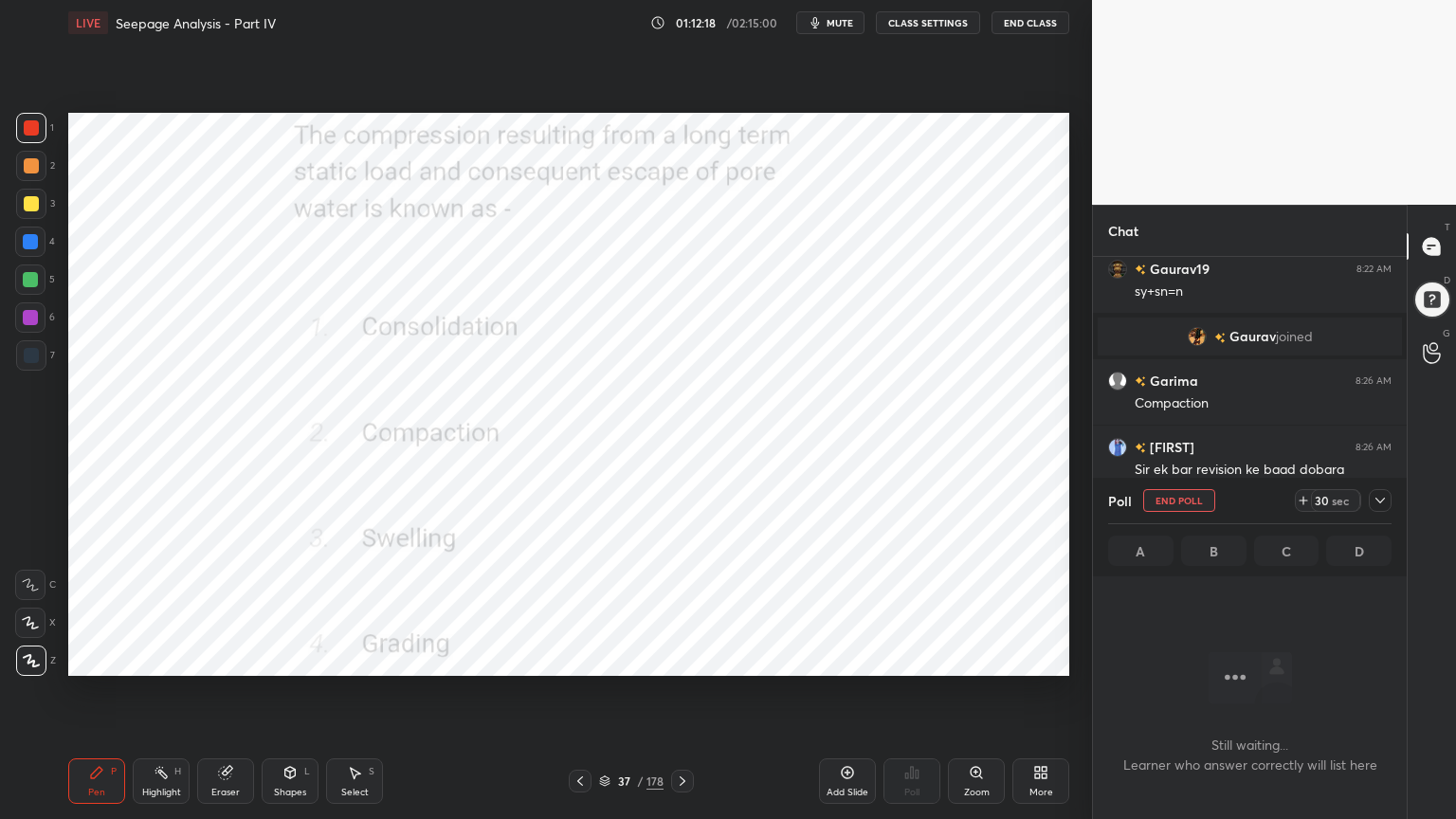 click 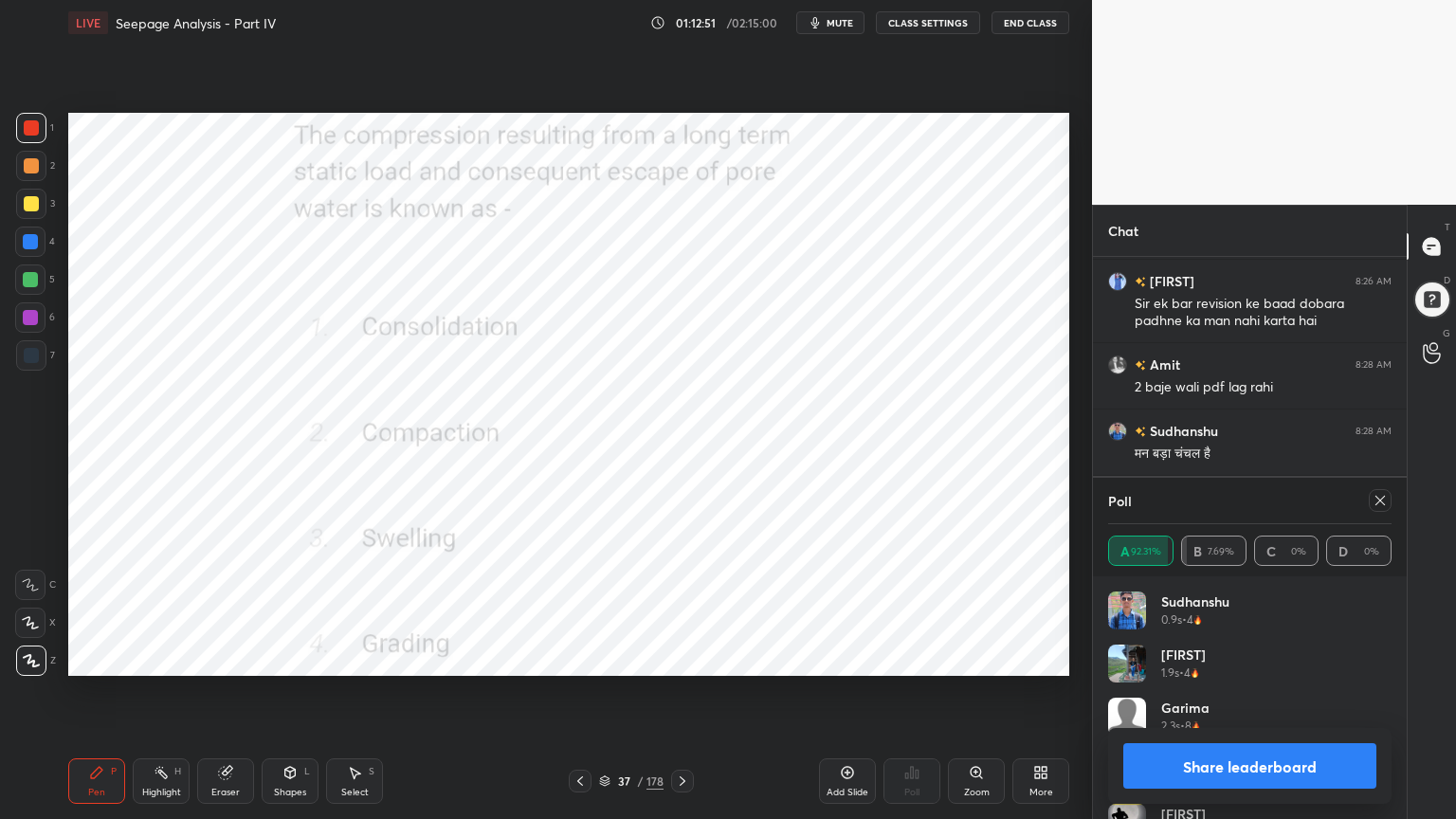click 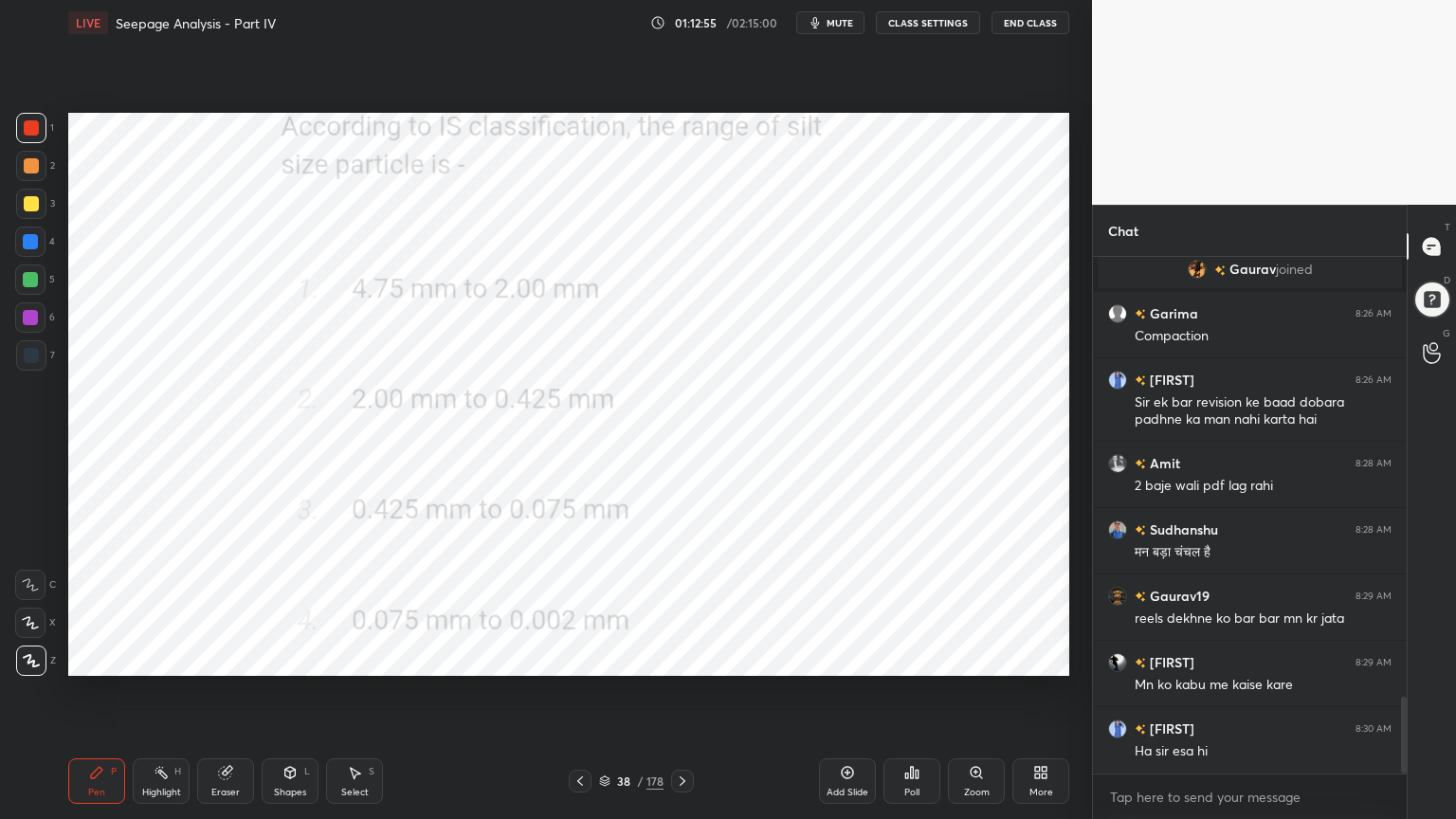 click on "Poll" at bounding box center [912, 781] 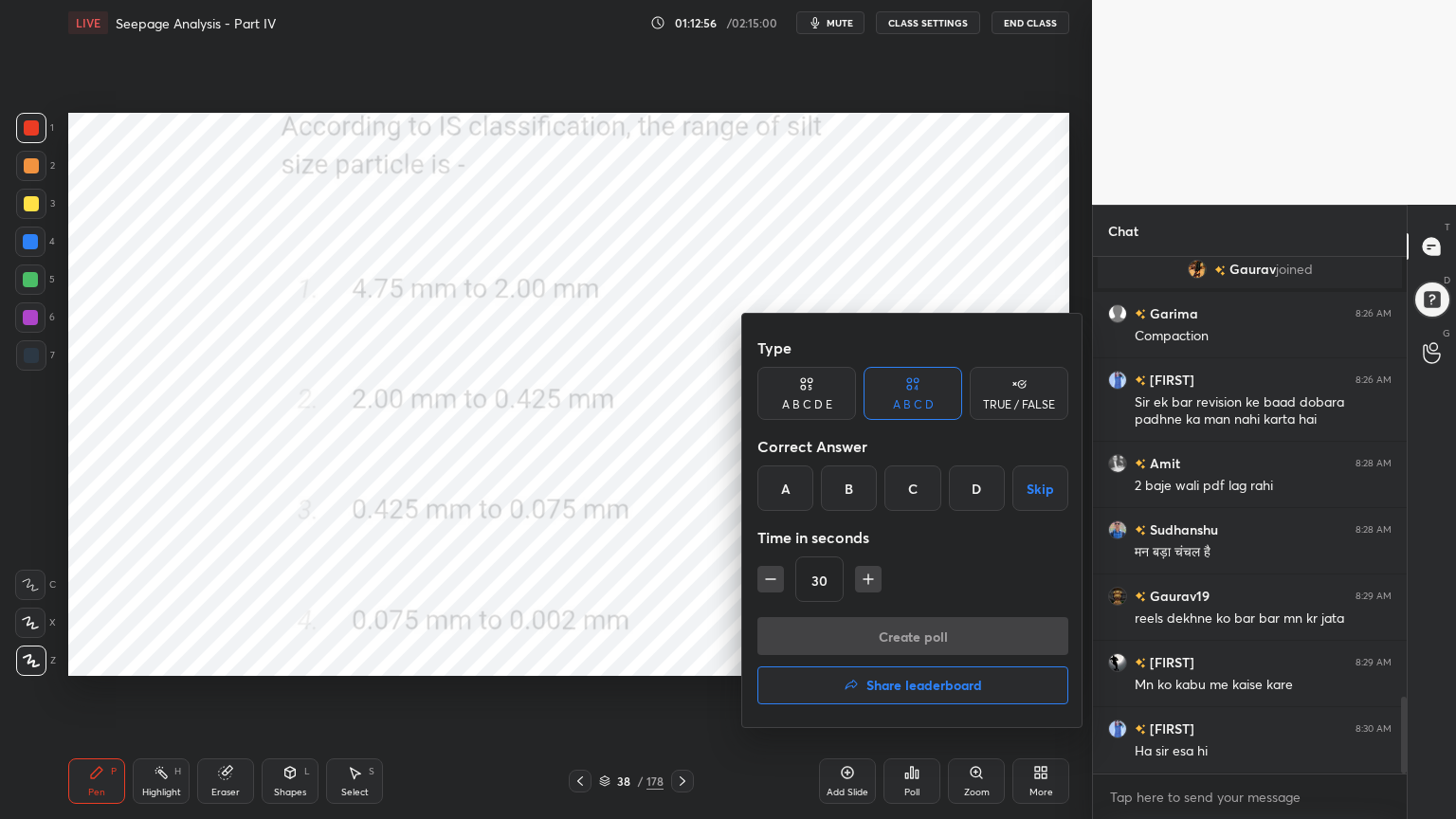 click on "D" at bounding box center (976, 488) 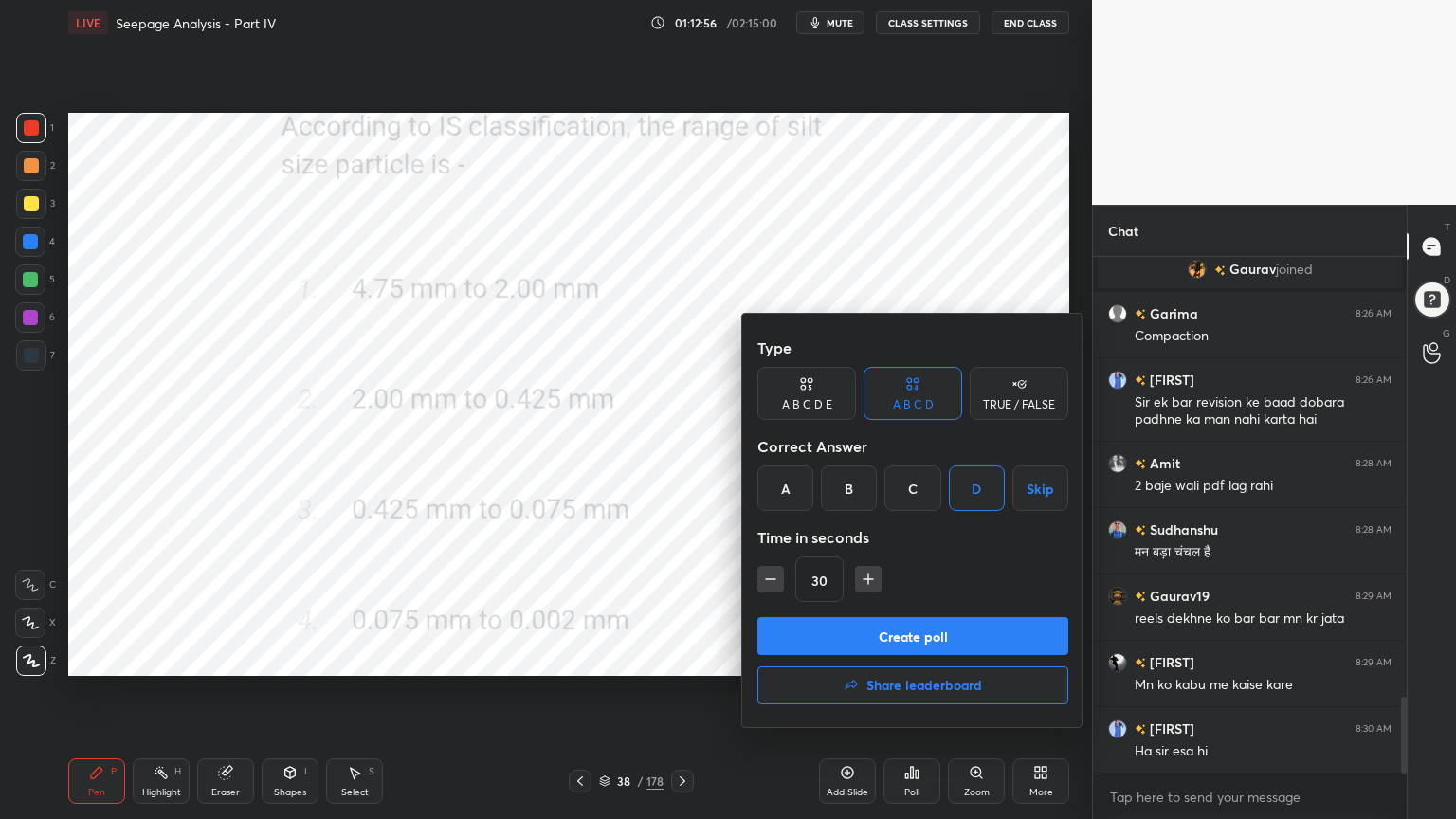 click on "Create poll" at bounding box center (913, 636) 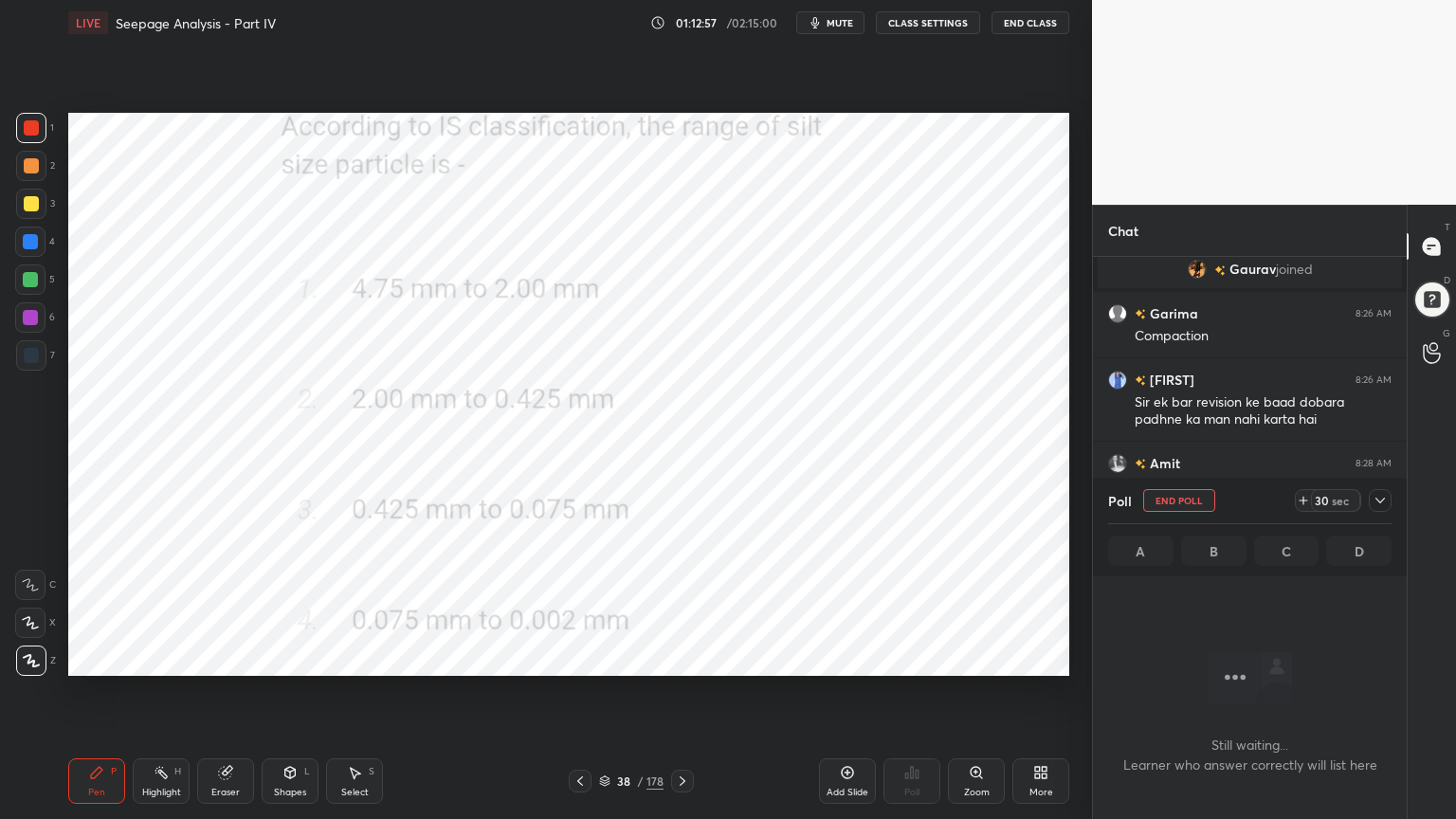 click 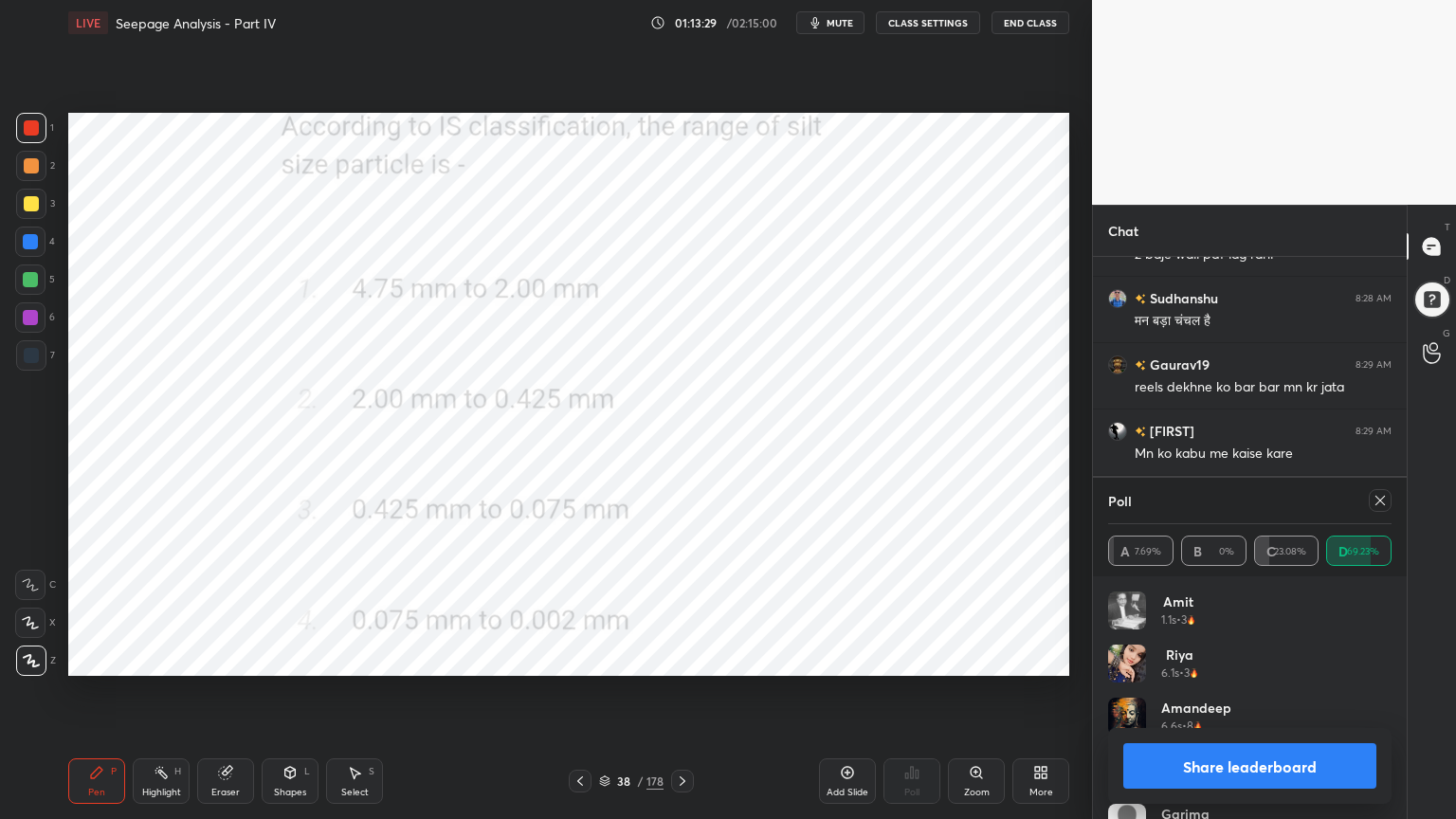 click 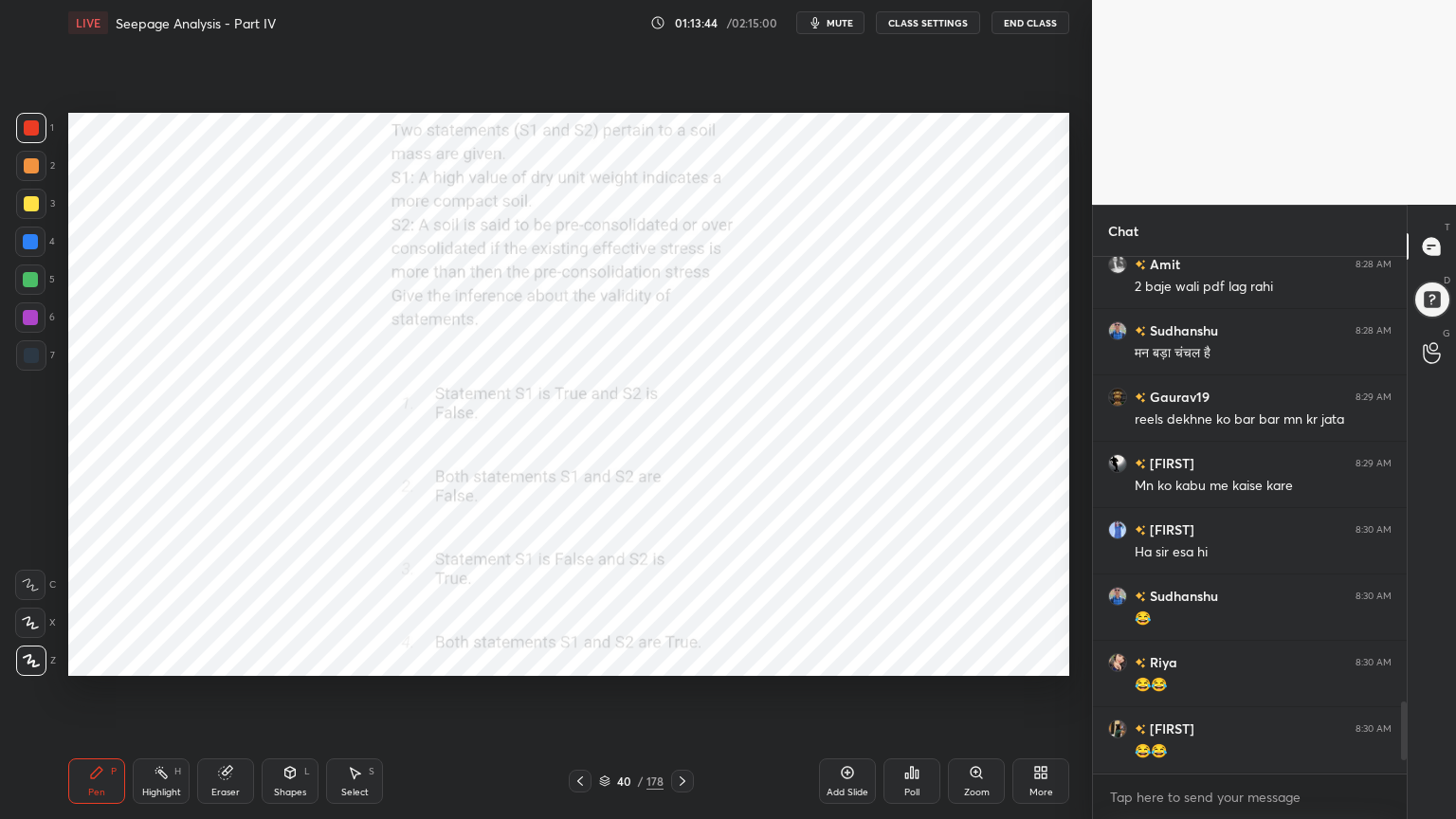 click 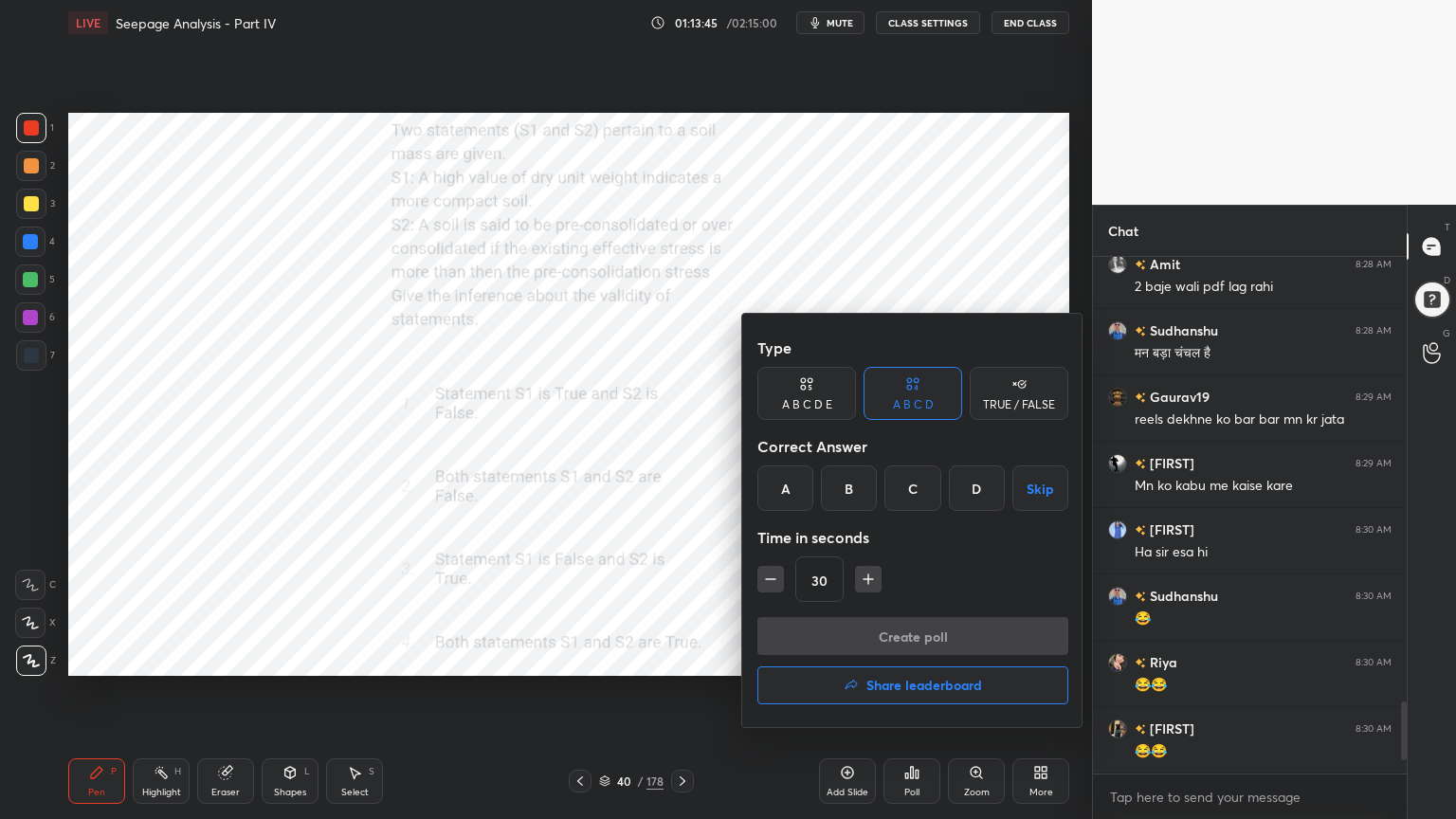 click on "A" at bounding box center [785, 488] 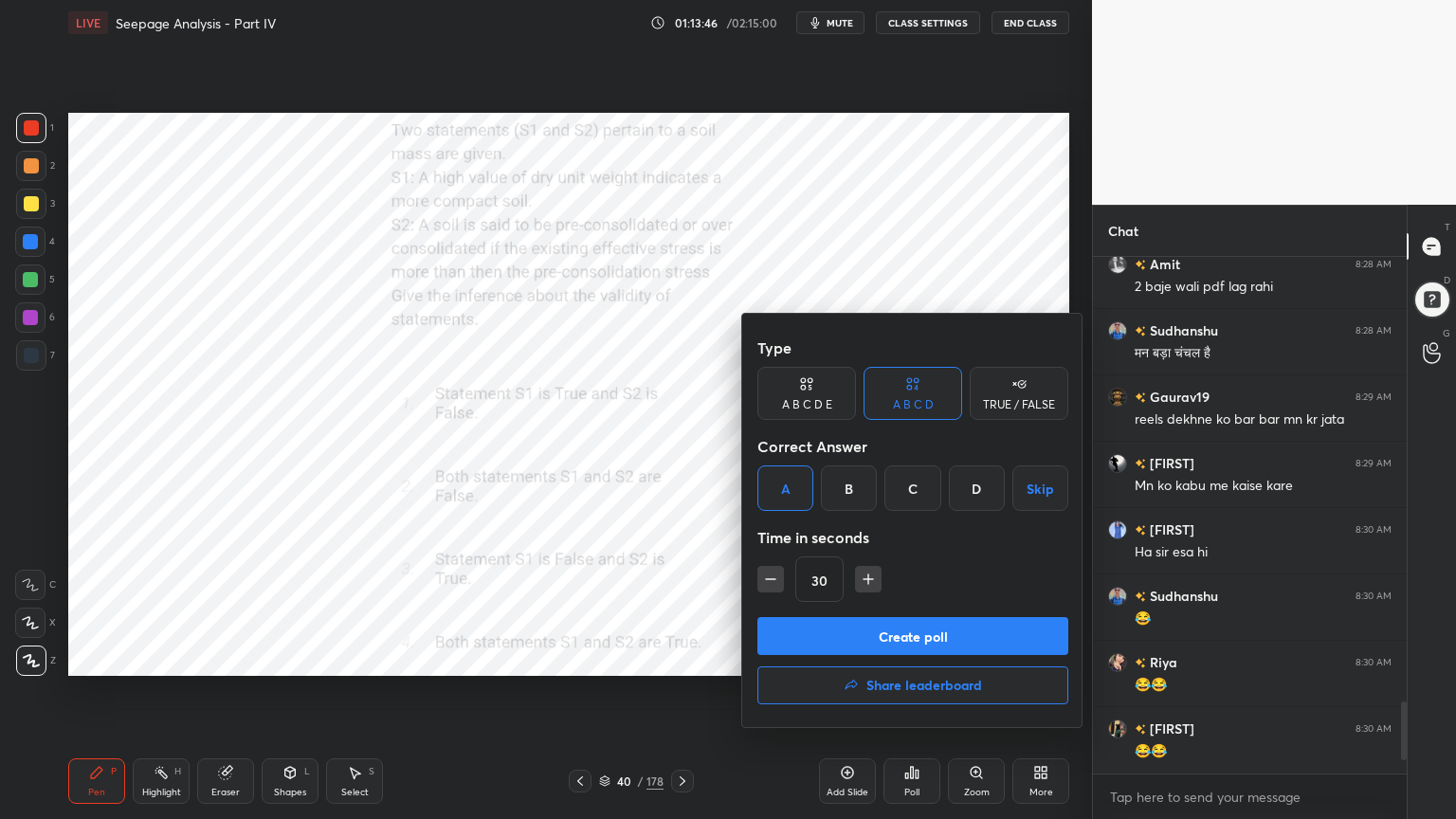 click 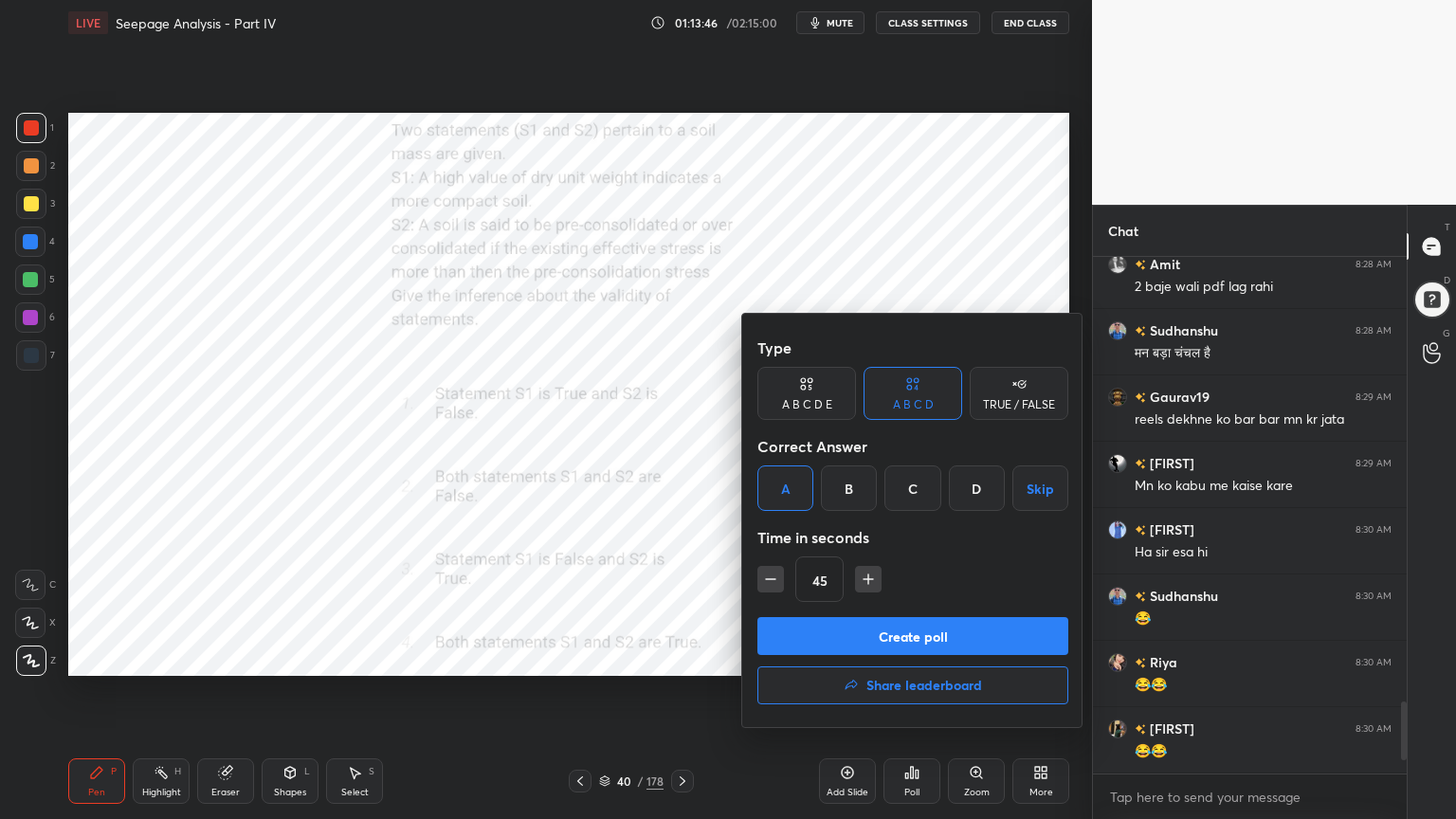 click on "Create poll" at bounding box center [913, 636] 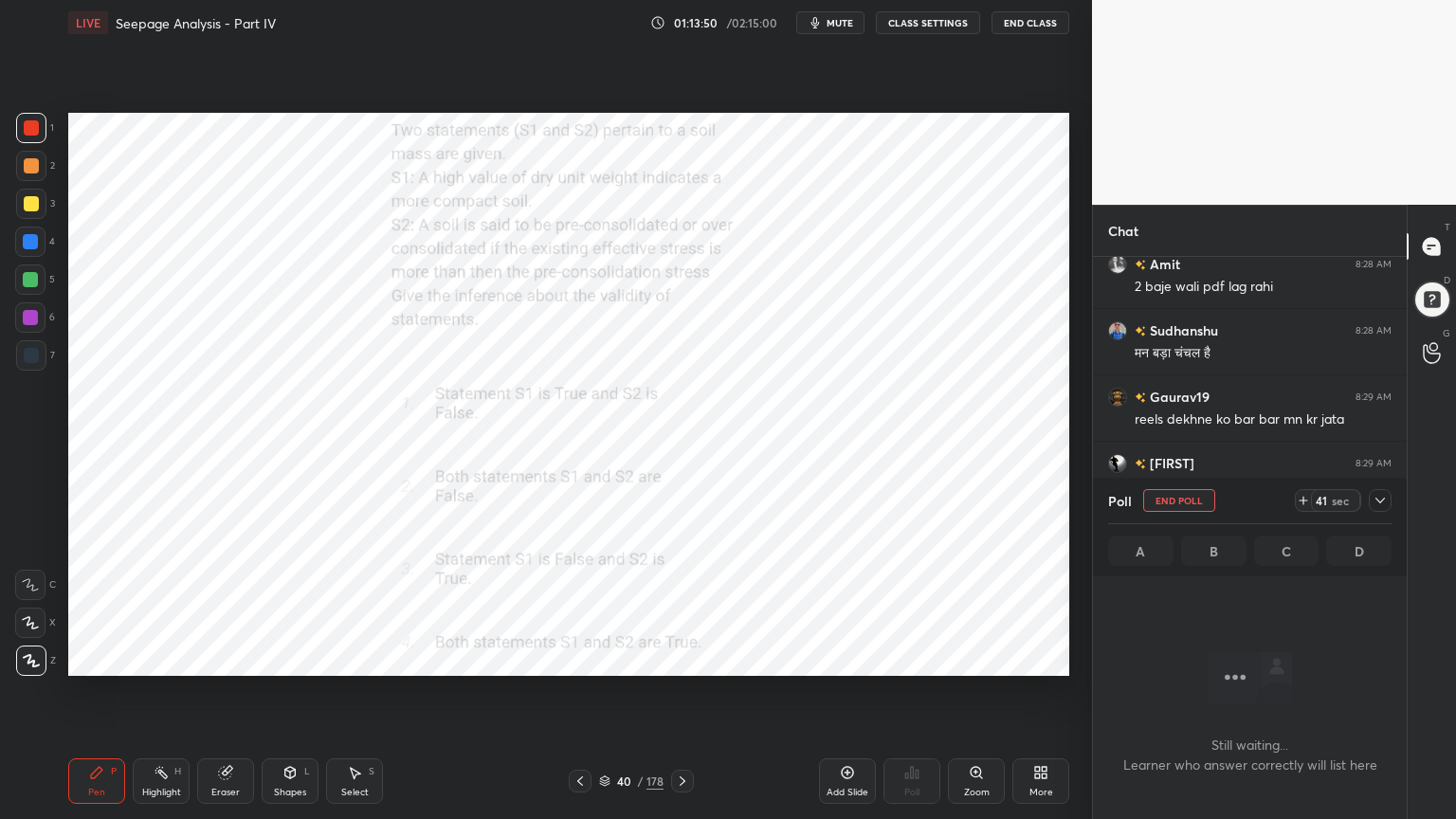 click 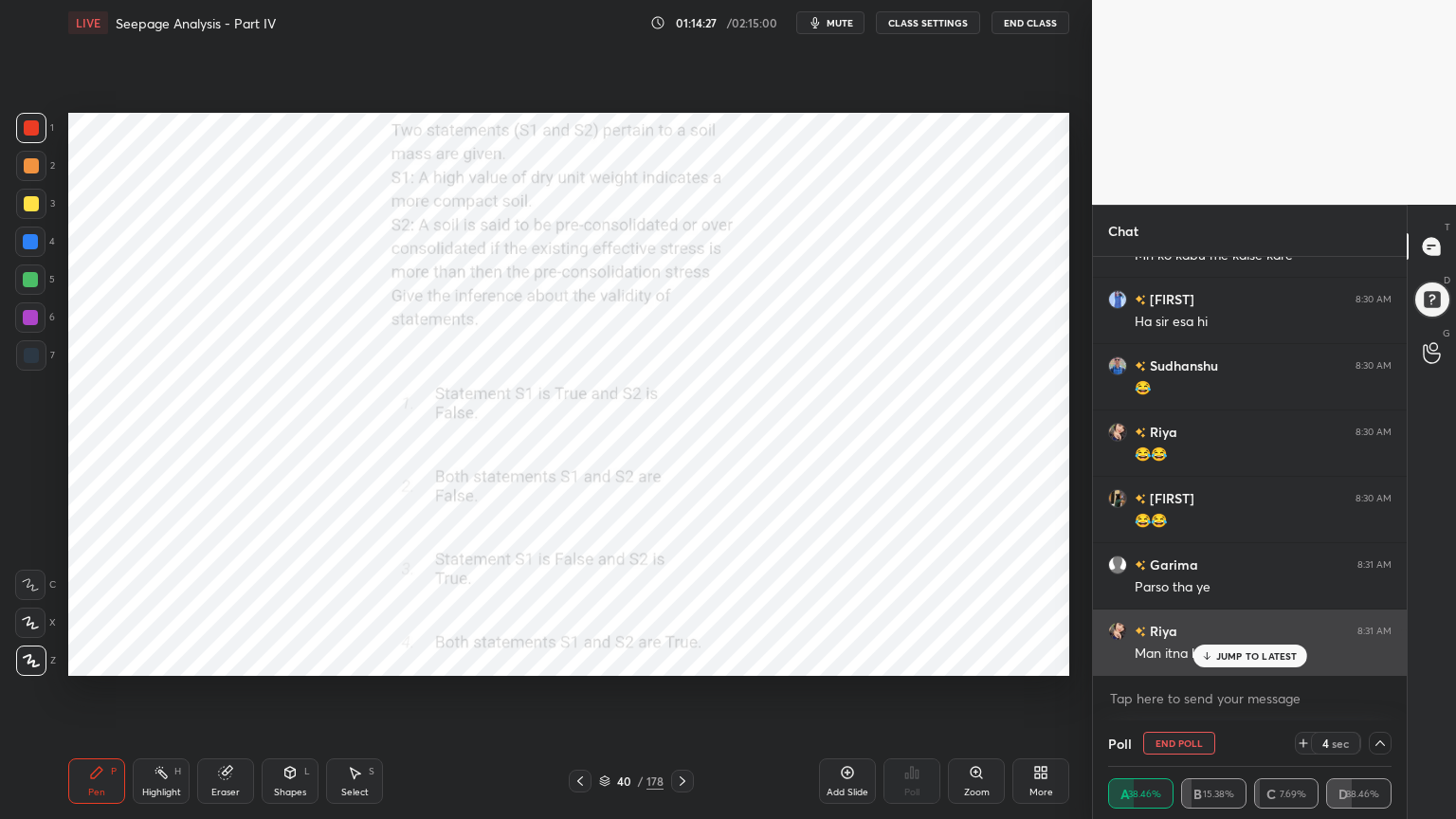 click on "JUMP TO LATEST" at bounding box center (1249, 656) 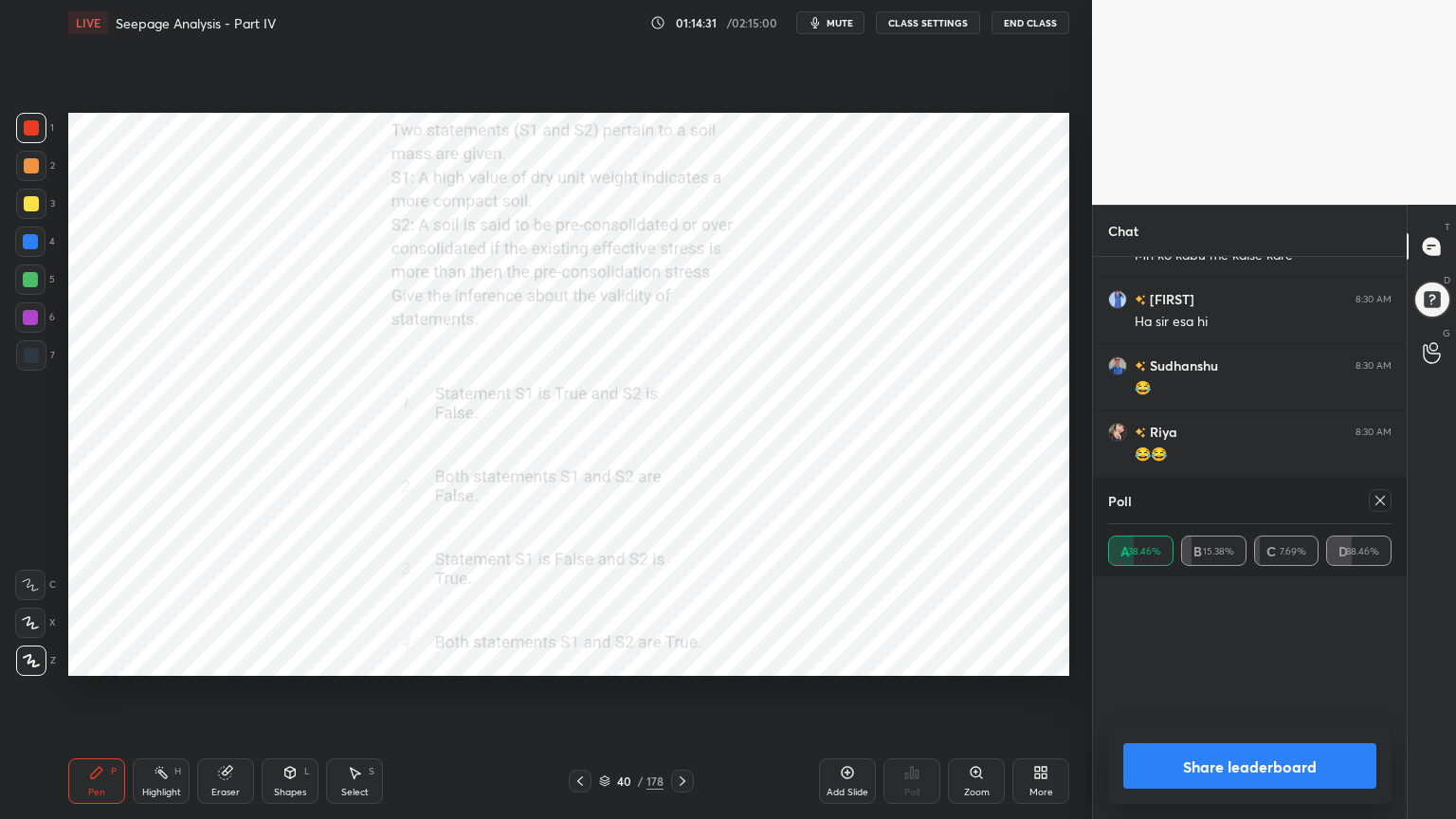 scroll, scrollTop: 6, scrollLeft: 6, axis: both 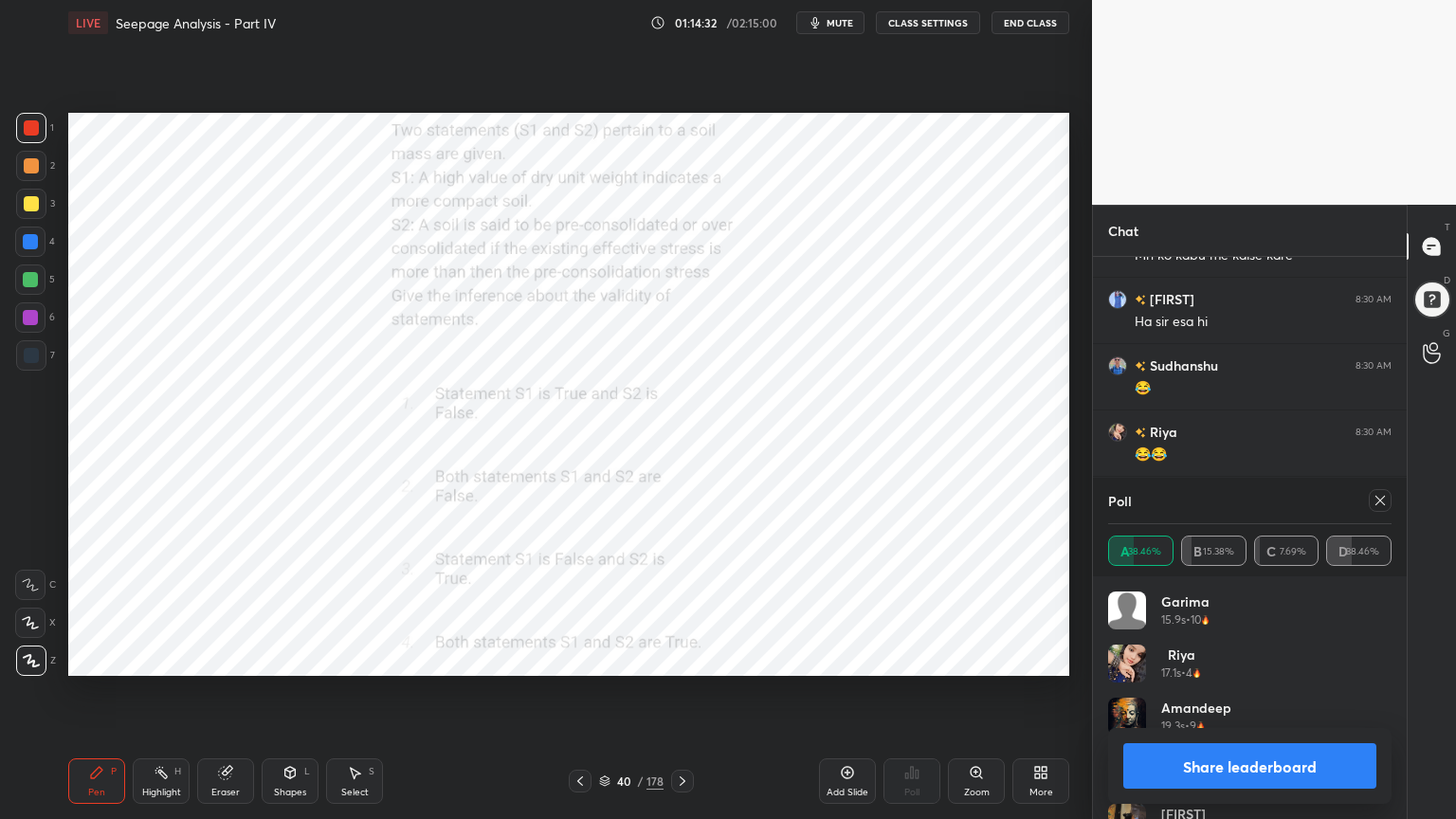 click on "Share leaderboard" at bounding box center (1249, 766) 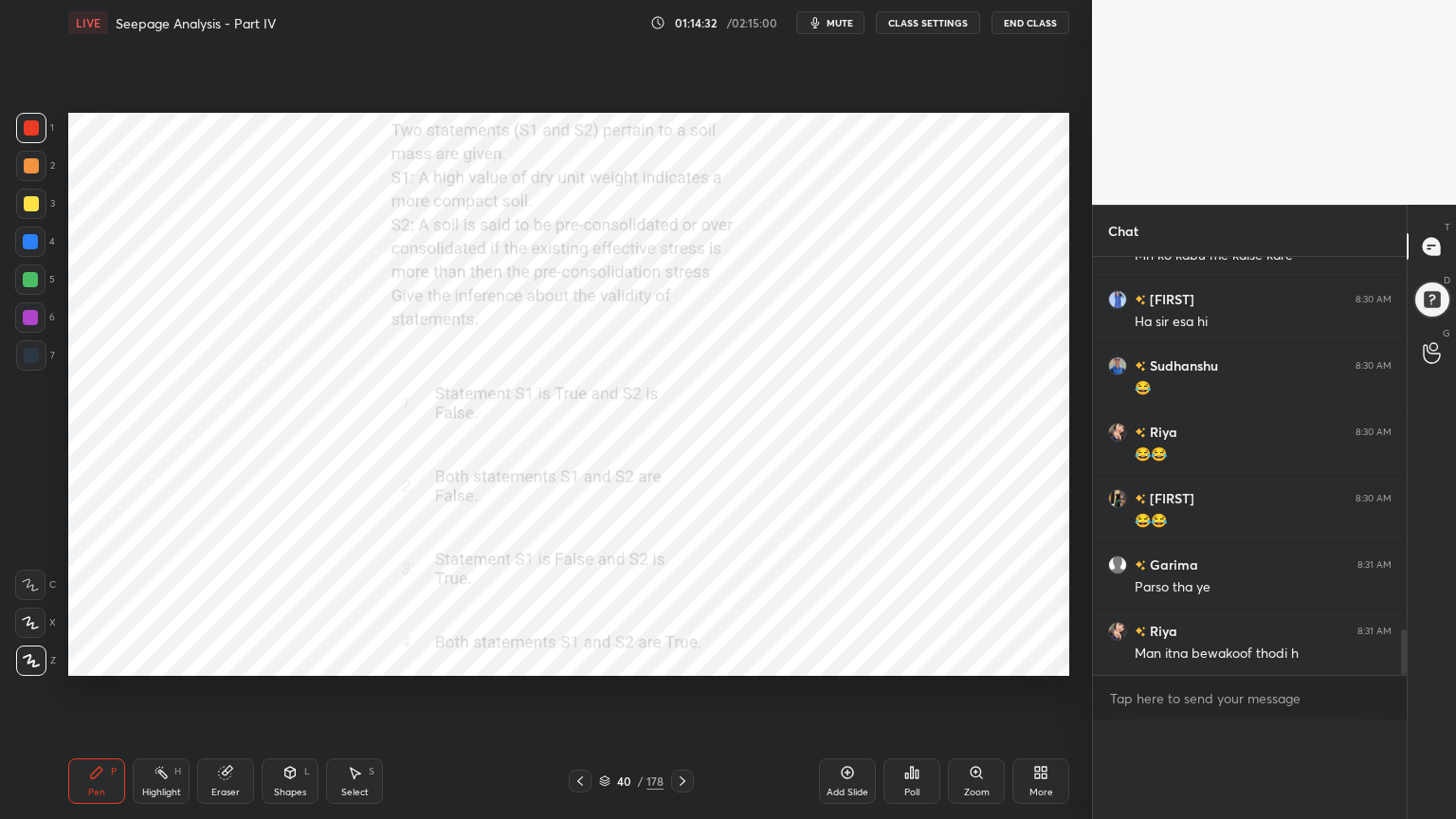 scroll, scrollTop: 143, scrollLeft: 278, axis: both 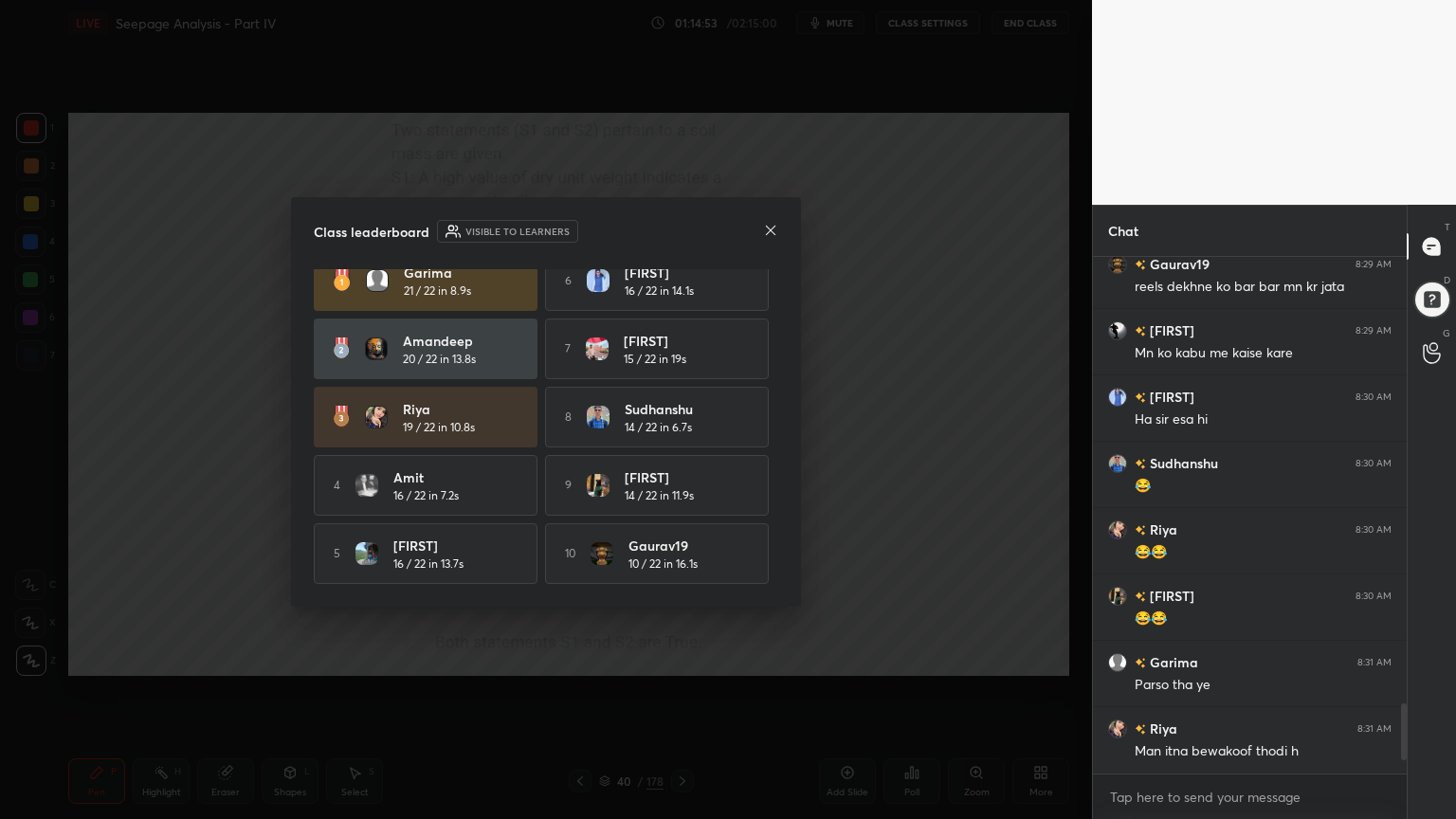 click 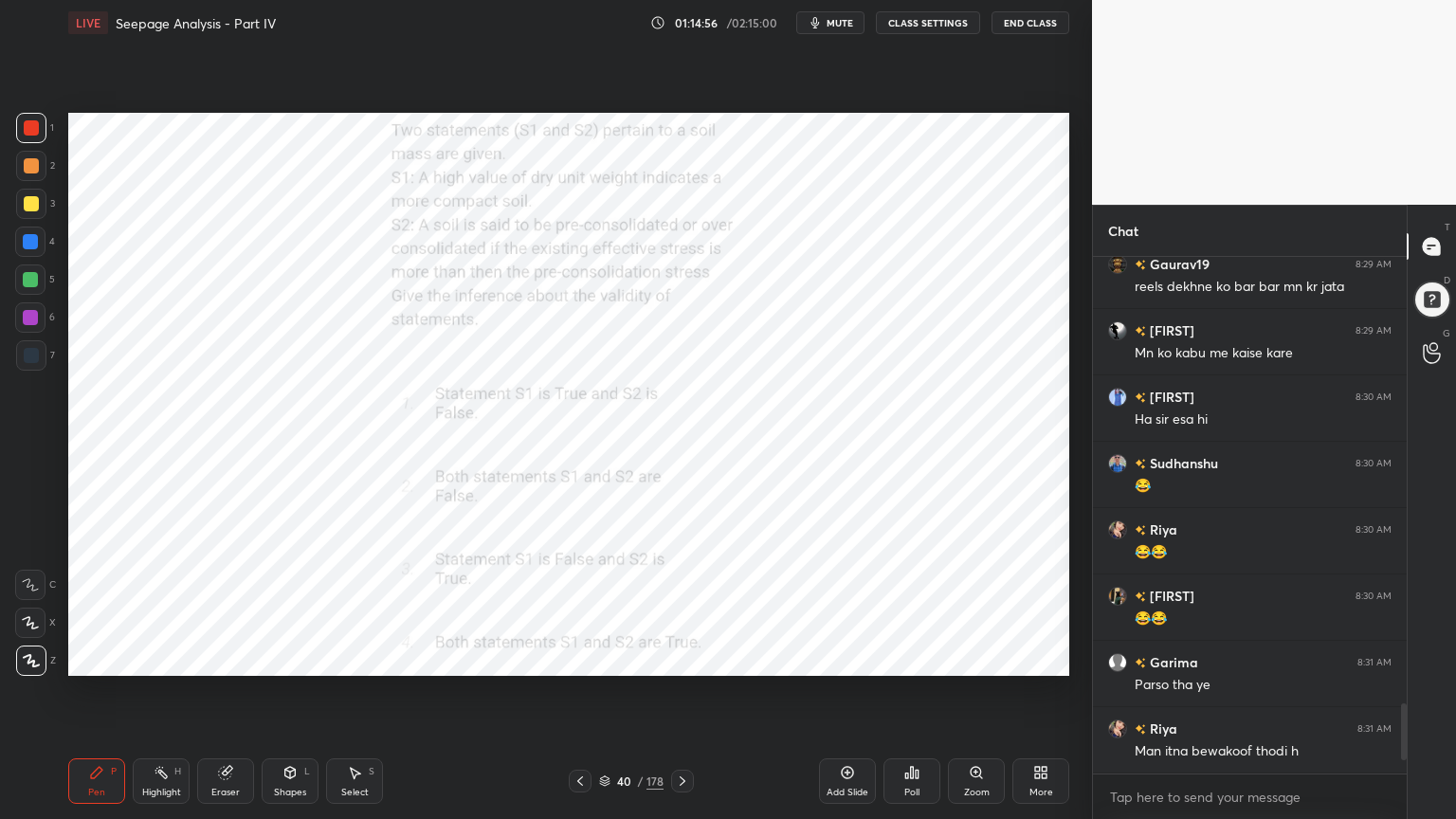 scroll, scrollTop: 3374, scrollLeft: 0, axis: vertical 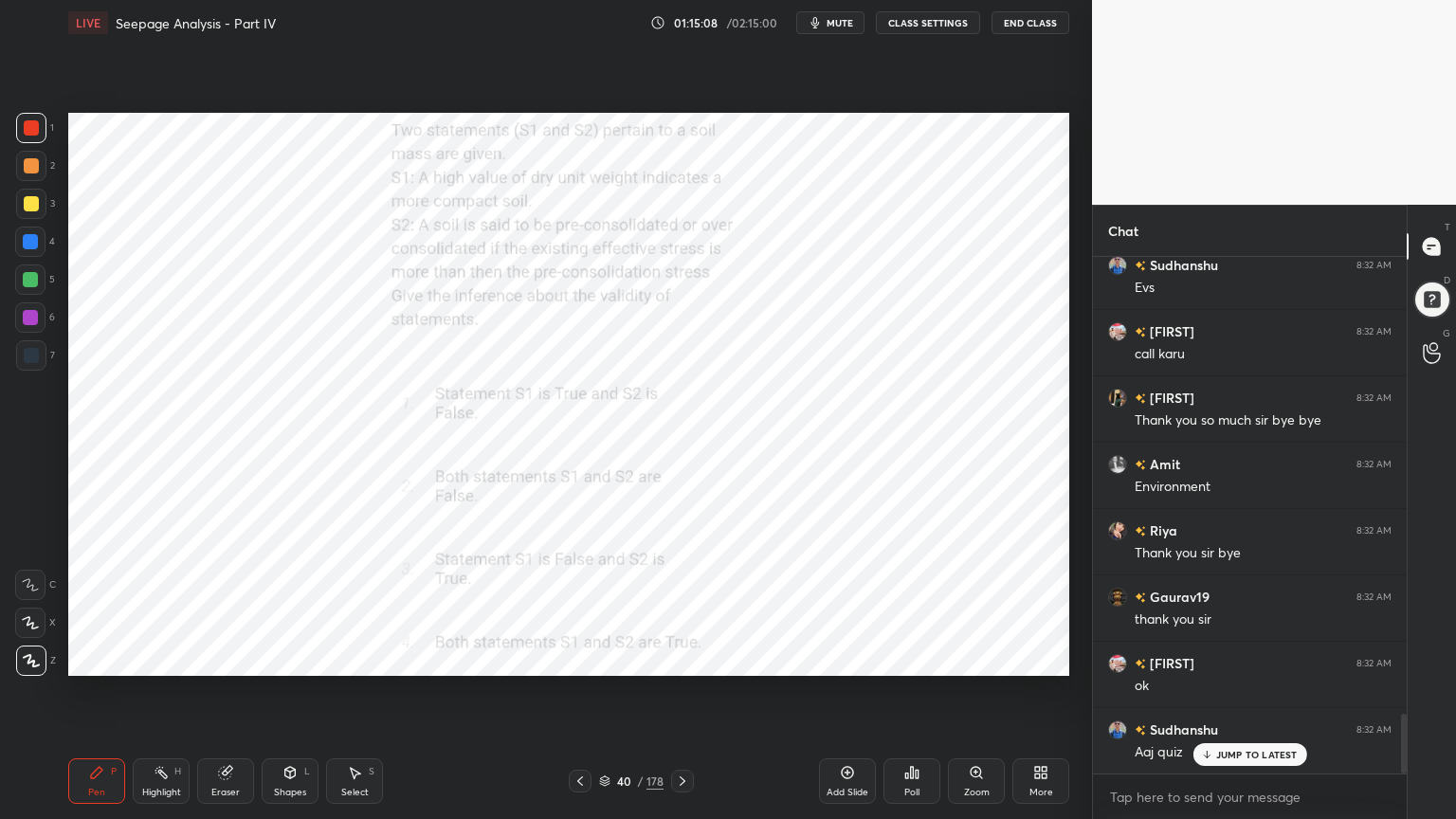 click on "End Class" at bounding box center (1030, 23) 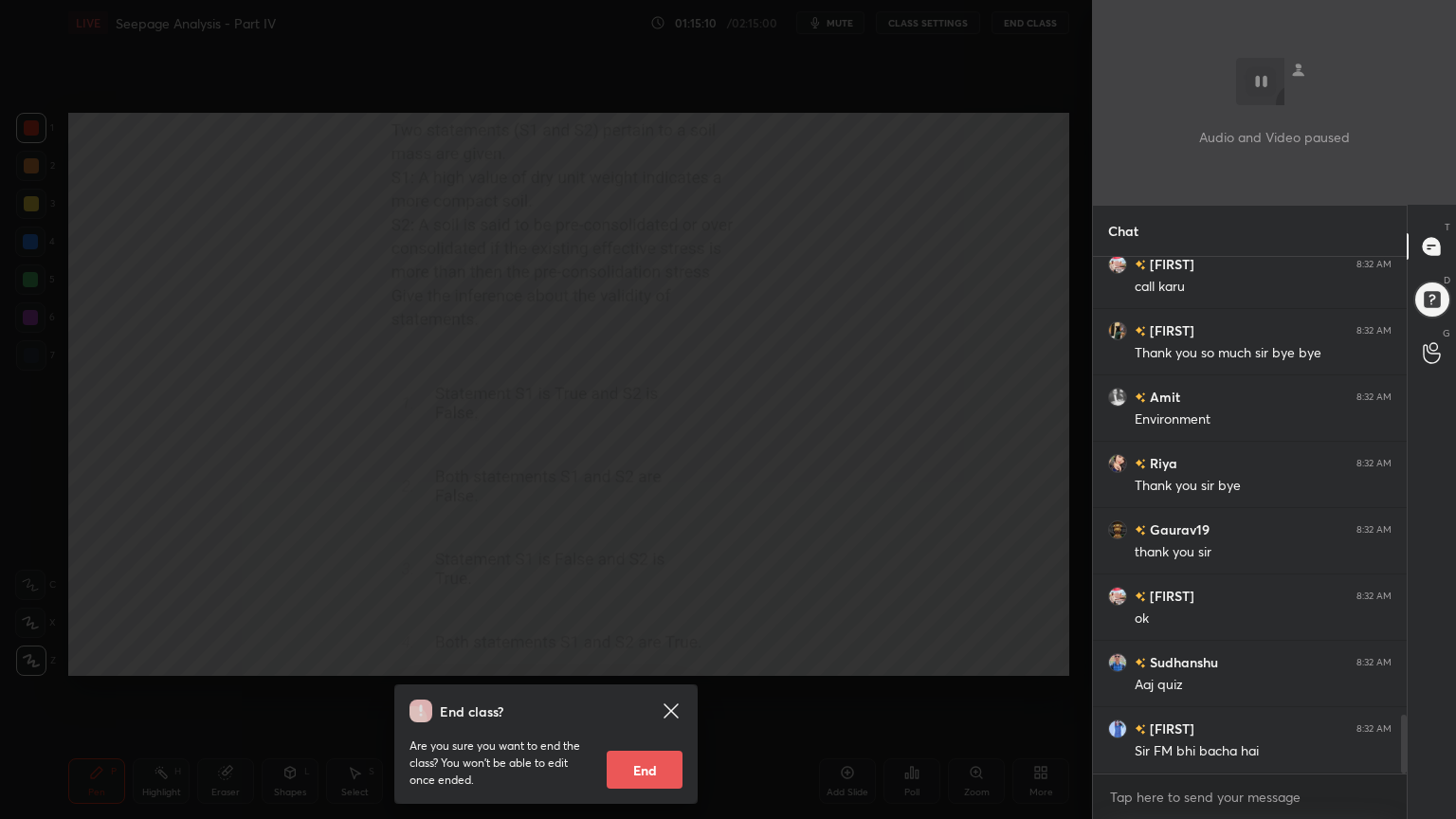 click on "End" at bounding box center (645, 770) 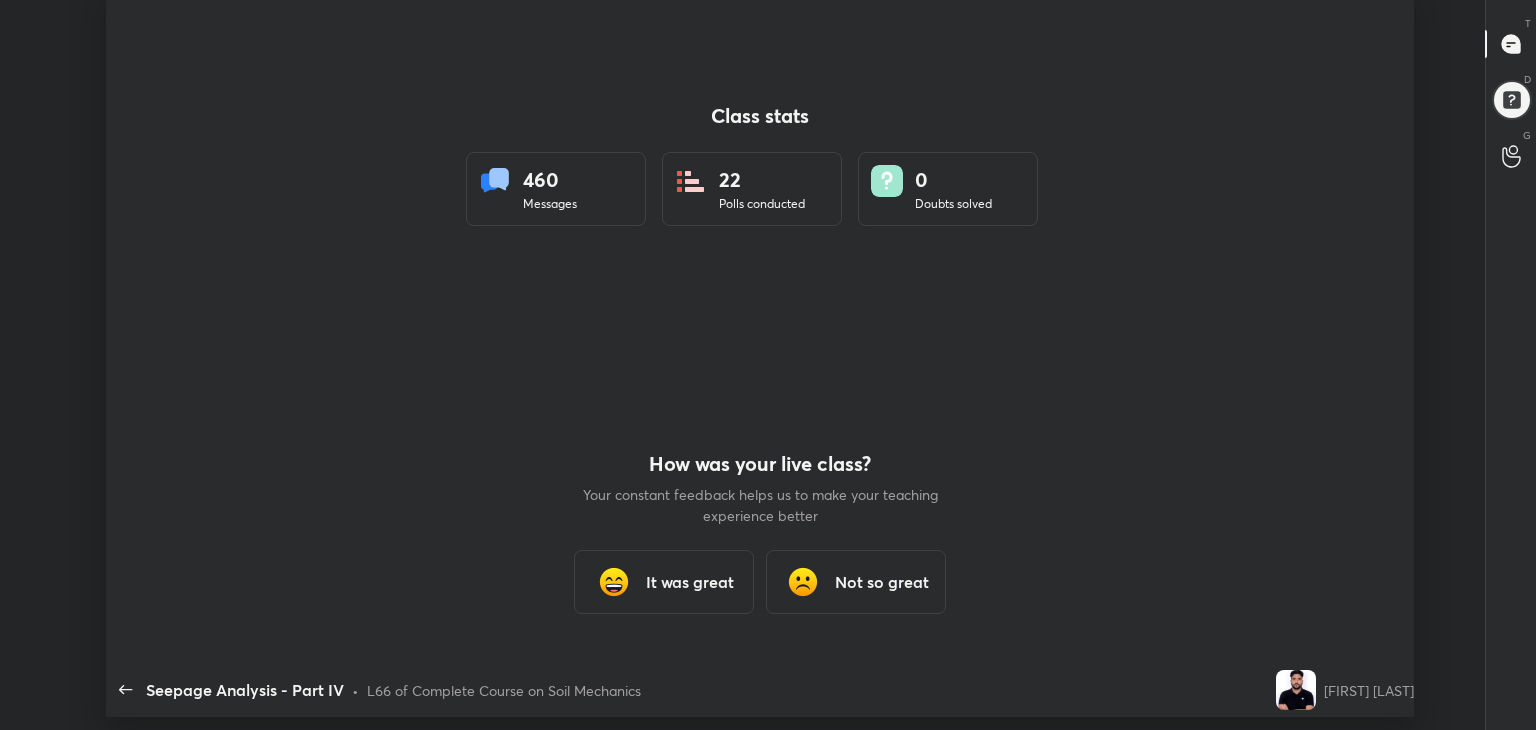 type on "x" 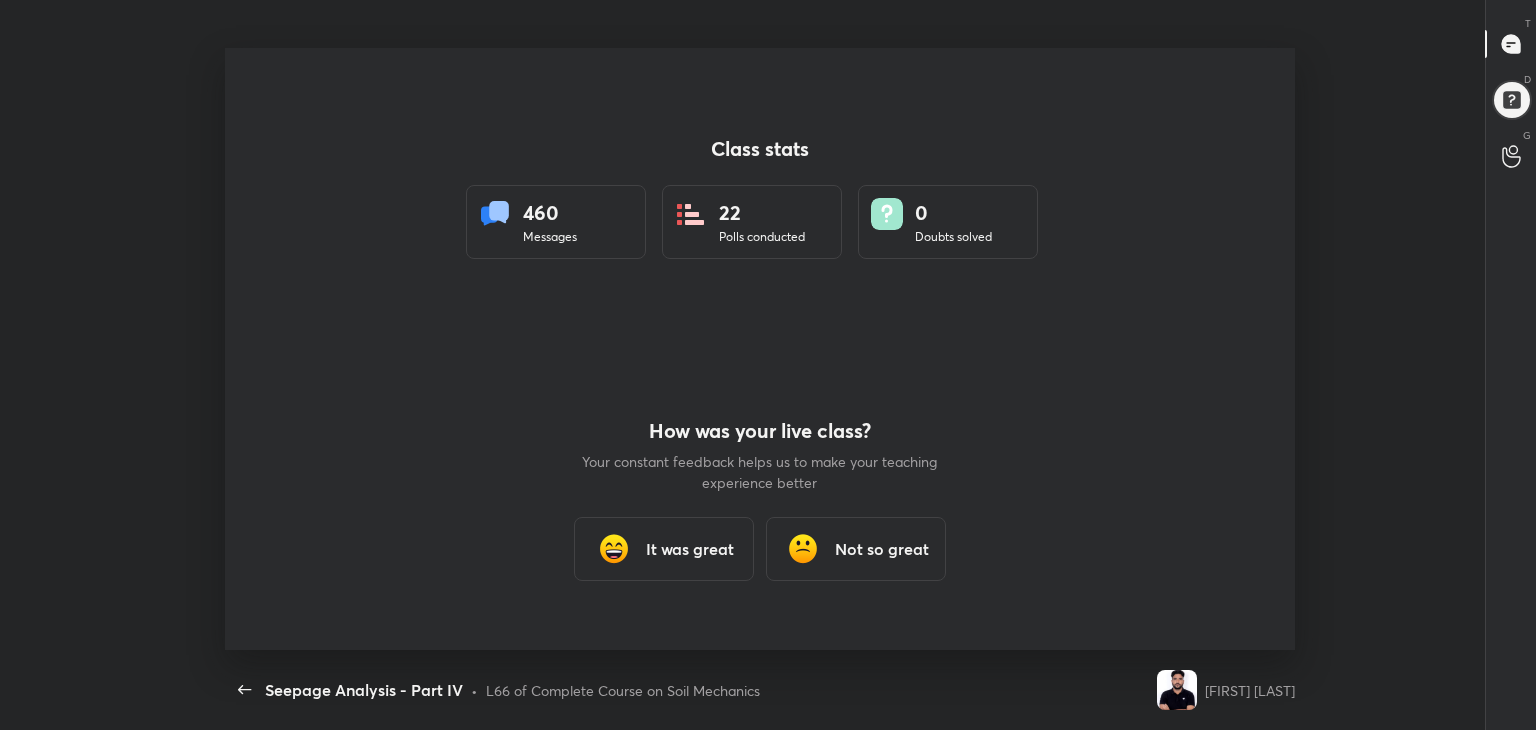 click on "It was great" at bounding box center [664, 549] 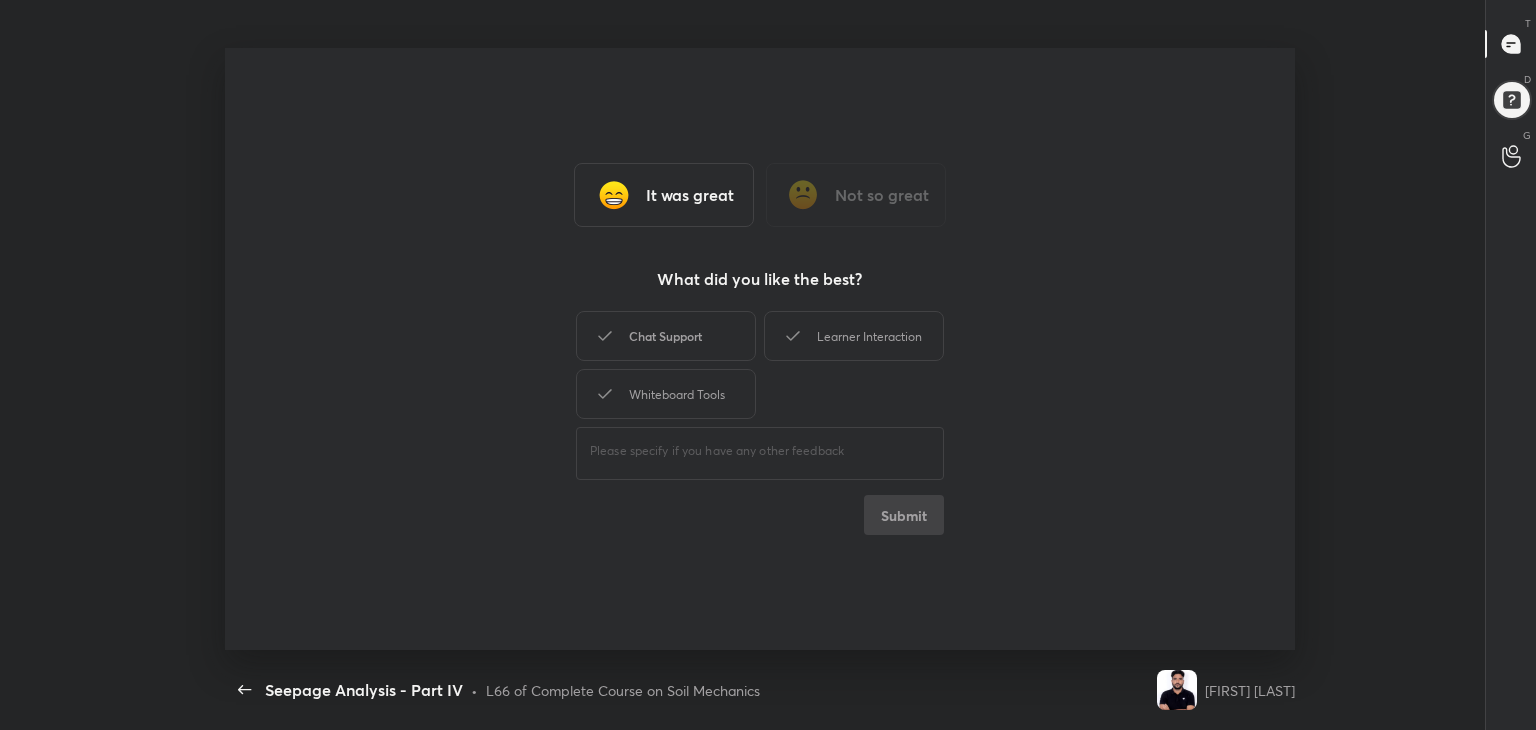 click on "Chat Support" at bounding box center [666, 336] 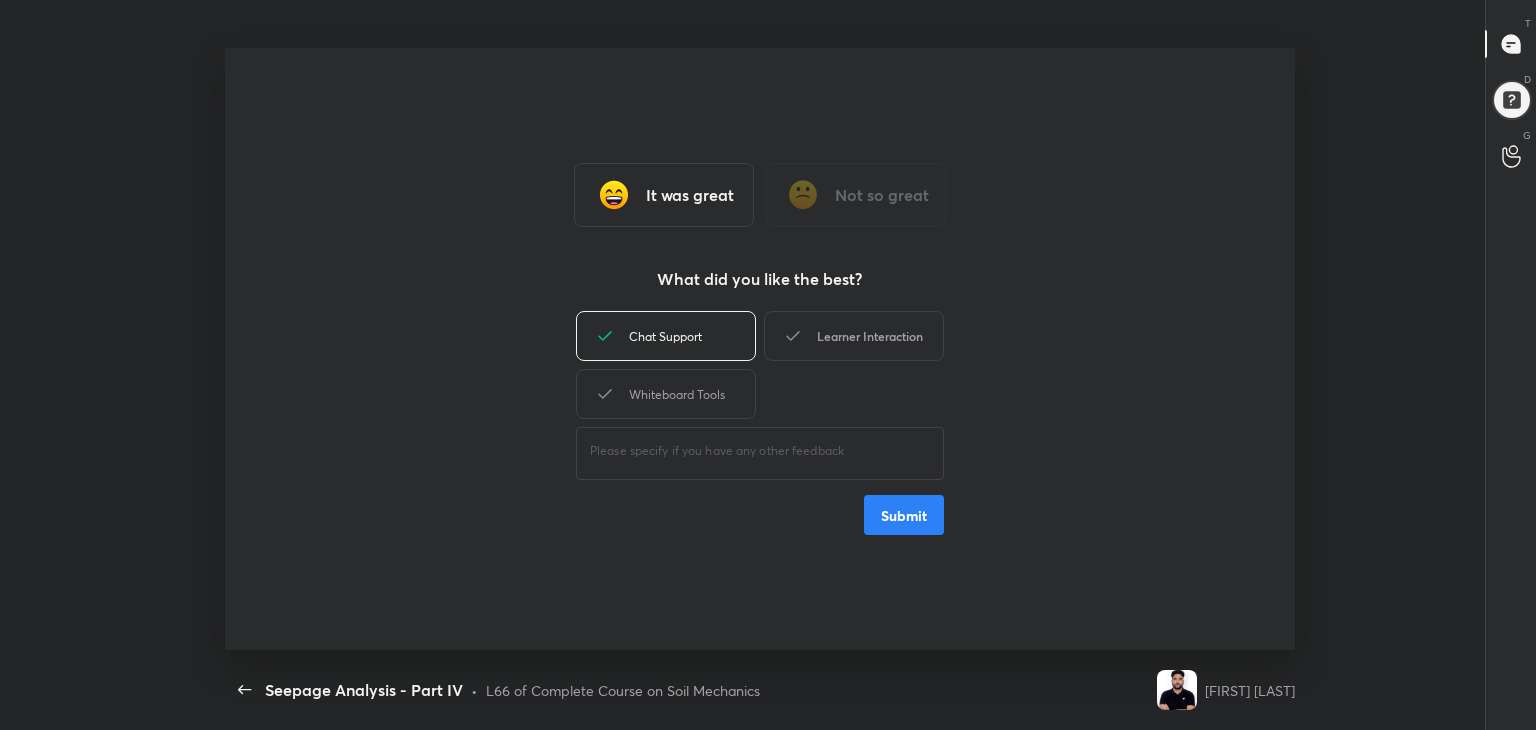 click on "Learner Interaction" at bounding box center (854, 336) 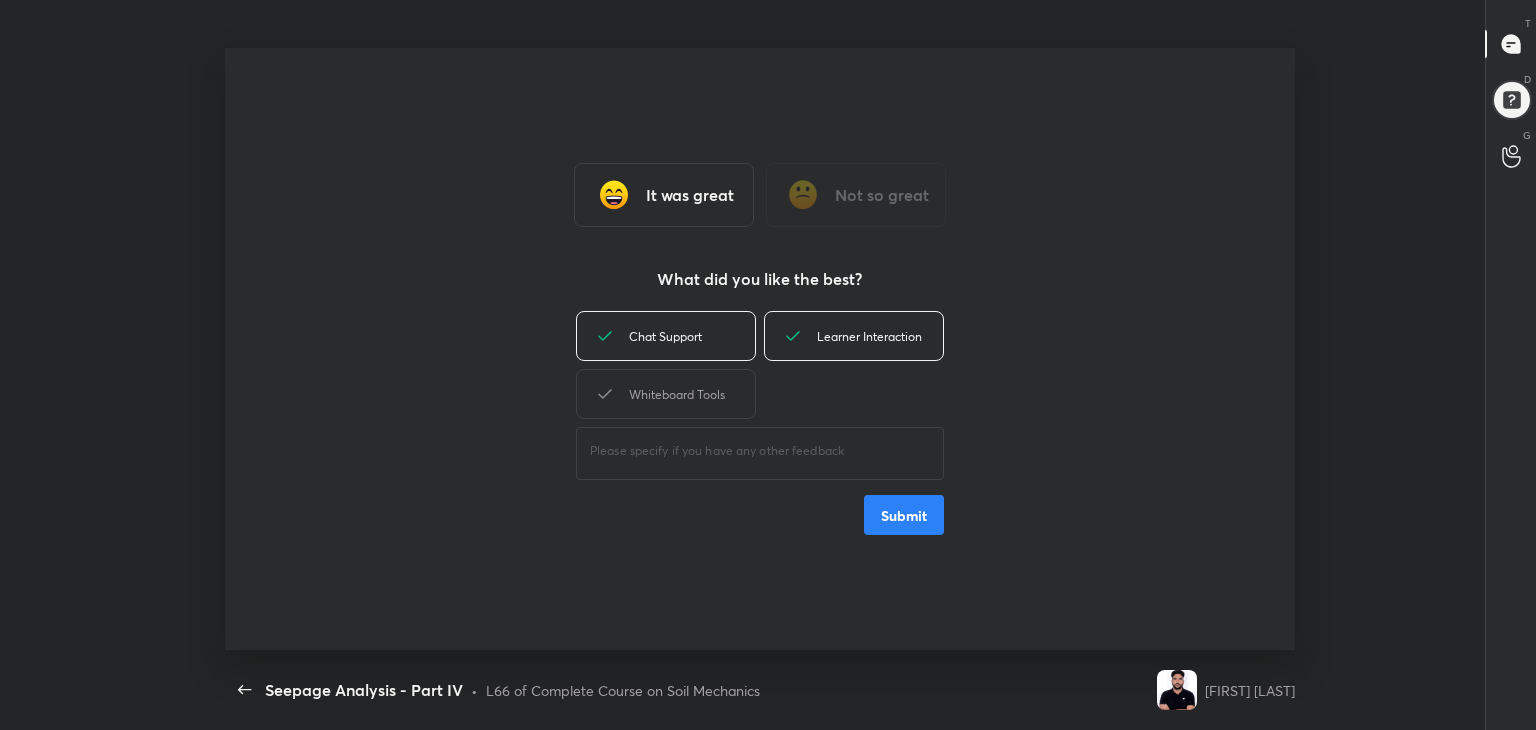 click on "Whiteboard Tools" at bounding box center (666, 394) 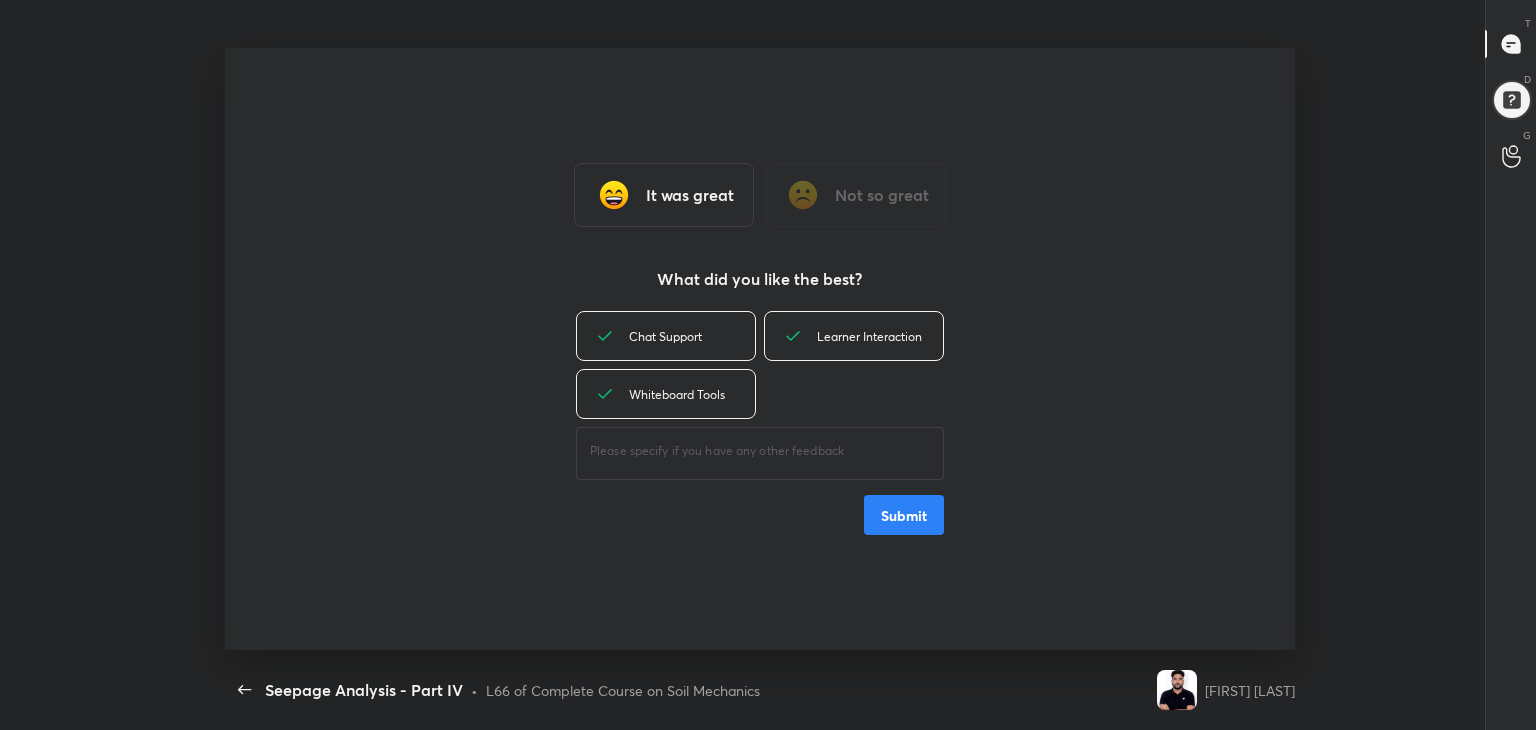 click on "Submit" at bounding box center [904, 515] 